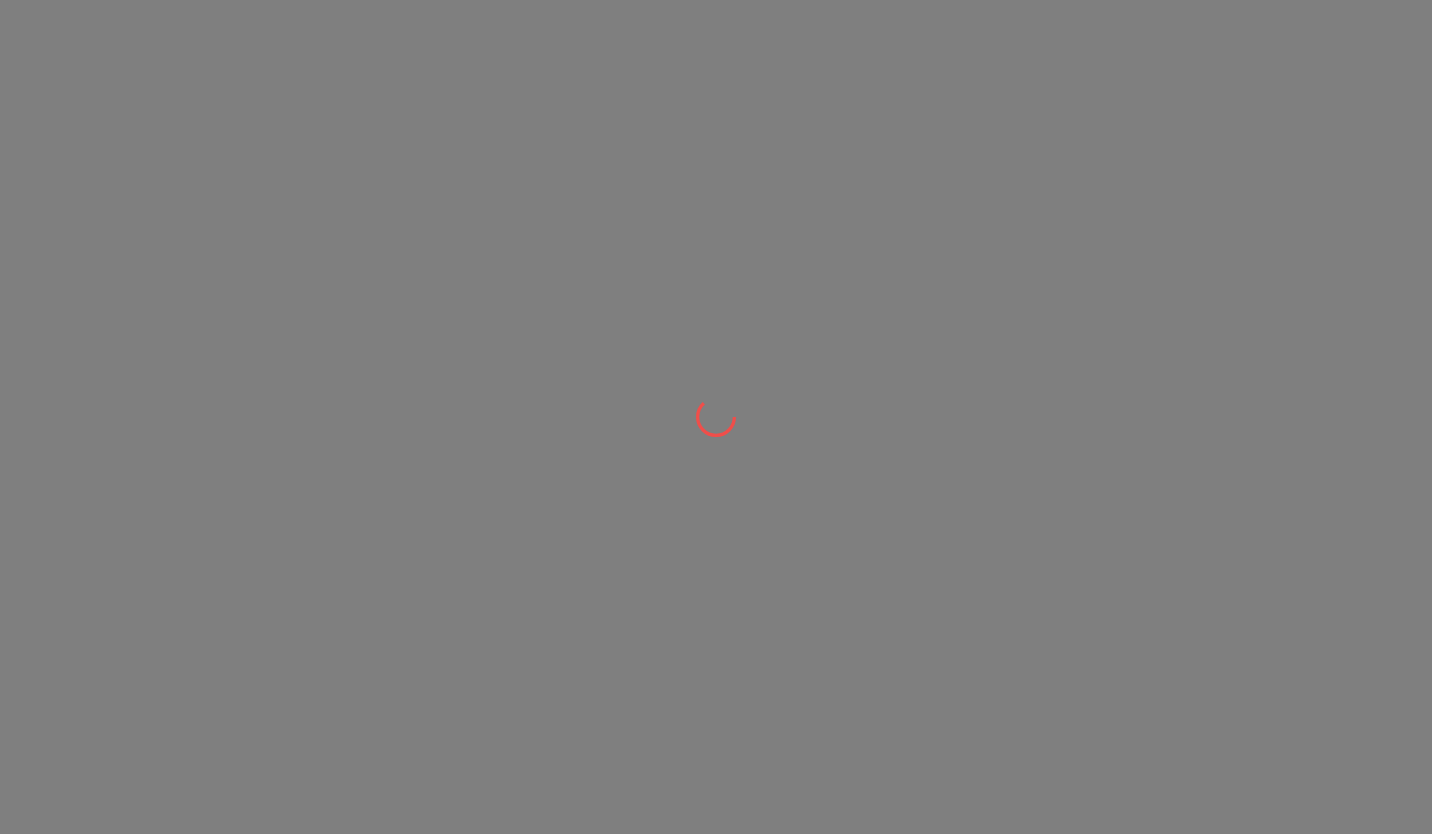 scroll, scrollTop: 0, scrollLeft: 0, axis: both 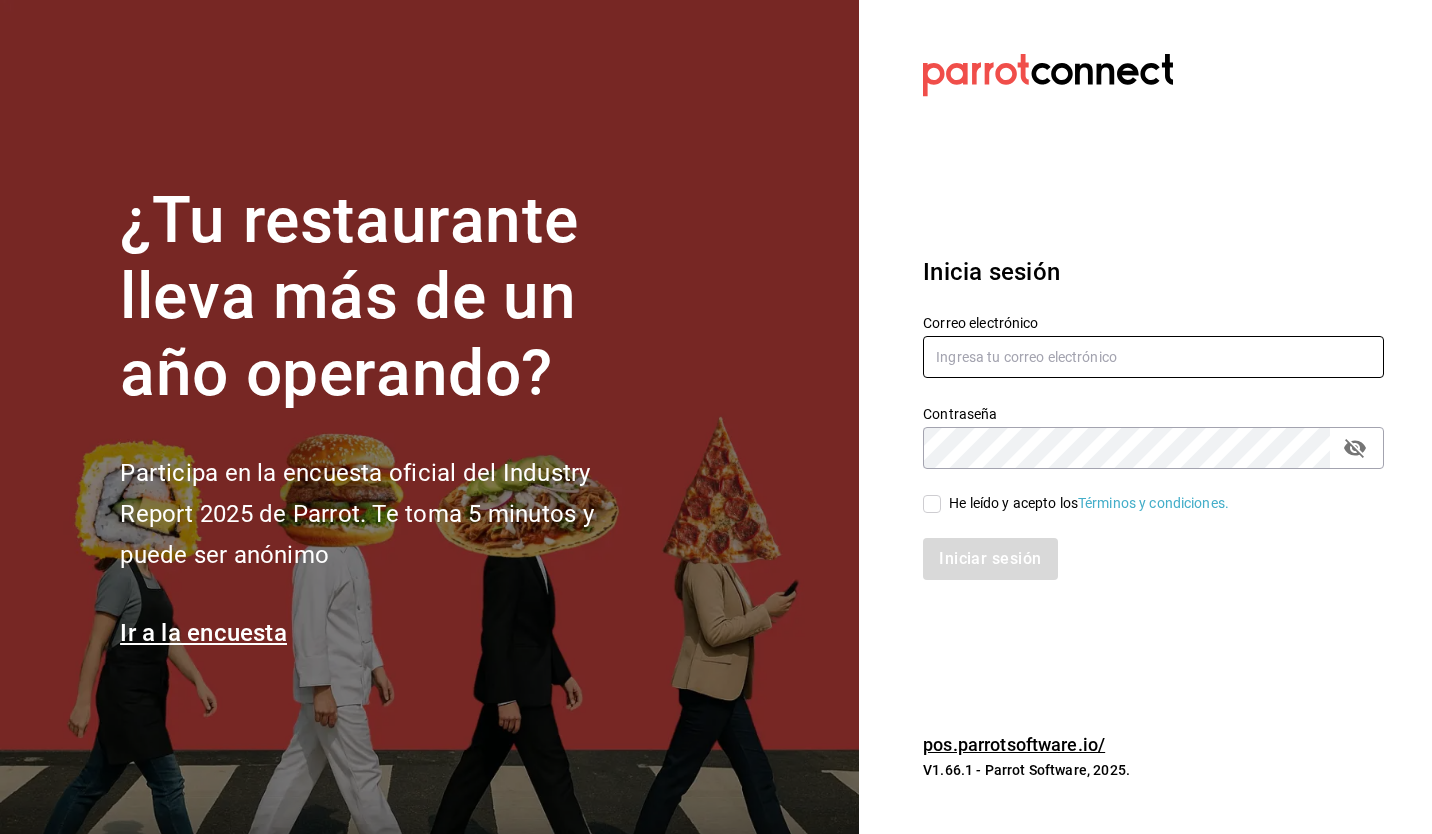 type on "victor@cafe-b.com" 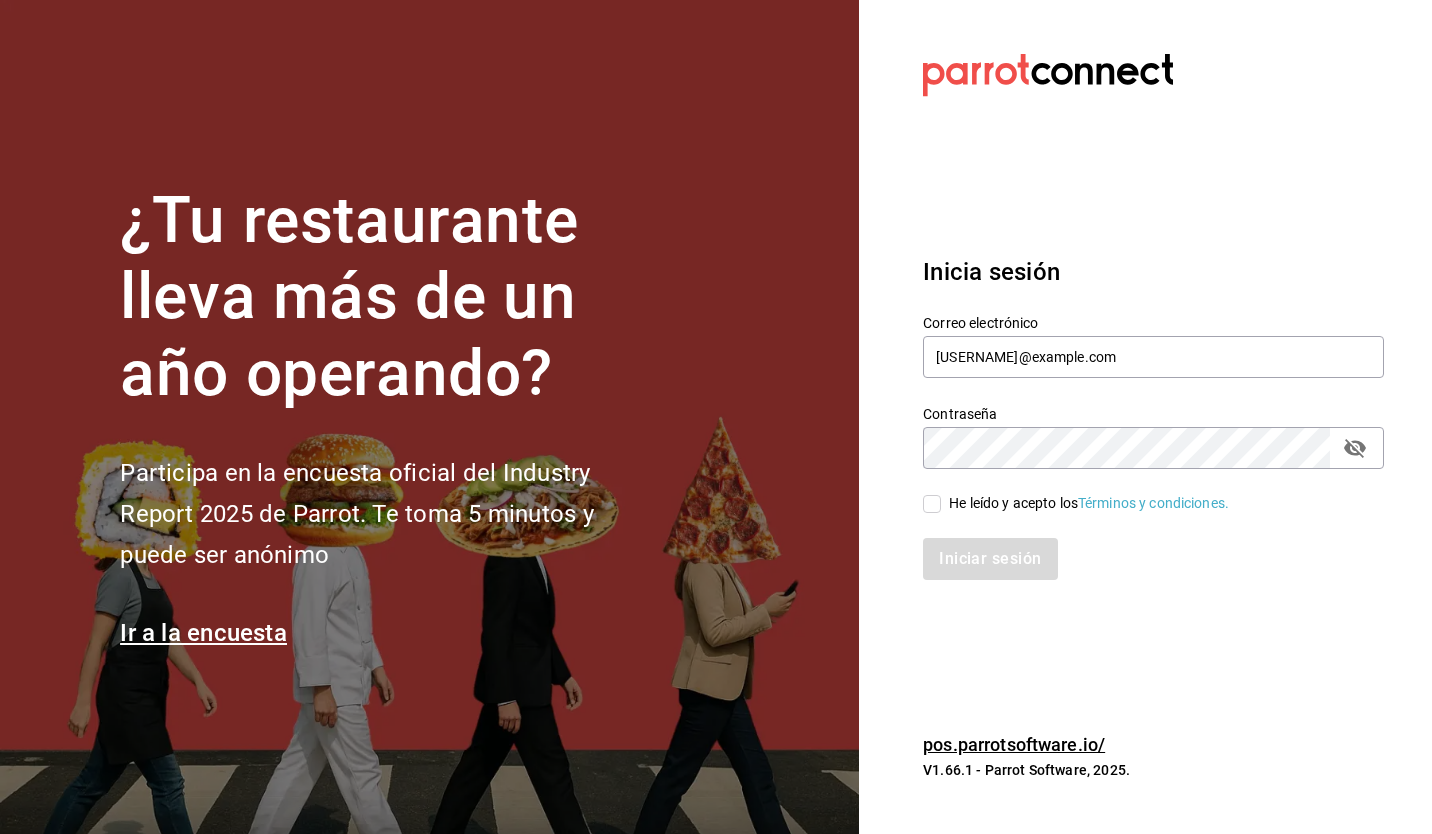 click on "He leído y acepto los  Términos y condiciones." at bounding box center [932, 504] 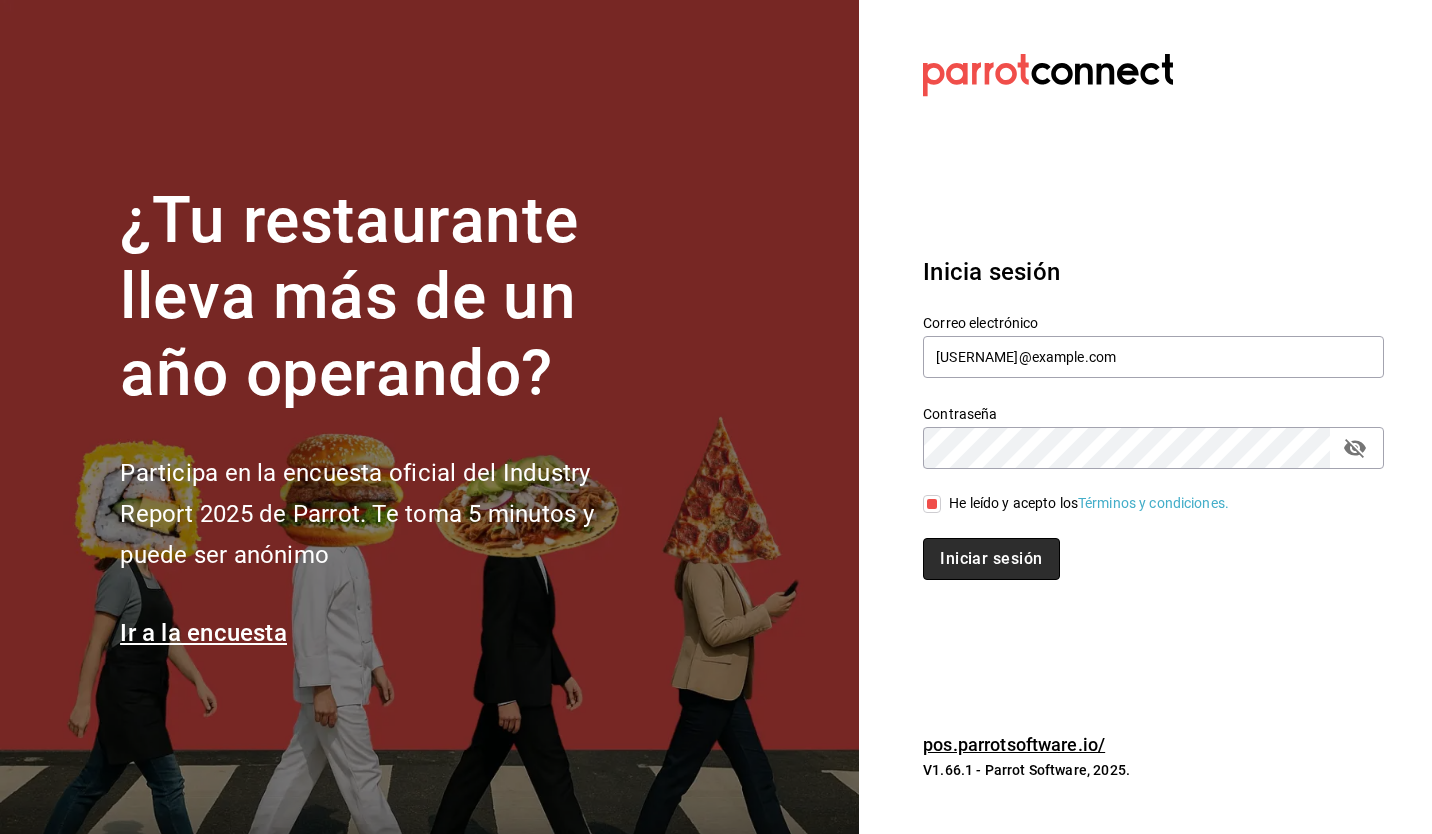 click on "Iniciar sesión" at bounding box center (991, 559) 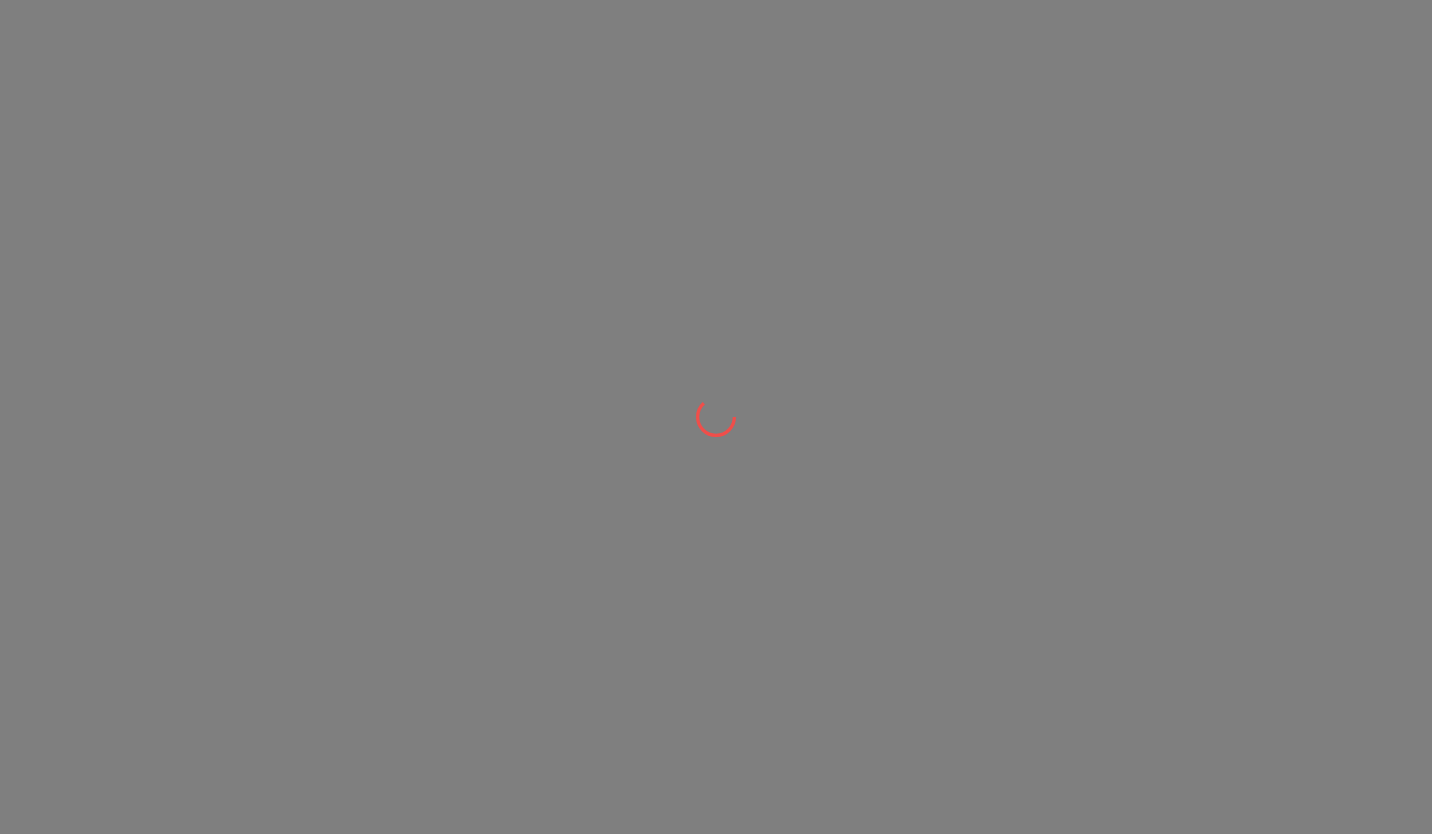scroll, scrollTop: 0, scrollLeft: 0, axis: both 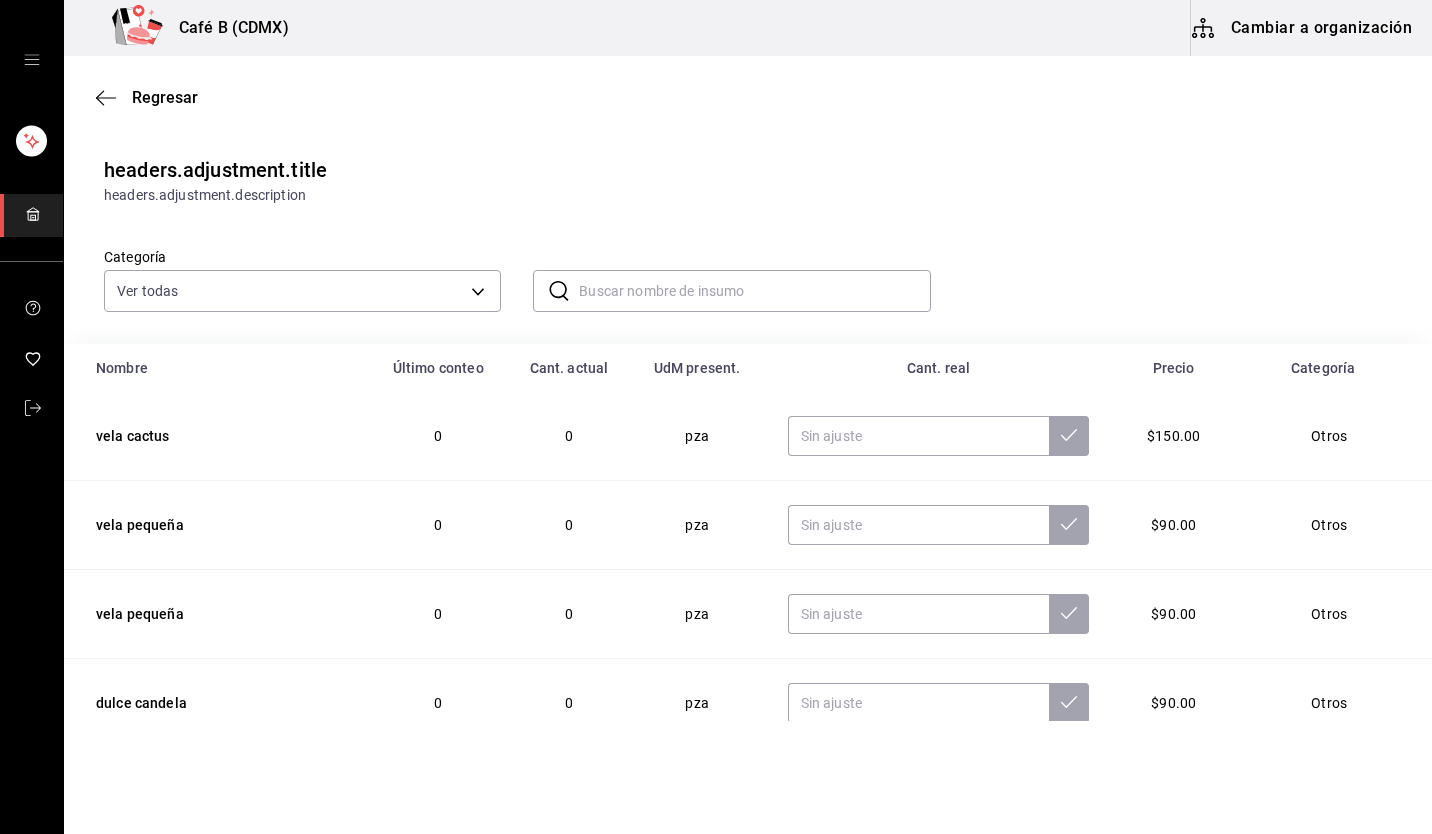 drag, startPoint x: 973, startPoint y: 540, endPoint x: 702, endPoint y: 196, distance: 437.92352 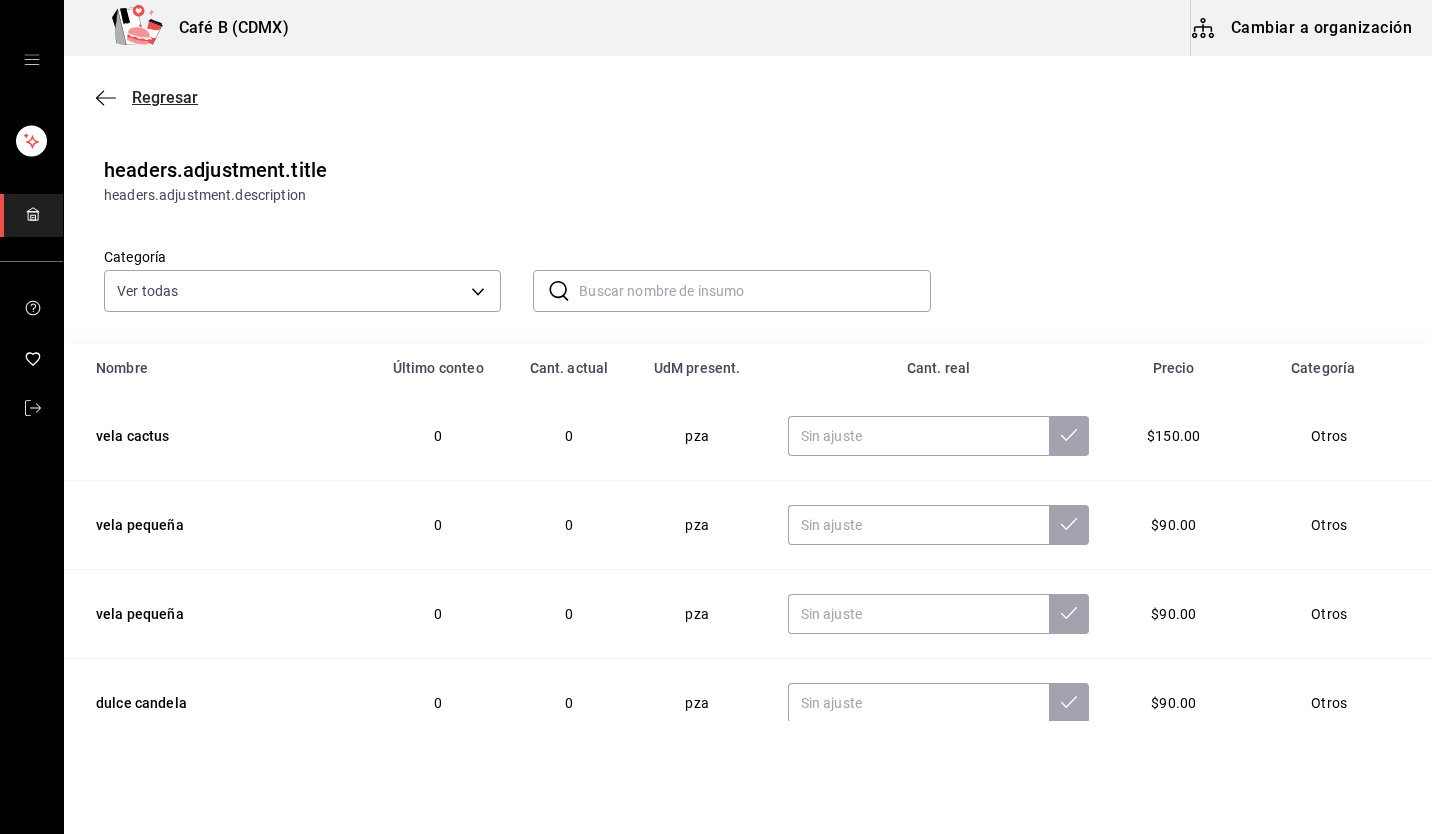 click on "Regresar" at bounding box center [165, 97] 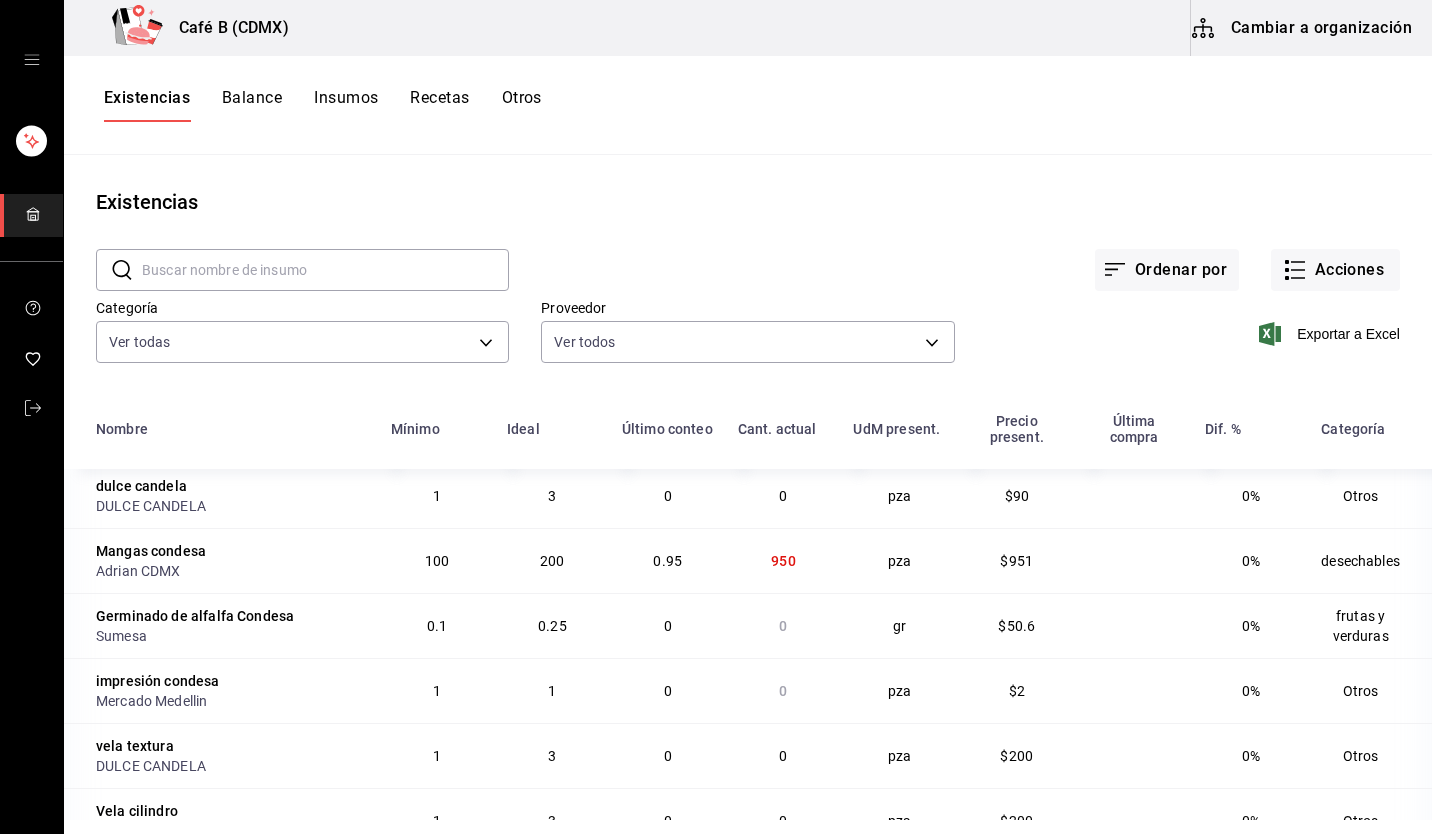 scroll, scrollTop: 0, scrollLeft: 0, axis: both 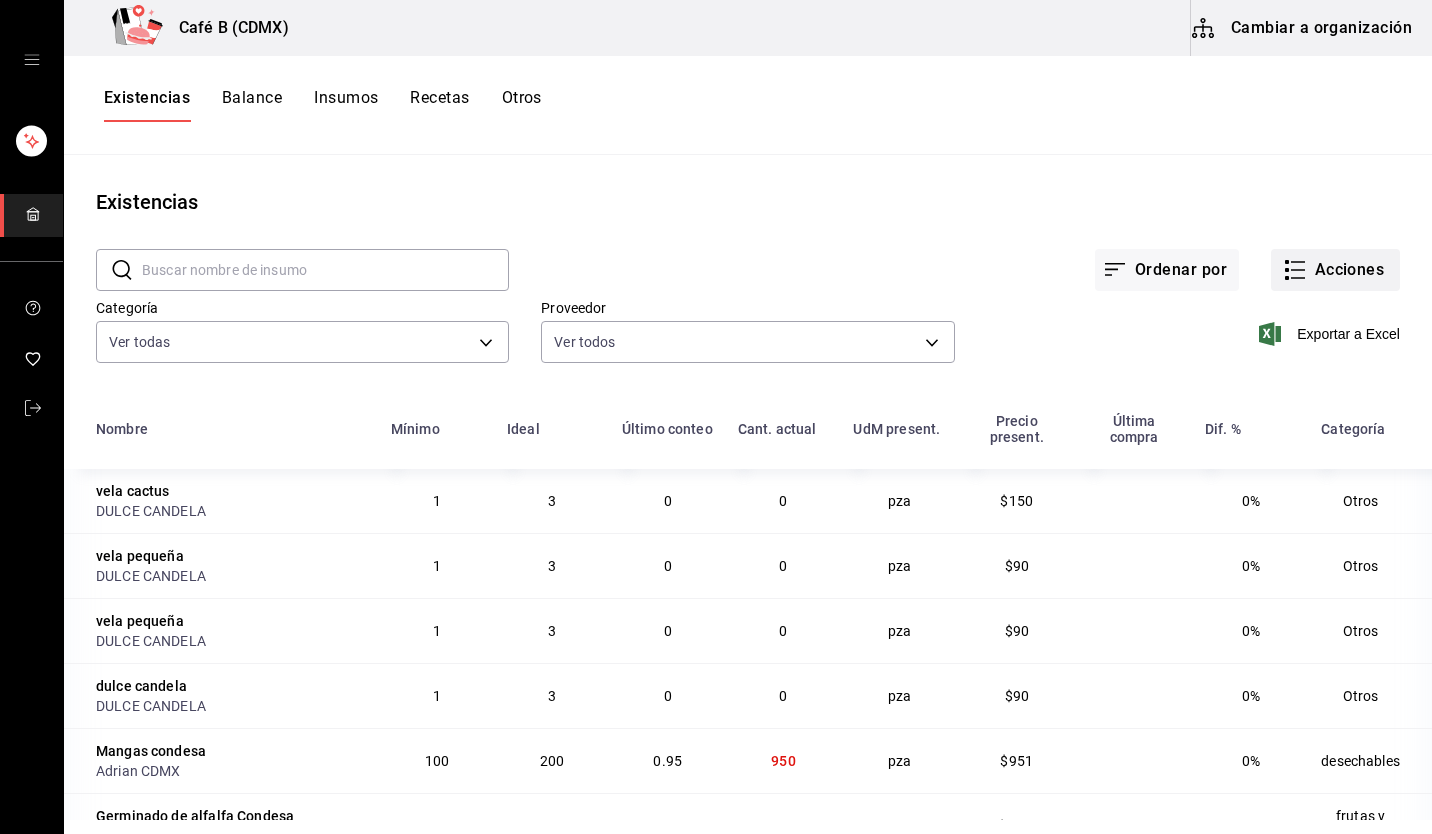 click on "Acciones" at bounding box center (1335, 270) 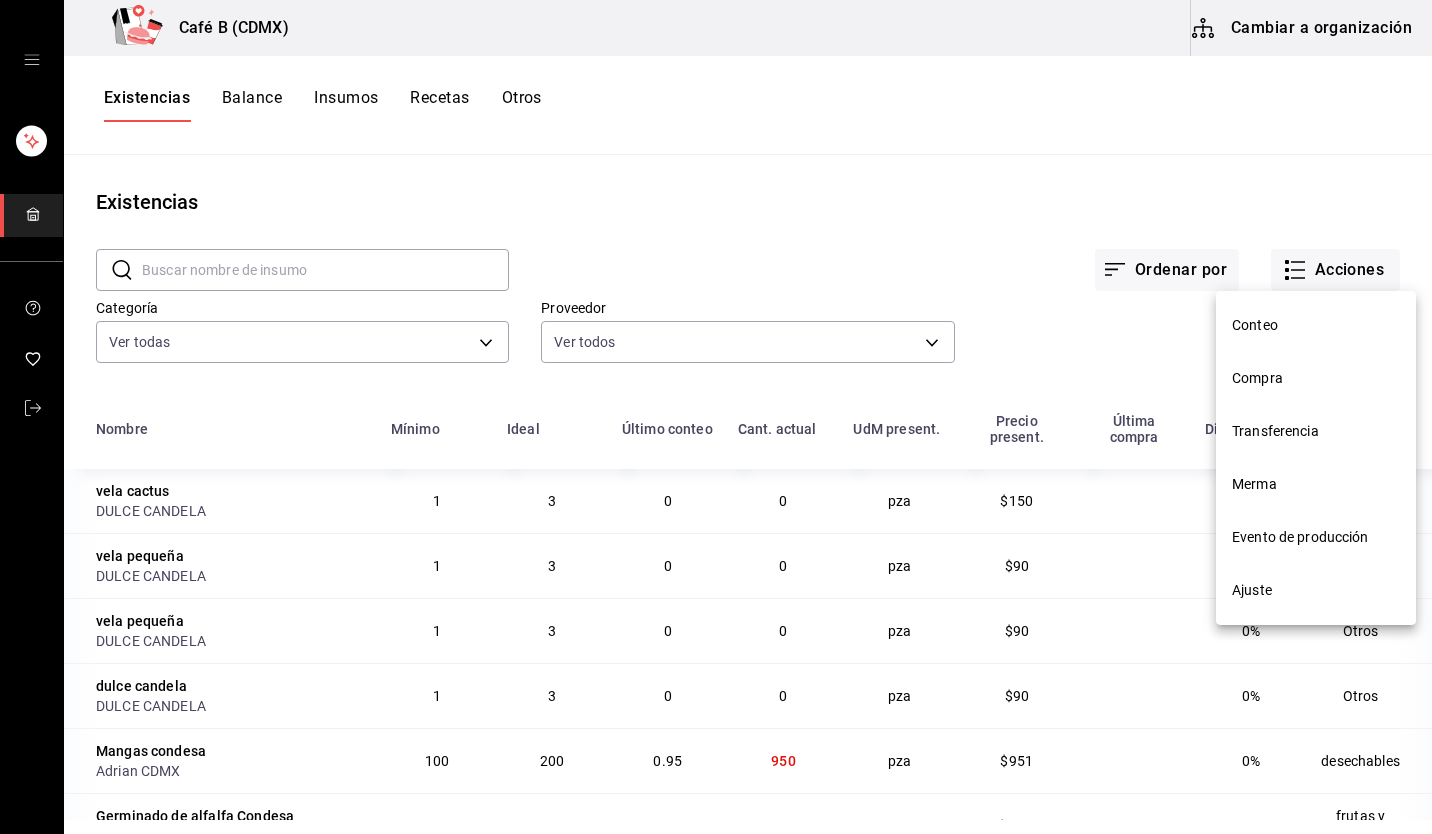 click on "Compra" at bounding box center [1316, 378] 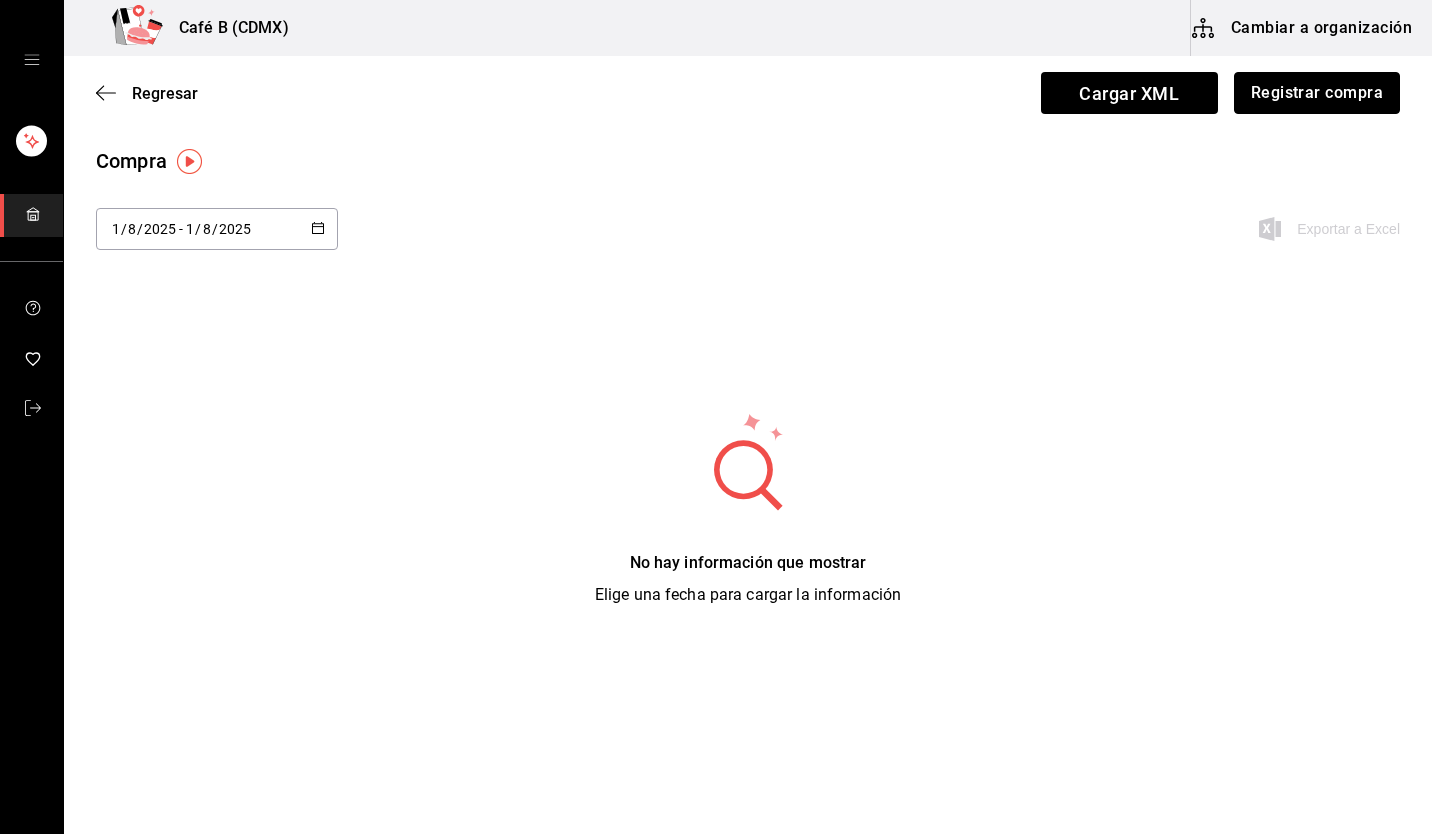click on "Registrar compra" at bounding box center (1317, 93) 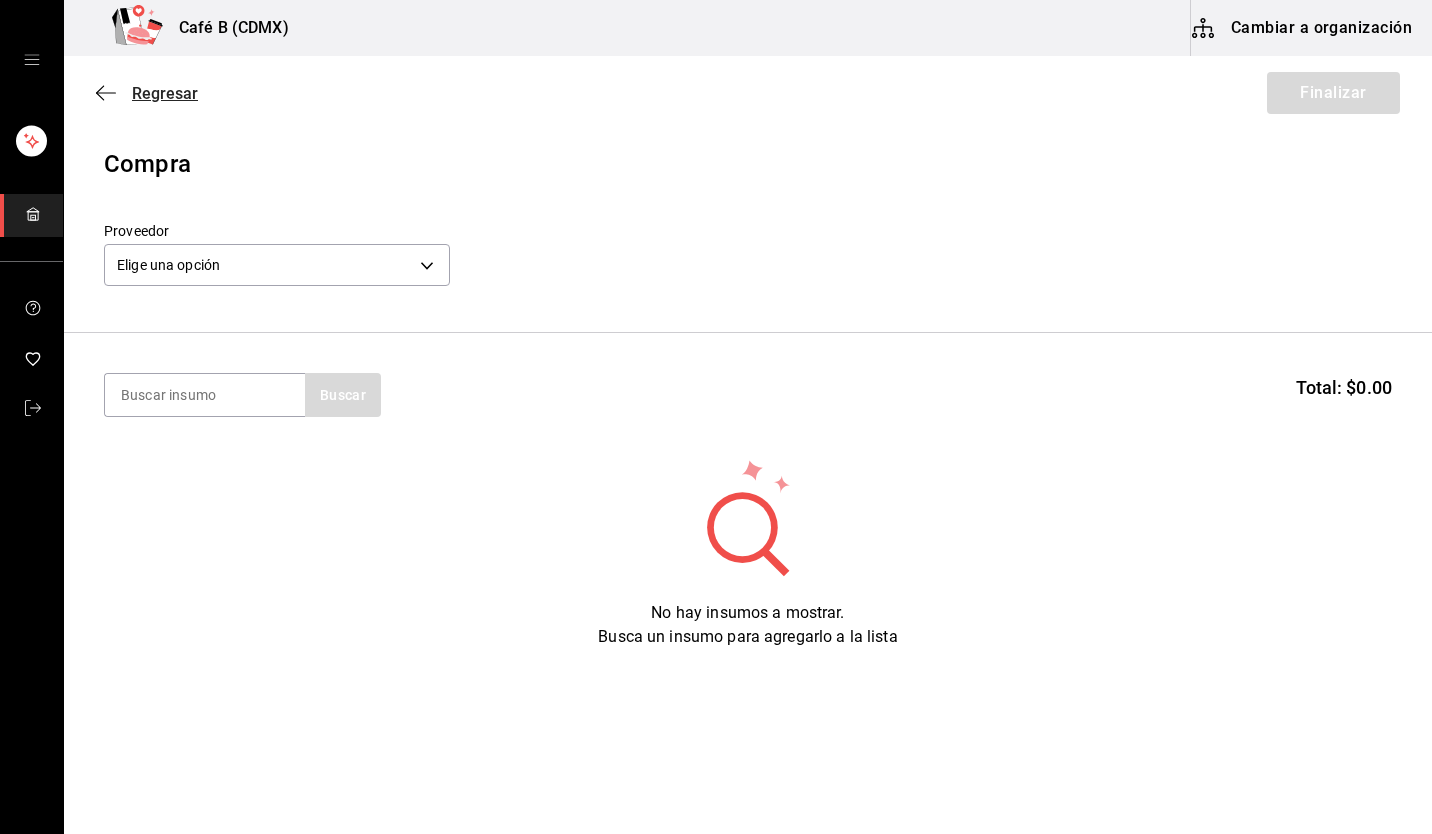 click on "Regresar" at bounding box center (165, 93) 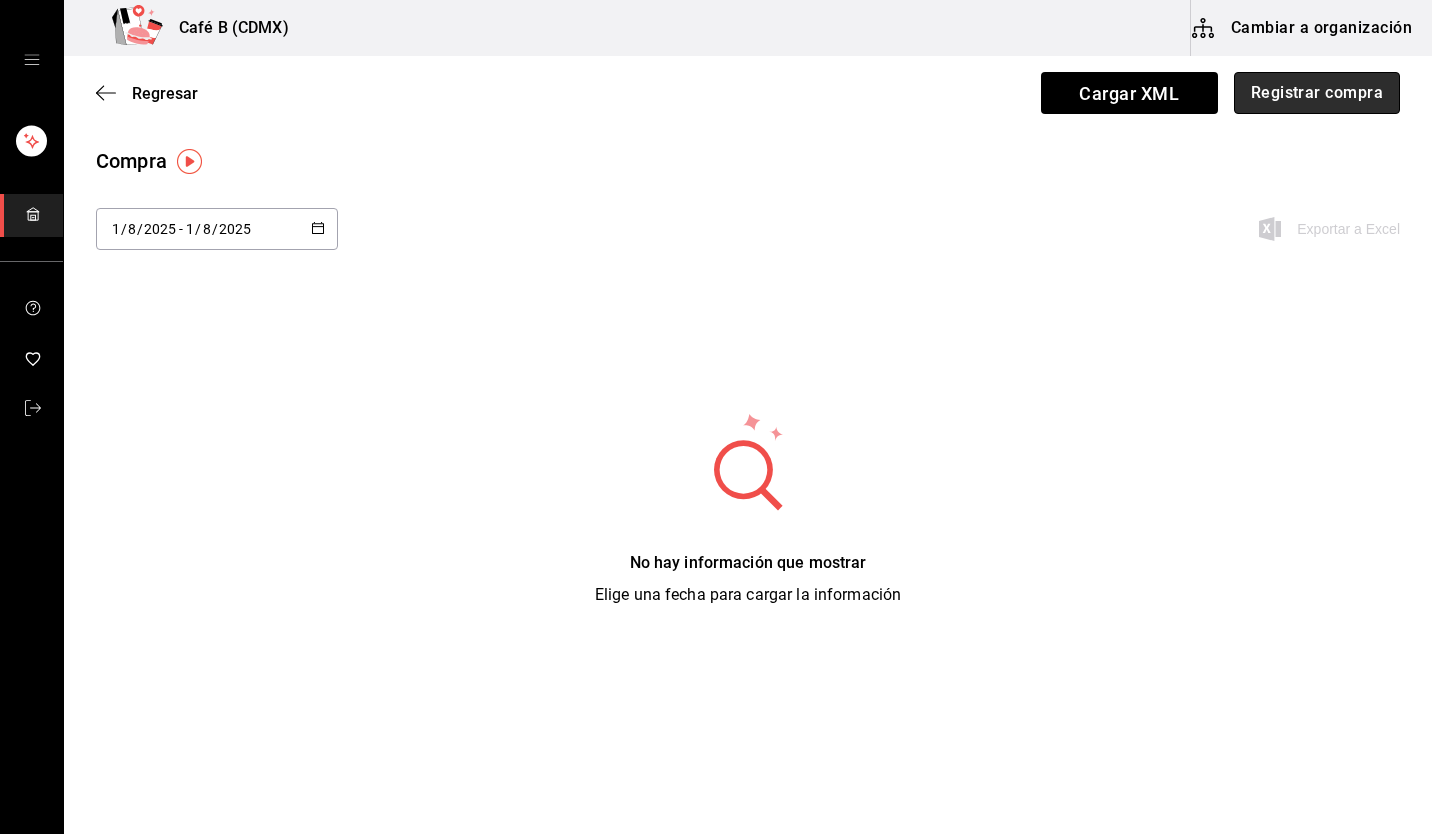 click on "Registrar compra" at bounding box center (1317, 93) 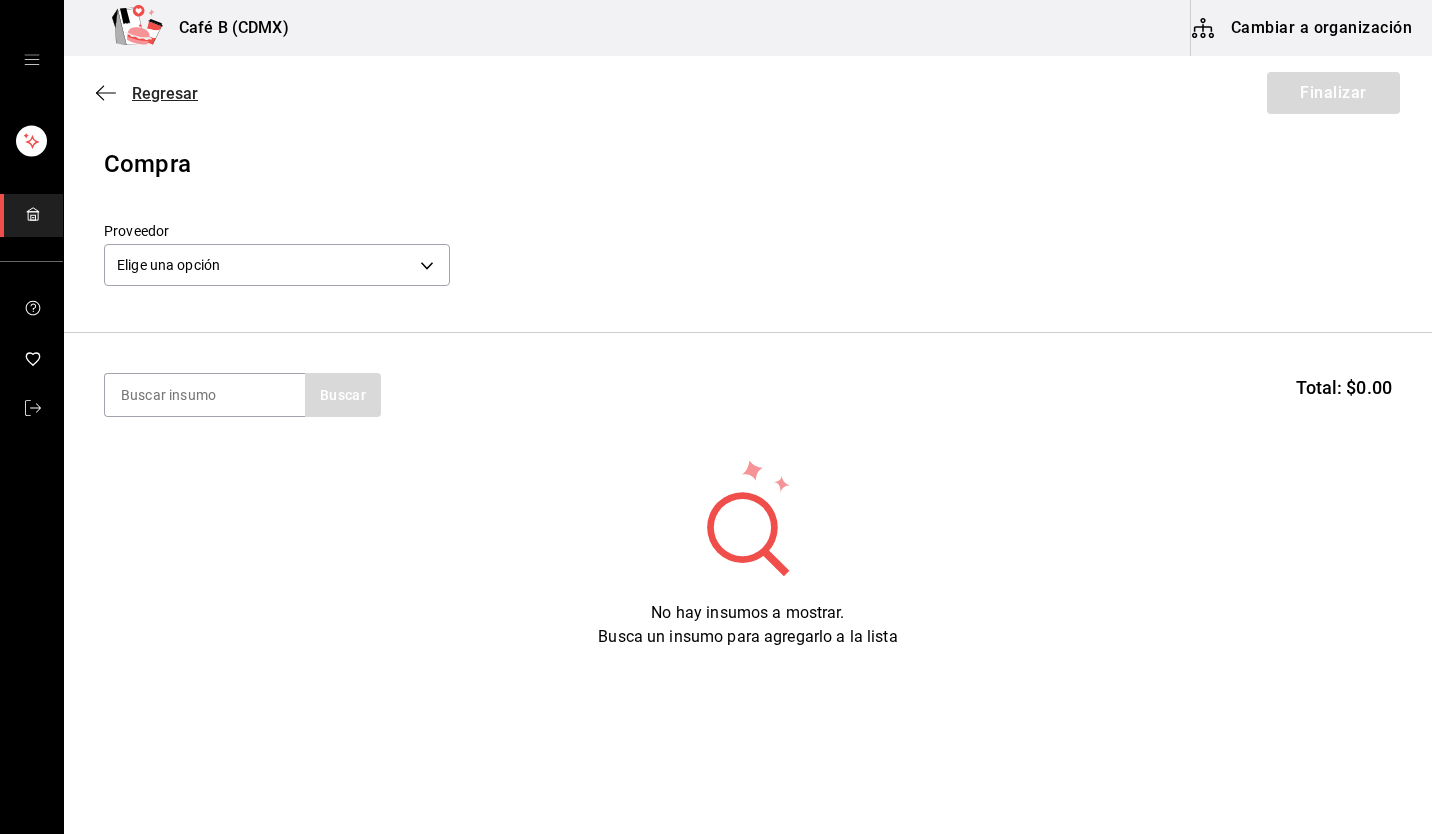click on "Regresar" at bounding box center [165, 93] 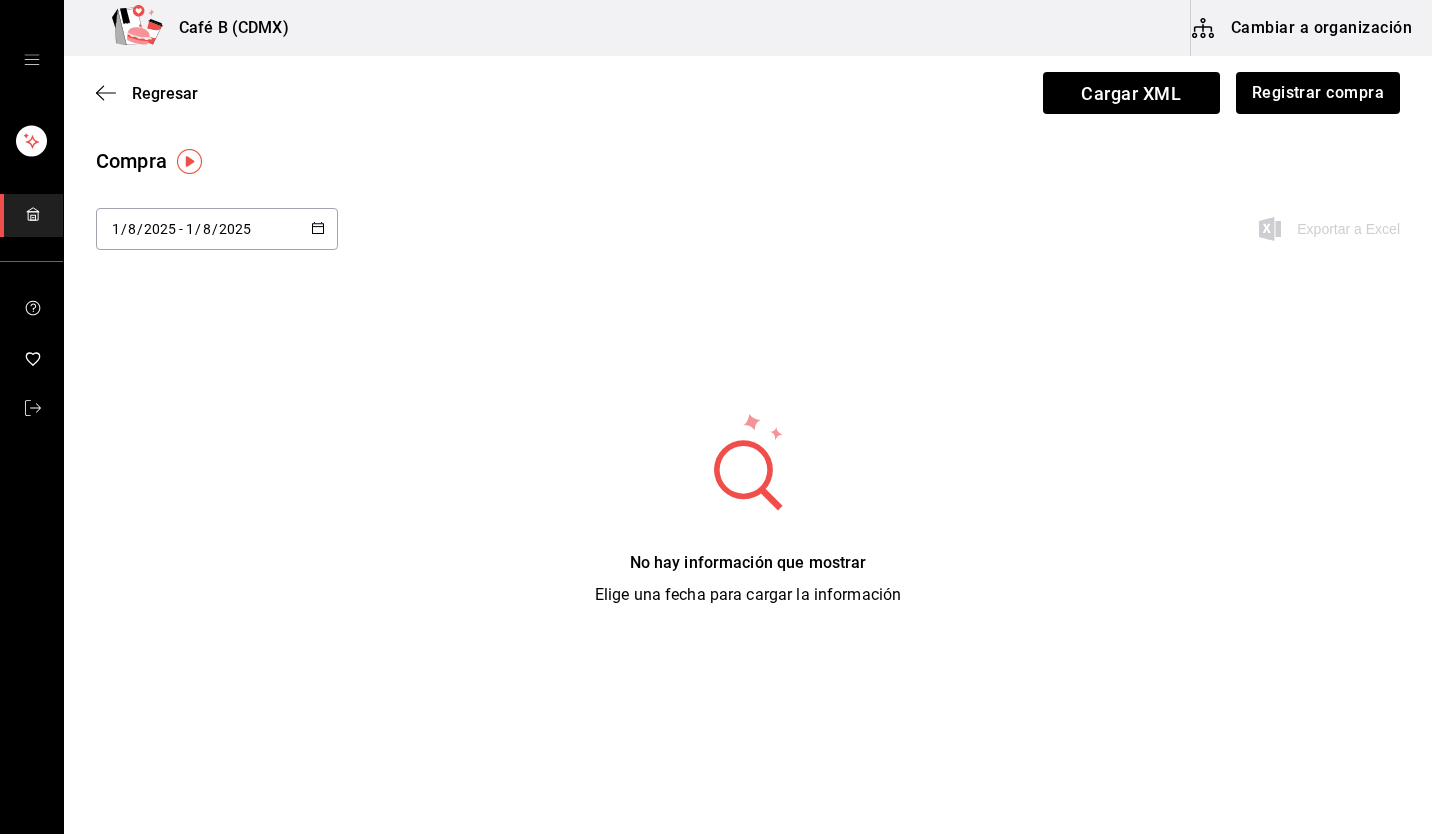 click on "2025-08-01 1 / 8 / 2025 - 2025-08-01 1 / 8 / 2025" at bounding box center (217, 229) 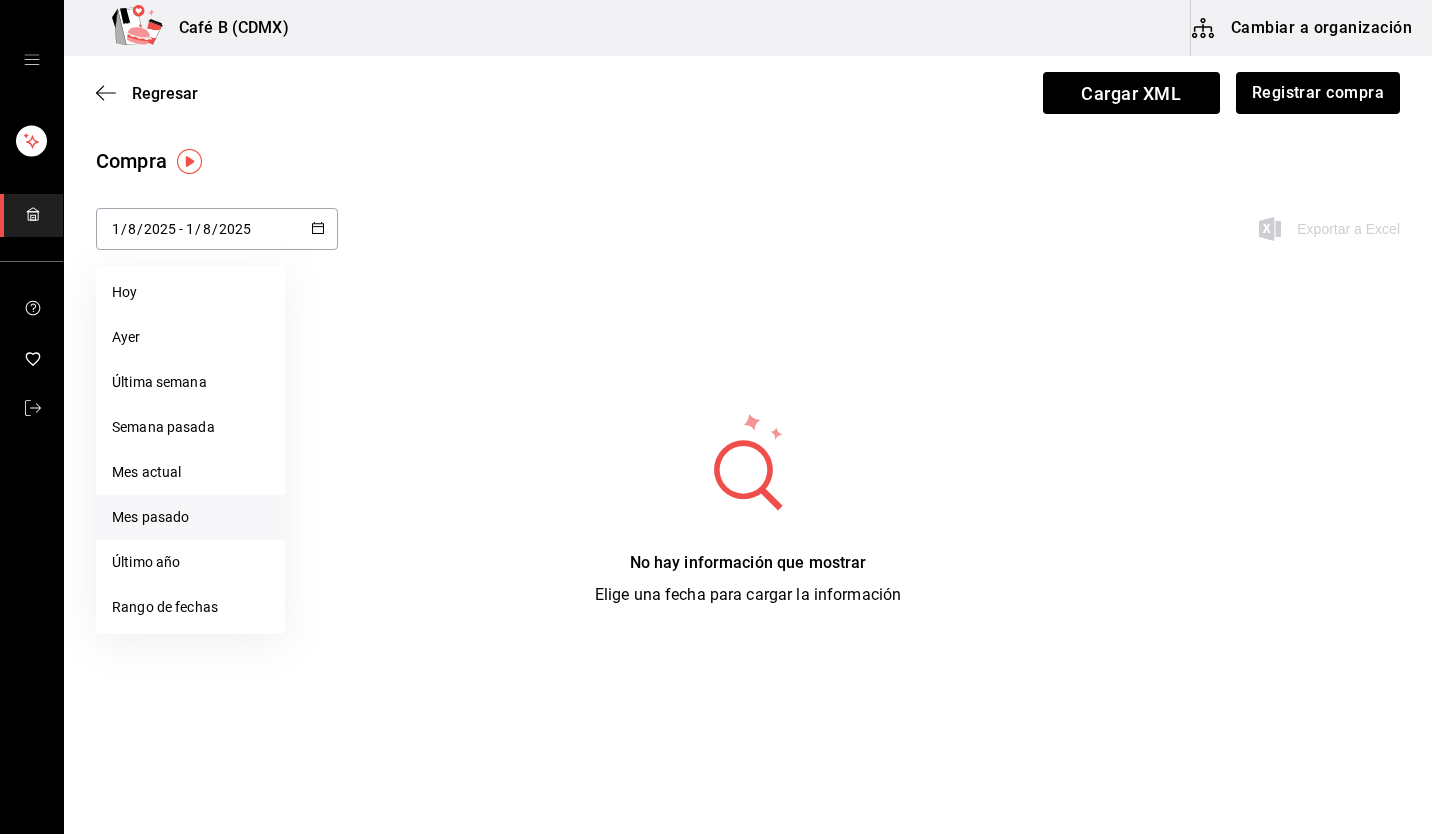 click on "Mes pasado" at bounding box center [190, 517] 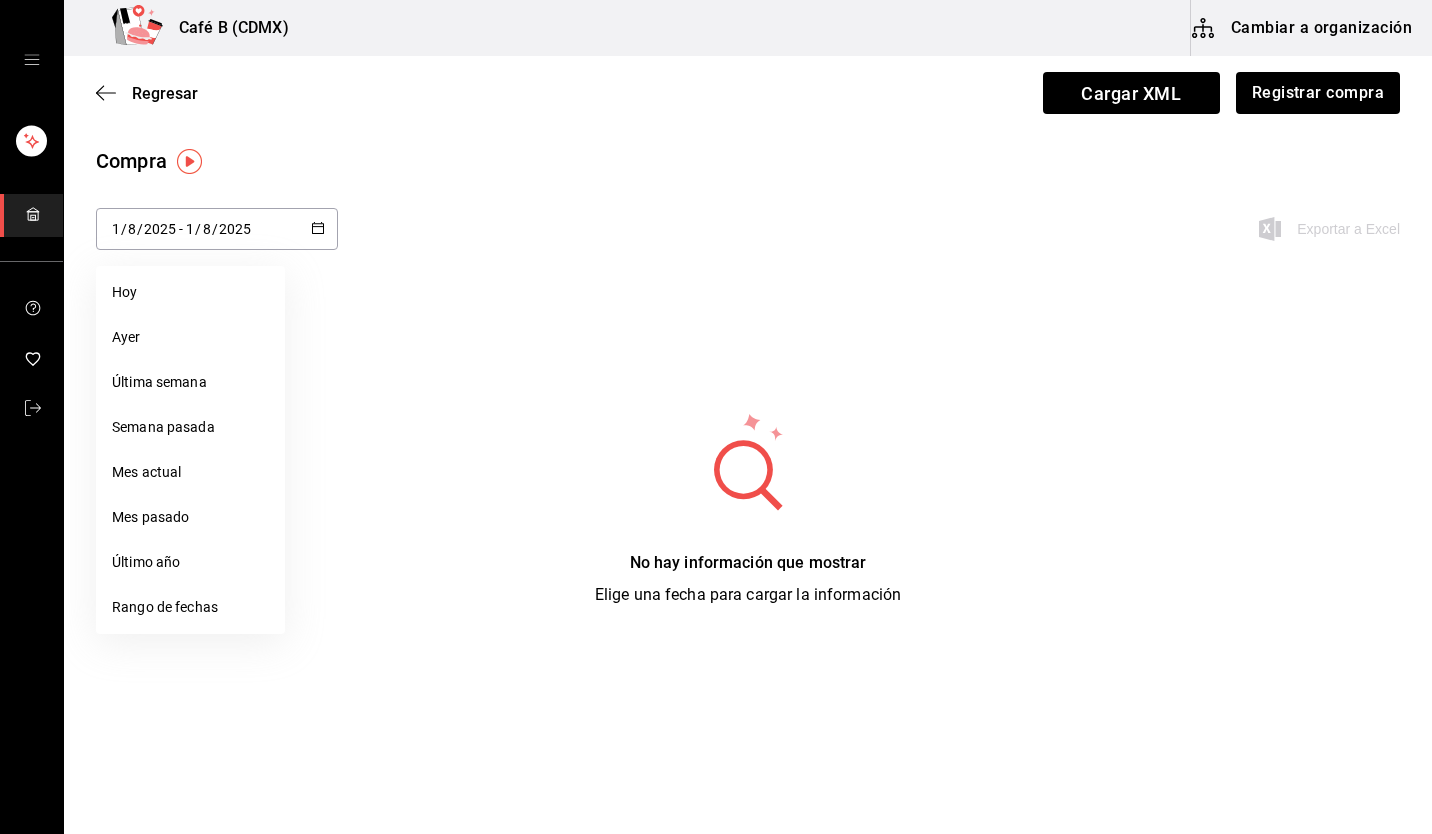 type on "2025-07-01" 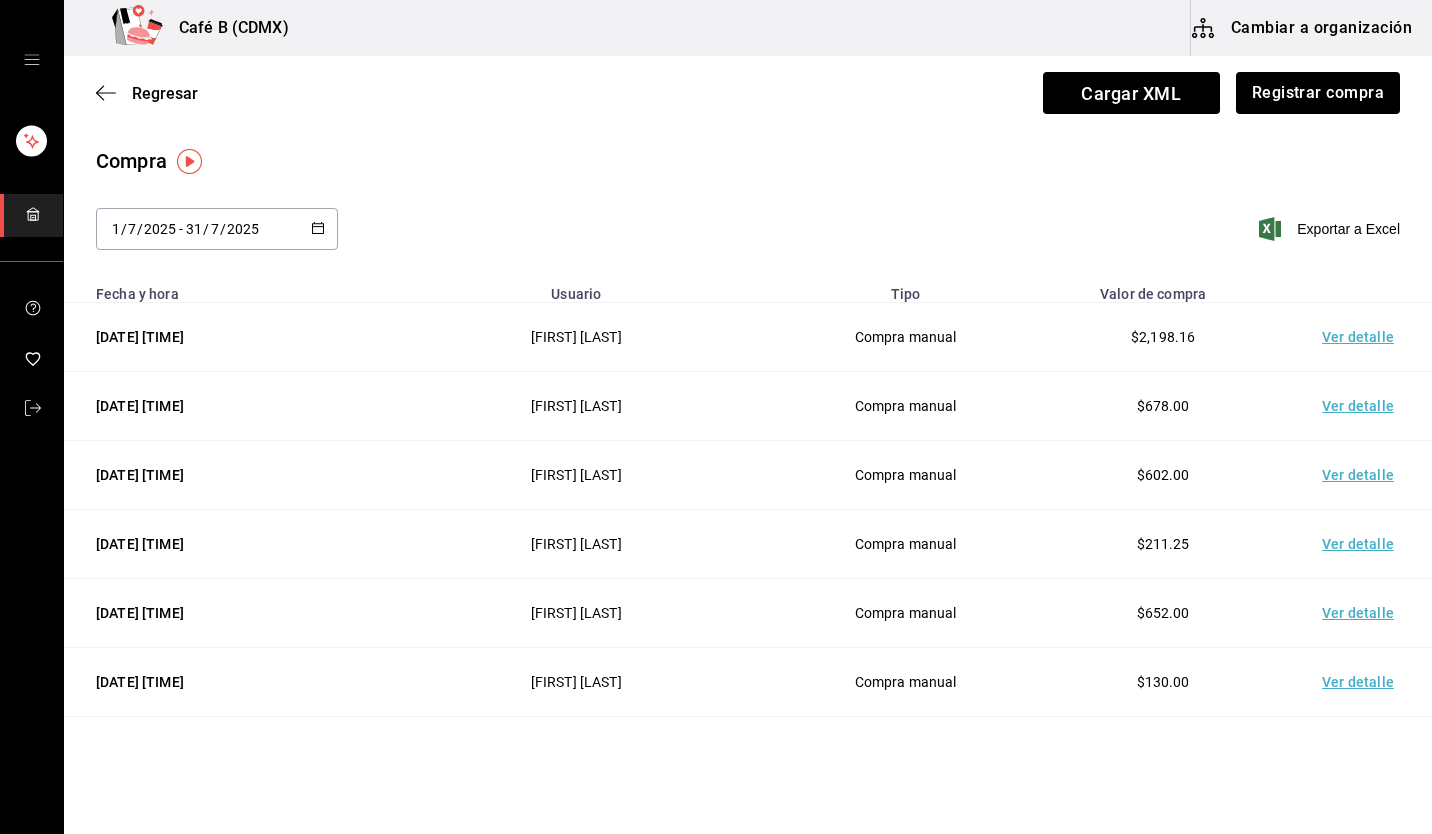 click on "Ver detalle" at bounding box center (1362, 406) 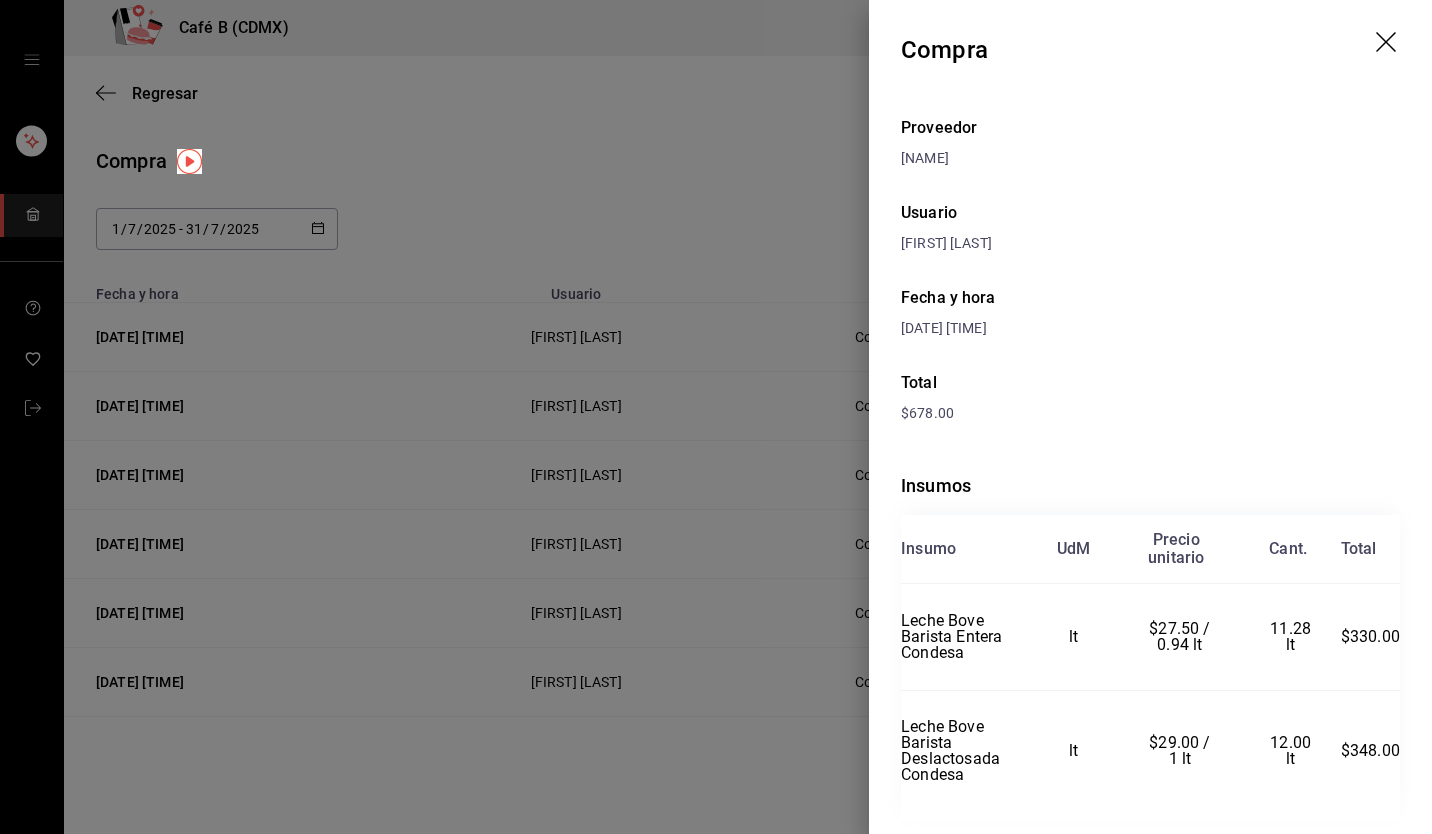 click at bounding box center [716, 417] 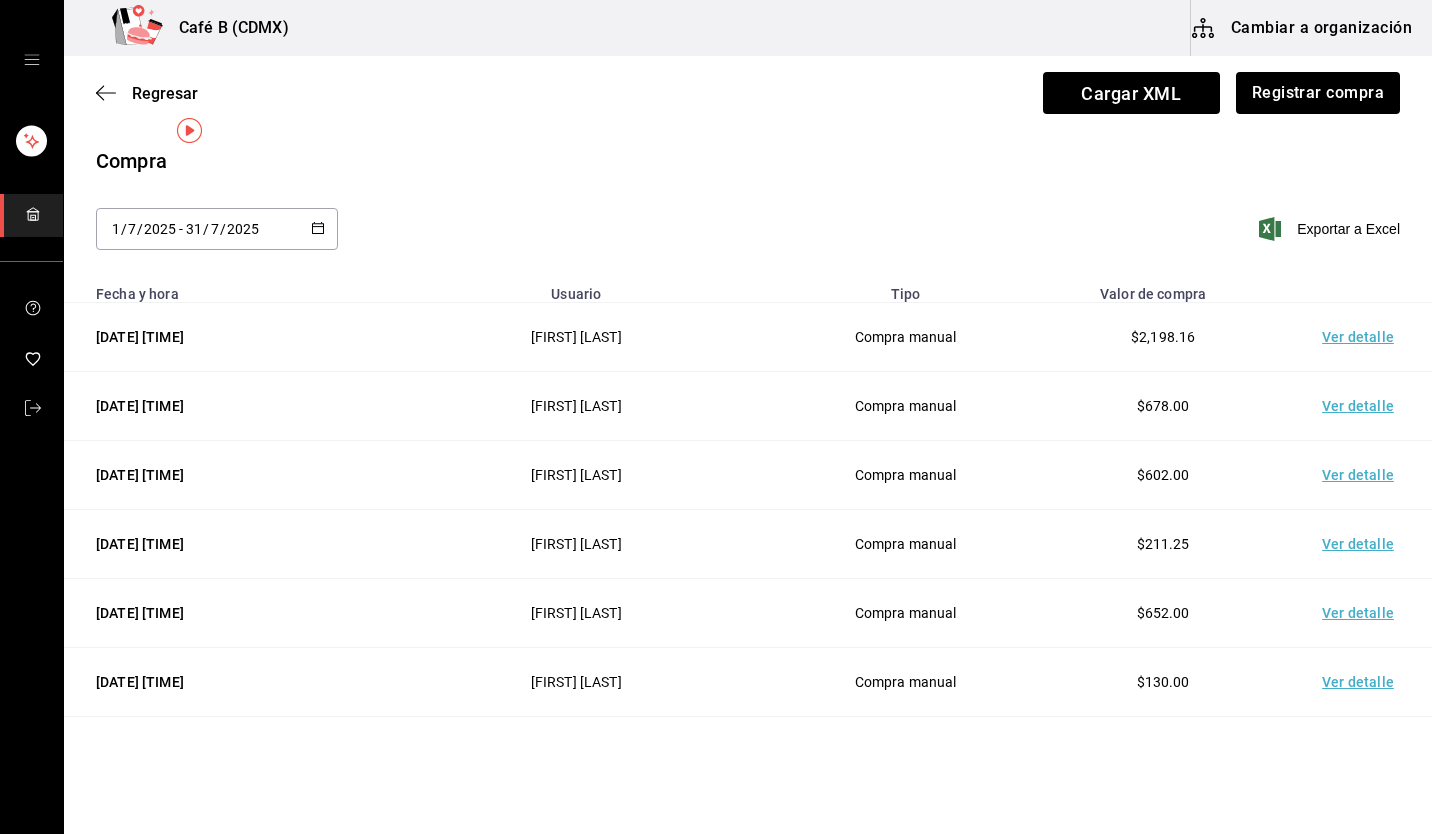 scroll, scrollTop: 100, scrollLeft: 0, axis: vertical 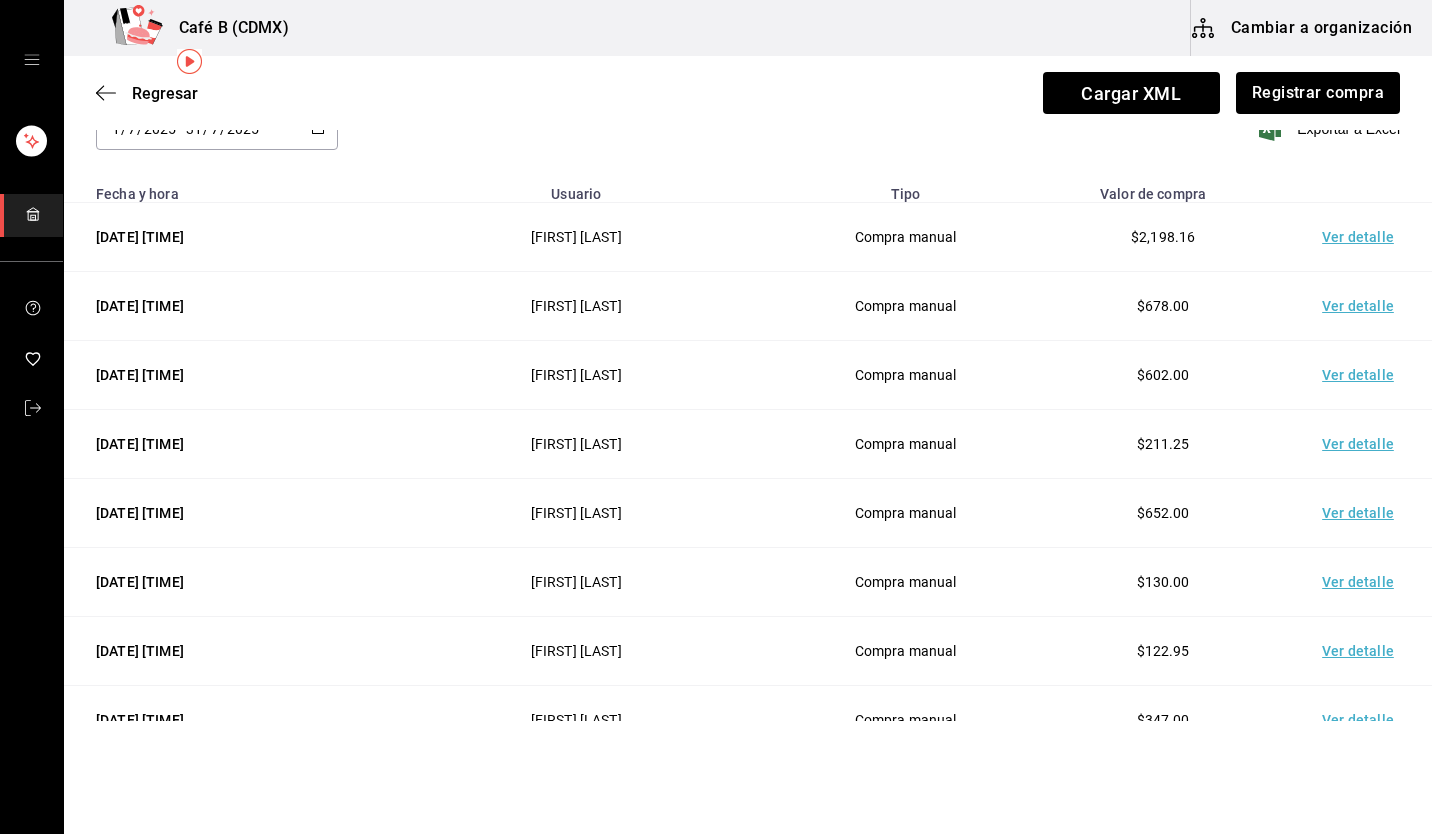 click on "Ver detalle" at bounding box center (1362, 444) 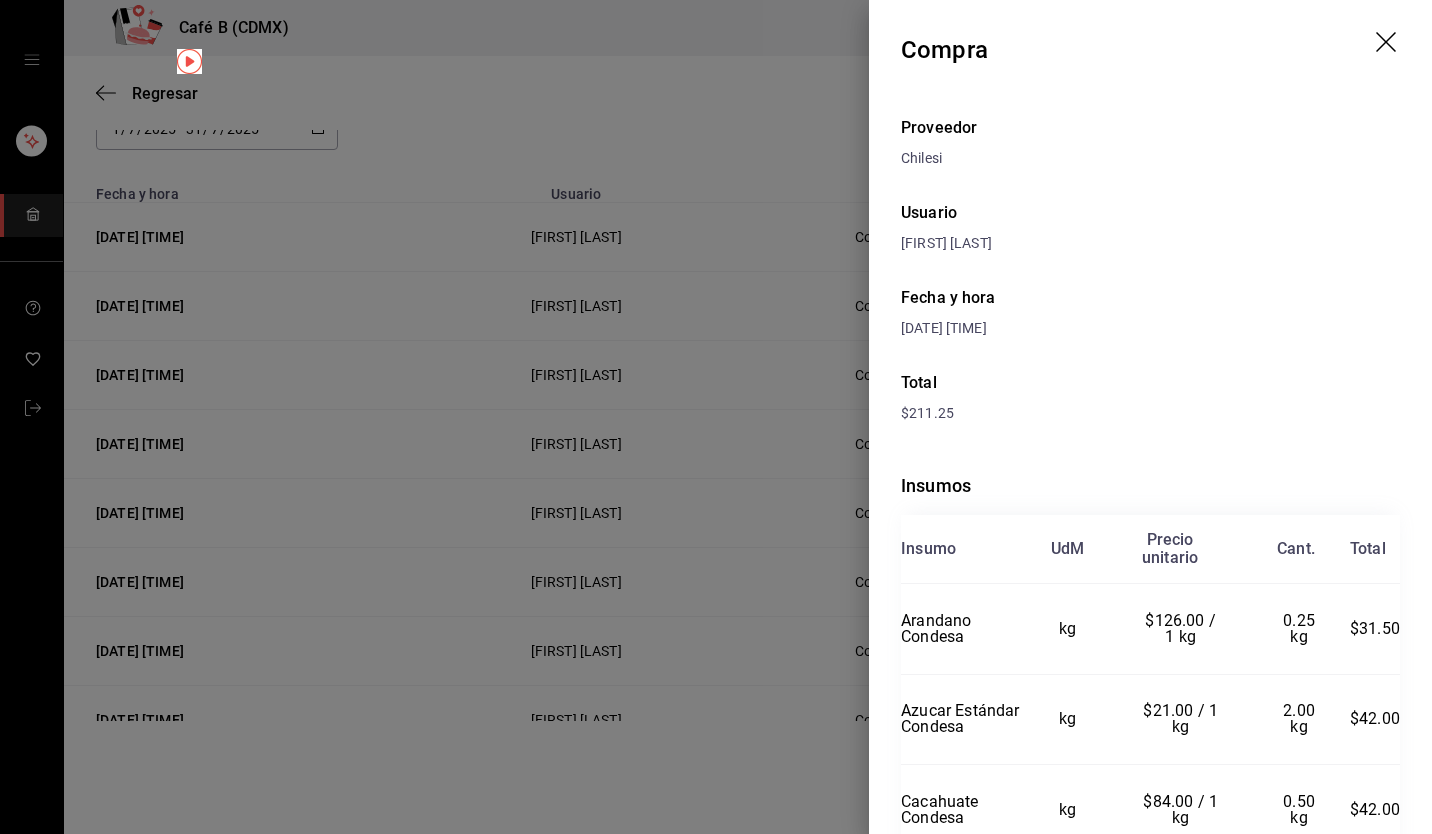 click at bounding box center [716, 417] 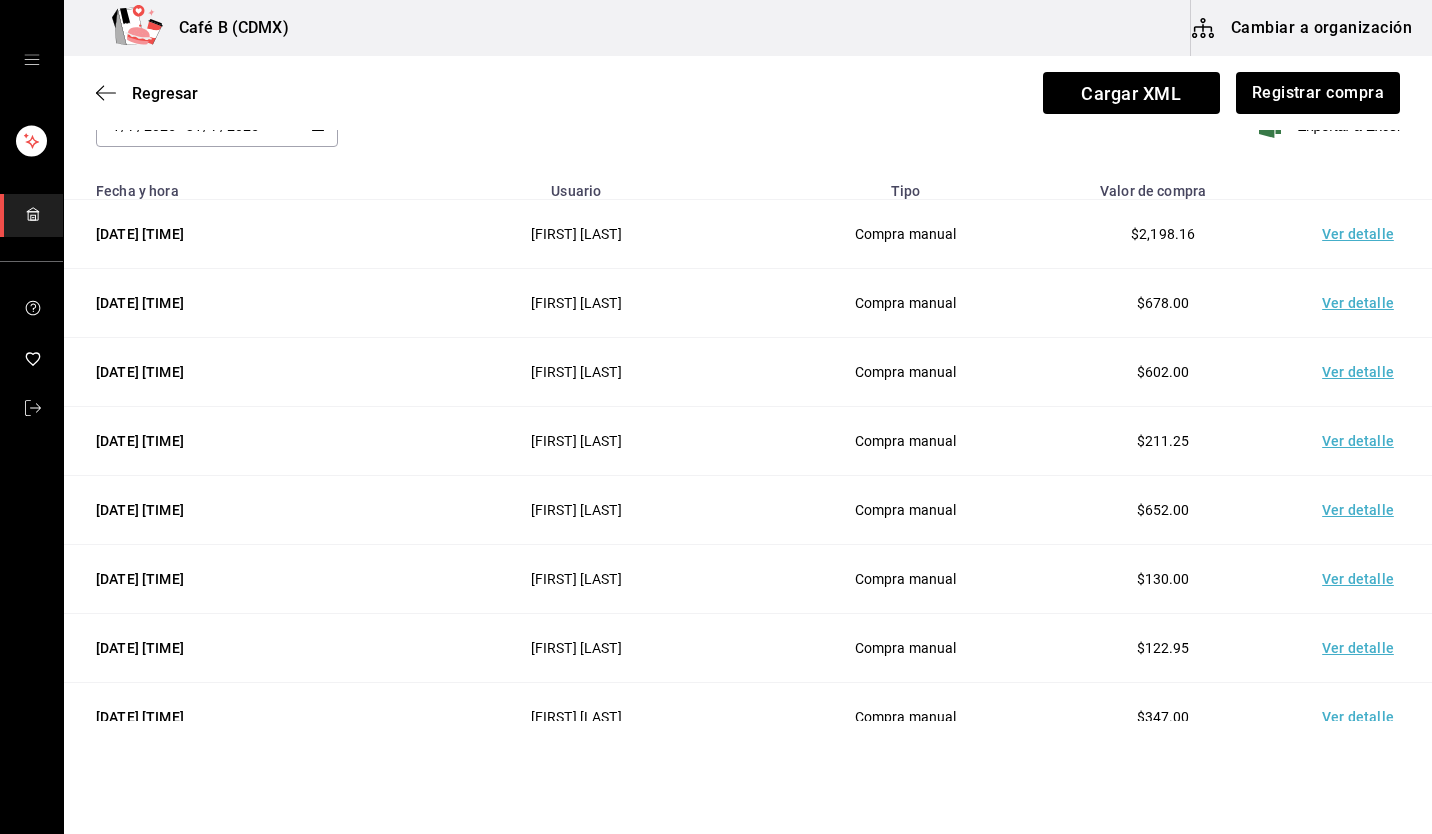 scroll, scrollTop: 0, scrollLeft: 0, axis: both 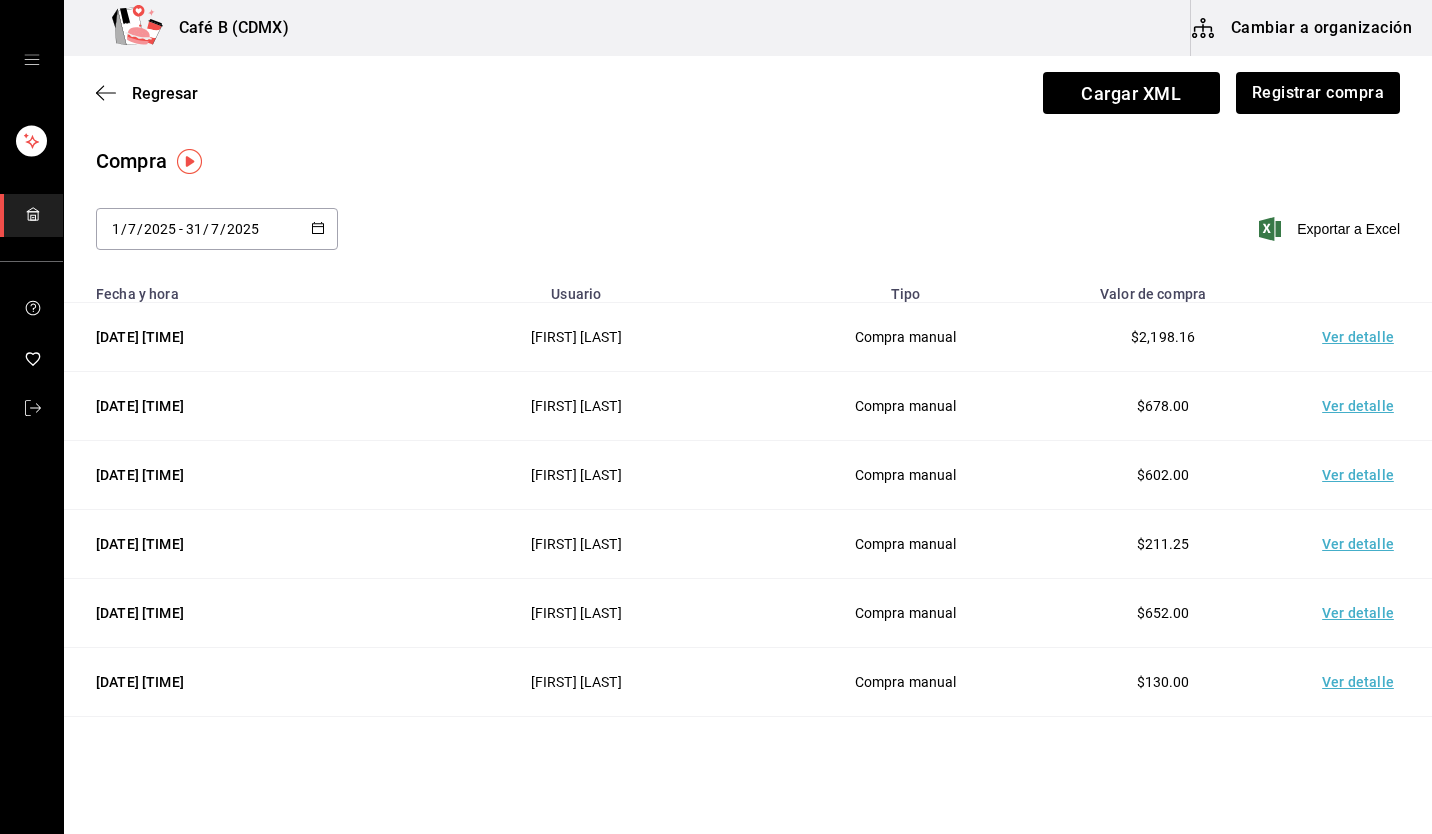 click on "$652.00" at bounding box center (1163, 613) 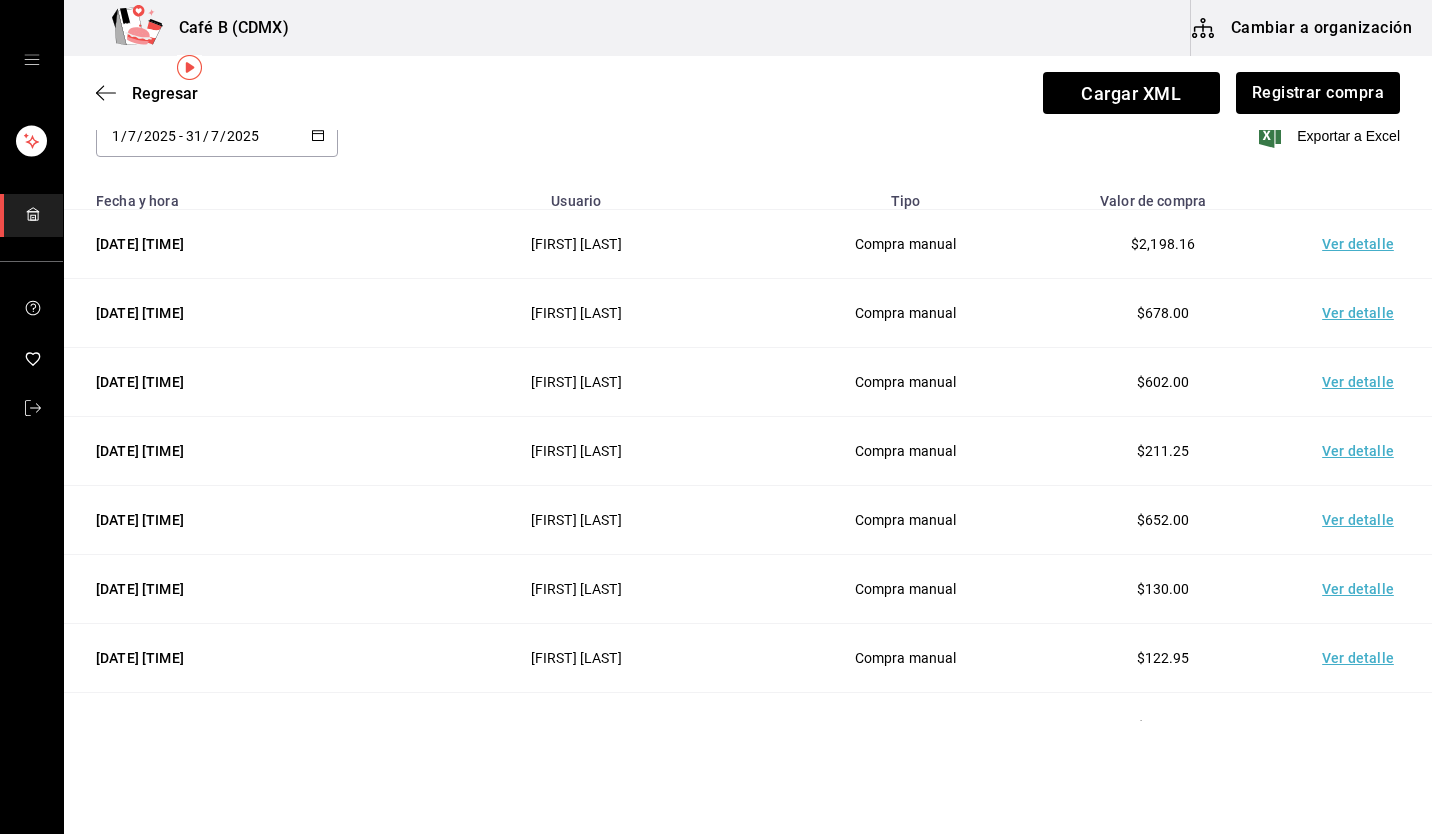 scroll, scrollTop: 92, scrollLeft: 0, axis: vertical 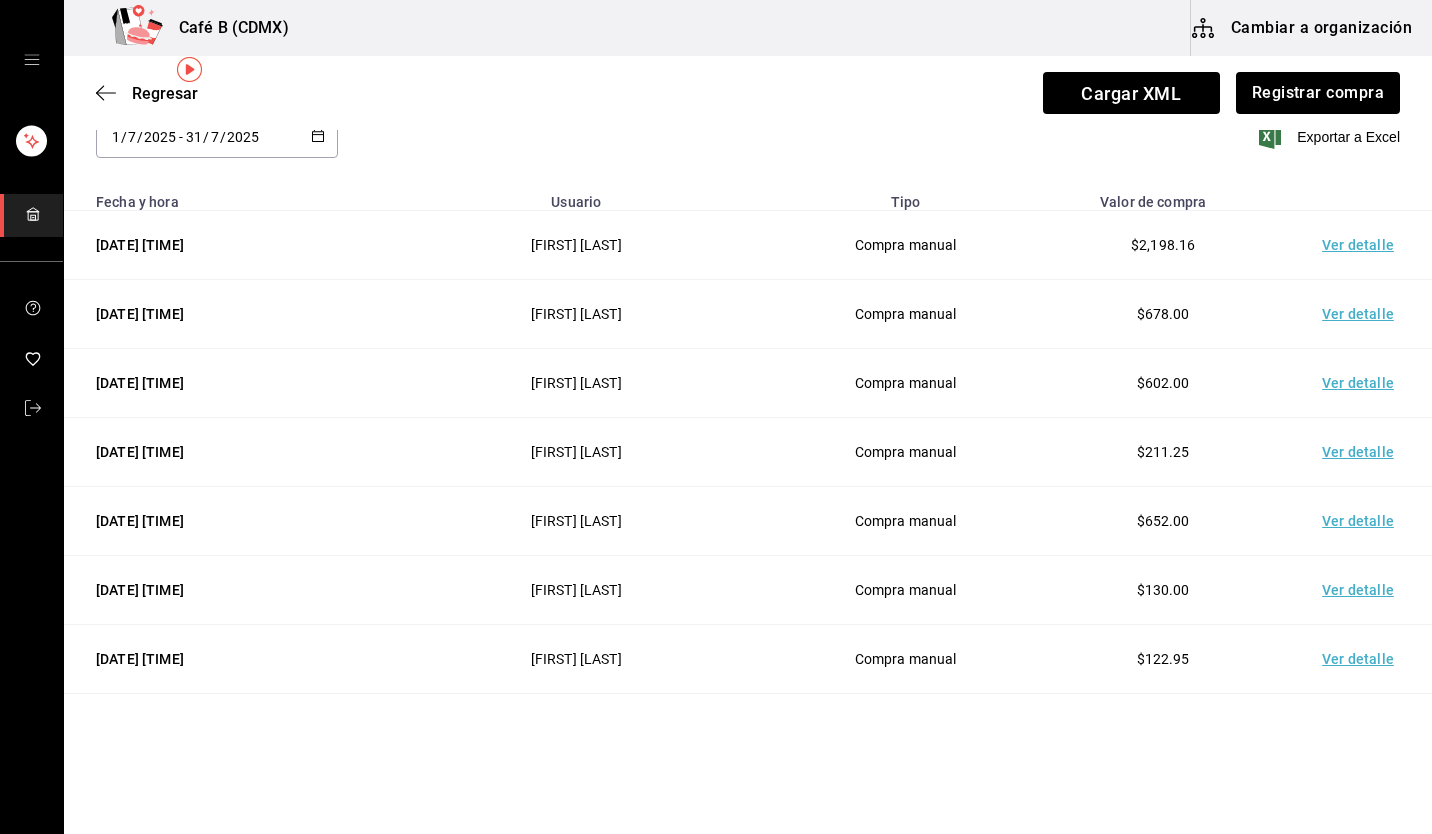 click on "Ver detalle" at bounding box center [1362, 521] 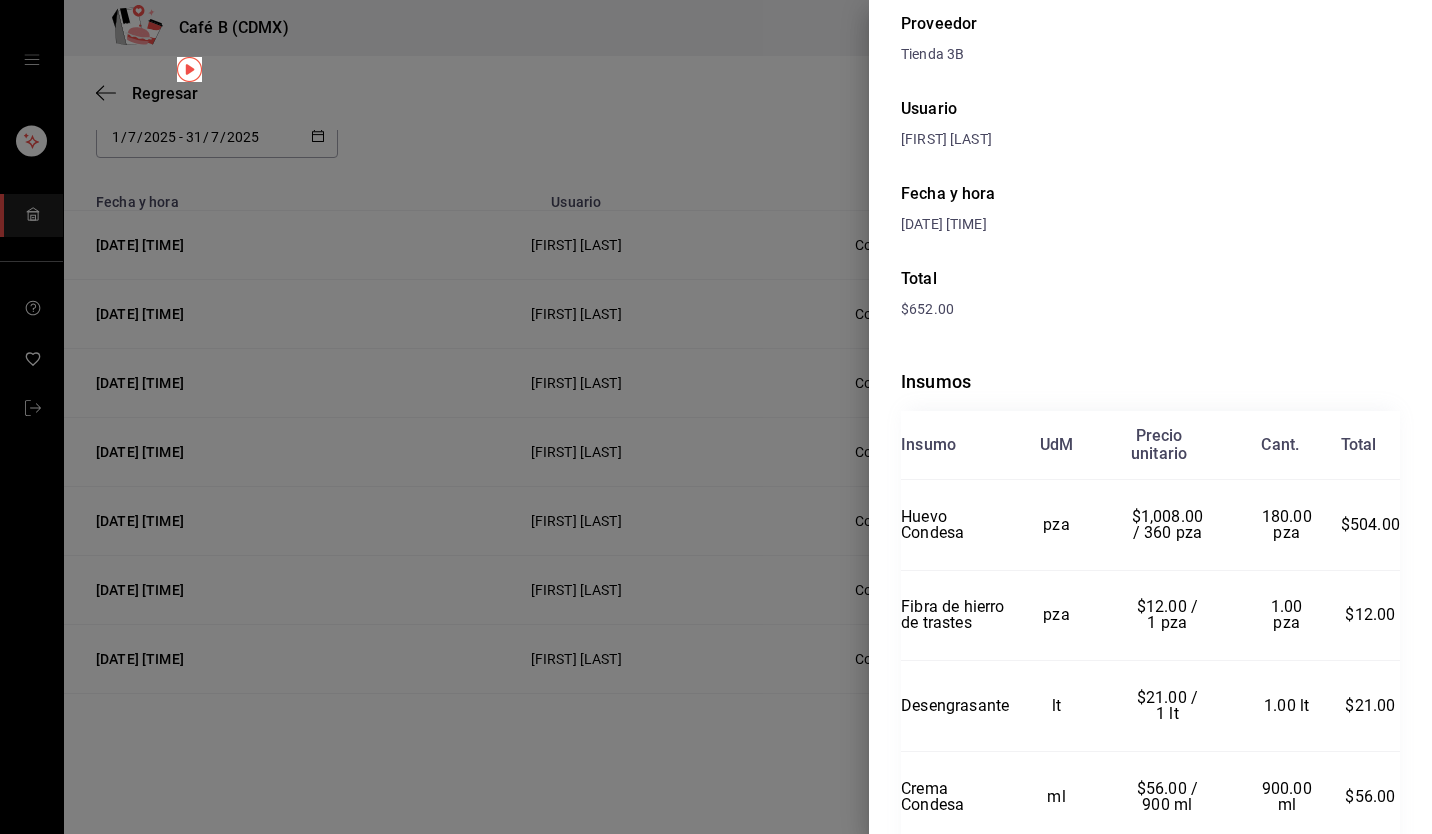 scroll, scrollTop: 0, scrollLeft: 0, axis: both 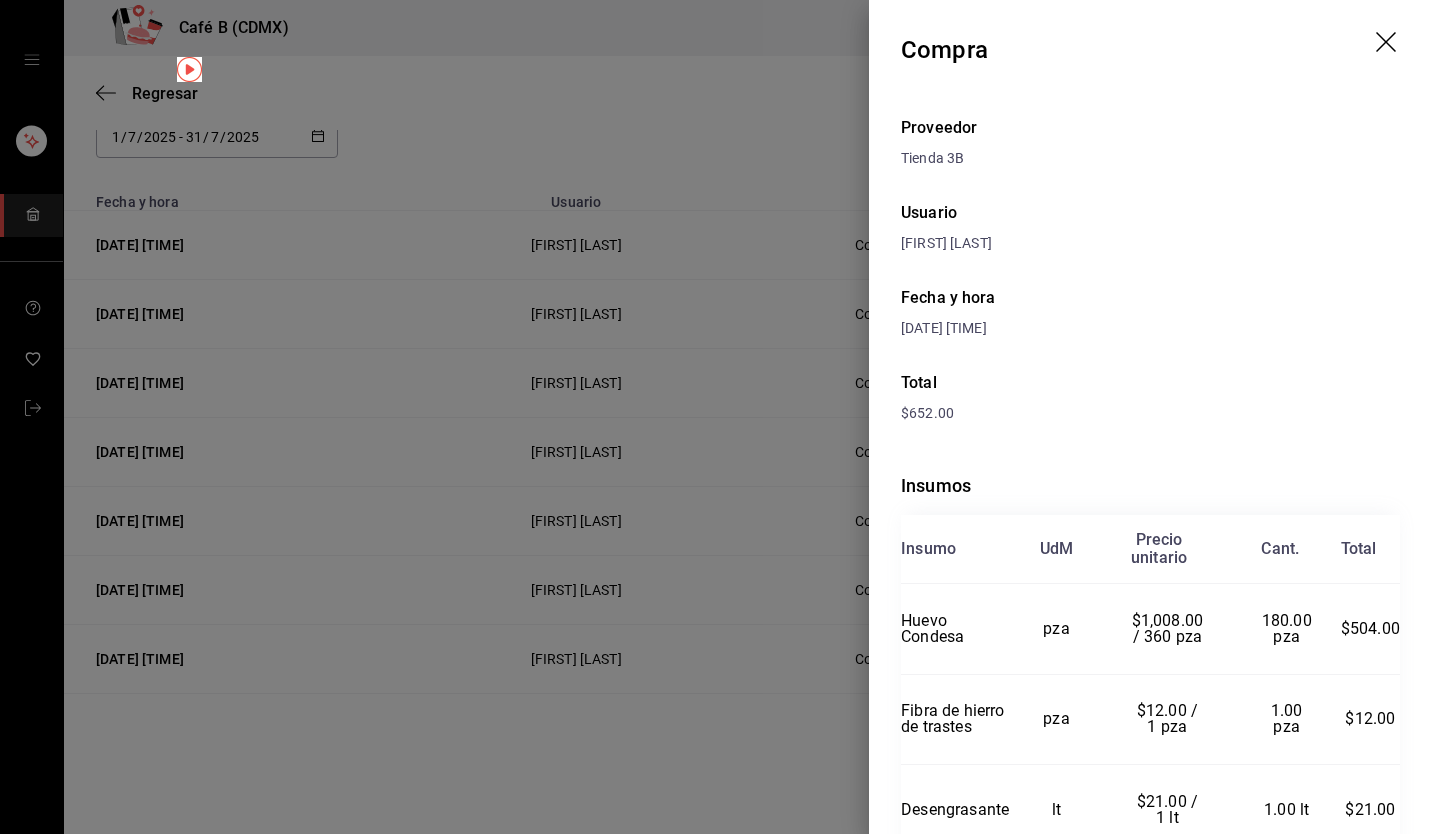 click 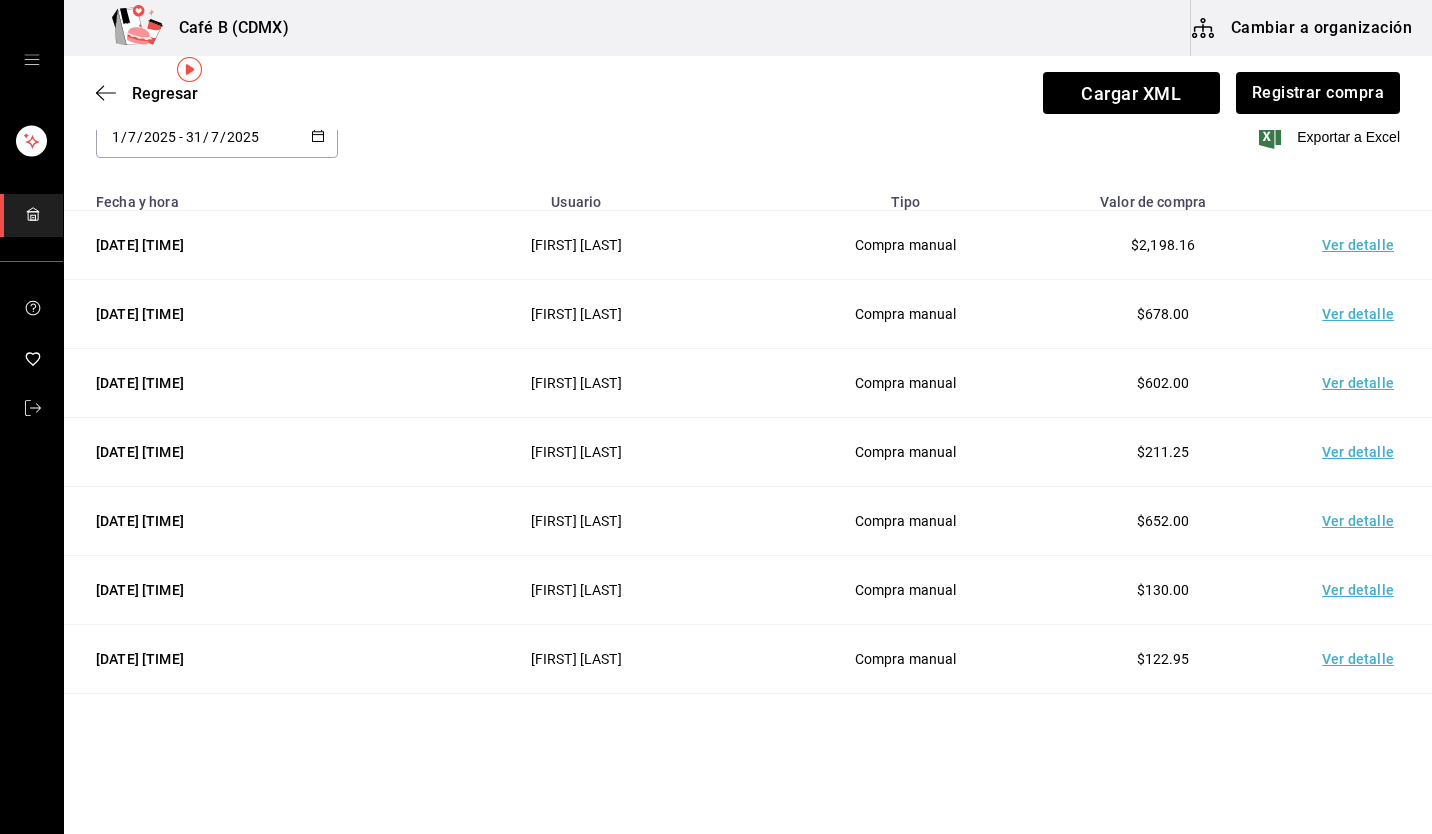 click on "$211.25" at bounding box center (1163, 452) 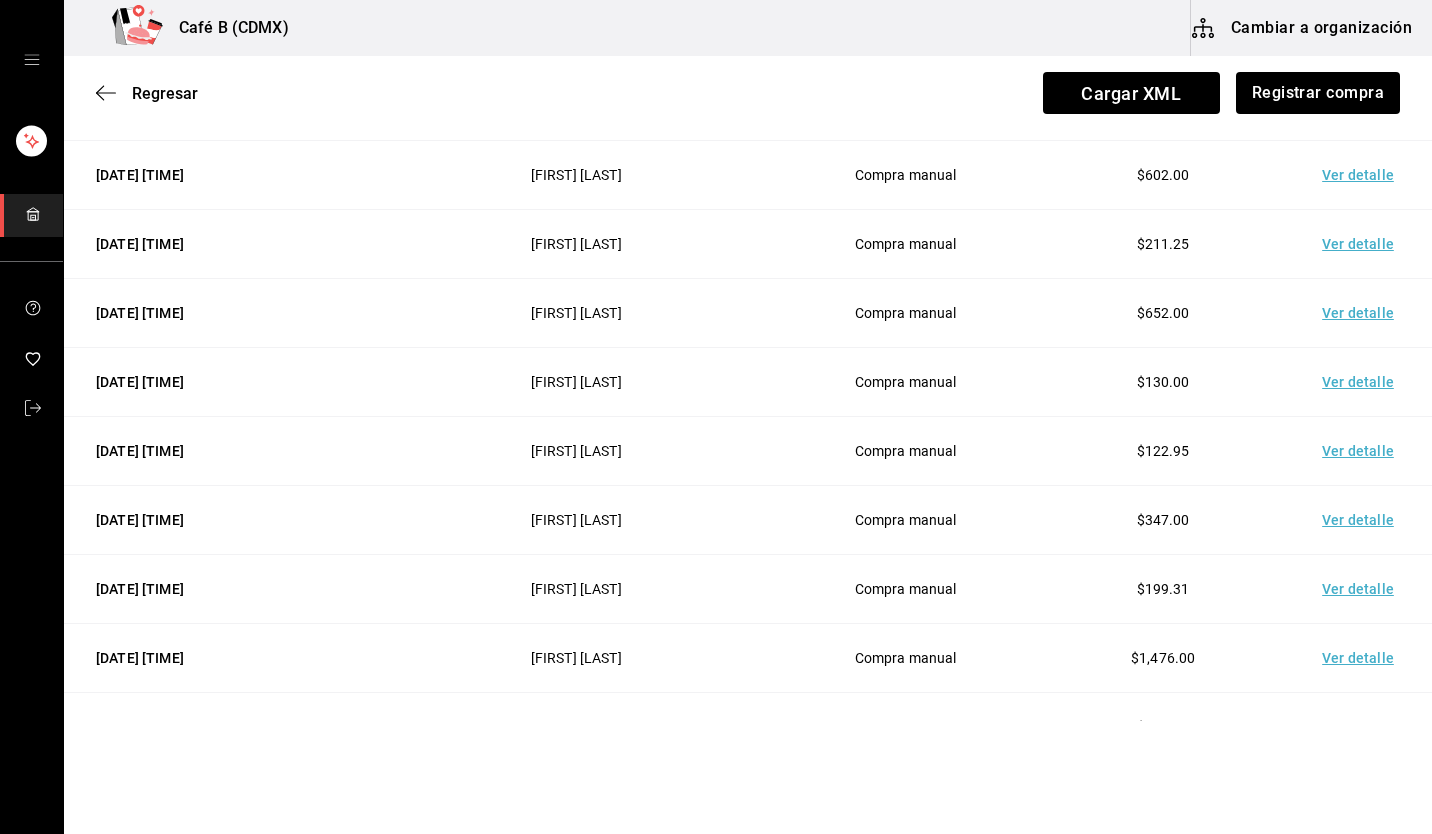 scroll, scrollTop: 0, scrollLeft: 0, axis: both 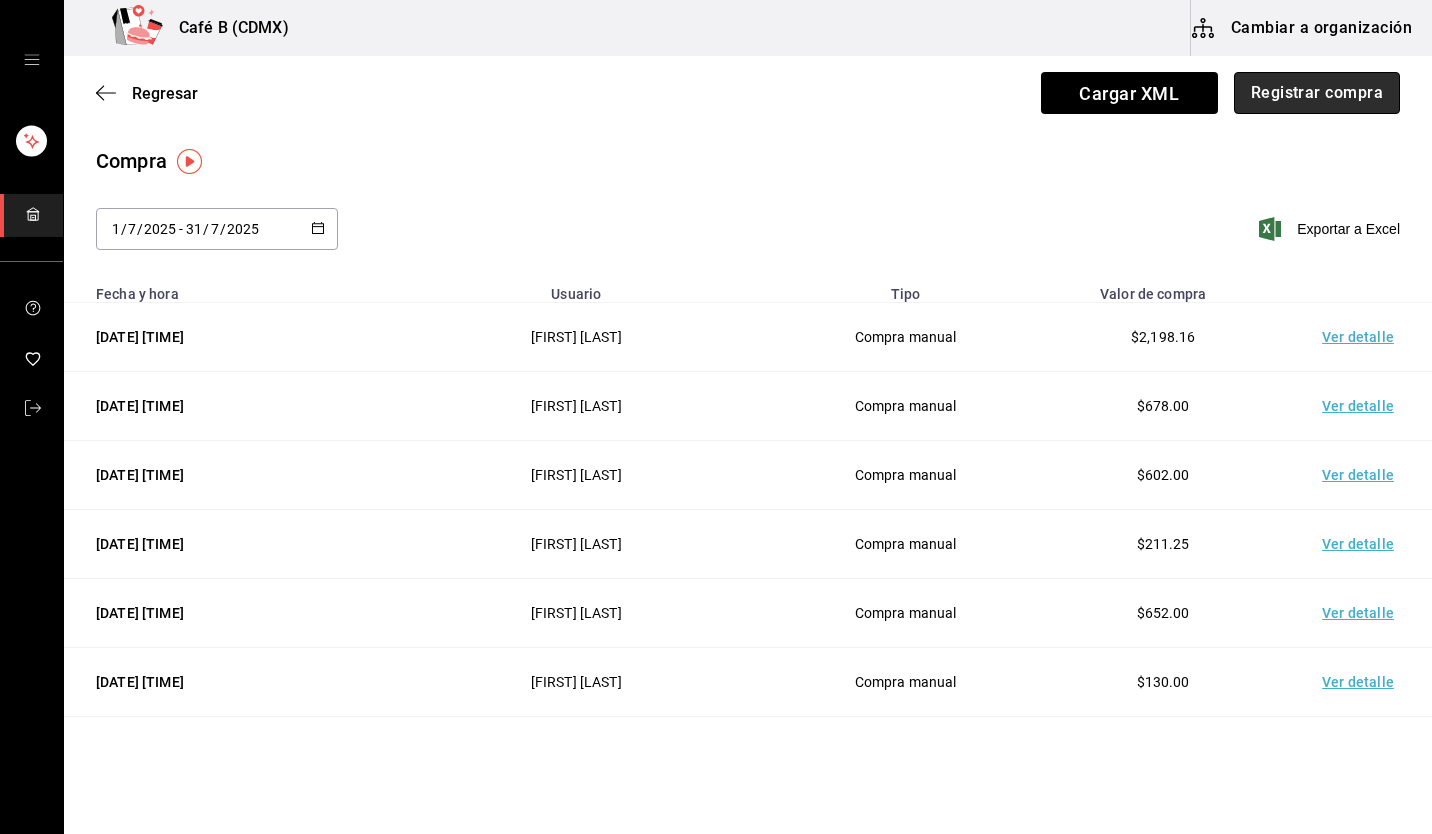 click on "Registrar compra" at bounding box center [1317, 93] 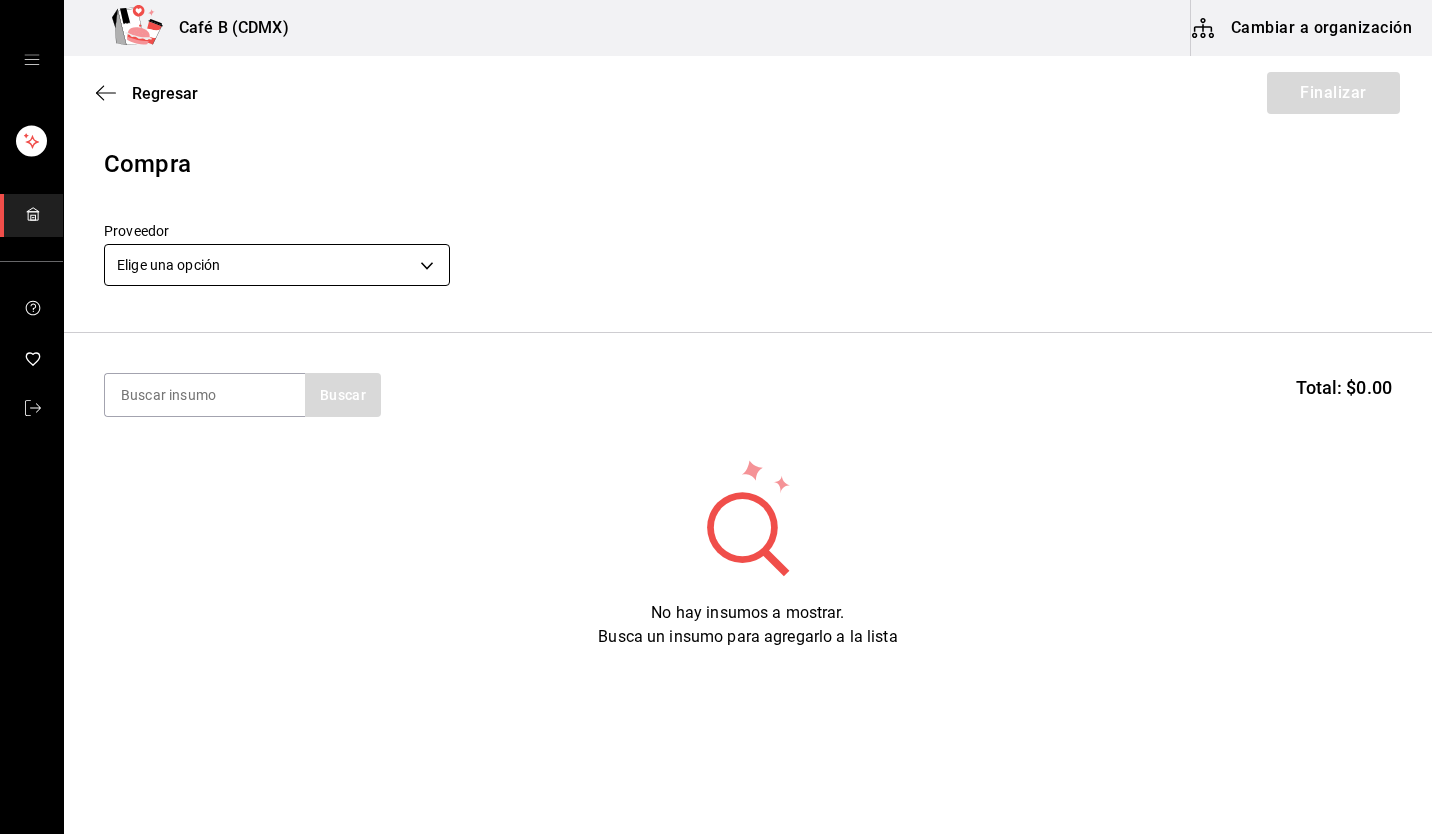 click on "Café B (CDMX) Cambiar a organización Regresar Finalizar Compra Proveedor Elige una opción default Buscar Total: $0.00 No hay insumos a mostrar. Busca un insumo para agregarlo a la lista GANA 1 MES GRATIS EN TU SUSCRIPCIÓN AQUÍ ¿Recuerdas cómo empezó tu restaurante?
Hoy puedes ayudar a un colega a tener el mismo cambio que tú viviste.
Recomienda Parrot directamente desde tu Portal Administrador.
Es fácil y rápido.
🎁 Por cada restaurante que se una, ganas 1 mes gratis. Ver video tutorial Ir a video Editar Eliminar Visitar centro de ayuda (81) 2046 6363 soporte@parrotsoftware.io Visitar centro de ayuda (81) 2046 6363 soporte@parrotsoftware.io" at bounding box center (716, 360) 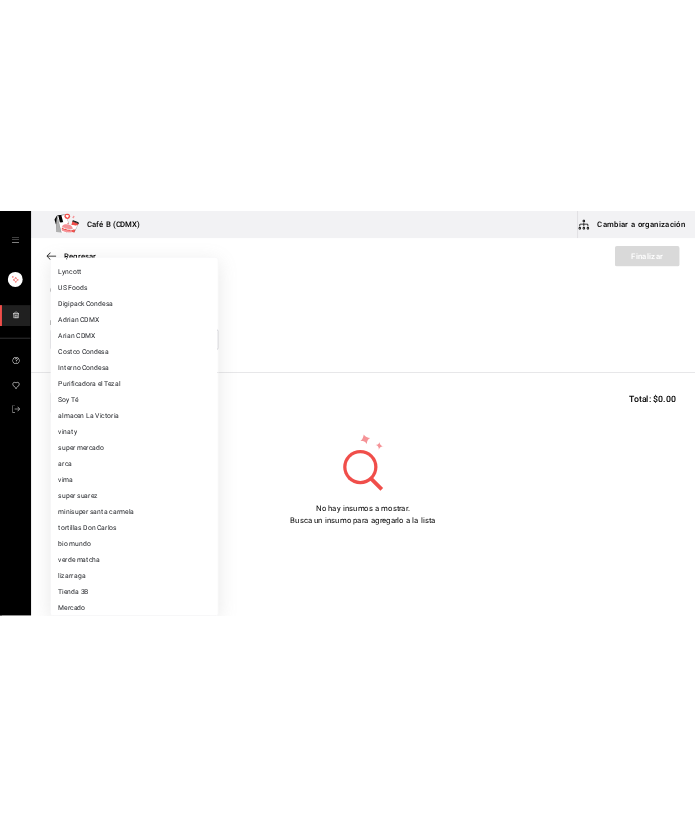 scroll, scrollTop: 963, scrollLeft: 0, axis: vertical 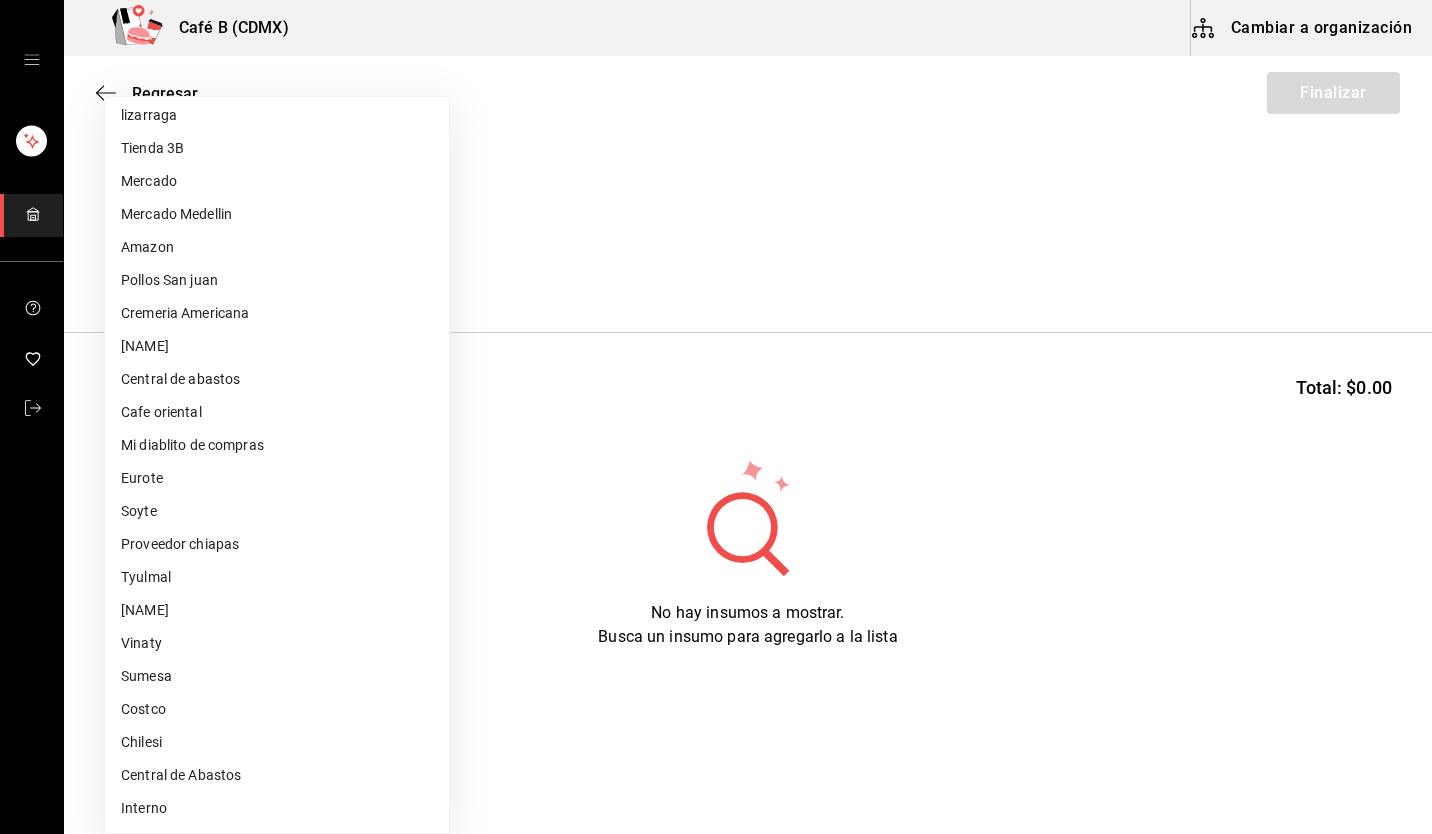 click on "Mi diablito de compras" at bounding box center (277, 445) 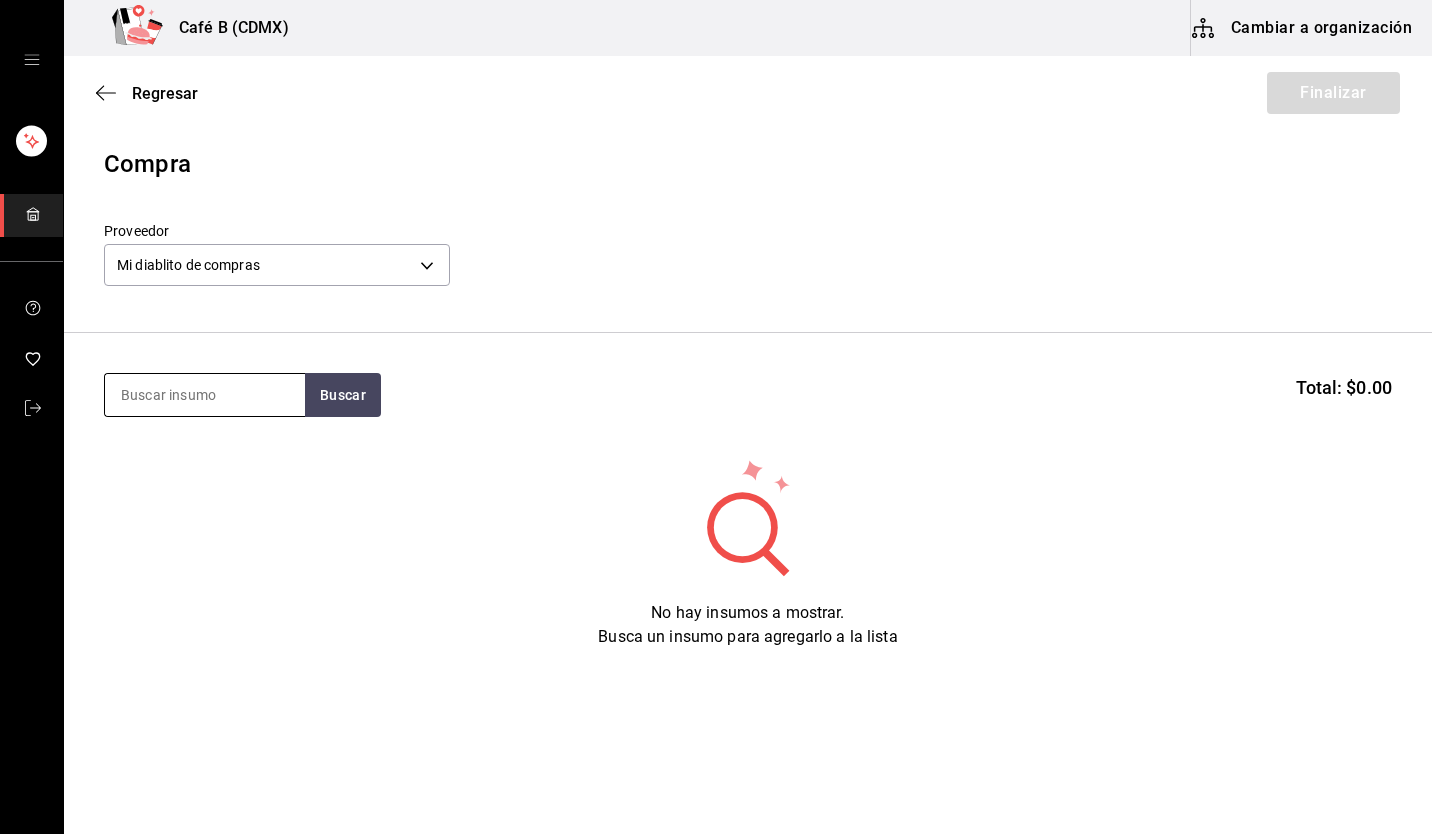 click at bounding box center (205, 395) 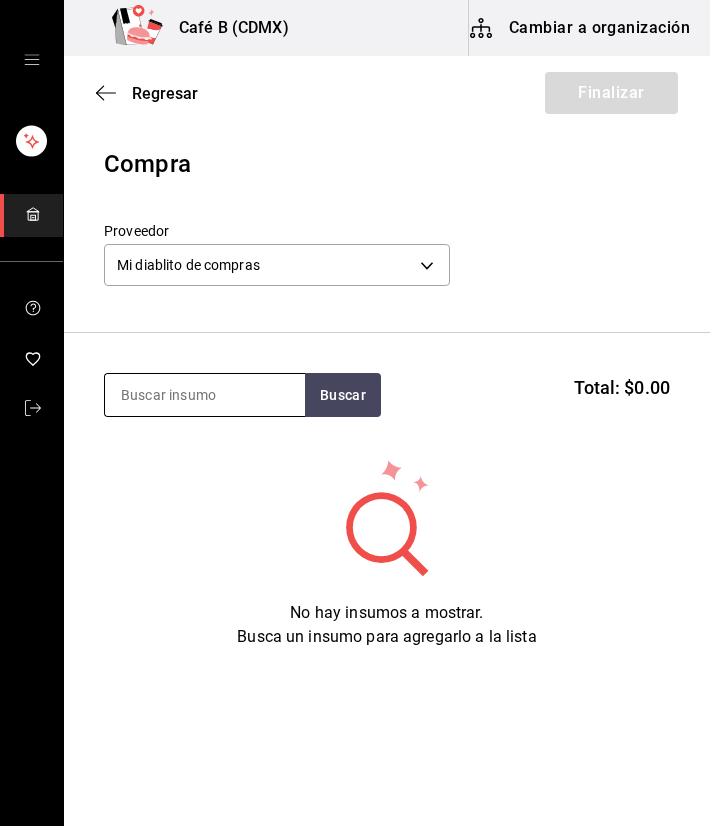 click at bounding box center [205, 395] 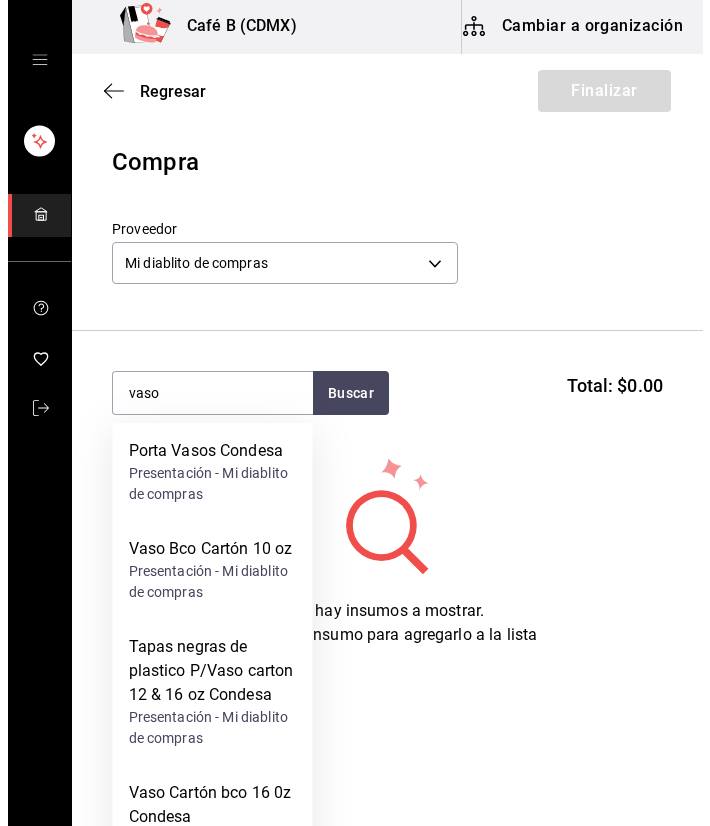 scroll, scrollTop: 0, scrollLeft: 0, axis: both 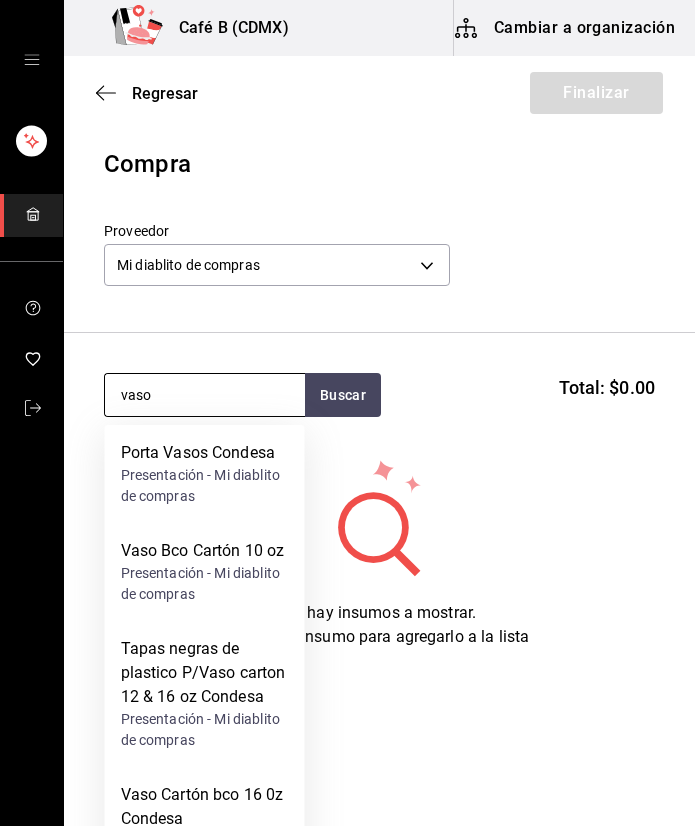 click on "vaso" at bounding box center [205, 395] 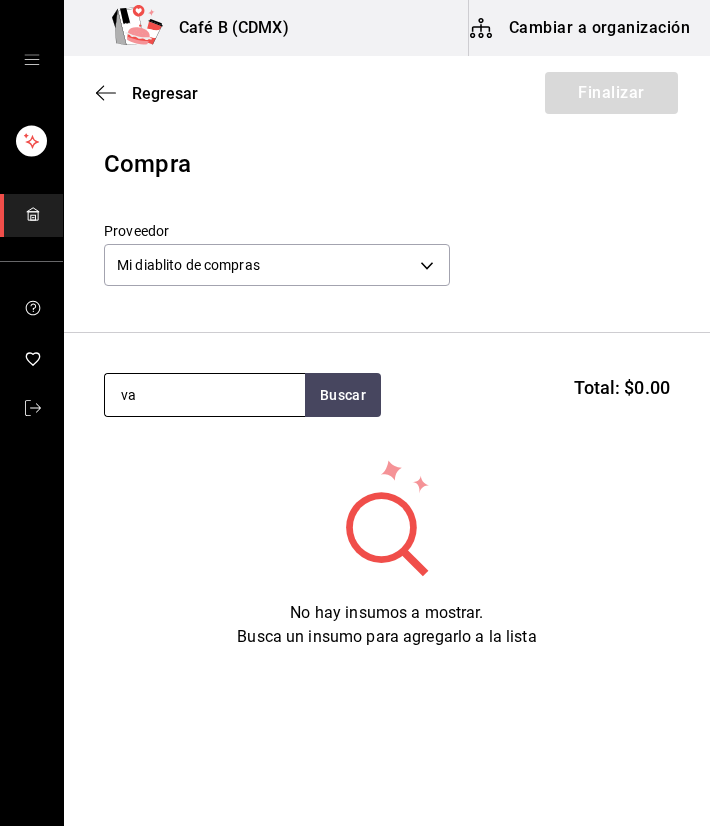 type on "v" 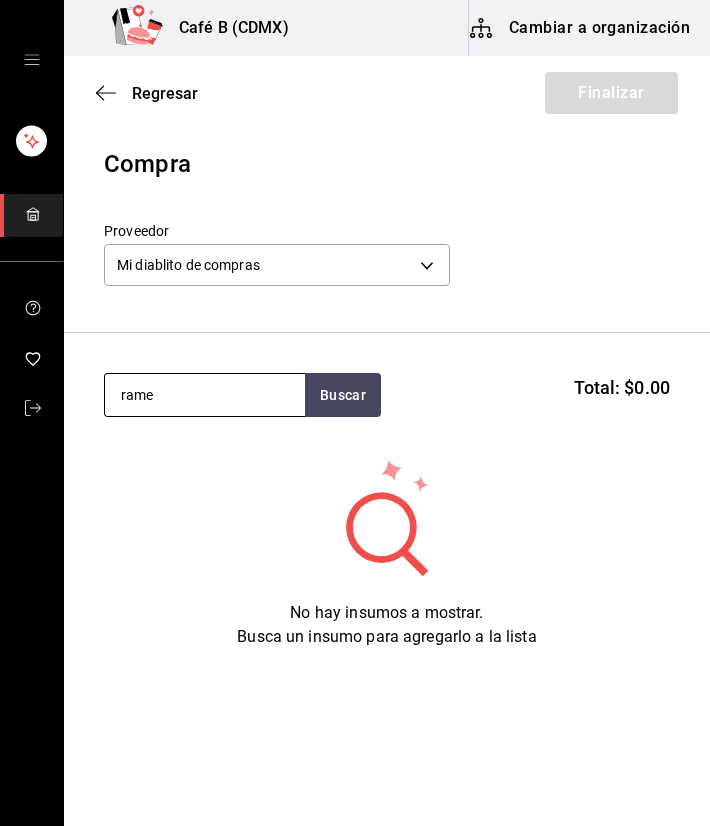 type on "rame" 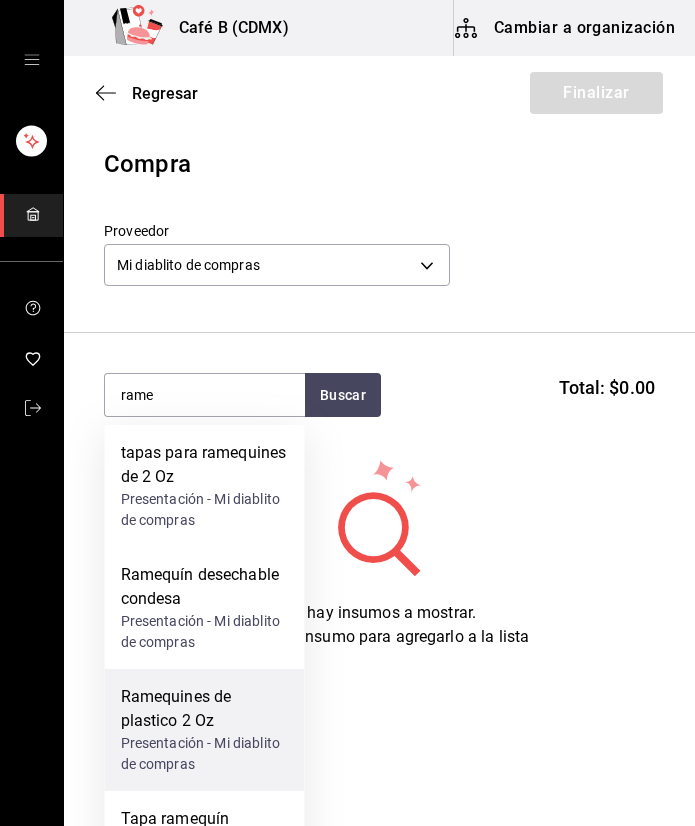 click on "Ramequines de plastico 2 Oz" at bounding box center (205, 709) 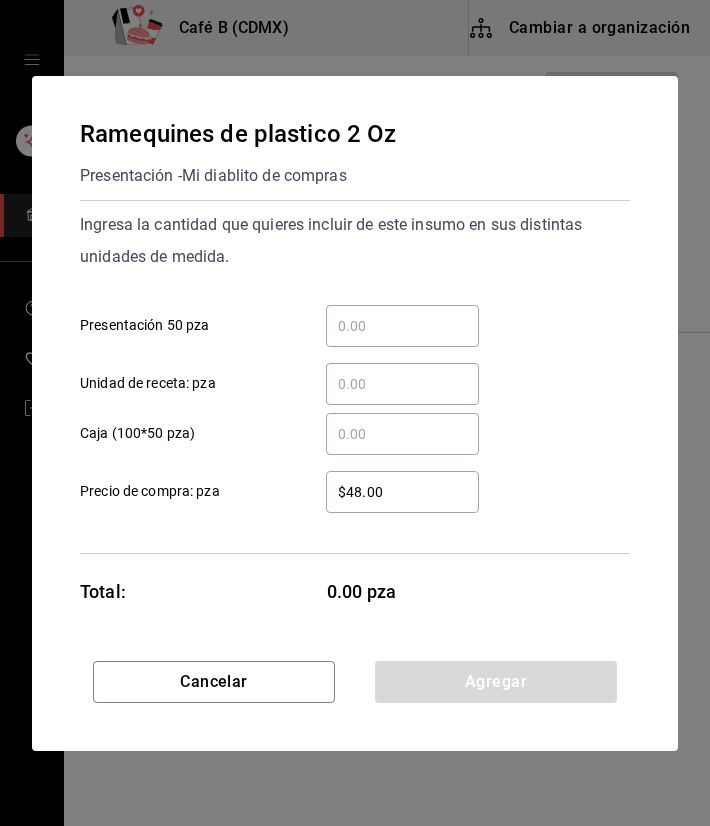 click on "​ Presentación 50 pza" at bounding box center (402, 326) 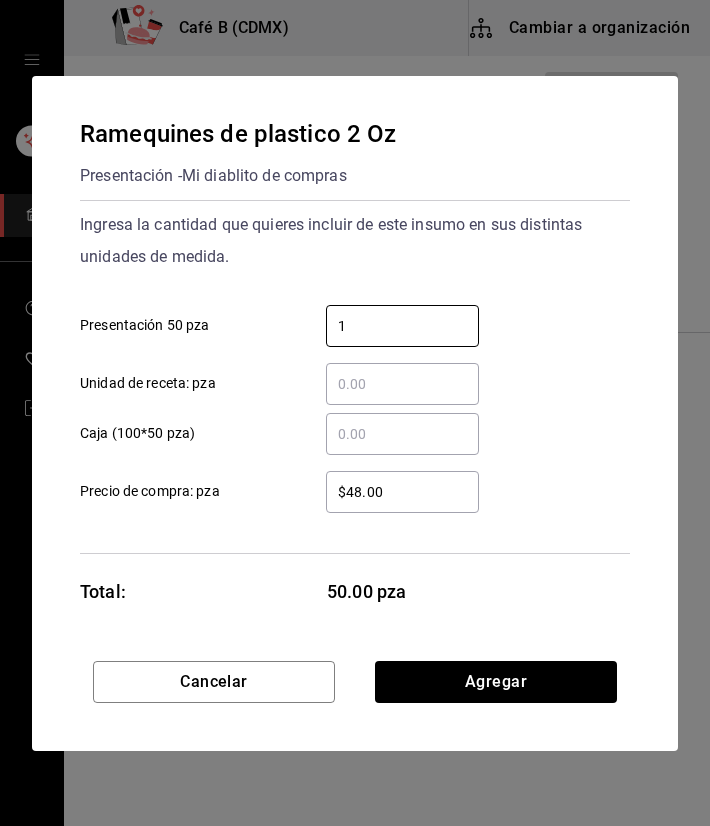 type on "1" 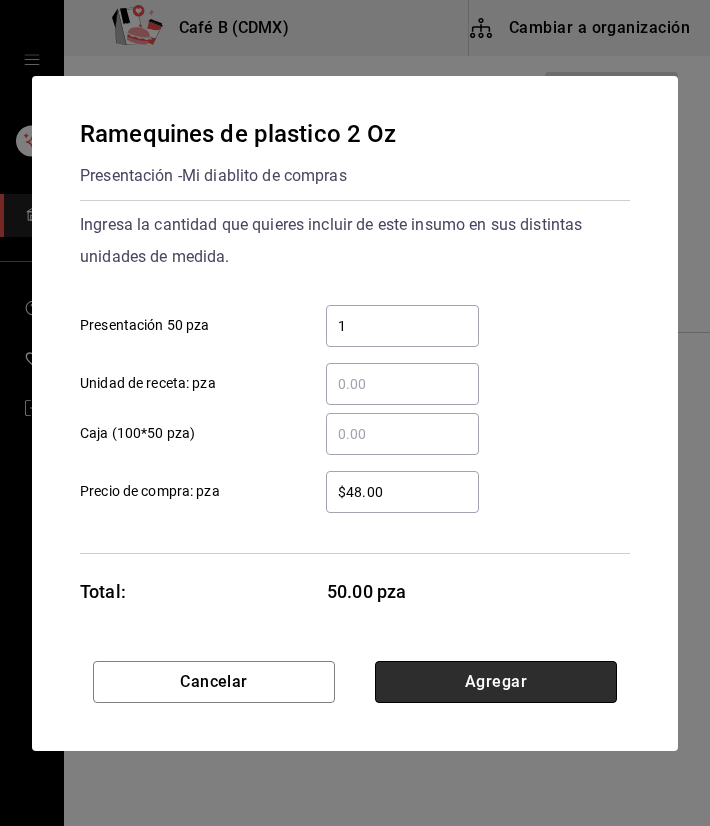 click on "Agregar" at bounding box center [496, 682] 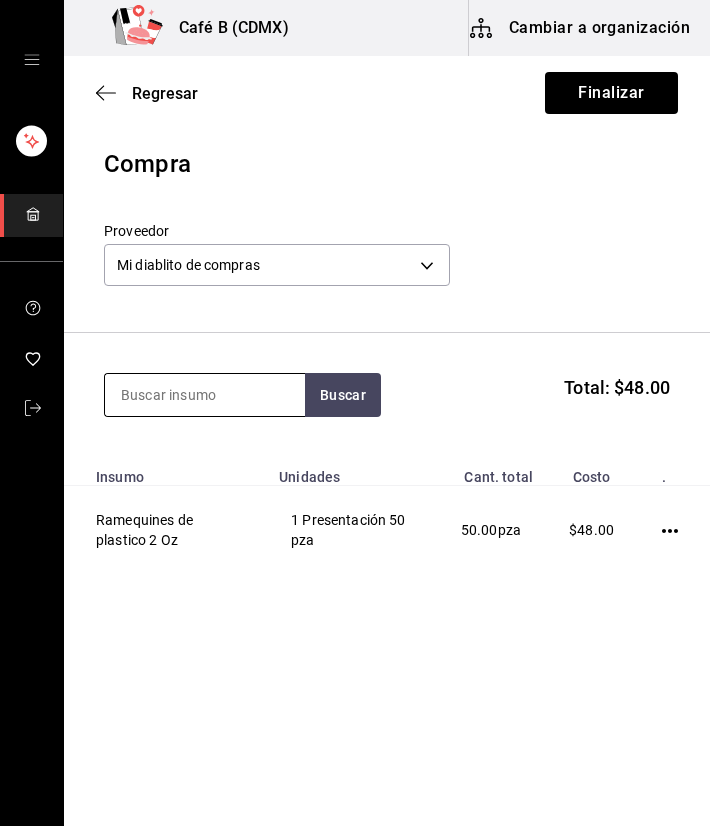 click at bounding box center (205, 395) 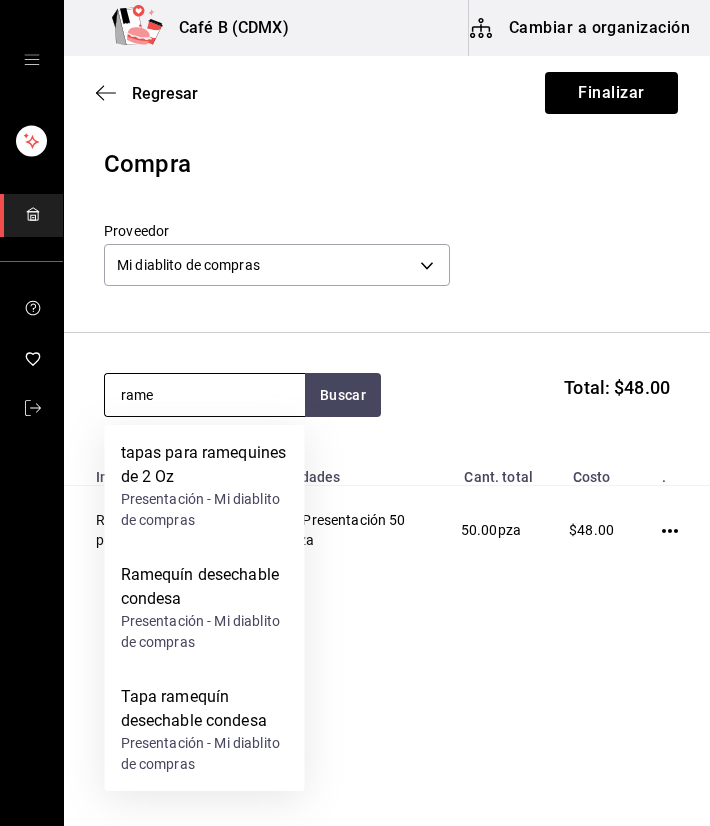 type on "rame" 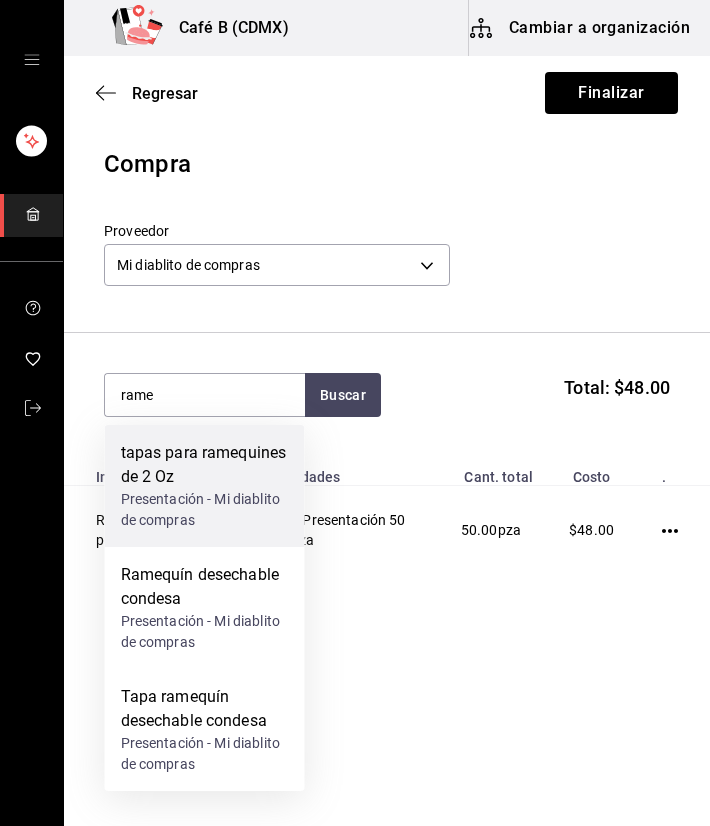 click on "Presentación - Mi diablito de compras" at bounding box center (205, 510) 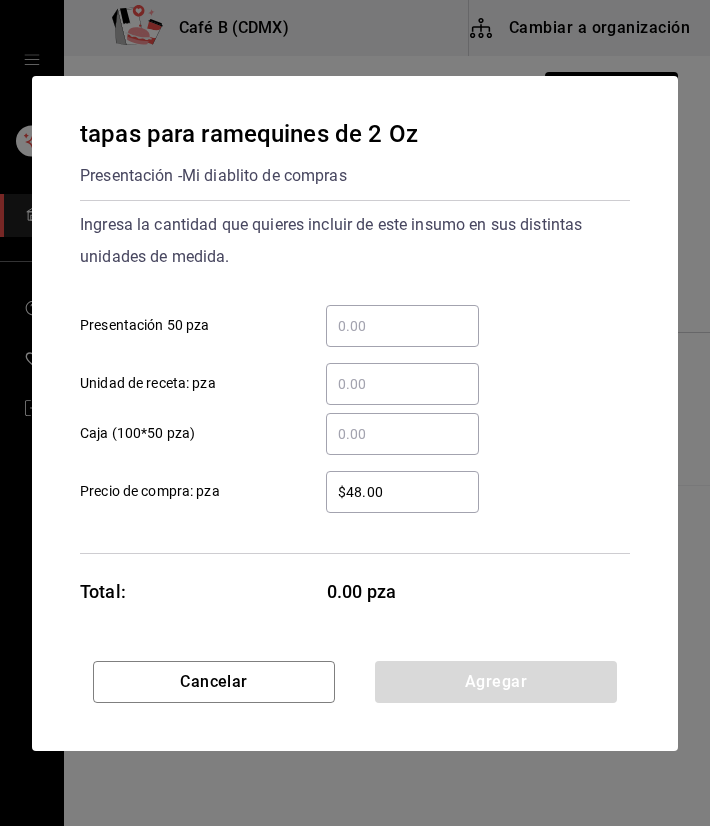 click on "​ Presentación 50 pza" at bounding box center [402, 326] 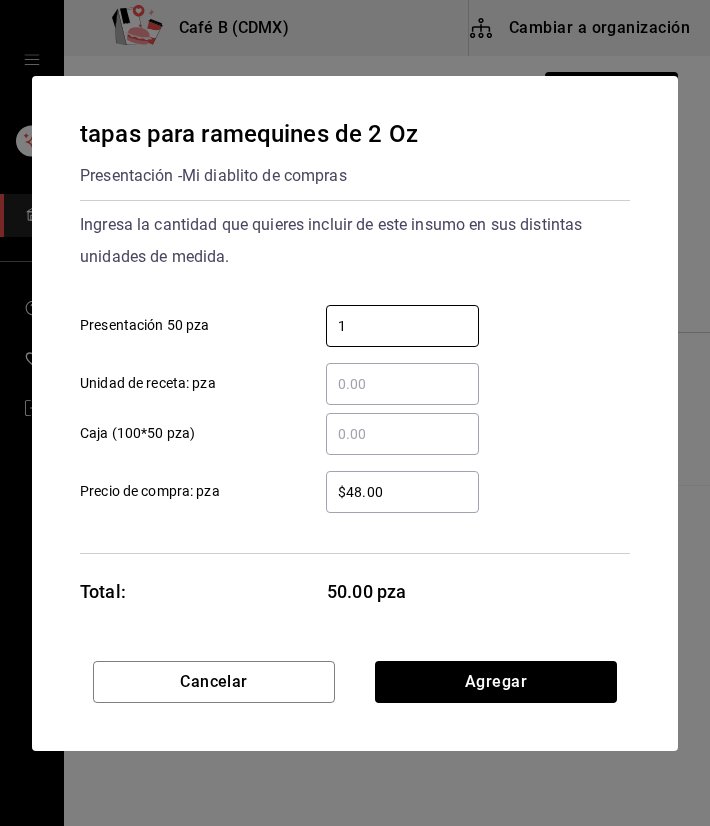 type on "1" 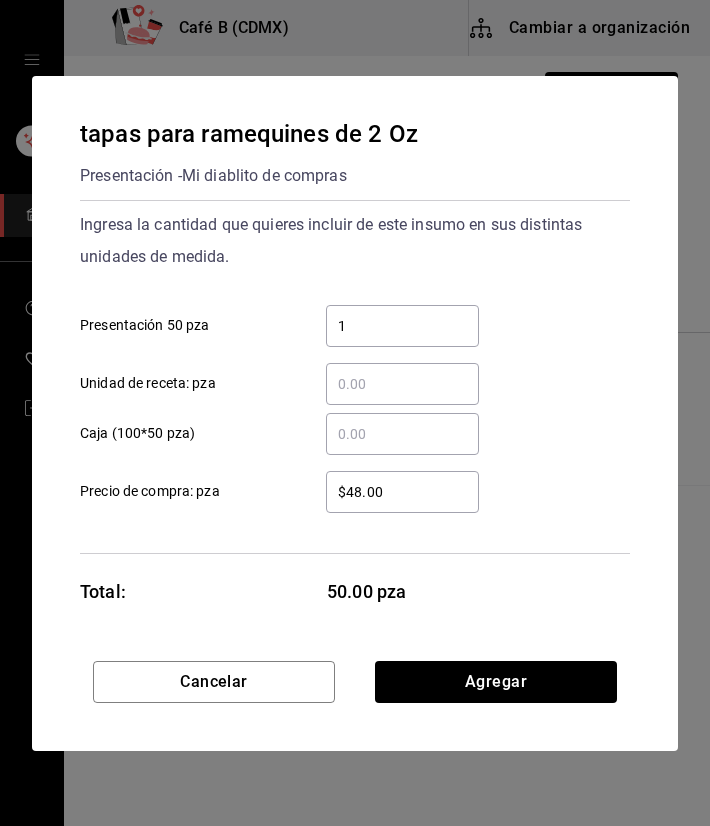 click on "Ingresa la cantidad que quieres incluir de este insumo en sus distintas unidades de medida. 1 ​ Presentación 50 pza ​ Unidad de receta: pza" at bounding box center (355, 307) 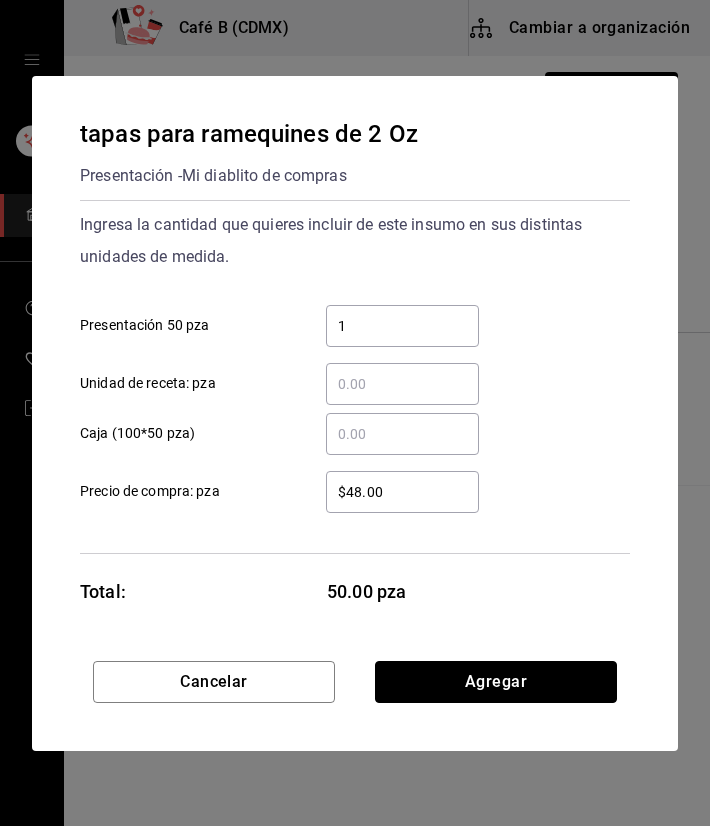 click on "Agregar" at bounding box center [496, 682] 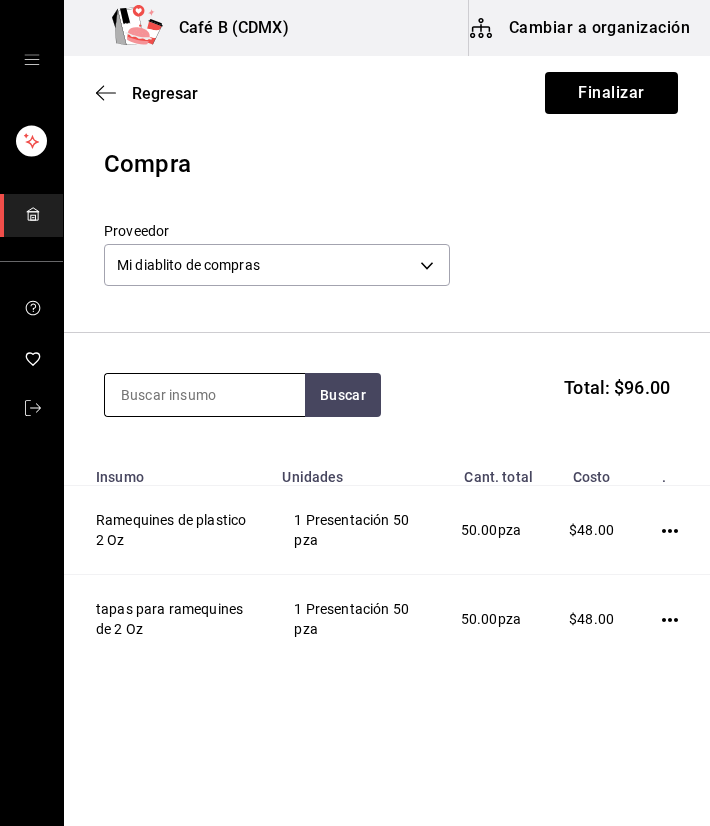 click at bounding box center [205, 395] 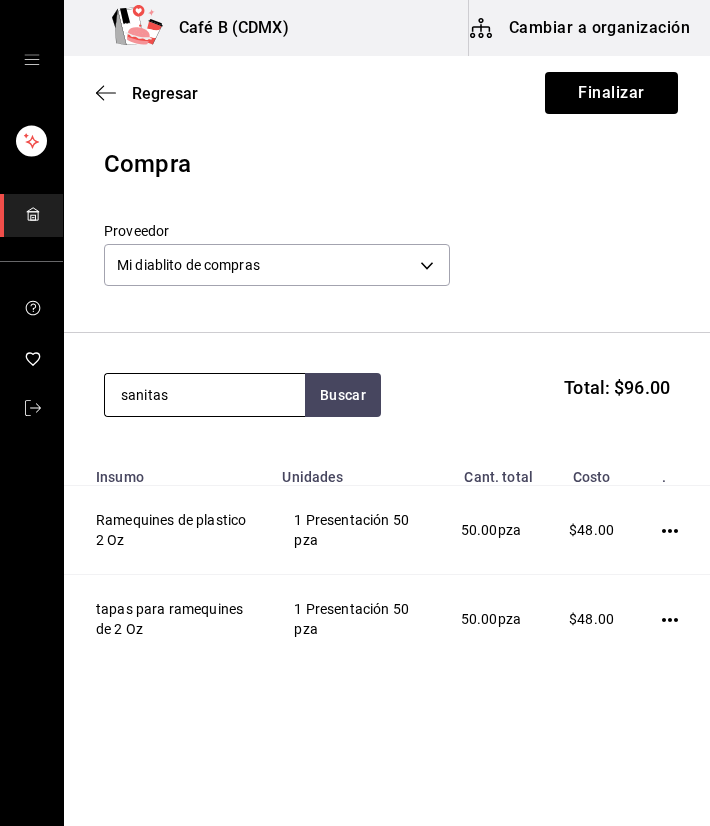 type on "sanitas" 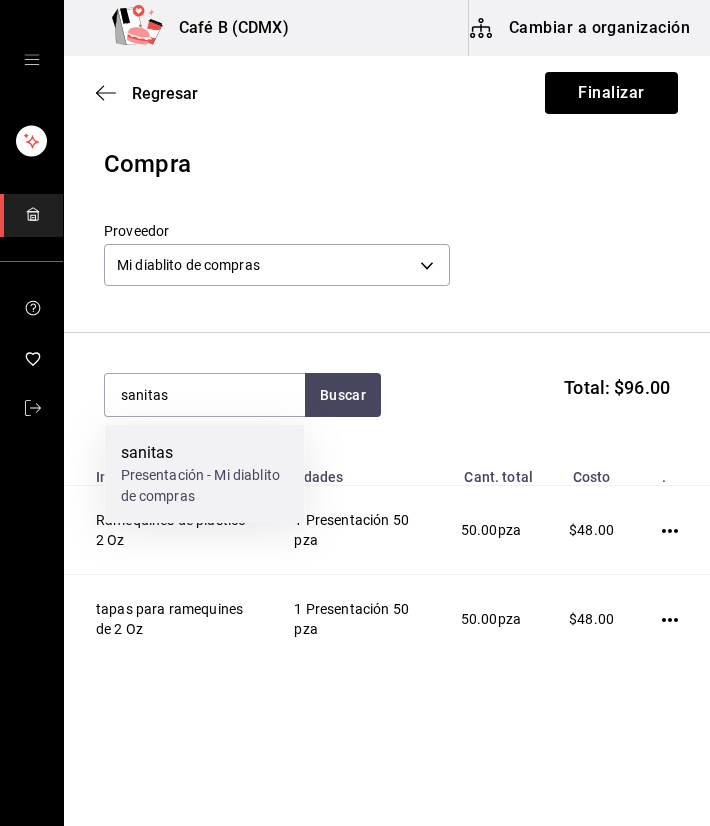 click on "Presentación - Mi diablito de compras" at bounding box center [205, 486] 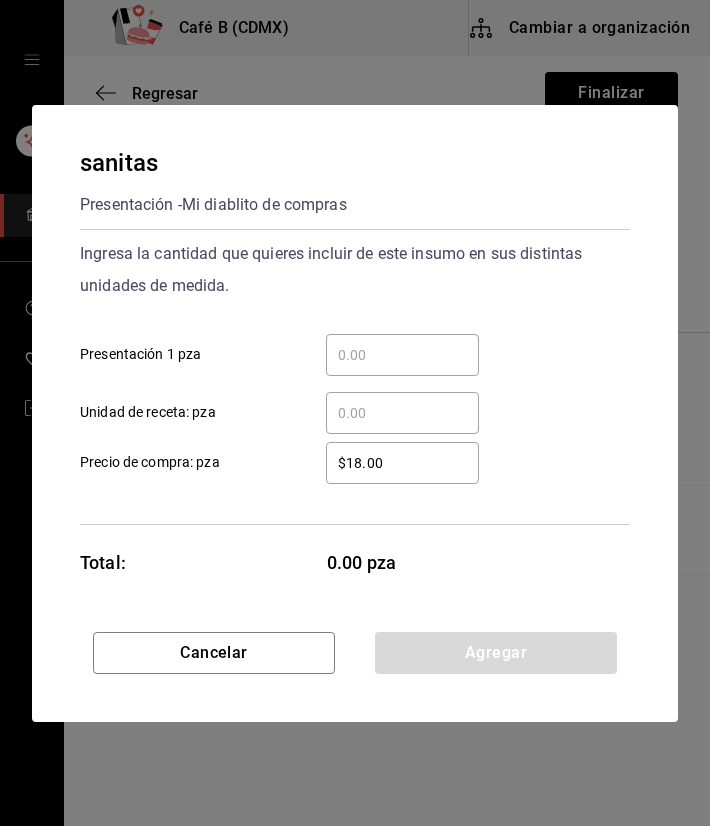 click on "​ Presentación 1 pza" at bounding box center (402, 355) 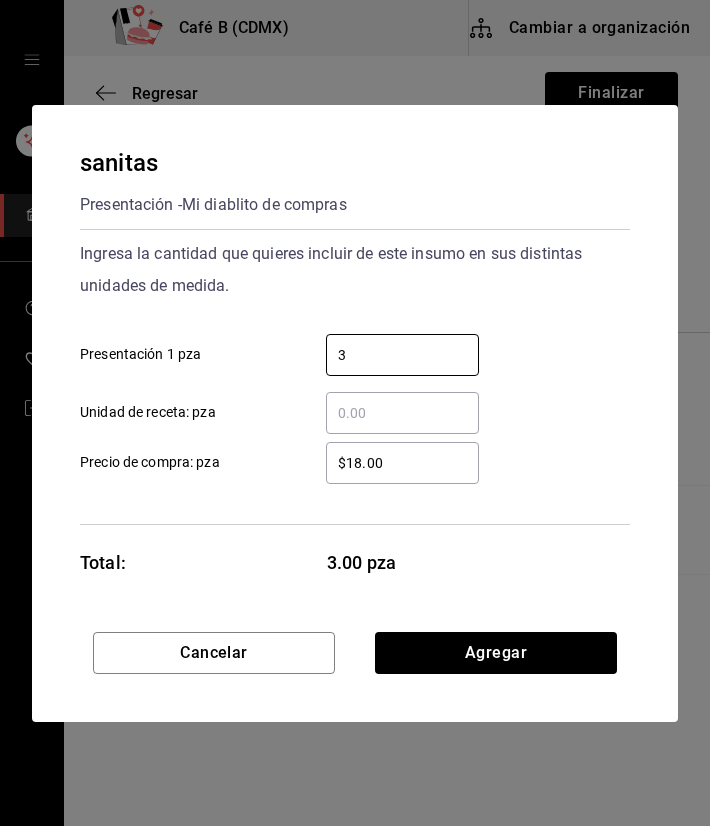 type on "3" 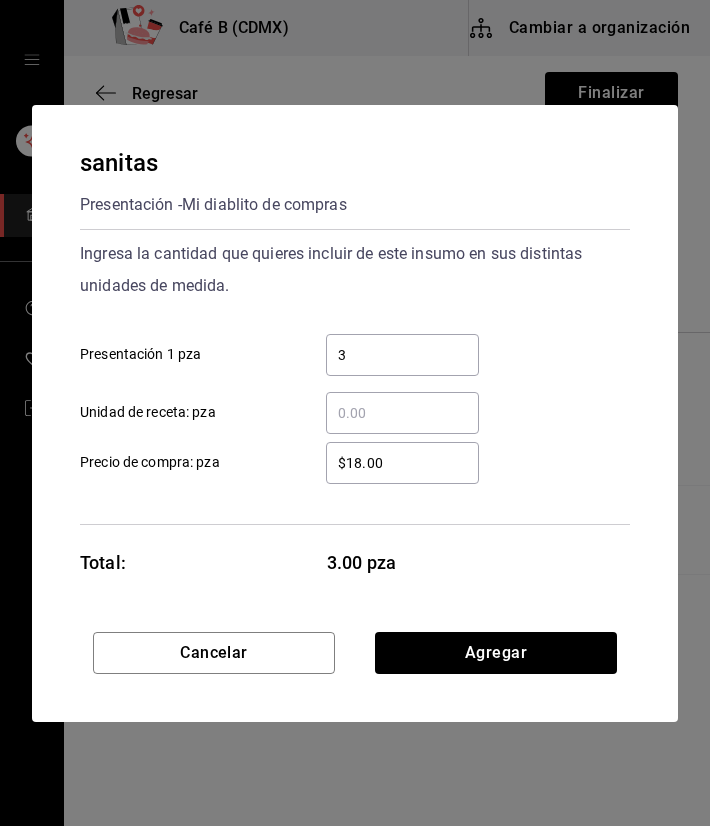click on "Ingresa la cantidad que quieres incluir de este insumo en sus distintas unidades de medida." at bounding box center (355, 270) 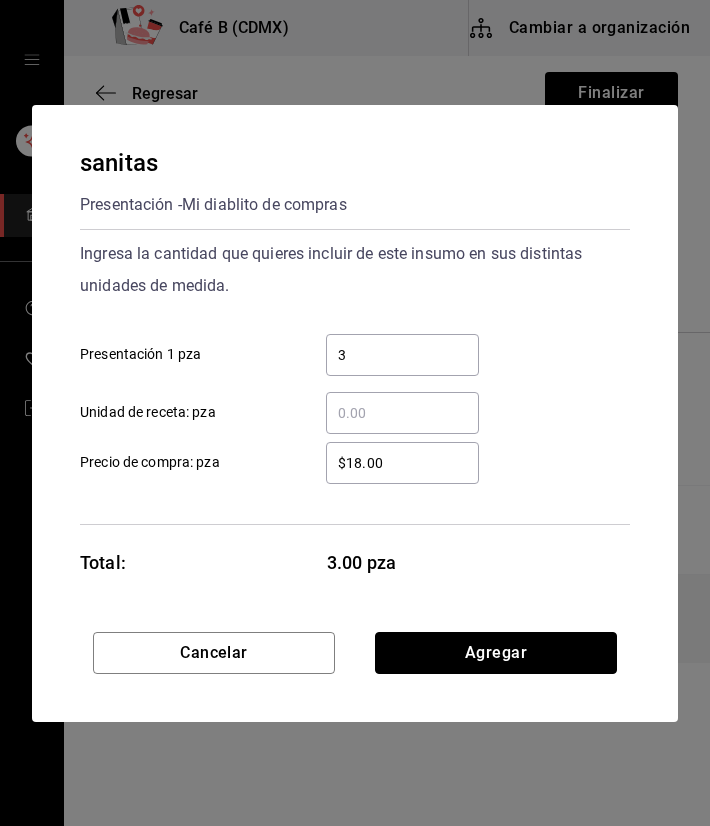 click on "Agregar" at bounding box center [496, 653] 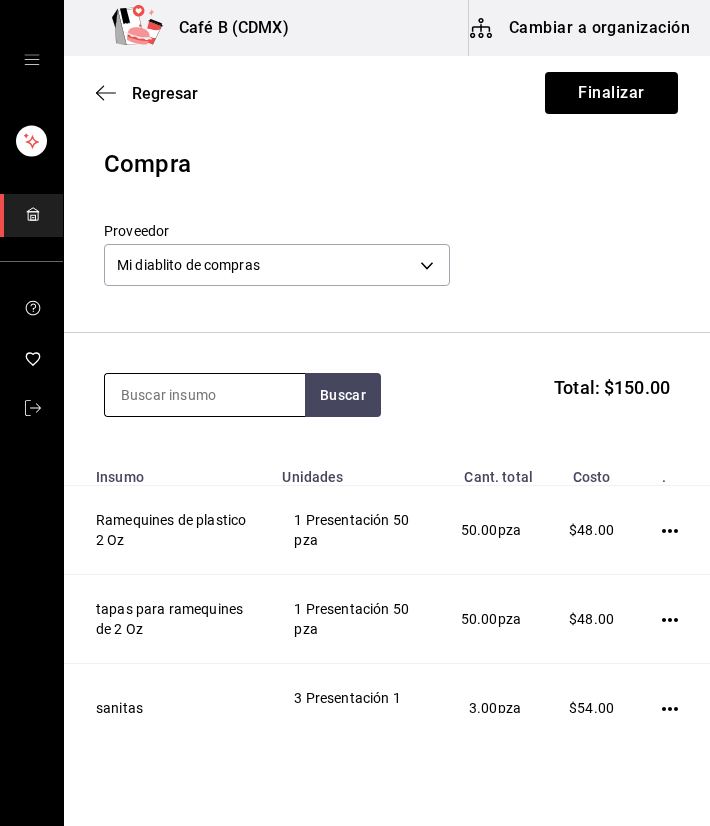 click at bounding box center (205, 395) 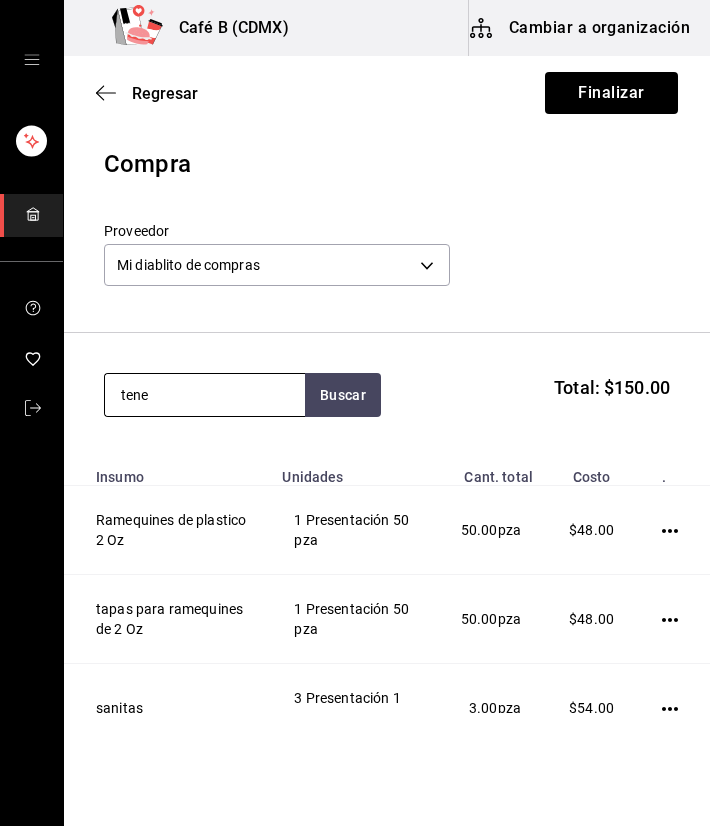 type on "tene" 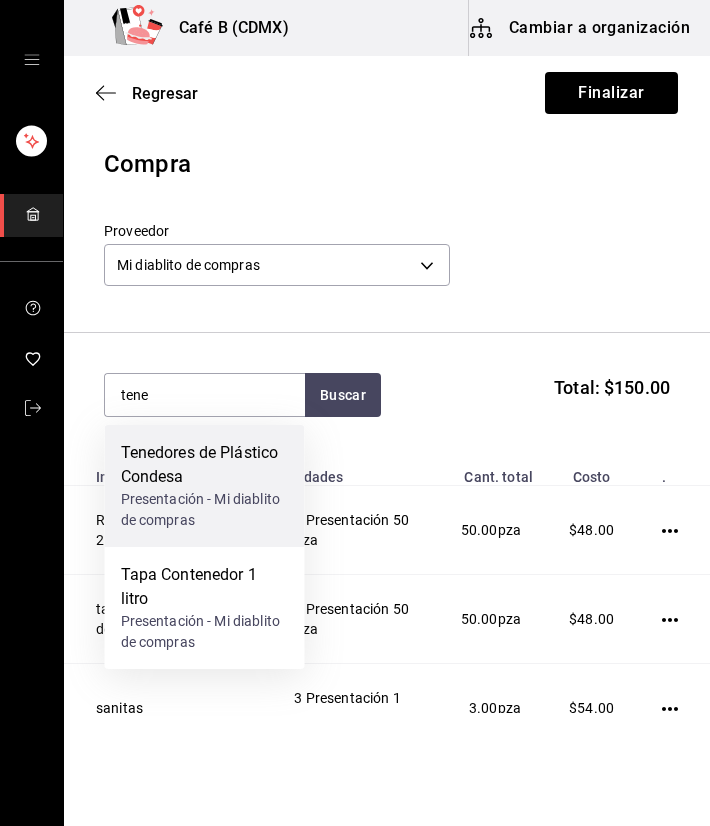 click on "Tenedores de Plástico Condesa" at bounding box center [205, 465] 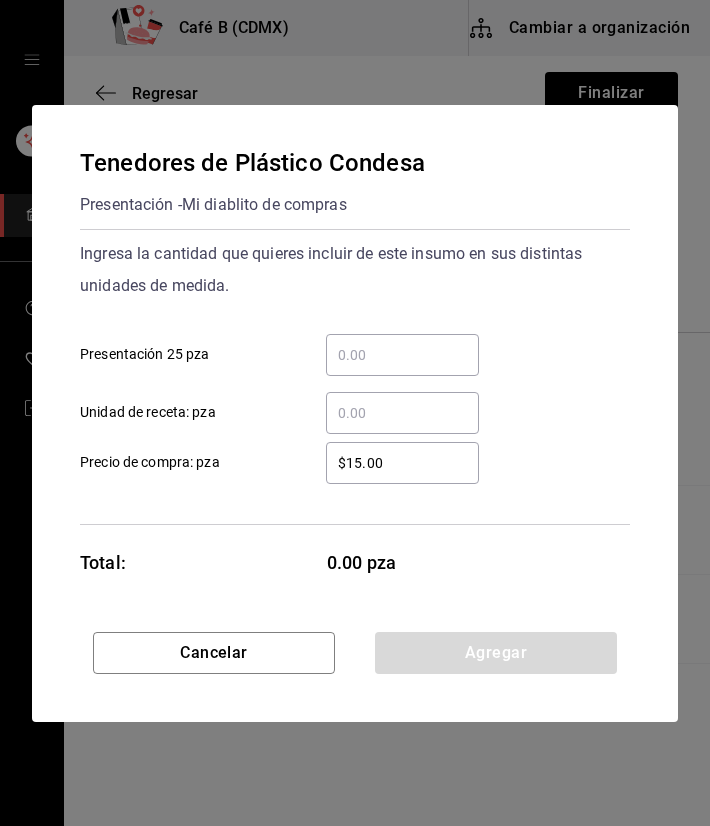 click on "​ Presentación 25 pza" at bounding box center [402, 355] 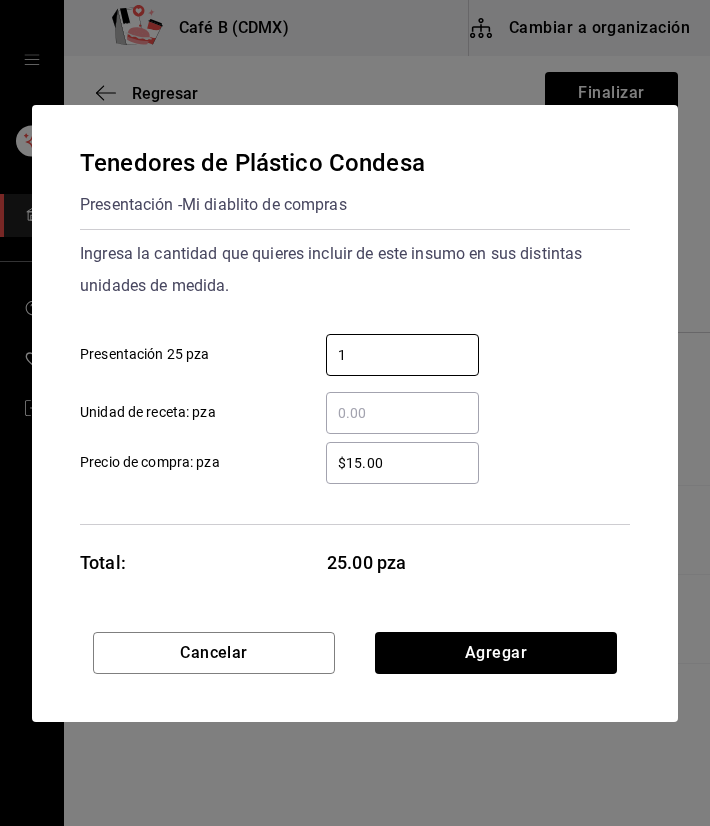 type on "1" 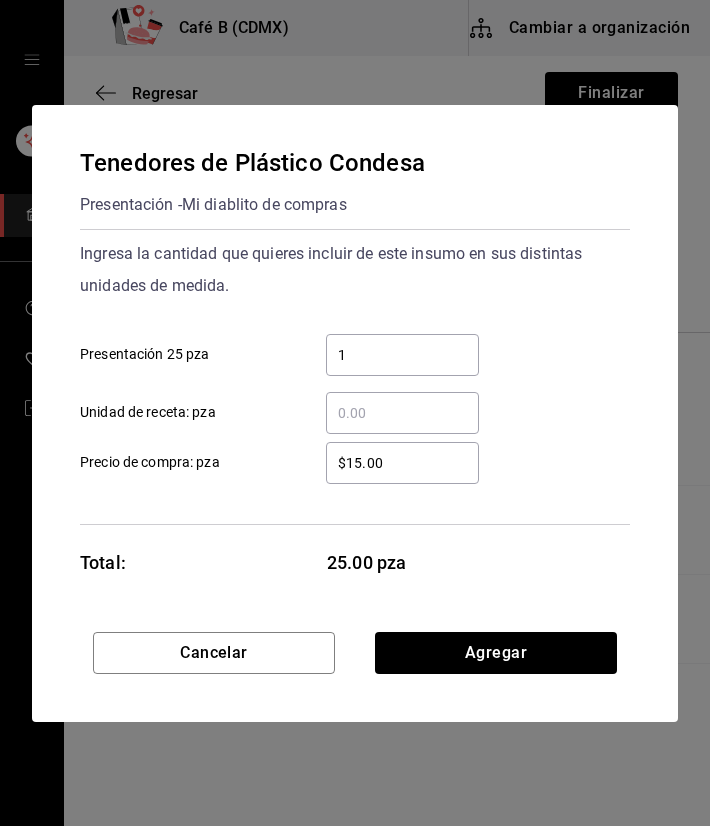 click on "Ingresa la cantidad que quieres incluir de este insumo en sus distintas unidades de medida. 1 ​ Presentación 25 pza ​ Unidad de receta: pza" at bounding box center (355, 336) 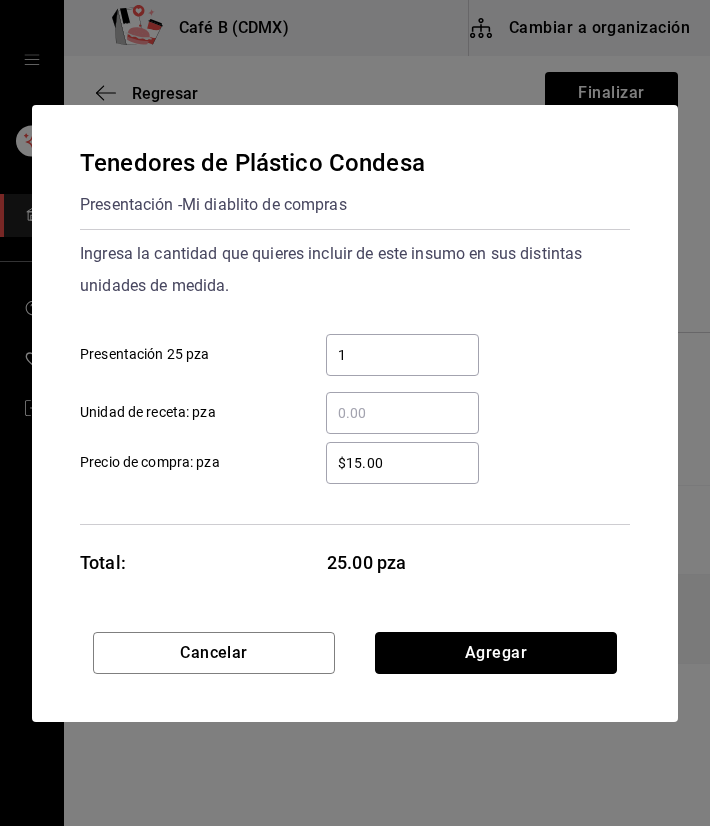click on "Agregar" at bounding box center (496, 653) 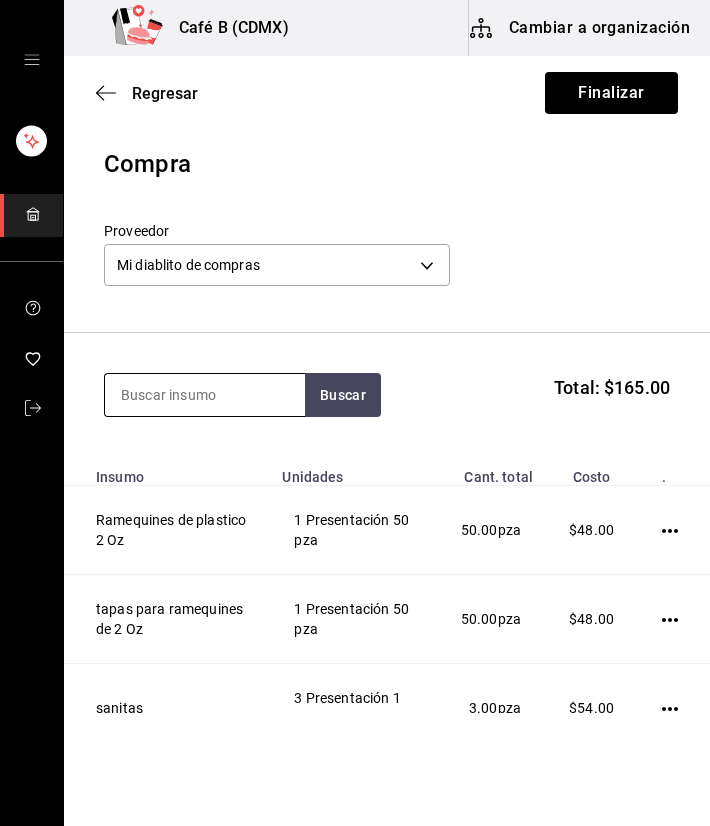 click at bounding box center [205, 395] 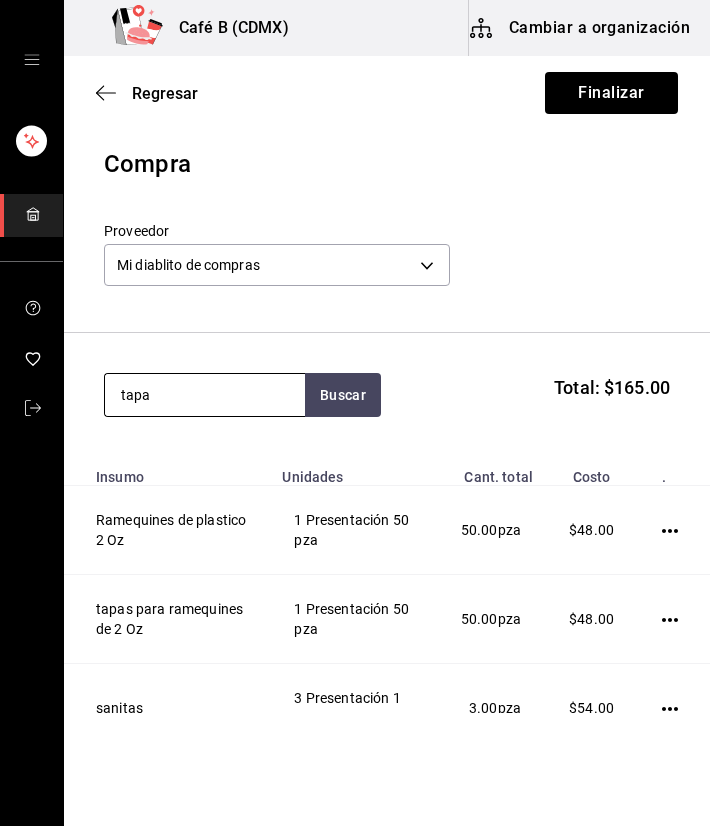 type on "tapa" 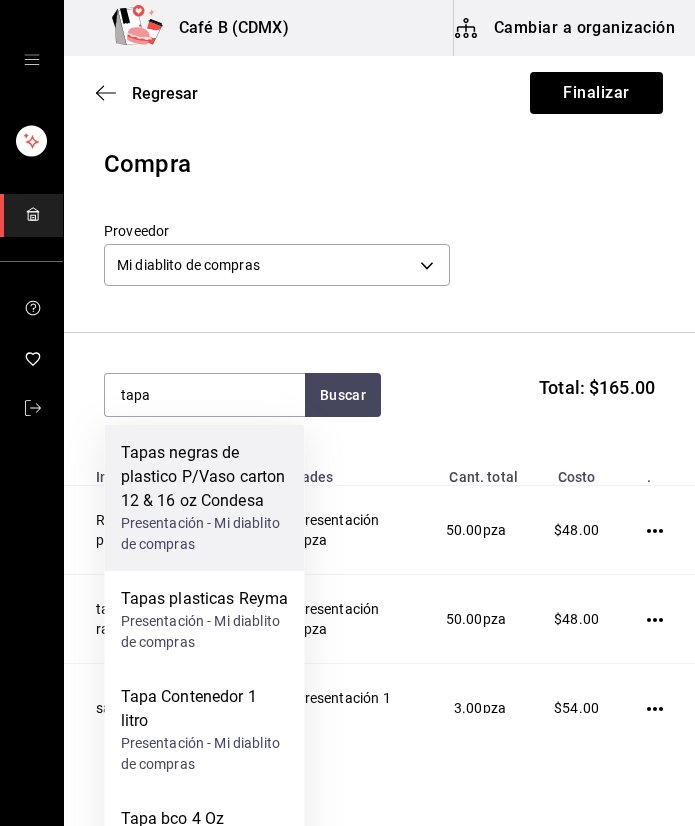 click on "Tapas negras de plastico P/Vaso carton 12 & 16 oz Condesa" at bounding box center (205, 477) 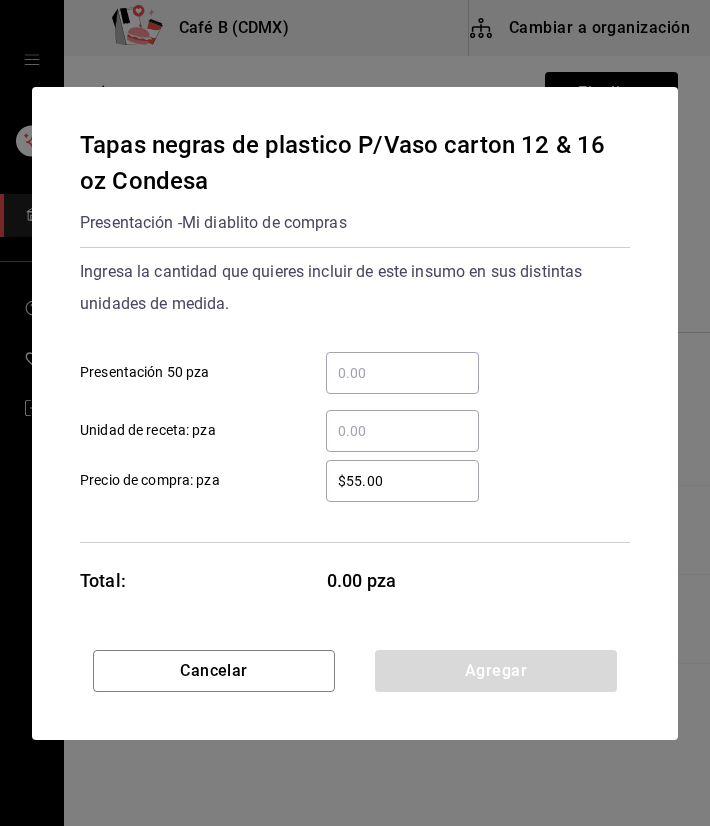 click on "​ Presentación 50 pza" at bounding box center [402, 373] 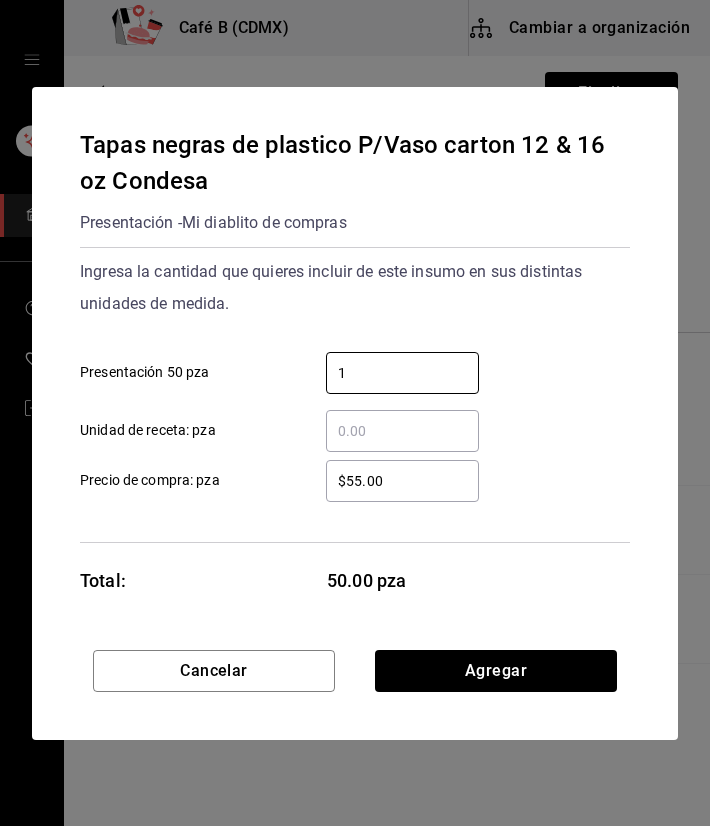 type on "1" 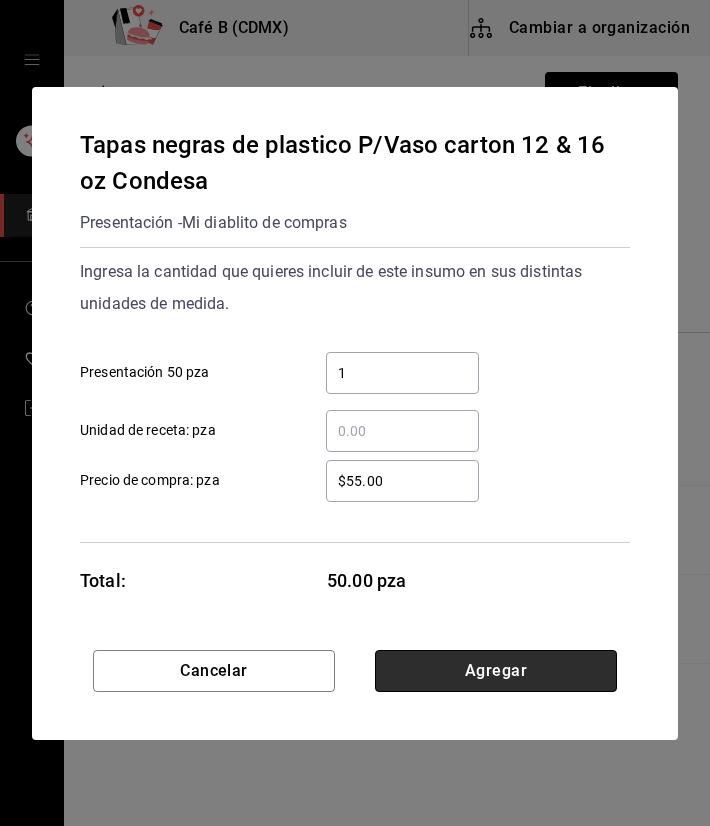 click on "Agregar" at bounding box center [496, 671] 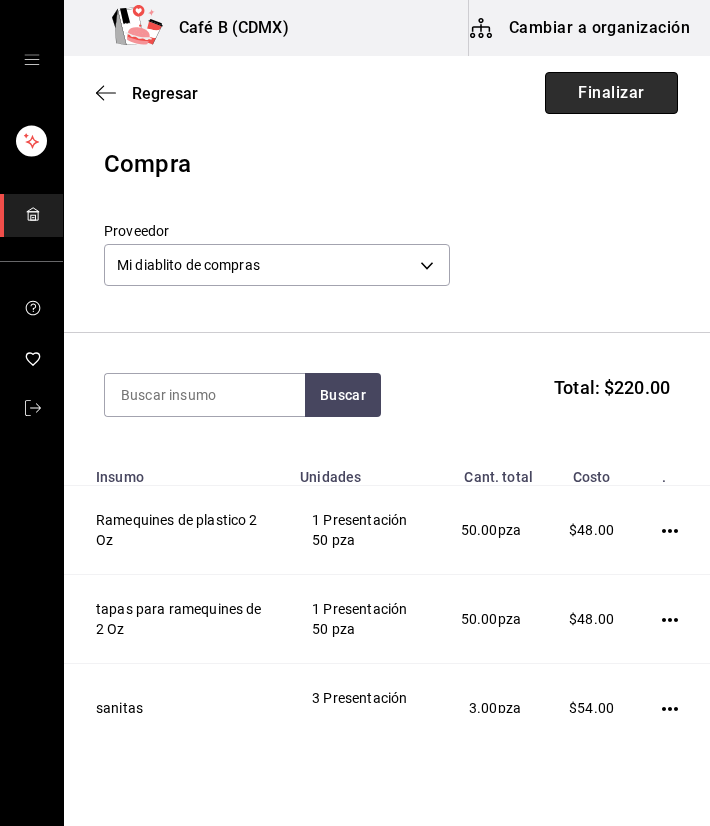click on "Finalizar" at bounding box center (611, 93) 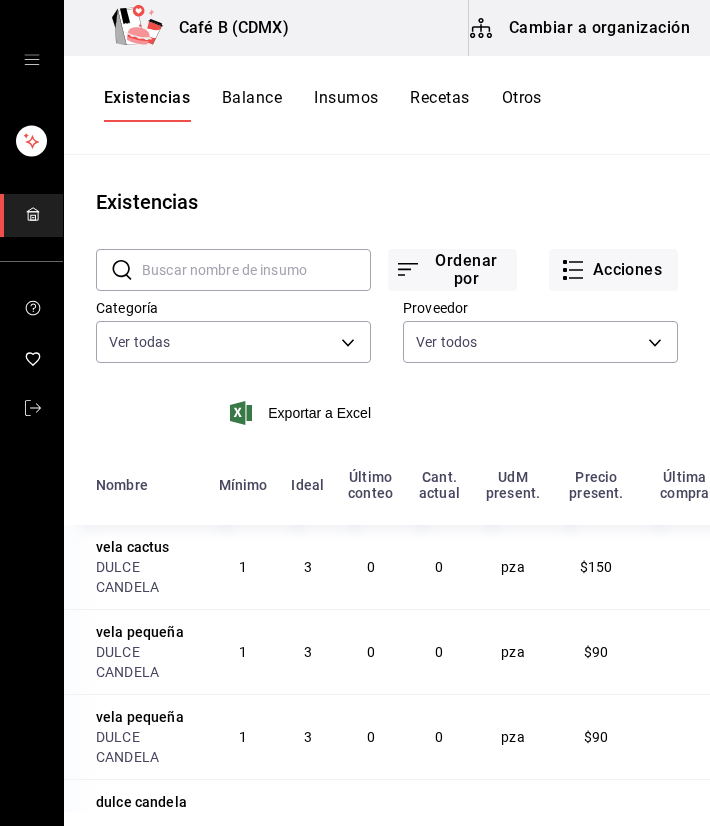 click on "Existencias" at bounding box center (387, 202) 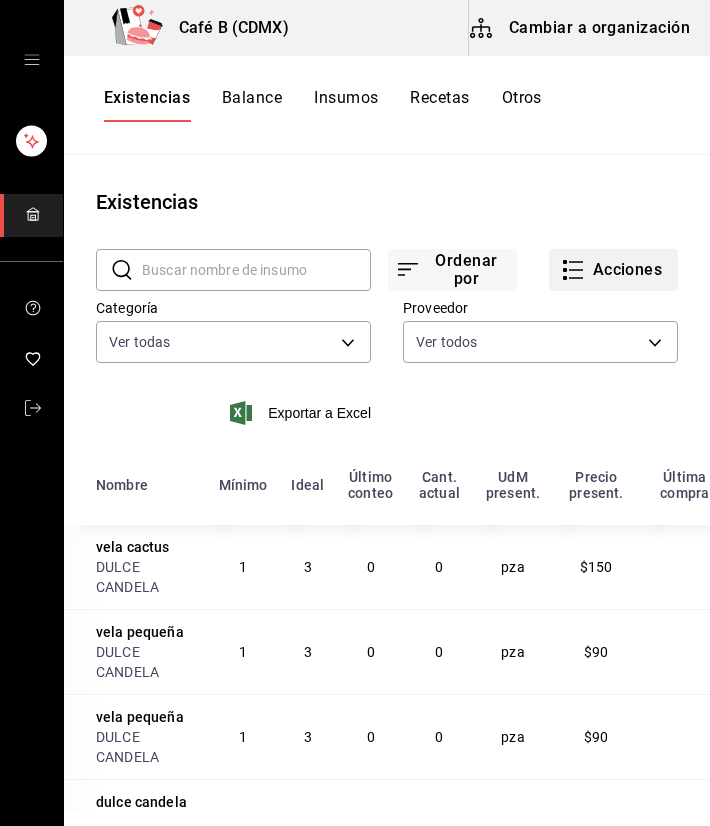 click on "Acciones" at bounding box center [613, 270] 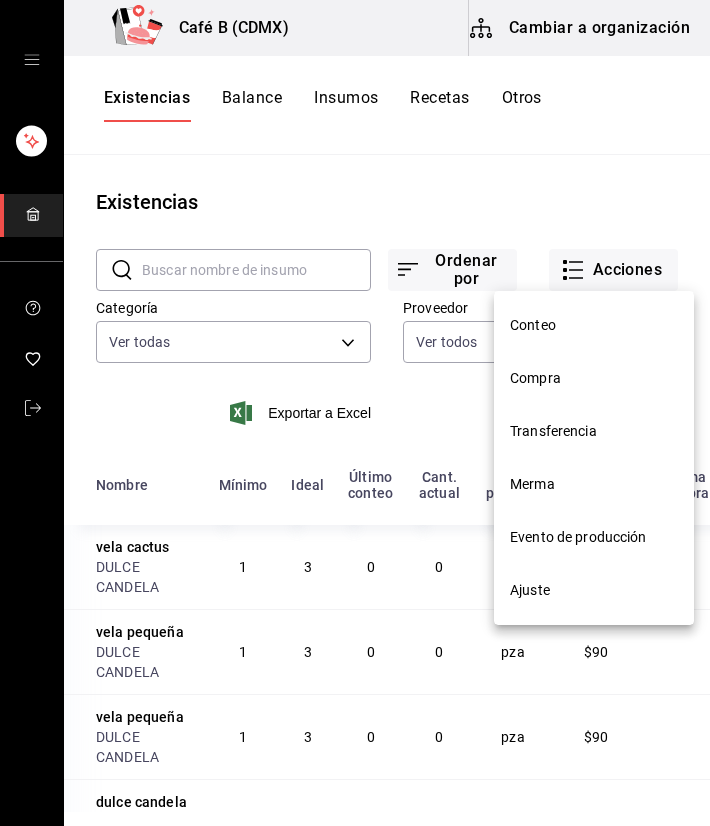 click on "Compra" at bounding box center [594, 378] 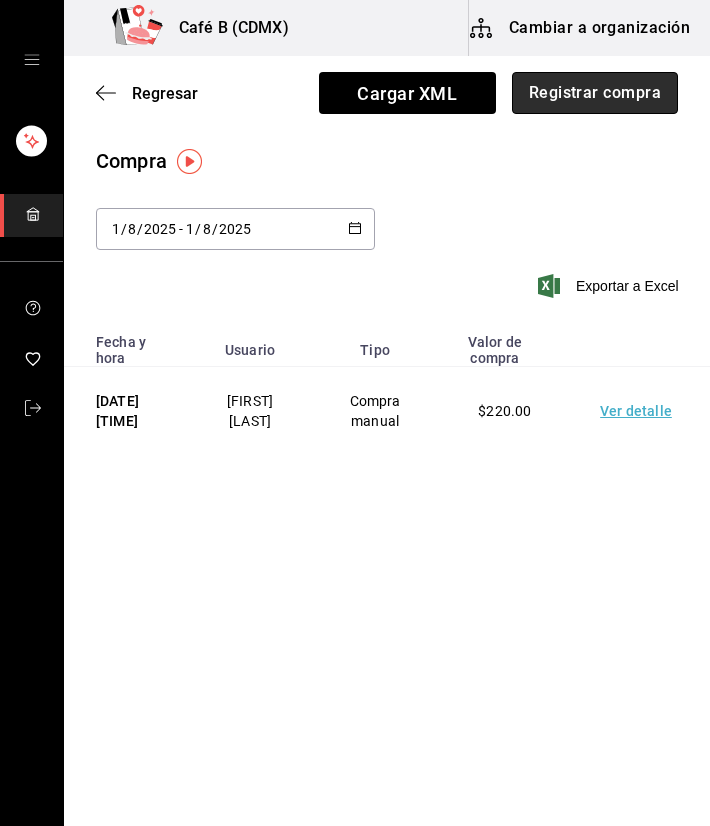 click on "Registrar compra" at bounding box center [595, 93] 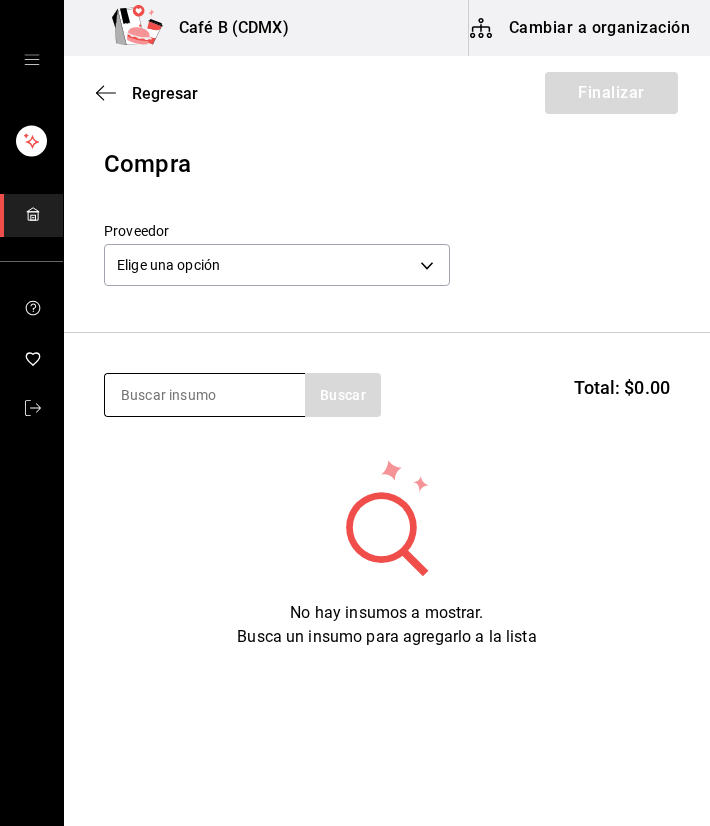 click at bounding box center (205, 395) 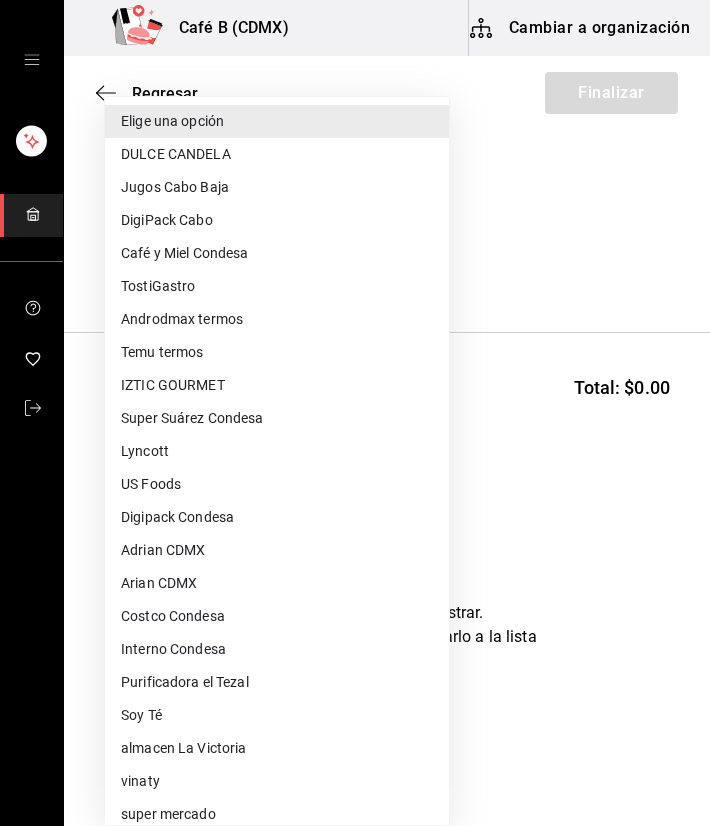 click on "Café B (CDMX) Cambiar a organización Regresar Finalizar Compra Proveedor Elige una opción default Buscar Total: $0.00 No hay insumos a mostrar. Busca un insumo para agregarlo a la lista GANA 1 MES GRATIS EN TU SUSCRIPCIÓN AQUÍ ¿Recuerdas cómo empezó tu restaurante?
Hoy puedes ayudar a un colega a tener el mismo cambio que tú viviste.
Recomienda Parrot directamente desde tu Portal Administrador.
Es fácil y rápido.
🎁 Por cada restaurante que se una, ganas 1 mes gratis. Ver video tutorial Ir a video Editar Eliminar Visitar centro de ayuda (81) 2046 6363 soporte@parrotsoftware.io Visitar centro de ayuda (81) 2046 6363 soporte@parrotsoftware.io Elige una opción DULCE CANDELA Jugos Cabo Baja DigiPack Cabo Café y Miel Condesa TostiGastro Androdmax termos Temu termos IZTIC GOURMET Super Suárez Condesa  Lyncott US Foods Digipack Condesa Adrian CDMX Arian CDMX Costco Condesa Interno Condesa Purificadora el Tezal Soy Té almacen La Victoria vinaty super mercado arca vima super suarez bio mundo Amazon" at bounding box center (355, 356) 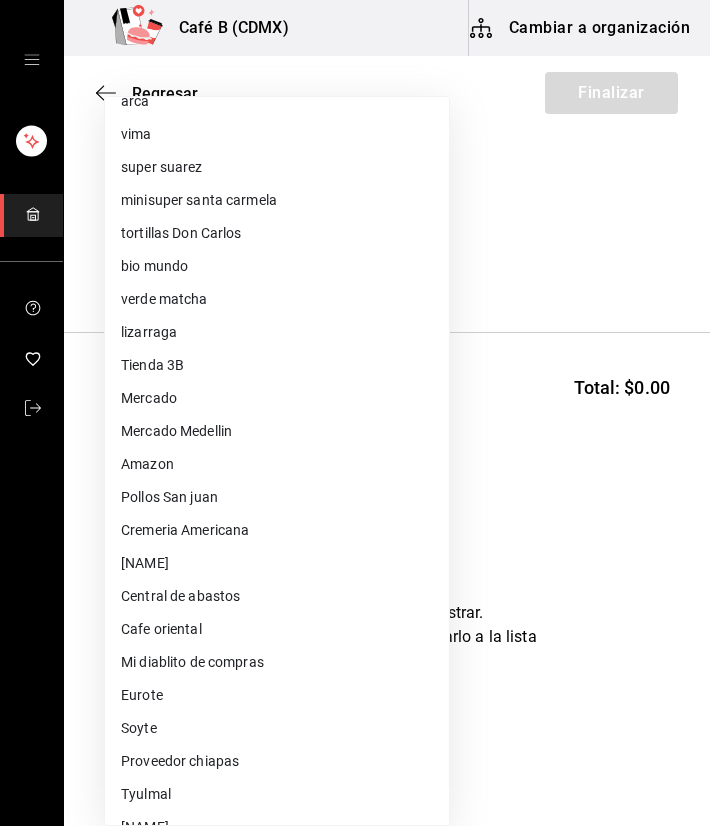 scroll, scrollTop: 971, scrollLeft: 0, axis: vertical 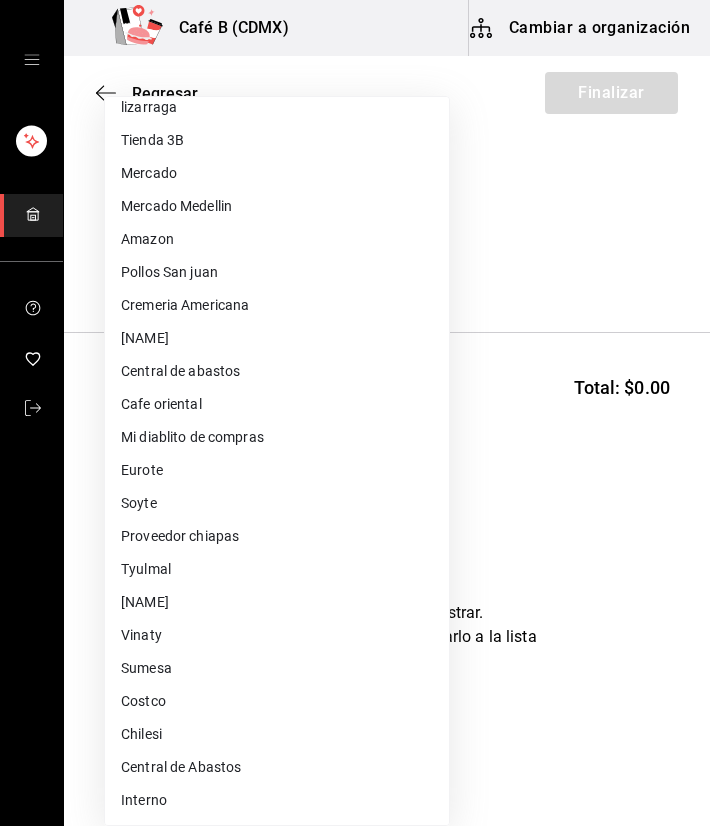 click on "Sumesa" at bounding box center (277, 668) 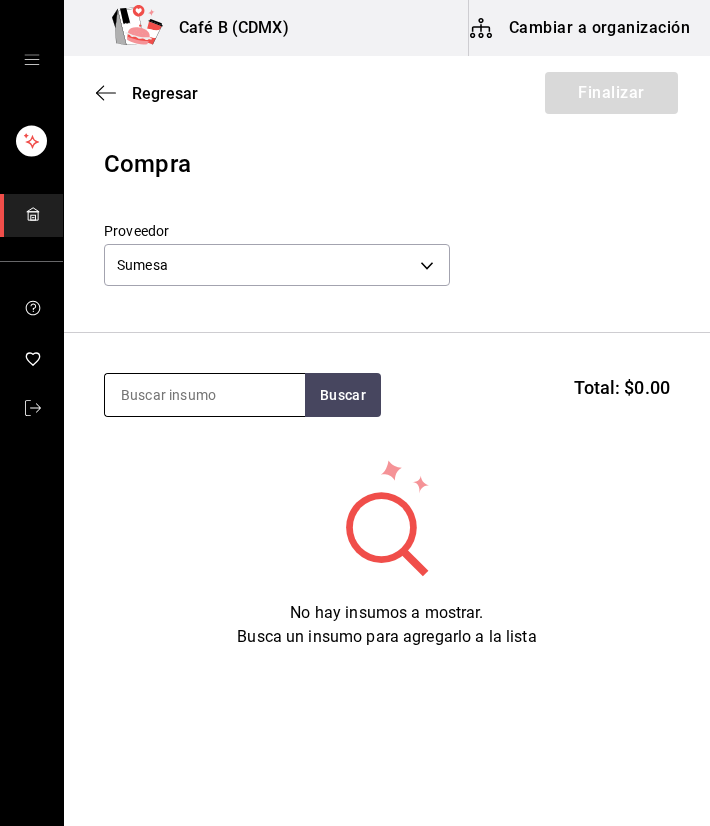 click at bounding box center [205, 395] 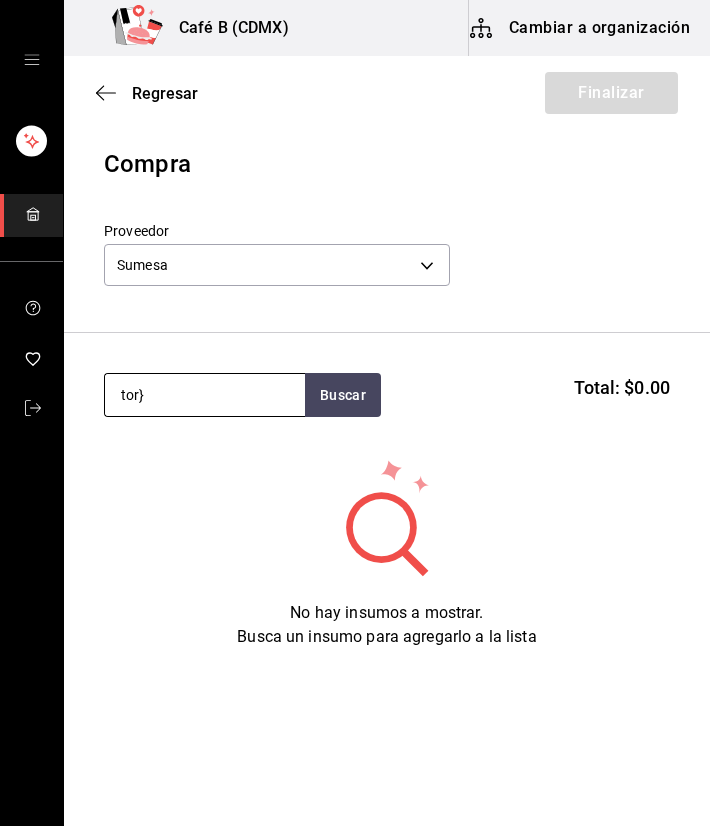 type on "tor" 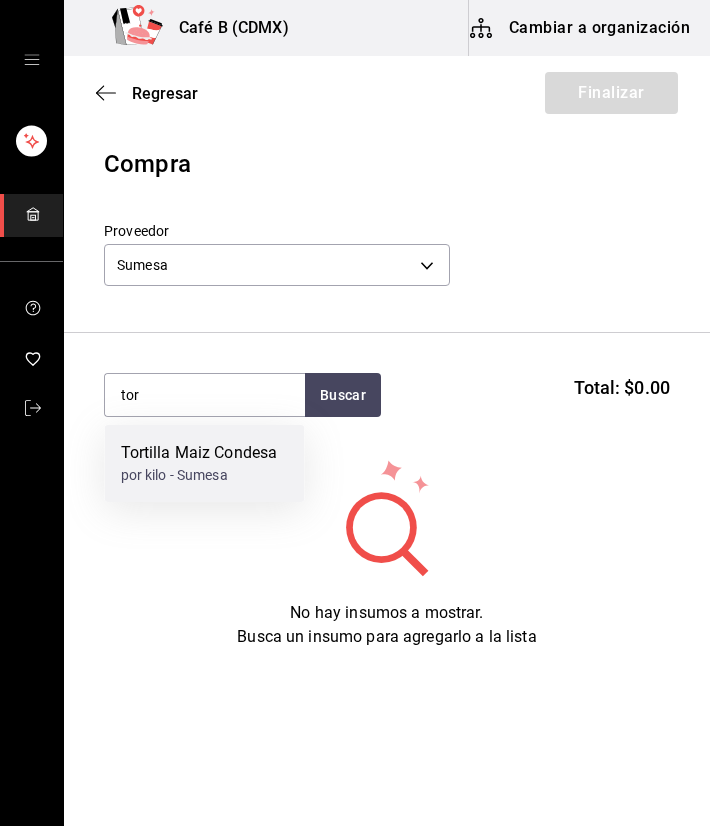 click on "Tortilla Maiz Condesa" at bounding box center (199, 453) 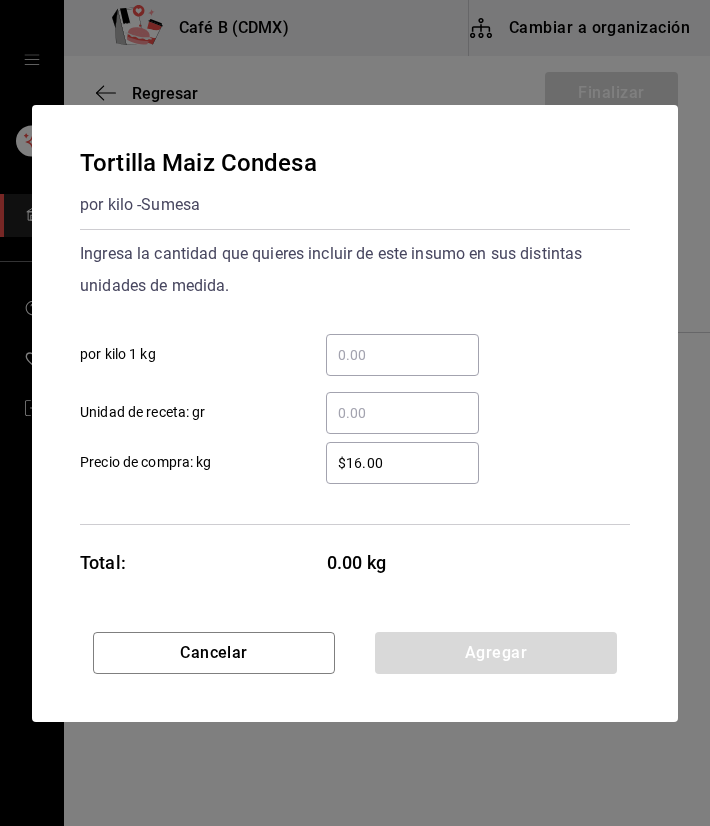 click on "$16.00 ​" at bounding box center [402, 463] 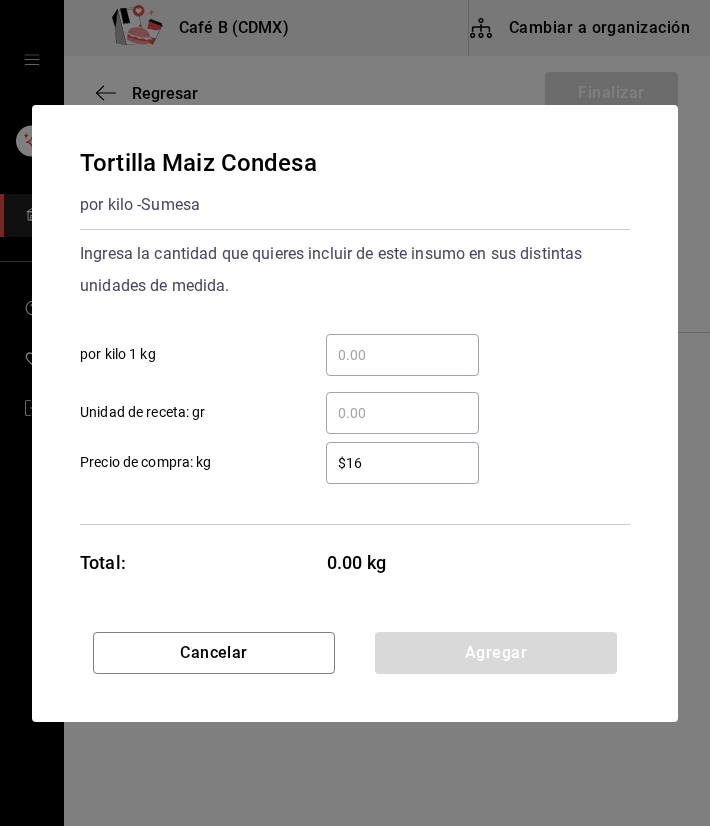 type on "$1" 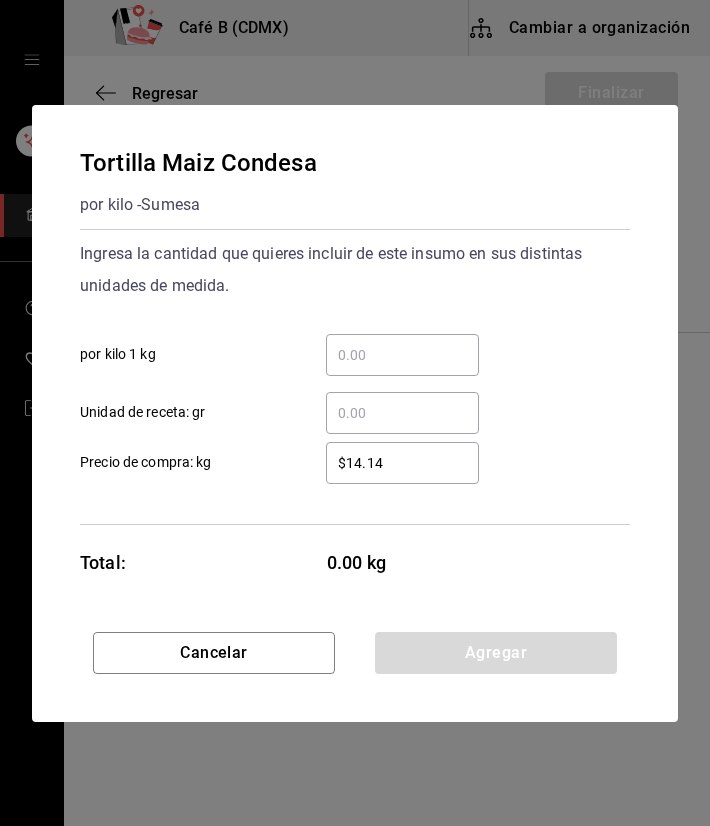 type on "$14.14" 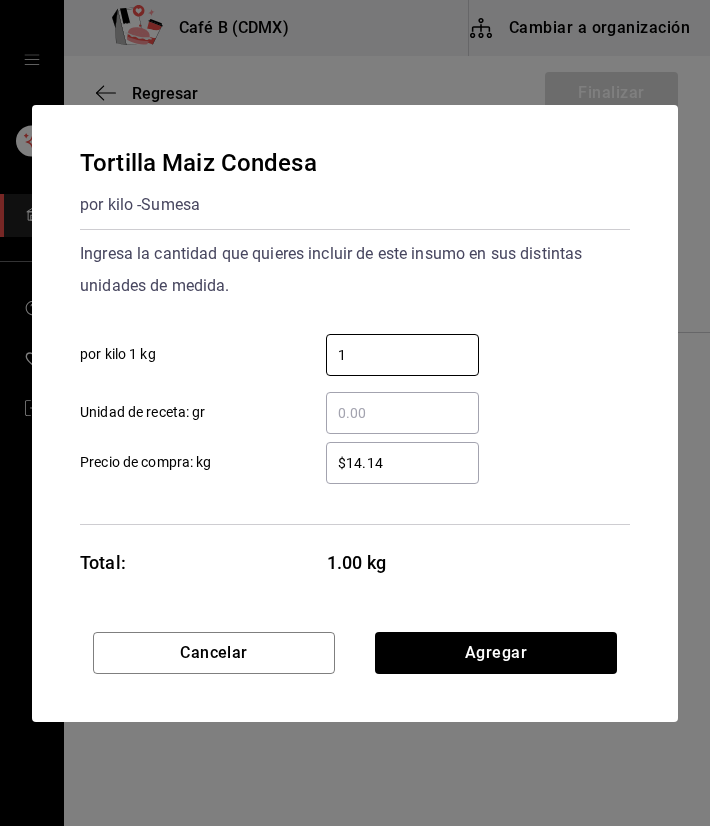 type on "1" 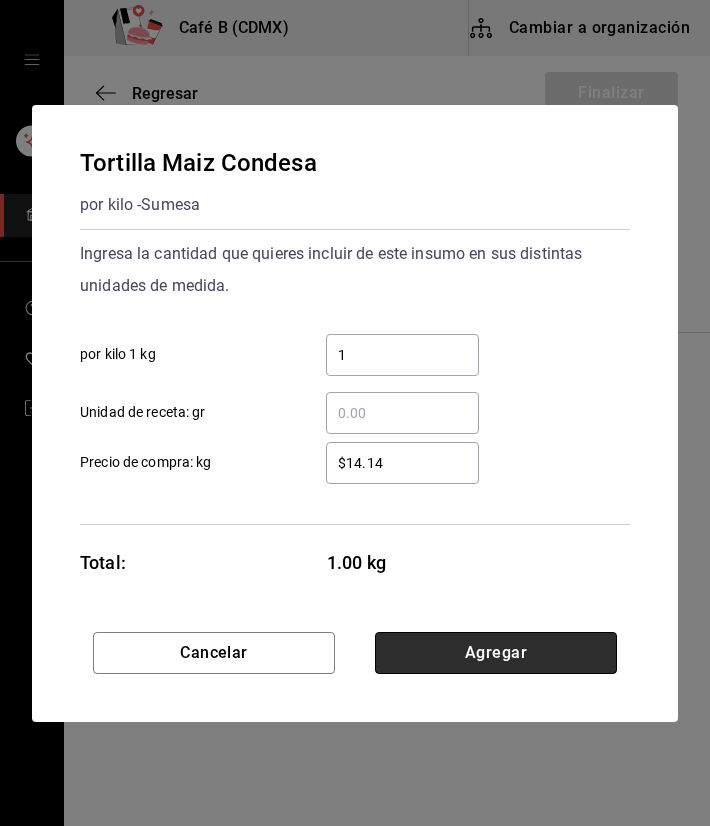 click on "Agregar" at bounding box center (496, 653) 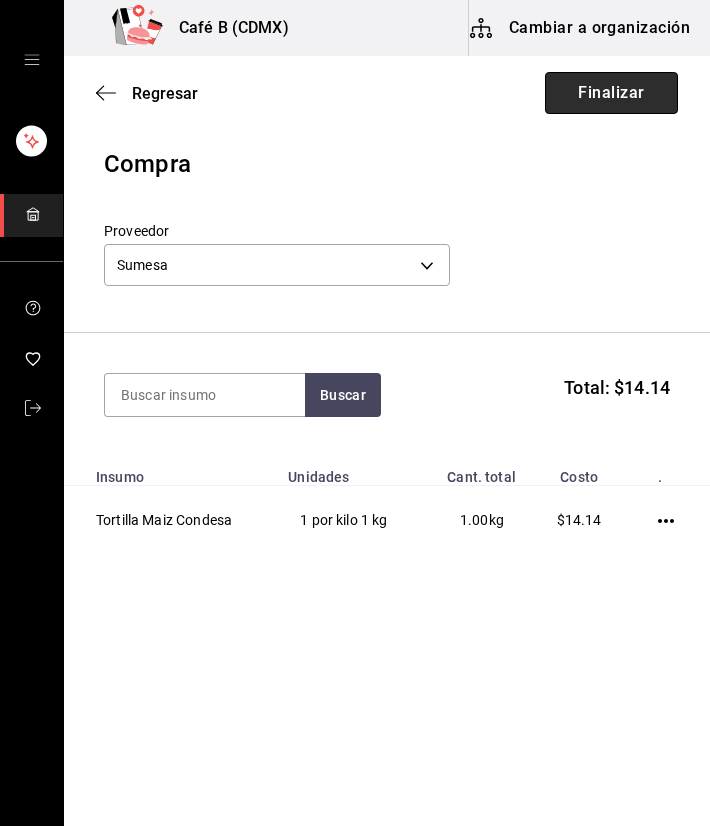 click on "Finalizar" at bounding box center (611, 93) 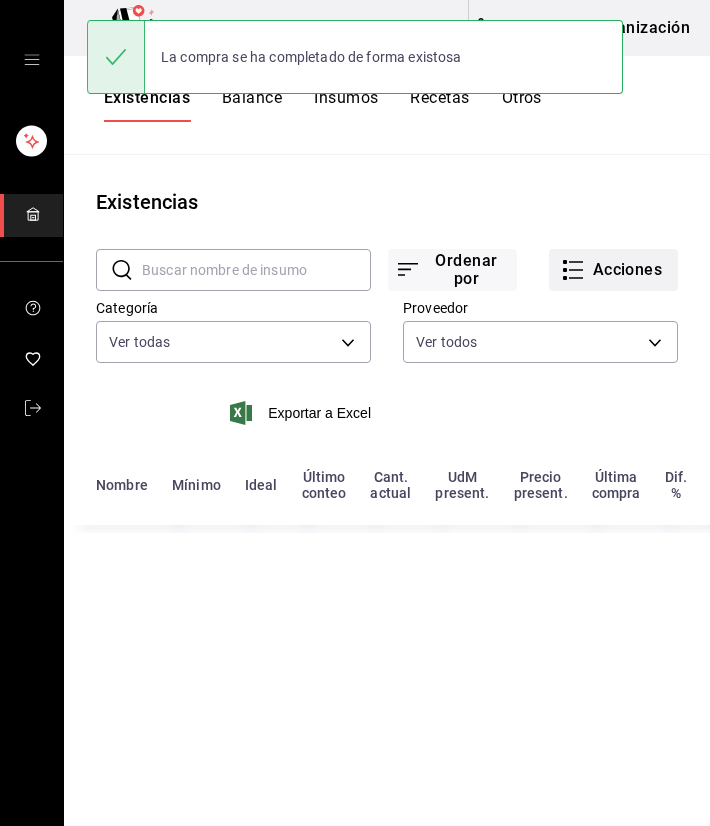click on "Acciones" at bounding box center (613, 270) 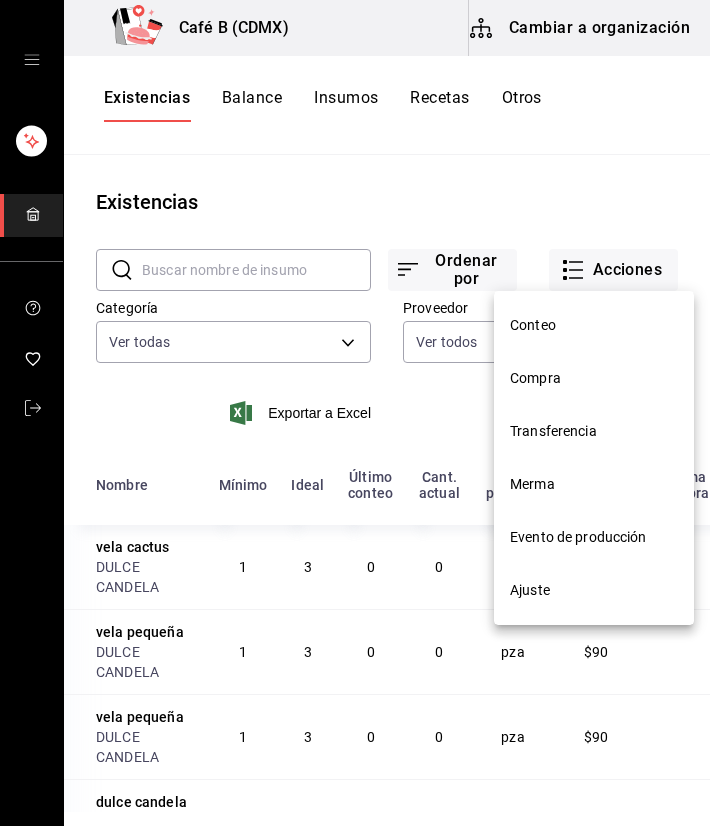 click on "Compra" at bounding box center (594, 378) 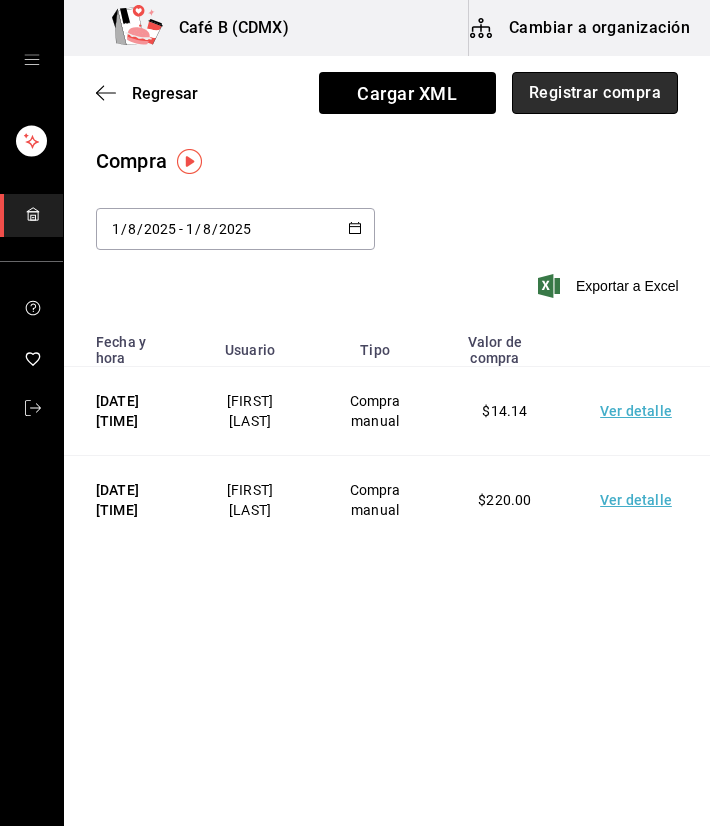click on "Registrar compra" at bounding box center [595, 93] 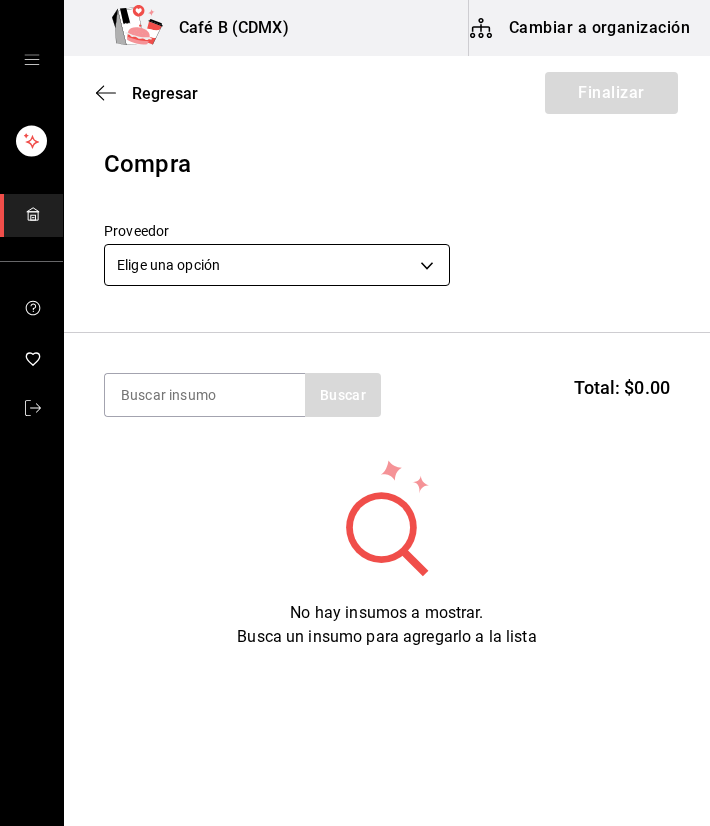 click on "Café B (CDMX) Cambiar a organización Regresar Finalizar Compra Proveedor Elige una opción default Buscar Total: $0.00 No hay insumos a mostrar. Busca un insumo para agregarlo a la lista GANA 1 MES GRATIS EN TU SUSCRIPCIÓN AQUÍ ¿Recuerdas cómo empezó tu restaurante?
Hoy puedes ayudar a un colega a tener el mismo cambio que tú viviste.
Recomienda Parrot directamente desde tu Portal Administrador.
Es fácil y rápido.
🎁 Por cada restaurante que se una, ganas 1 mes gratis. Ver video tutorial Ir a video Editar Eliminar Visitar centro de ayuda (81) 2046 6363 soporte@parrotsoftware.io Visitar centro de ayuda (81) 2046 6363 soporte@parrotsoftware.io" at bounding box center [355, 356] 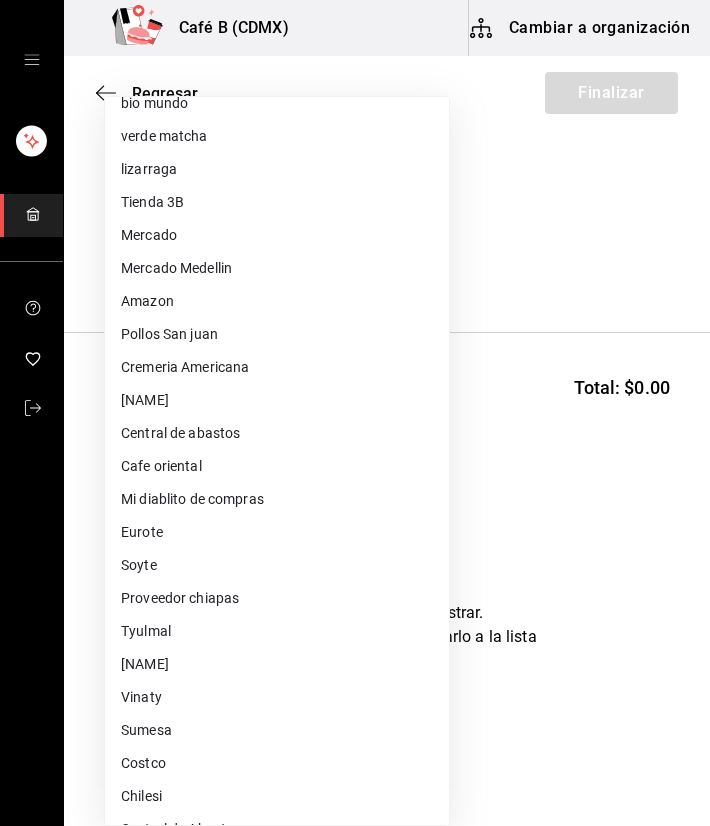 scroll, scrollTop: 971, scrollLeft: 0, axis: vertical 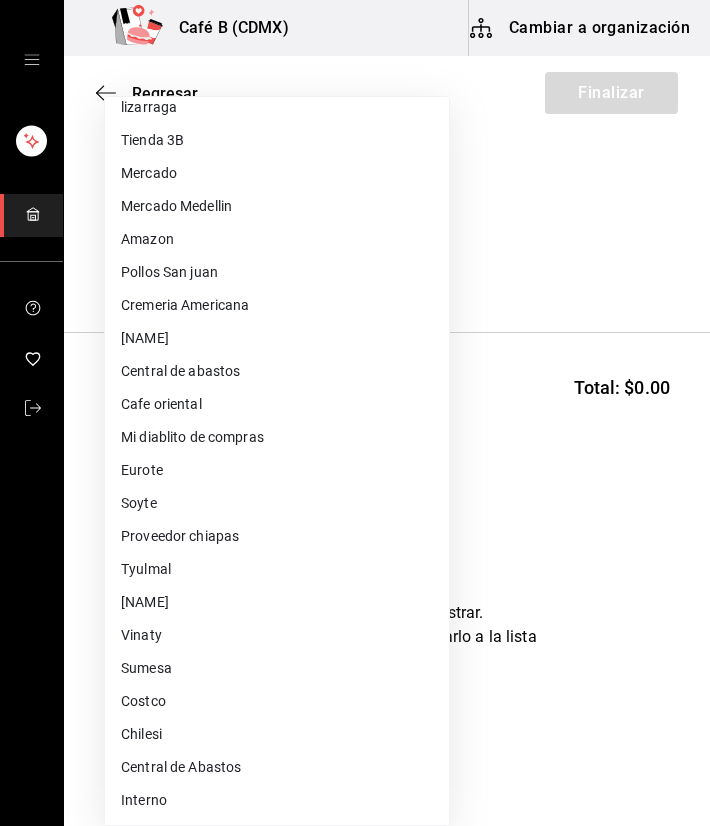 click on "Mercado Medellin" at bounding box center (277, 206) 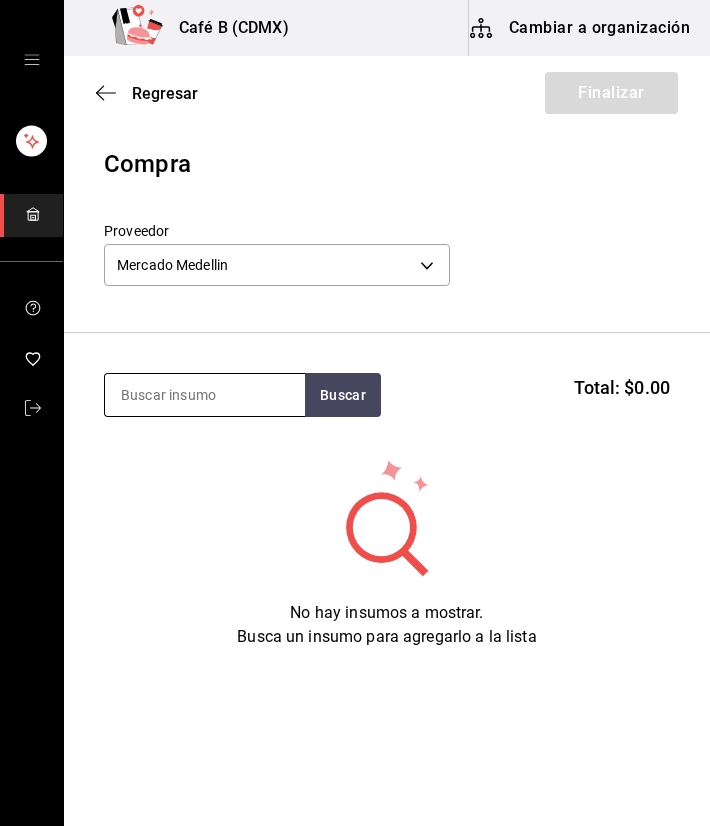 click at bounding box center [205, 395] 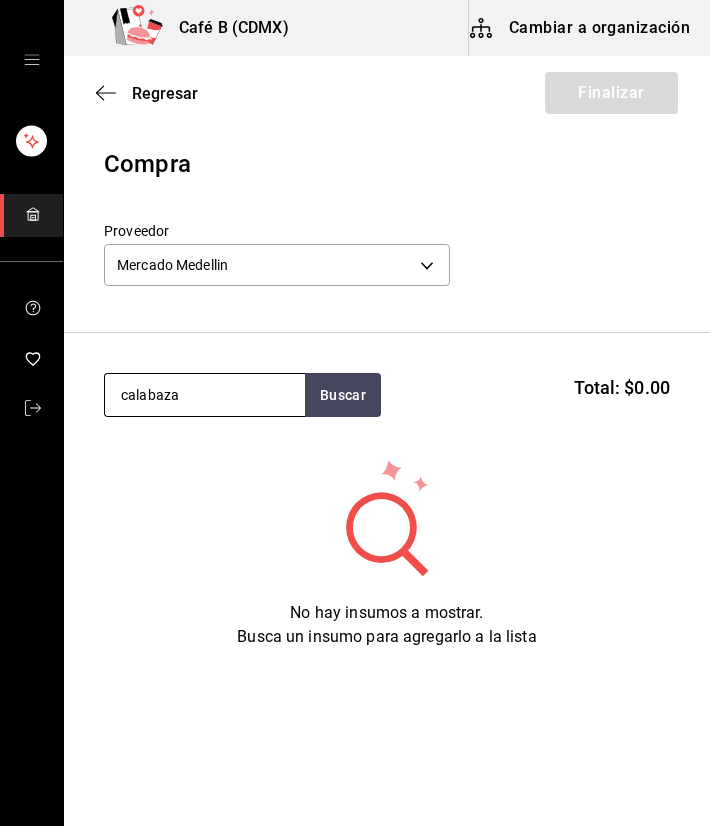 type on "calabaza" 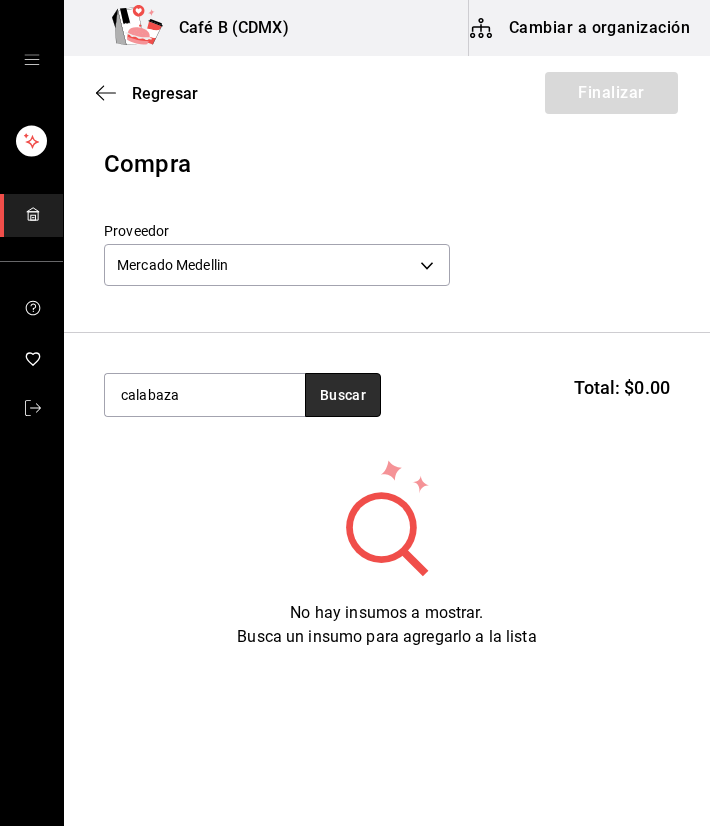 click on "Buscar" at bounding box center [343, 395] 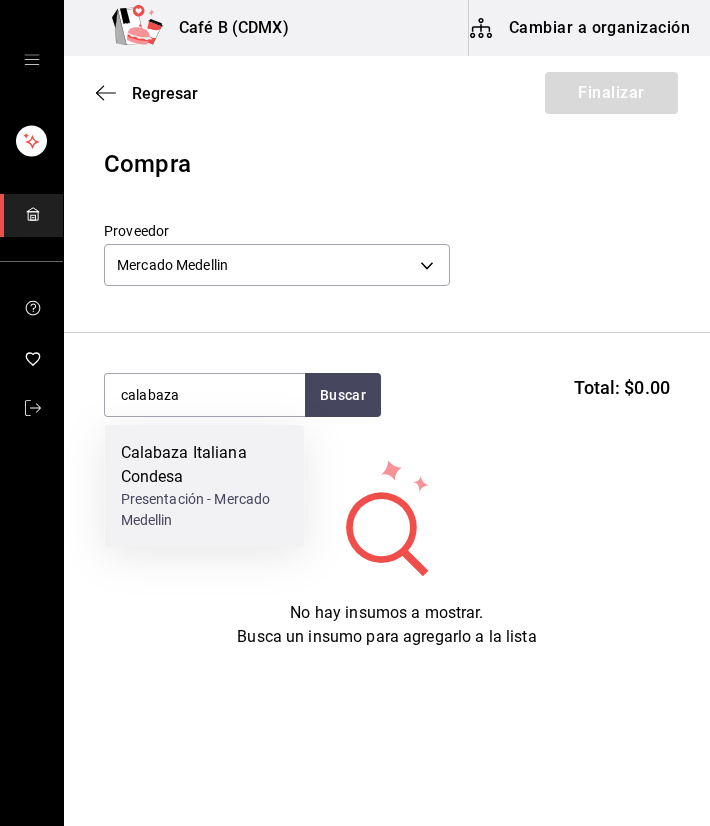click on "Presentación - Mercado Medellin" at bounding box center [205, 510] 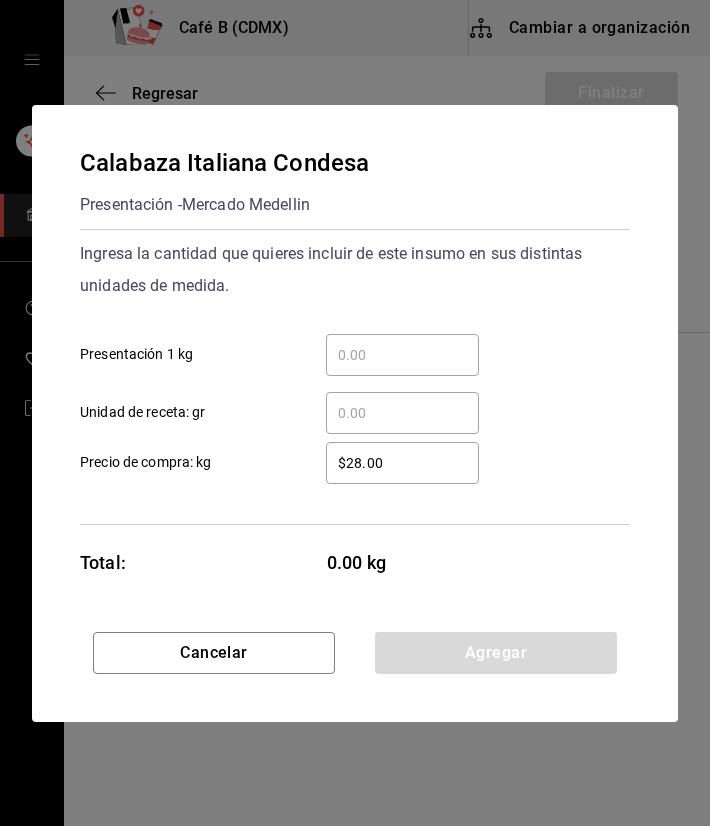click on "​ Presentación 1 kg" at bounding box center [402, 355] 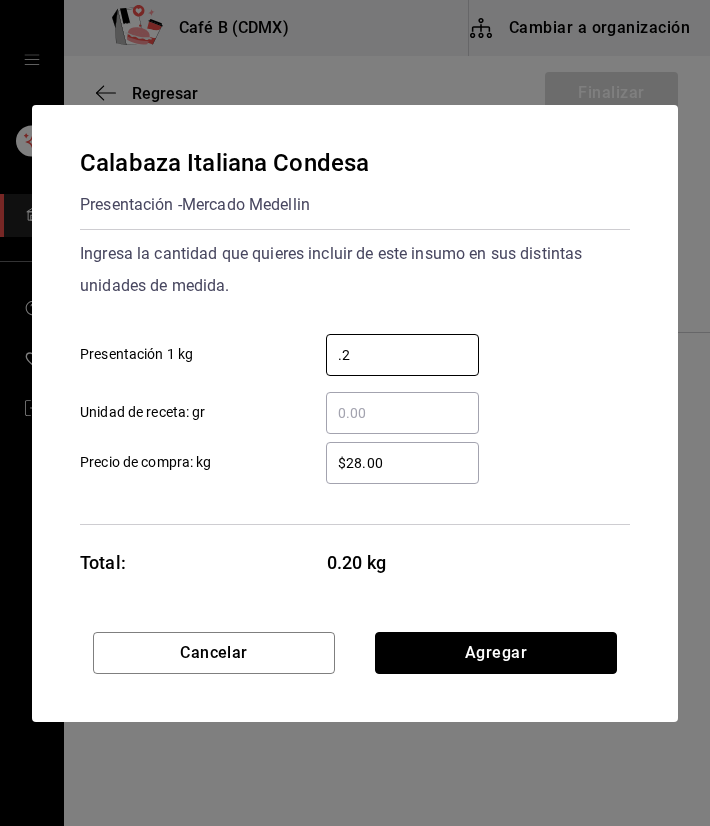 type on "0.2" 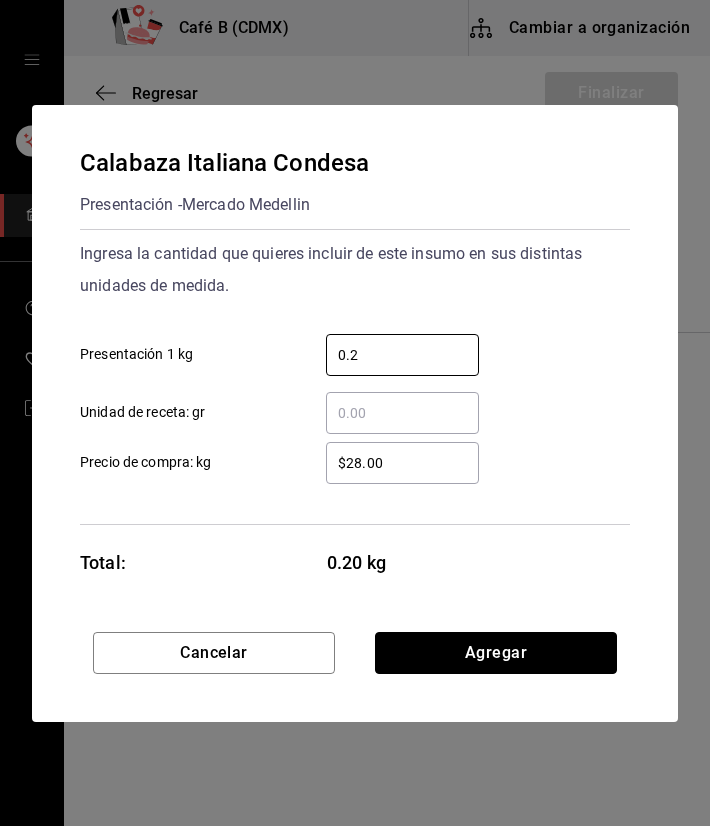 click on "Agregar" at bounding box center [496, 653] 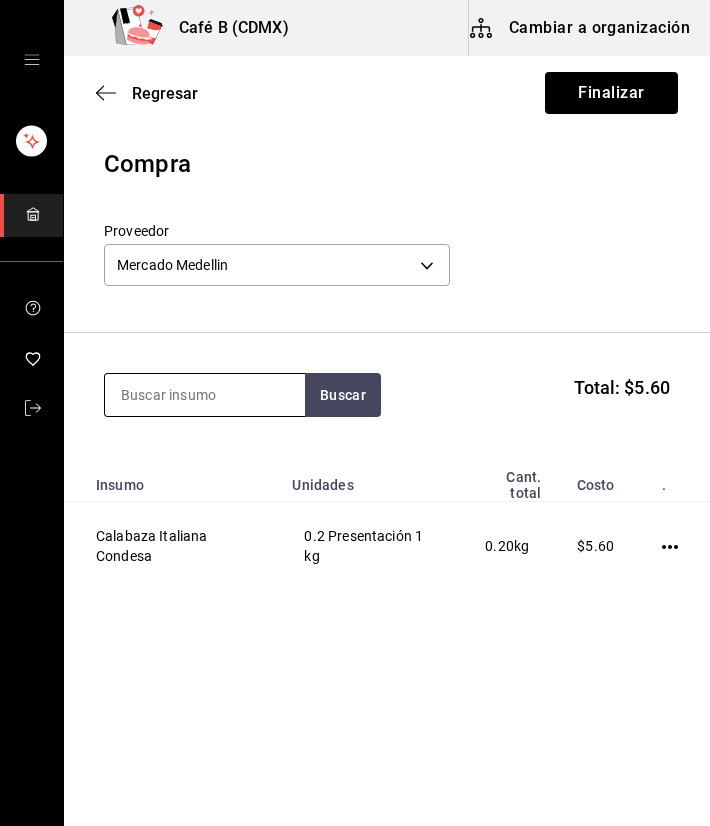 click at bounding box center (205, 395) 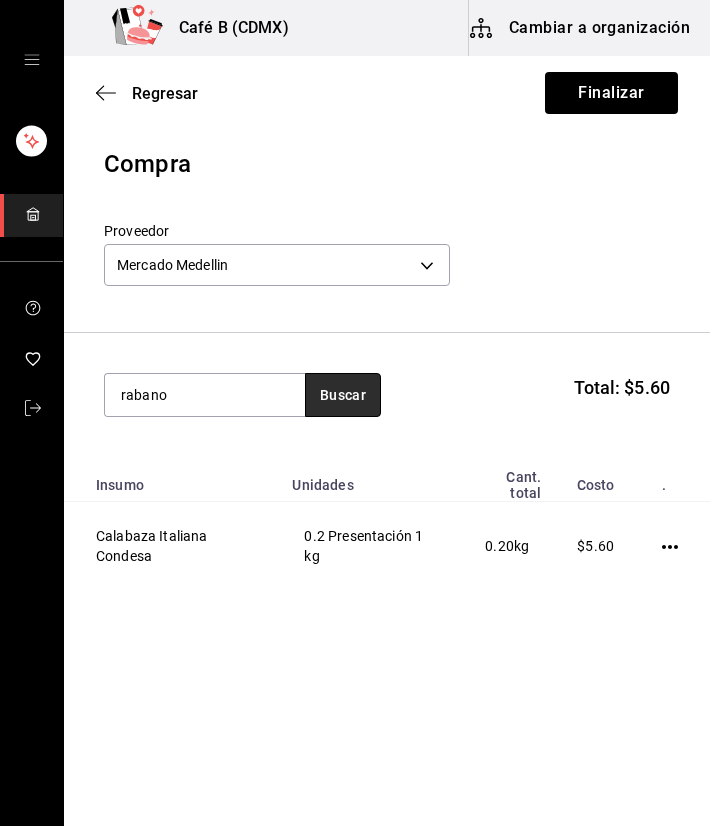 click on "Buscar" at bounding box center (343, 395) 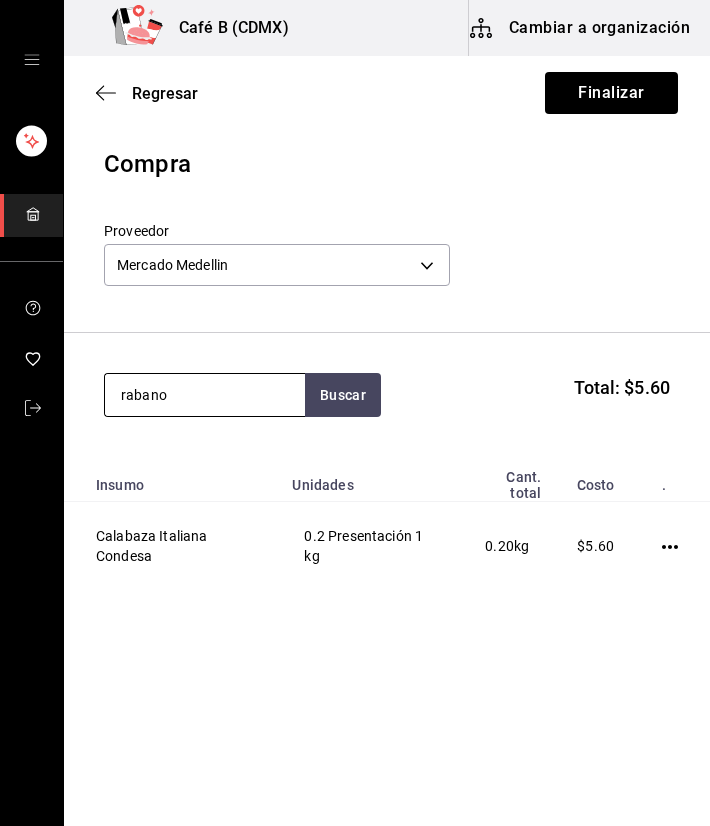 click on "rabano" at bounding box center [205, 395] 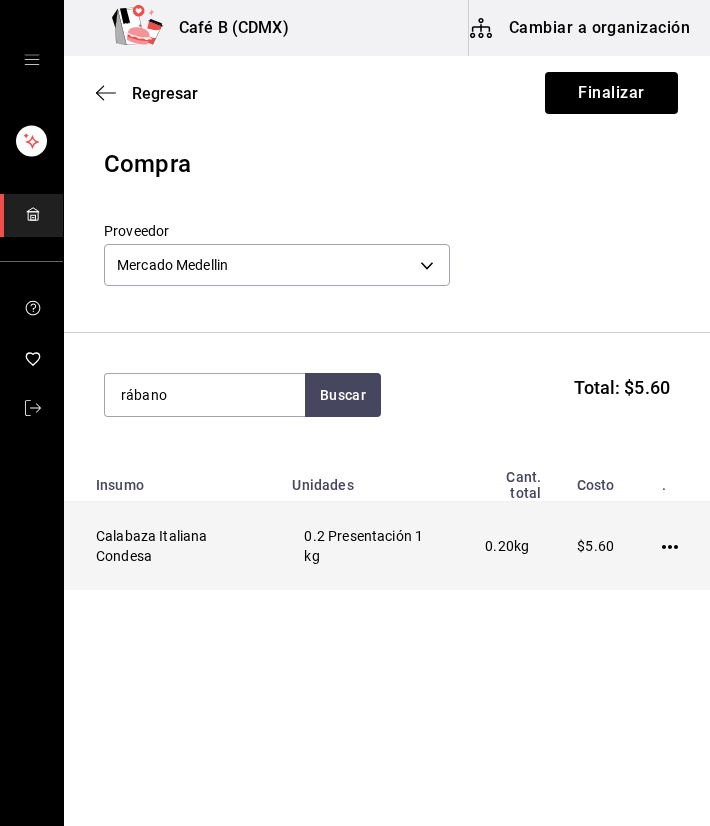 type on "rábano" 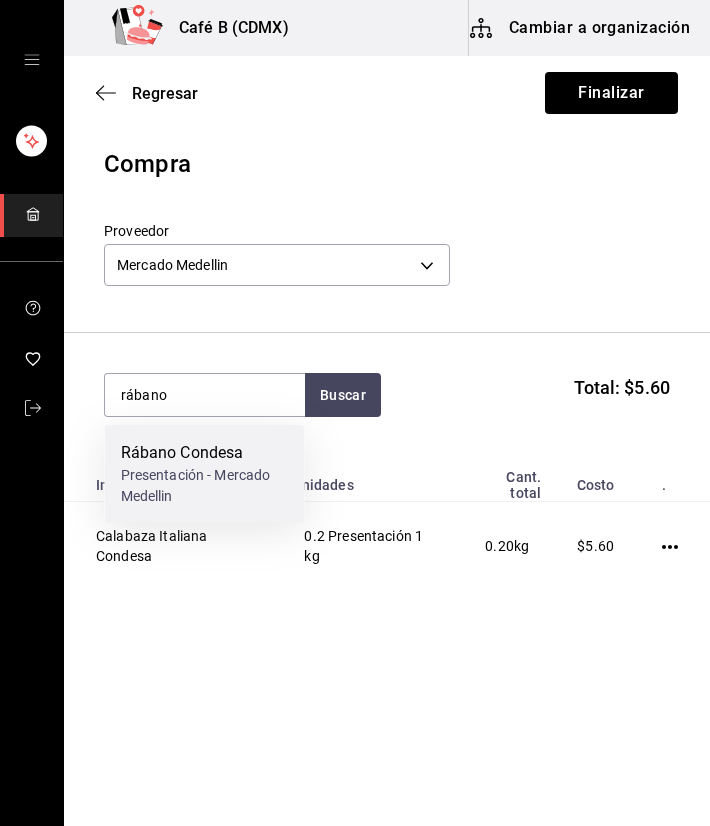 click on "Rábano Condesa" at bounding box center [205, 453] 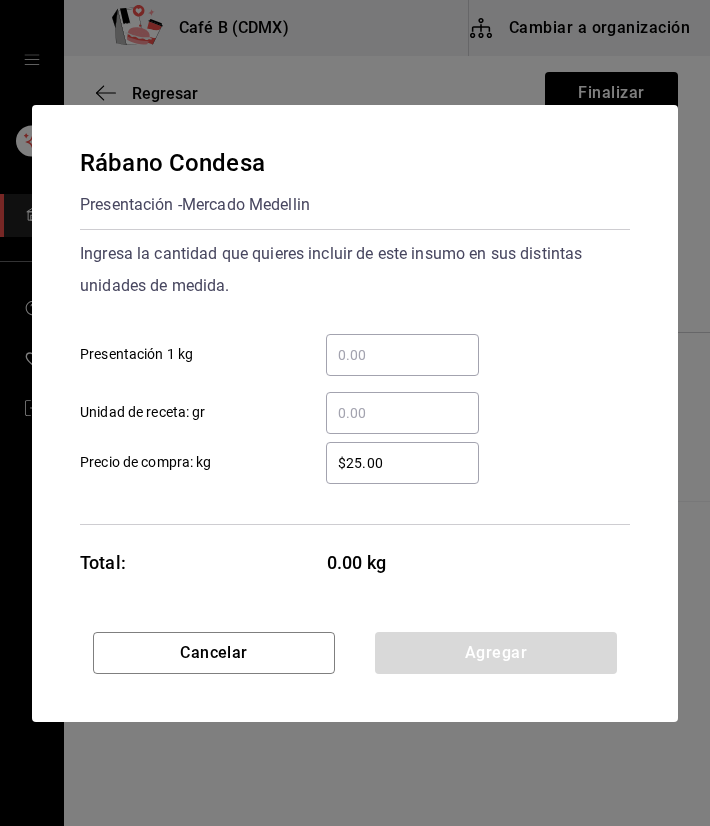 click on "​ Presentación 1 kg" at bounding box center (402, 355) 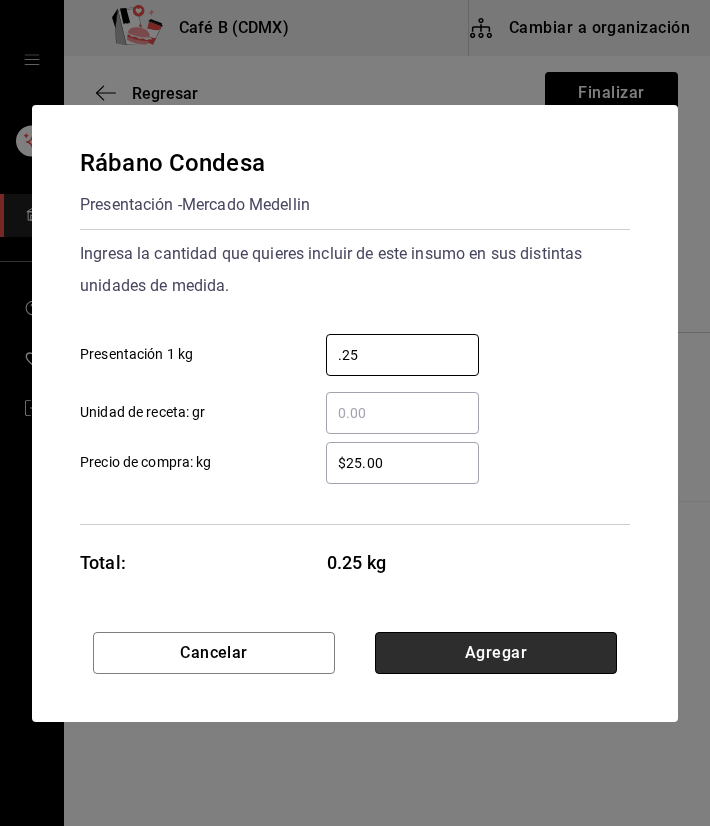 type on "0.25" 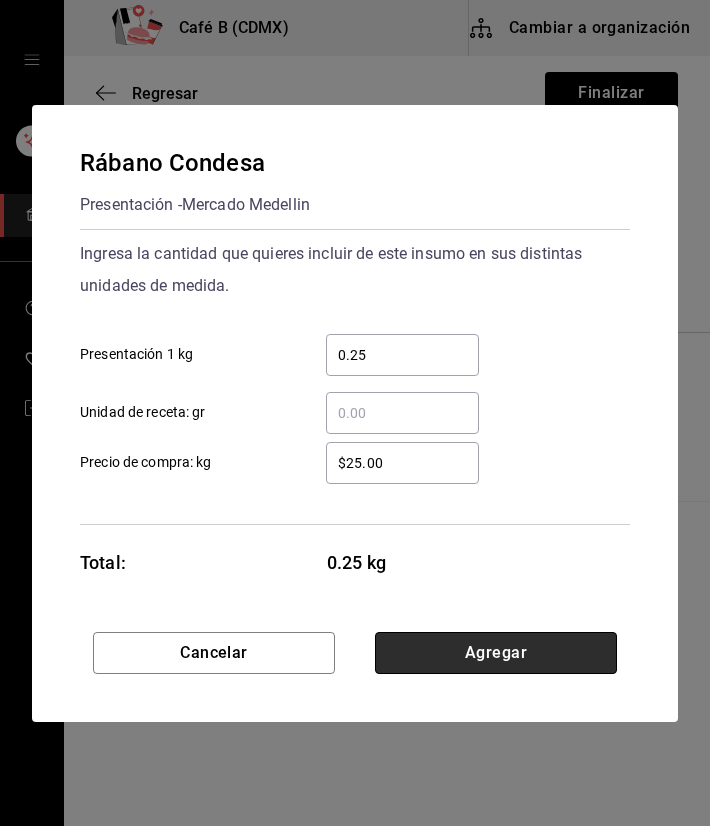 click on "Agregar" at bounding box center (496, 653) 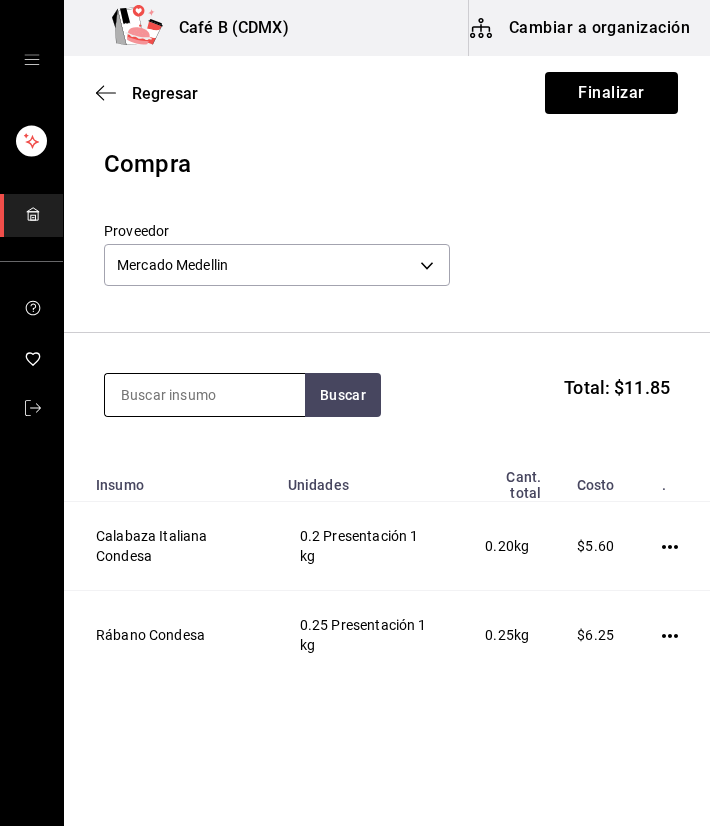 click at bounding box center [205, 395] 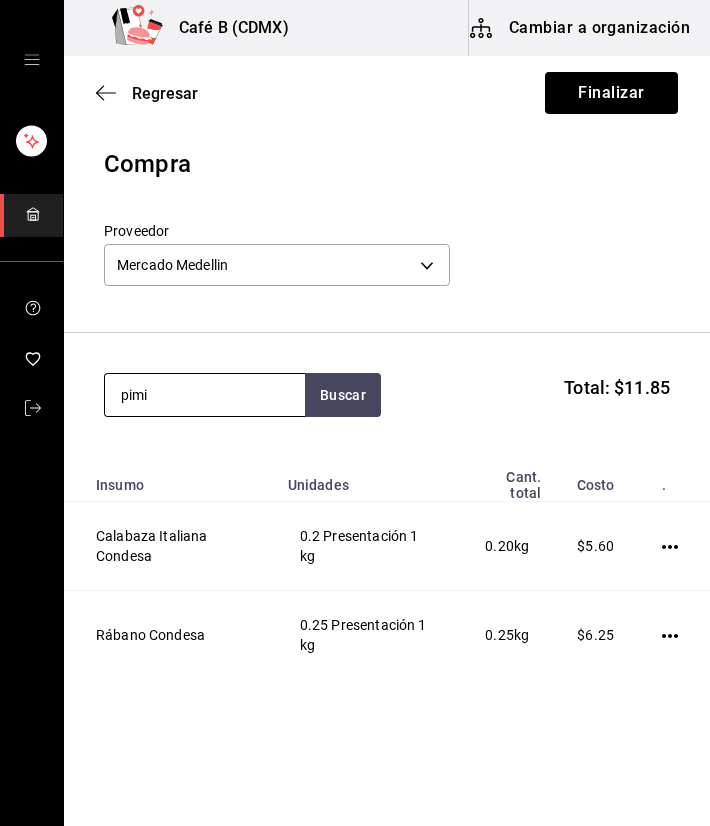 type on "pimi" 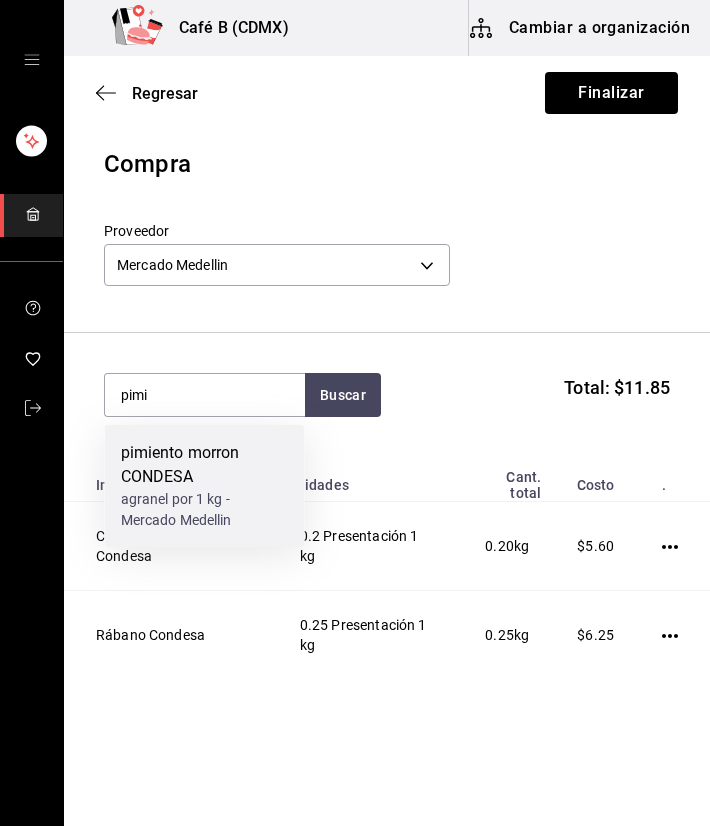 click on "agranel por 1 kg - Mercado Medellin" at bounding box center (205, 510) 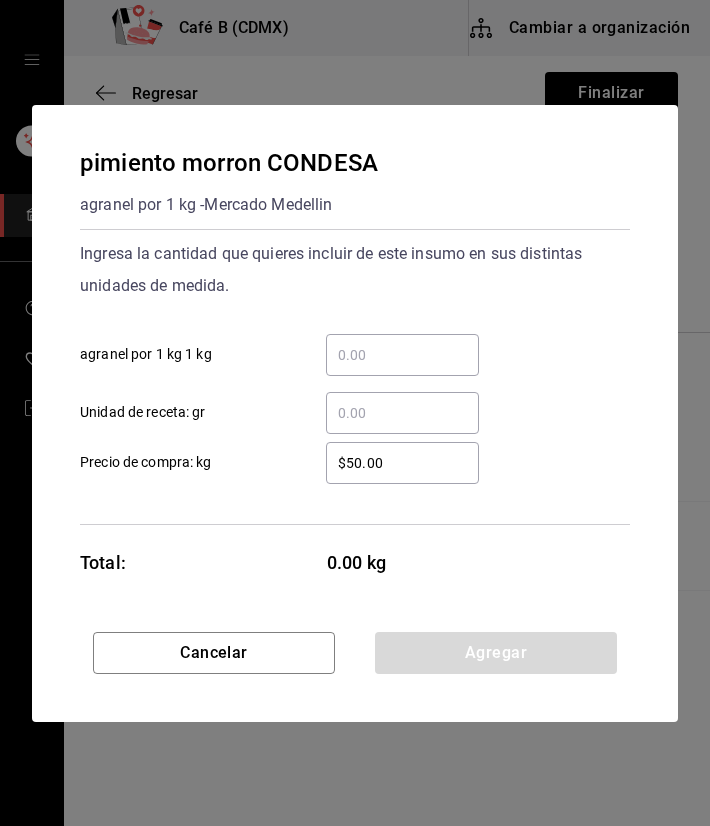 click on "$50.00" at bounding box center (402, 463) 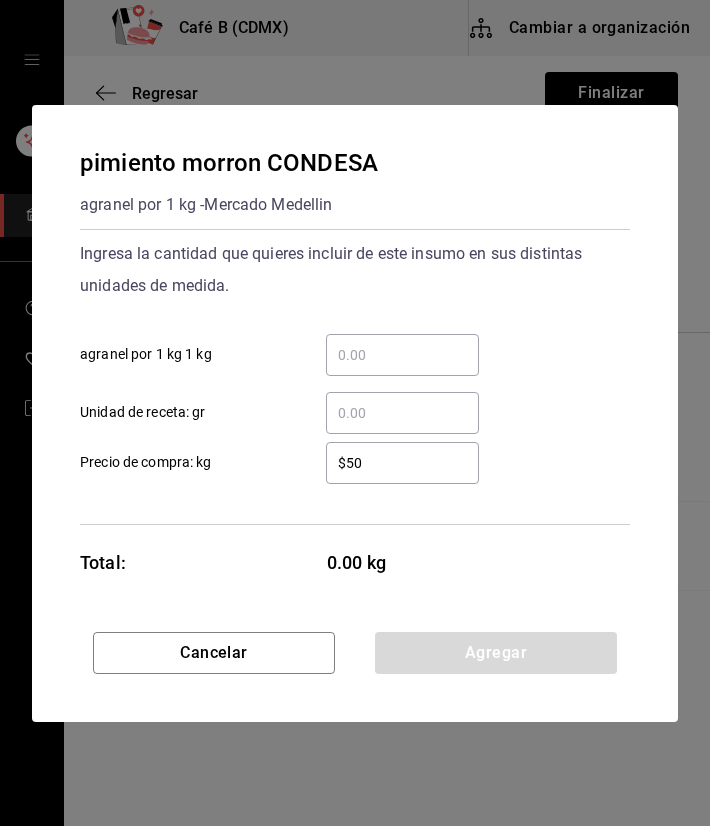type on "$5" 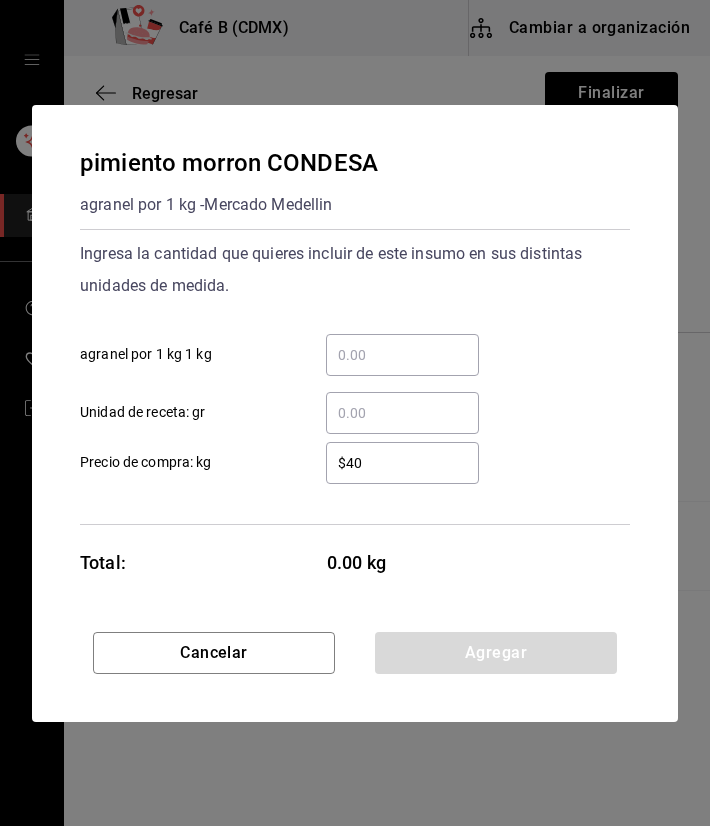 type on "$4" 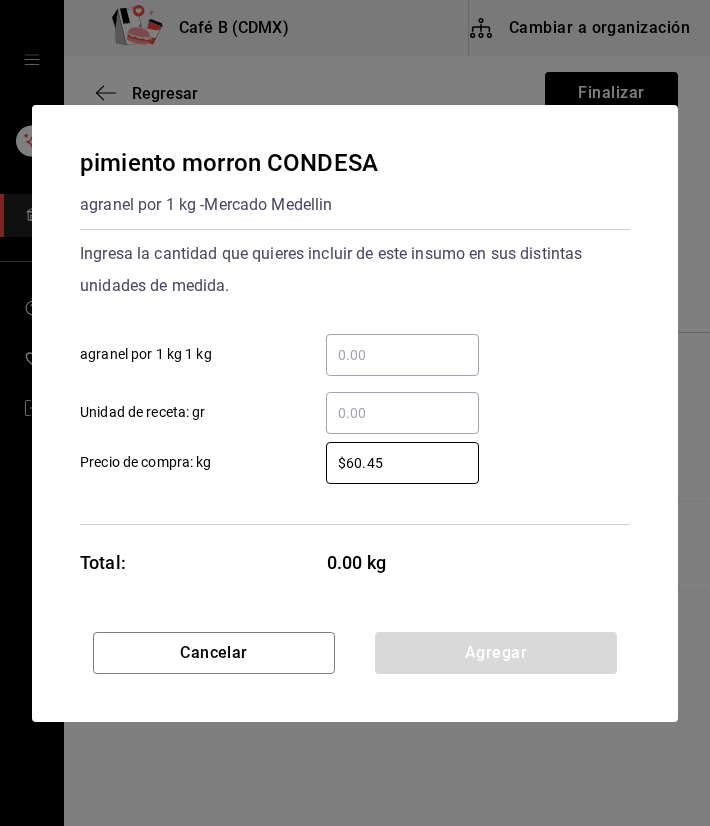 type on "$60.45" 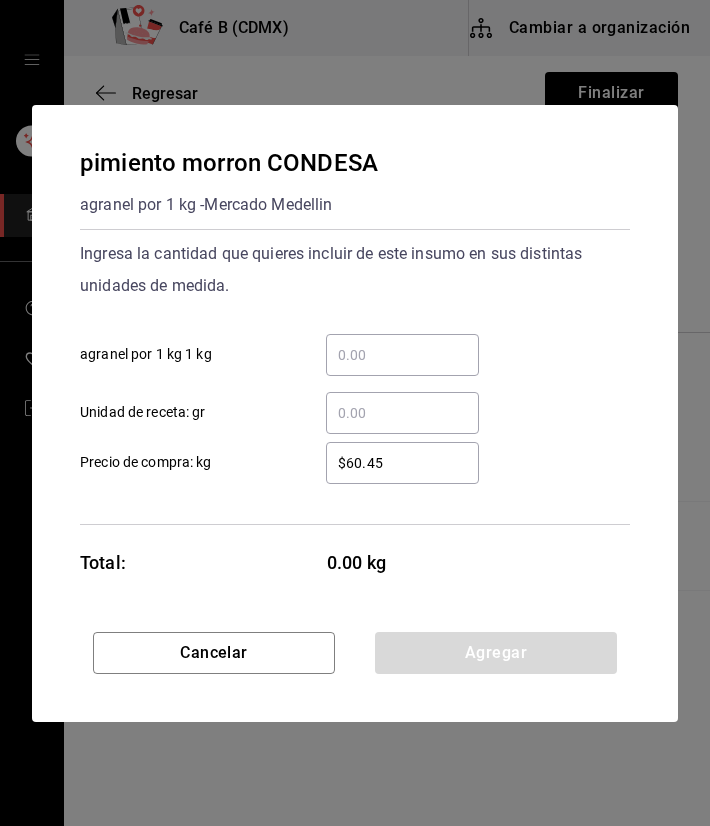 click on "​ agranel por 1 kg 1 kg" at bounding box center [347, 347] 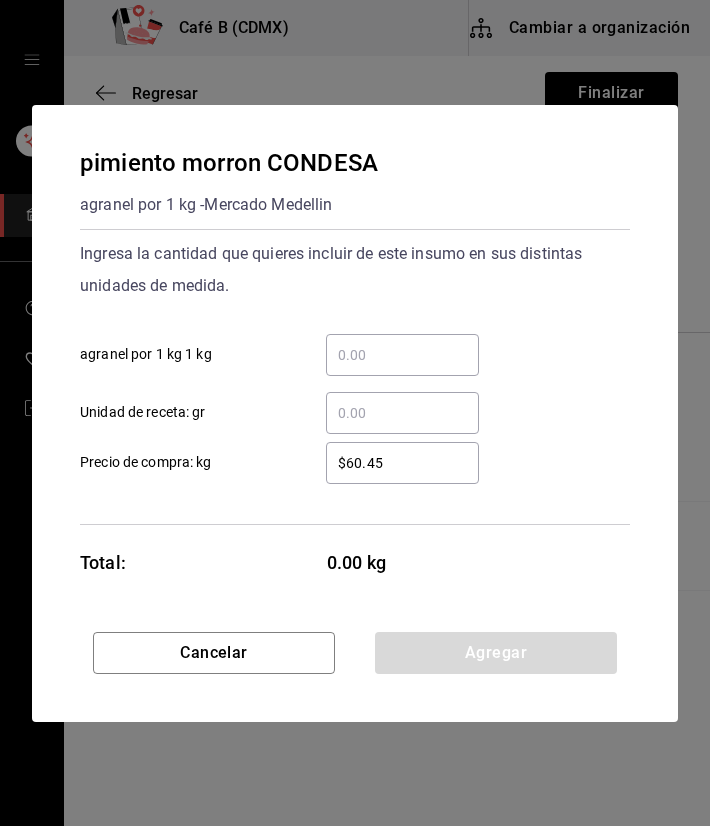 click on "​ agranel por 1 kg 1 kg" at bounding box center (402, 355) 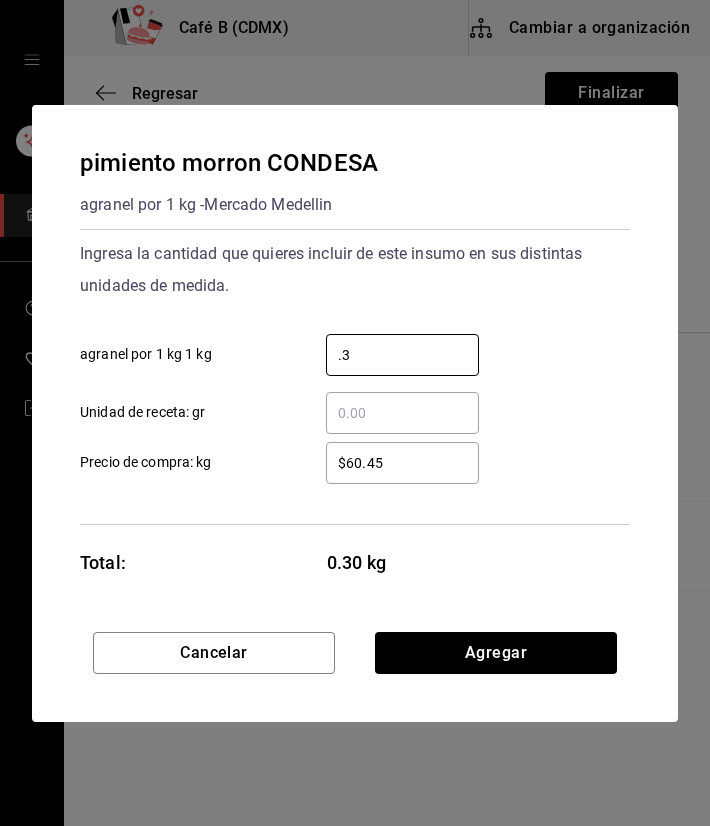type on "0.3" 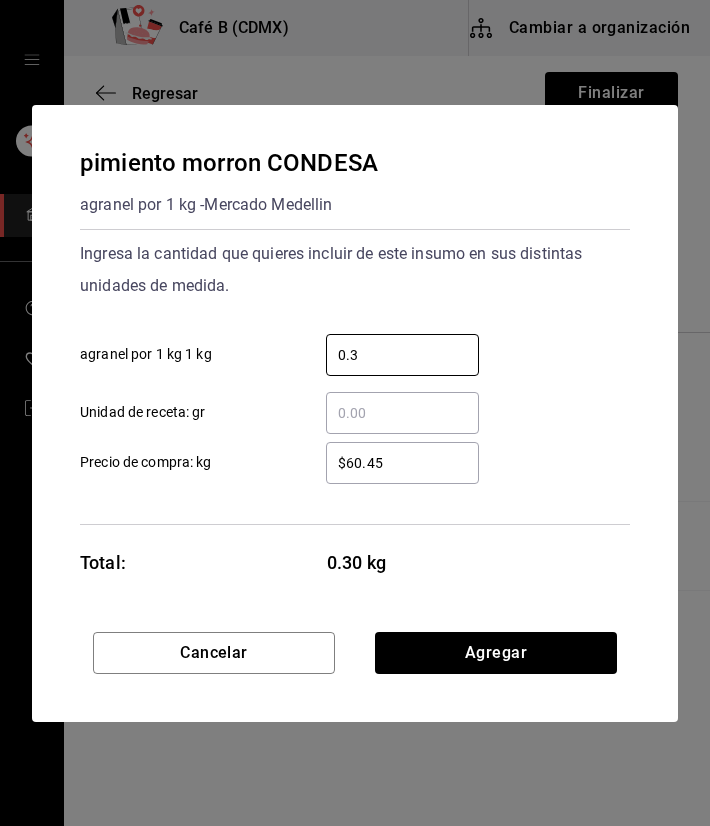 click on "Ingresa la cantidad que quieres incluir de este insumo en sus distintas unidades de medida. 0.3 ​ agranel por 1 kg 1 kg ​ Unidad de receta: gr" at bounding box center [355, 336] 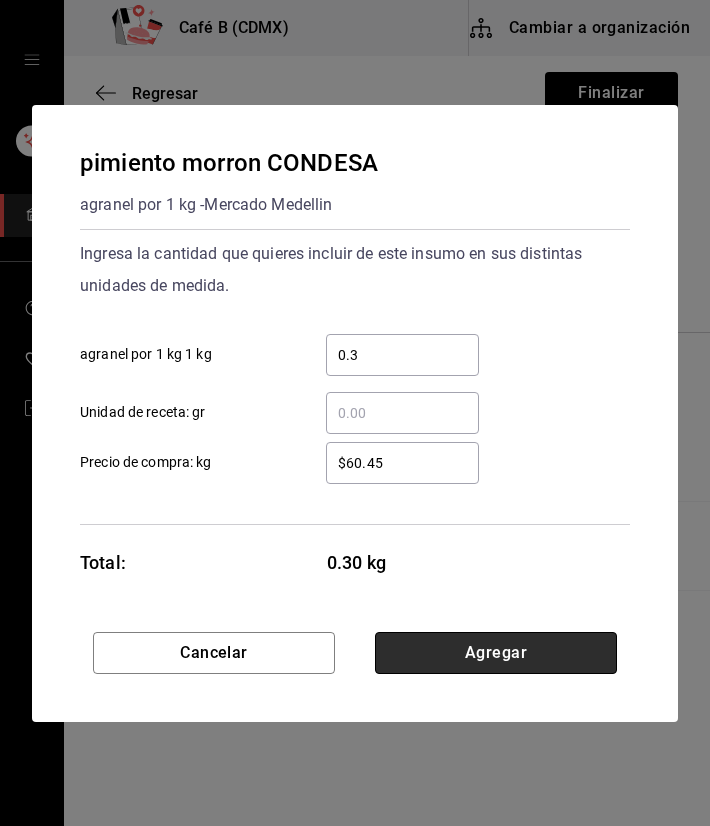 click on "Agregar" at bounding box center (496, 653) 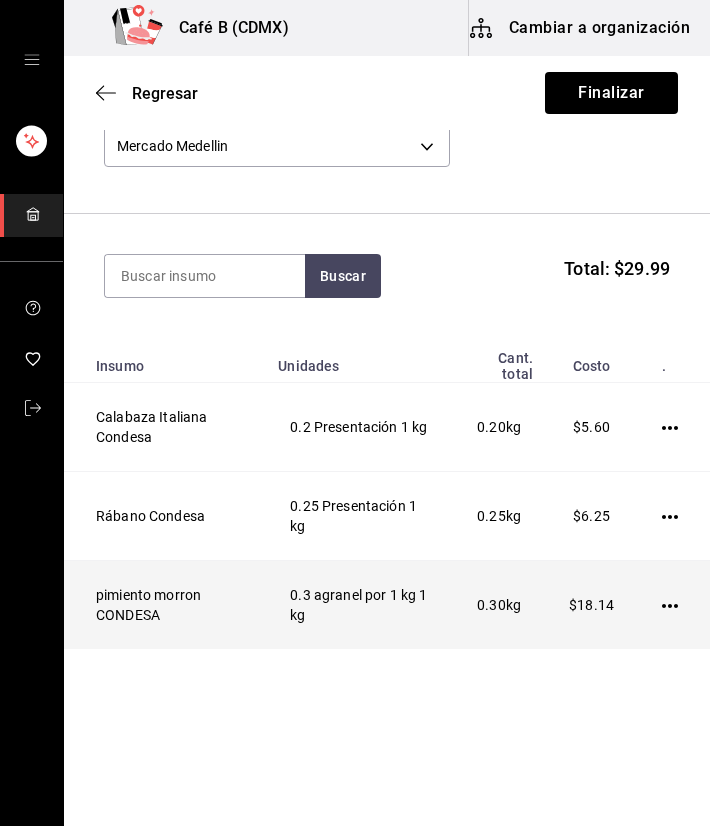 scroll, scrollTop: 121, scrollLeft: 0, axis: vertical 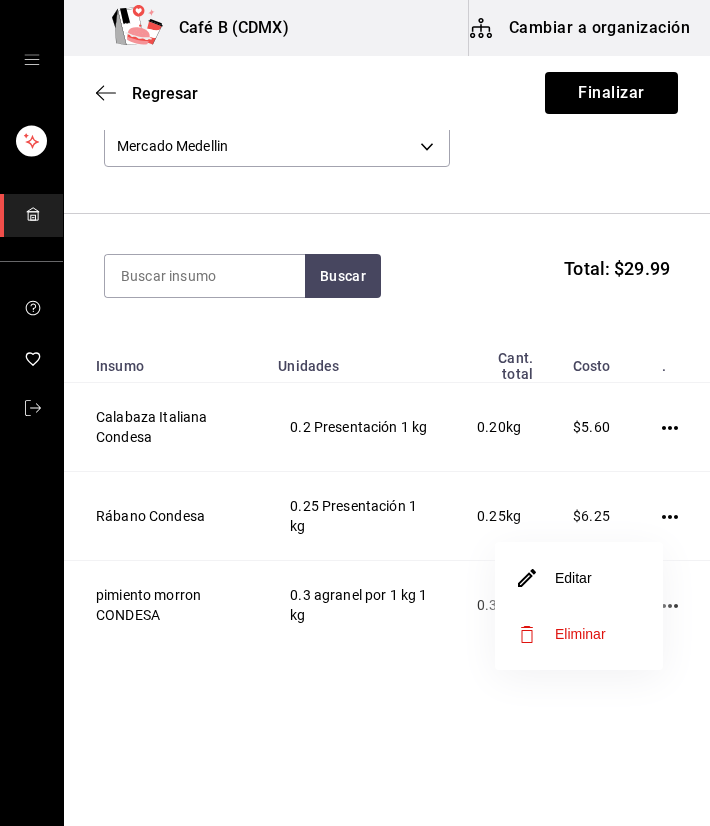 click at bounding box center [355, 413] 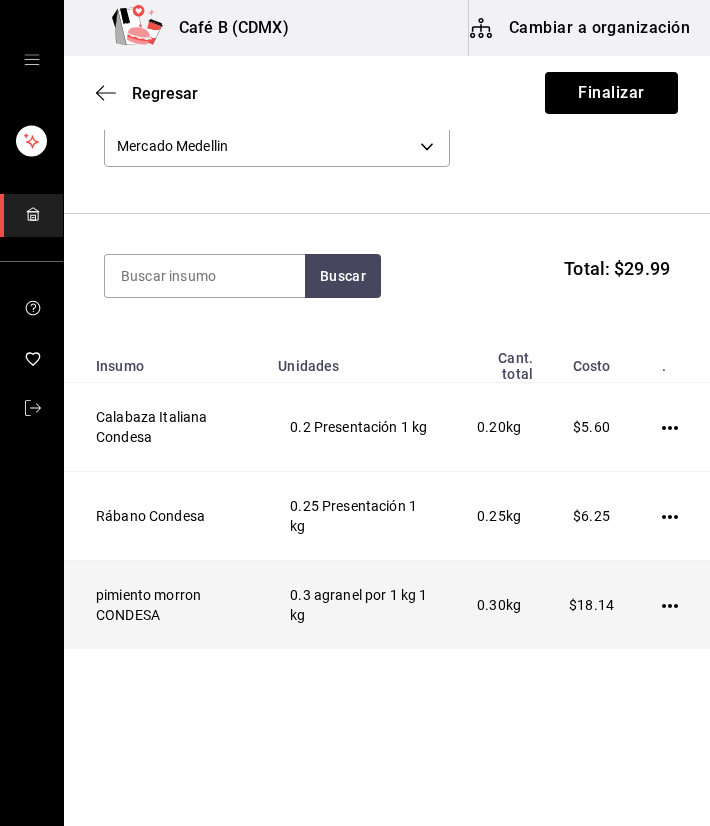 click 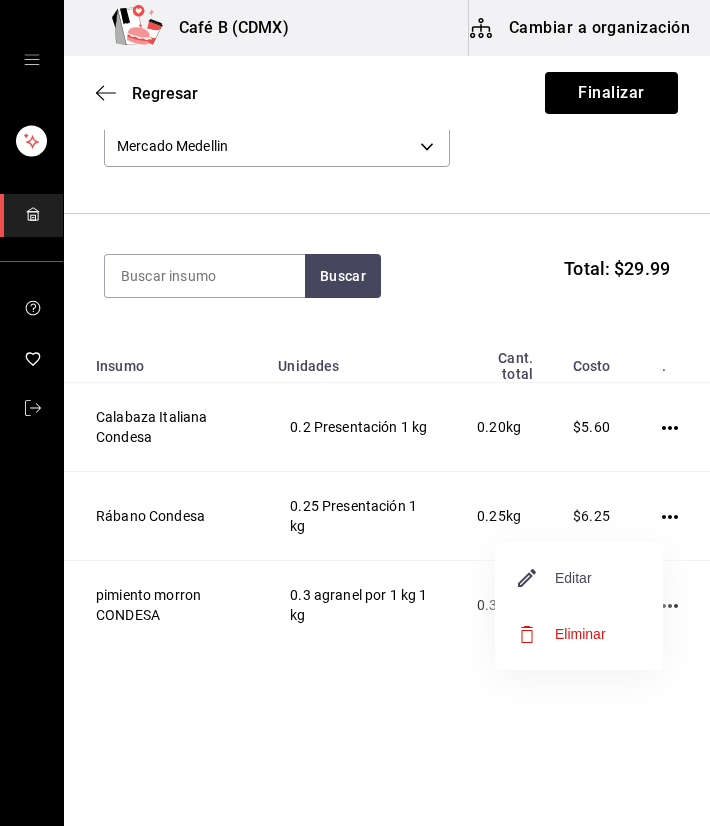 click on "Editar" at bounding box center [555, 578] 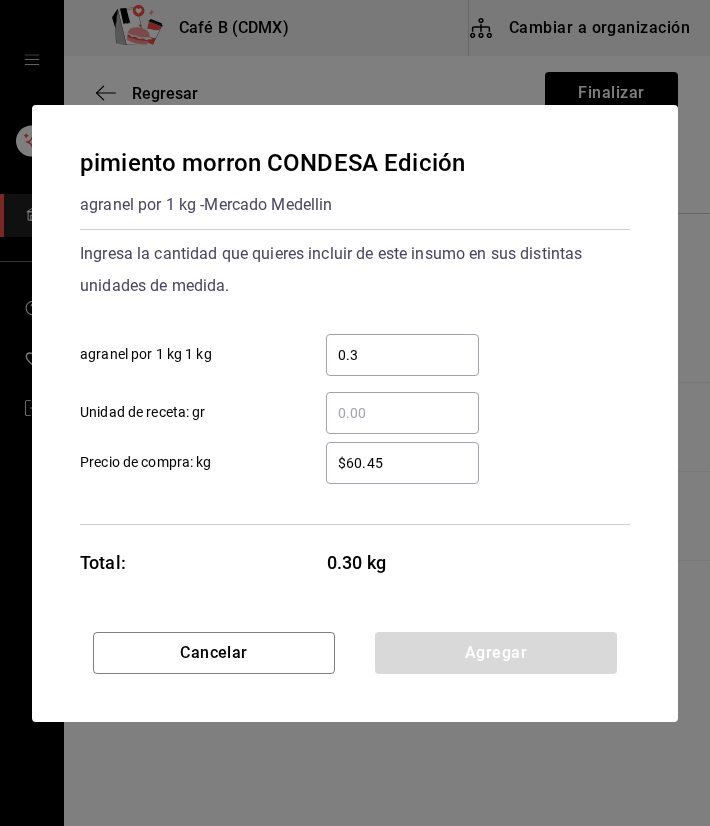 click on "0.3 ​" at bounding box center [402, 355] 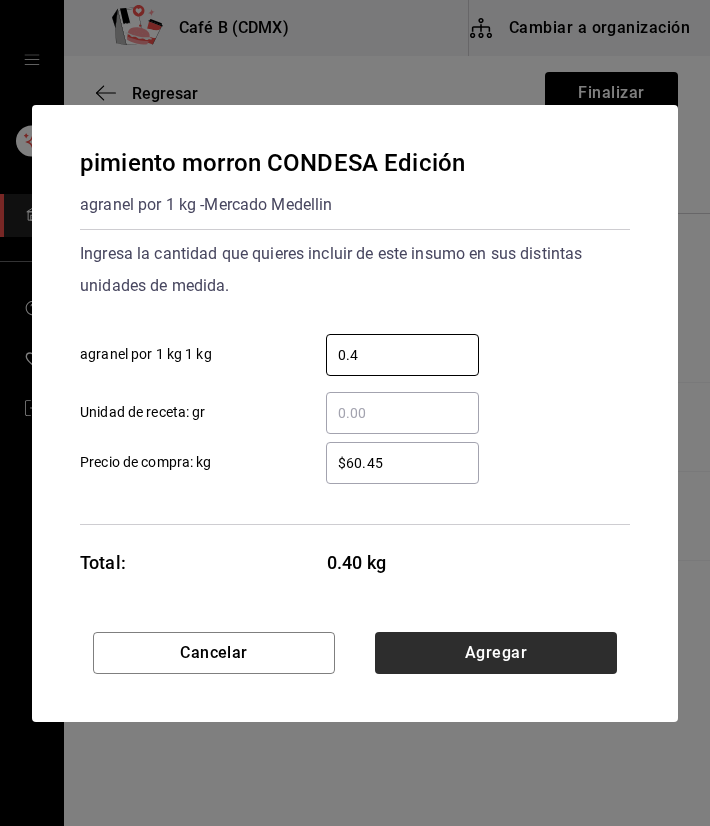 type on "0.4" 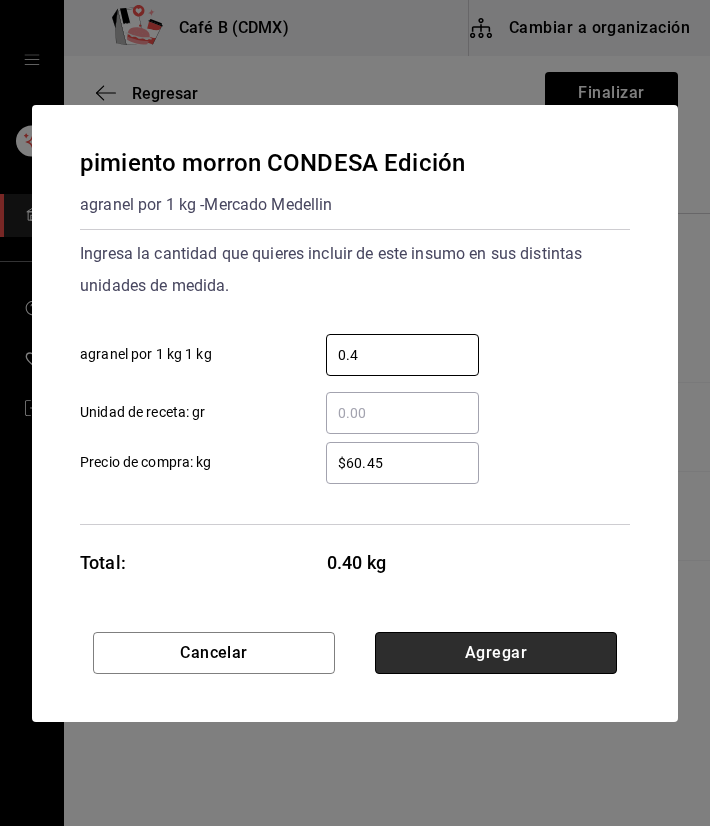 click on "Agregar" at bounding box center [496, 653] 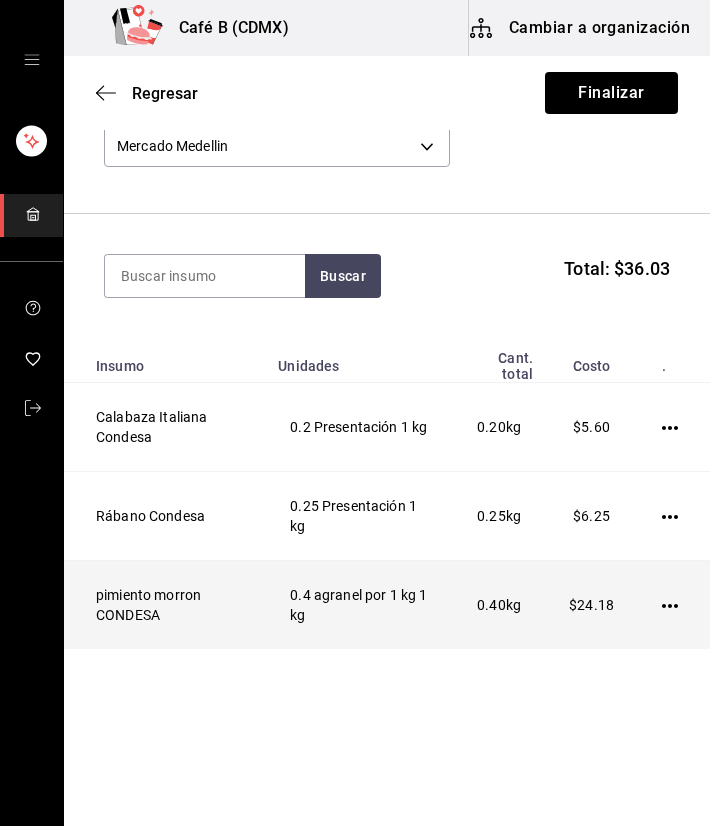 click 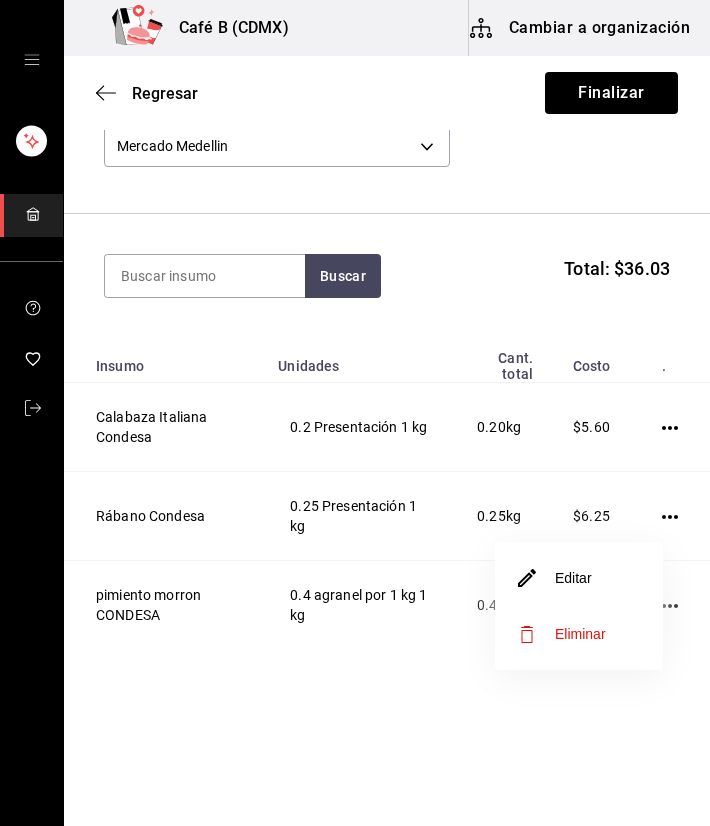 click on "Editar" at bounding box center [579, 578] 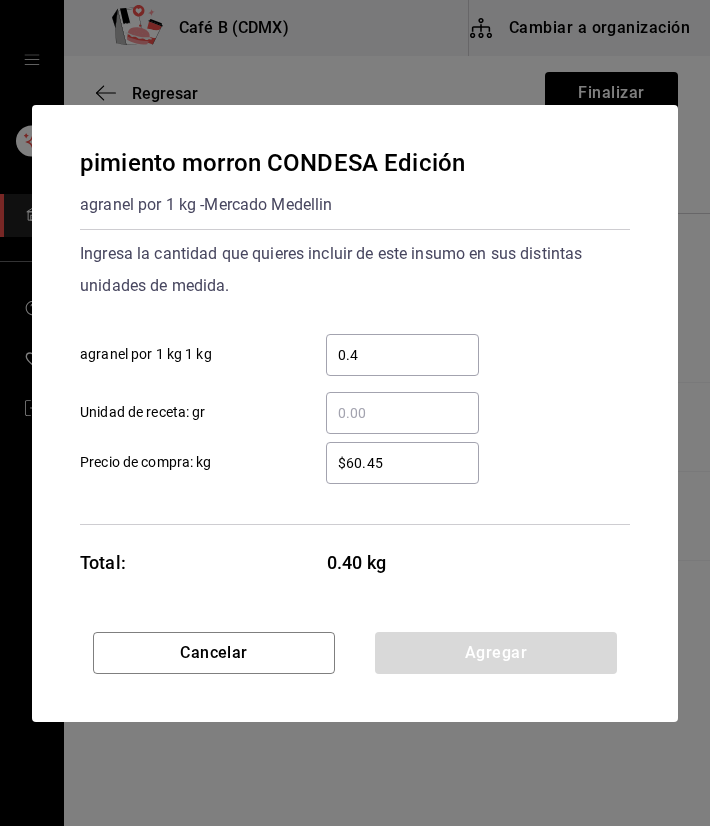click on "$60.45" at bounding box center (402, 463) 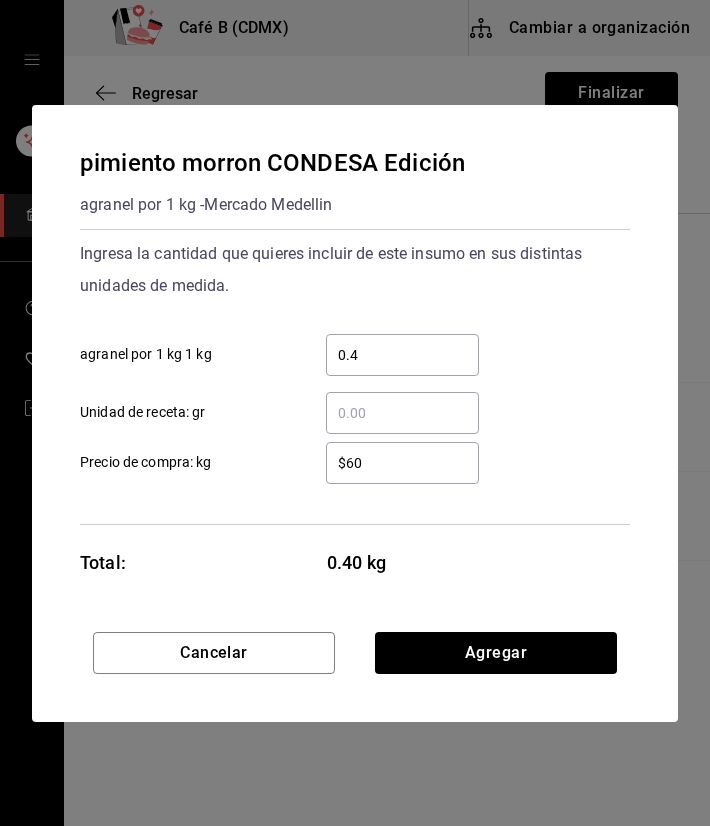 type on "$6" 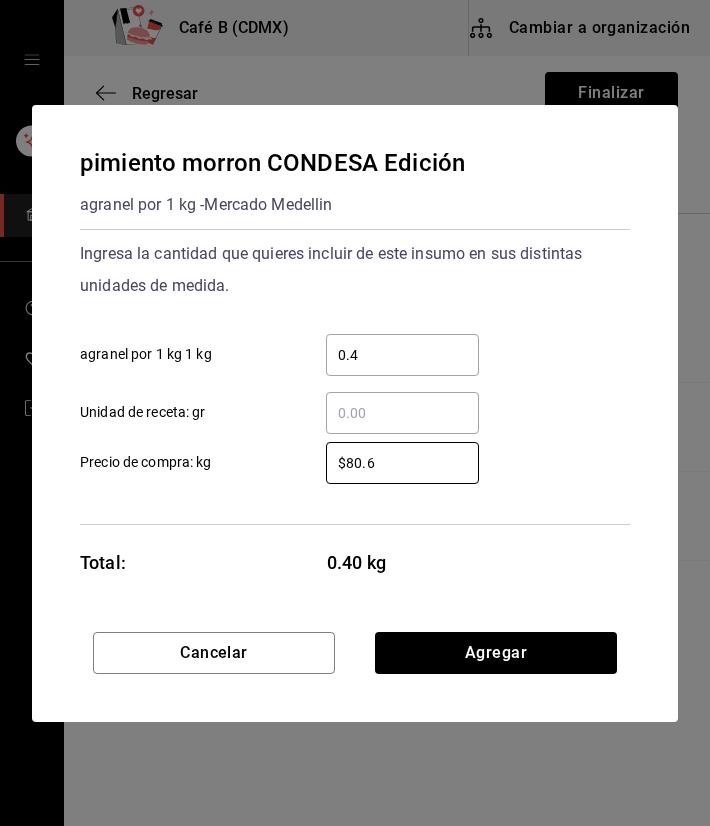 type on "$80.6" 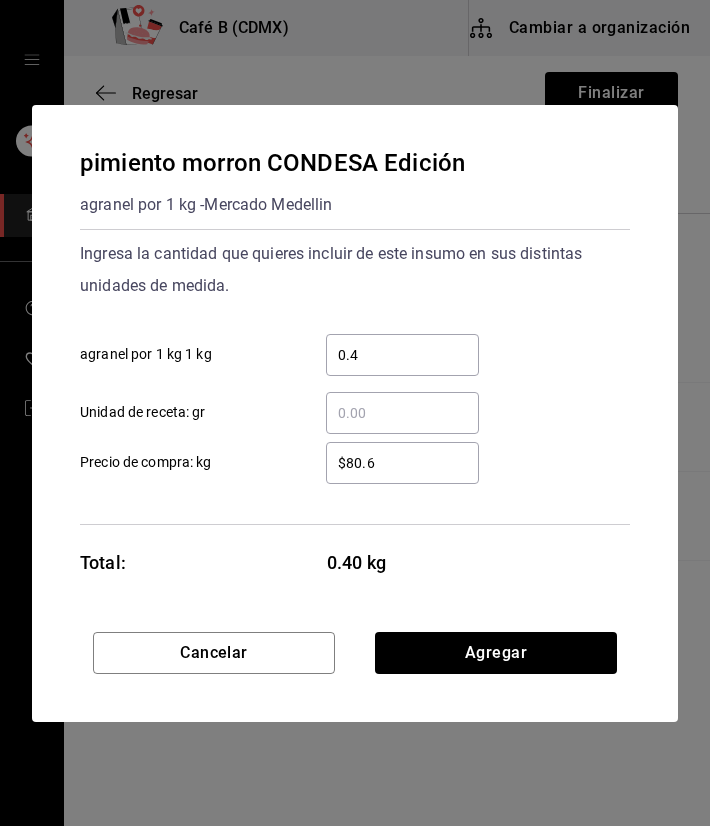 click on "0.4" at bounding box center [402, 355] 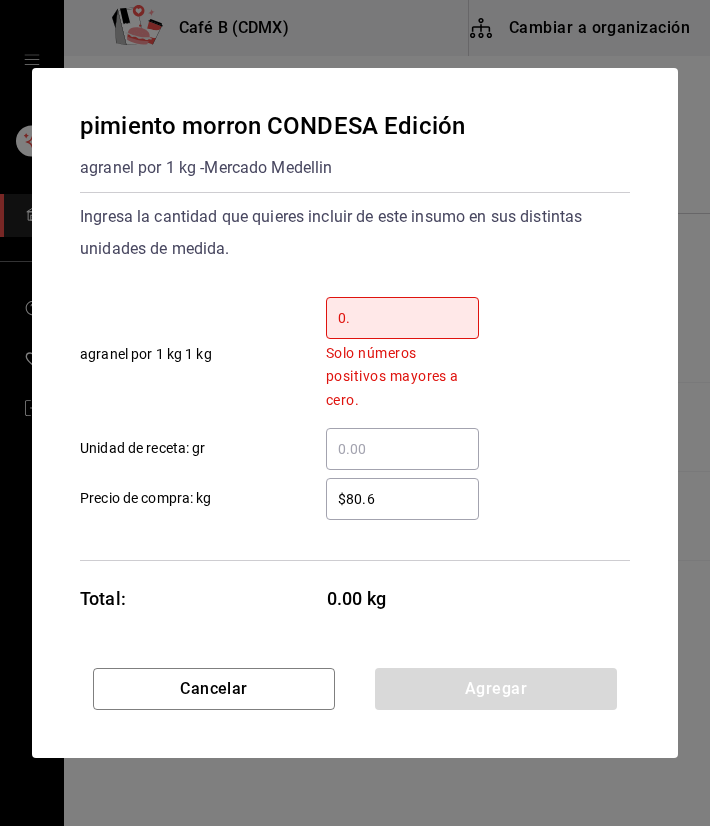 type on "0" 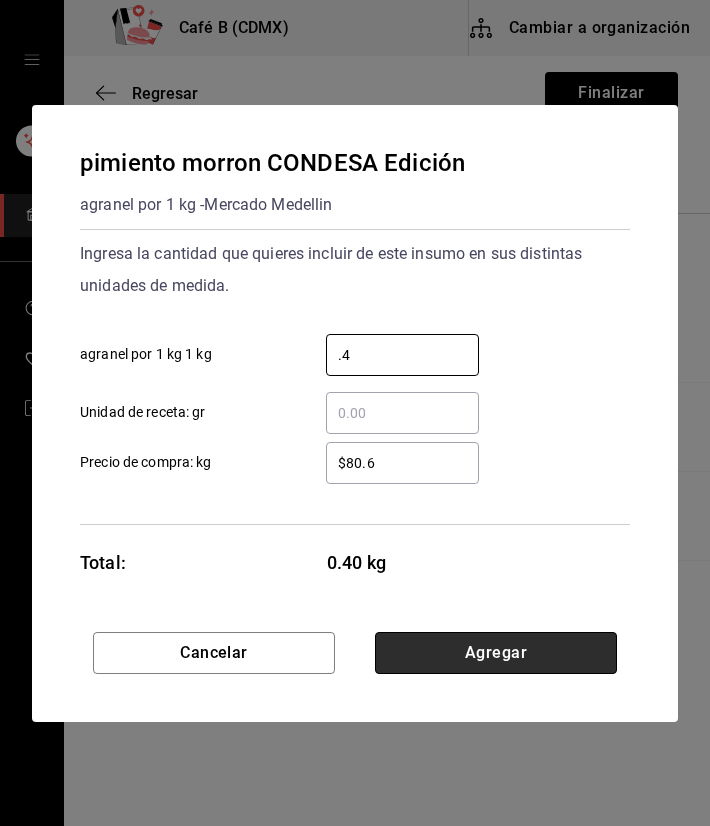 type on "0.4" 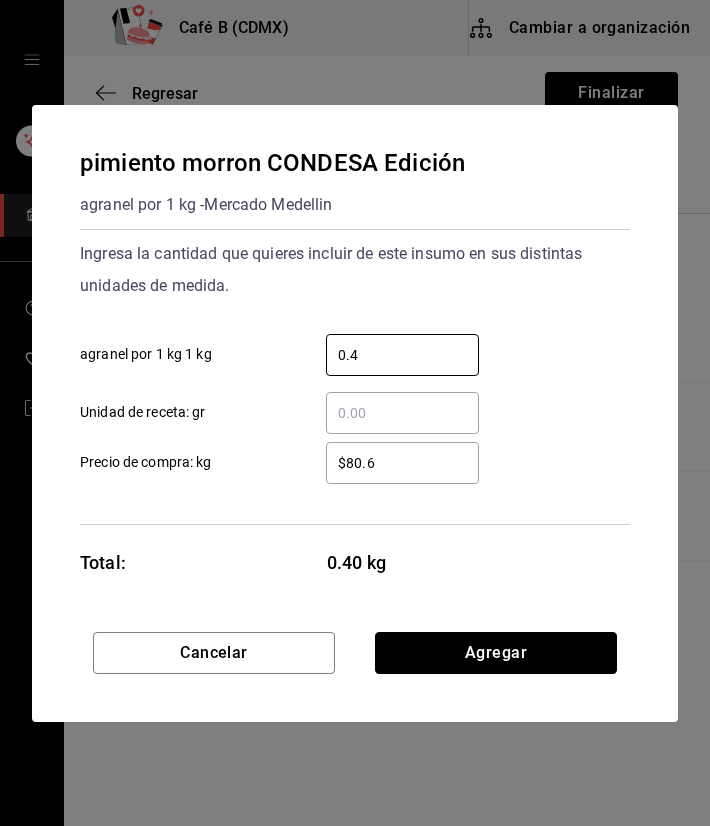 click on "Agregar" at bounding box center [496, 653] 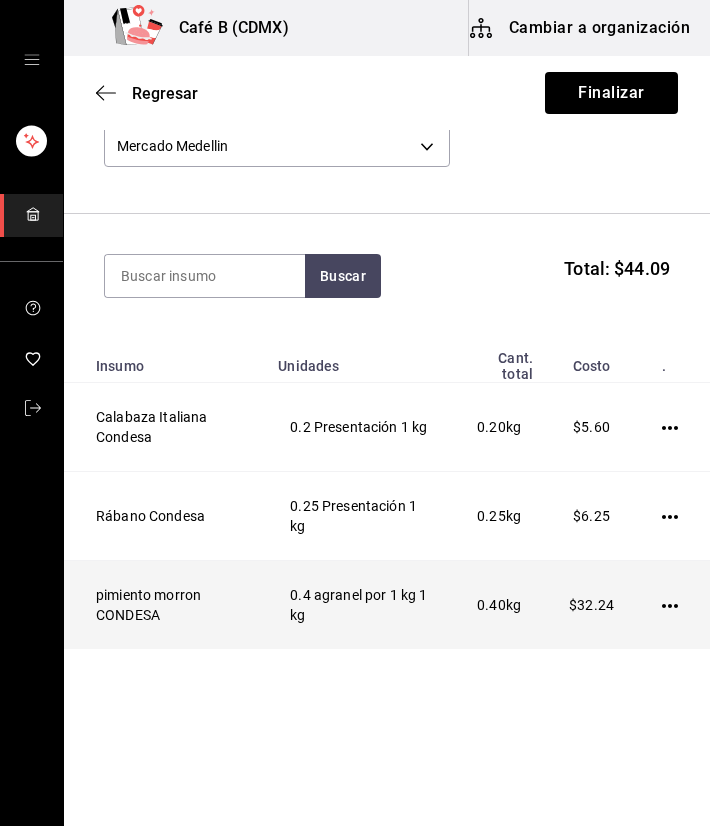 click at bounding box center (674, 605) 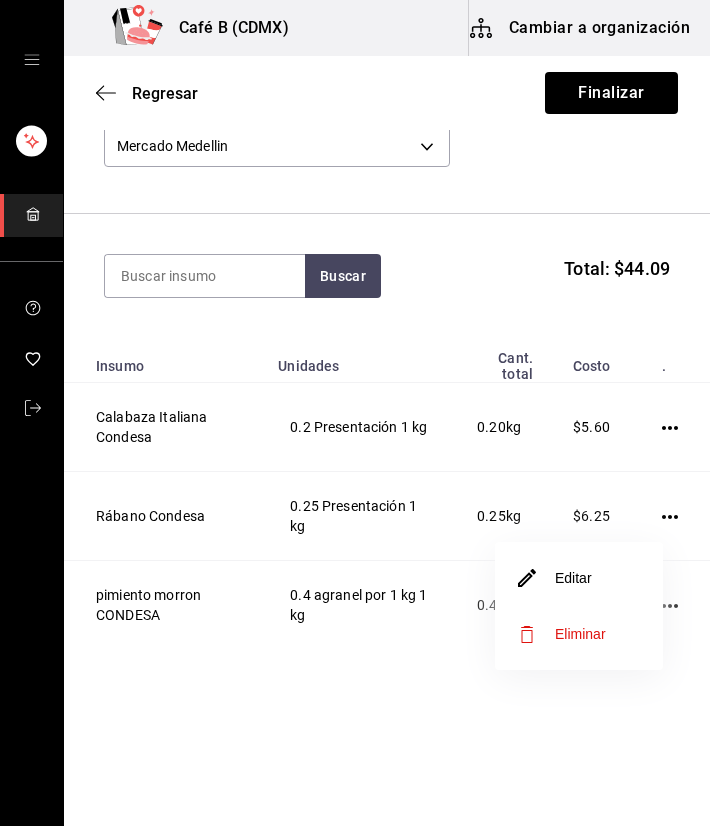 click on "Eliminar" at bounding box center [579, 634] 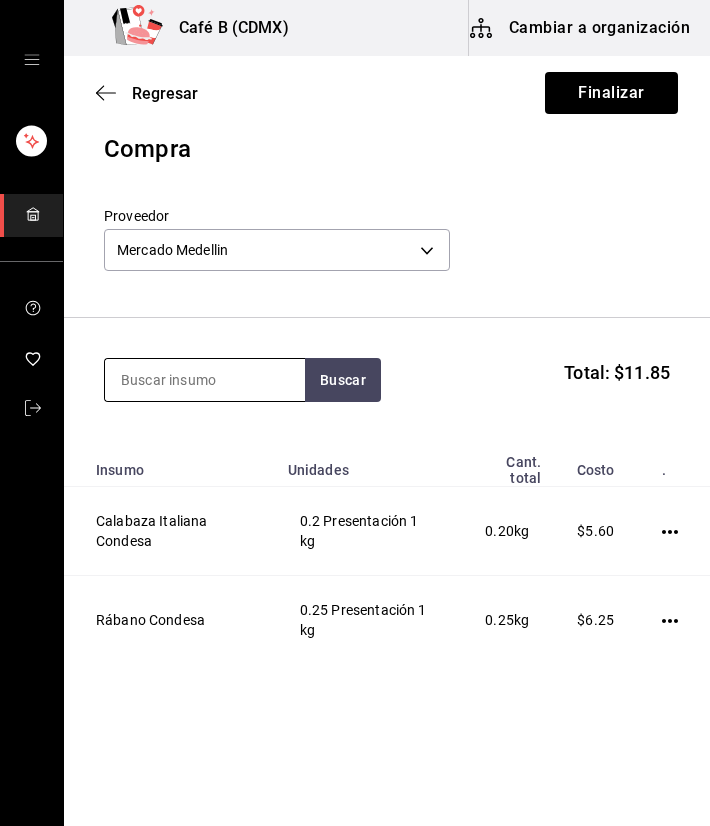 click at bounding box center [205, 380] 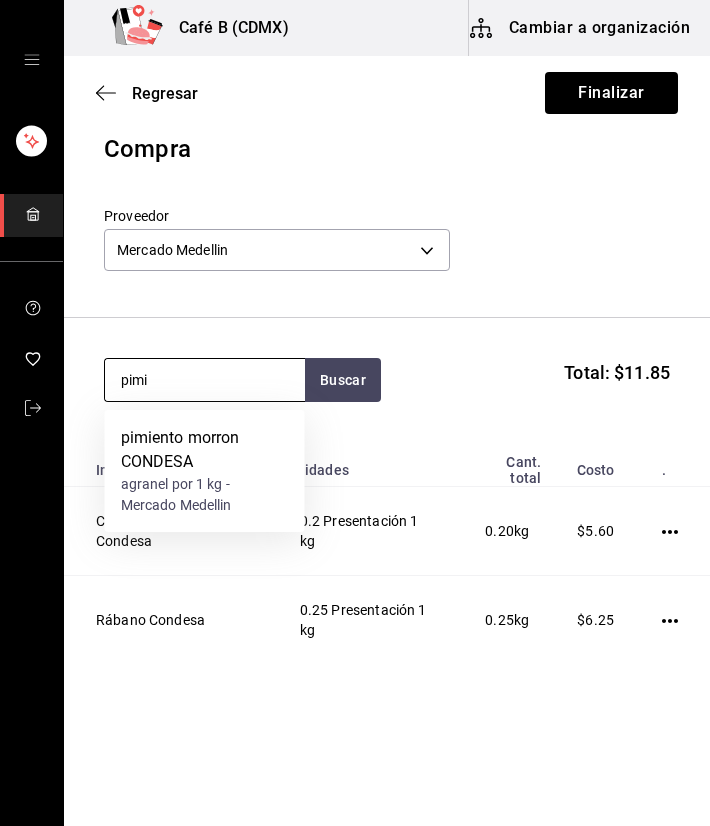 type on "pimi" 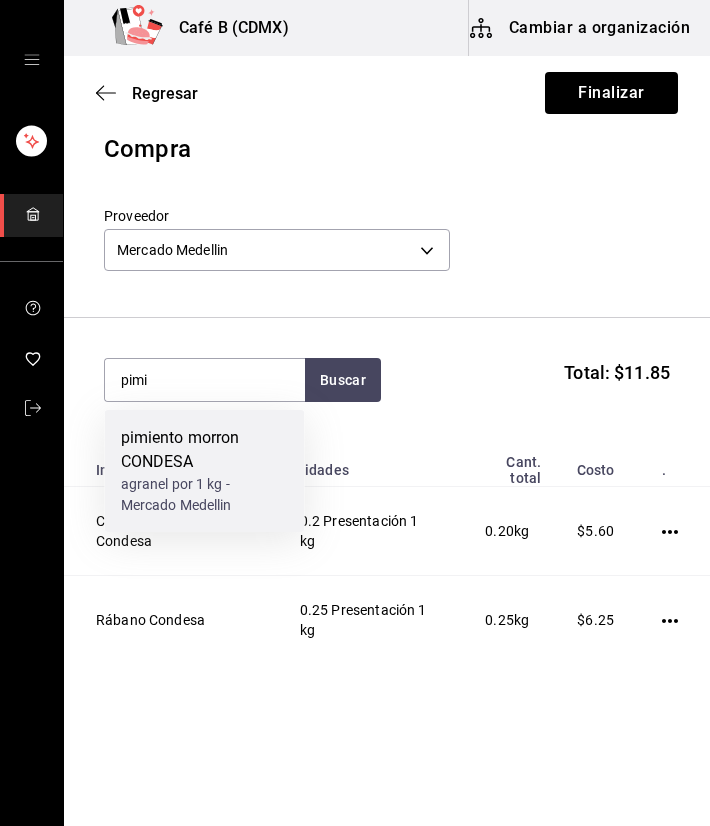 click on "pimiento morron CONDESA" at bounding box center [205, 450] 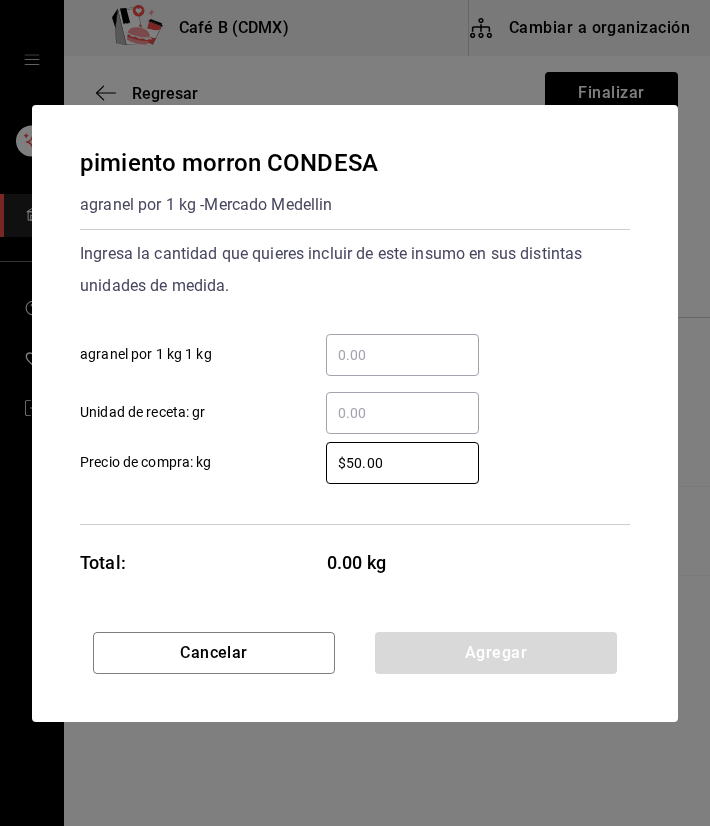 drag, startPoint x: 442, startPoint y: 463, endPoint x: 203, endPoint y: 492, distance: 240.75299 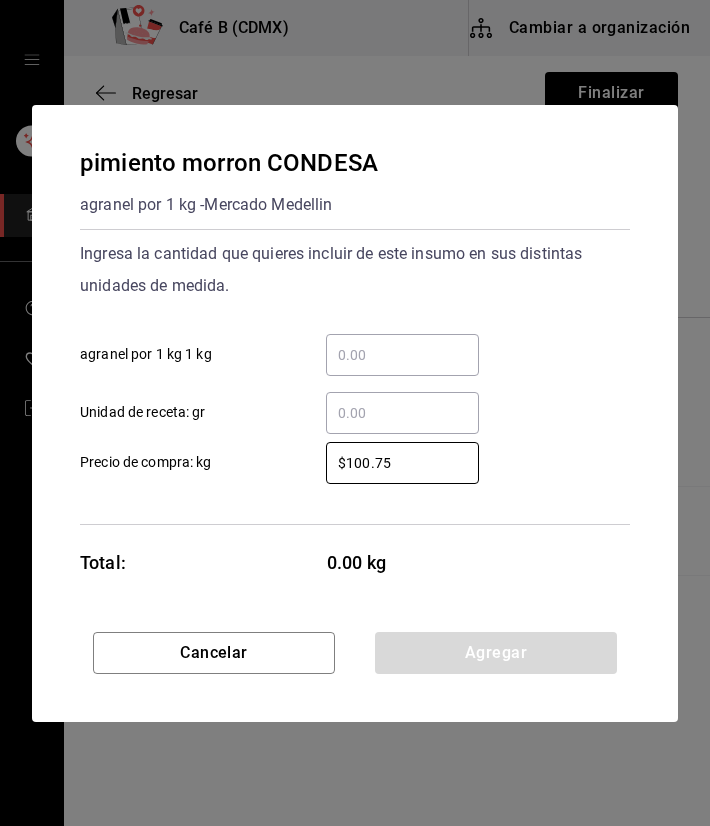 type on "$100.75" 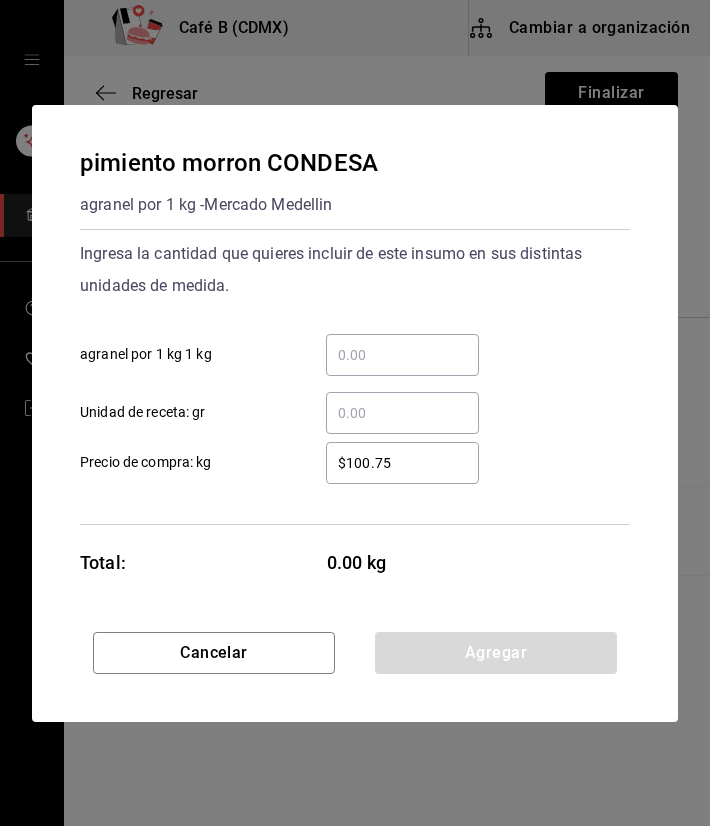 click on "​ agranel por 1 kg 1 kg" at bounding box center (402, 355) 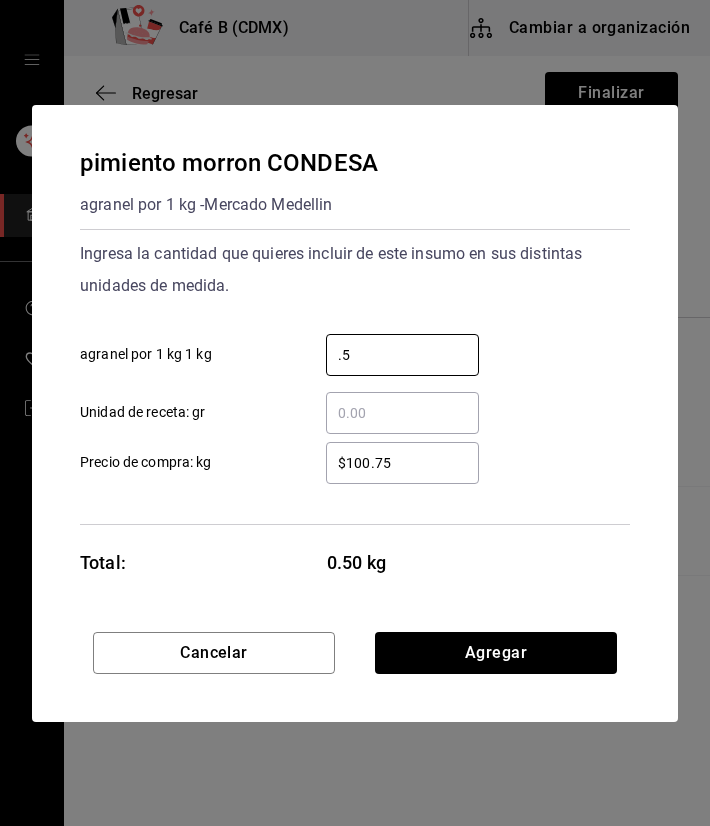 type on "0.5" 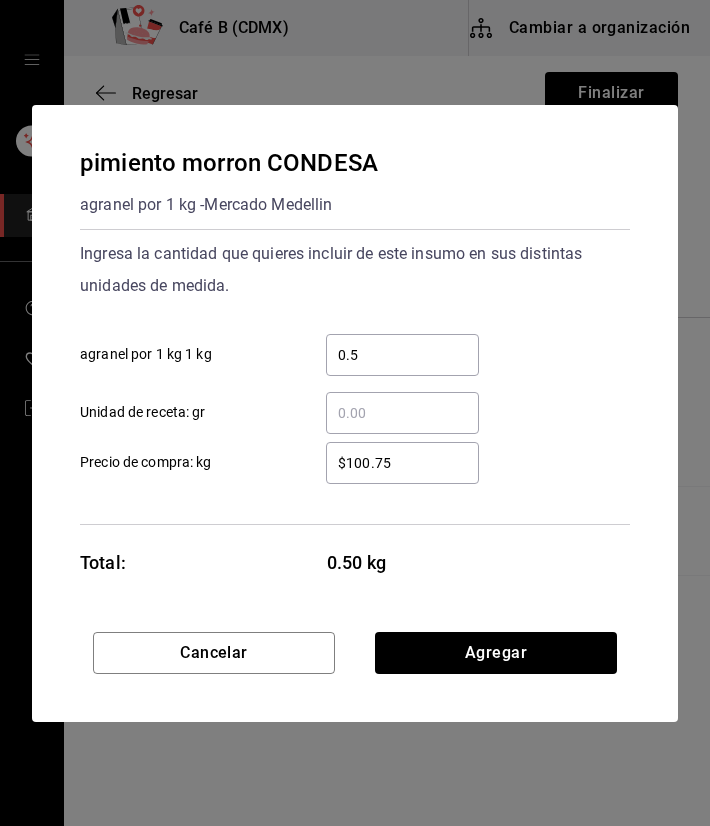 click on "0.5 ​ agranel por 1 kg 1 kg" at bounding box center (347, 347) 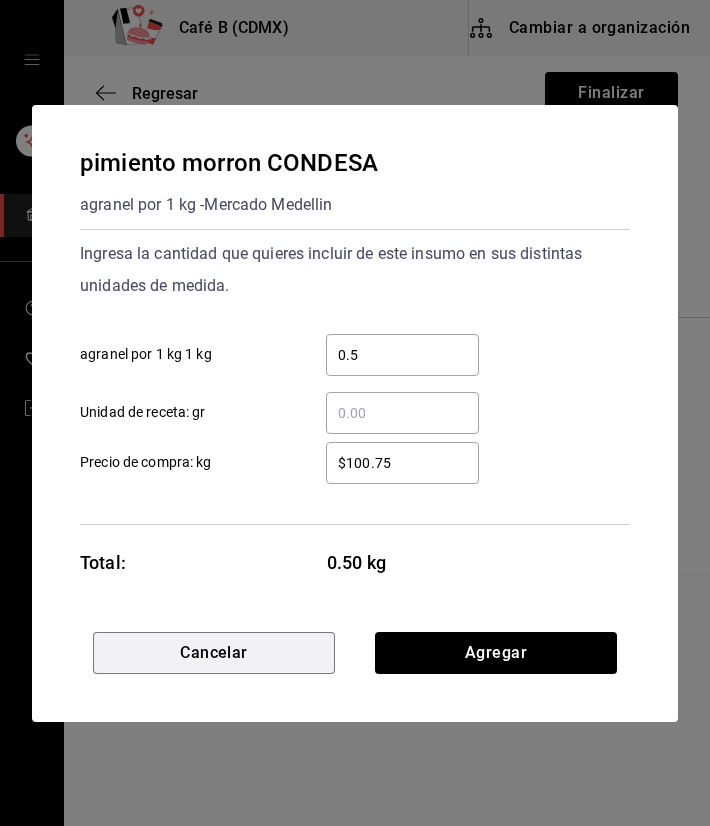 click on "Cancelar" at bounding box center [214, 653] 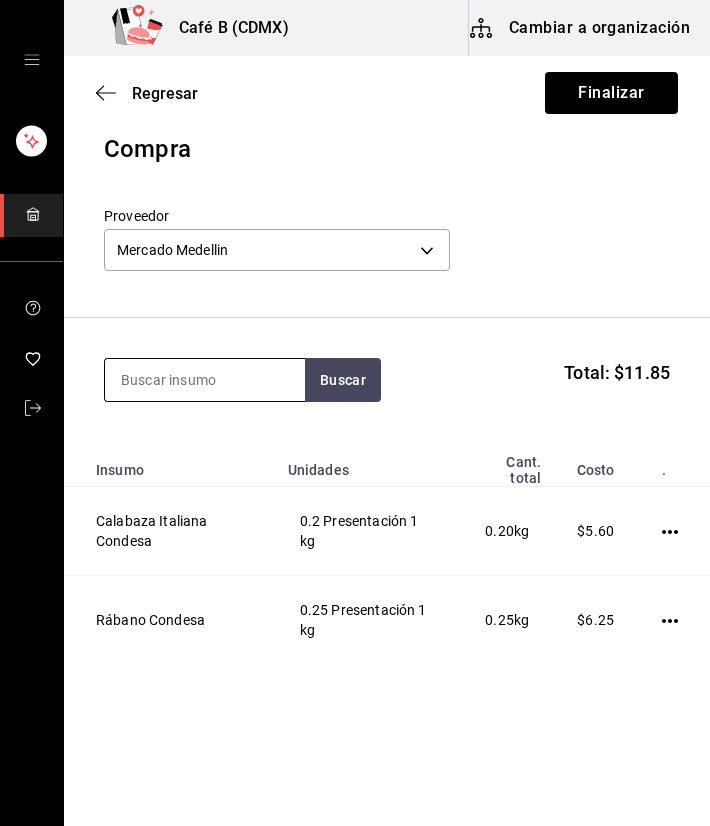 click at bounding box center [205, 380] 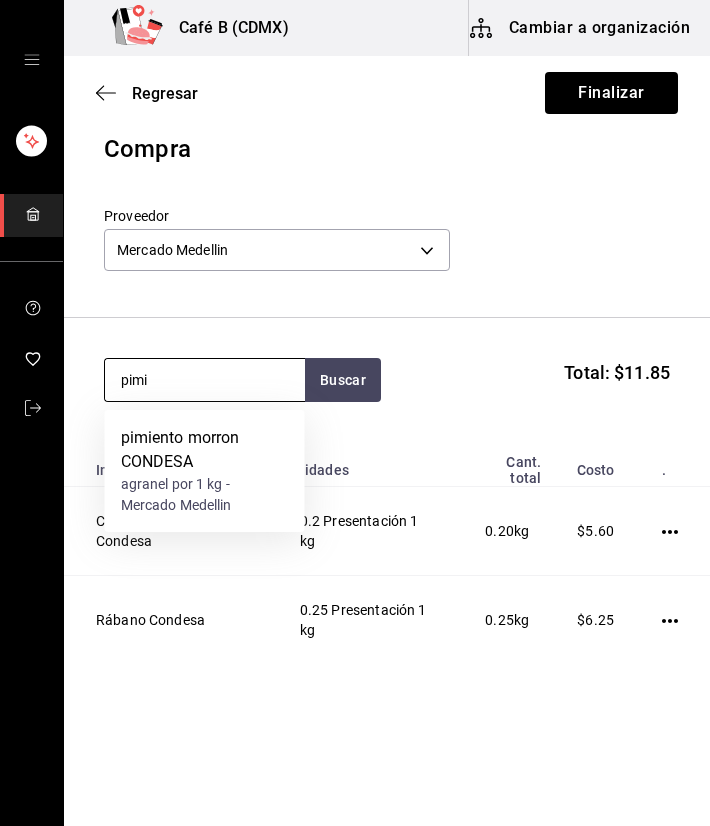 type on "pimi" 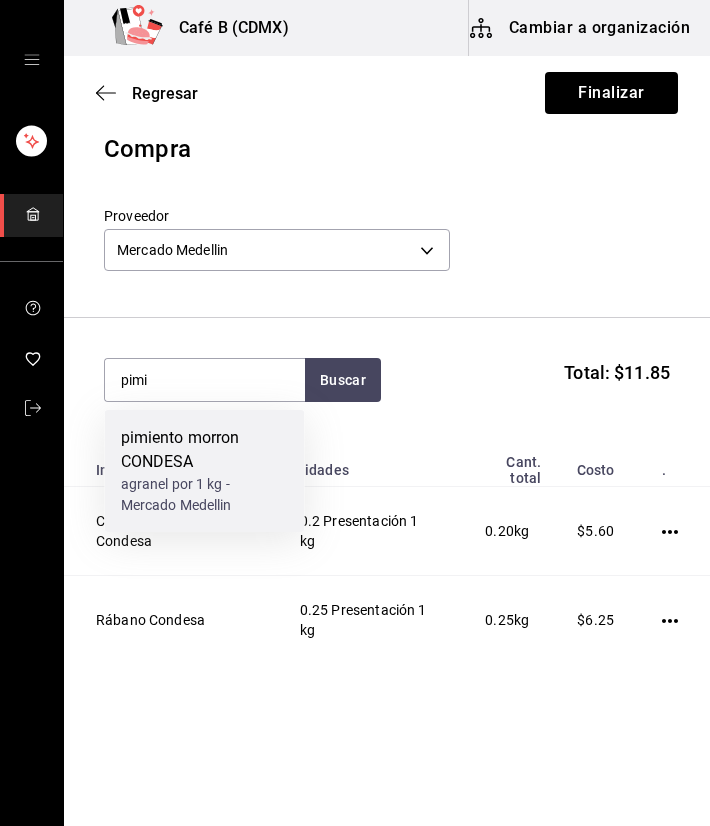 click on "pimiento morron CONDESA" at bounding box center (205, 450) 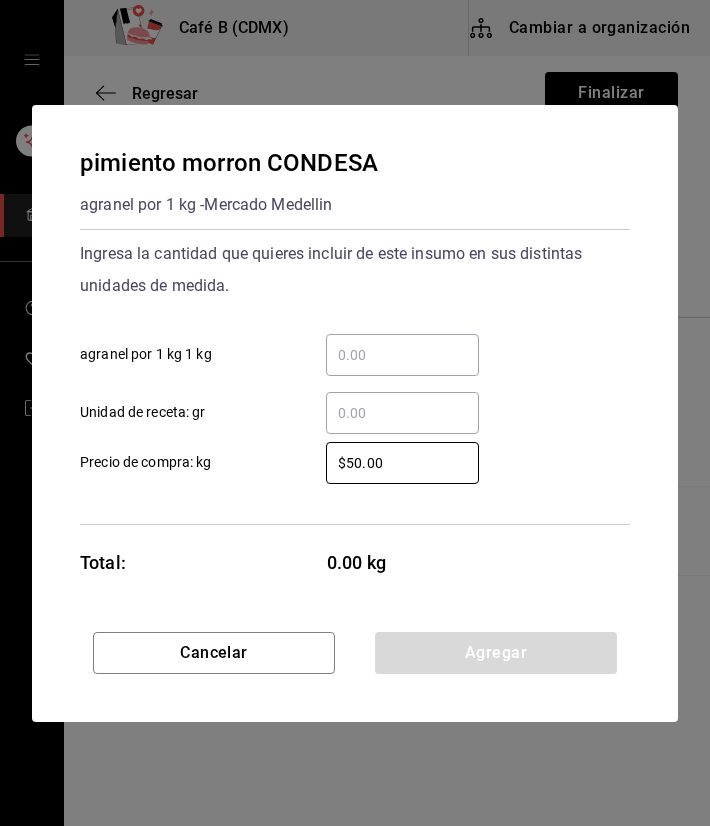 drag, startPoint x: 405, startPoint y: 472, endPoint x: 8, endPoint y: 490, distance: 397.40784 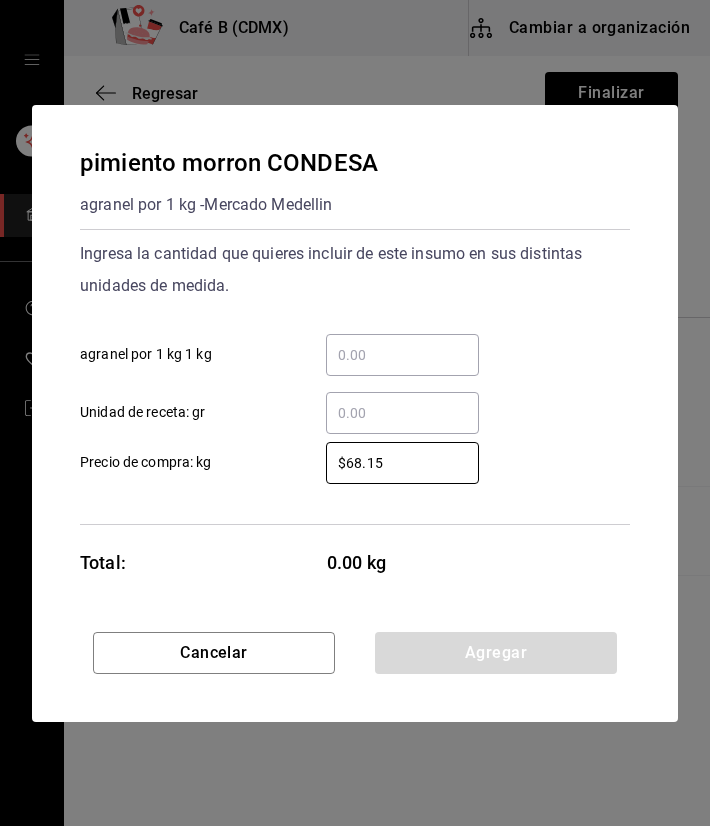 type on "$68.15" 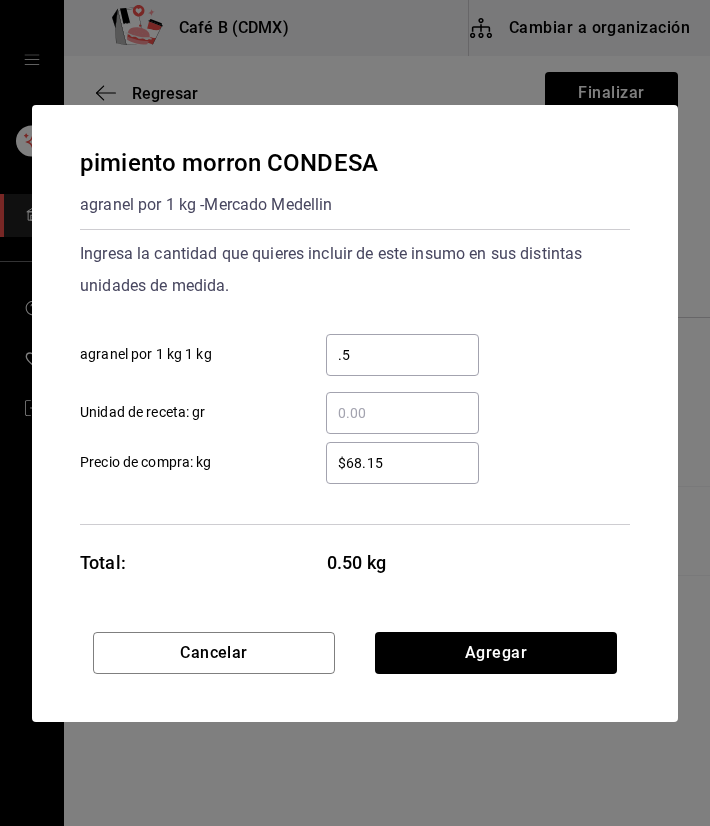 type on "0.5" 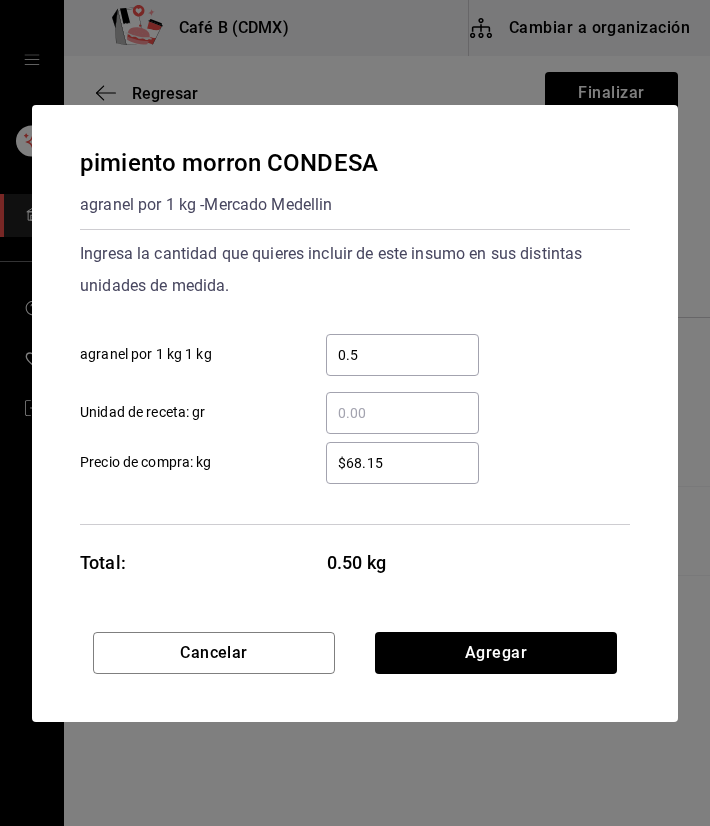 drag, startPoint x: 434, startPoint y: 354, endPoint x: 504, endPoint y: 323, distance: 76.55717 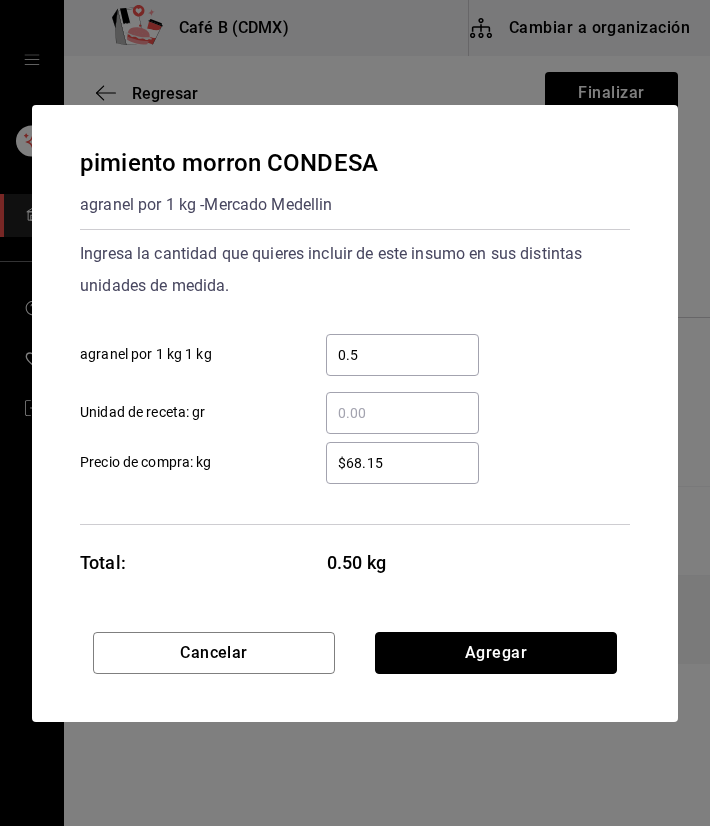 click on "Agregar" at bounding box center [496, 653] 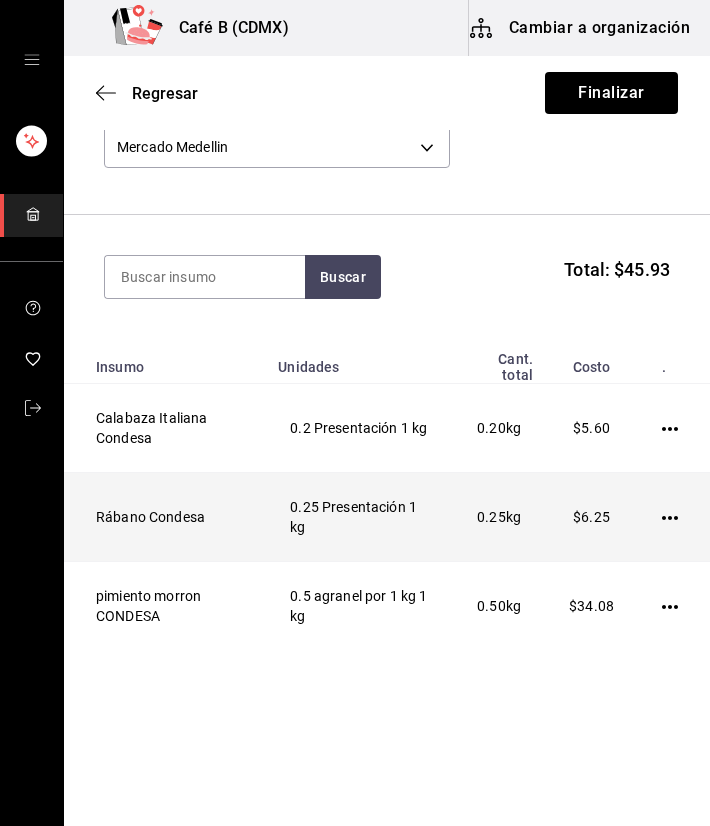 scroll, scrollTop: 121, scrollLeft: 0, axis: vertical 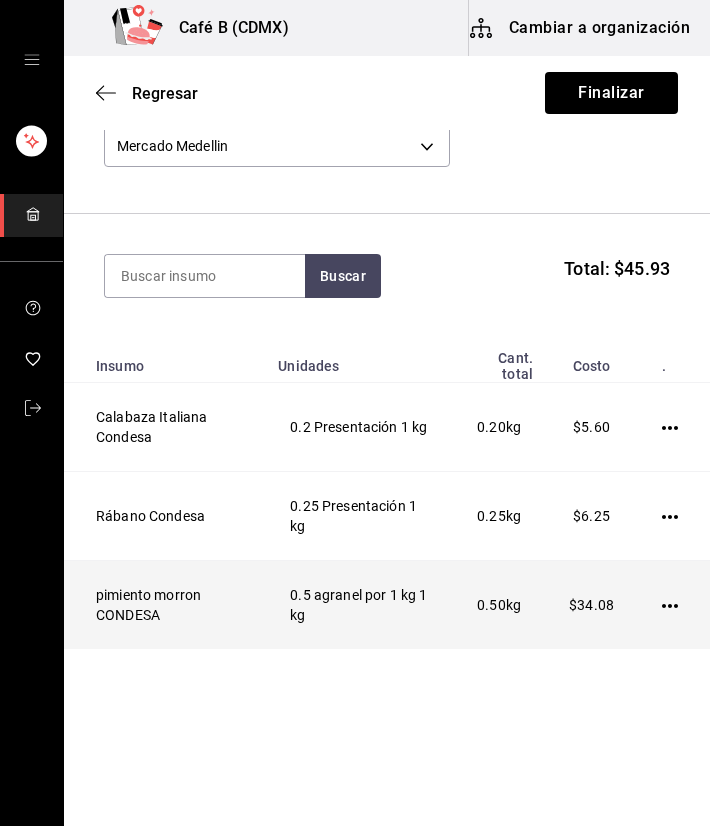 click 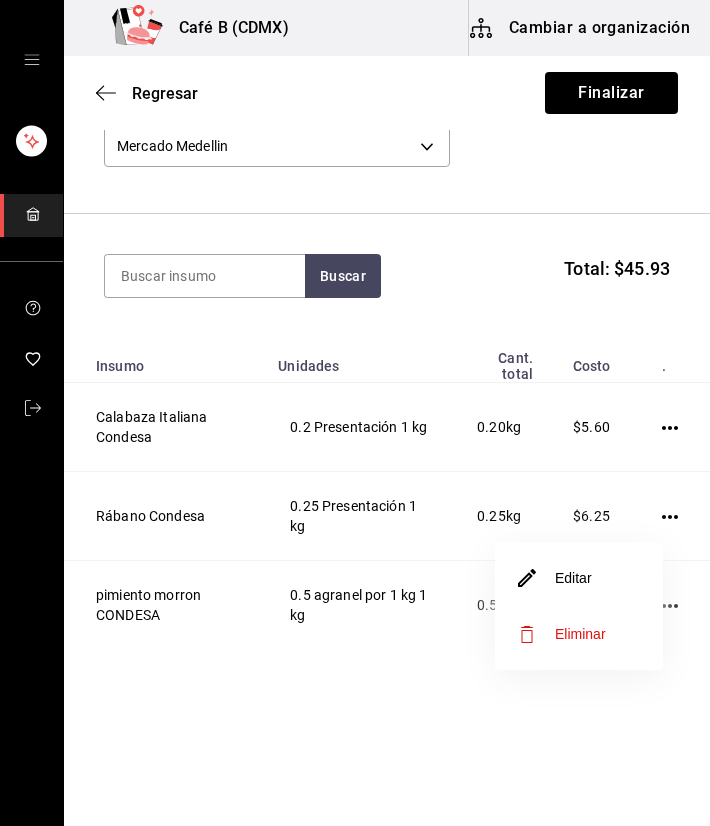 click on "Eliminar" at bounding box center [562, 634] 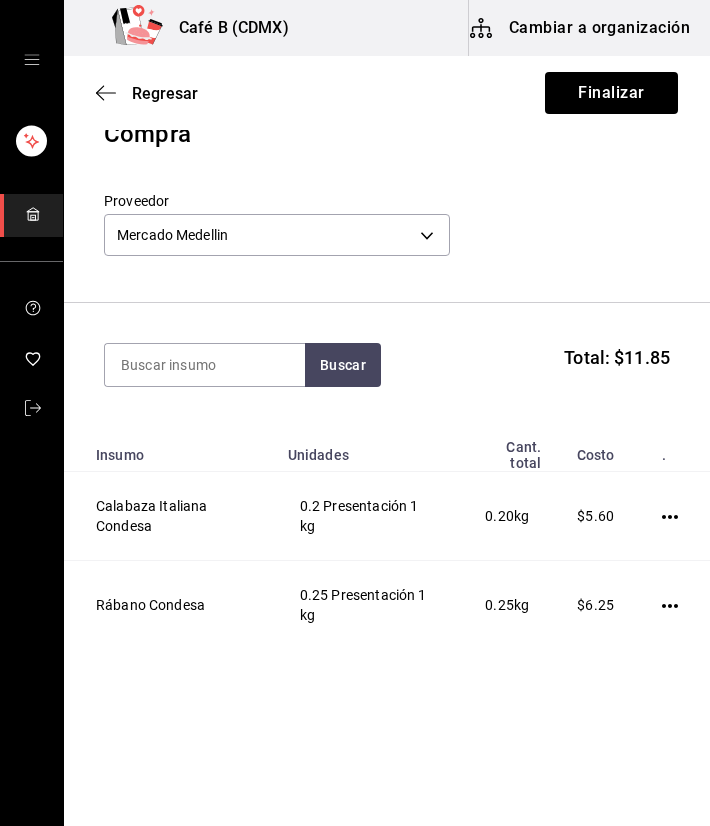 scroll, scrollTop: 15, scrollLeft: 0, axis: vertical 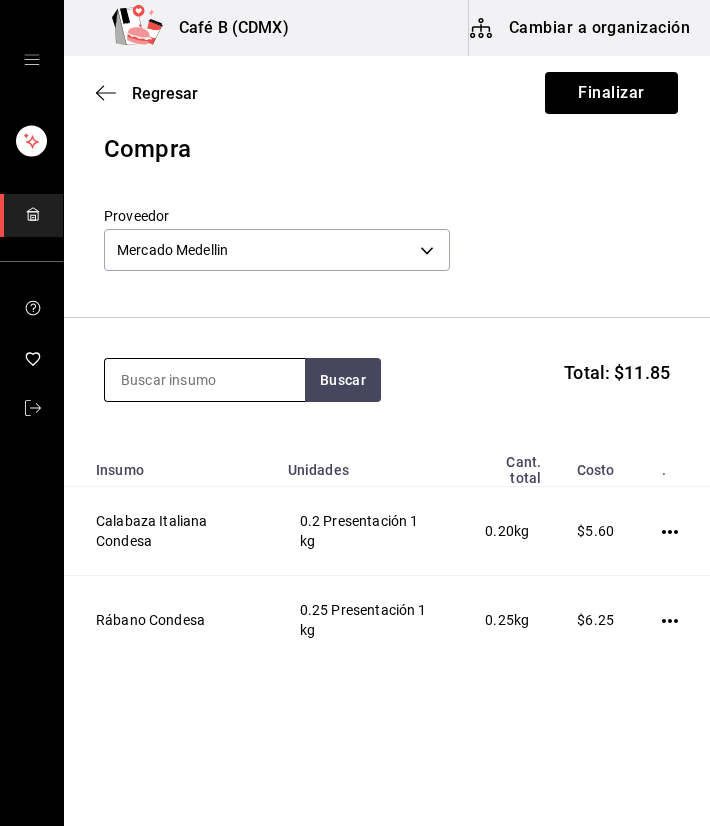click at bounding box center [205, 380] 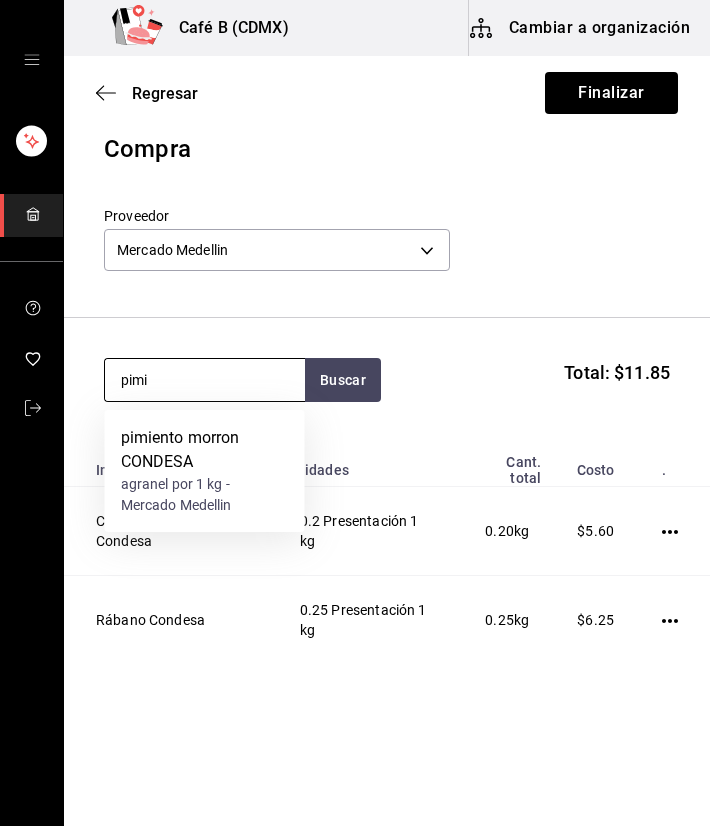 type on "pimi" 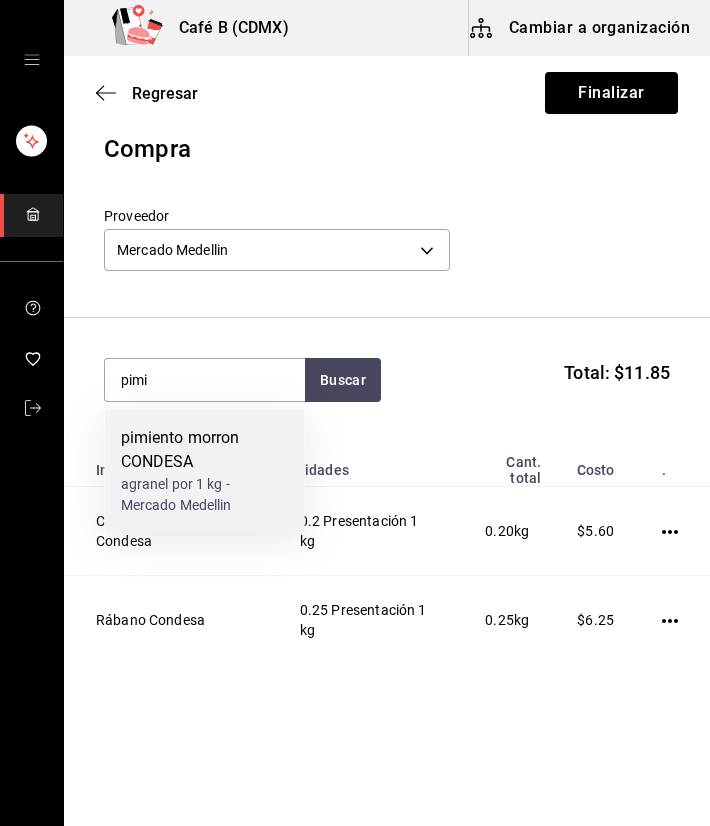 click on "agranel por 1 kg - Mercado Medellin" at bounding box center (205, 495) 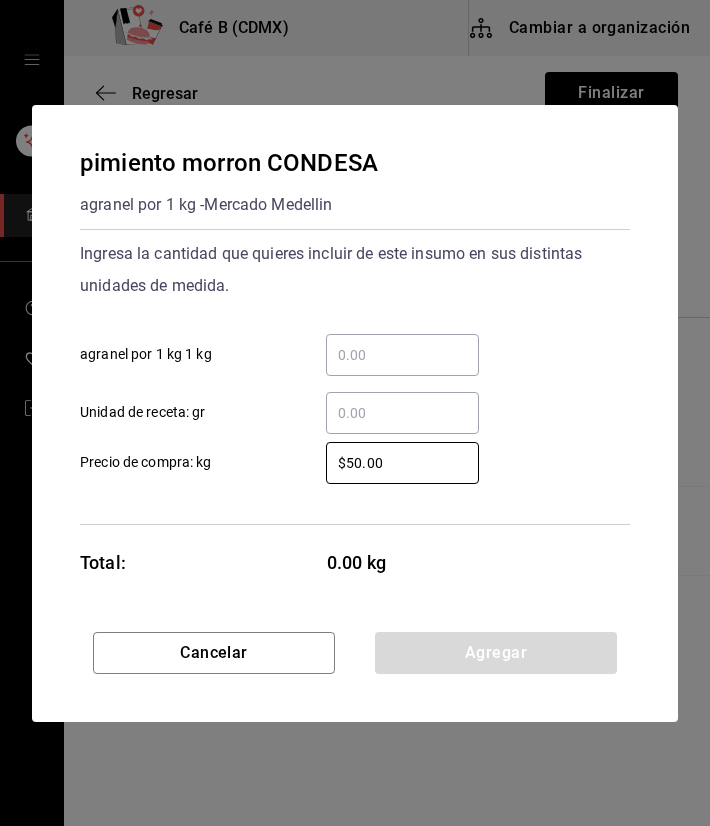 drag, startPoint x: 419, startPoint y: 465, endPoint x: 78, endPoint y: 489, distance: 341.84354 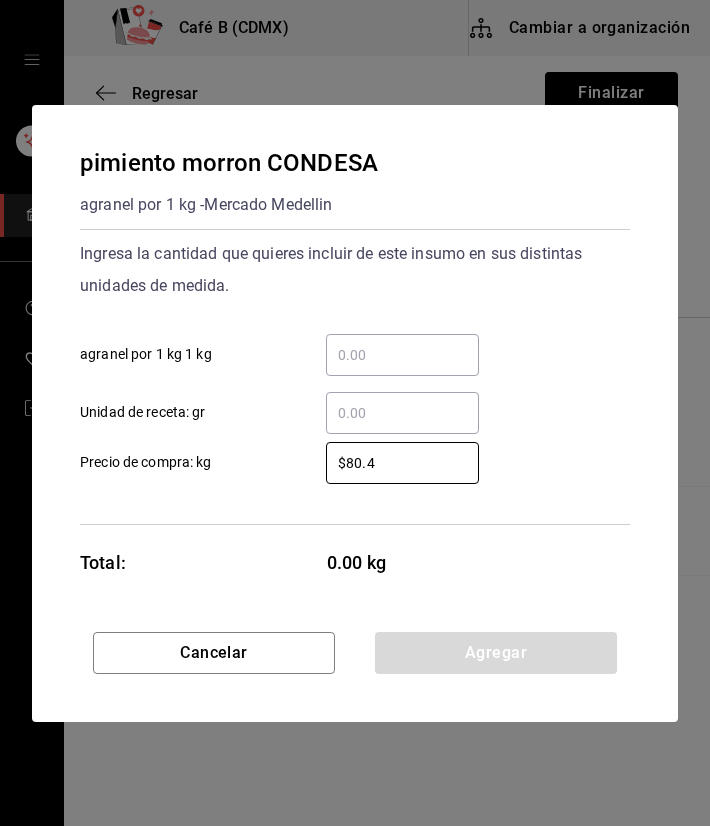 type on "$80.4" 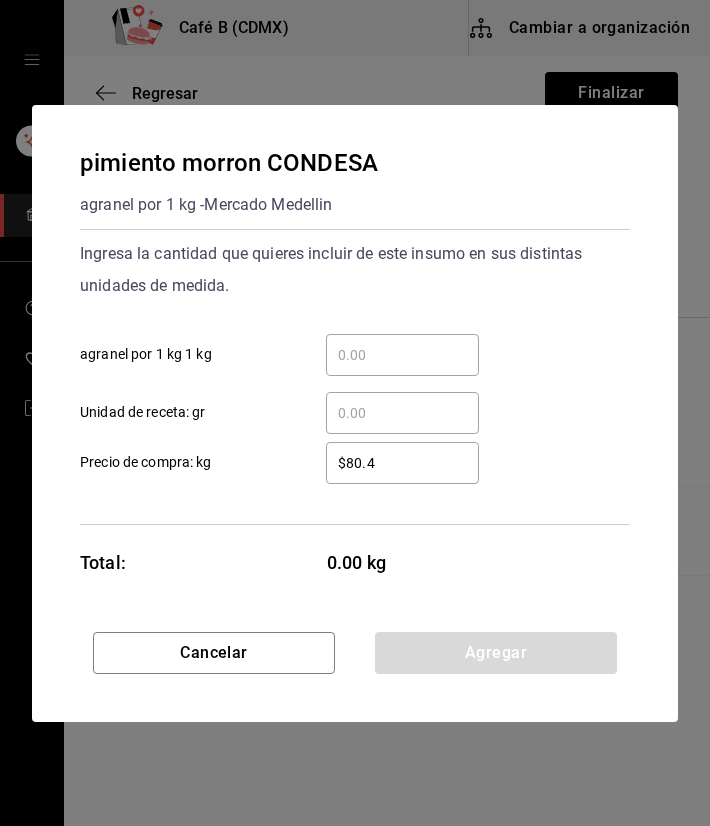 click on "​ agranel por 1 kg 1 kg" at bounding box center (402, 355) 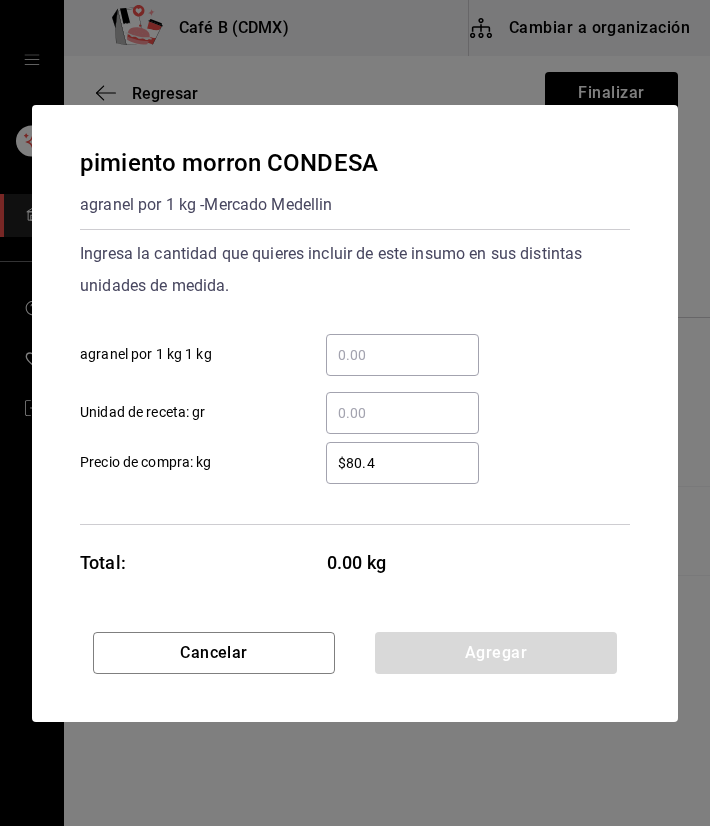 click on "​" at bounding box center (402, 355) 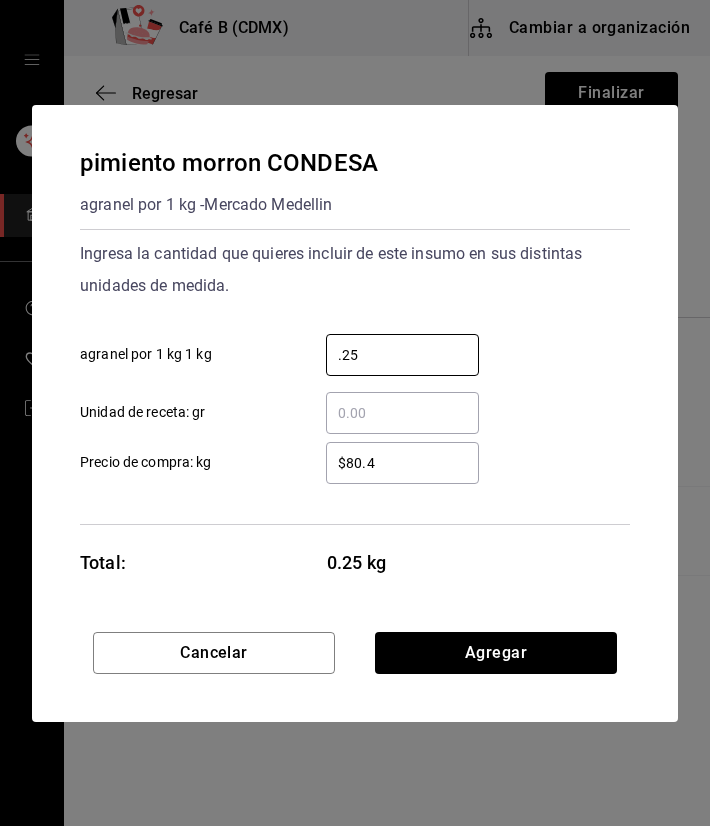 type on "0.25" 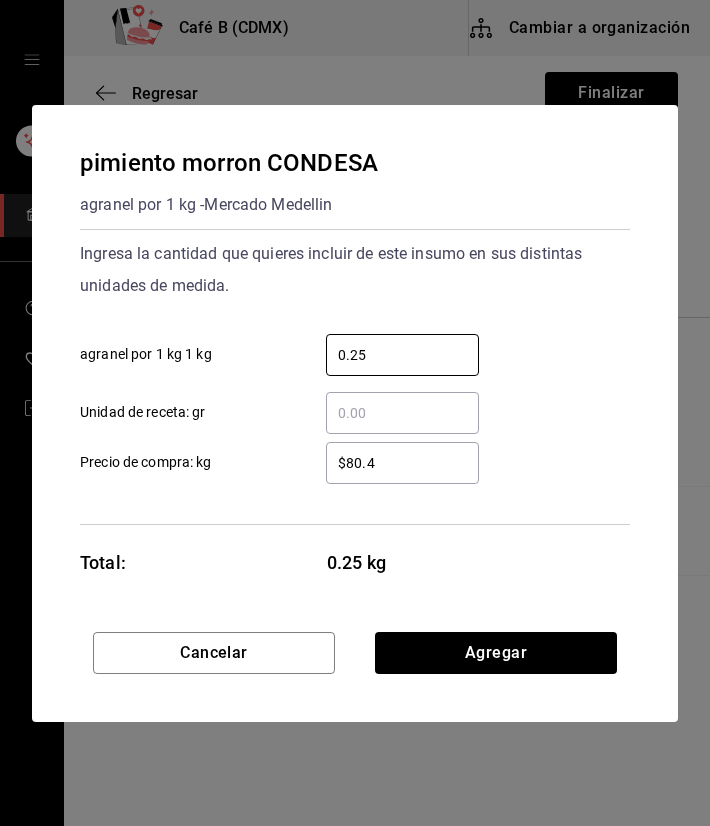 click on "Cancelar Agregar" at bounding box center (355, 677) 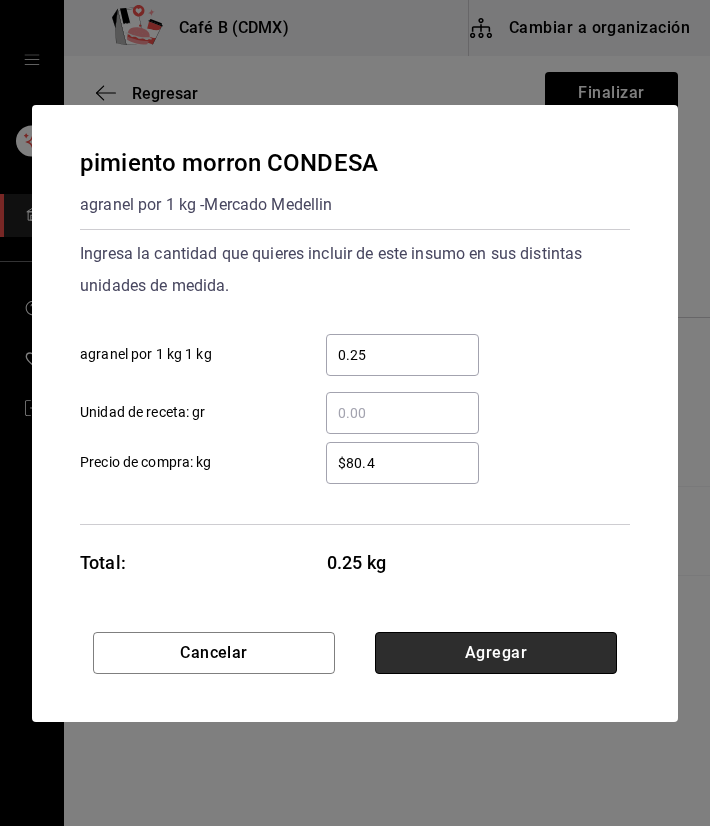 click on "Agregar" at bounding box center [496, 653] 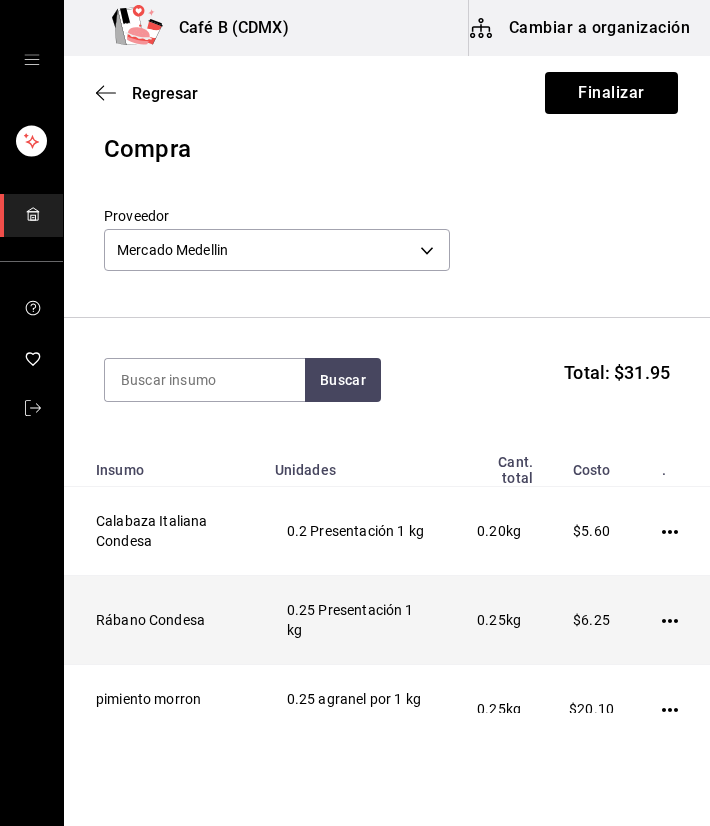 click at bounding box center (674, 620) 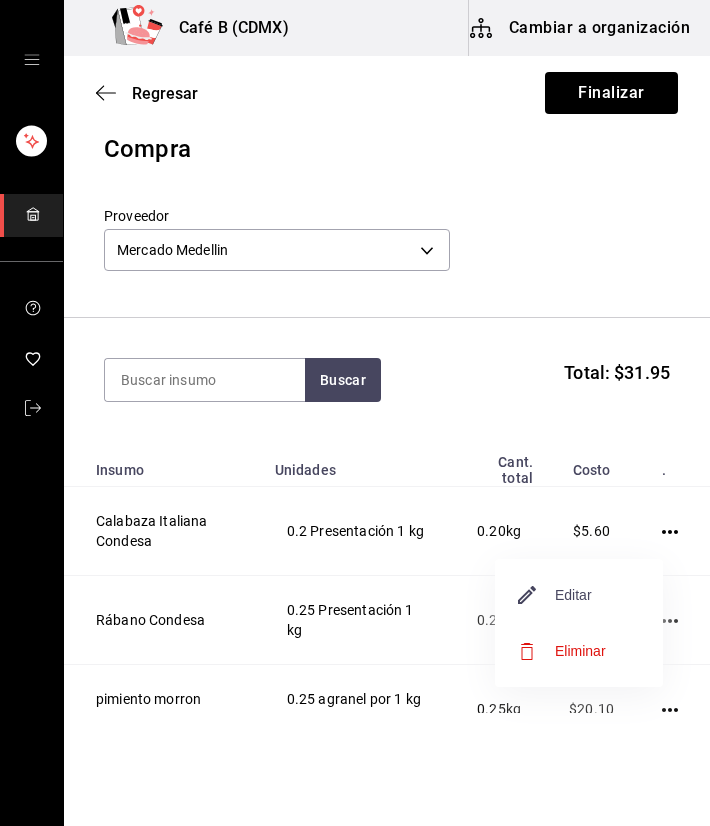 click on "Editar" at bounding box center [555, 595] 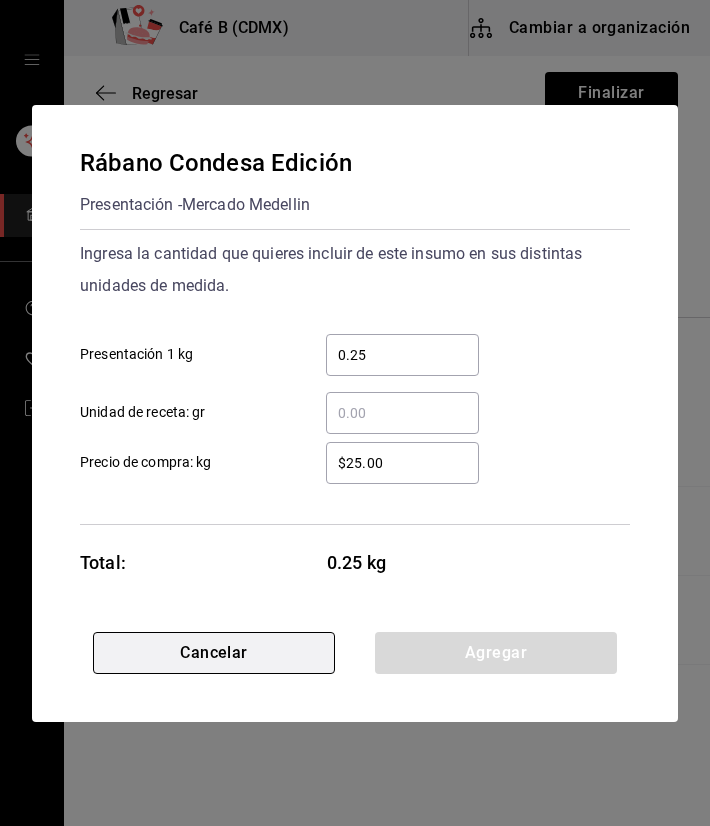 click on "Cancelar" at bounding box center (214, 653) 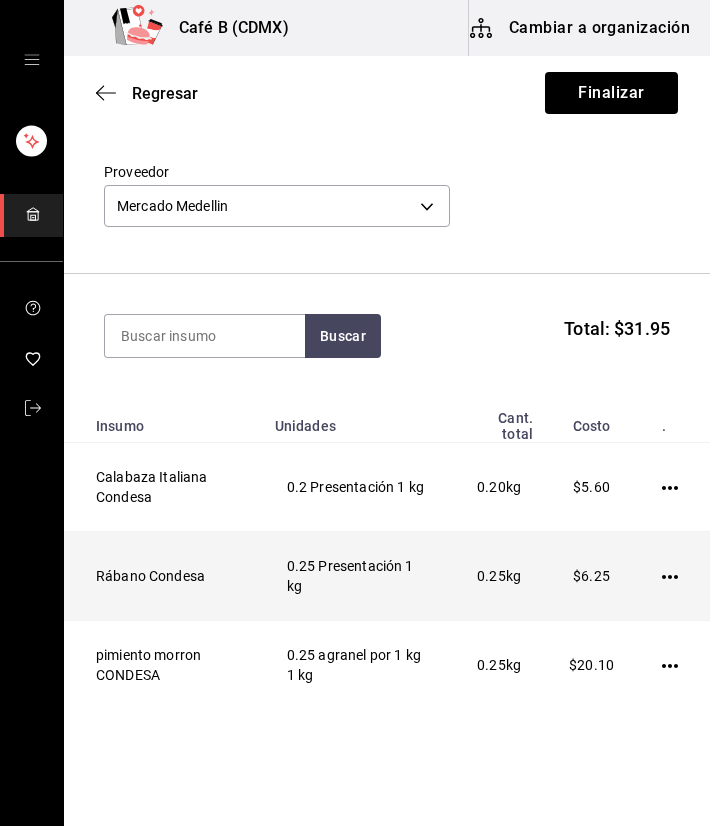 scroll, scrollTop: 121, scrollLeft: 0, axis: vertical 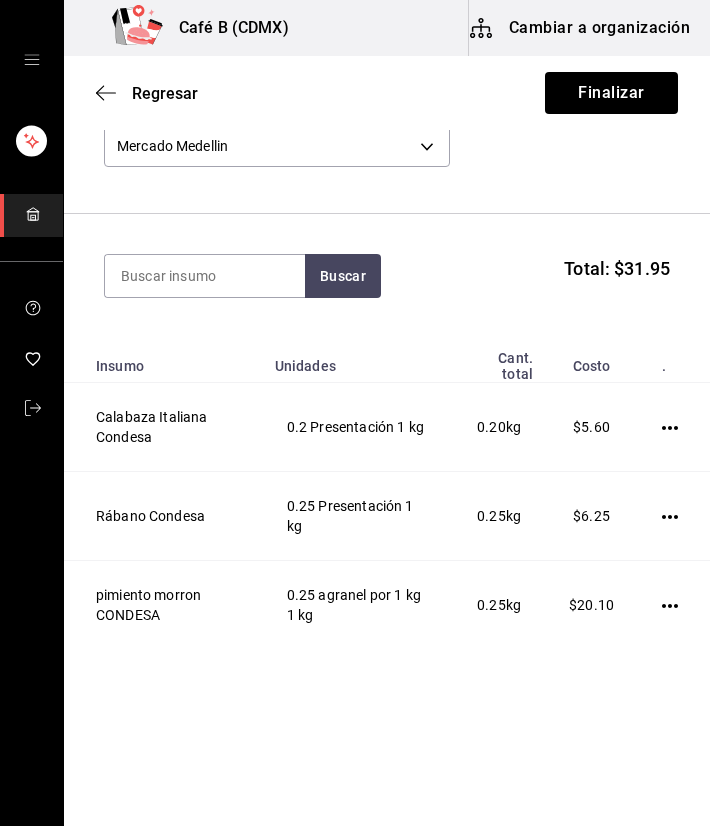 click 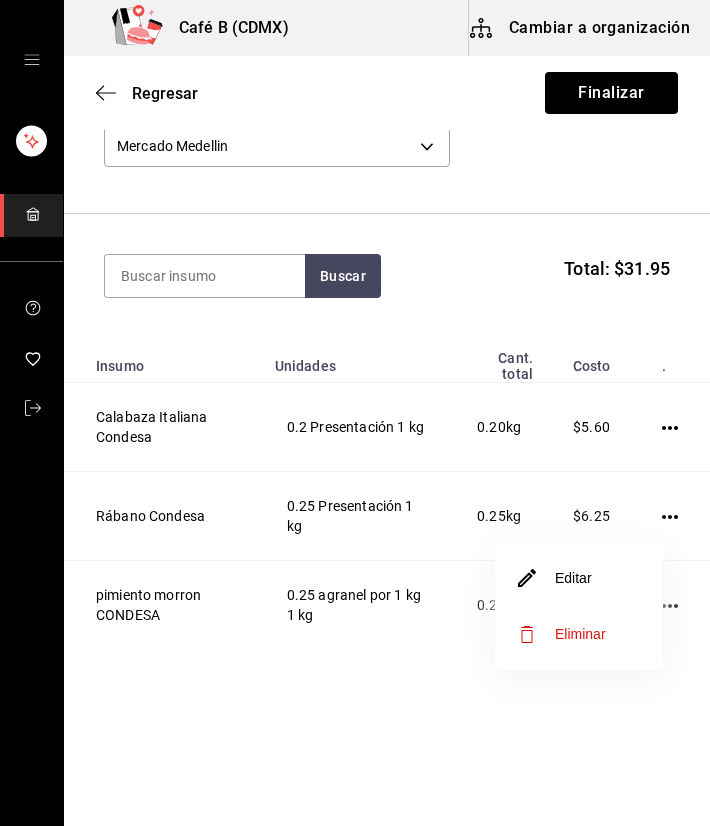 click on "Editar" at bounding box center [579, 578] 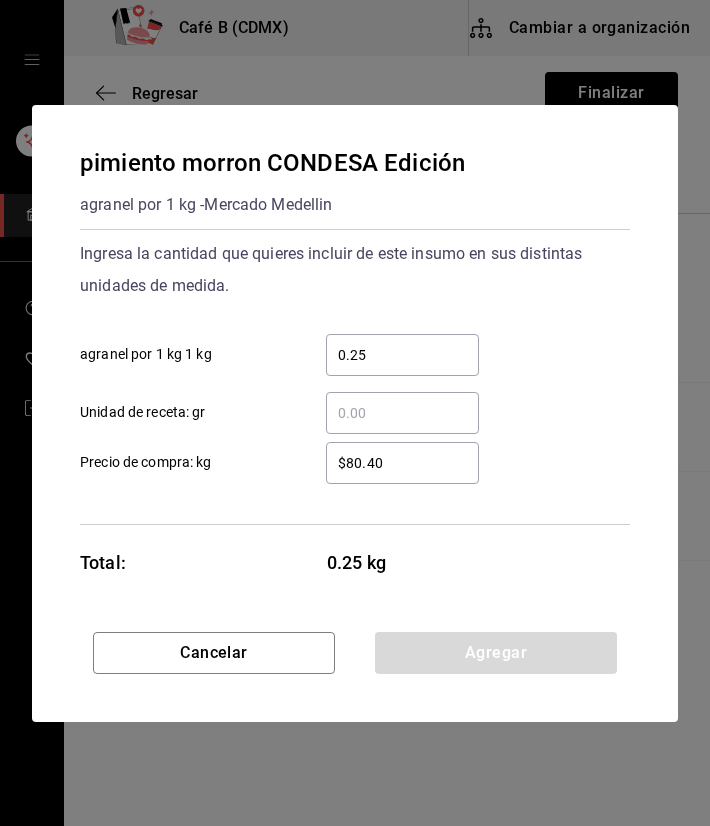 click on "0.25" at bounding box center (402, 355) 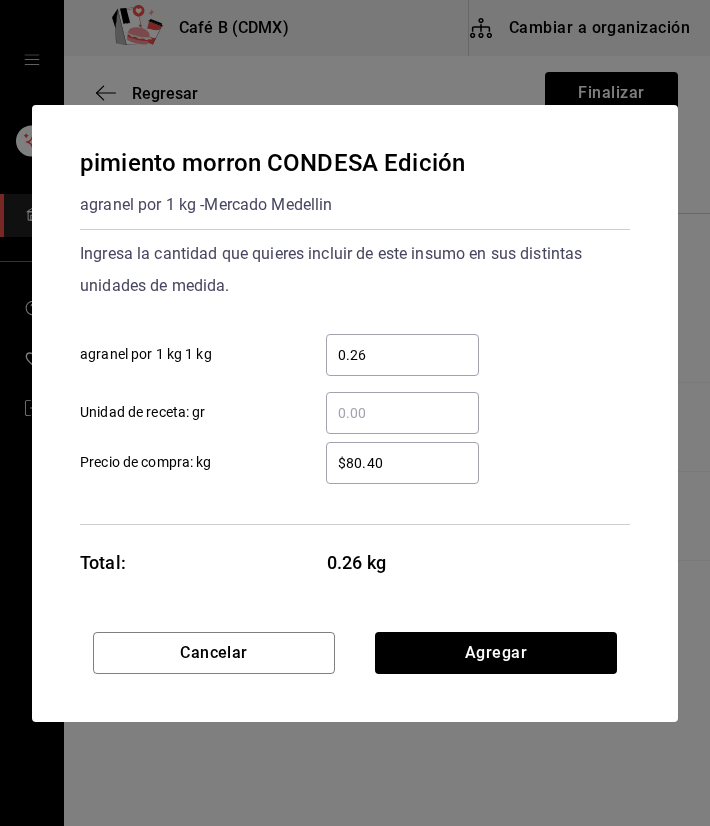 type on "0.26" 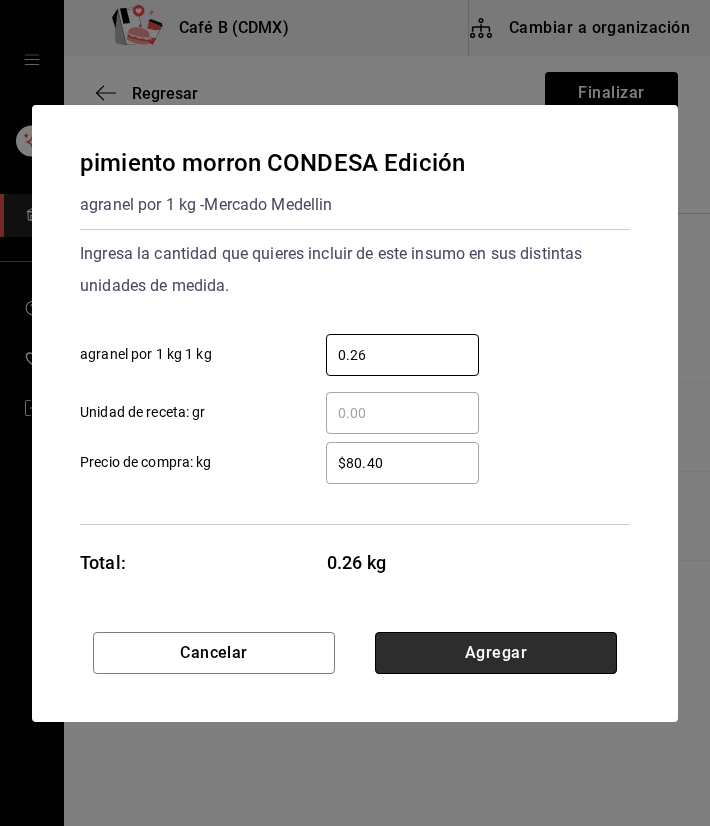 click on "Agregar" at bounding box center (496, 653) 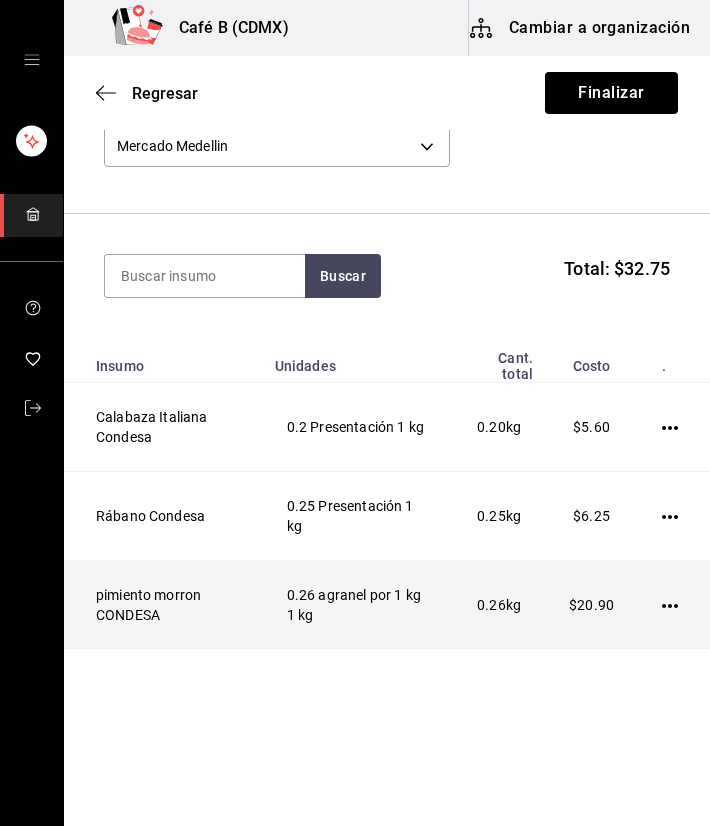 click at bounding box center [674, 605] 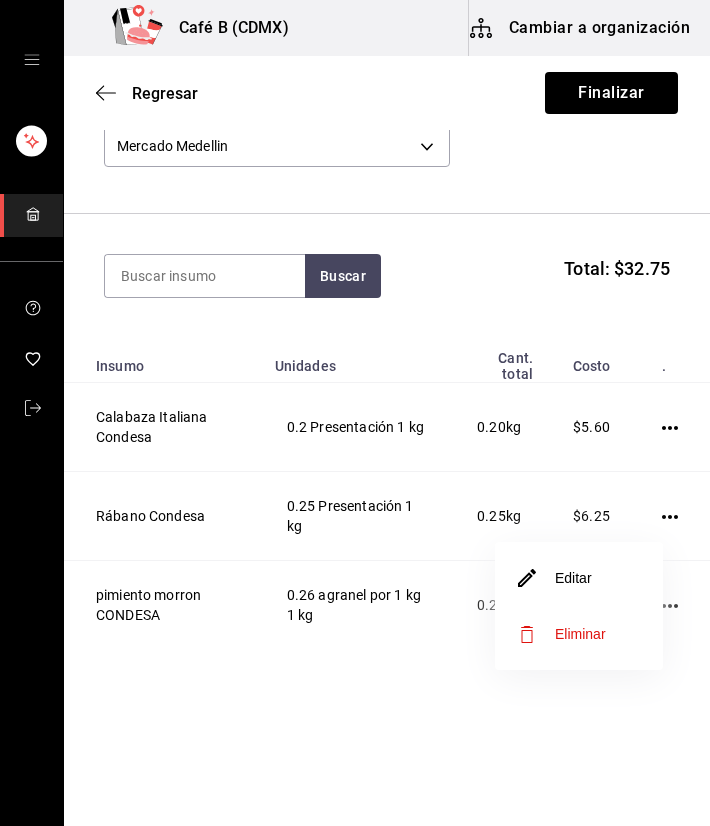 click on "Editar" at bounding box center (579, 578) 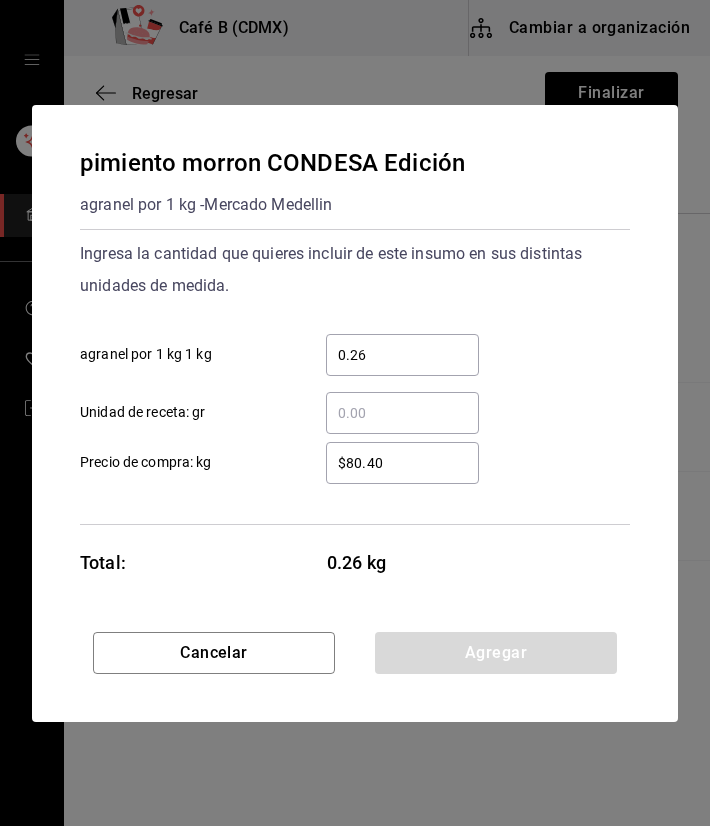 click on "0.26" at bounding box center [402, 355] 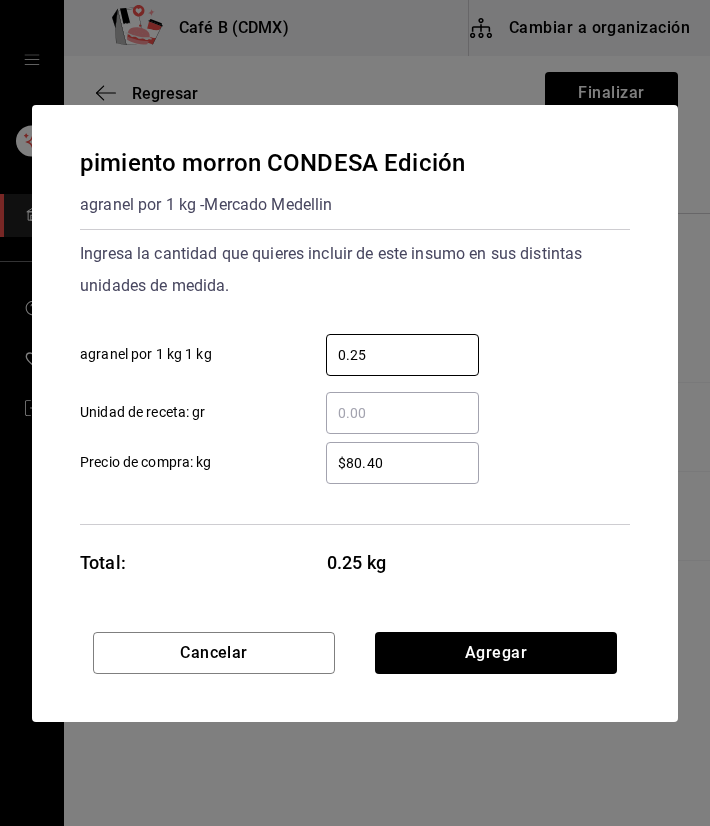type on "0.25" 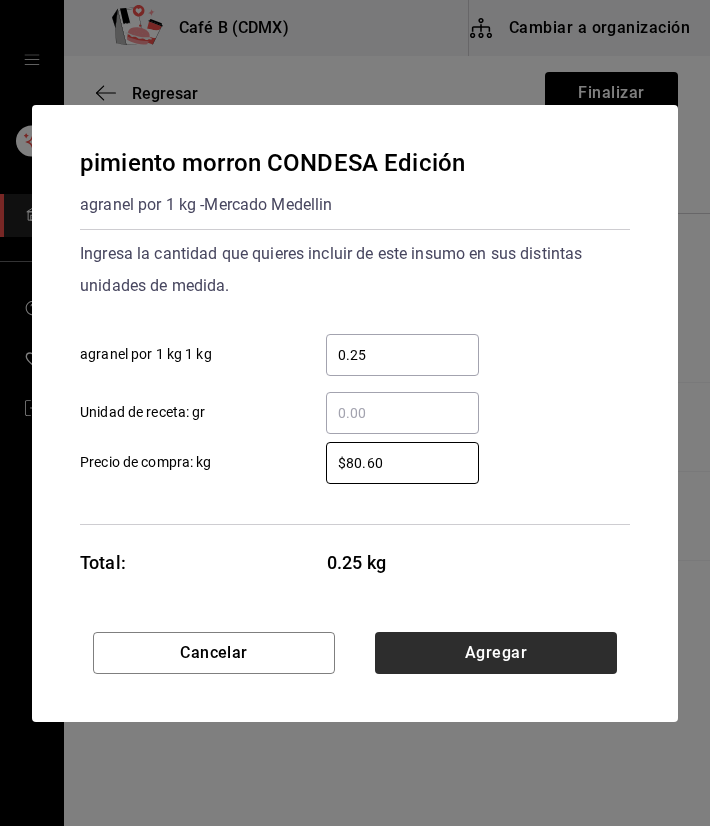 type on "$80.60" 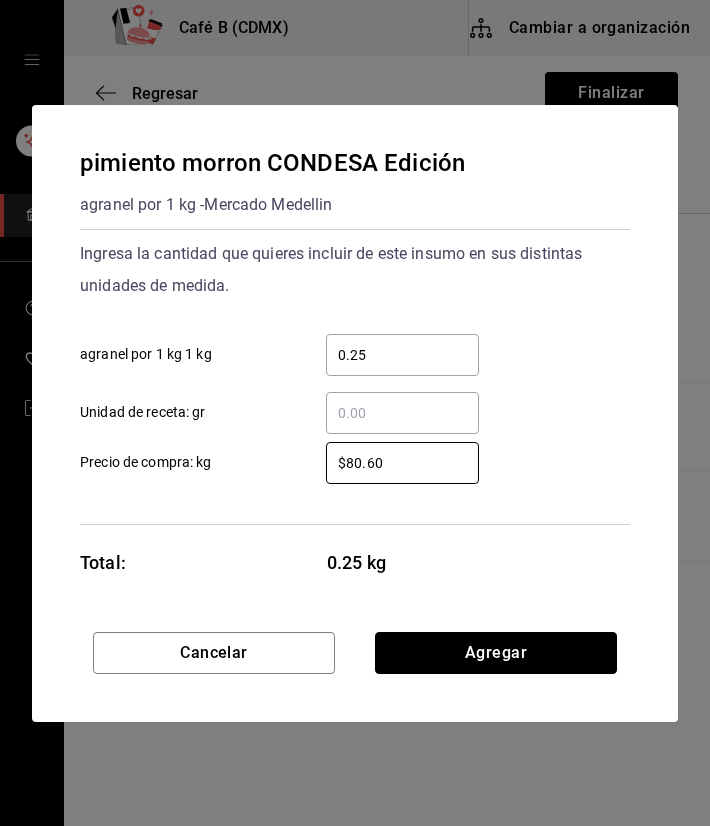 click on "Agregar" at bounding box center [496, 653] 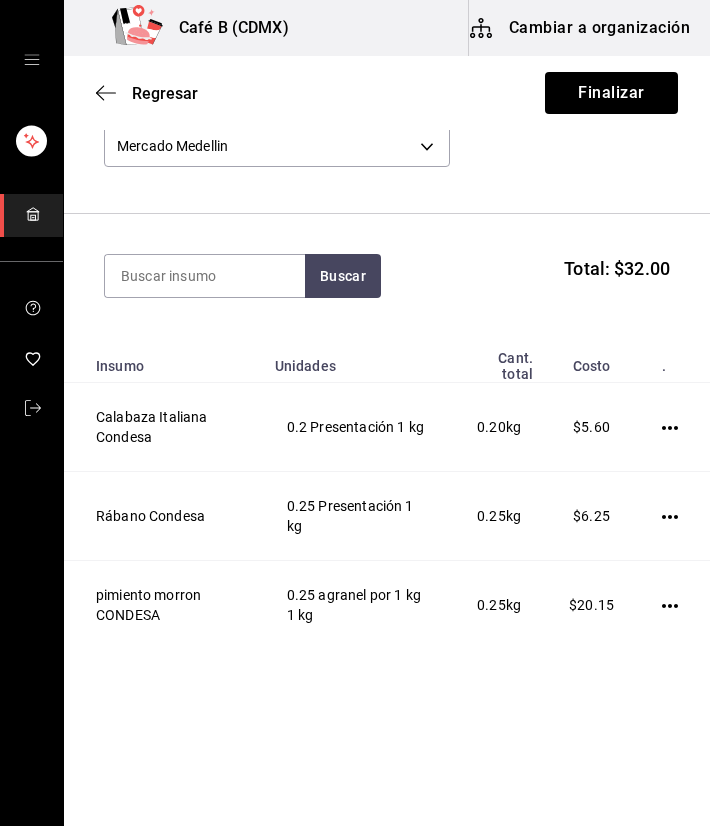 click on "Café B (CDMX) Cambiar a organización Regresar Finalizar Compra Proveedor Mercado Medellin 8e54c086-06f7-418a-b7fa-de3737150112 Buscar Total: $32.00 Insumo Unidades Cant. total Costo  .  Calabaza Italiana Condesa 0.2 Presentación 1 kg 0.20  kg $5.60 Rábano Condesa 0.25 Presentación 1 kg 0.25  kg $6.25 pimiento morron CONDESA 0.25 agranel por 1 kg 1 kg 0.25  kg $20.15 GANA 1 MES GRATIS EN TU SUSCRIPCIÓN AQUÍ ¿Recuerdas cómo empezó tu restaurante?
Hoy puedes ayudar a un colega a tener el mismo cambio que tú viviste.
Recomienda Parrot directamente desde tu Portal Administrador.
Es fácil y rápido.
🎁 Por cada restaurante que se una, ganas 1 mes gratis. Ver video tutorial Ir a video Editar Eliminar Visitar centro de ayuda (81) 2046 6363 soporte@parrotsoftware.io Visitar centro de ayuda (81) 2046 6363 soporte@parrotsoftware.io" at bounding box center (355, 356) 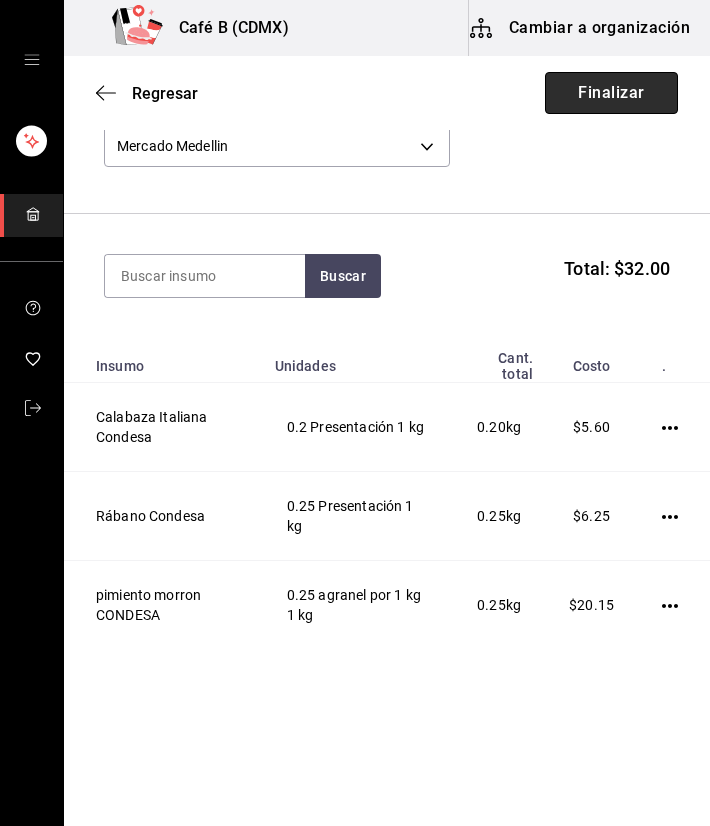 click on "Finalizar" at bounding box center (611, 93) 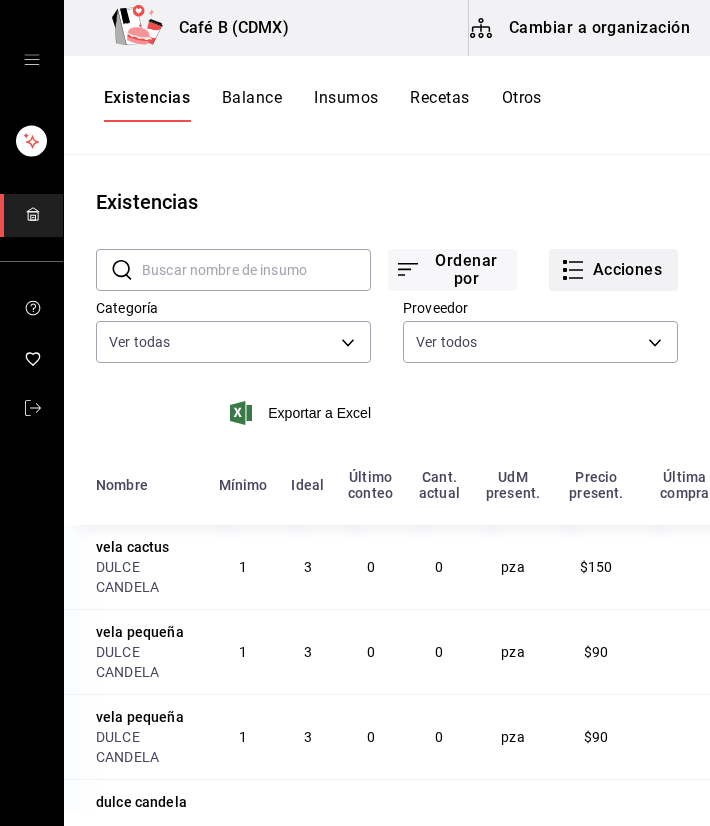 click on "Acciones" at bounding box center (613, 270) 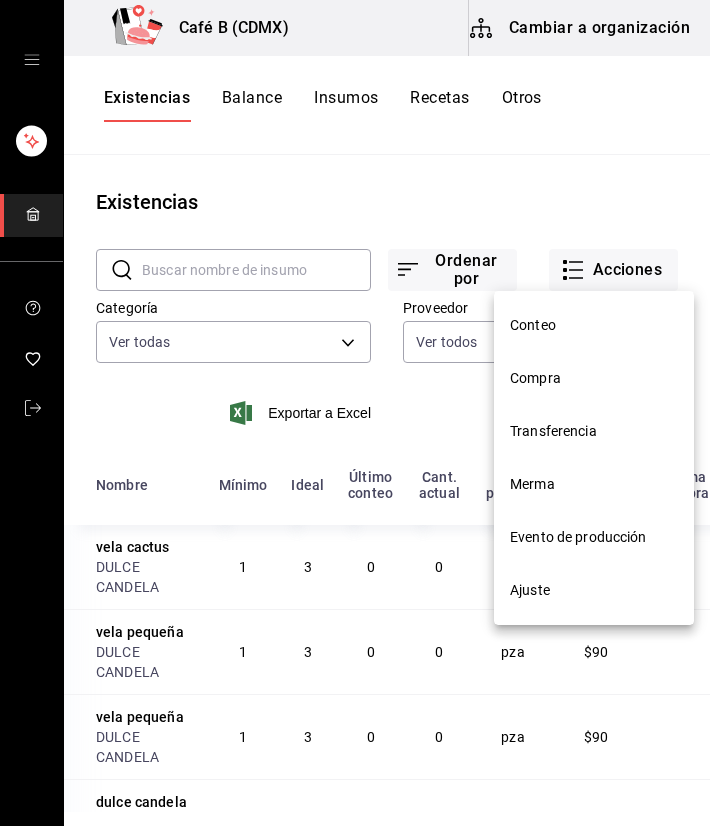 click on "Compra" at bounding box center (594, 378) 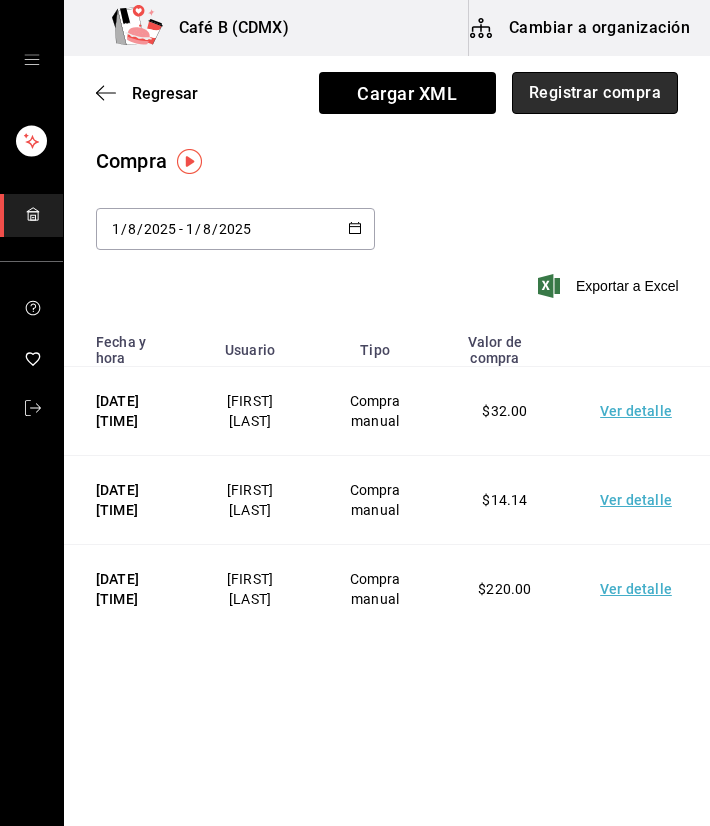 click on "Registrar compra" at bounding box center [595, 93] 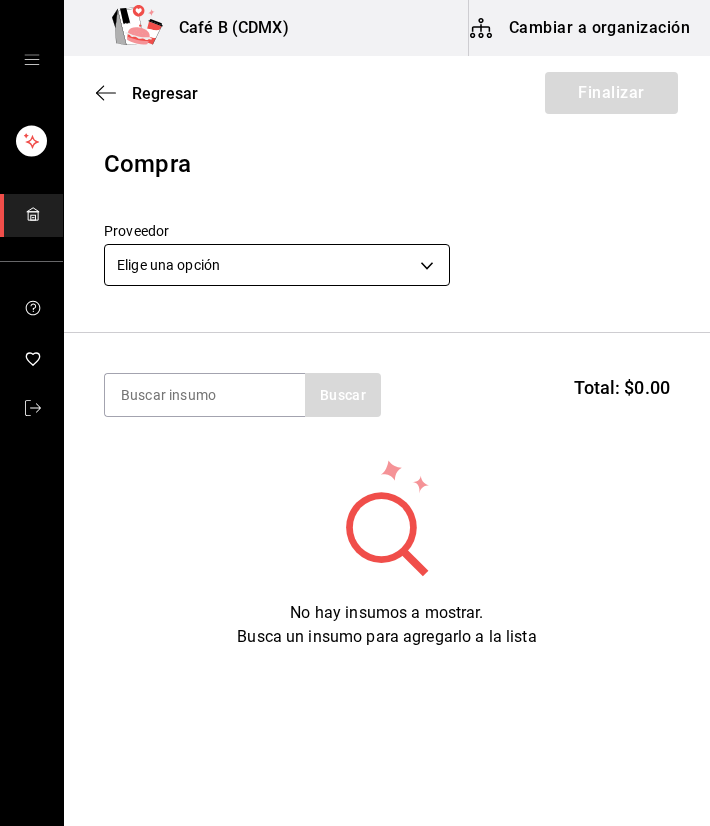 click on "Café B (CDMX) Cambiar a organización Regresar Finalizar Compra Proveedor Elige una opción default Buscar Total: $0.00 No hay insumos a mostrar. Busca un insumo para agregarlo a la lista GANA 1 MES GRATIS EN TU SUSCRIPCIÓN AQUÍ ¿Recuerdas cómo empezó tu restaurante?
Hoy puedes ayudar a un colega a tener el mismo cambio que tú viviste.
Recomienda Parrot directamente desde tu Portal Administrador.
Es fácil y rápido.
🎁 Por cada restaurante que se una, ganas 1 mes gratis. Ver video tutorial Ir a video Editar Eliminar Visitar centro de ayuda (81) 2046 6363 soporte@parrotsoftware.io Visitar centro de ayuda (81) 2046 6363 soporte@parrotsoftware.io" at bounding box center [355, 356] 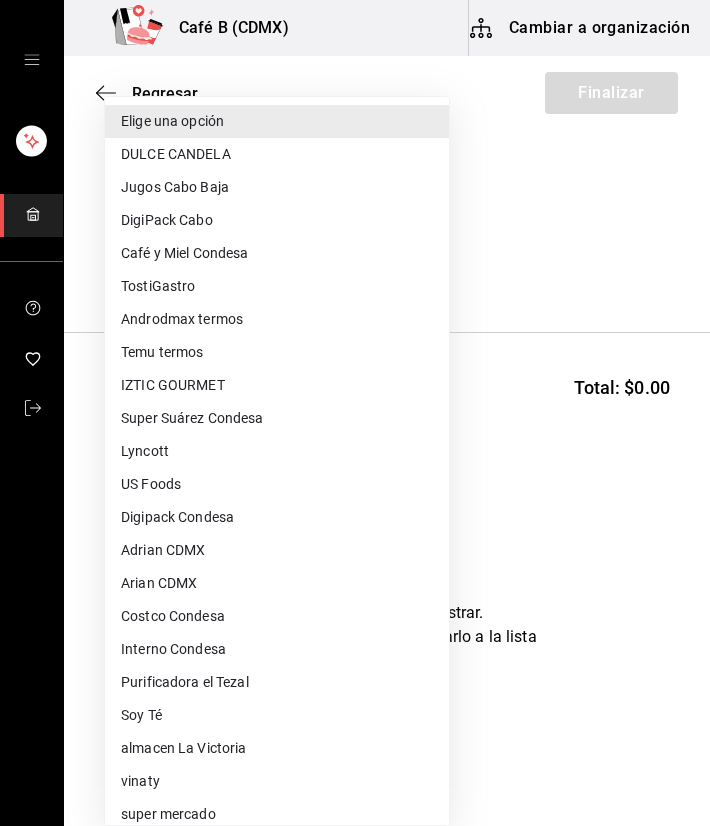 scroll, scrollTop: 600, scrollLeft: 0, axis: vertical 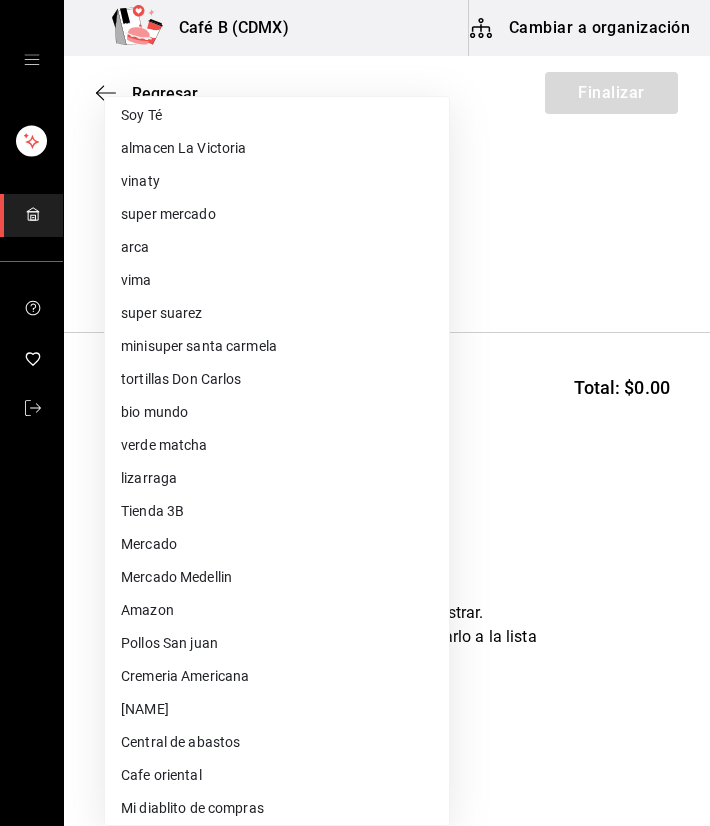 click on "Tienda 3B" at bounding box center [277, 511] 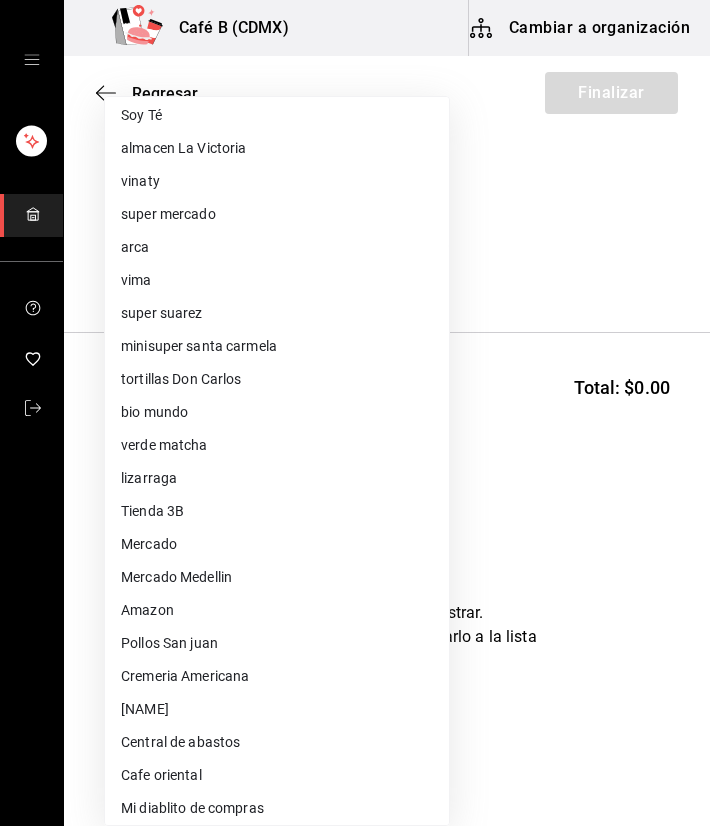 type on "500e1aa8-7336-4a73-b6c4-37cf62818b92" 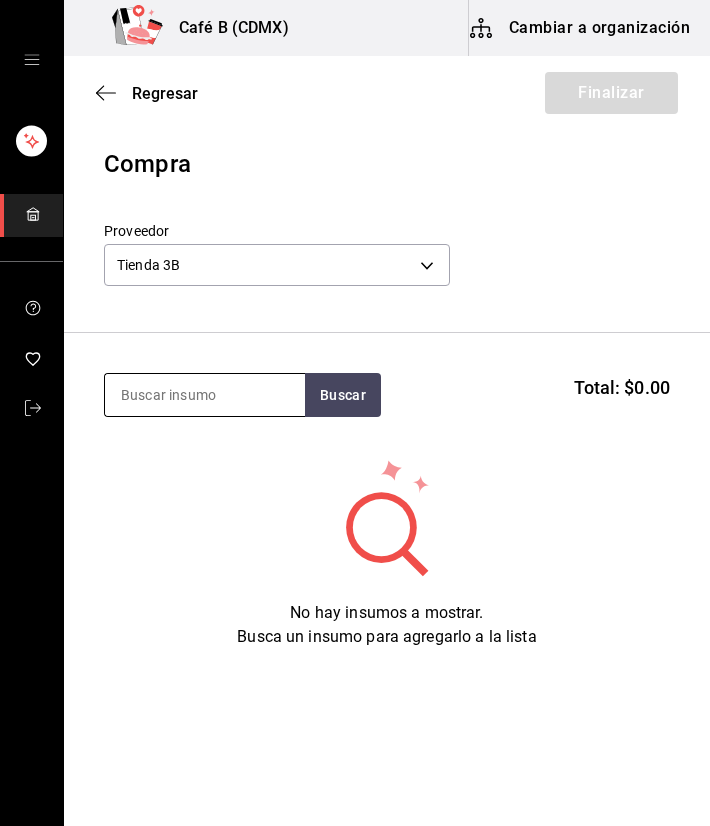 click at bounding box center [205, 395] 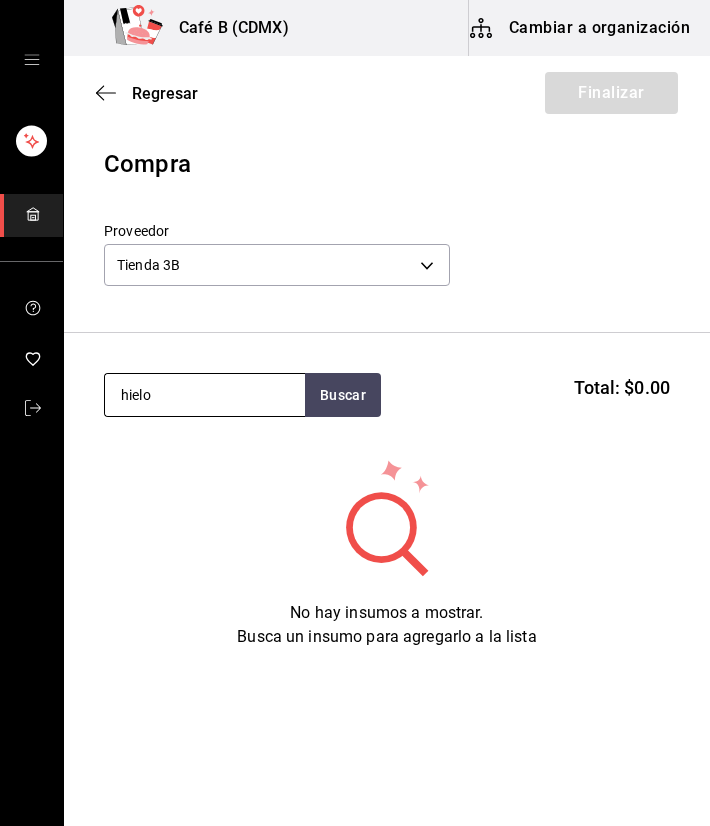 type on "hielo" 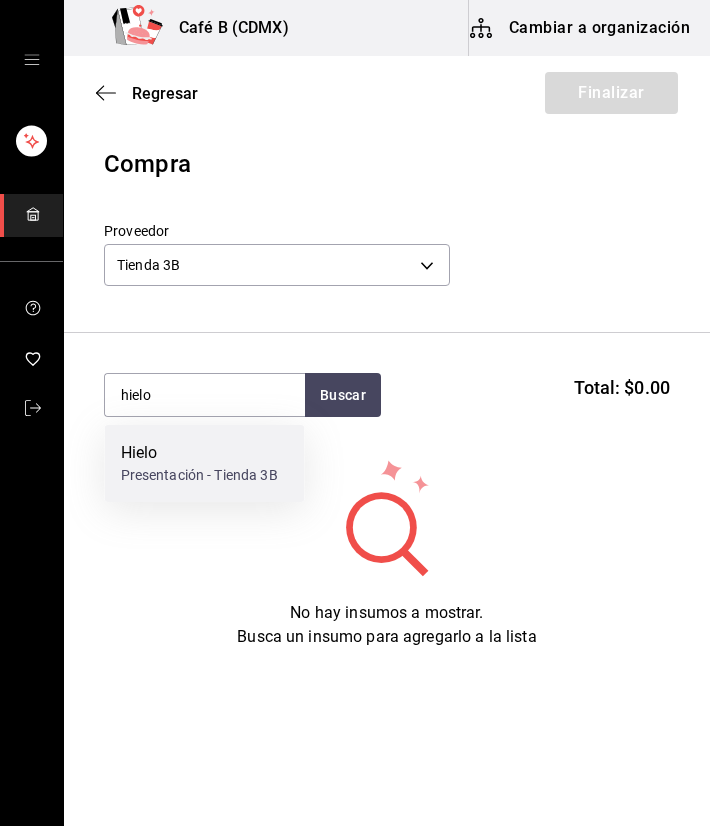 click on "Presentación - Tienda 3B" at bounding box center [199, 475] 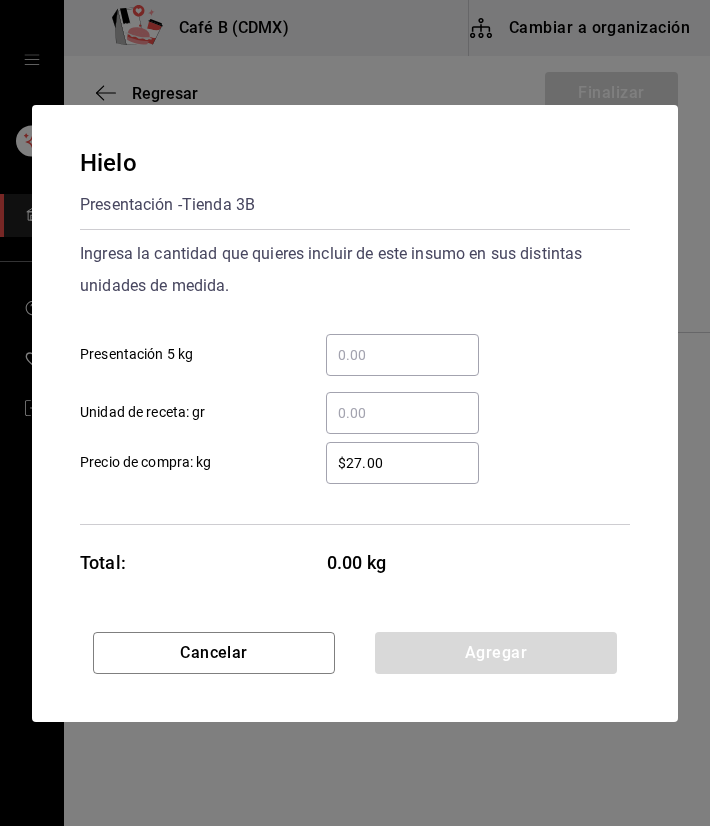 click on "​ Presentación 5 kg" at bounding box center [402, 355] 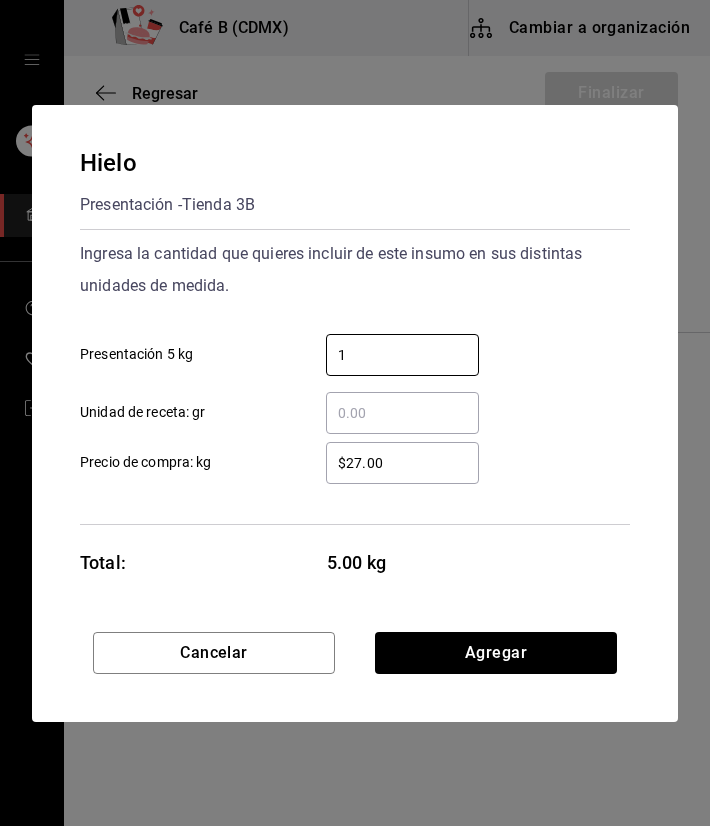 type on "1" 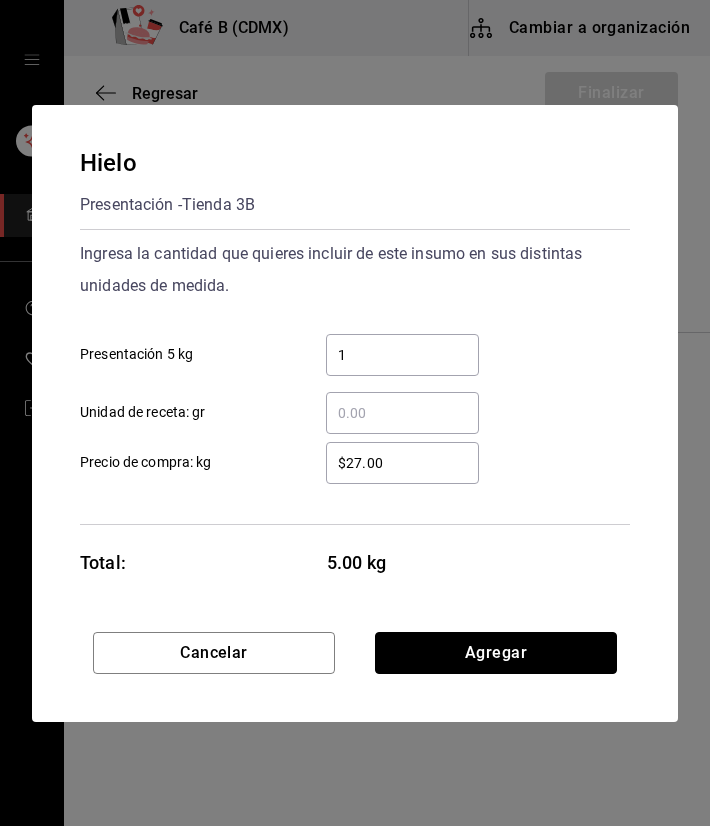 click on "Agregar" at bounding box center [496, 653] 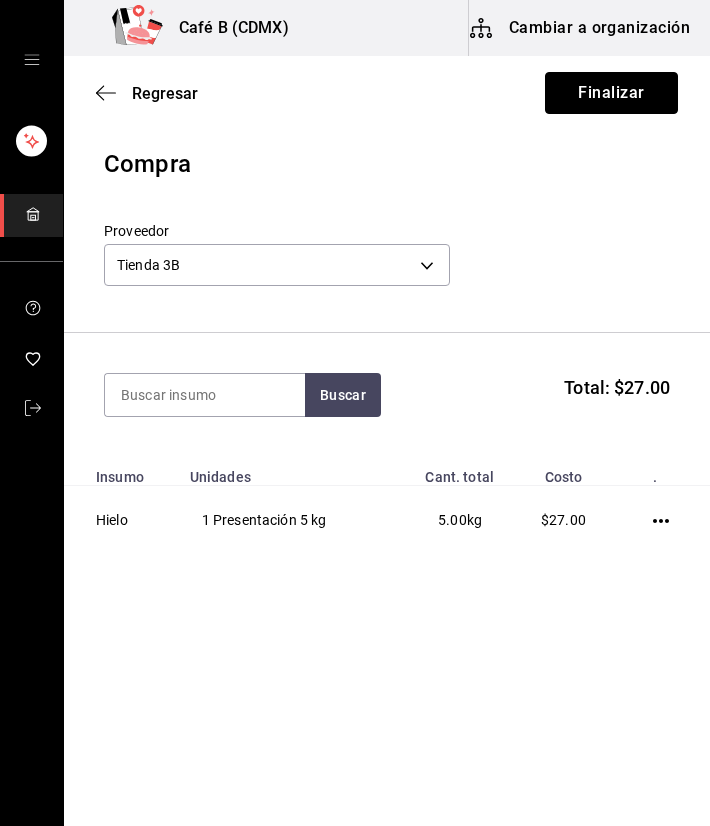 drag, startPoint x: 636, startPoint y: 98, endPoint x: 646, endPoint y: 117, distance: 21.470911 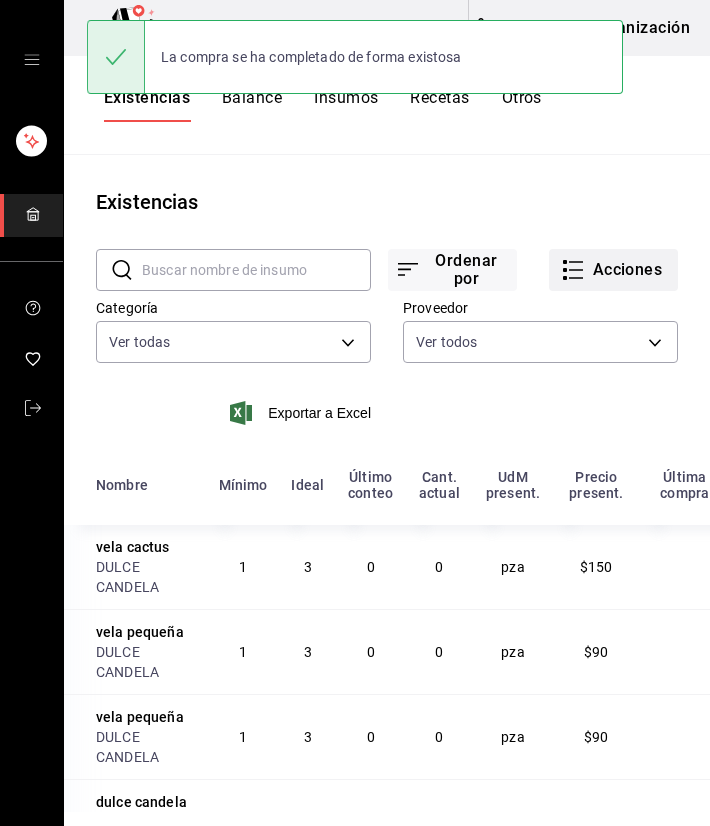 click on "Acciones" at bounding box center [613, 270] 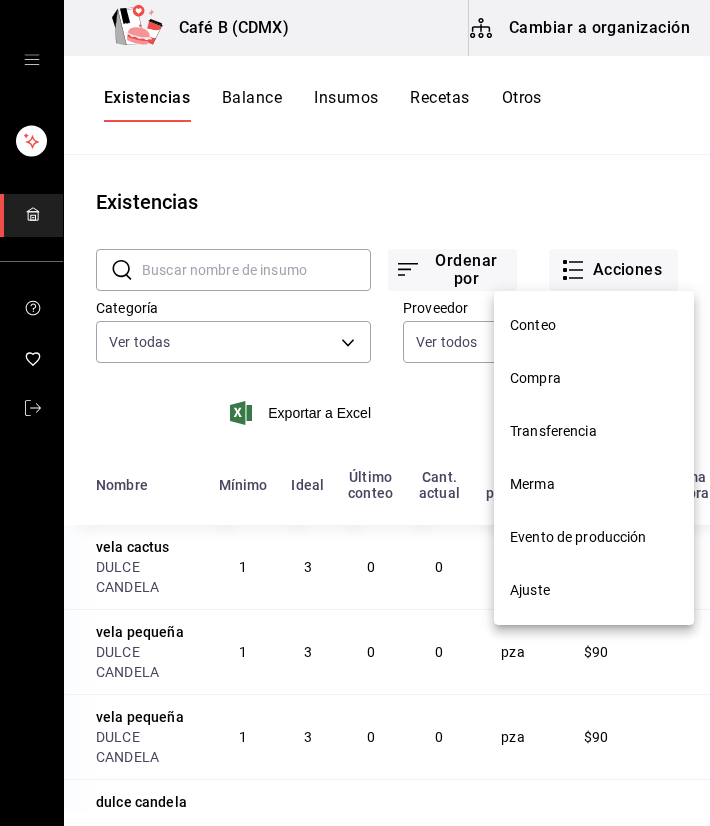 click on "Compra" at bounding box center [594, 378] 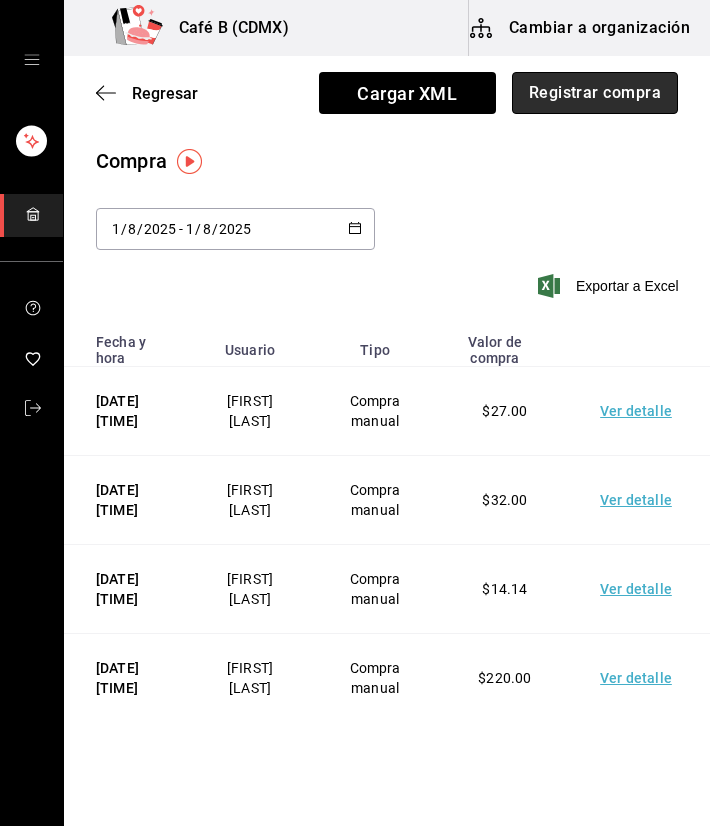 click on "Registrar compra" at bounding box center [595, 93] 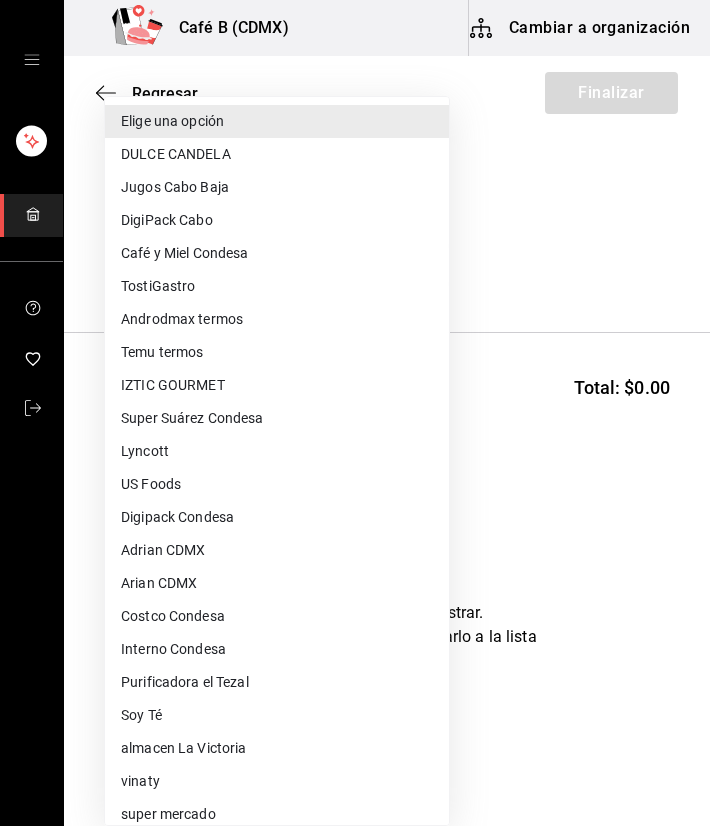 click on "Café B (CDMX) Cambiar a organización Regresar Finalizar Compra Proveedor Elige una opción default Buscar Total: $0.00 No hay insumos a mostrar. Busca un insumo para agregarlo a la lista GANA 1 MES GRATIS EN TU SUSCRIPCIÓN AQUÍ ¿Recuerdas cómo empezó tu restaurante?
Hoy puedes ayudar a un colega a tener el mismo cambio que tú viviste.
Recomienda Parrot directamente desde tu Portal Administrador.
Es fácil y rápido.
🎁 Por cada restaurante que se una, ganas 1 mes gratis. Ver video tutorial Ir a video Editar Eliminar Visitar centro de ayuda (81) 2046 6363 soporte@parrotsoftware.io Visitar centro de ayuda (81) 2046 6363 soporte@parrotsoftware.io Elige una opción DULCE CANDELA Jugos Cabo Baja DigiPack Cabo Café y Miel Condesa TostiGastro Androdmax termos Temu termos IZTIC GOURMET Super Suárez Condesa  Lyncott US Foods Digipack Condesa Adrian CDMX Arian CDMX Costco Condesa Interno Condesa Purificadora el Tezal Soy Té almacen La Victoria vinaty super mercado arca vima super suarez bio mundo Amazon" at bounding box center [355, 356] 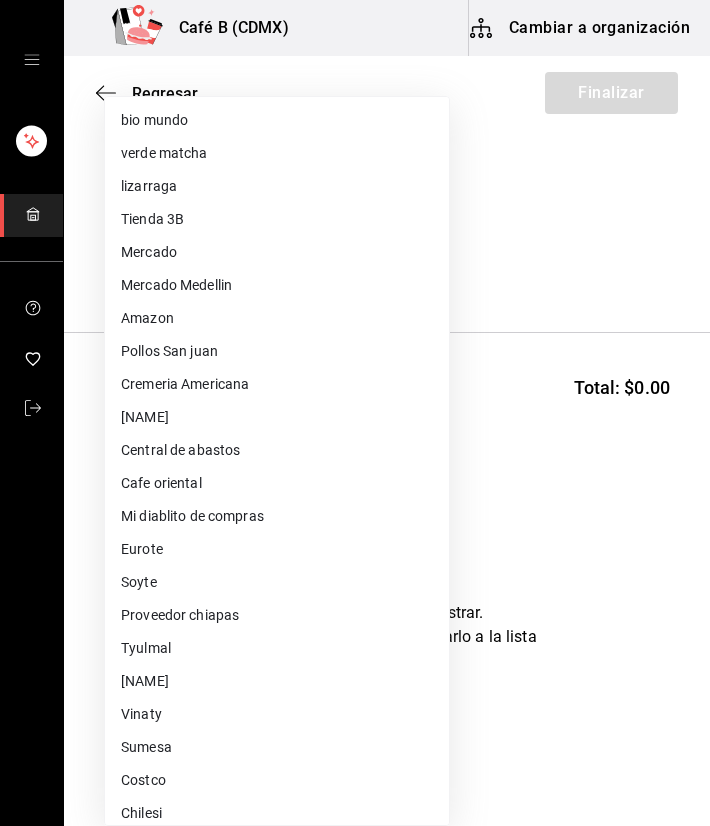 scroll, scrollTop: 971, scrollLeft: 0, axis: vertical 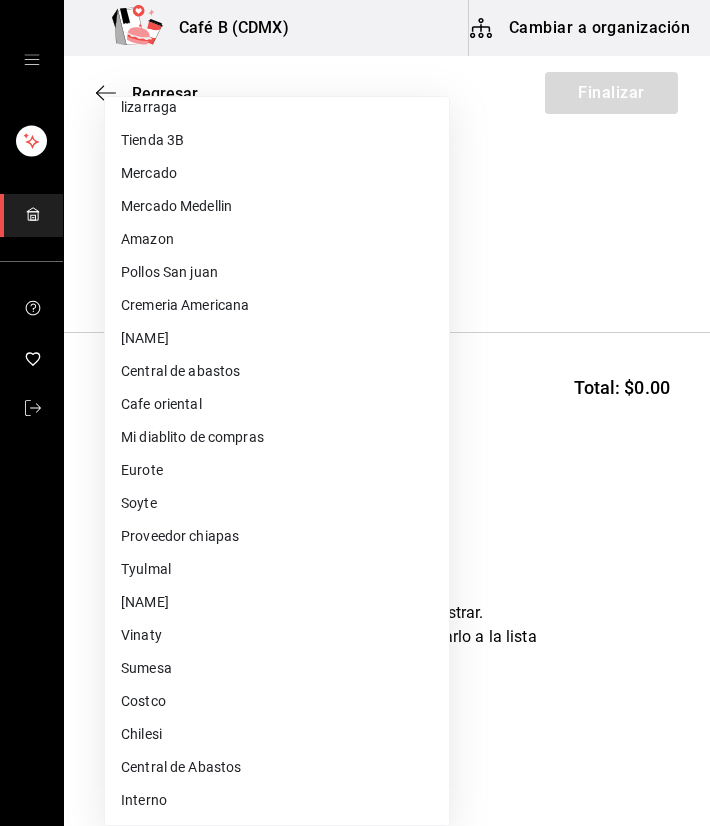 click on "Sumesa" at bounding box center (277, 668) 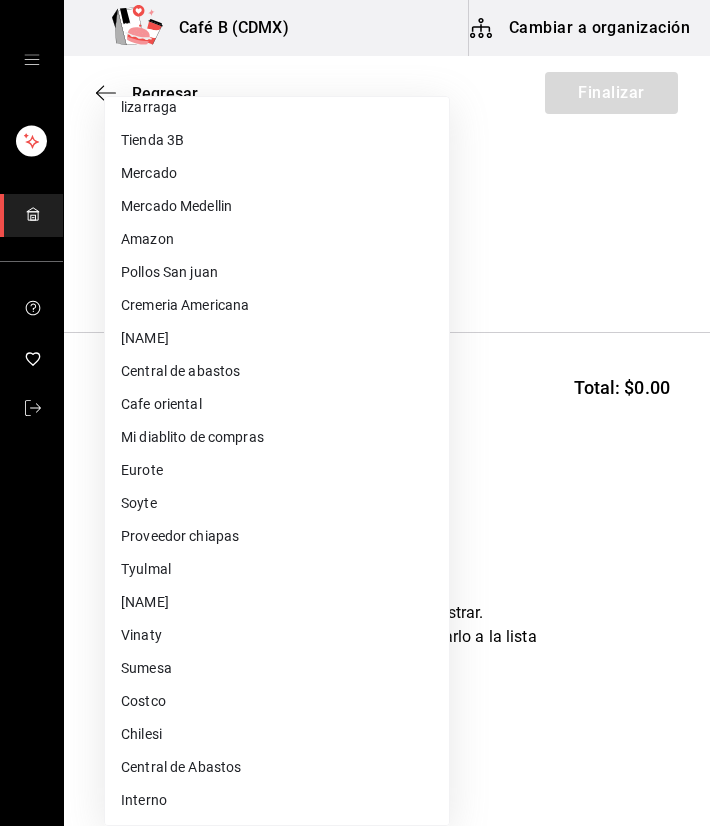 type on "4f156008-0adb-4937-8514-c107e2429a15" 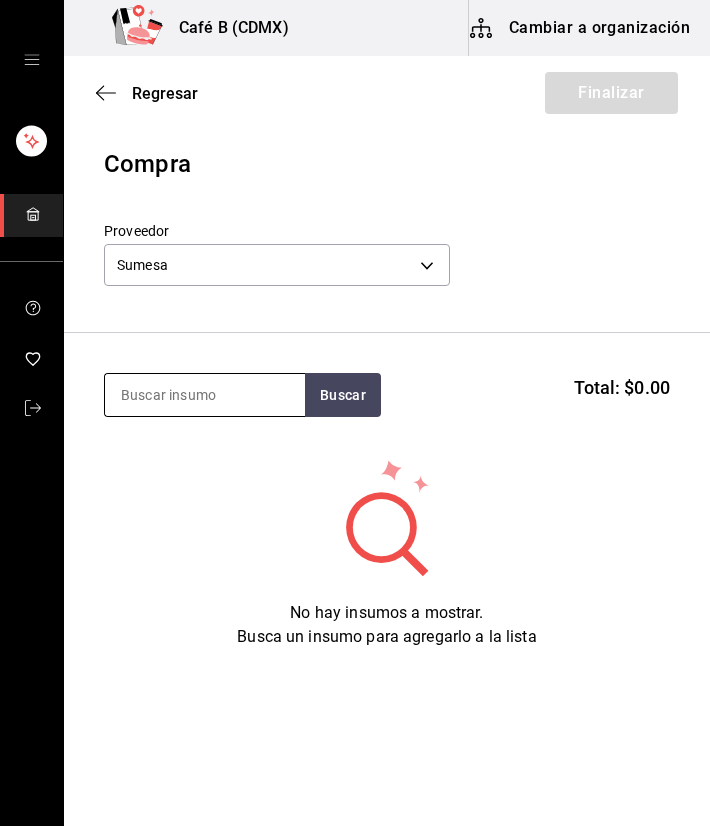 click at bounding box center (205, 395) 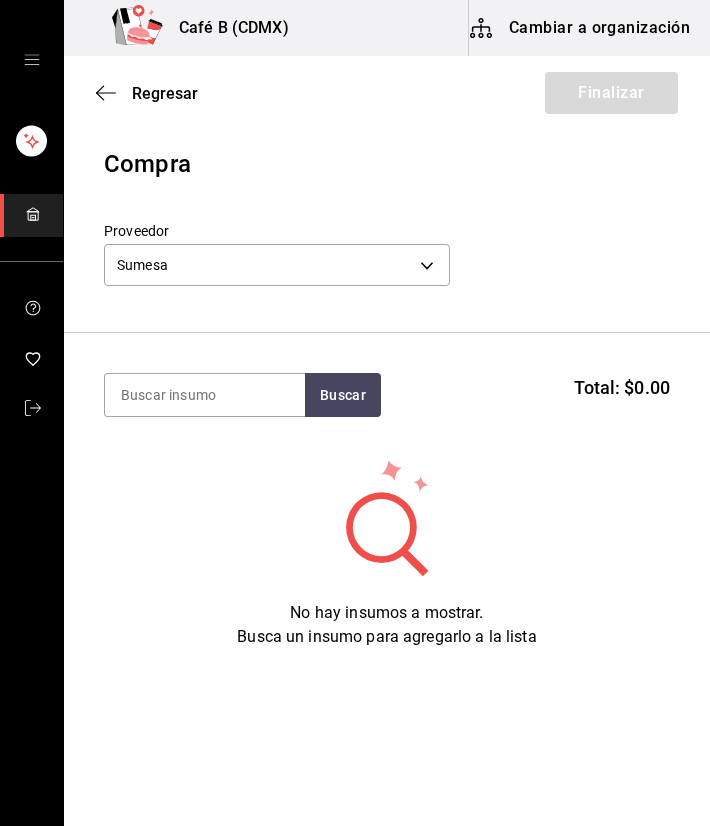 click on "Compra Proveedor Sumesa 4f156008-0adb-4937-8514-c107e2429a15" at bounding box center (387, 239) 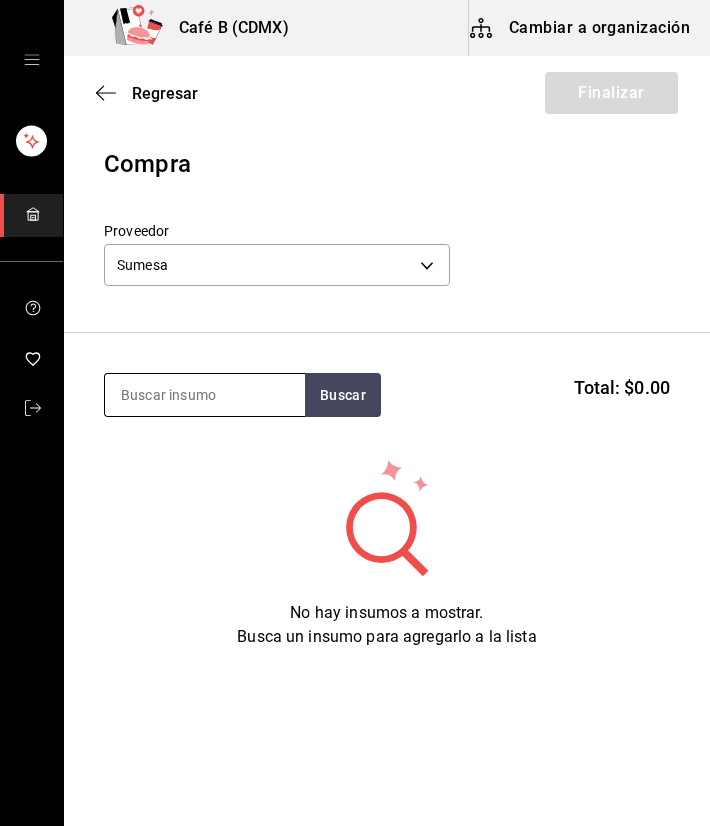click at bounding box center [205, 395] 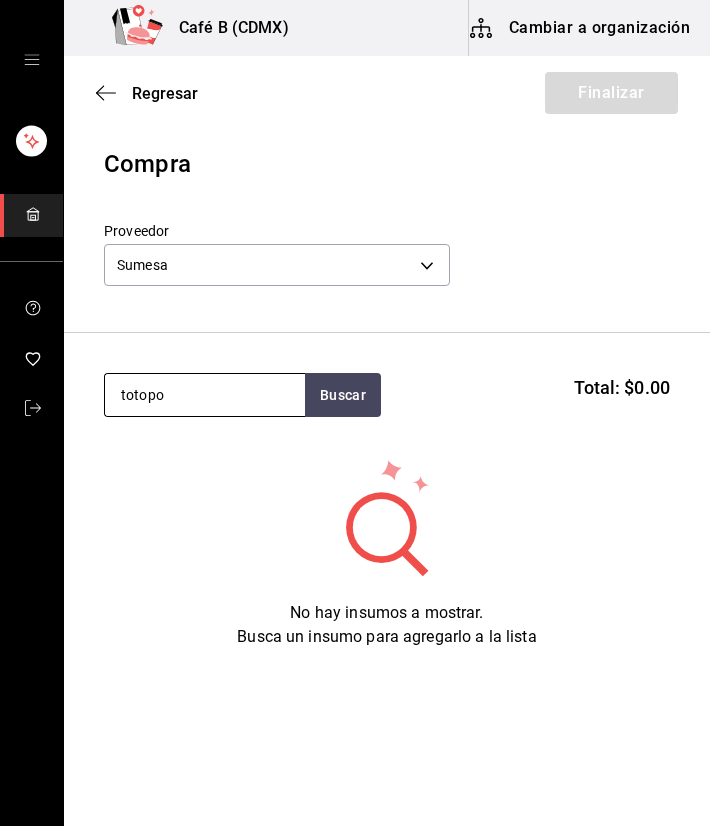 type on "totopo" 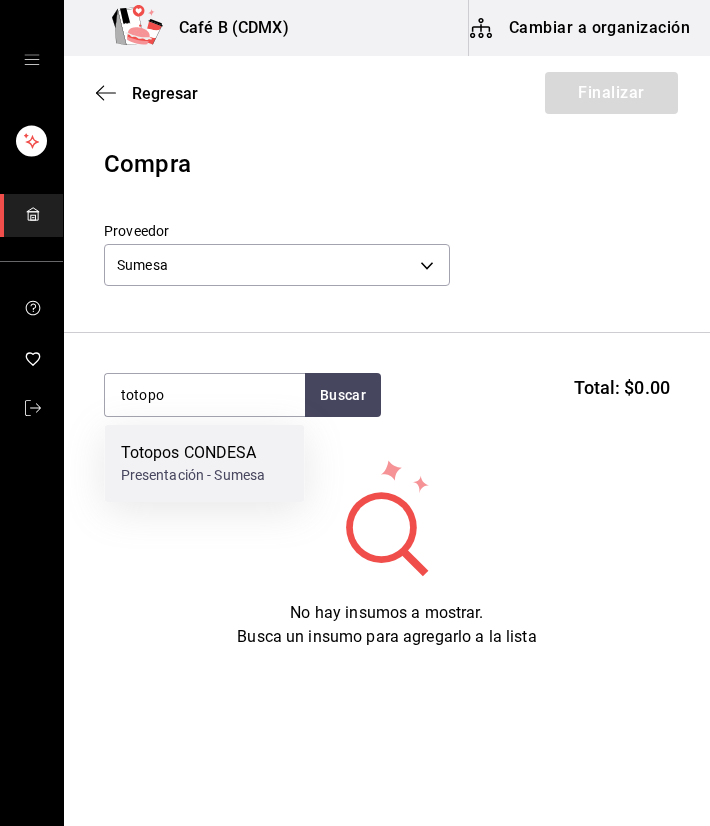click on "Totopos CONDESA Presentación - Sumesa" at bounding box center [193, 463] 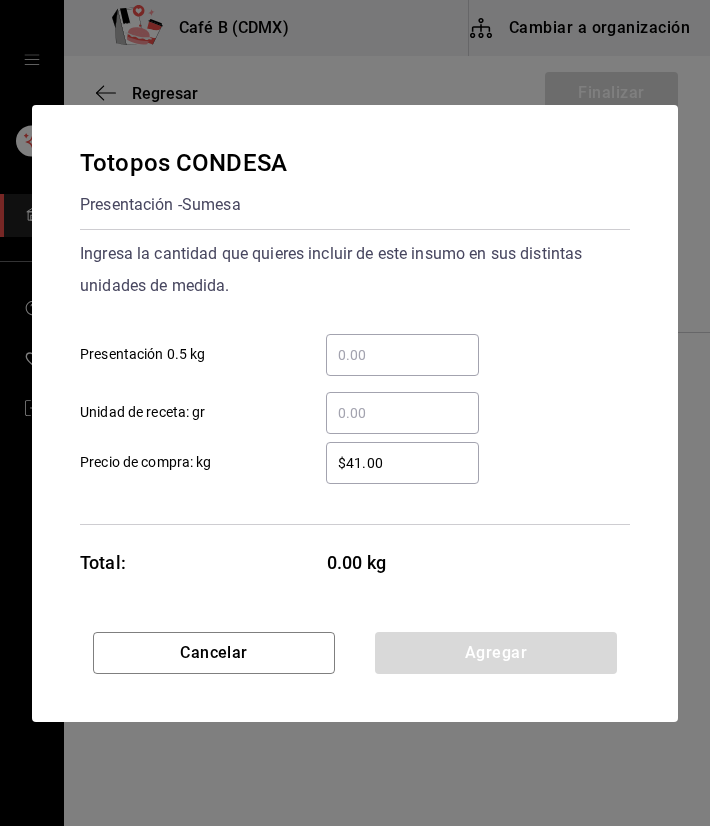click on "​ Presentación 0.5 kg" at bounding box center (402, 355) 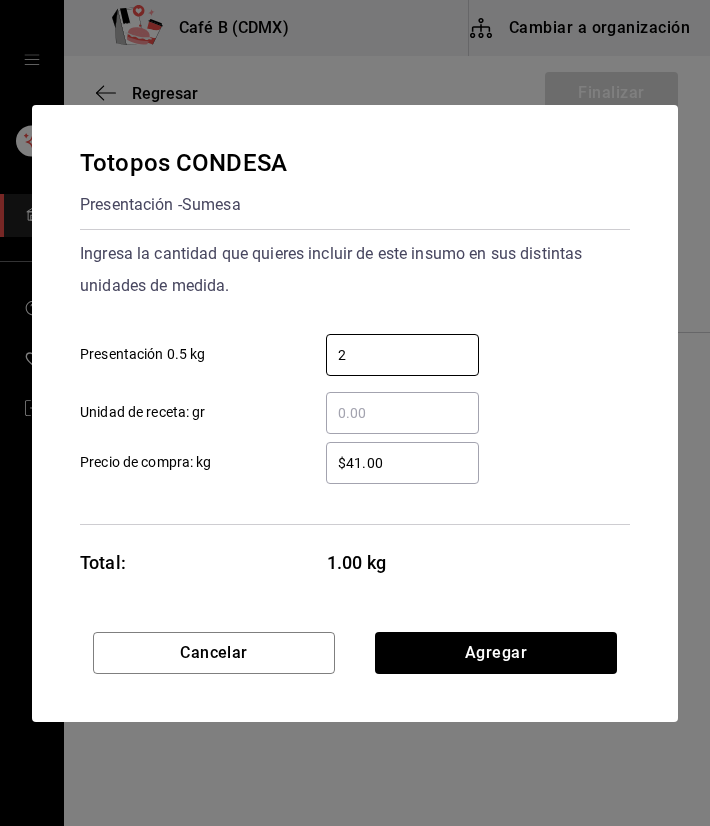 type on "2" 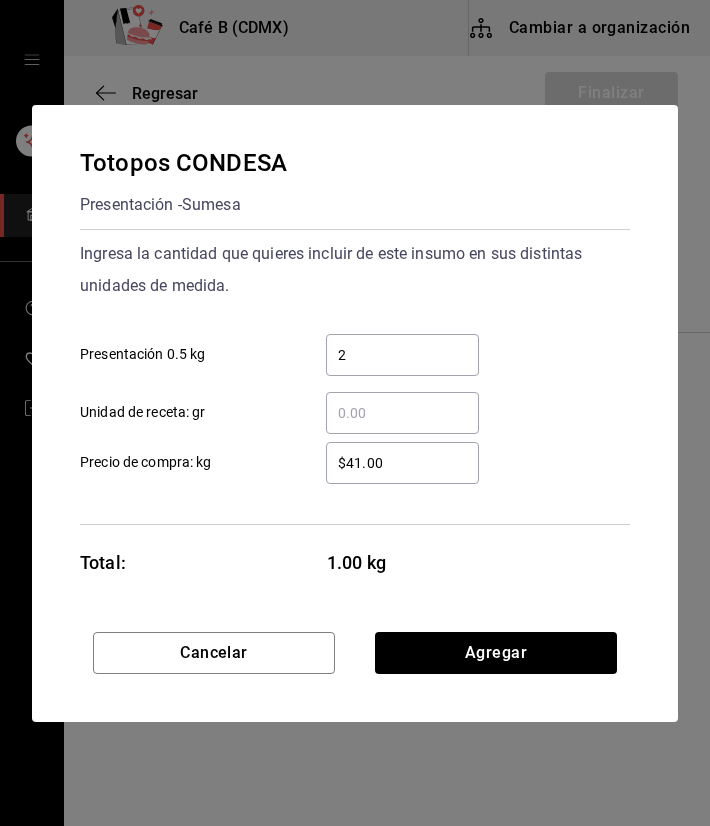 click on "Ingresa la cantidad que quieres incluir de este insumo en sus distintas unidades de medida. 2 ​ Presentación 0.5 kg ​ Unidad de receta: gr" at bounding box center (355, 336) 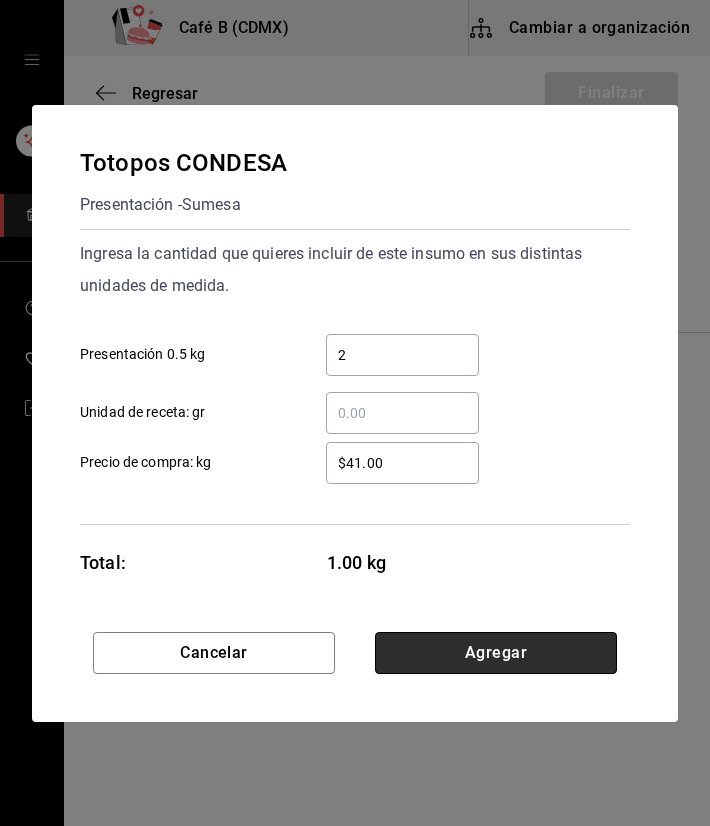 click on "Agregar" at bounding box center (496, 653) 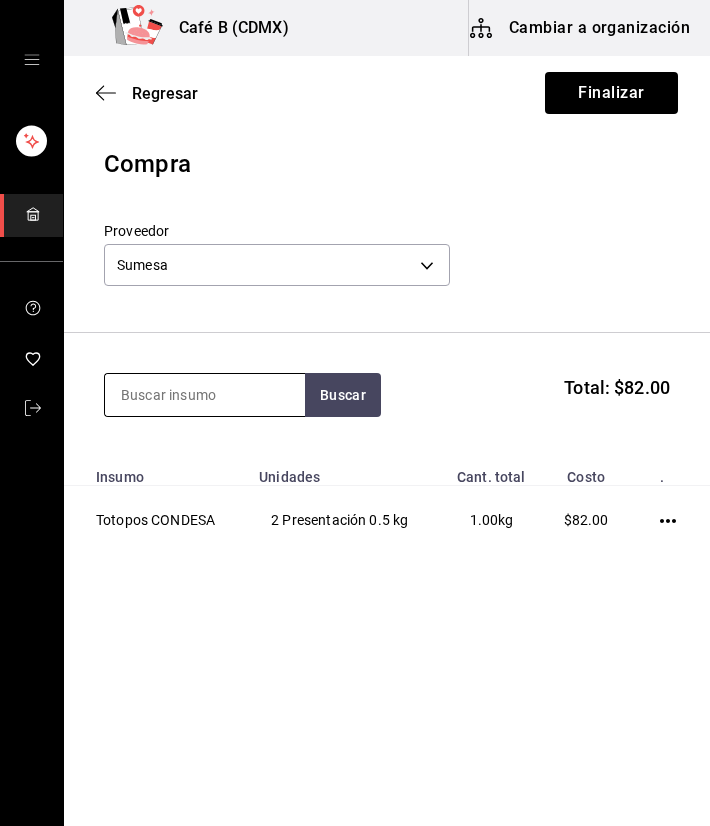 click at bounding box center [205, 395] 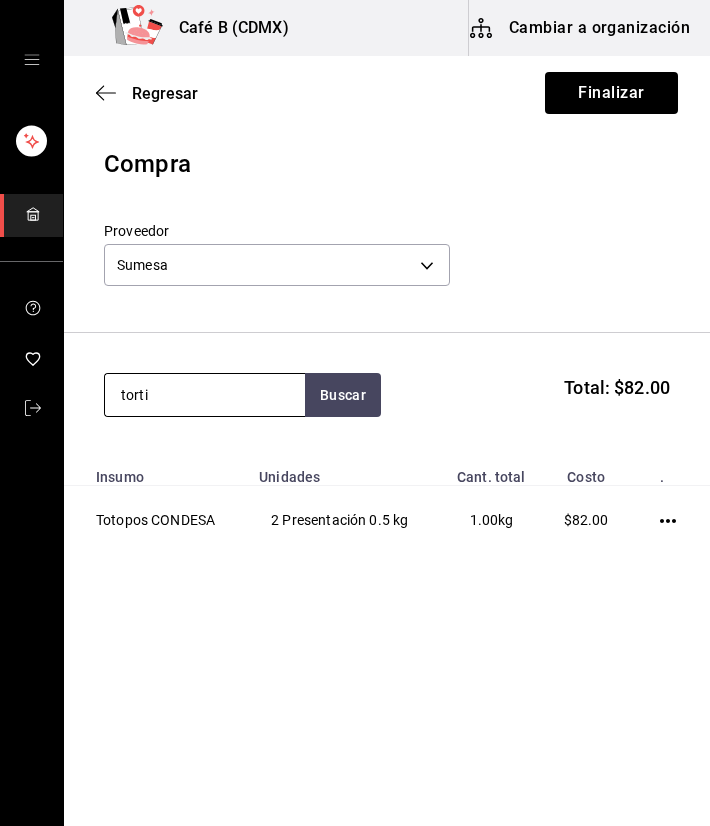 type on "torti" 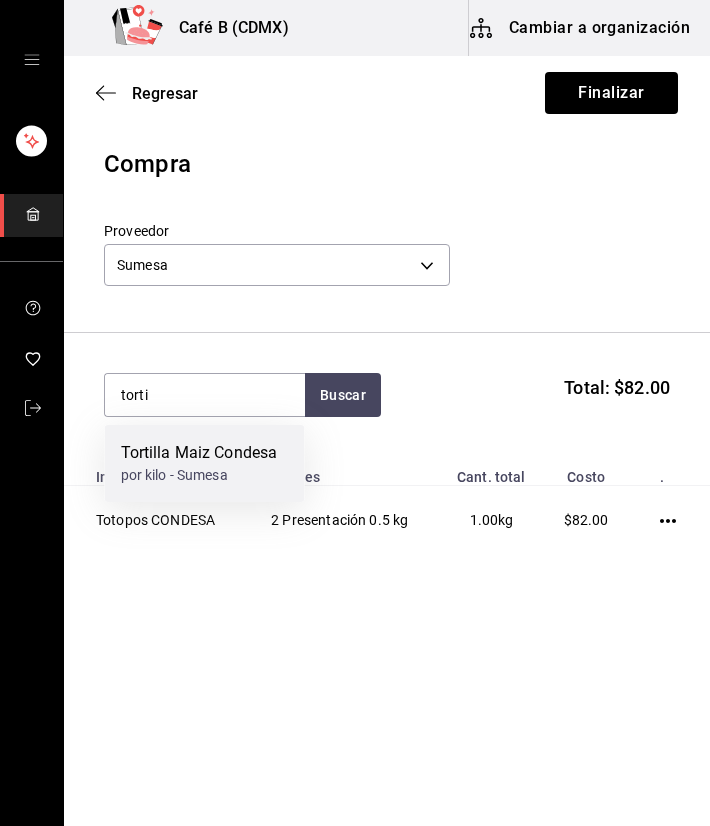 click on "Tortilla Maiz Condesa" at bounding box center [199, 453] 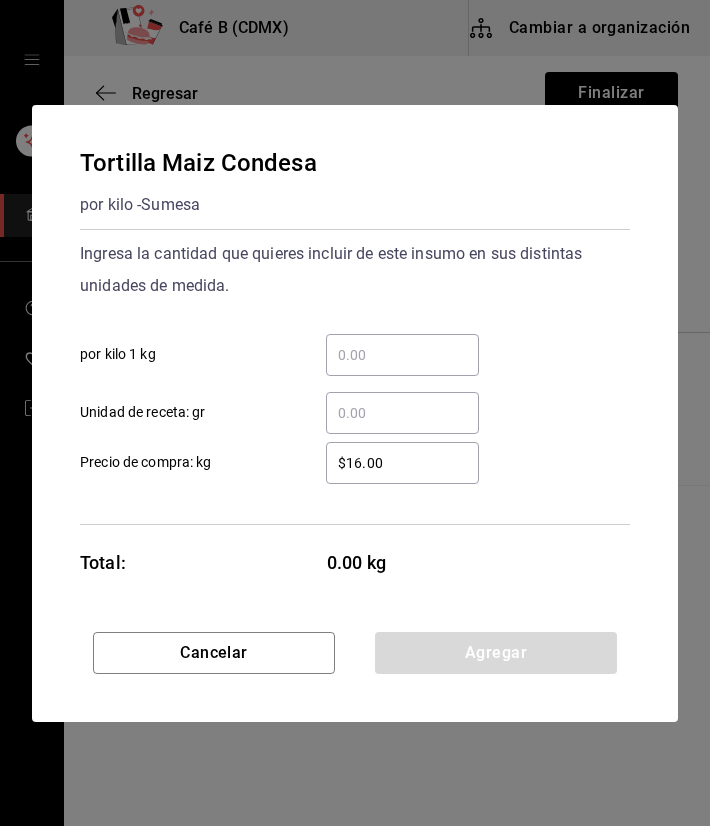 click on "​ por kilo 1 kg" at bounding box center (402, 355) 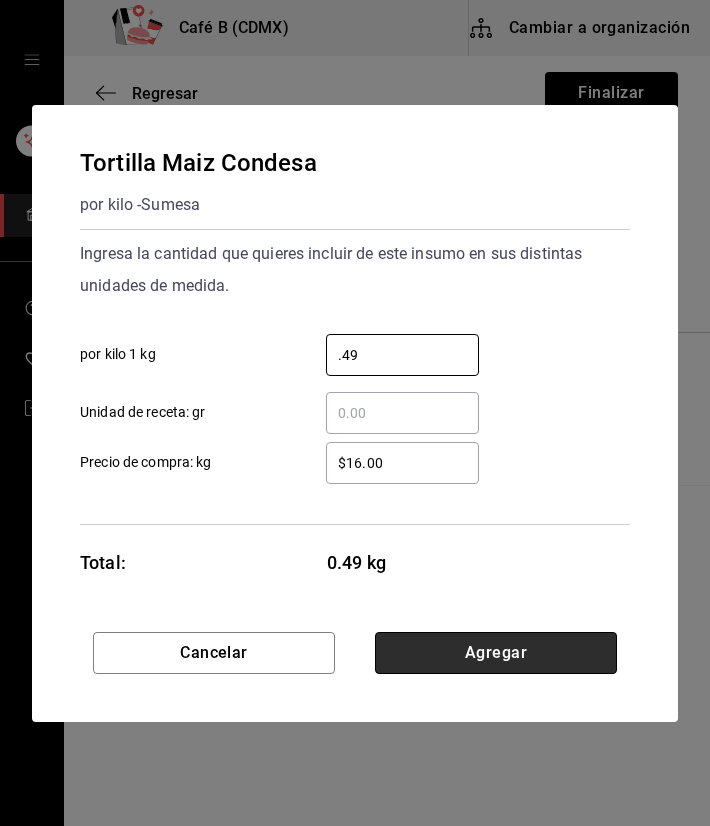 type on "0.49" 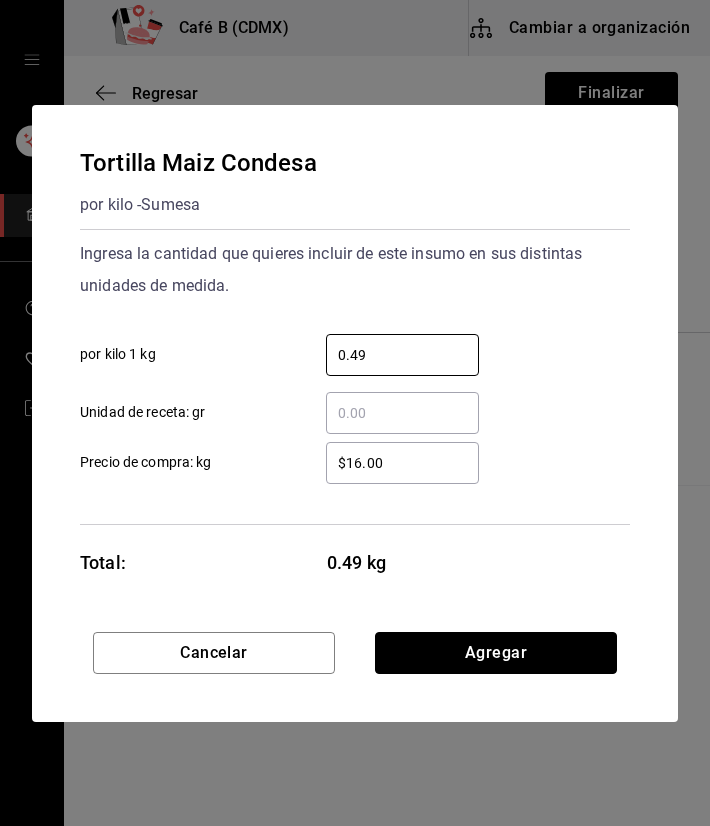 click on "Agregar" at bounding box center (496, 653) 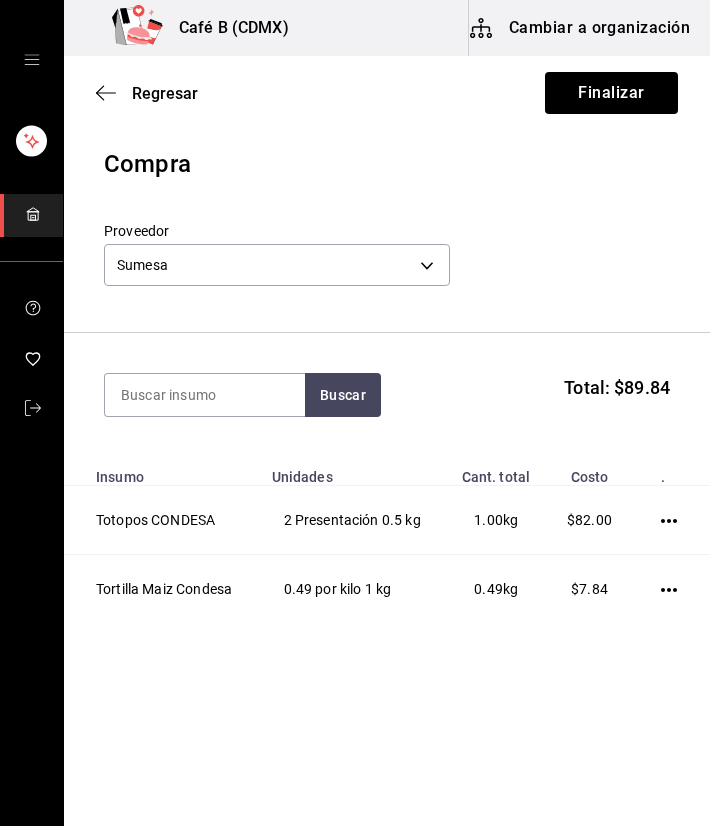 click 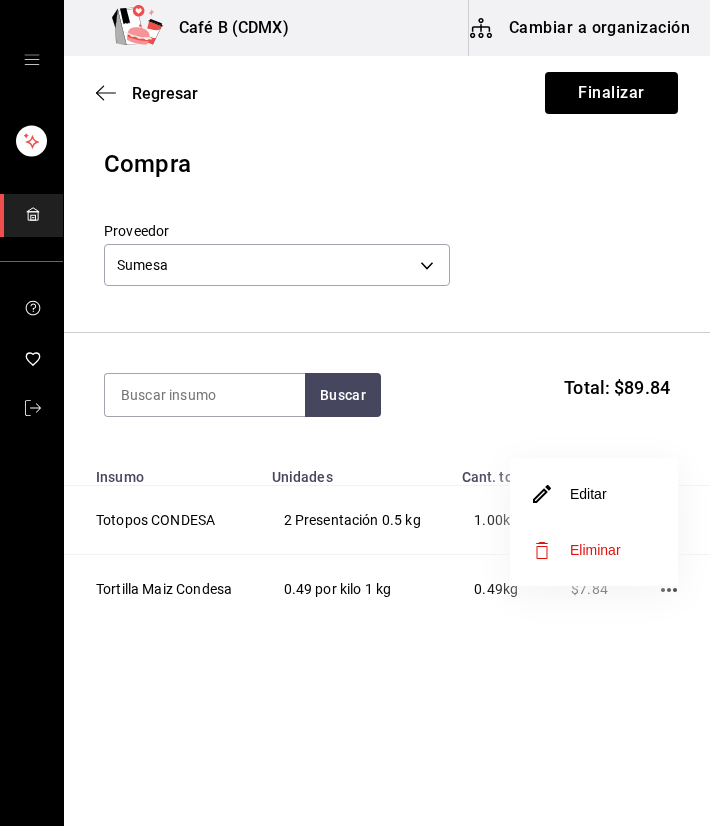 click on "Editar" at bounding box center [594, 494] 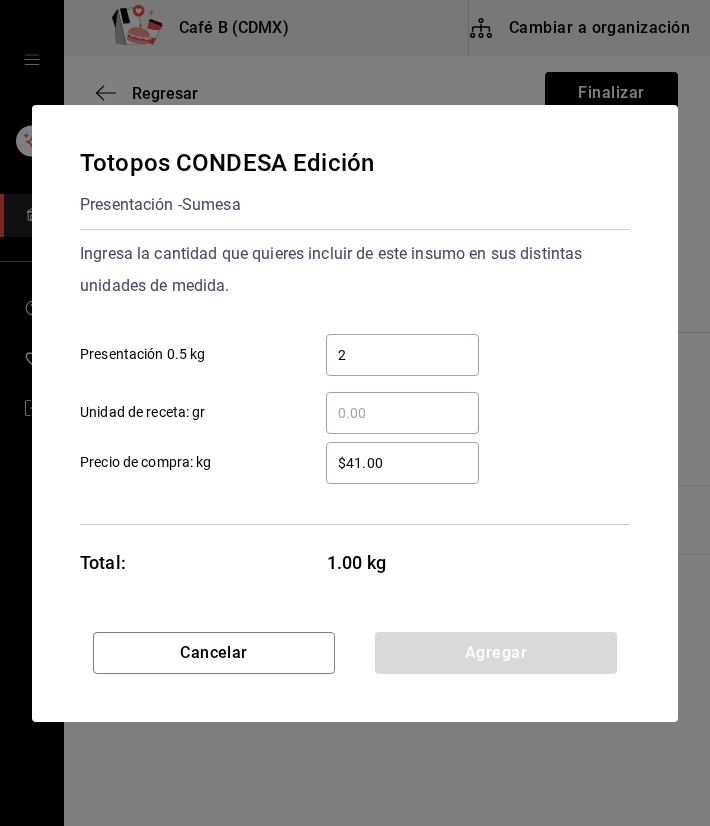 click on "$41.00" at bounding box center (402, 463) 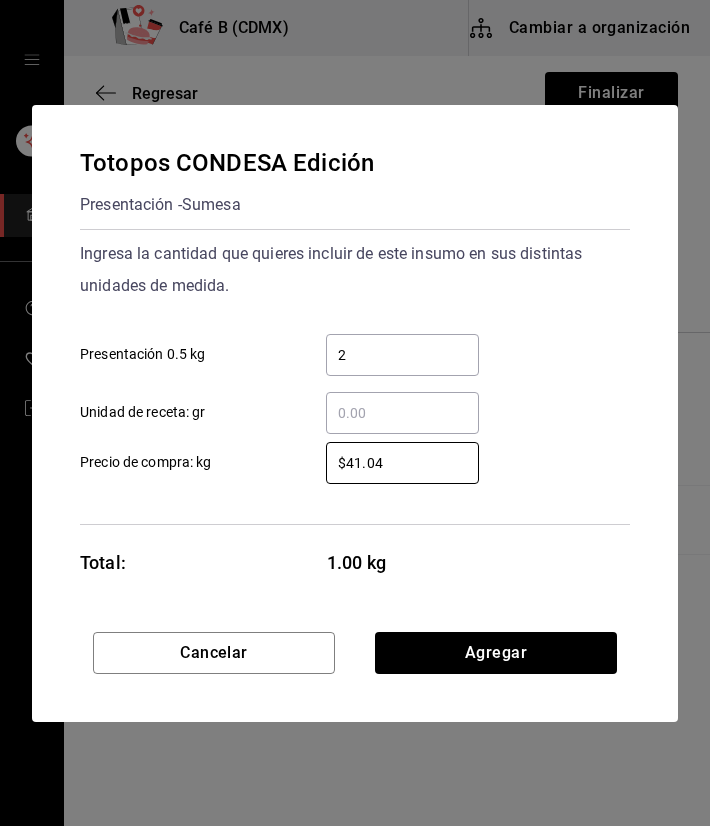 type on "$41.04" 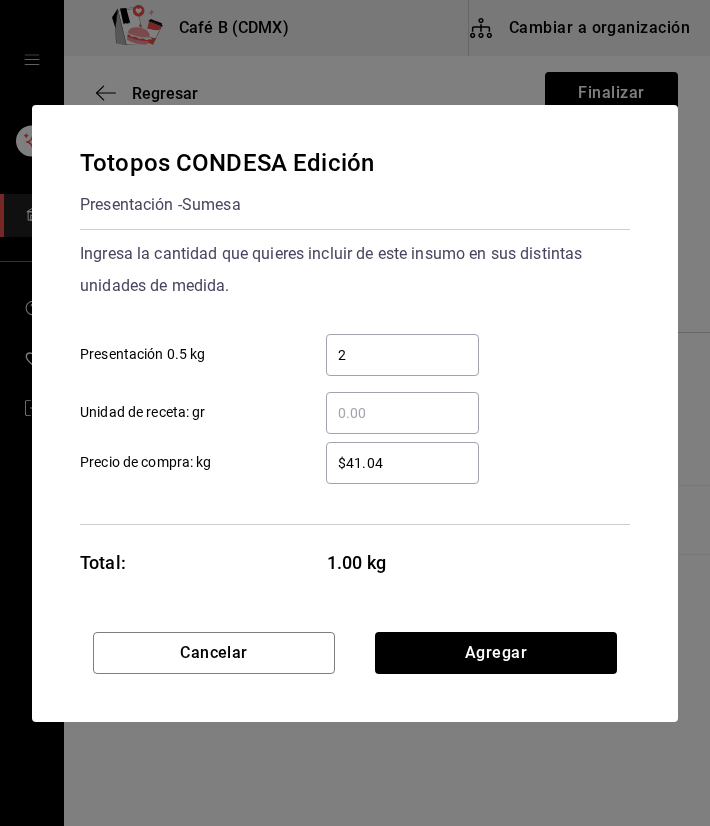 click on "​ Unidad de receta: gr" at bounding box center [347, 405] 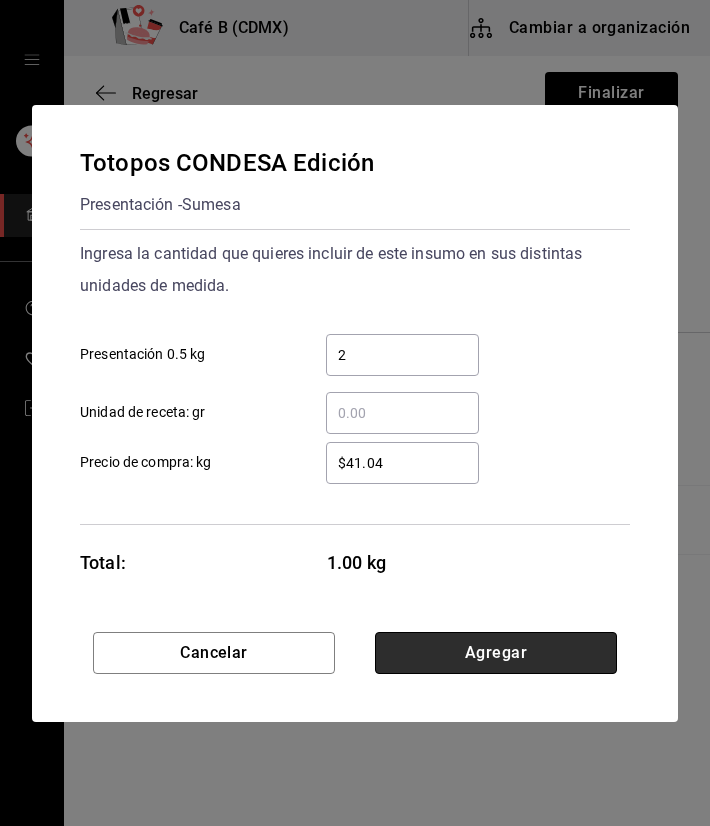 click on "Agregar" at bounding box center (496, 653) 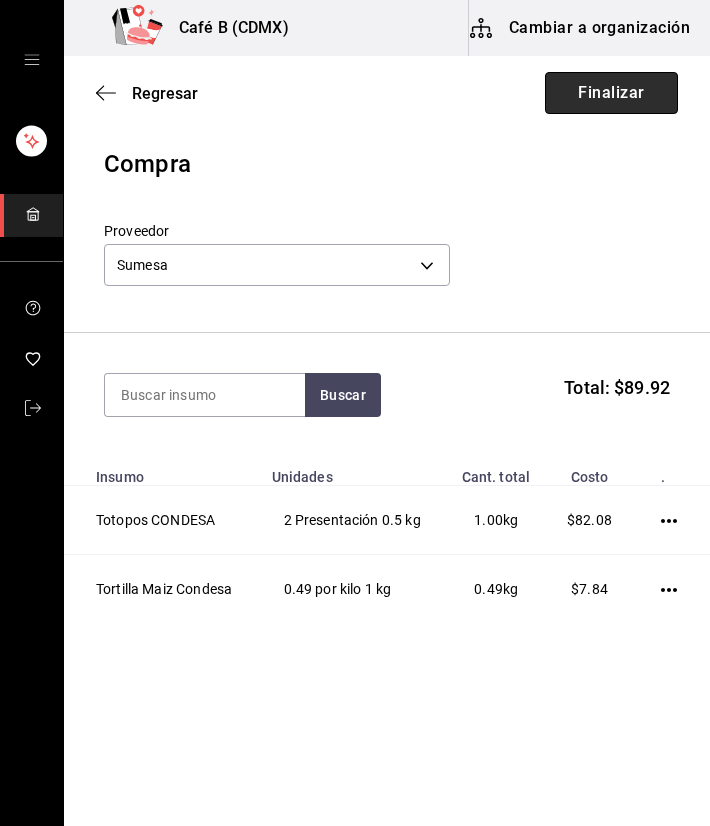 click on "Finalizar" at bounding box center [611, 93] 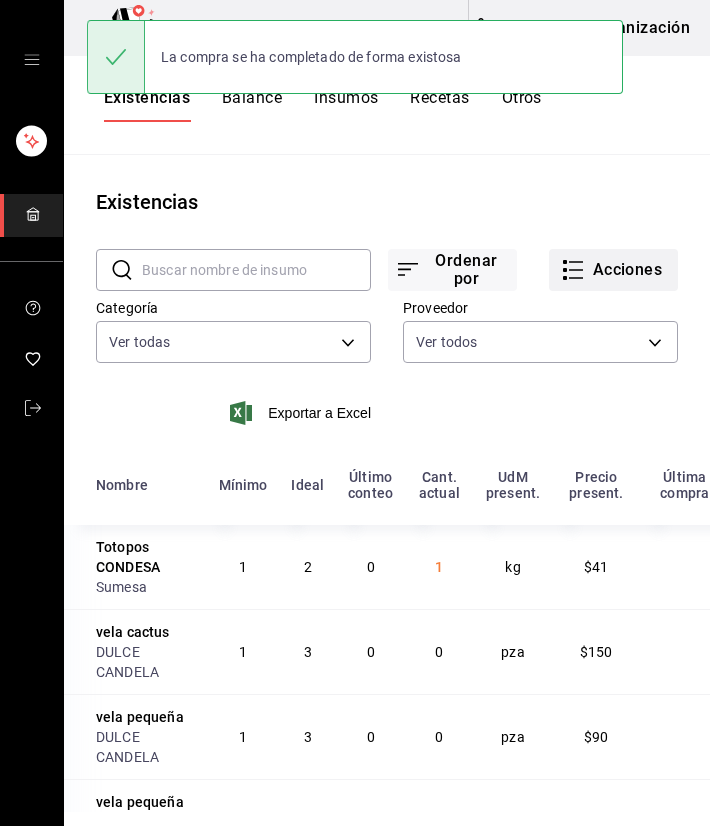 click on "Acciones" at bounding box center [613, 270] 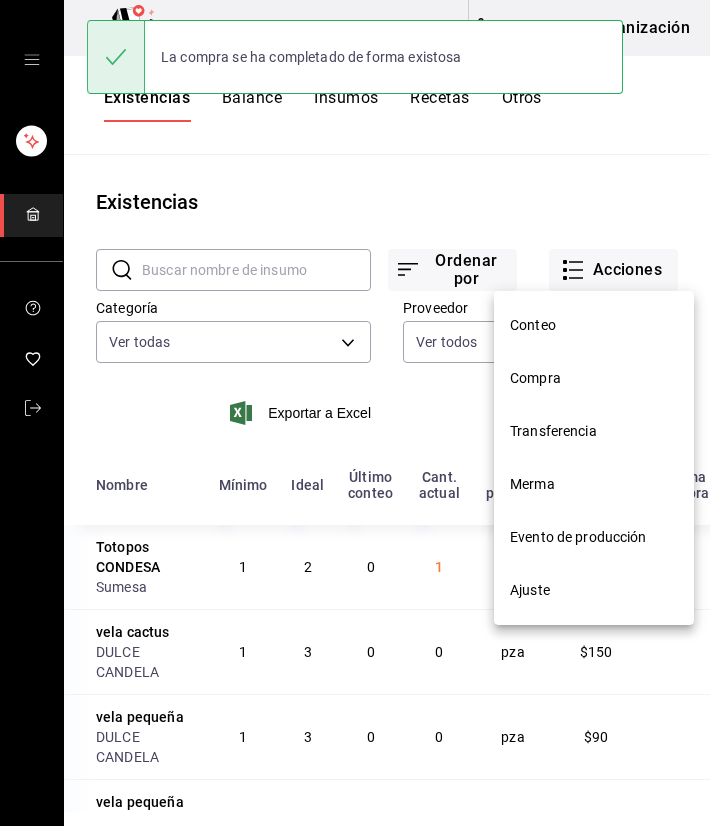click on "Compra" at bounding box center [594, 378] 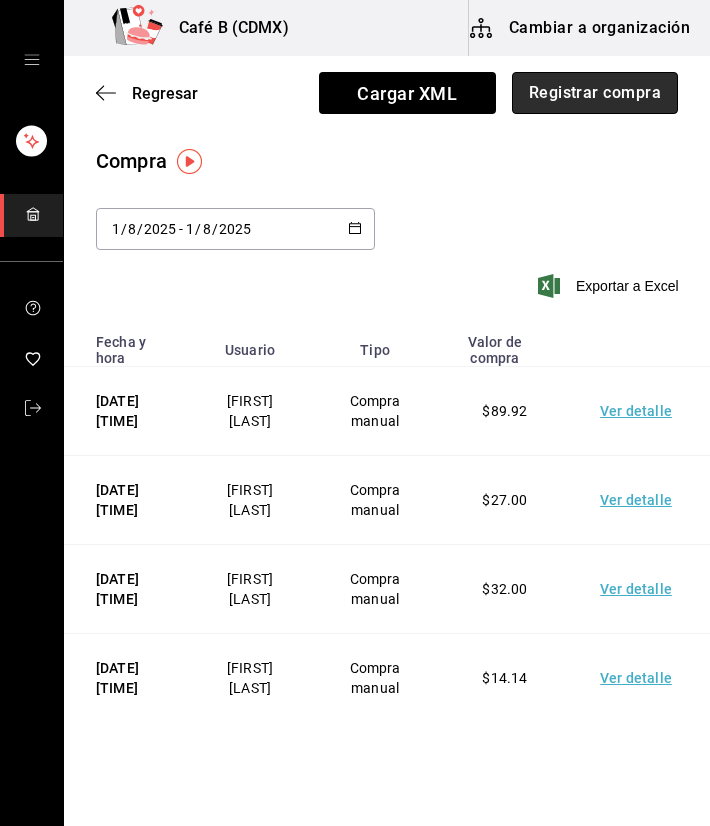 click on "Registrar compra" at bounding box center (595, 93) 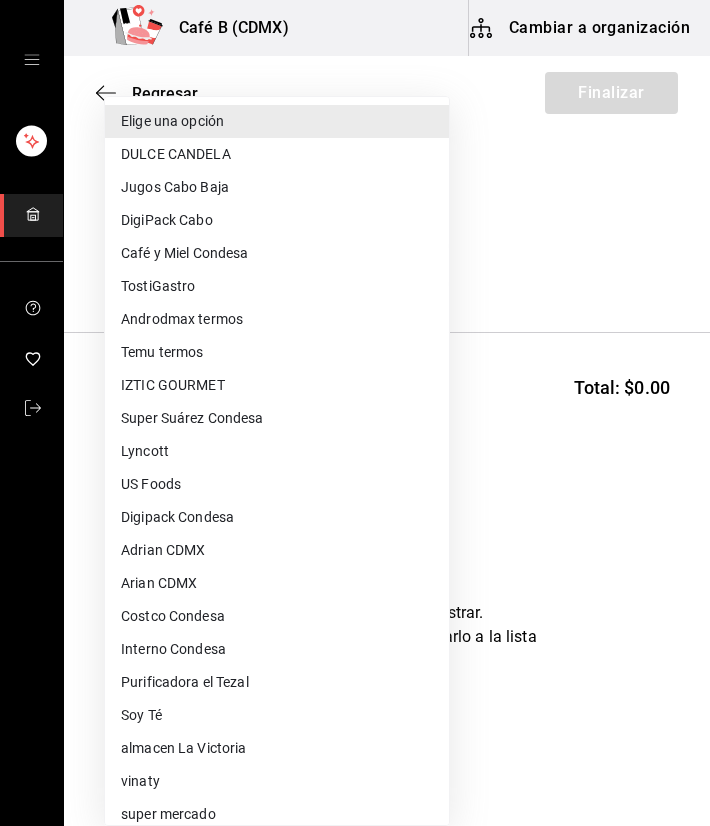 click on "Café B (CDMX) Cambiar a organización Regresar Finalizar Compra Proveedor Elige una opción default Buscar Total: $0.00 No hay insumos a mostrar. Busca un insumo para agregarlo a la lista GANA 1 MES GRATIS EN TU SUSCRIPCIÓN AQUÍ ¿Recuerdas cómo empezó tu restaurante?
Hoy puedes ayudar a un colega a tener el mismo cambio que tú viviste.
Recomienda Parrot directamente desde tu Portal Administrador.
Es fácil y rápido.
🎁 Por cada restaurante que se una, ganas 1 mes gratis. Ver video tutorial Ir a video Editar Eliminar Visitar centro de ayuda (81) 2046 6363 soporte@parrotsoftware.io Visitar centro de ayuda (81) 2046 6363 soporte@parrotsoftware.io Elige una opción DULCE CANDELA Jugos Cabo Baja DigiPack Cabo Café y Miel Condesa TostiGastro Androdmax termos Temu termos IZTIC GOURMET Super Suárez Condesa  Lyncott US Foods Digipack Condesa Adrian CDMX Arian CDMX Costco Condesa Interno Condesa Purificadora el Tezal Soy Té almacen La Victoria vinaty super mercado arca vima super suarez bio mundo Amazon" at bounding box center (355, 356) 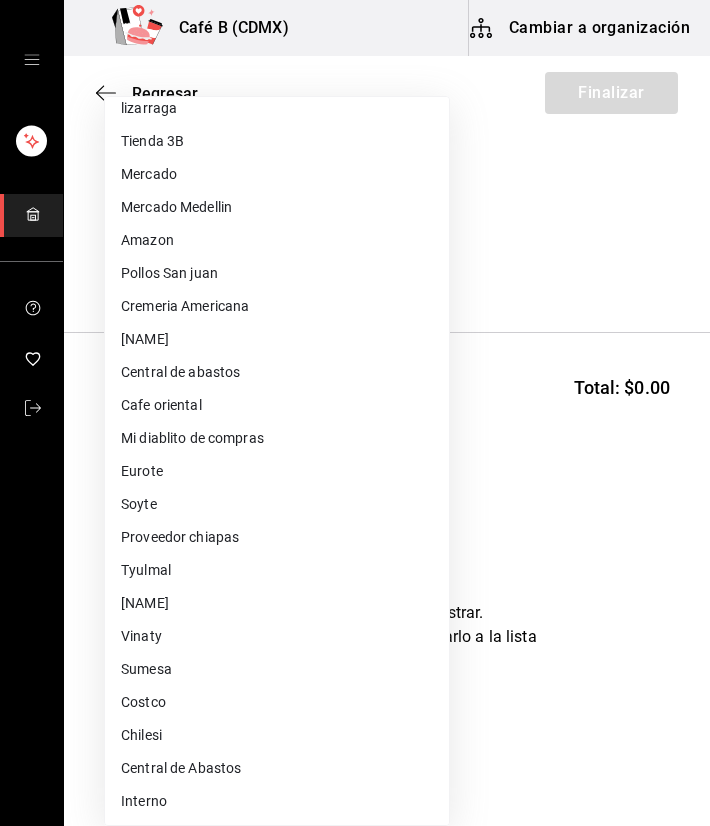 scroll, scrollTop: 971, scrollLeft: 0, axis: vertical 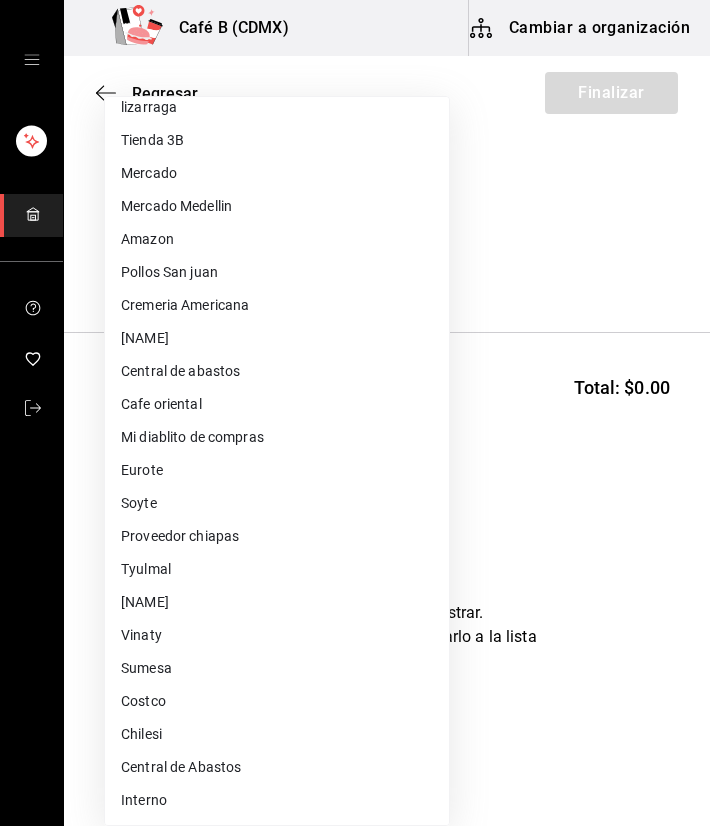 click on "Tienda 3B" at bounding box center (277, 140) 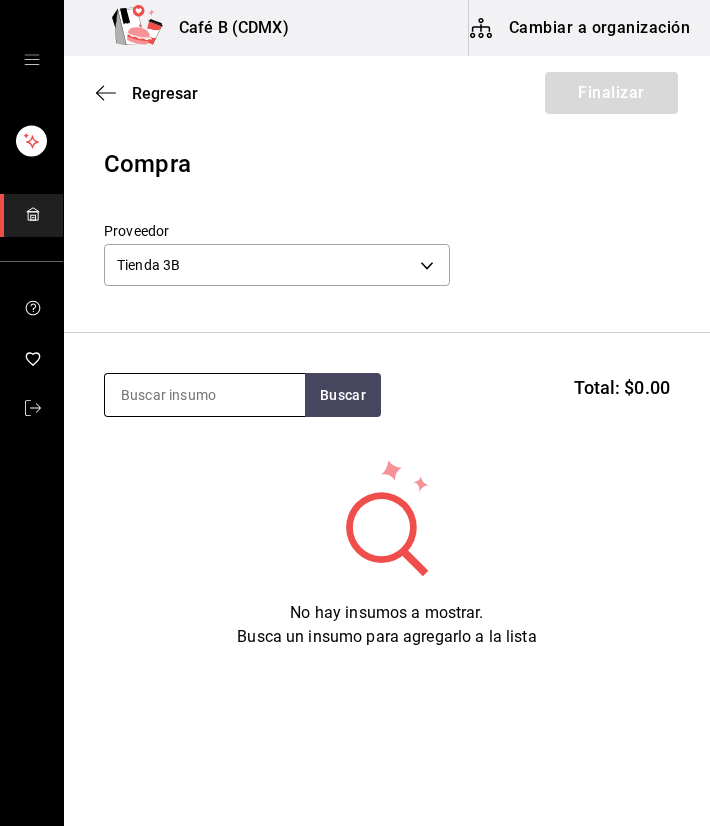 click at bounding box center (205, 395) 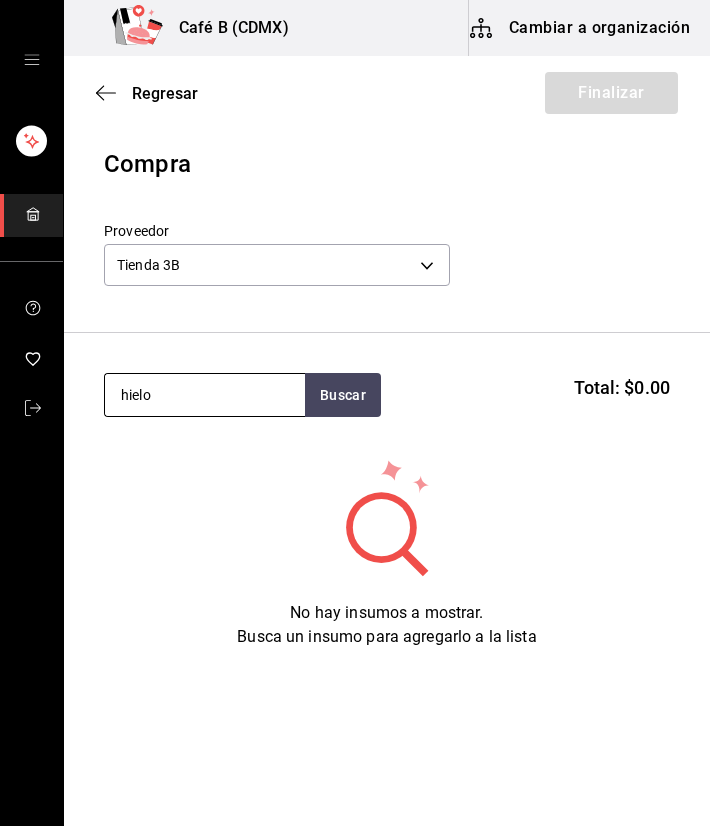 type on "hielo" 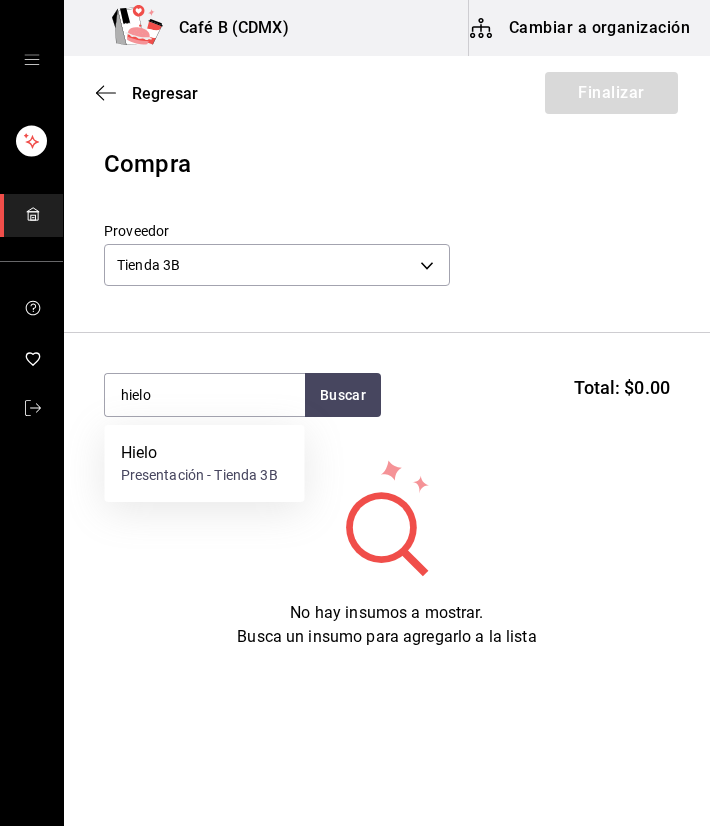 click on "No hay insumos a mostrar. Busca un insumo para agregarlo a la lista" at bounding box center (387, 553) 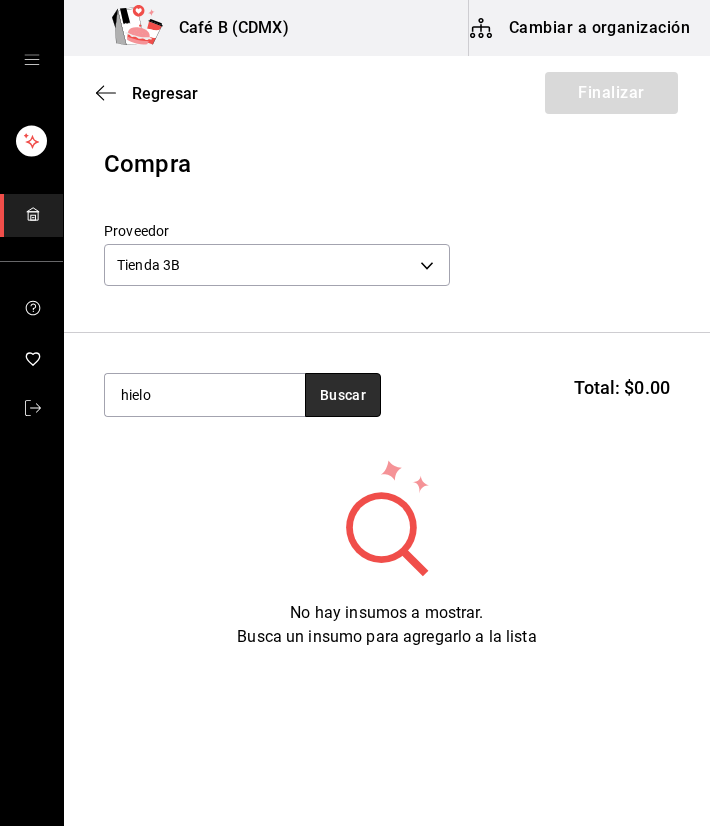 click on "Buscar" at bounding box center [343, 395] 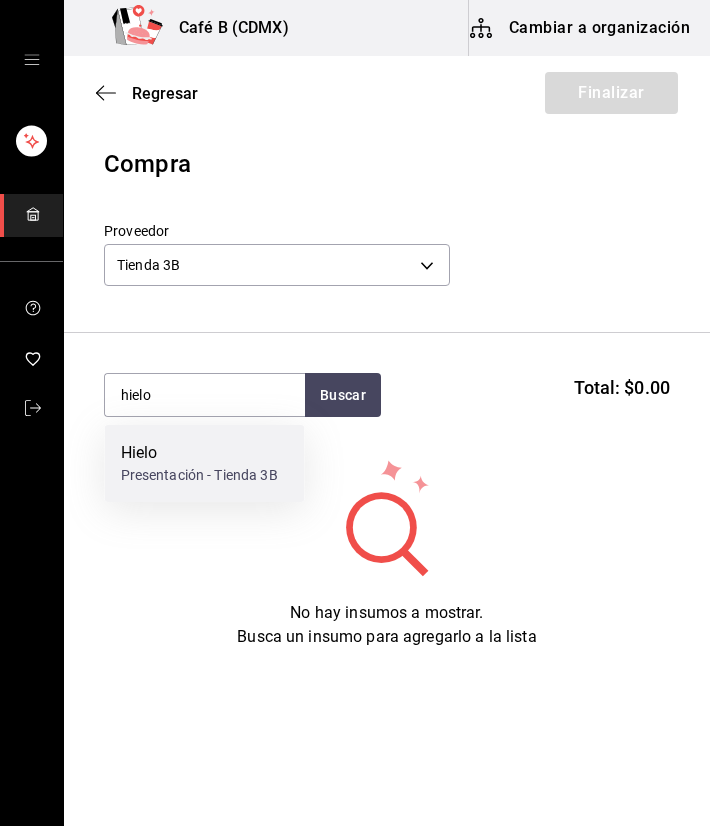 click on "Hielo Presentación - Tienda 3B" at bounding box center [199, 463] 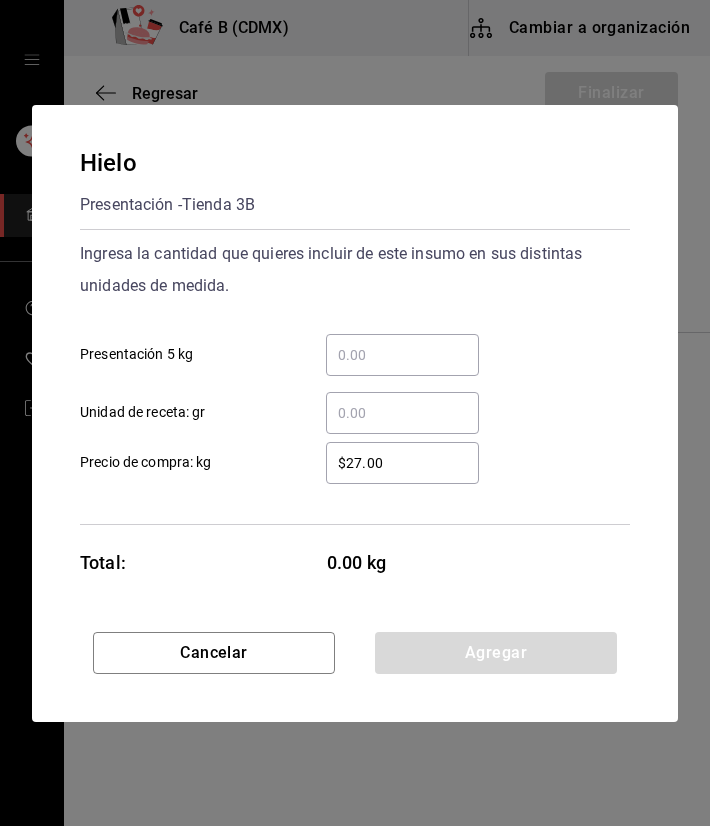 click on "​ Presentación 5 kg" at bounding box center [402, 355] 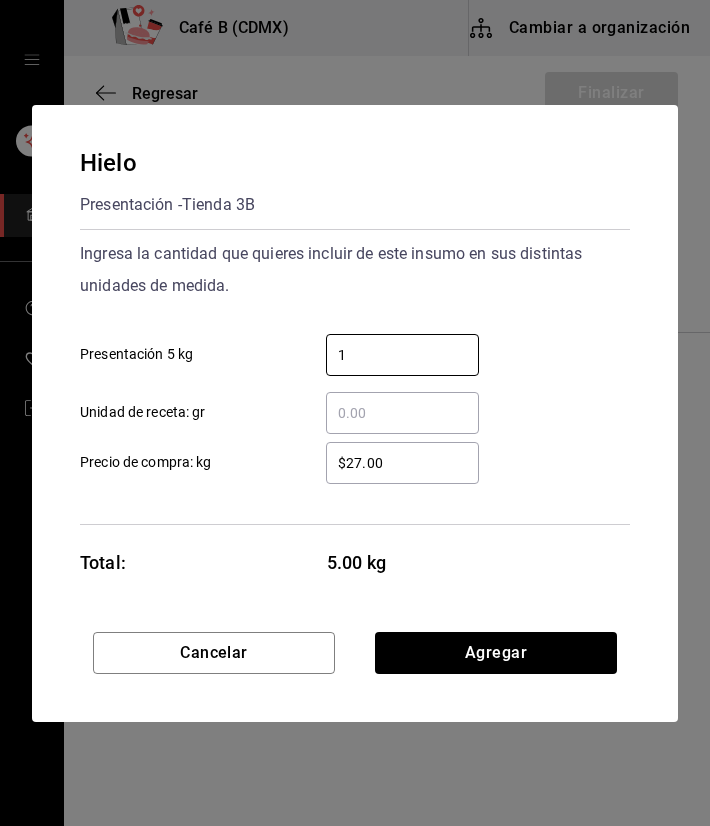 type on "1" 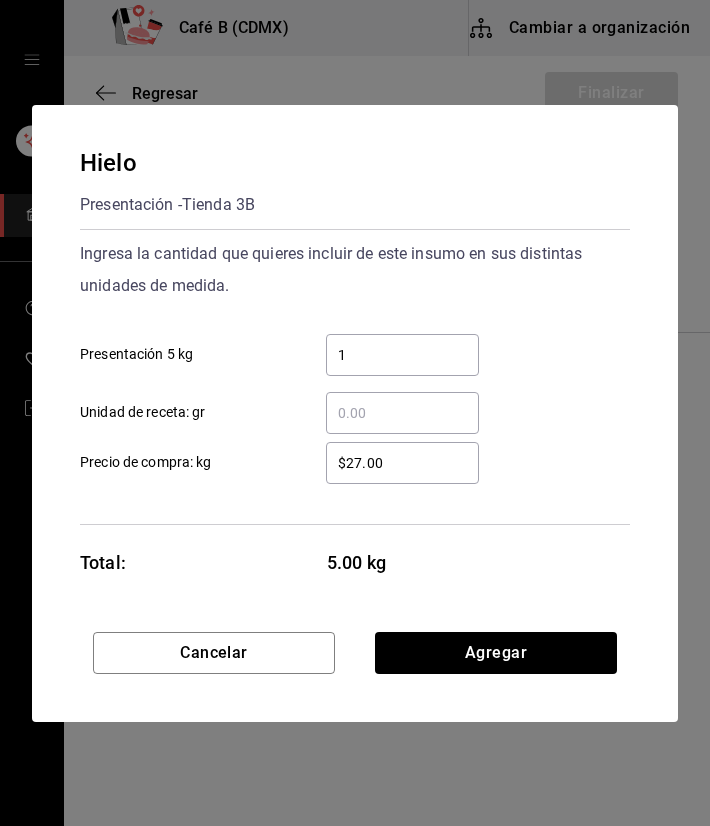 click on "Ingresa la cantidad que quieres incluir de este insumo en sus distintas unidades de medida." at bounding box center (355, 270) 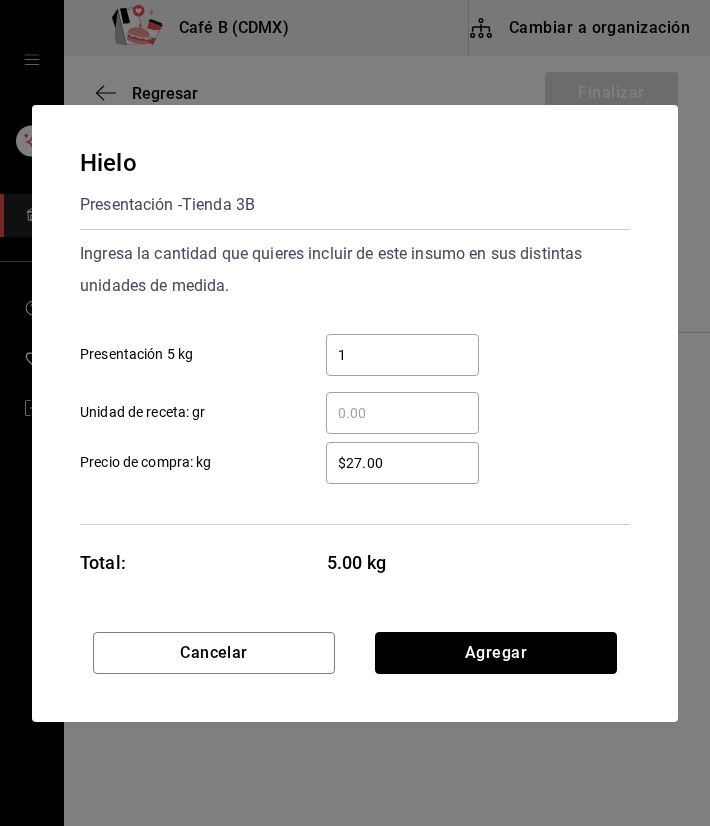 click on "Agregar" at bounding box center (496, 653) 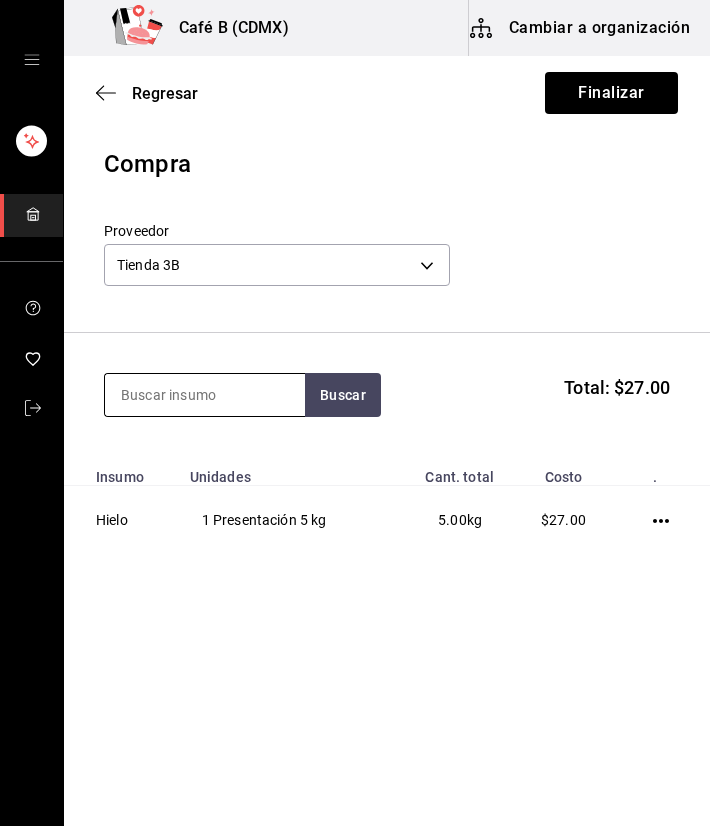 click at bounding box center [205, 395] 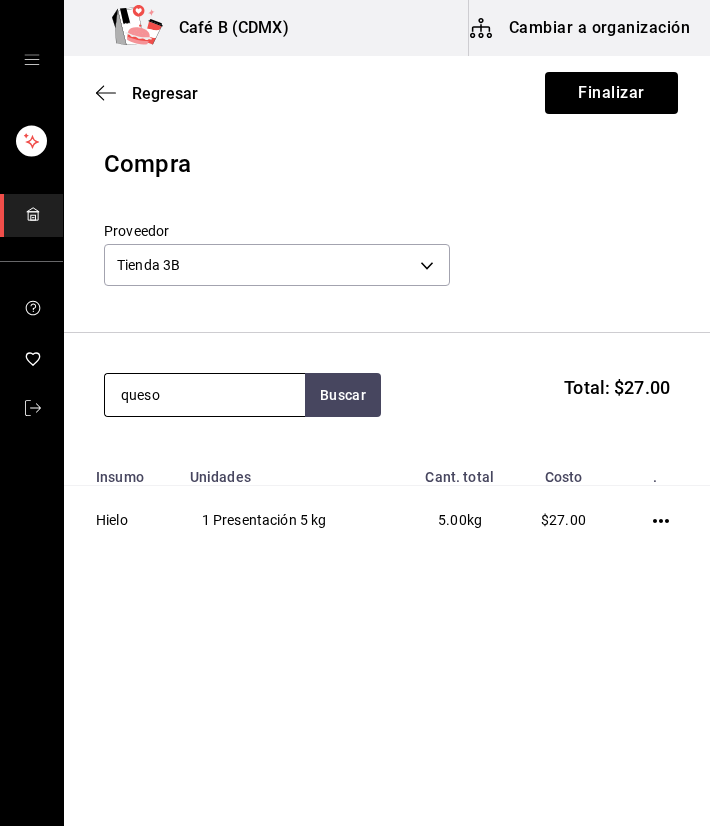type on "queso" 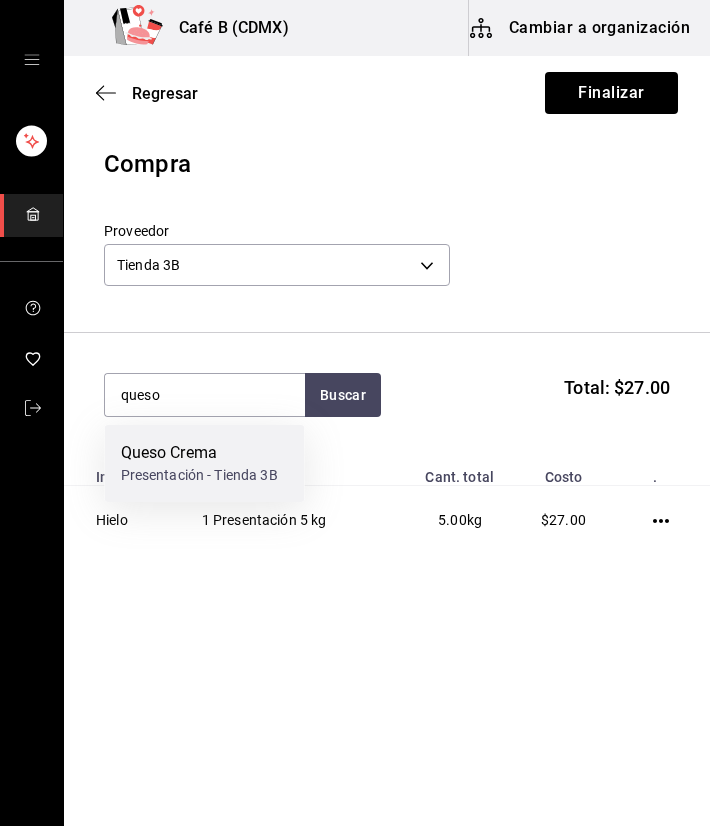 click on "Queso Crema" at bounding box center [199, 453] 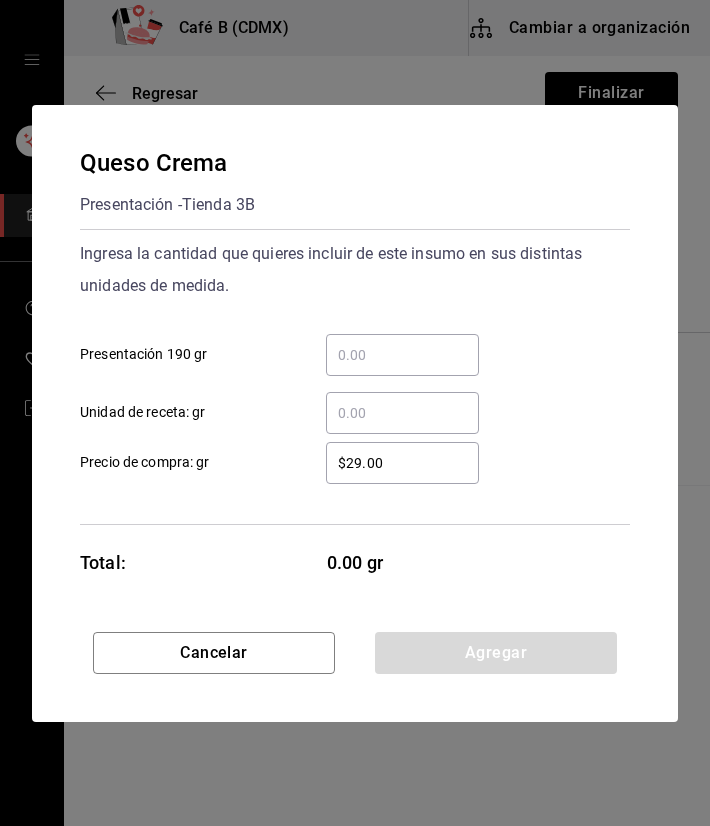 click on "$29.00" at bounding box center (402, 463) 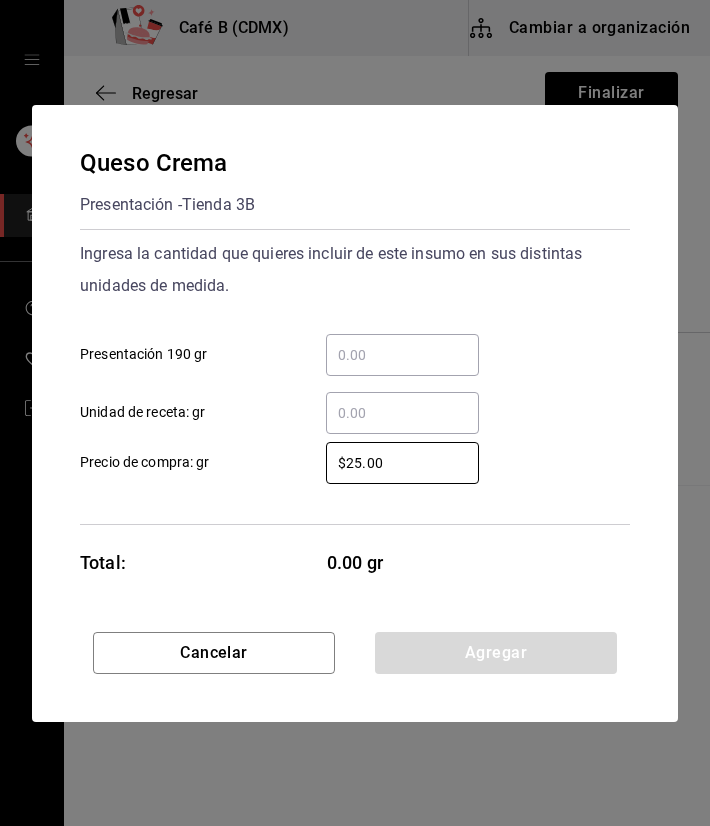 type on "$25.00" 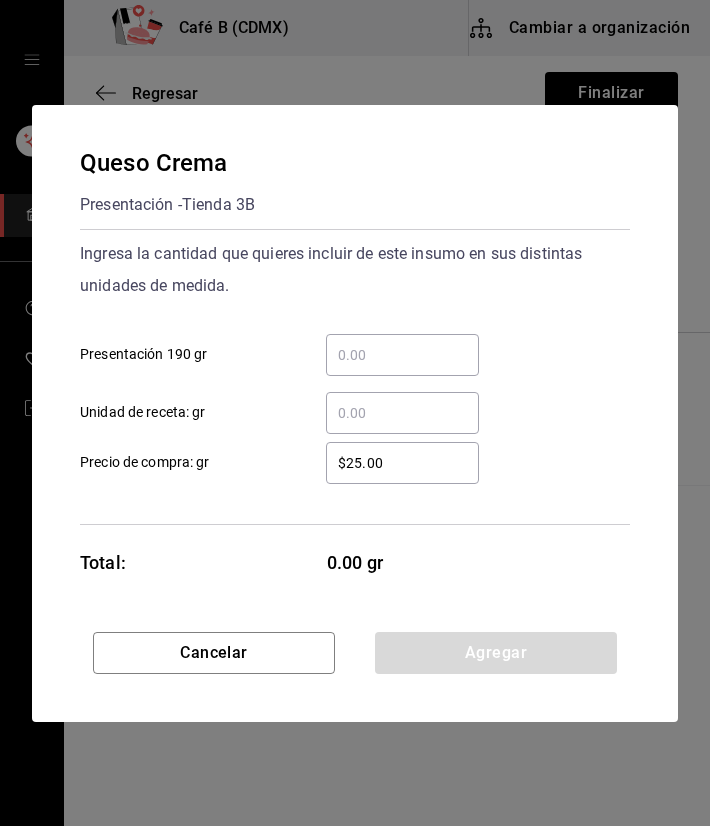 click on "​ Presentación 190 gr" at bounding box center [402, 355] 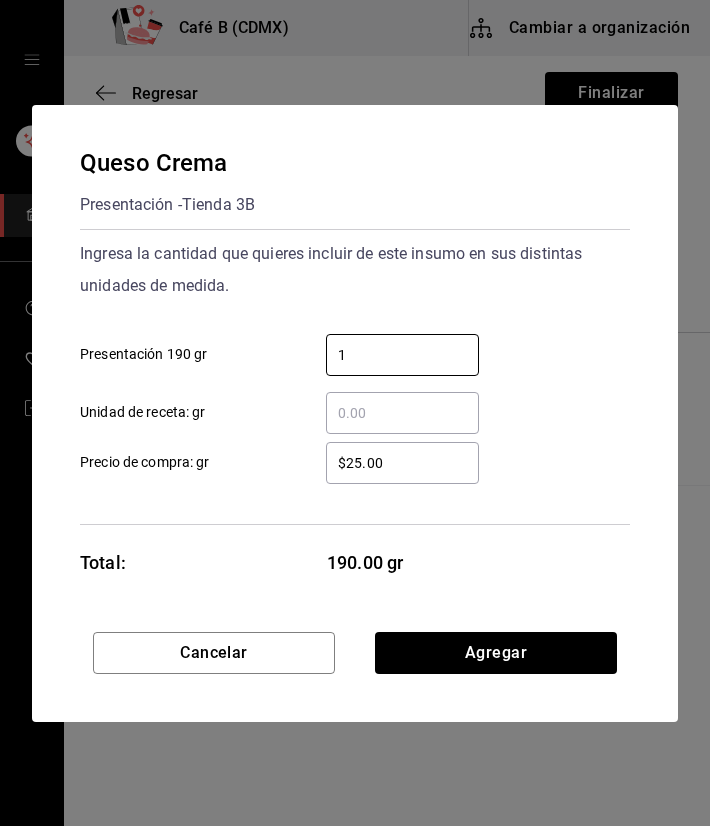 type on "1" 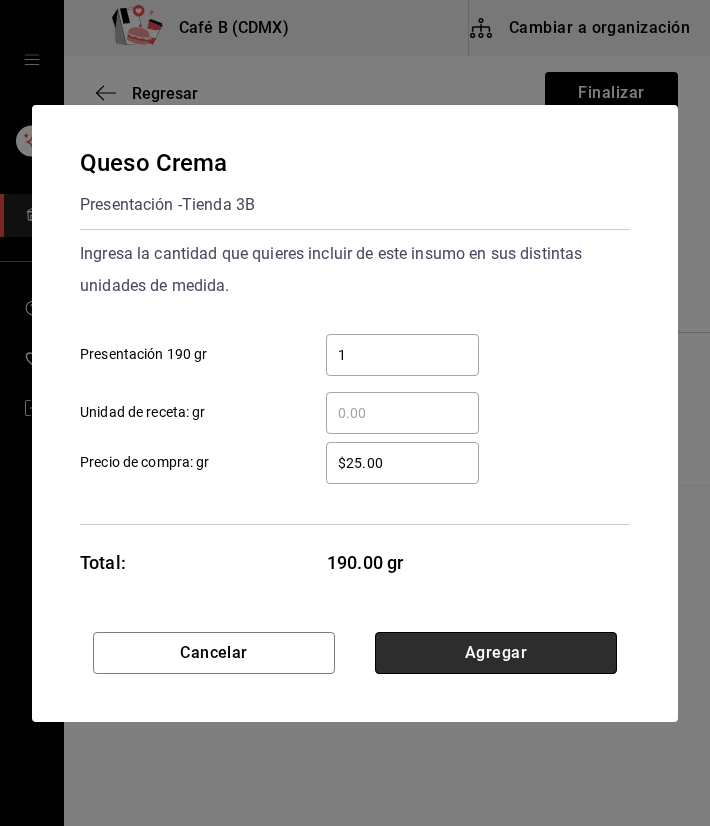click on "Agregar" at bounding box center [496, 653] 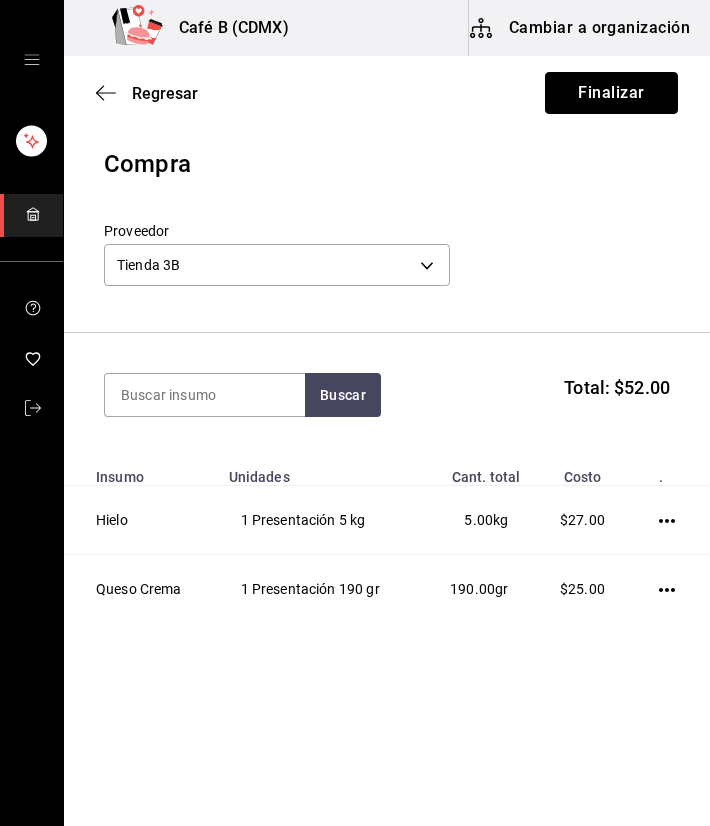 click on "Finalizar" at bounding box center [611, 93] 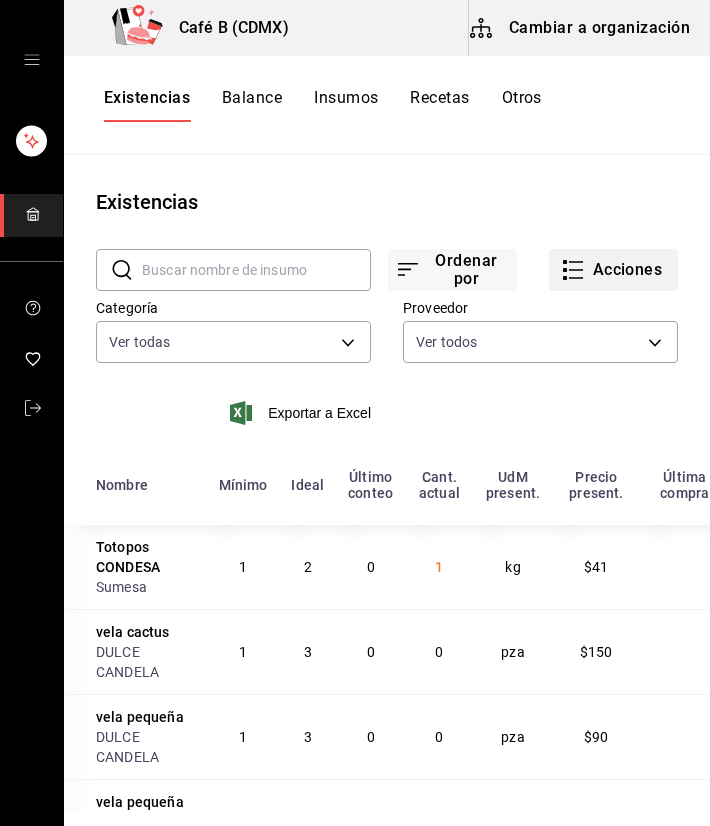 click on "Acciones" at bounding box center [613, 270] 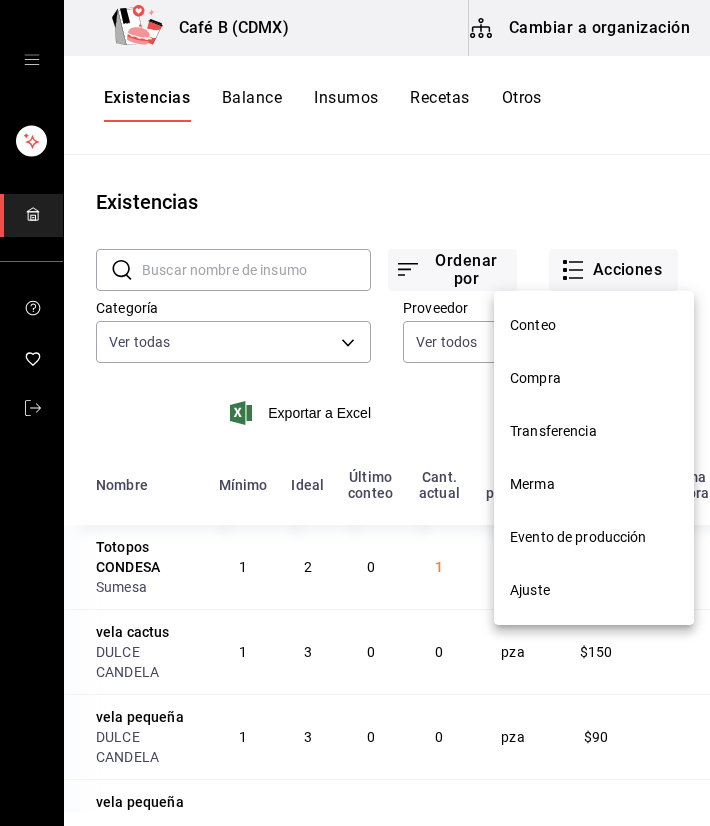 click on "Compra" at bounding box center (594, 378) 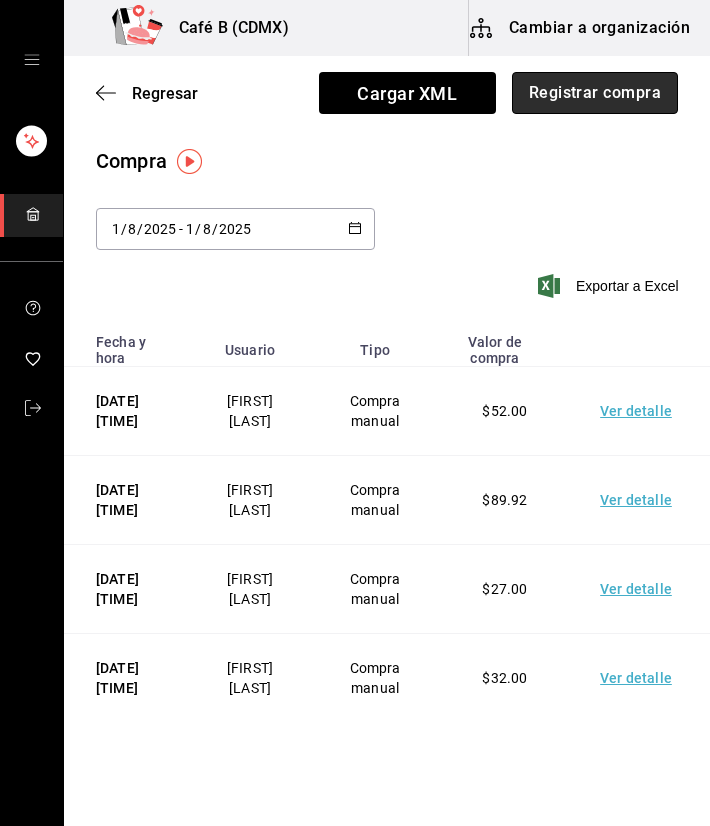 click on "Registrar compra" at bounding box center [595, 93] 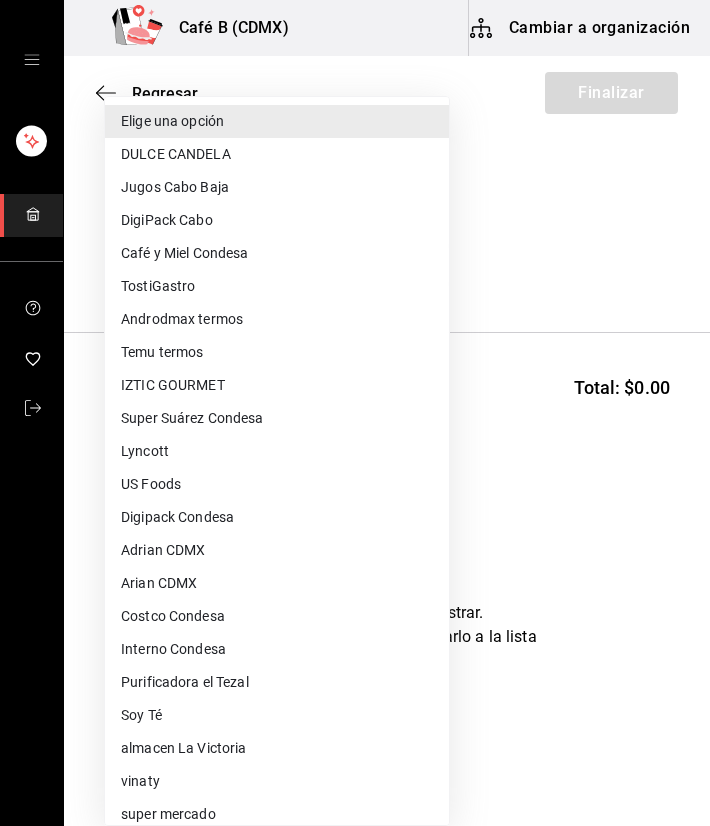 click on "Café B (CDMX) Cambiar a organización Regresar Finalizar Compra Proveedor Elige una opción default Buscar Total: $0.00 No hay insumos a mostrar. Busca un insumo para agregarlo a la lista GANA 1 MES GRATIS EN TU SUSCRIPCIÓN AQUÍ ¿Recuerdas cómo empezó tu restaurante?
Hoy puedes ayudar a un colega a tener el mismo cambio que tú viviste.
Recomienda Parrot directamente desde tu Portal Administrador.
Es fácil y rápido.
🎁 Por cada restaurante que se una, ganas 1 mes gratis. Ver video tutorial Ir a video Editar Eliminar Visitar centro de ayuda (81) 2046 6363 soporte@parrotsoftware.io Visitar centro de ayuda (81) 2046 6363 soporte@parrotsoftware.io Elige una opción DULCE CANDELA Jugos Cabo Baja DigiPack Cabo Café y Miel Condesa TostiGastro Androdmax termos Temu termos IZTIC GOURMET Super Suárez Condesa  Lyncott US Foods Digipack Condesa Adrian CDMX Arian CDMX Costco Condesa Interno Condesa Purificadora el Tezal Soy Té almacen La Victoria vinaty super mercado arca vima super suarez bio mundo Amazon" at bounding box center (355, 356) 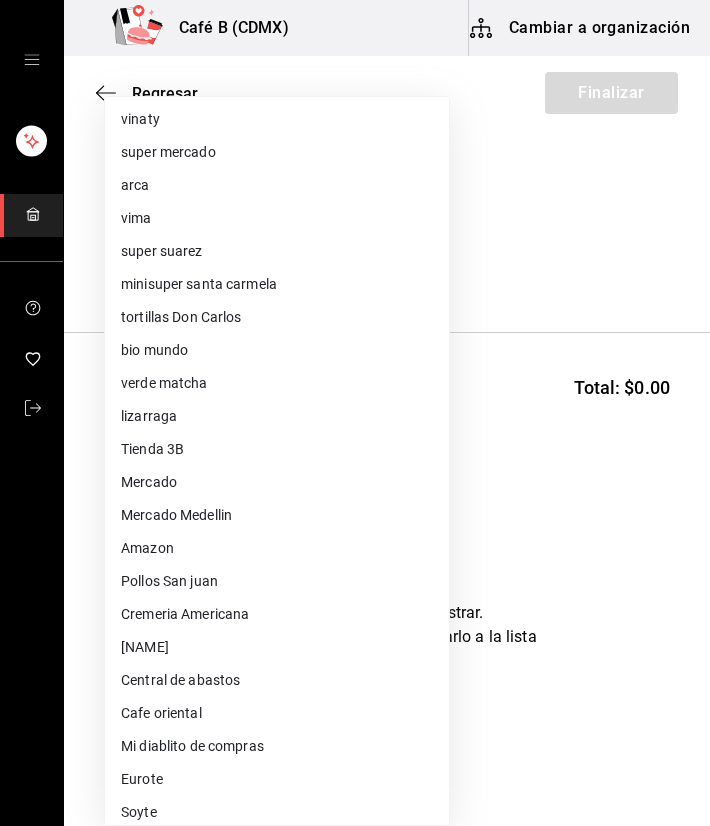 scroll, scrollTop: 700, scrollLeft: 0, axis: vertical 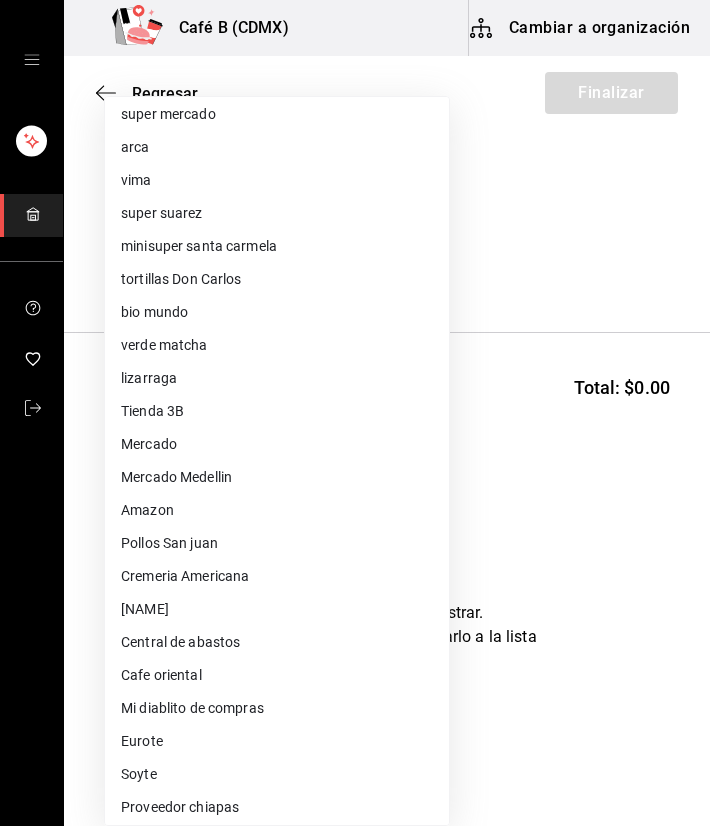 click on "Mercado Medellin" at bounding box center [277, 477] 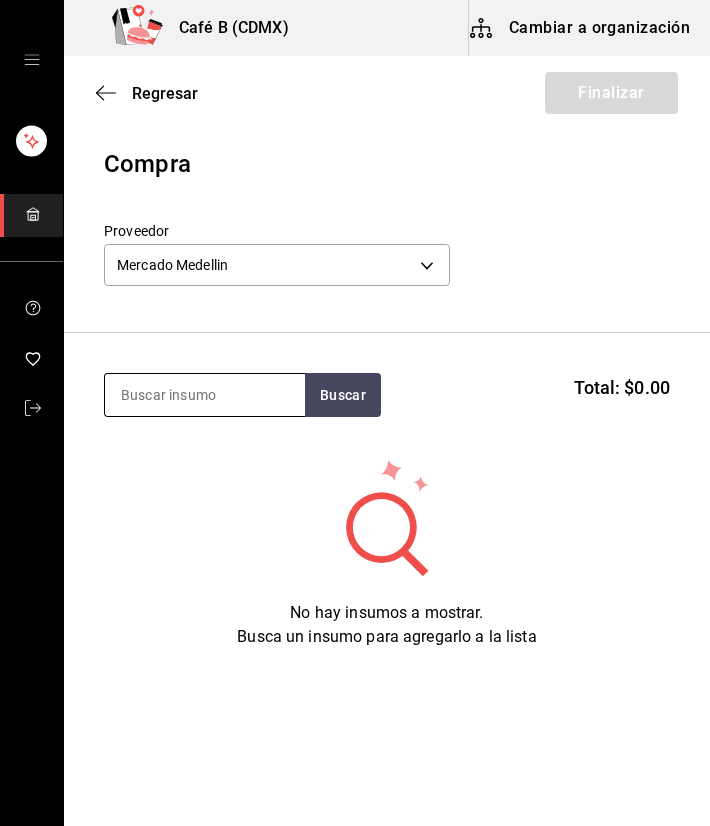click at bounding box center (205, 395) 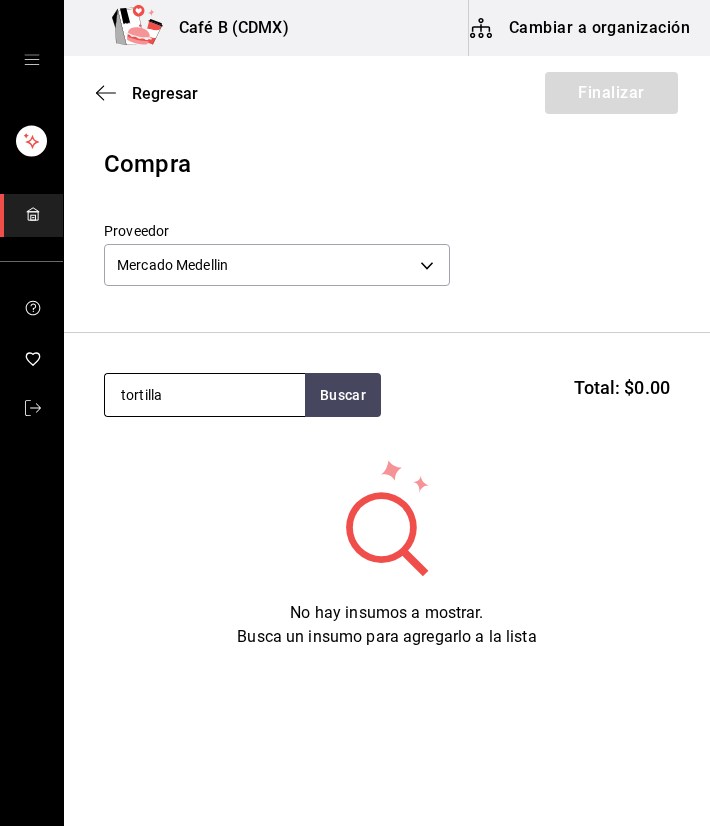 type on "tortilla" 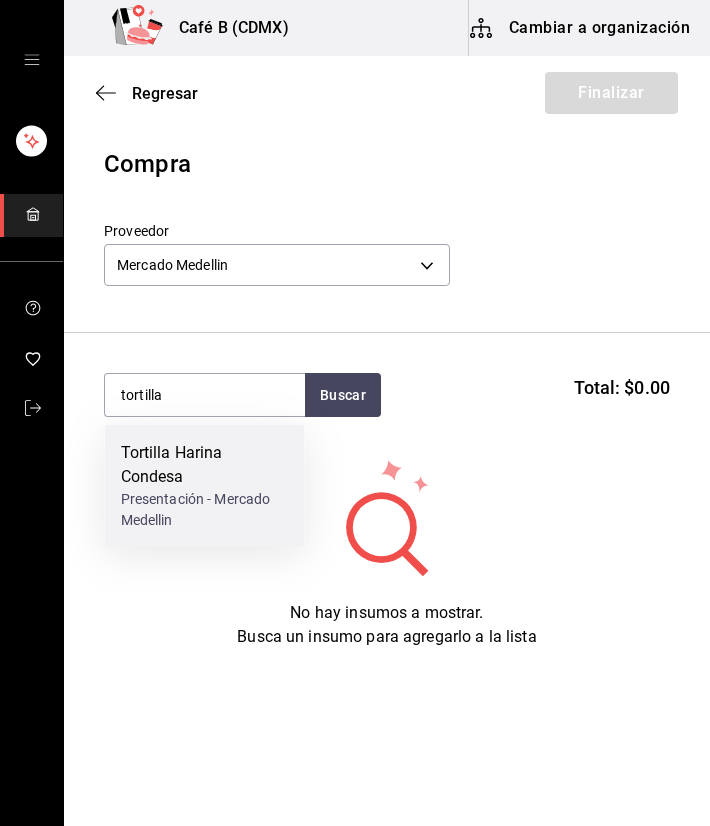 click on "Tortilla Harina Condesa" at bounding box center (205, 465) 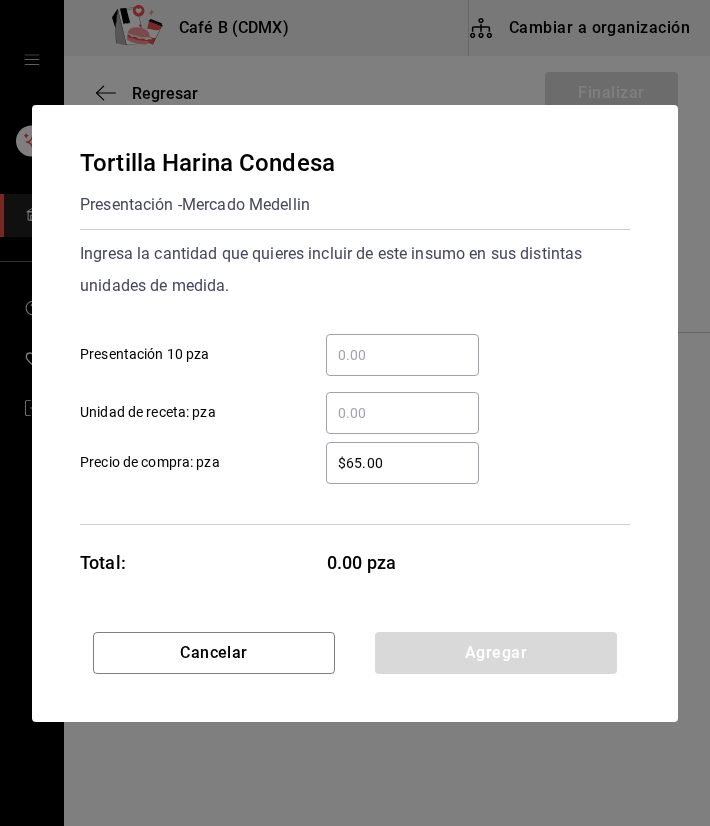 click on "​ Presentación 10 pza" at bounding box center [402, 355] 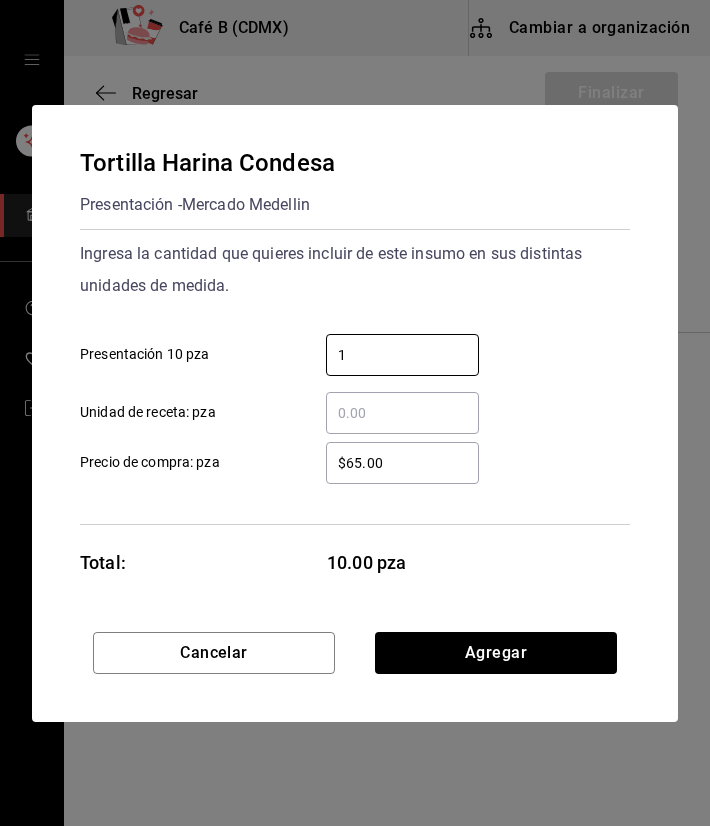 type on "1" 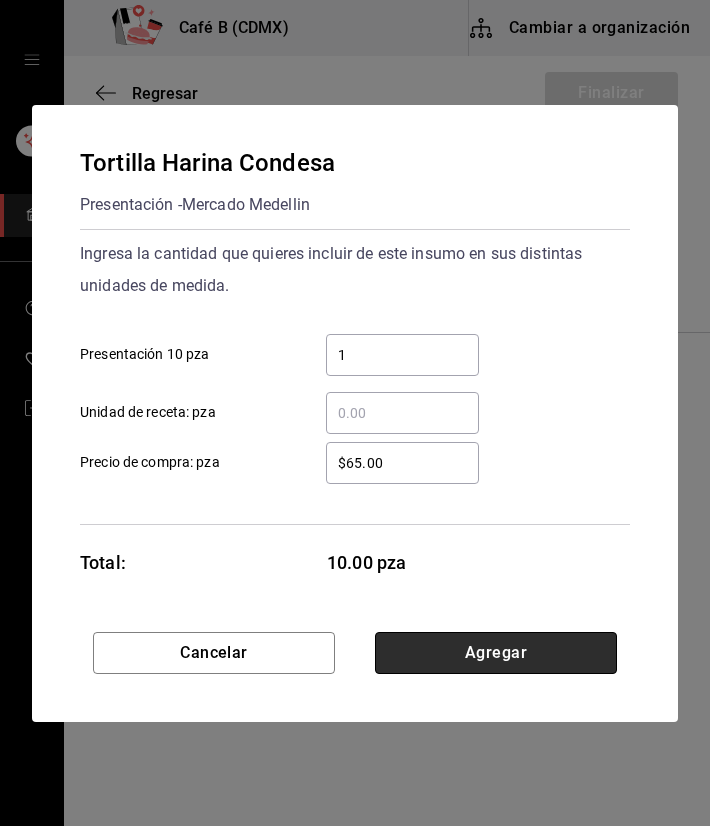 click on "Agregar" at bounding box center (496, 653) 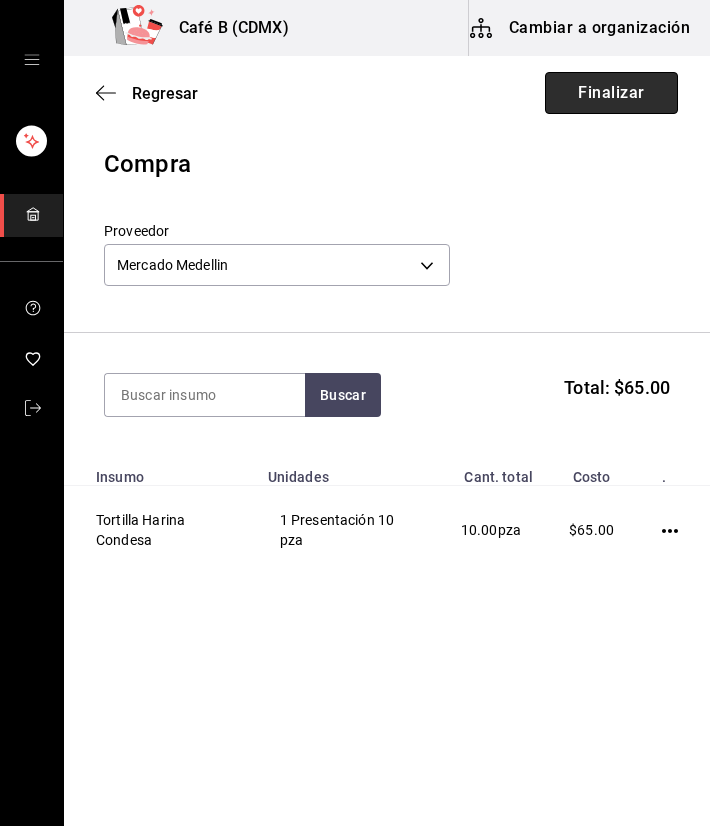 click on "Finalizar" at bounding box center [611, 93] 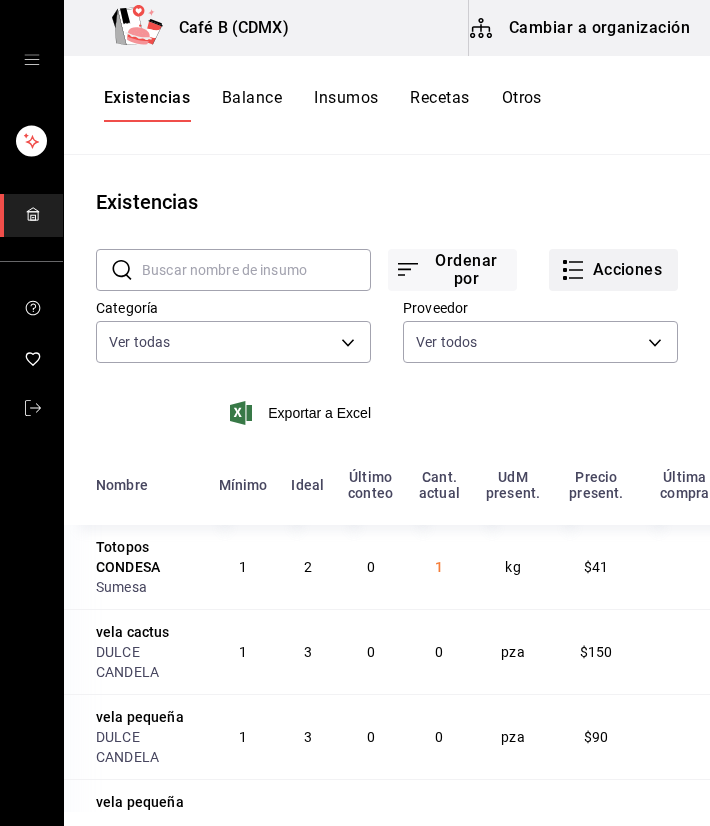 click on "Acciones" at bounding box center [613, 270] 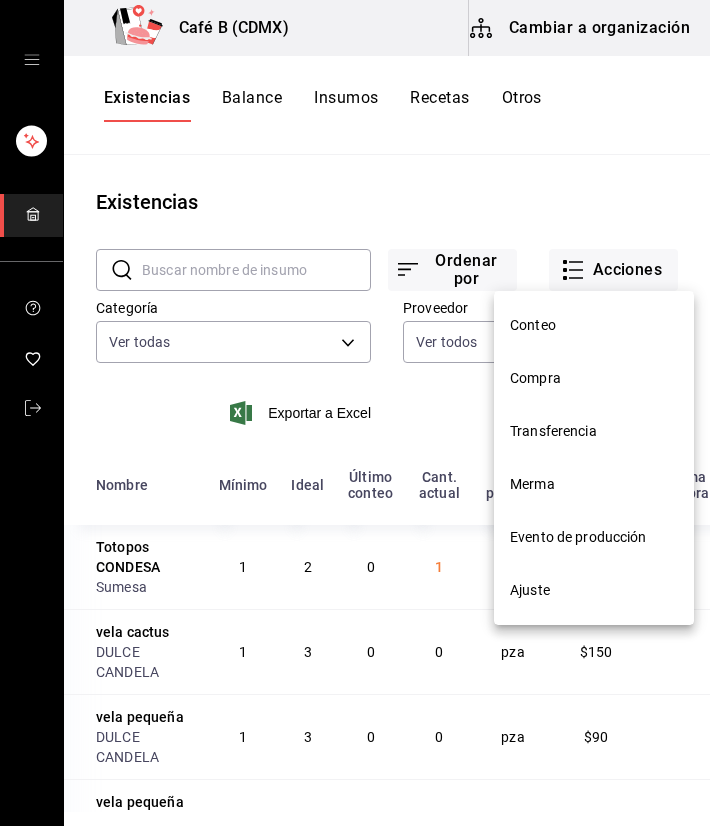click on "Compra" at bounding box center (594, 378) 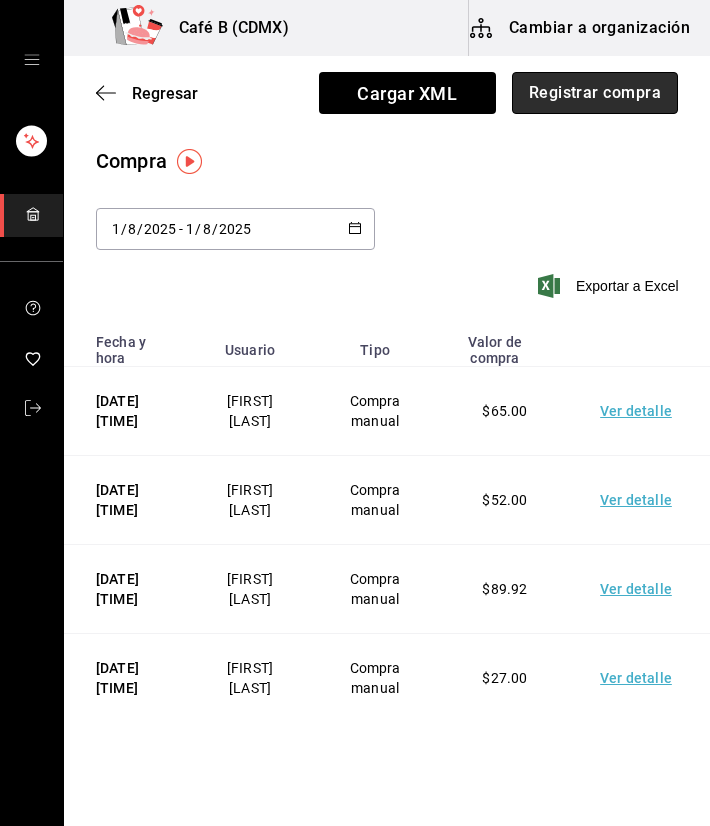 click on "Registrar compra" at bounding box center [595, 93] 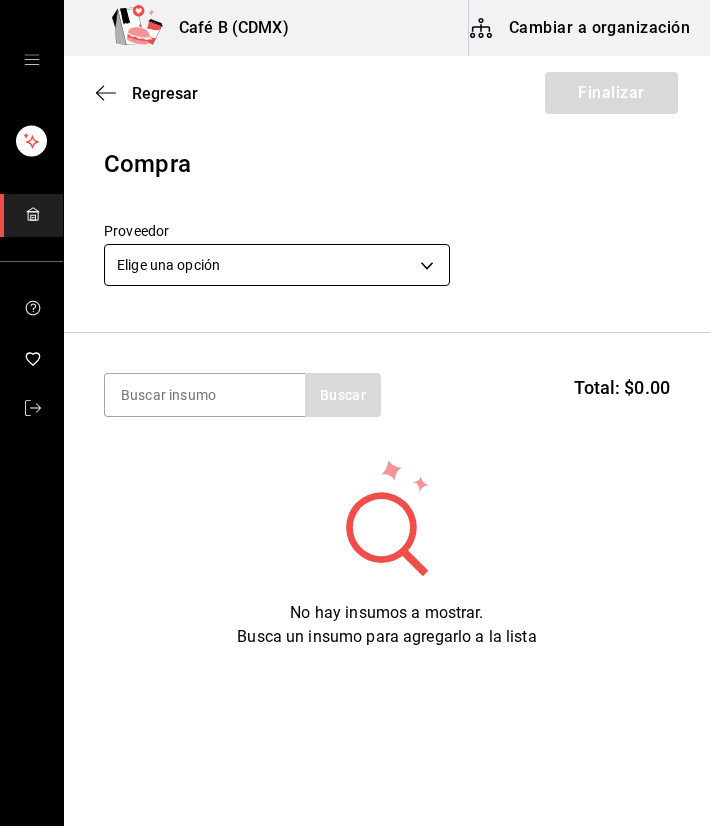 click on "Café B (CDMX) Cambiar a organización Regresar Finalizar Compra Proveedor Elige una opción default Buscar Total: $0.00 No hay insumos a mostrar. Busca un insumo para agregarlo a la lista GANA 1 MES GRATIS EN TU SUSCRIPCIÓN AQUÍ ¿Recuerdas cómo empezó tu restaurante?
Hoy puedes ayudar a un colega a tener el mismo cambio que tú viviste.
Recomienda Parrot directamente desde tu Portal Administrador.
Es fácil y rápido.
🎁 Por cada restaurante que se una, ganas 1 mes gratis. Ver video tutorial Ir a video Editar Eliminar Visitar centro de ayuda (81) 2046 6363 soporte@parrotsoftware.io Visitar centro de ayuda (81) 2046 6363 soporte@parrotsoftware.io" at bounding box center [355, 356] 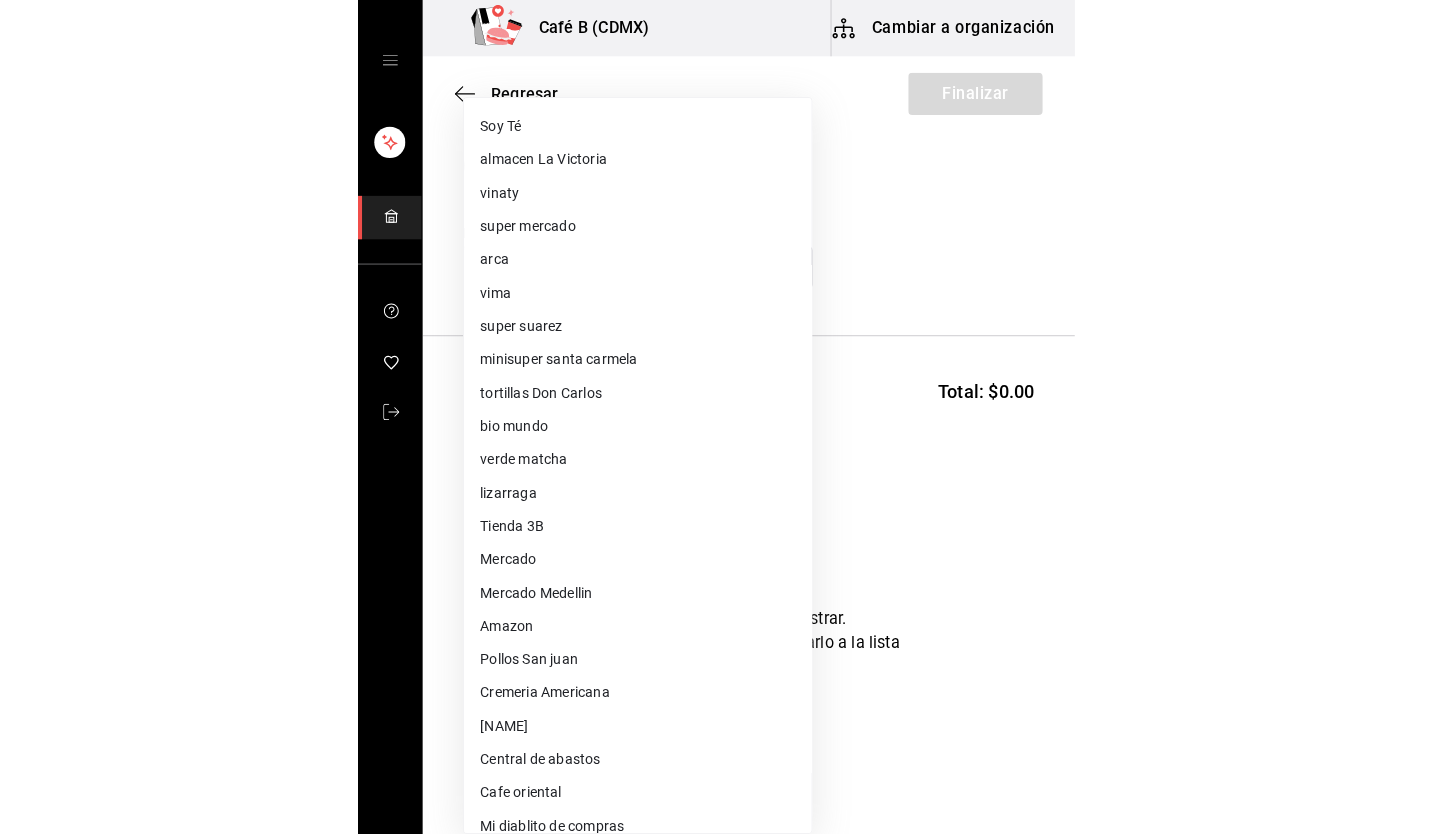 scroll, scrollTop: 600, scrollLeft: 0, axis: vertical 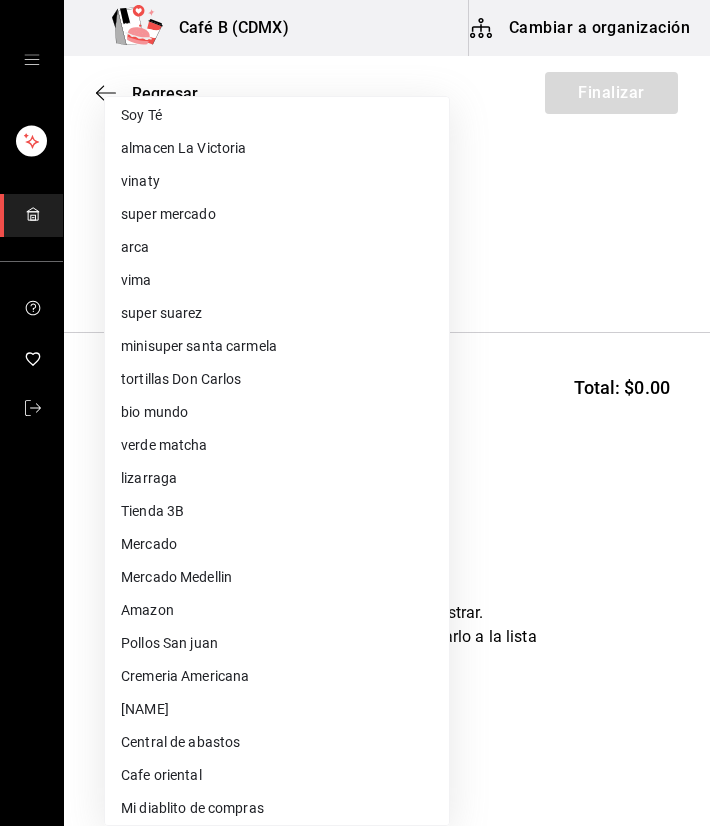 click on "Tienda 3B" at bounding box center [277, 511] 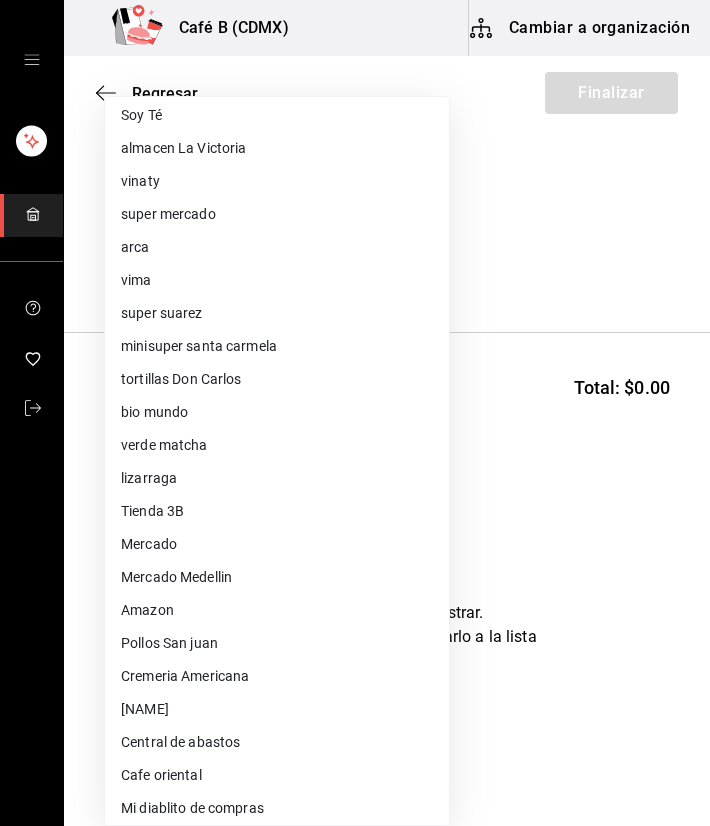 type on "500e1aa8-7336-4a73-b6c4-37cf62818b92" 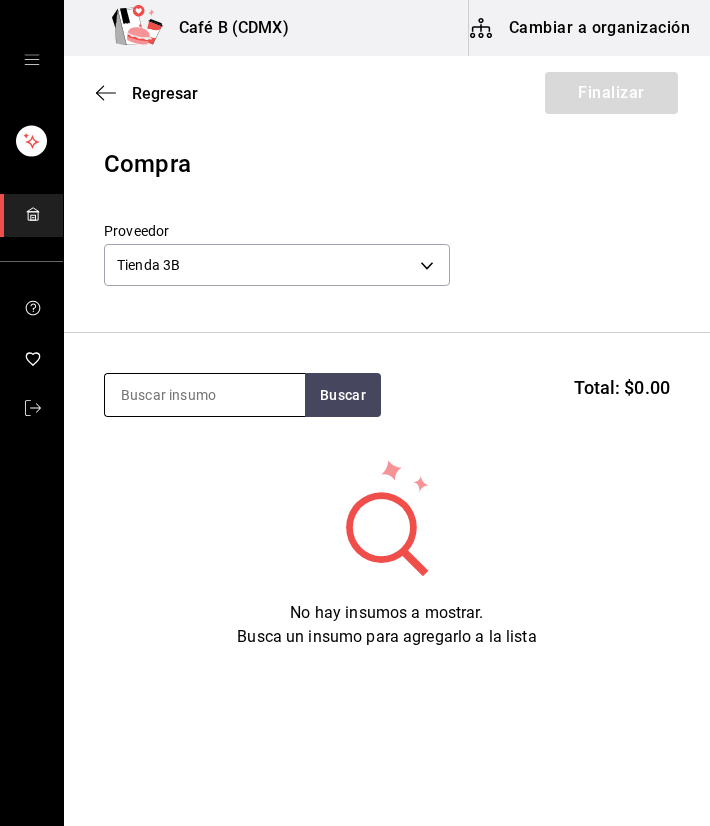 click at bounding box center (205, 395) 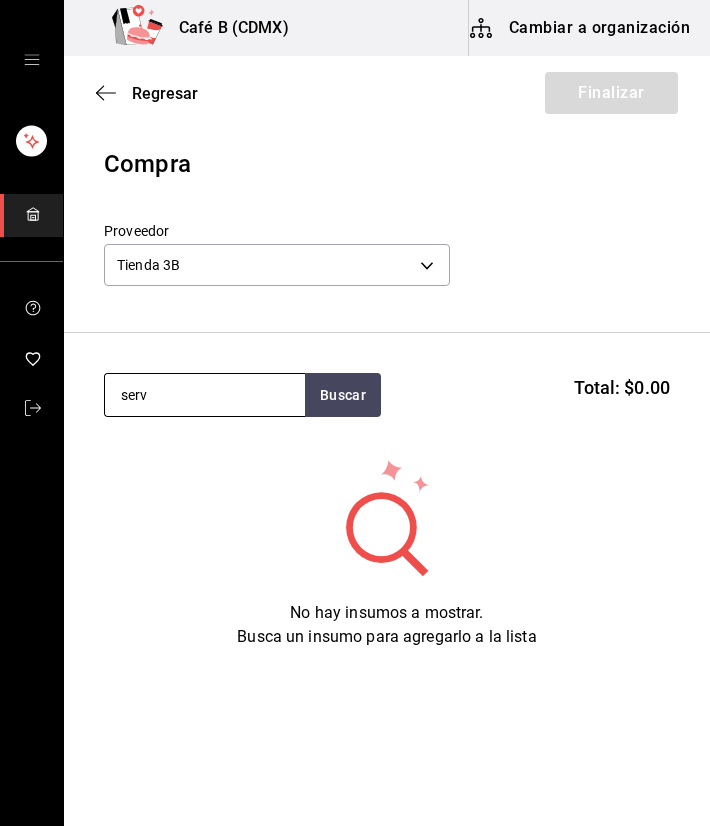 type on "serv" 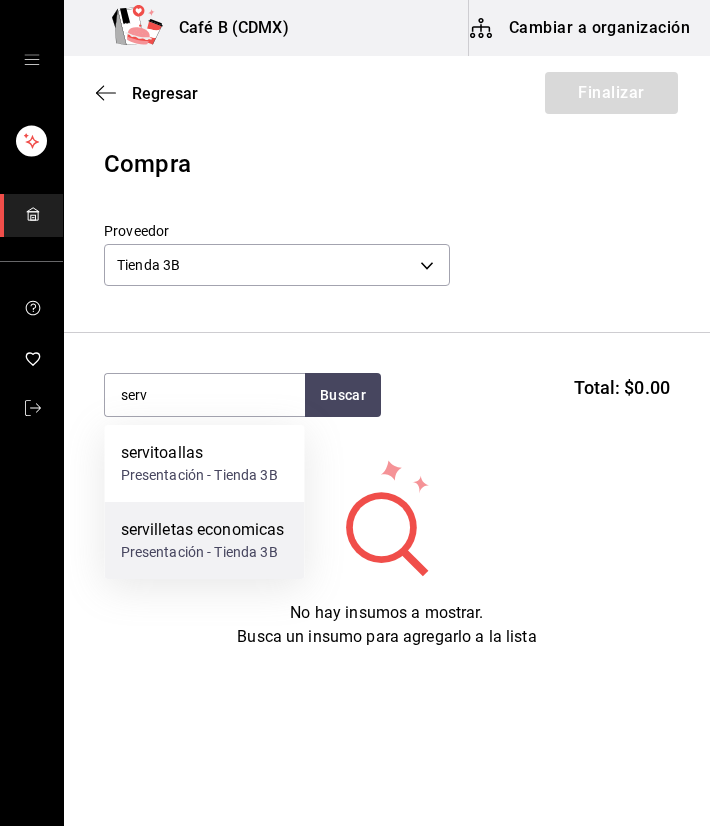 click on "Presentación - Tienda 3B" at bounding box center (203, 552) 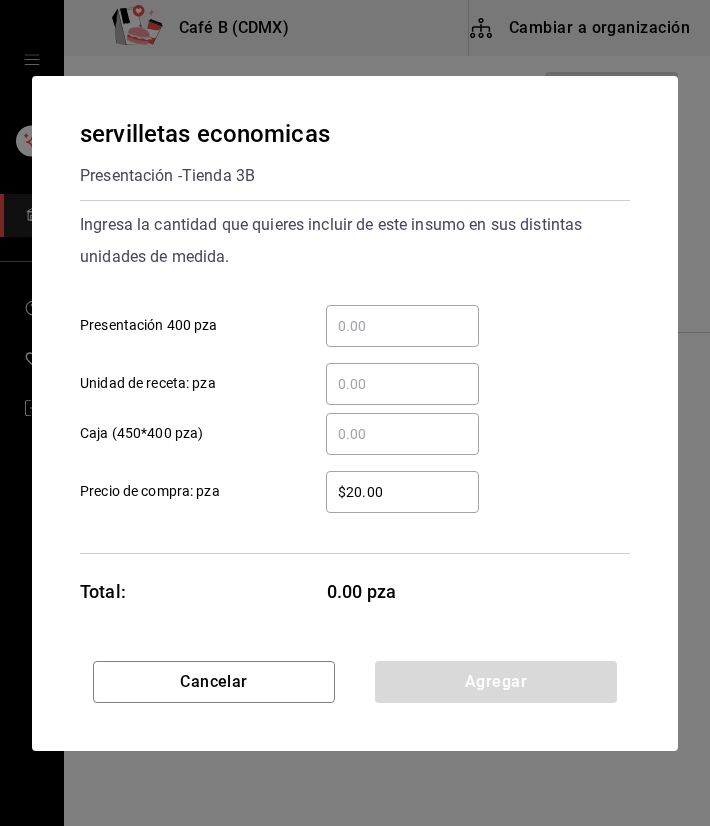 click on "​" at bounding box center [402, 326] 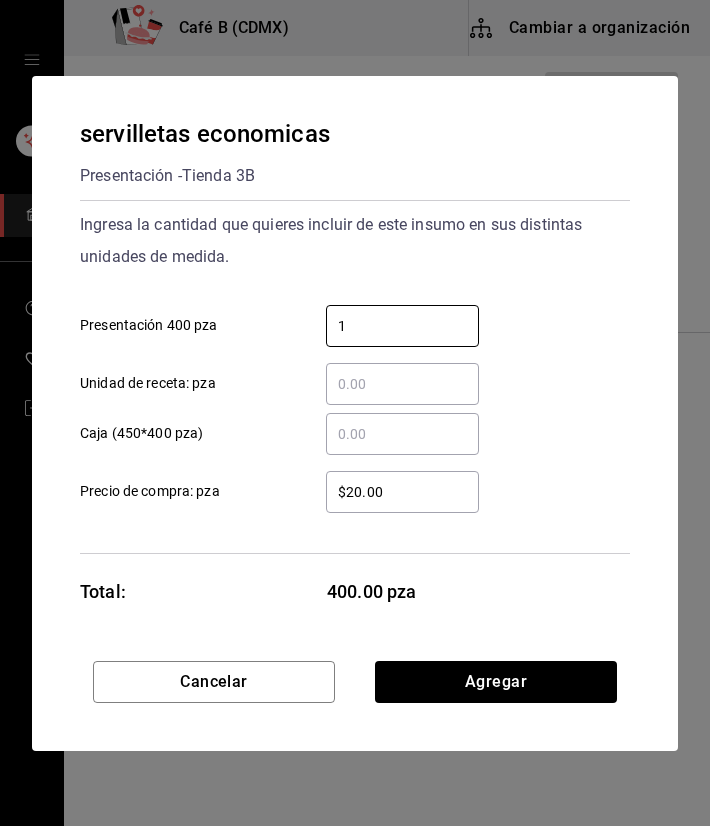 type on "1" 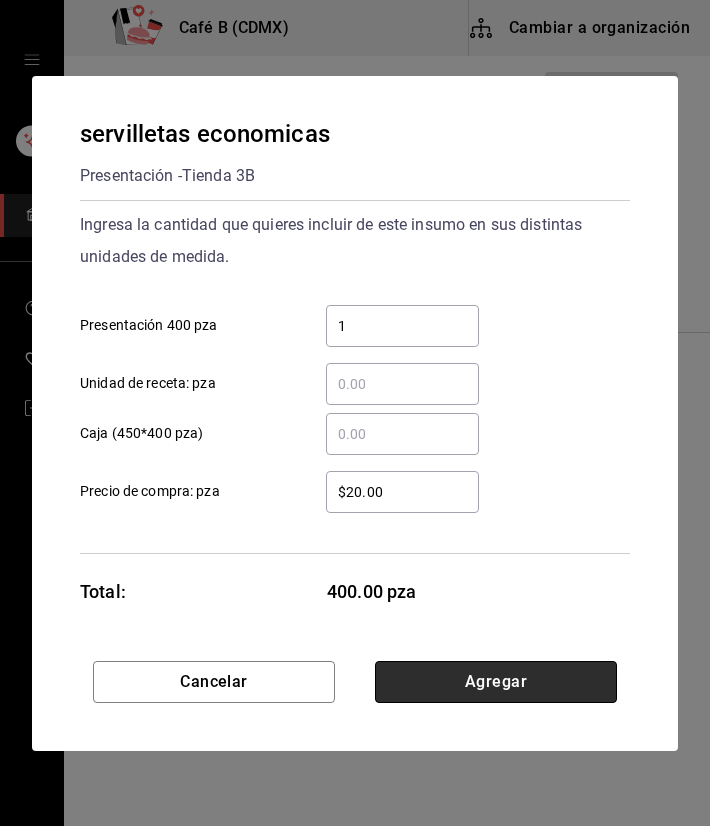click on "Agregar" at bounding box center [496, 682] 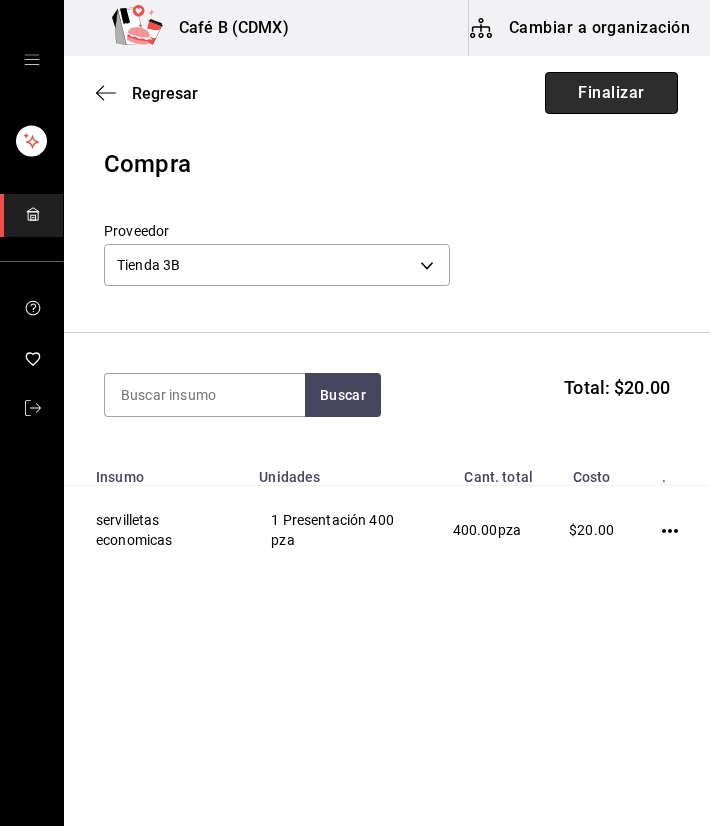 click on "Finalizar" at bounding box center (611, 93) 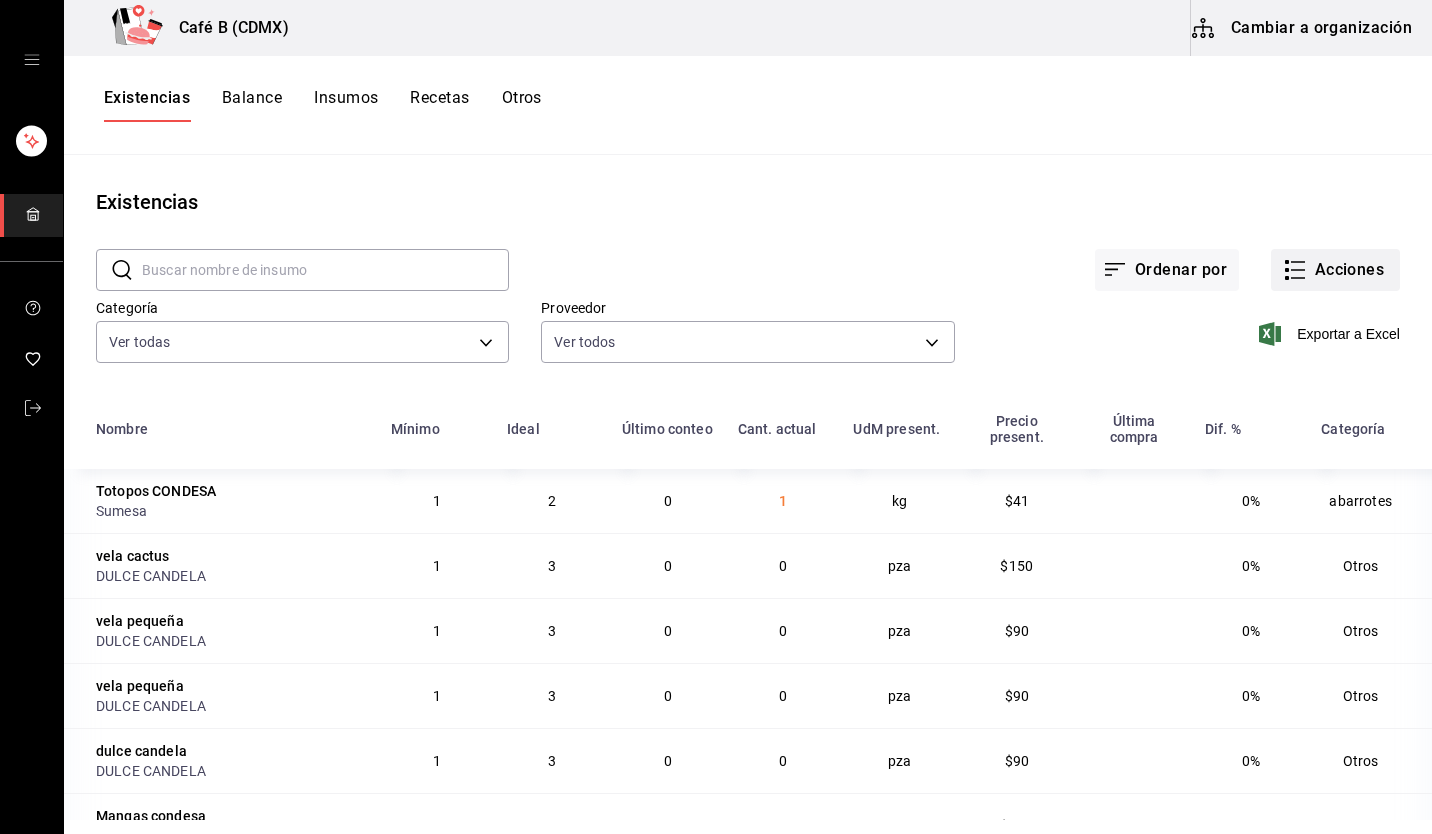 click on "Acciones" at bounding box center (1335, 270) 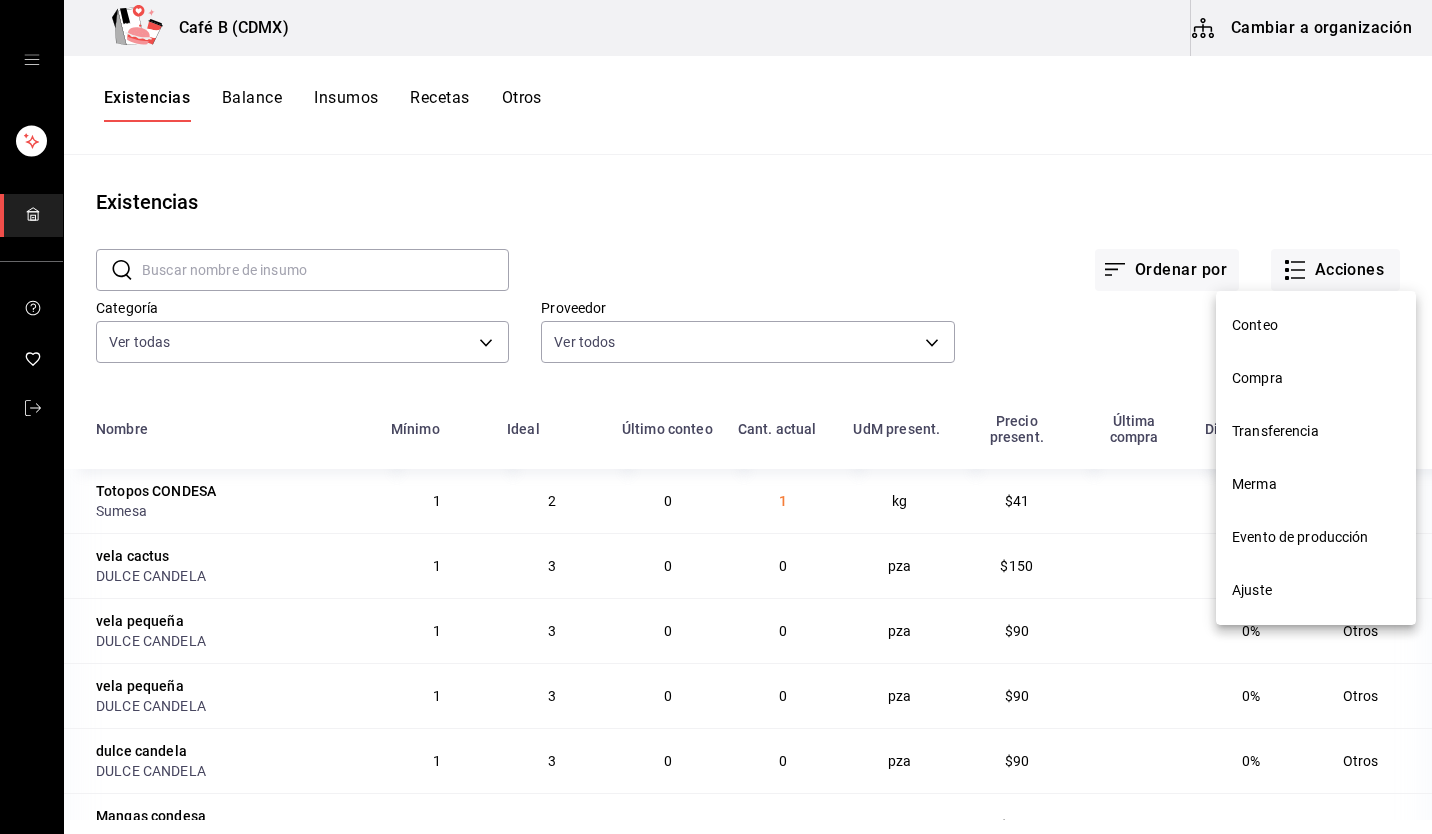 click on "Compra" at bounding box center [1316, 378] 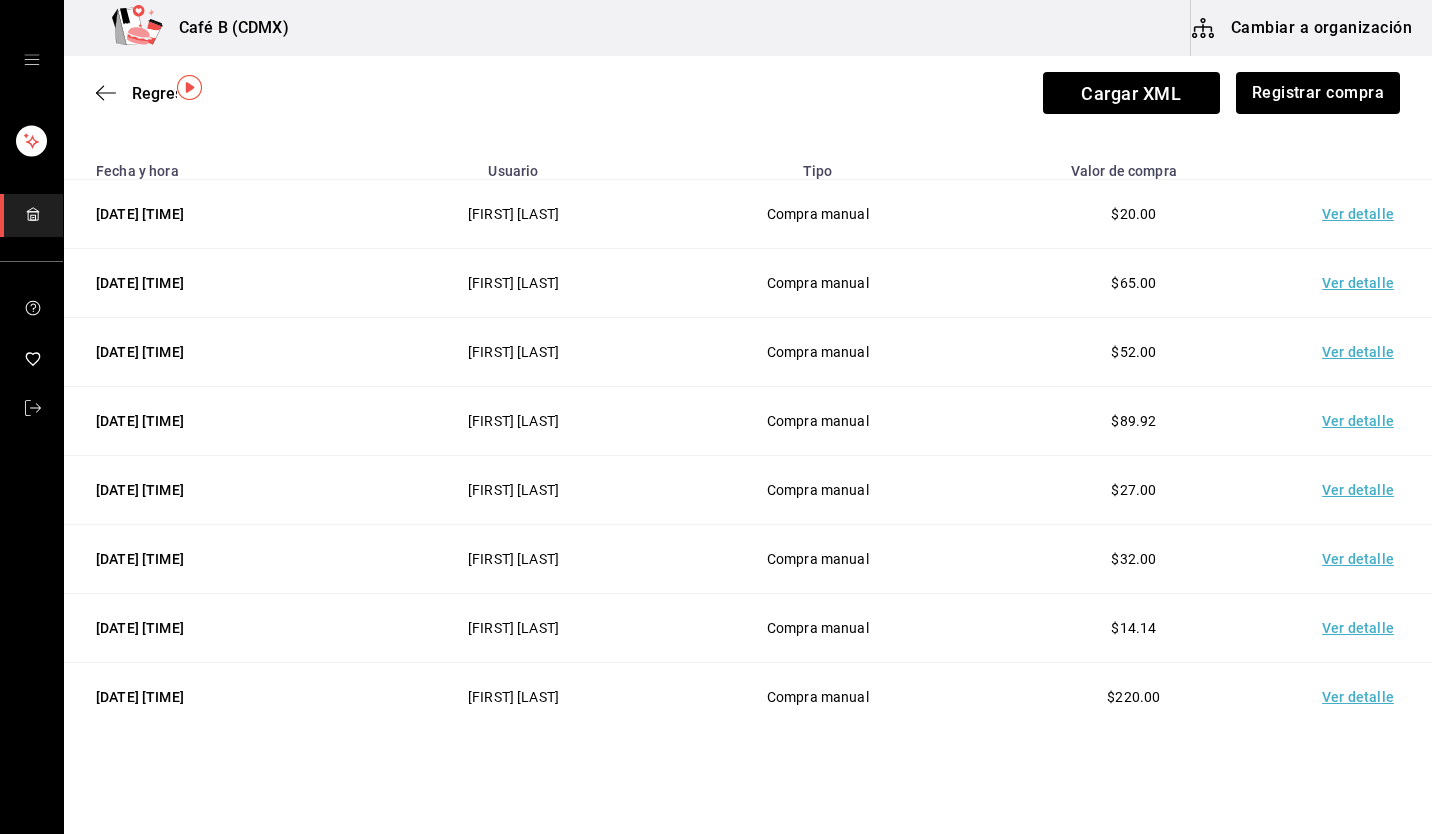 scroll, scrollTop: 166, scrollLeft: 0, axis: vertical 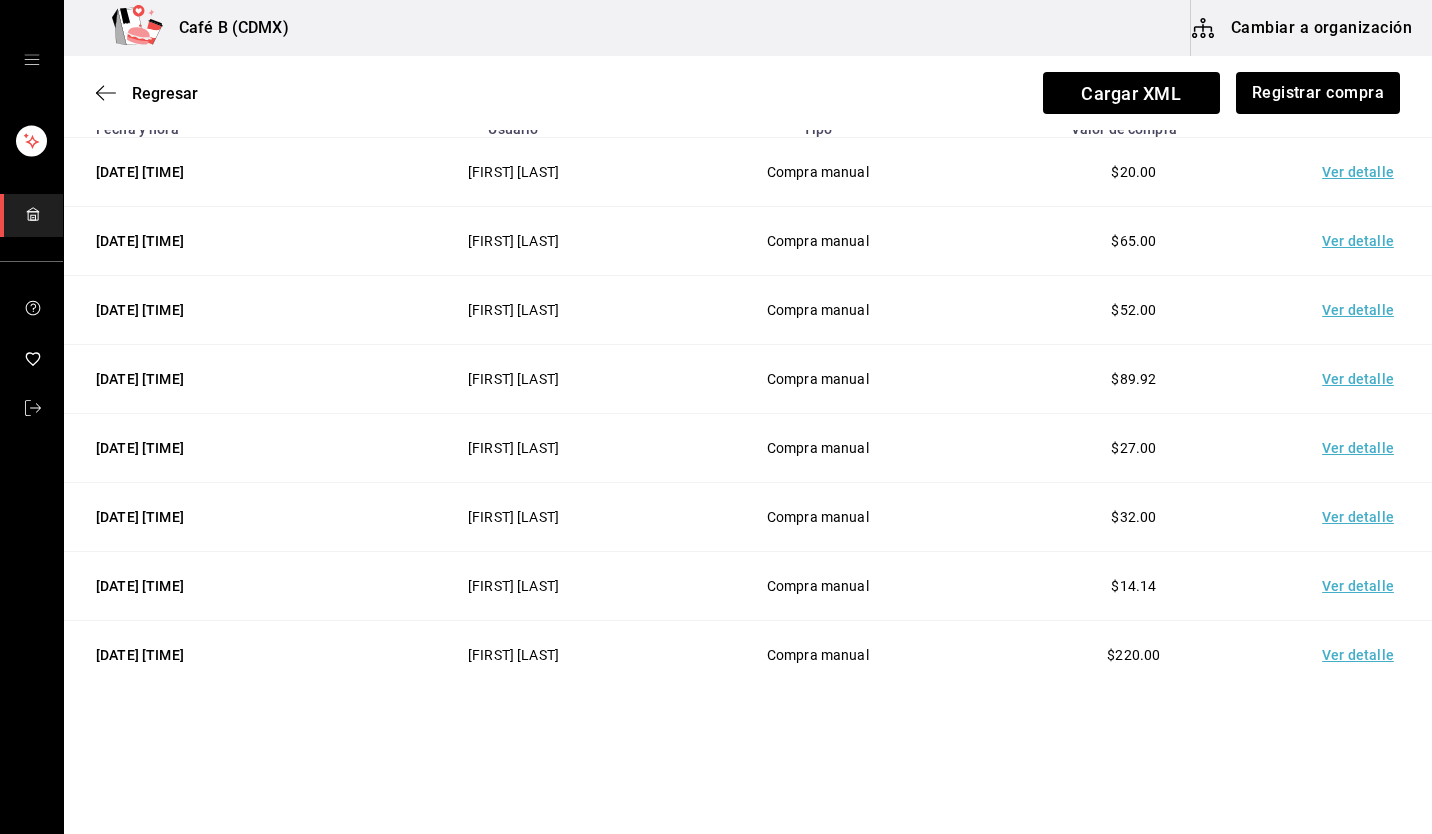 click on "Ver detalle" at bounding box center [1362, 586] 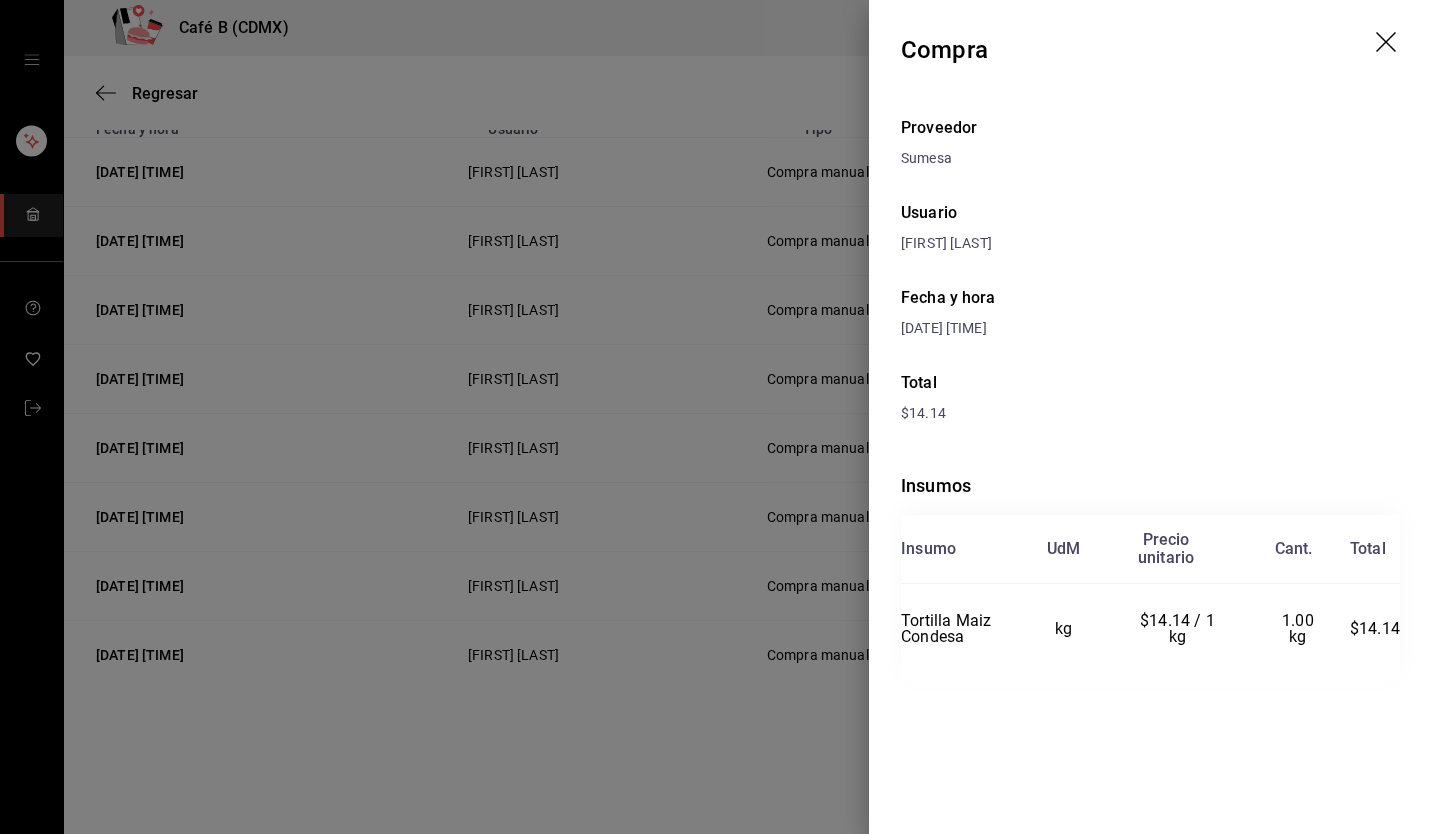 click at bounding box center (716, 417) 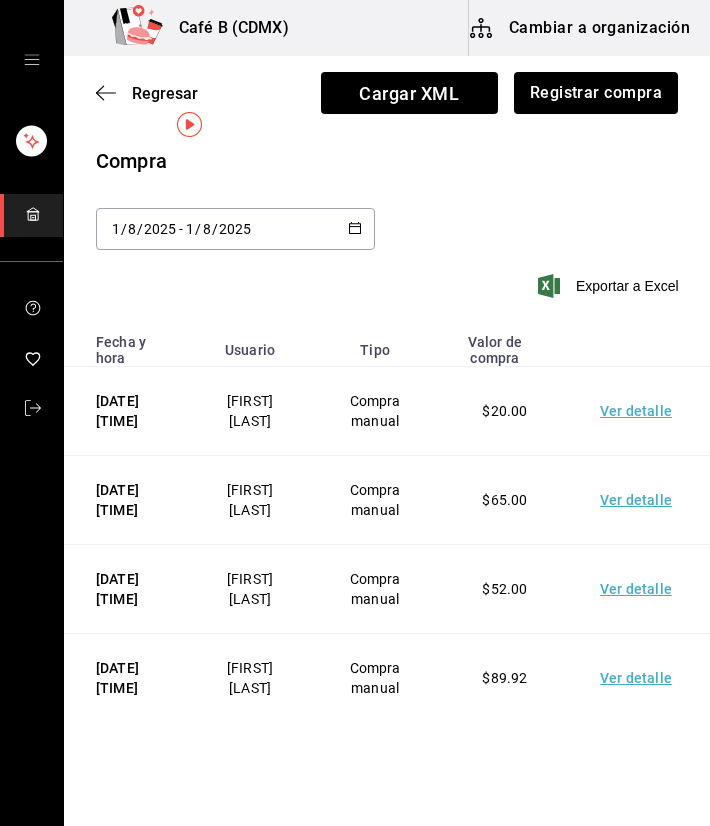 scroll, scrollTop: 100, scrollLeft: 0, axis: vertical 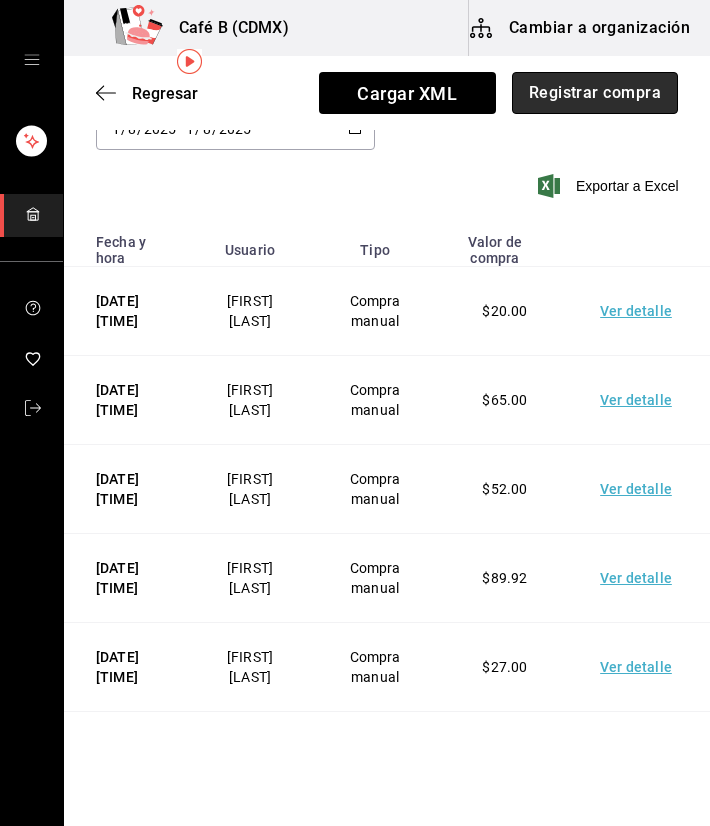 click on "Registrar compra" at bounding box center [595, 93] 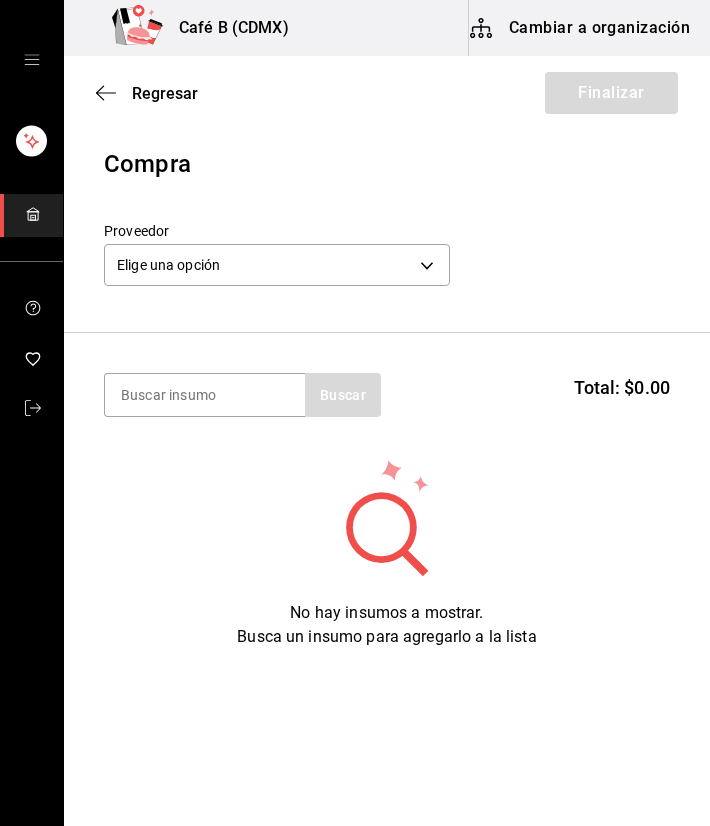 click on "Compra Proveedor Elige una opción default" at bounding box center [387, 239] 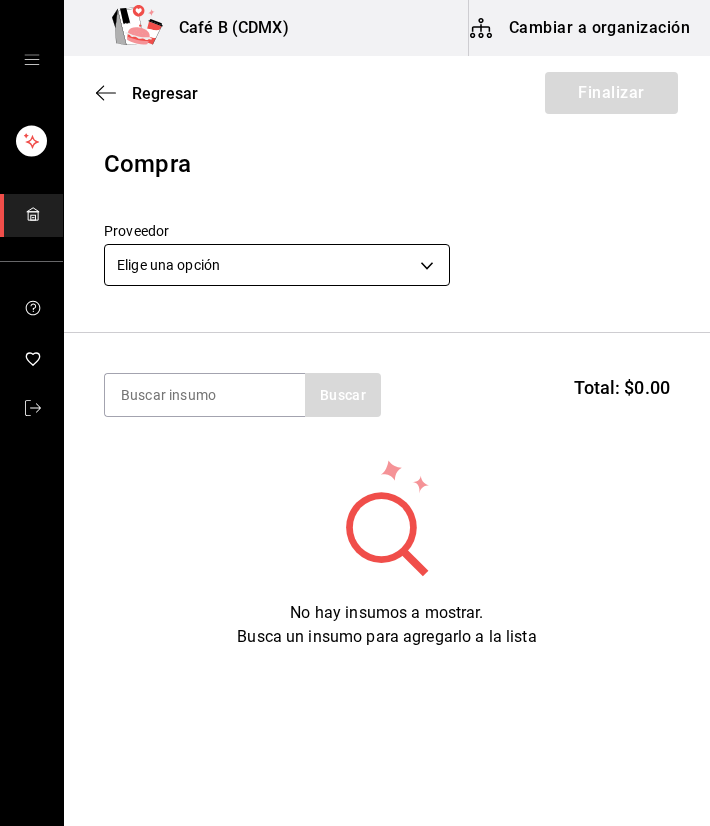 click on "Café B (CDMX) Cambiar a organización Regresar Finalizar Compra Proveedor Elige una opción default Buscar Total: $0.00 No hay insumos a mostrar. Busca un insumo para agregarlo a la lista GANA 1 MES GRATIS EN TU SUSCRIPCIÓN AQUÍ ¿Recuerdas cómo empezó tu restaurante?
Hoy puedes ayudar a un colega a tener el mismo cambio que tú viviste.
Recomienda Parrot directamente desde tu Portal Administrador.
Es fácil y rápido.
🎁 Por cada restaurante que se una, ganas 1 mes gratis. Ver video tutorial Ir a video Editar Eliminar Visitar centro de ayuda (81) 2046 6363 soporte@parrotsoftware.io Visitar centro de ayuda (81) 2046 6363 soporte@parrotsoftware.io" at bounding box center [355, 356] 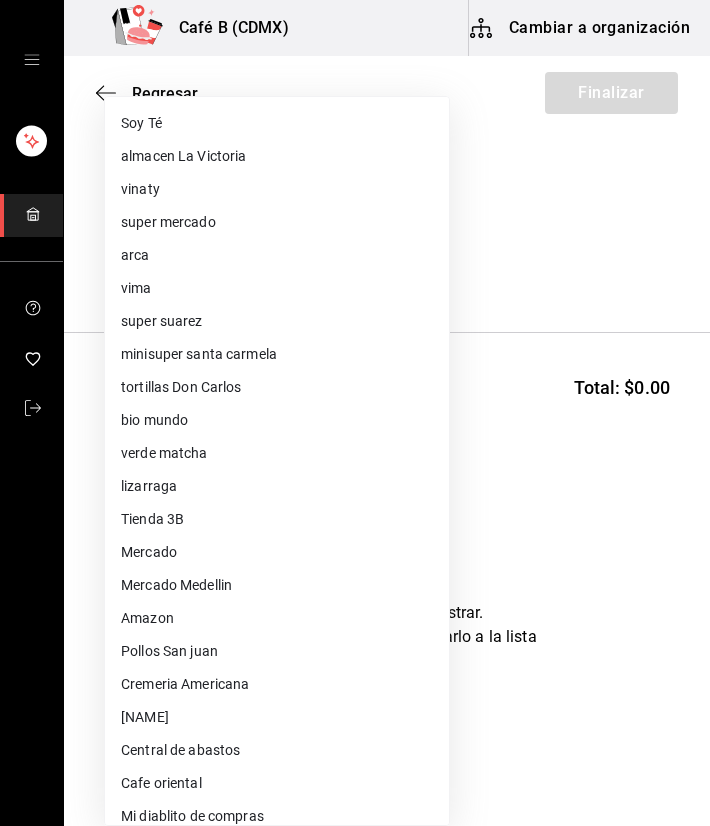 scroll, scrollTop: 600, scrollLeft: 0, axis: vertical 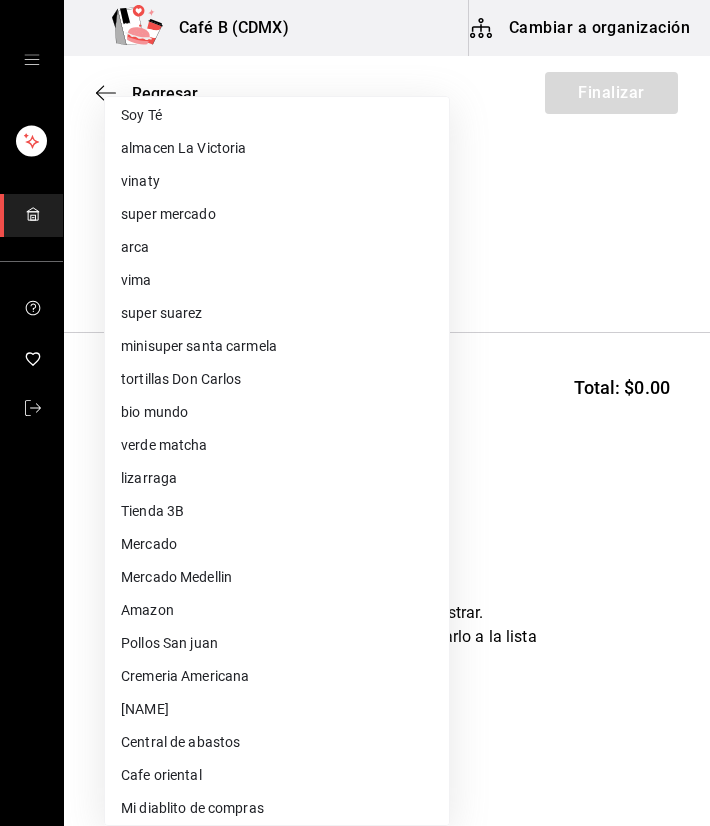 click on "Tienda 3B" at bounding box center (277, 511) 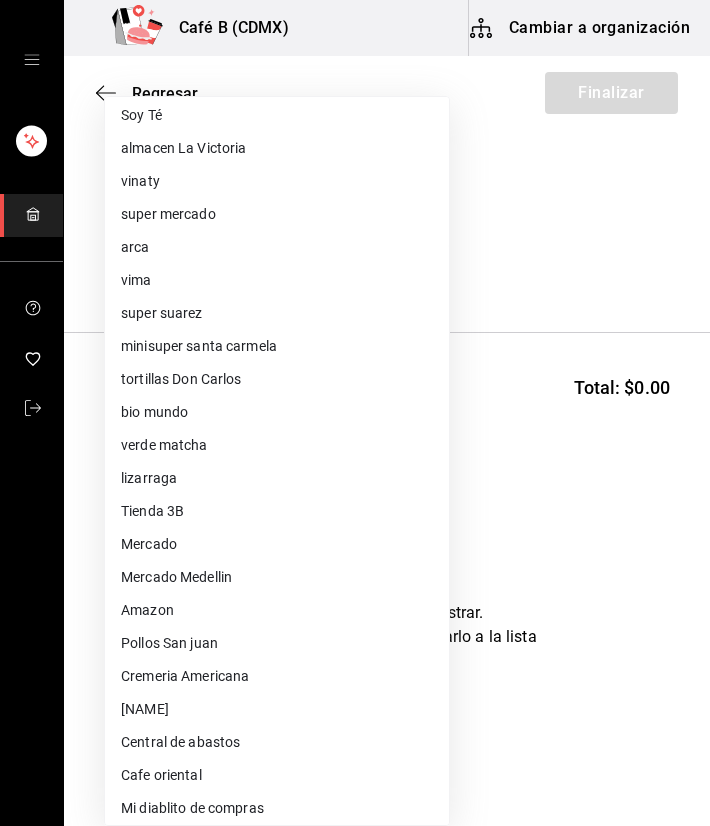 type on "500e1aa8-7336-4a73-b6c4-37cf62818b92" 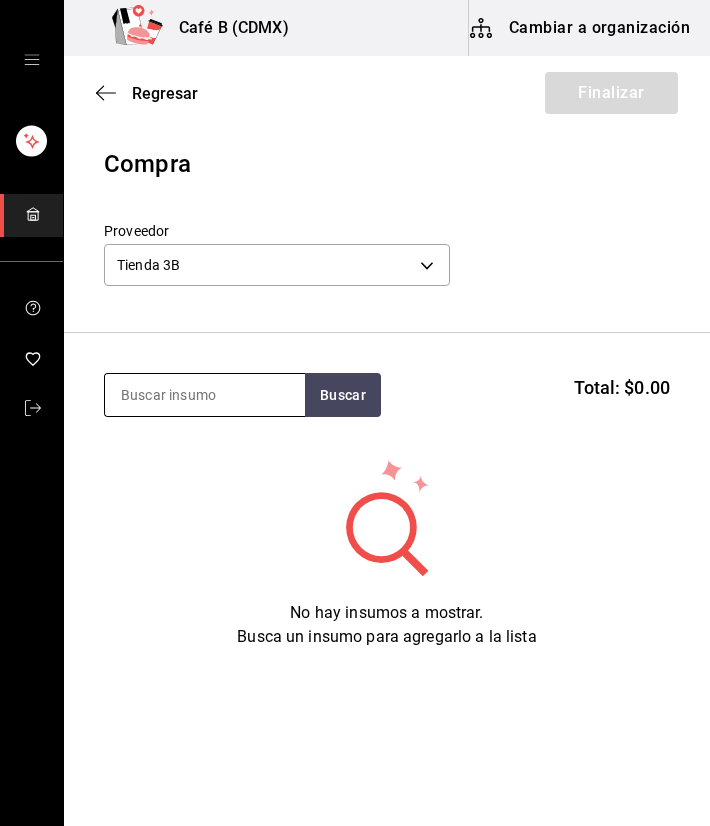 click at bounding box center [205, 395] 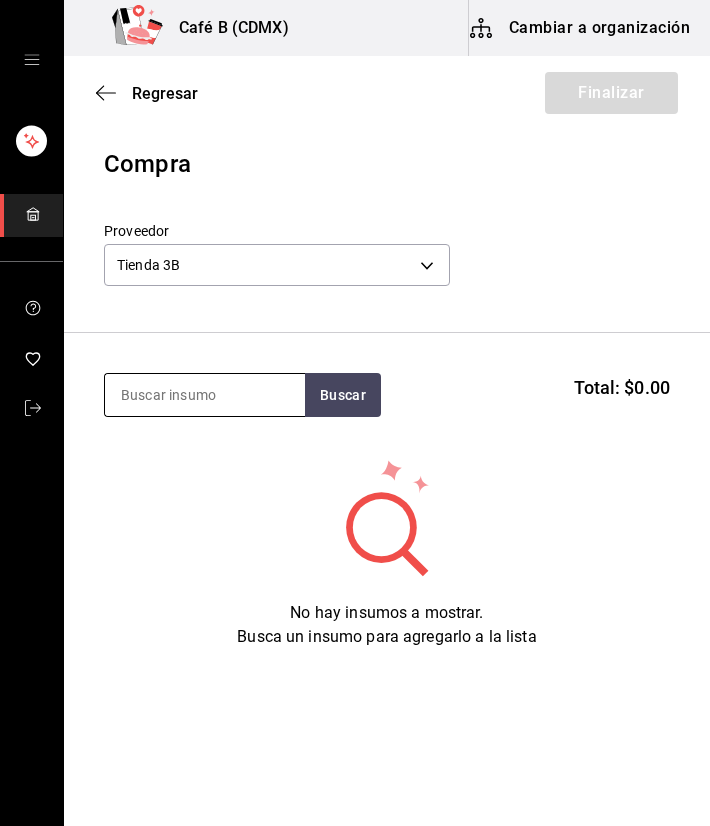 click at bounding box center [205, 395] 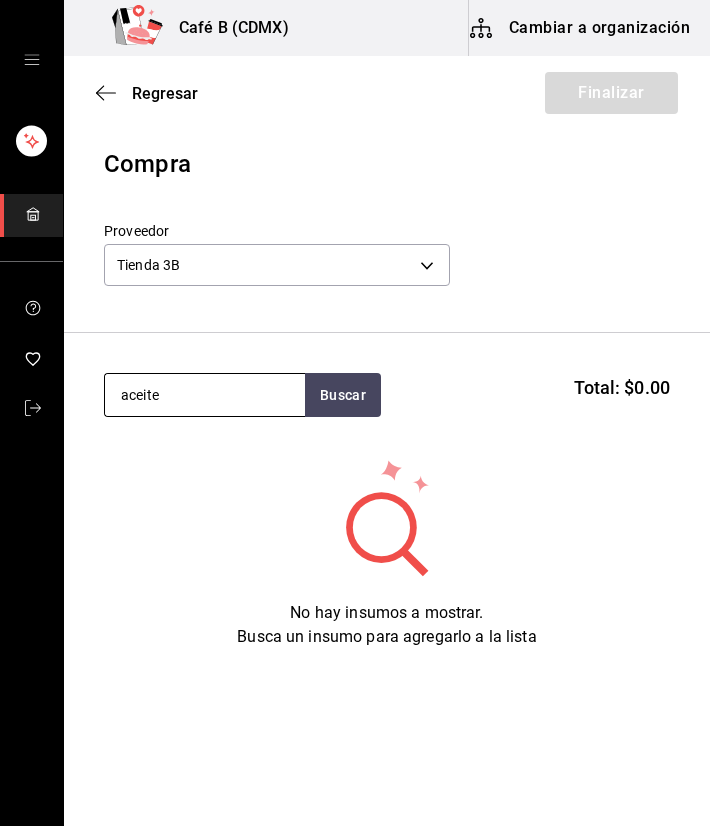 type on "aceite" 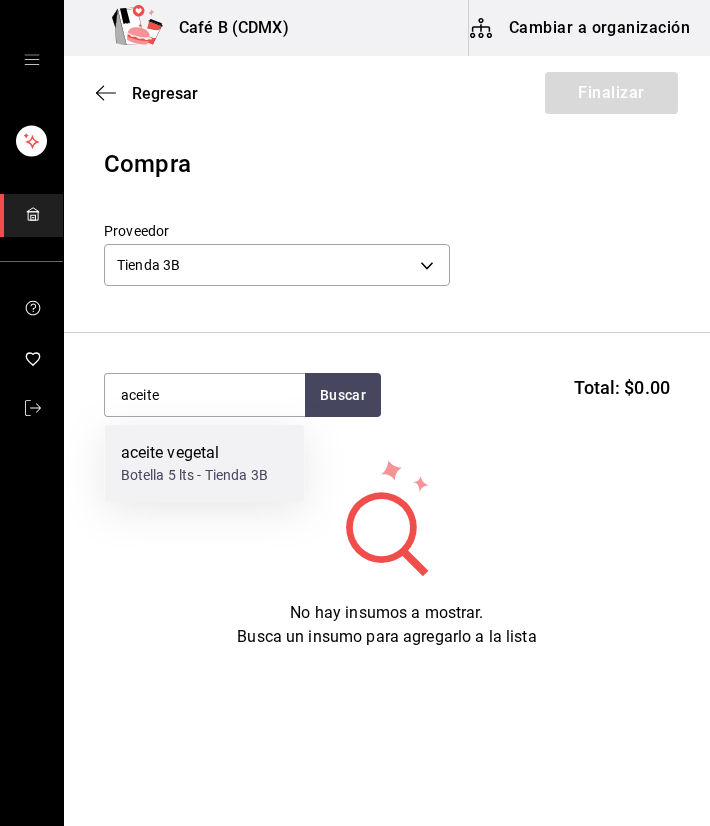 click on "aceite vegetal Botella 5 lts - Tienda 3B" at bounding box center (205, 463) 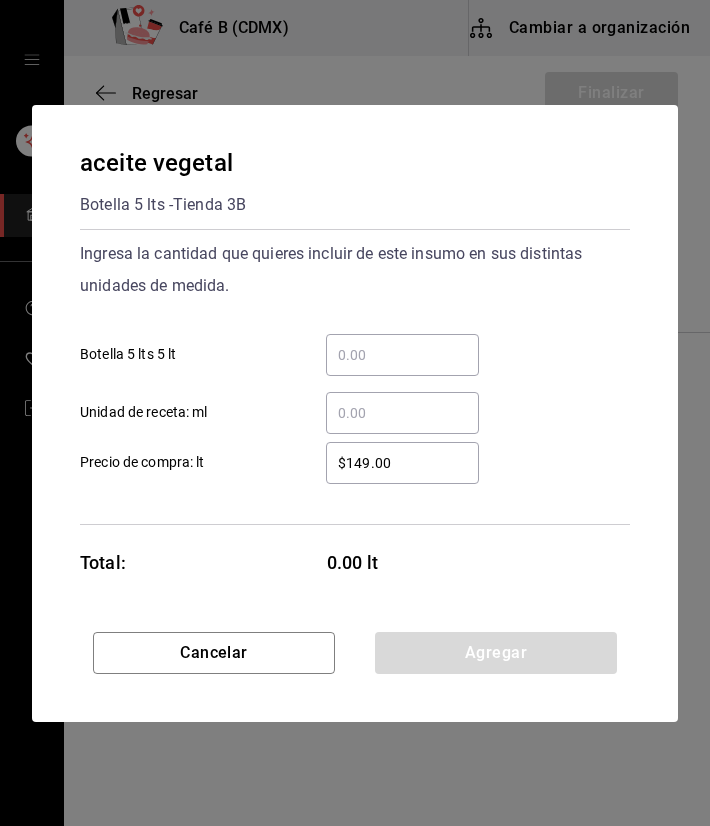 click on "$149.00 ​" at bounding box center [402, 463] 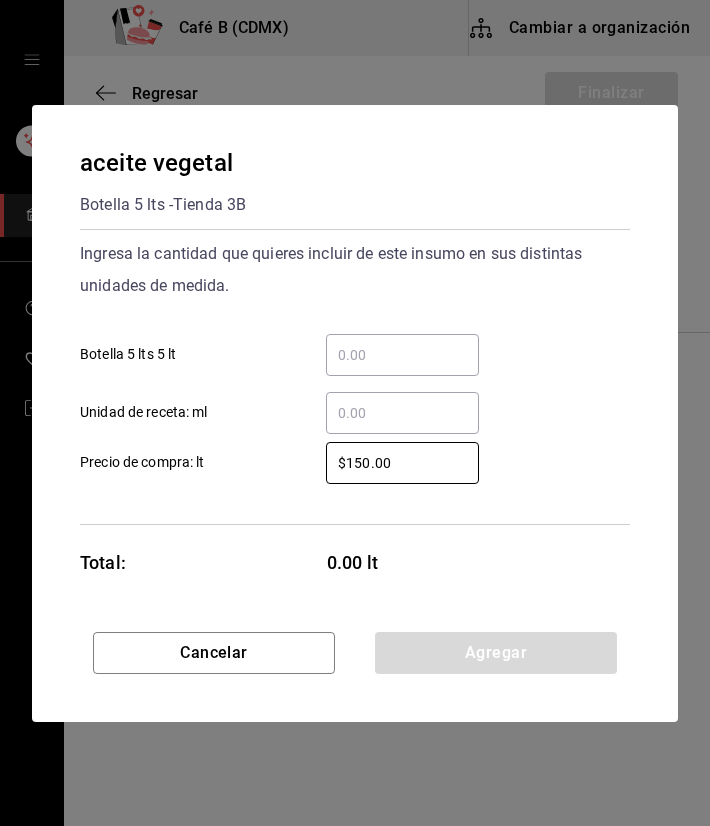 type on "$150.00" 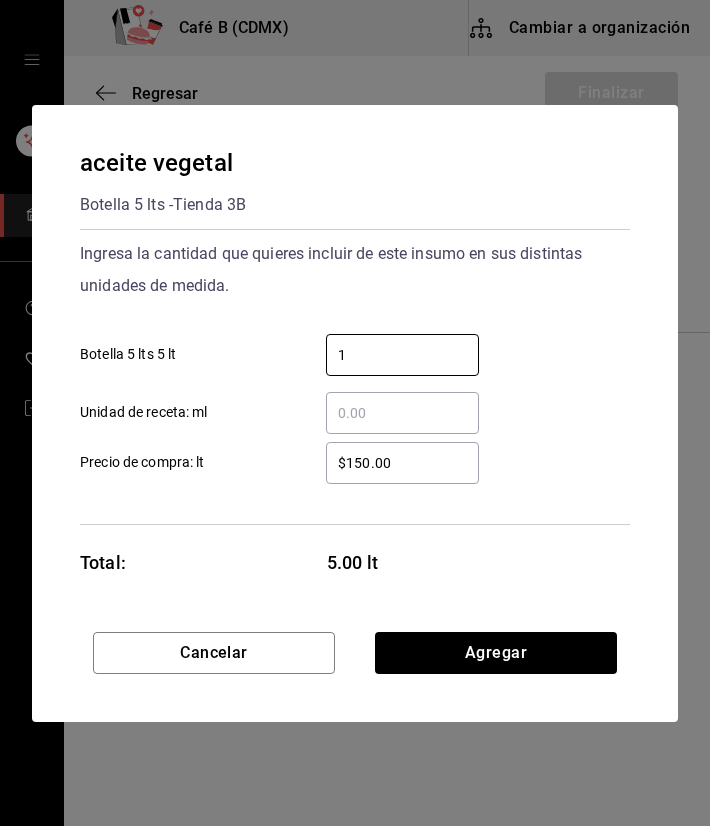 type on "1" 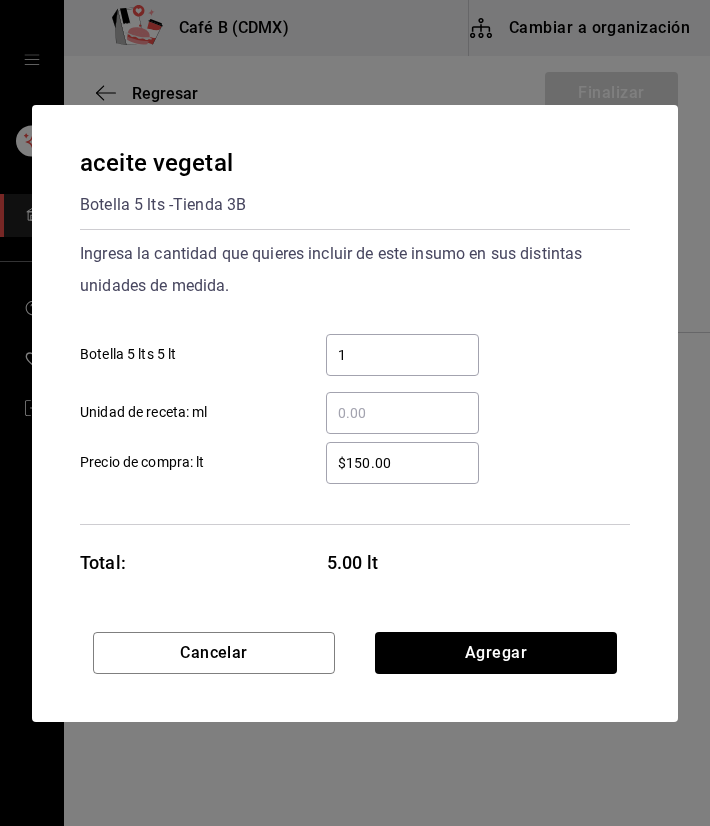 click on "1 ​ Botella 5 lts 5 lt" at bounding box center (347, 347) 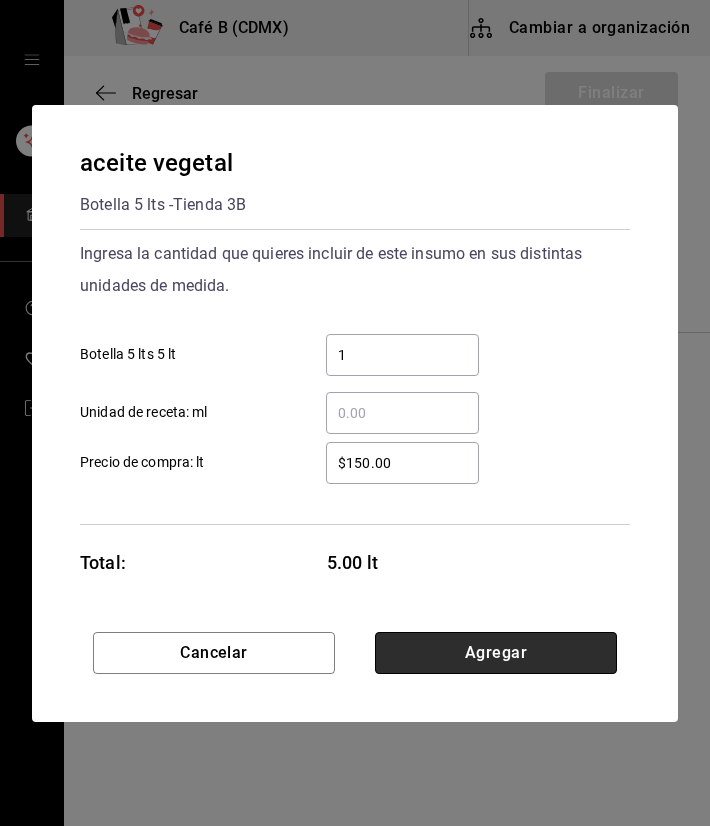 click on "Agregar" at bounding box center [496, 653] 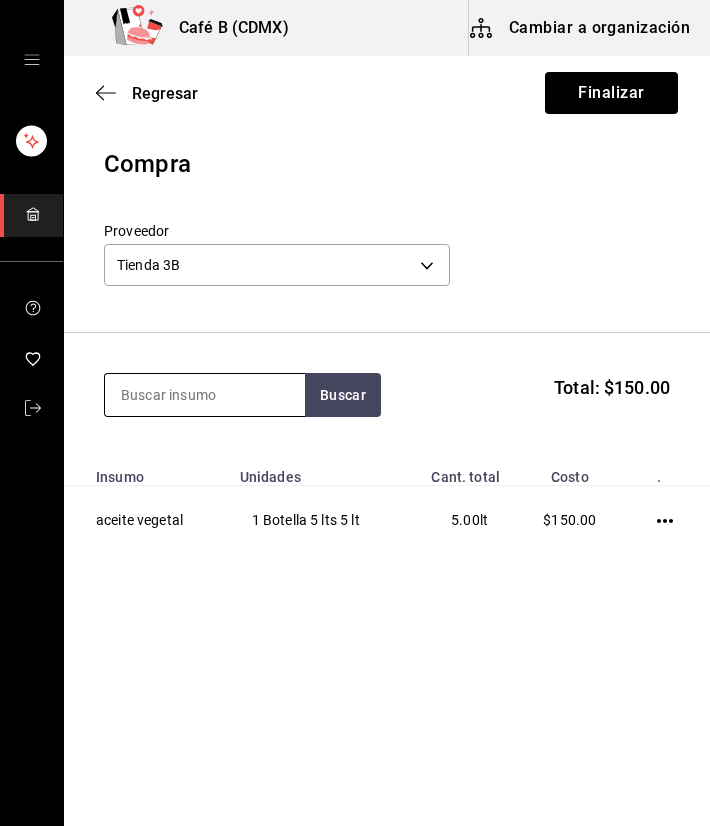 click at bounding box center (205, 395) 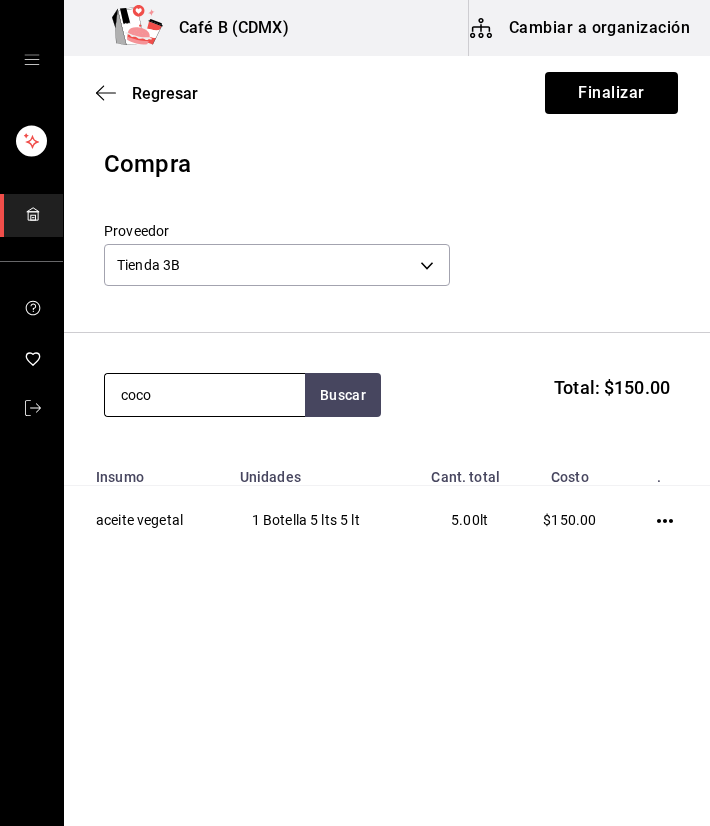 type on "coco" 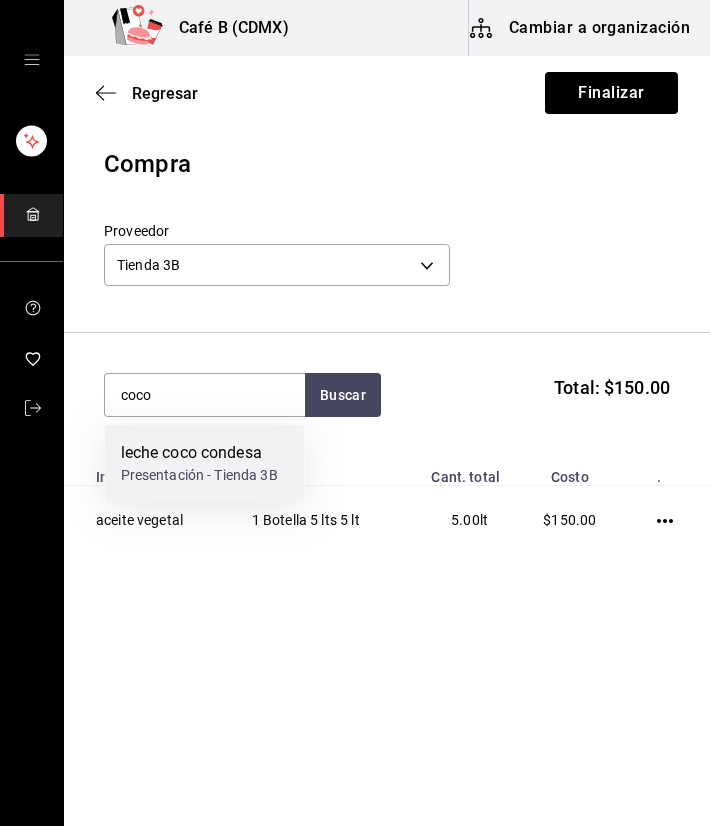 click on "leche coco condesa" at bounding box center [199, 453] 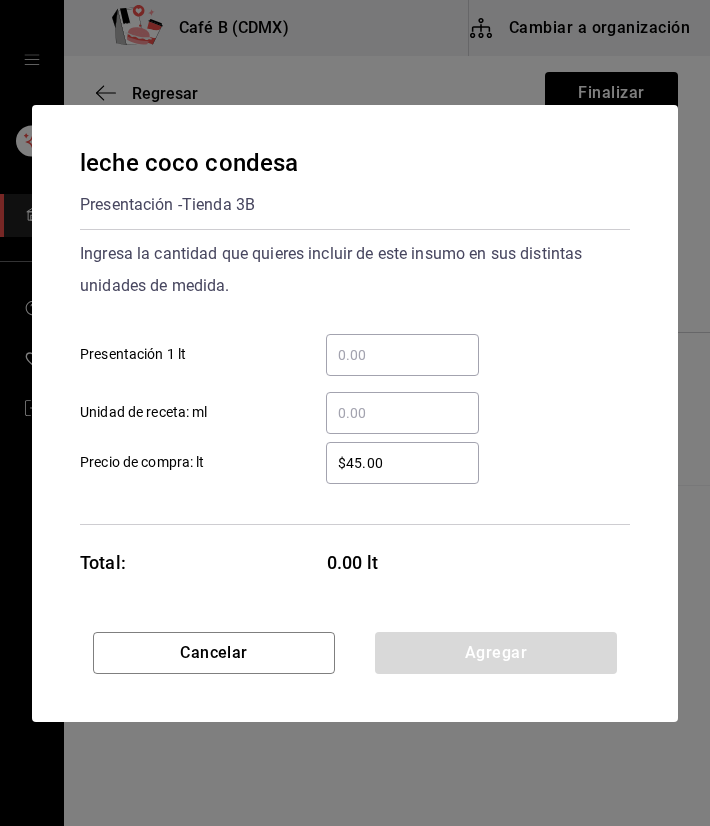 click on "​" at bounding box center (402, 355) 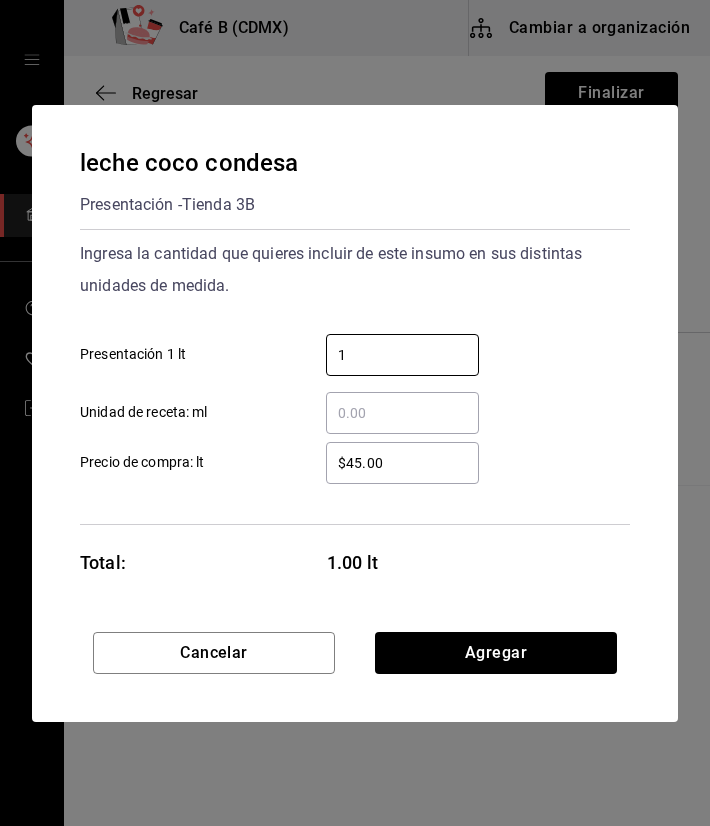 type on "1" 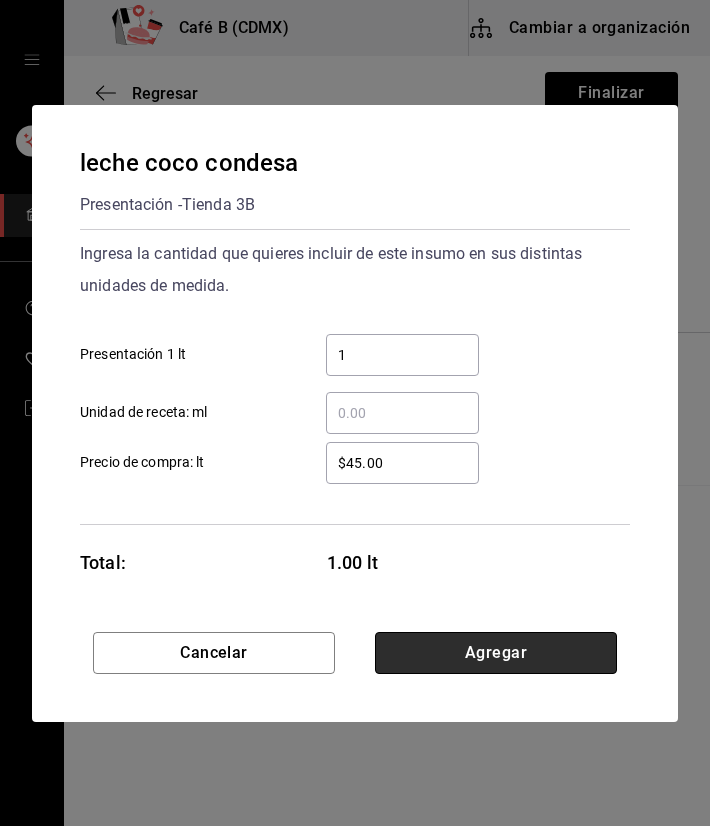 click on "Agregar" at bounding box center [496, 653] 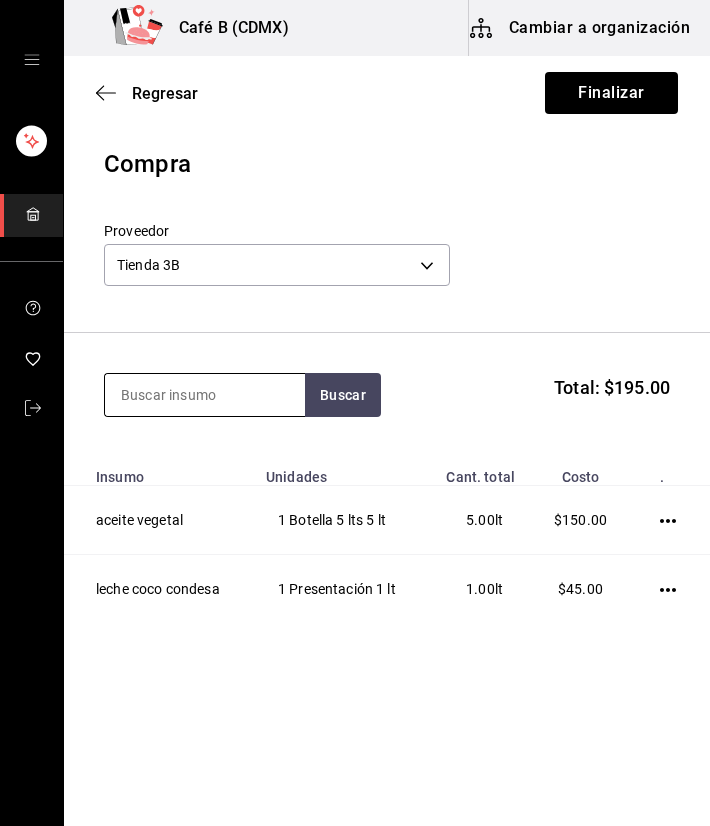 click at bounding box center [205, 395] 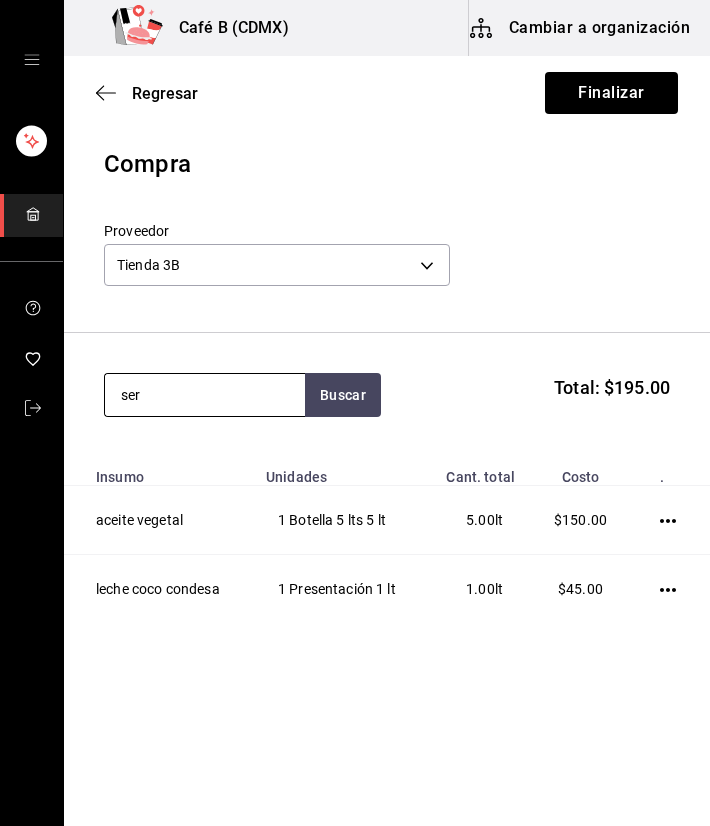 type on "ser" 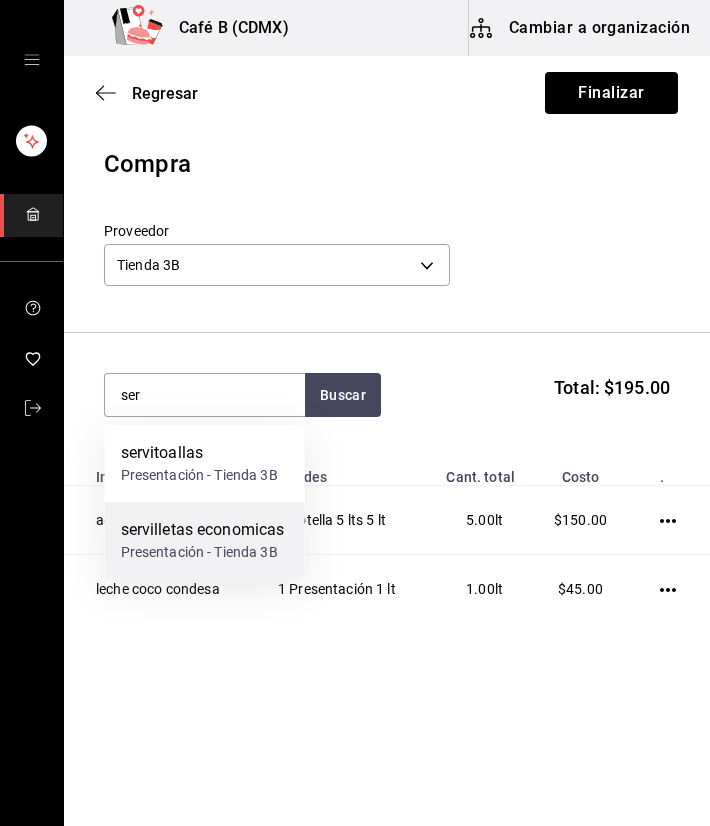 click on "servilletas economicas" at bounding box center [203, 530] 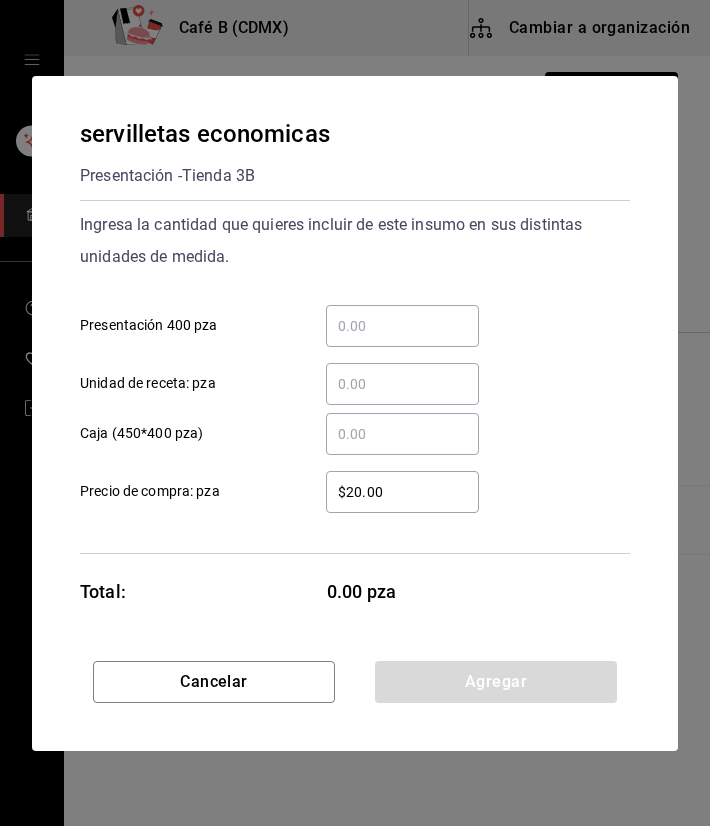 type 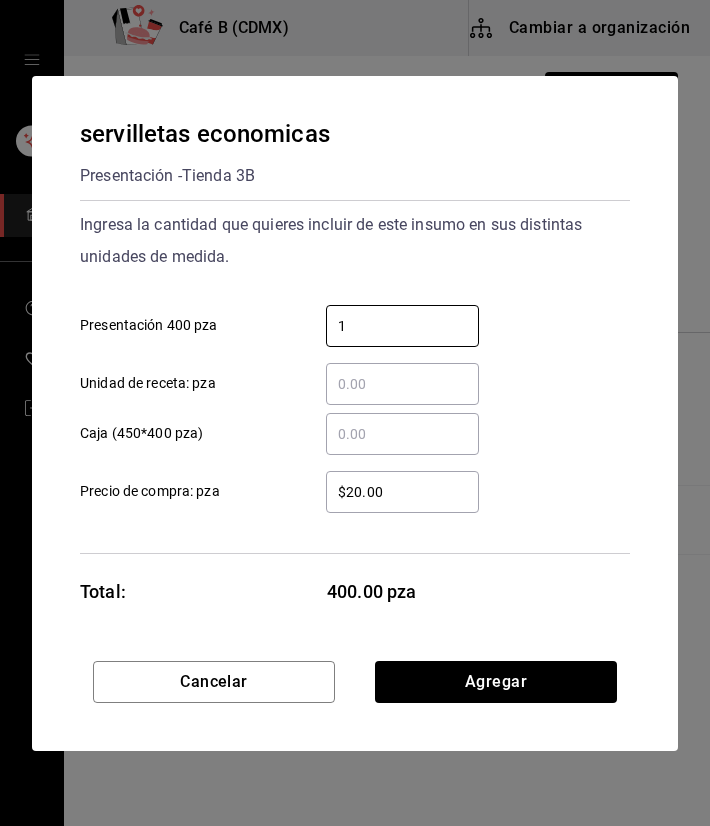 type on "1" 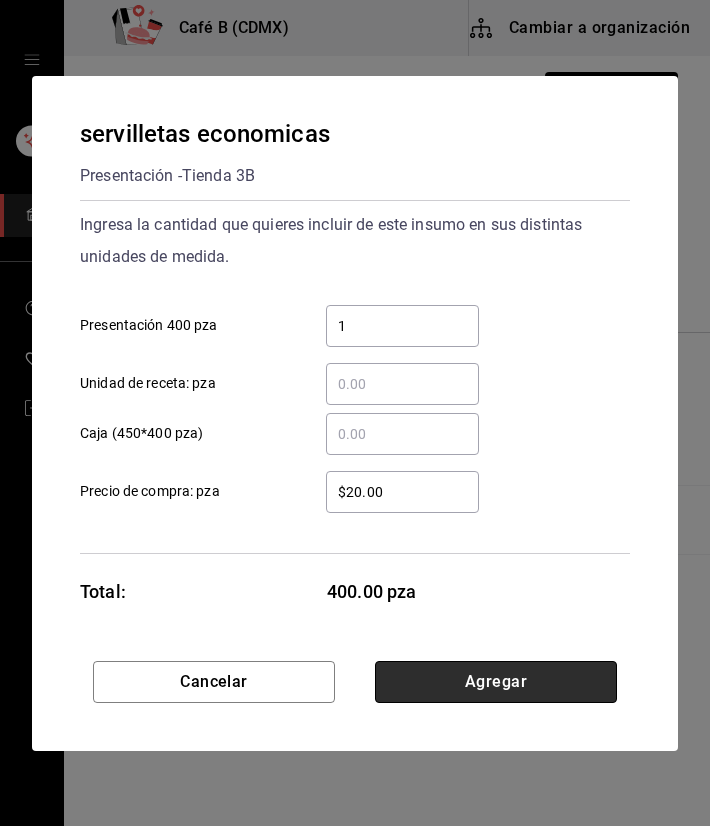 click on "Agregar" at bounding box center (496, 682) 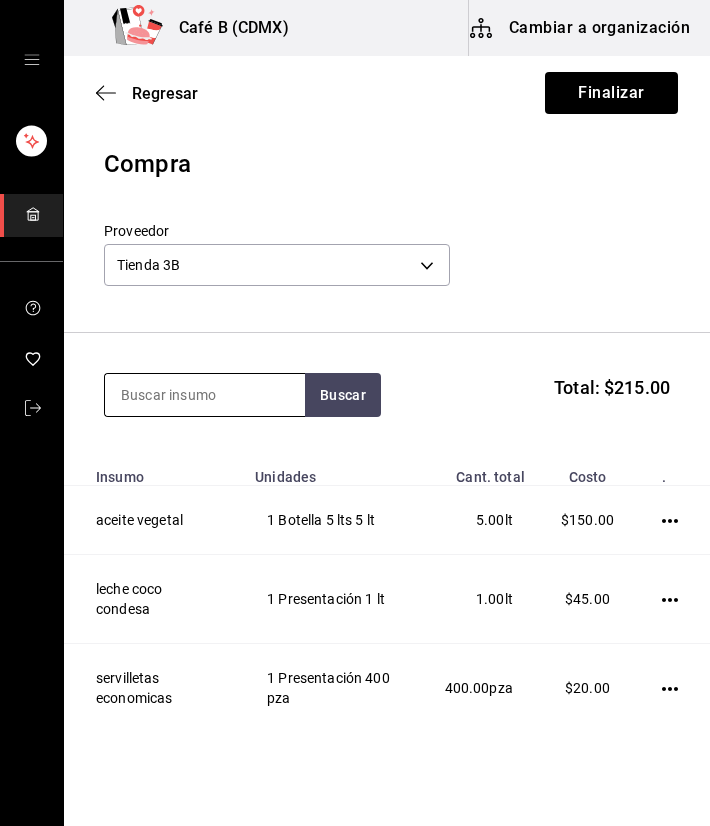 click at bounding box center (205, 395) 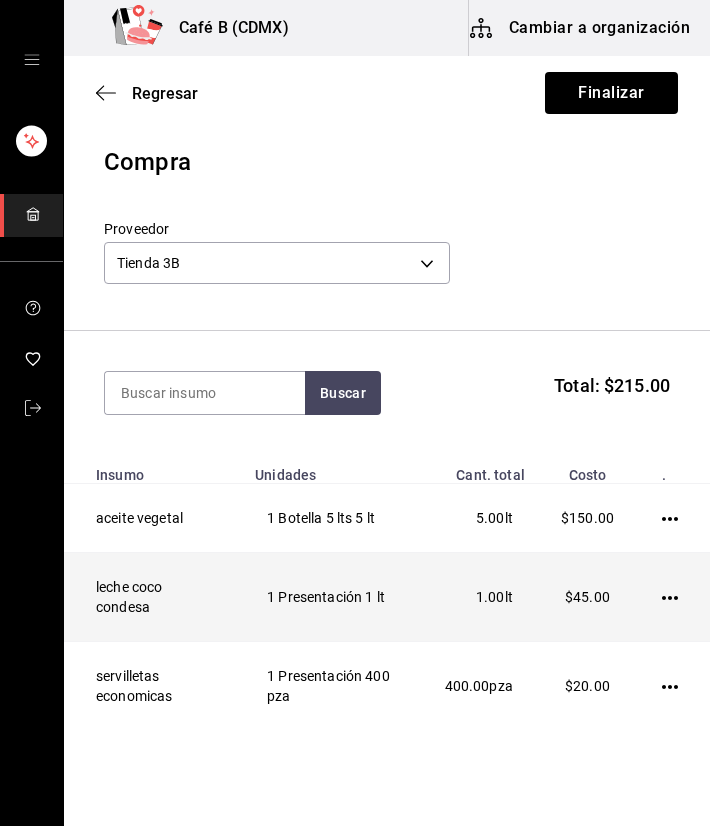 scroll, scrollTop: 0, scrollLeft: 0, axis: both 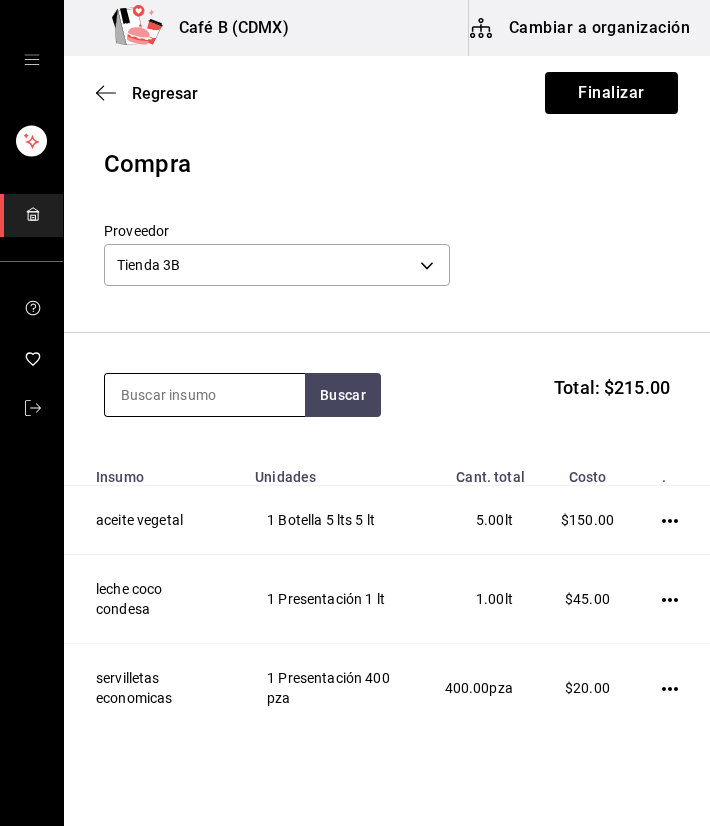 click at bounding box center (205, 395) 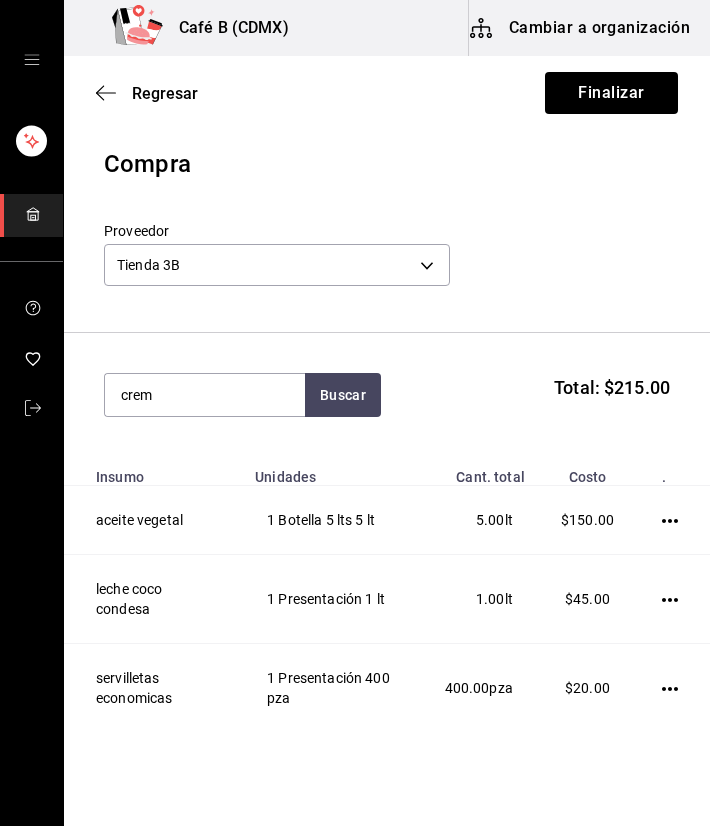 type on "crem" 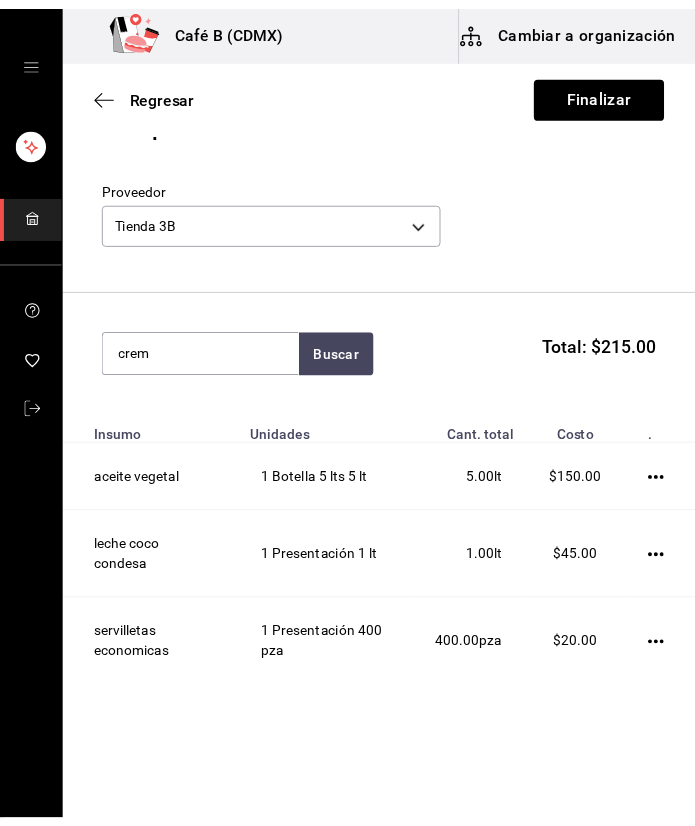 scroll, scrollTop: 84, scrollLeft: 0, axis: vertical 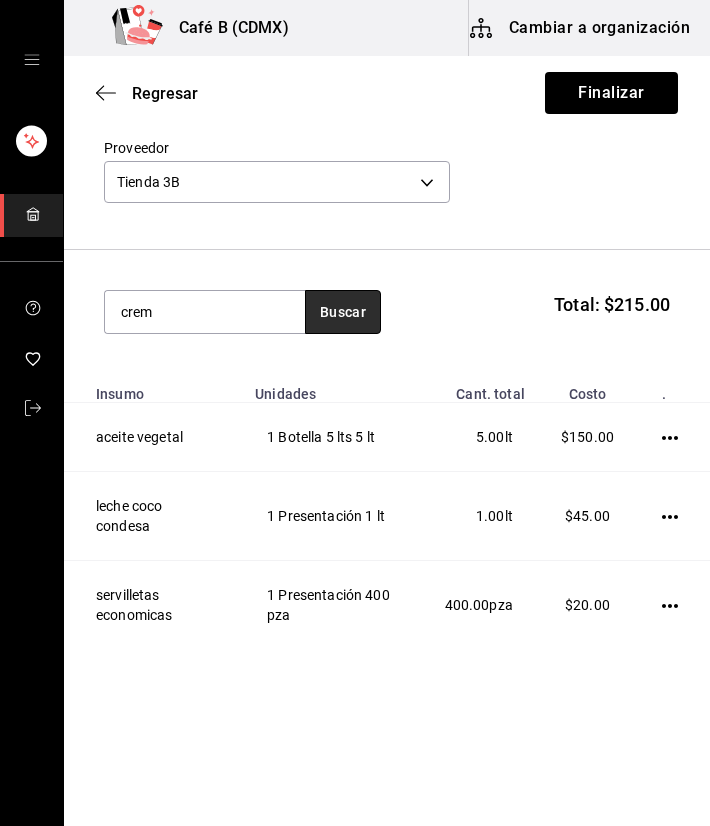 click on "Buscar" at bounding box center (343, 312) 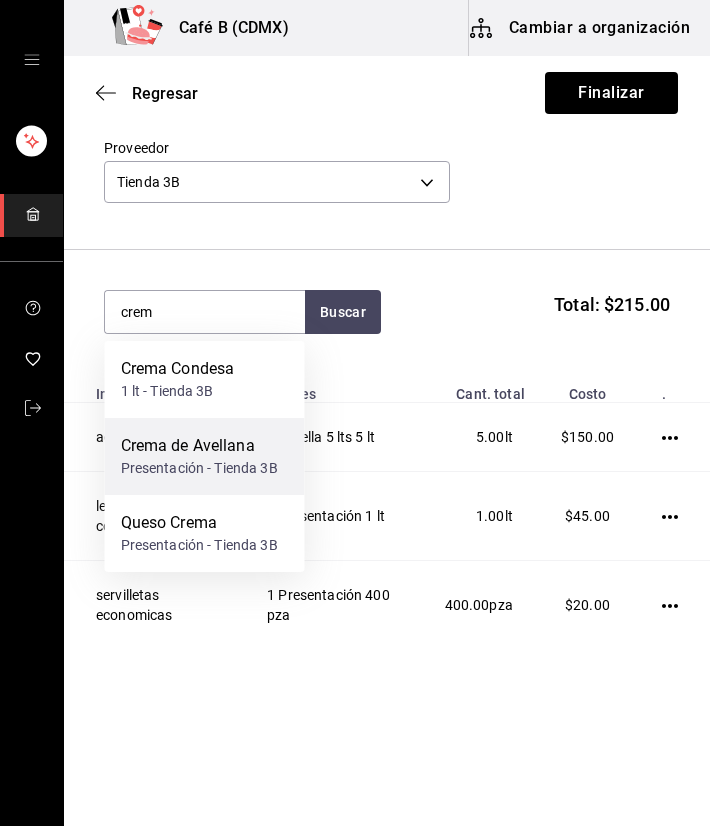 click on "Crema de Avellana" at bounding box center [199, 446] 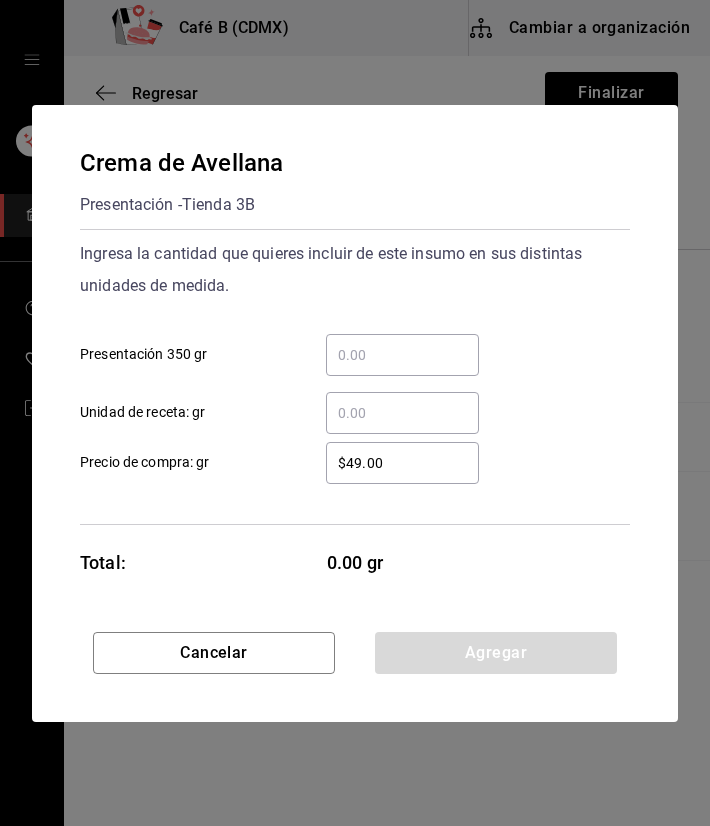click on "​ Presentación 350 gr" at bounding box center (402, 355) 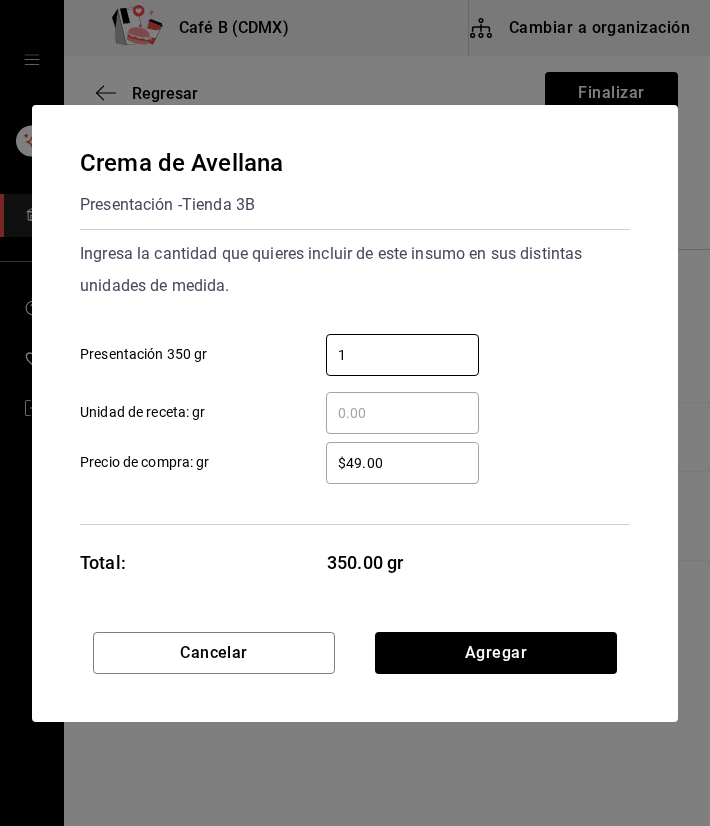 type on "1" 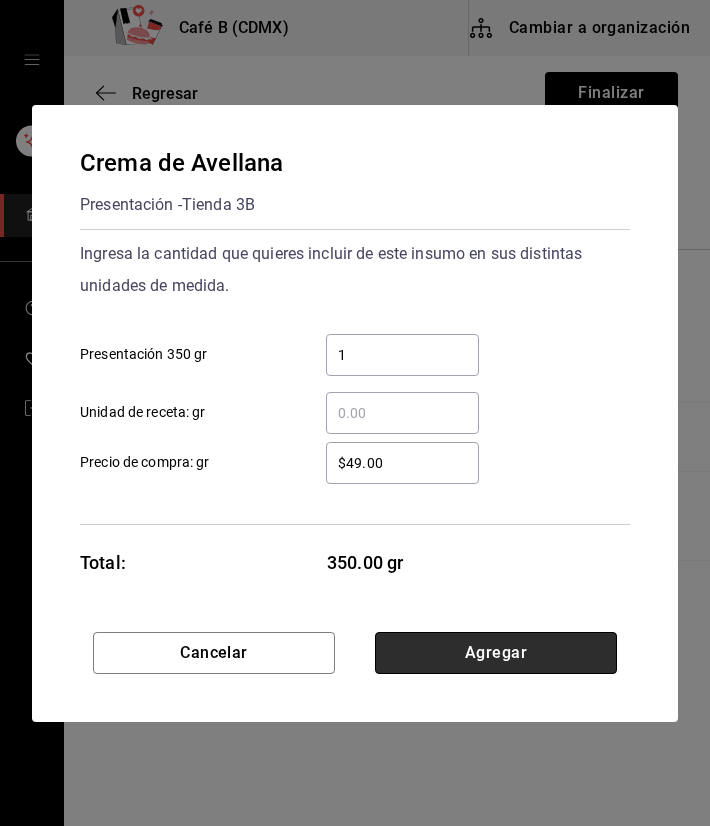 click on "Agregar" at bounding box center (496, 653) 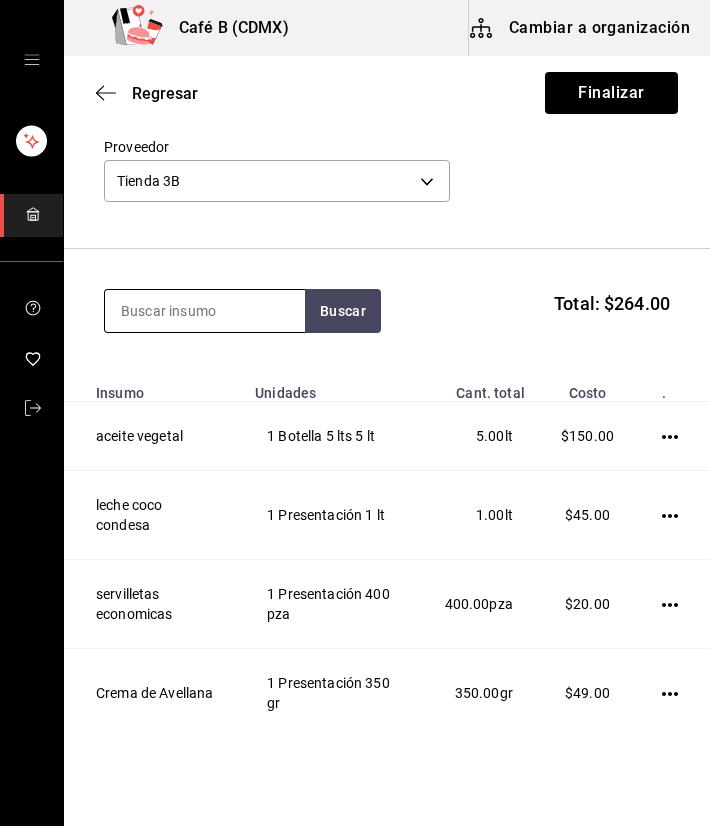 click at bounding box center (205, 311) 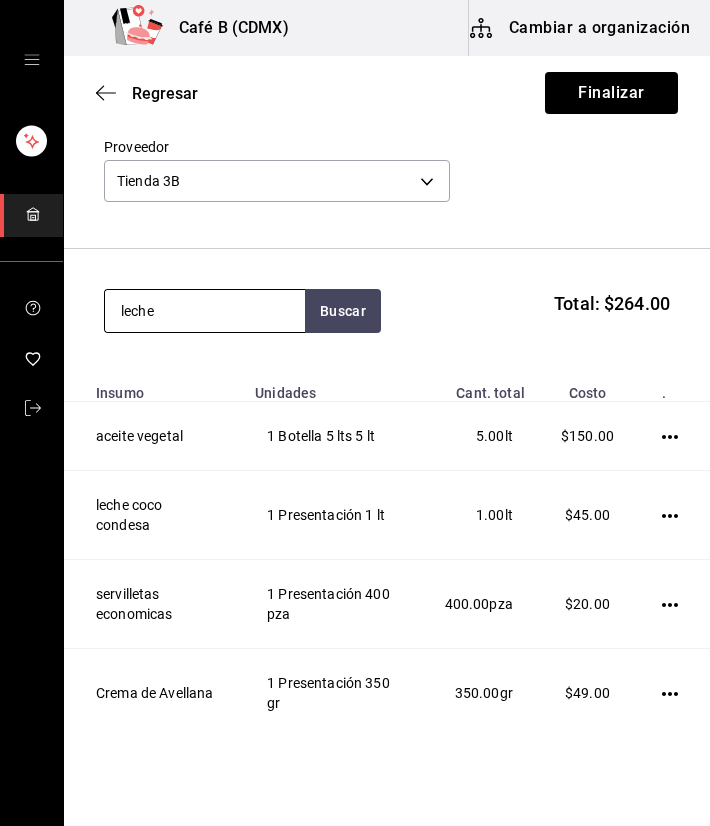type on "leche" 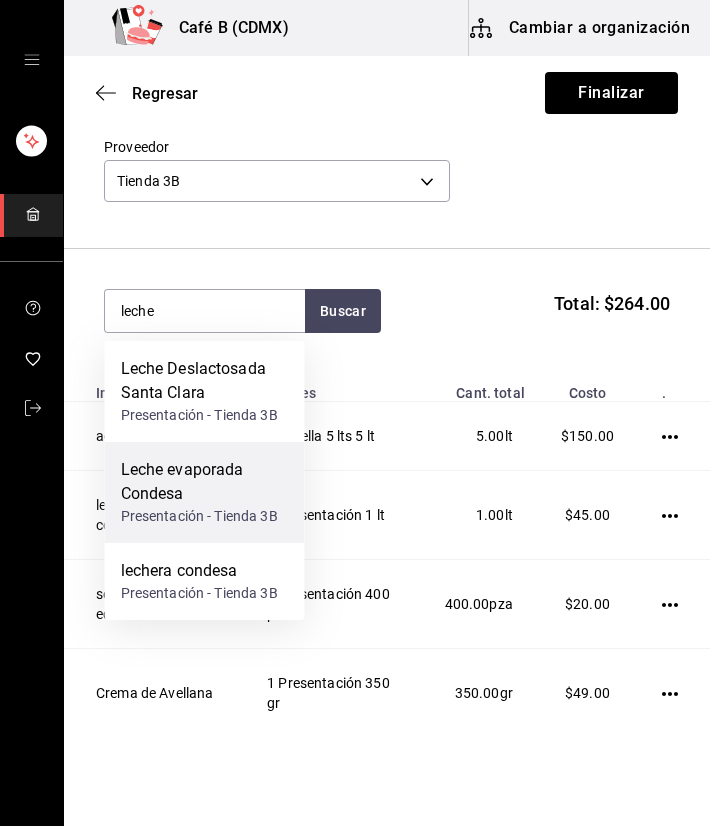 click on "Presentación - Tienda 3B" at bounding box center [205, 516] 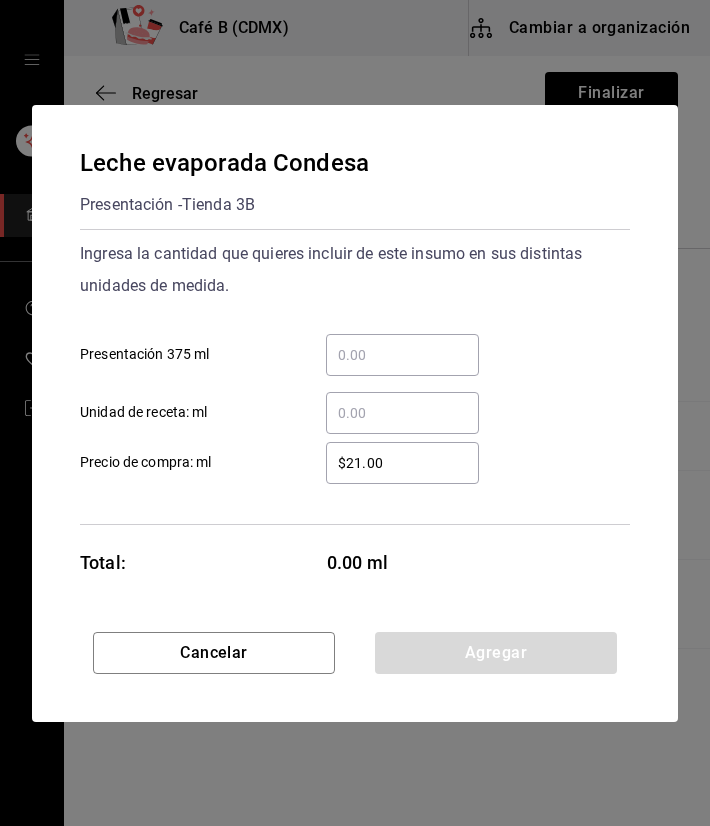 click on "​" at bounding box center [402, 413] 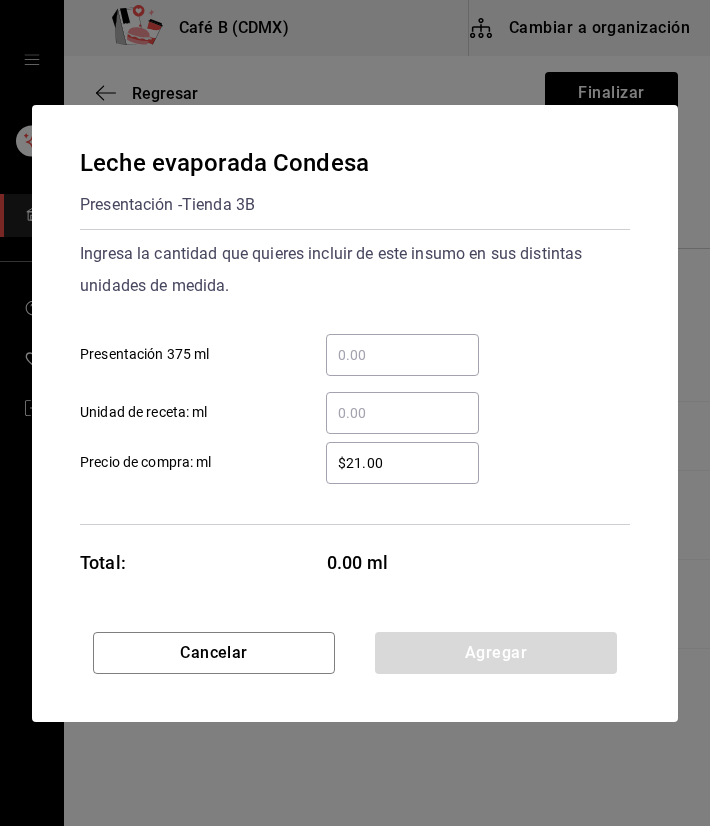 click on "​ Presentación 375 ml" at bounding box center [402, 355] 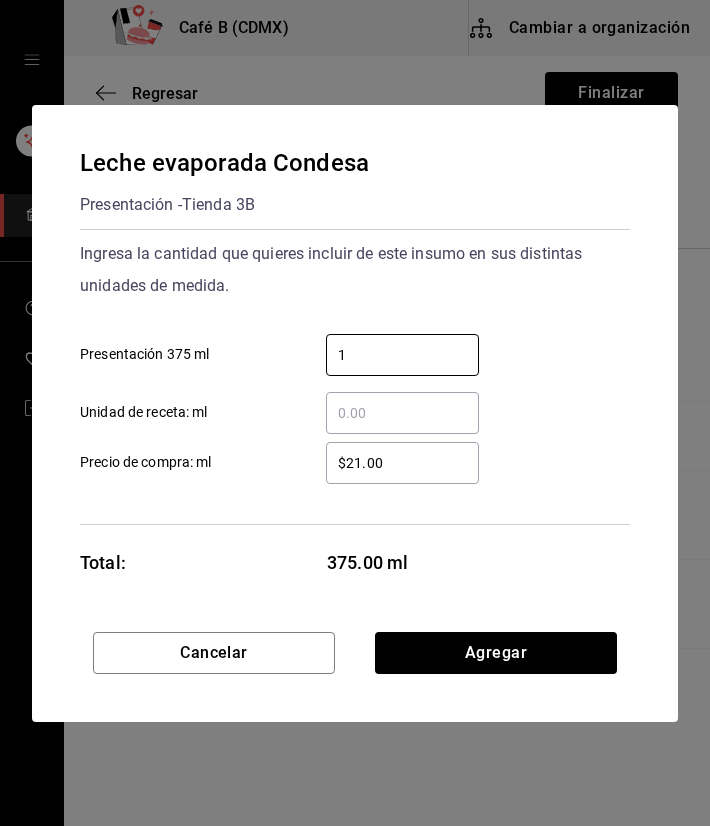 type on "1" 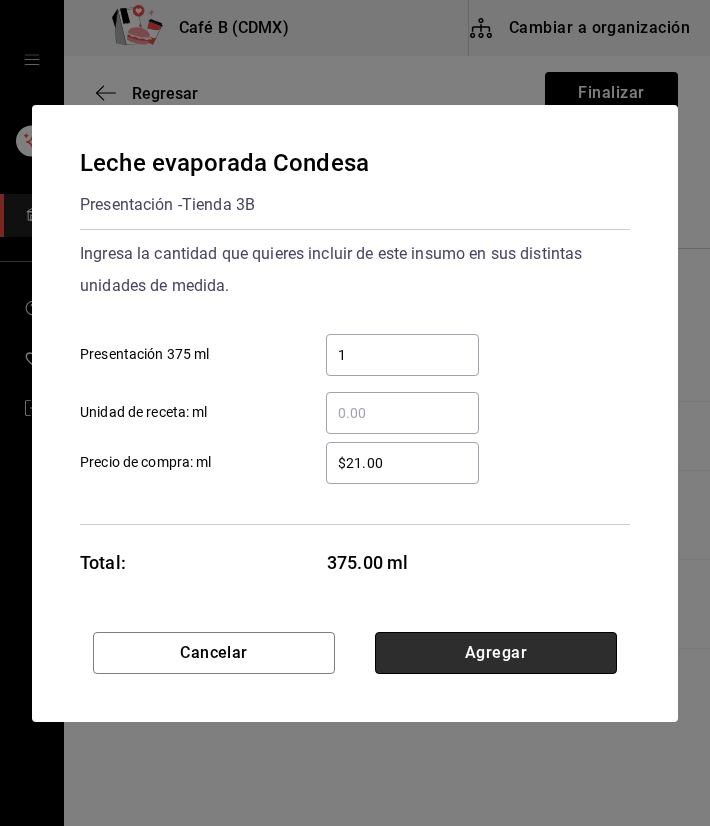 click on "Agregar" at bounding box center [496, 653] 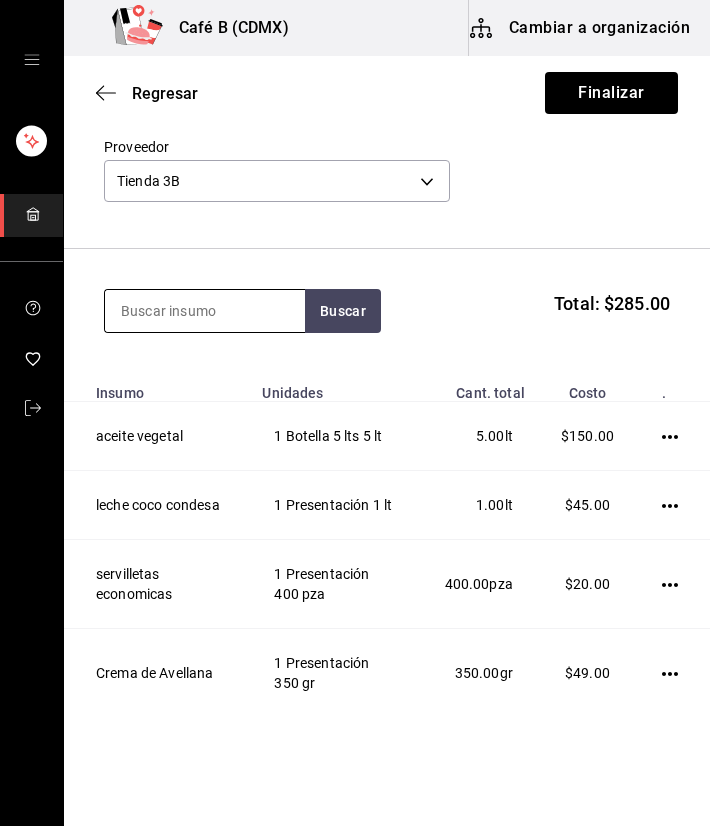 click at bounding box center [205, 311] 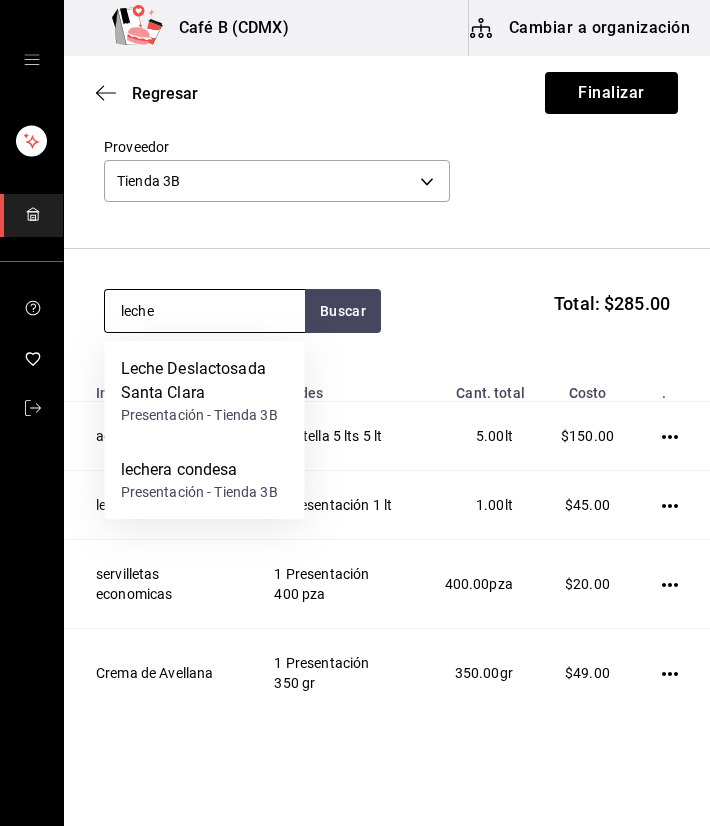 type on "leche" 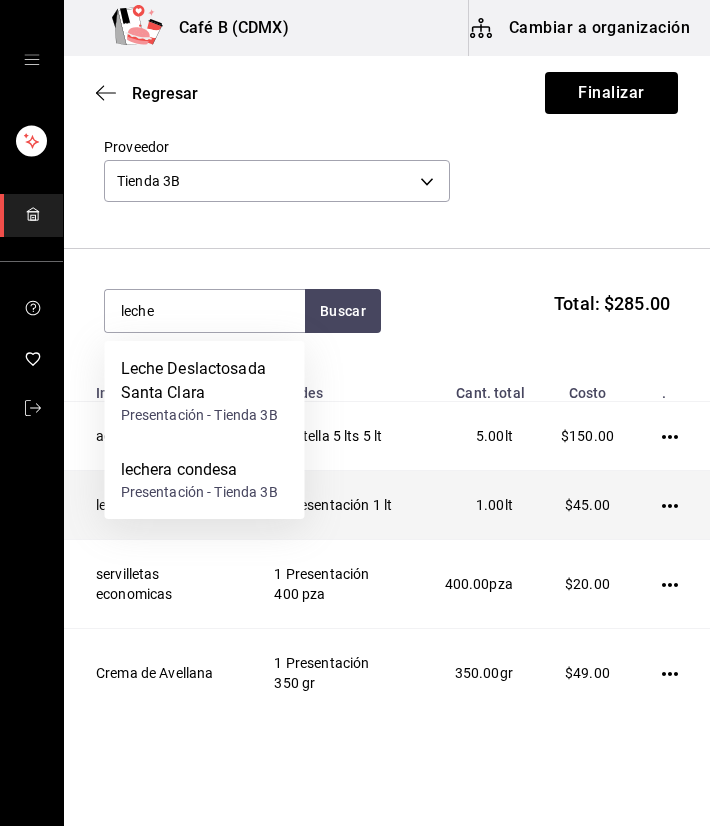 click on "servilletas economicas" at bounding box center [157, 584] 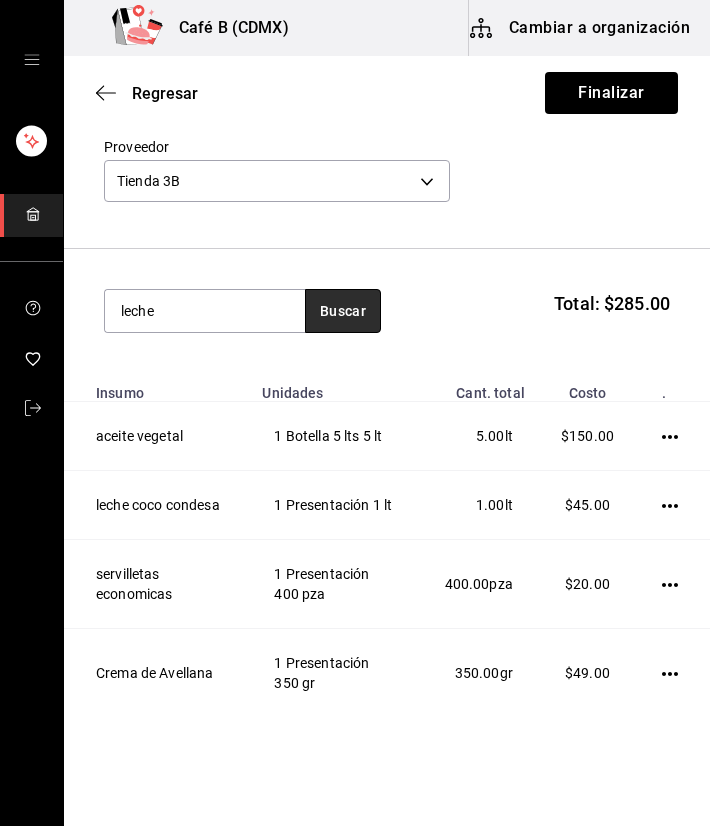 click on "Buscar" at bounding box center [343, 311] 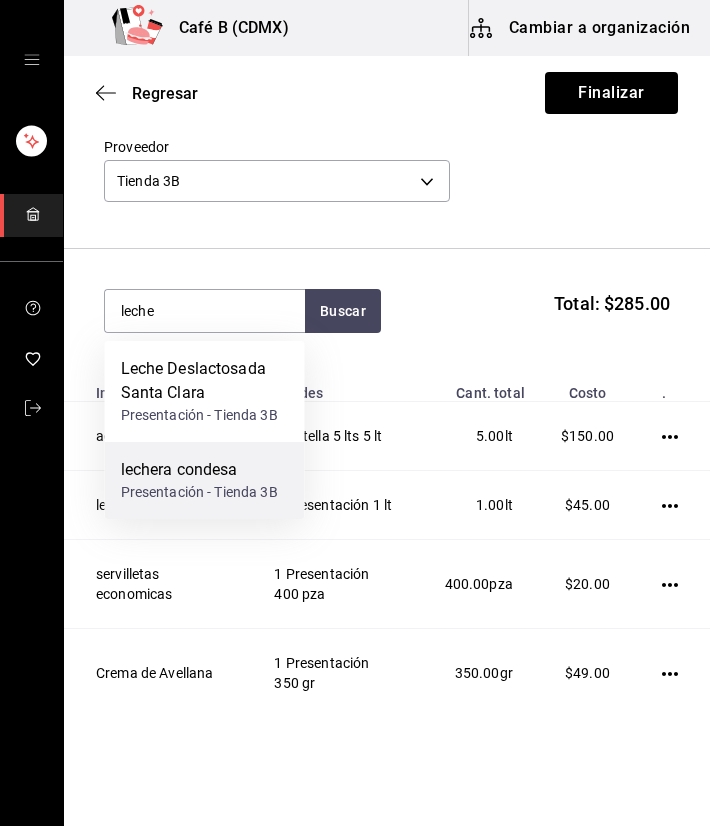 click on "lechera condesa" at bounding box center [199, 470] 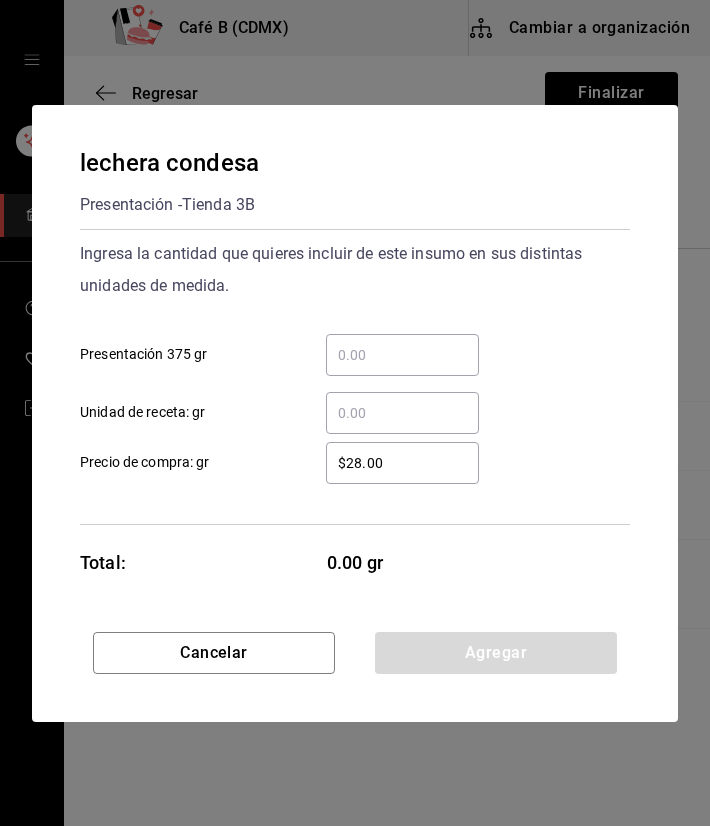 click on "​ Presentación 375 gr" at bounding box center [402, 355] 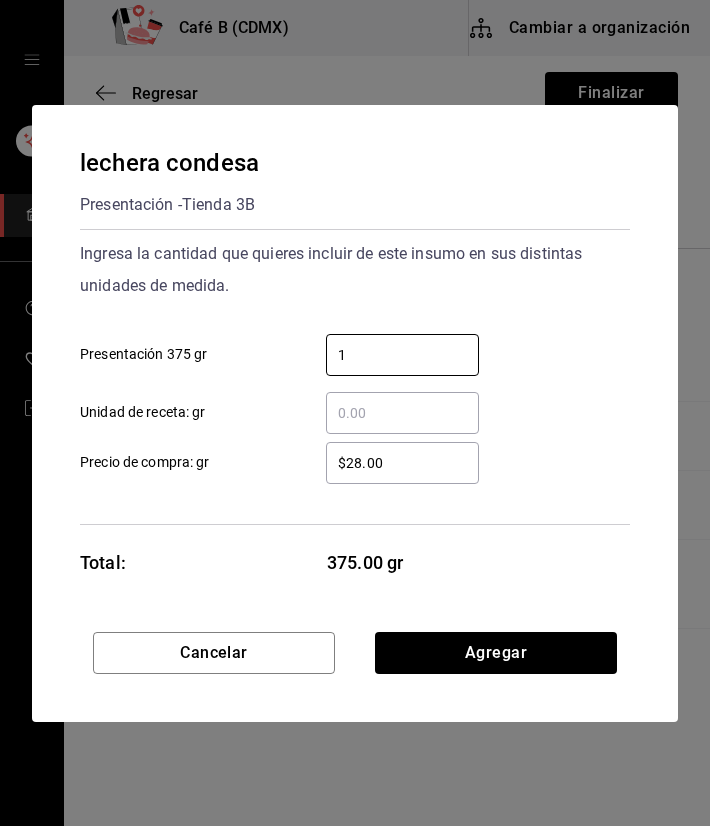 type on "1" 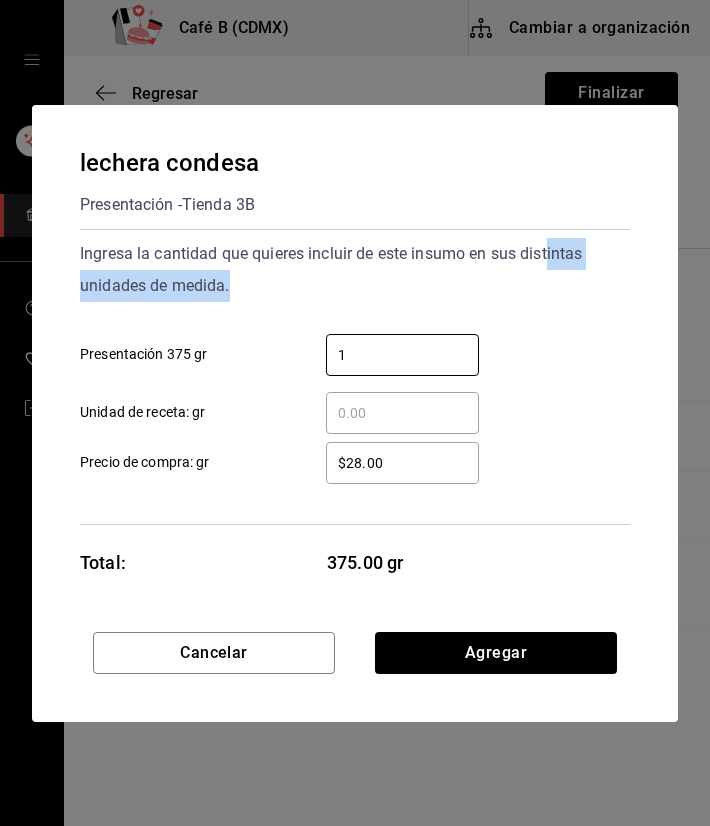 click on "Ingresa la cantidad que quieres incluir de este insumo en sus distintas unidades de medida." at bounding box center (355, 270) 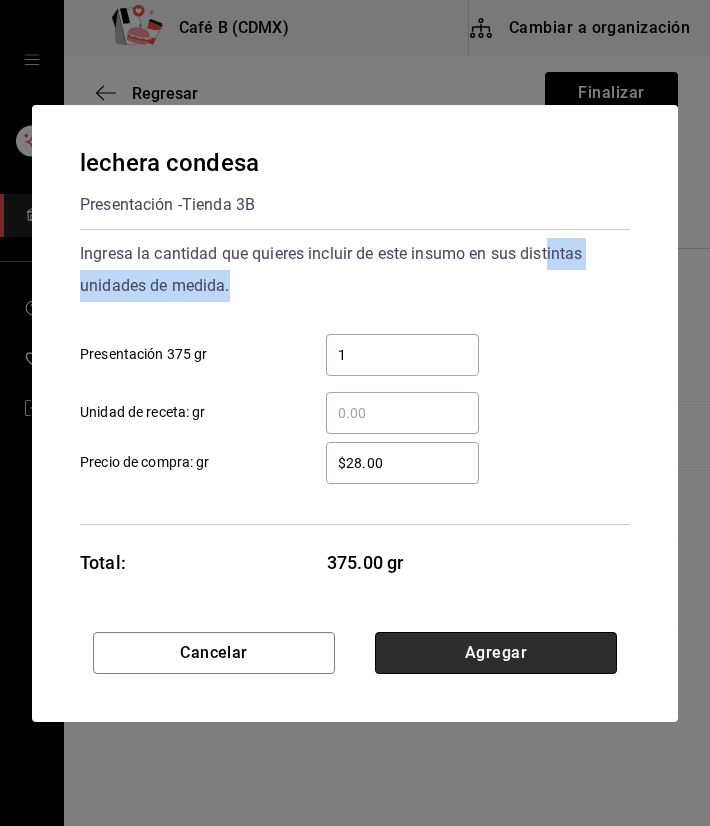 click on "Agregar" at bounding box center [496, 653] 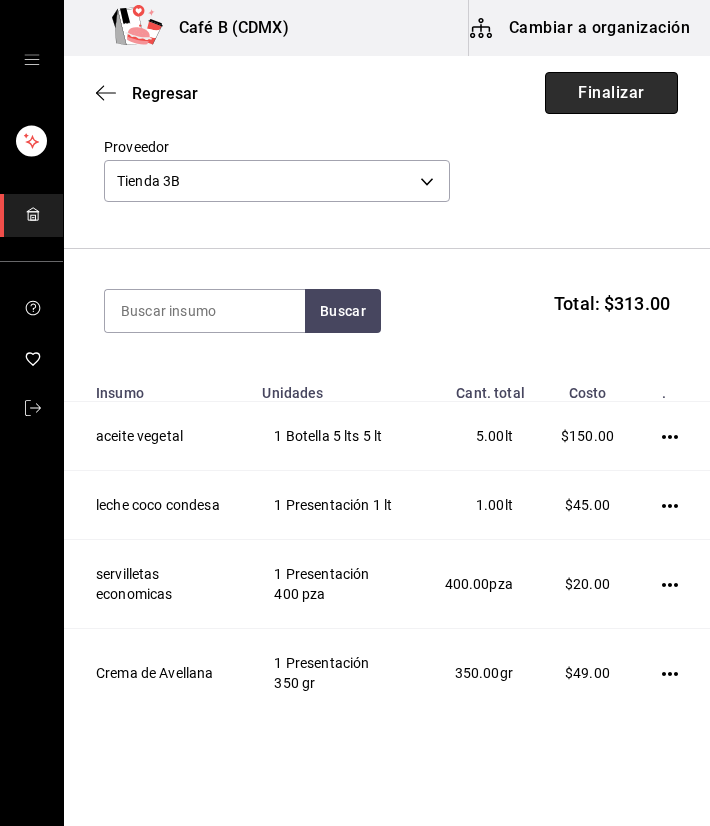 click on "Finalizar" at bounding box center (611, 93) 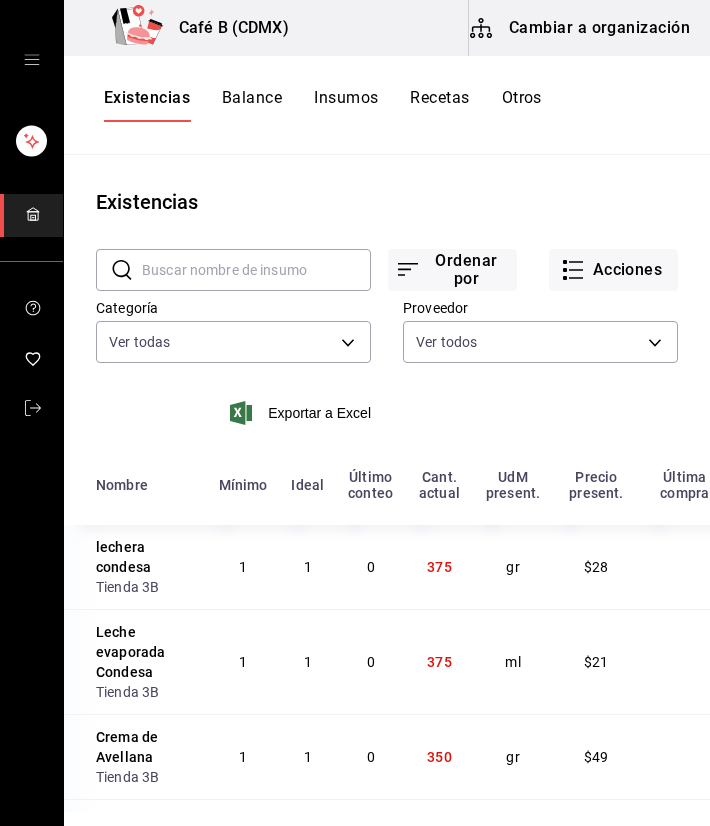 click on "​ ​ Ordenar por Acciones Categoría Ver todas Proveedor Ver todos Exportar a Excel" at bounding box center [387, 337] 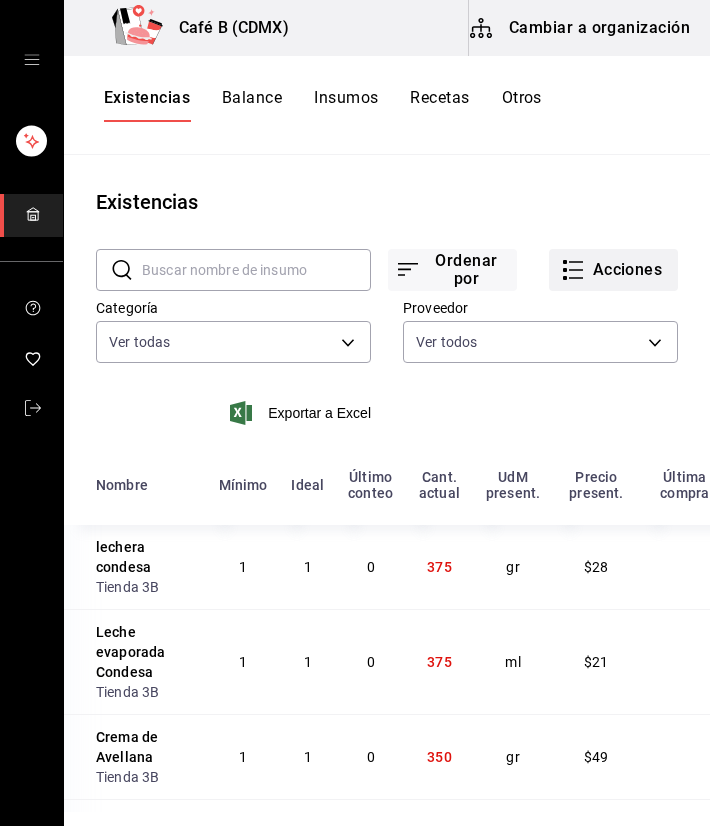 click on "Acciones" at bounding box center (613, 270) 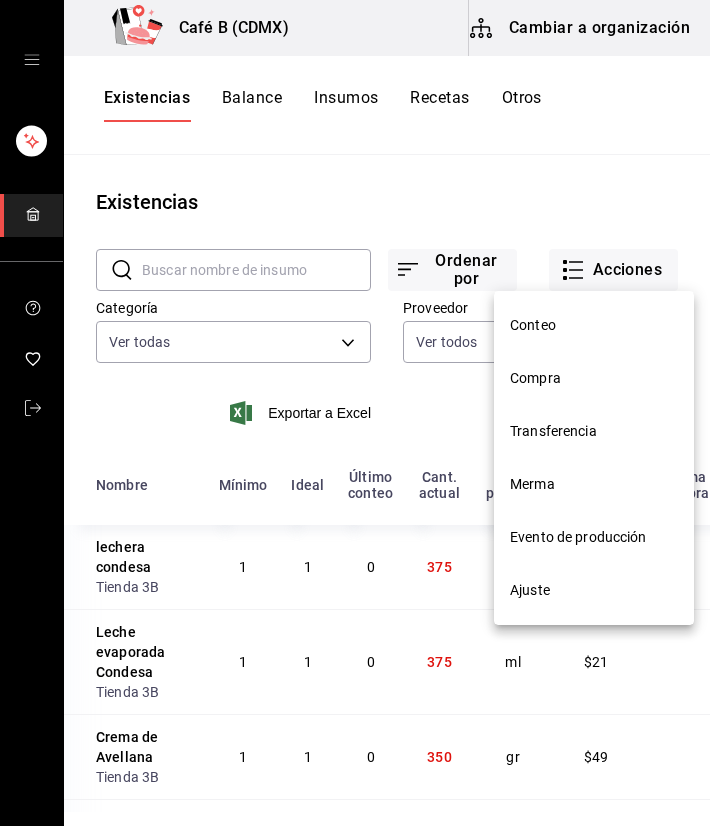 click on "Compra" at bounding box center [594, 378] 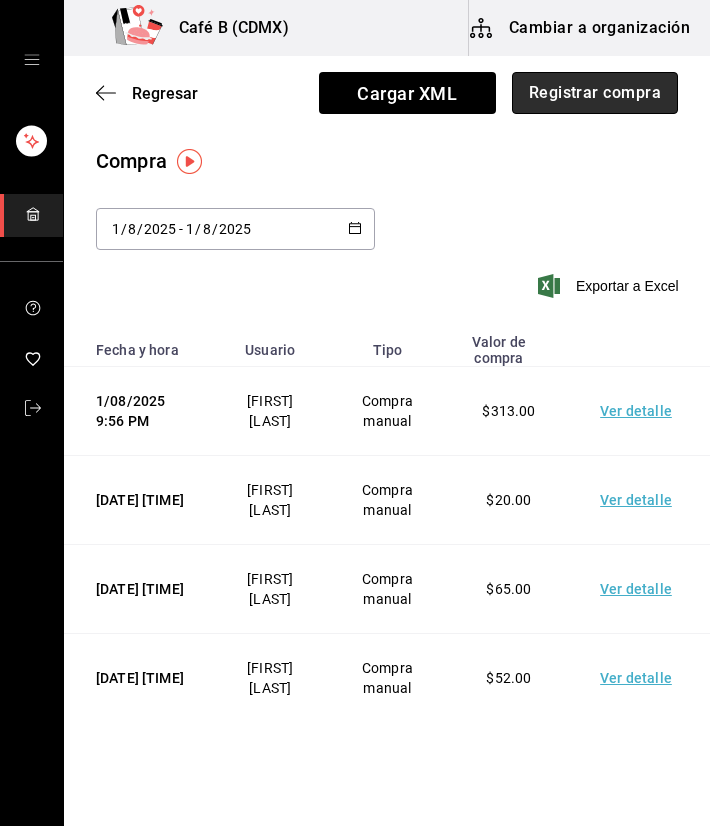 click on "Registrar compra" at bounding box center (595, 93) 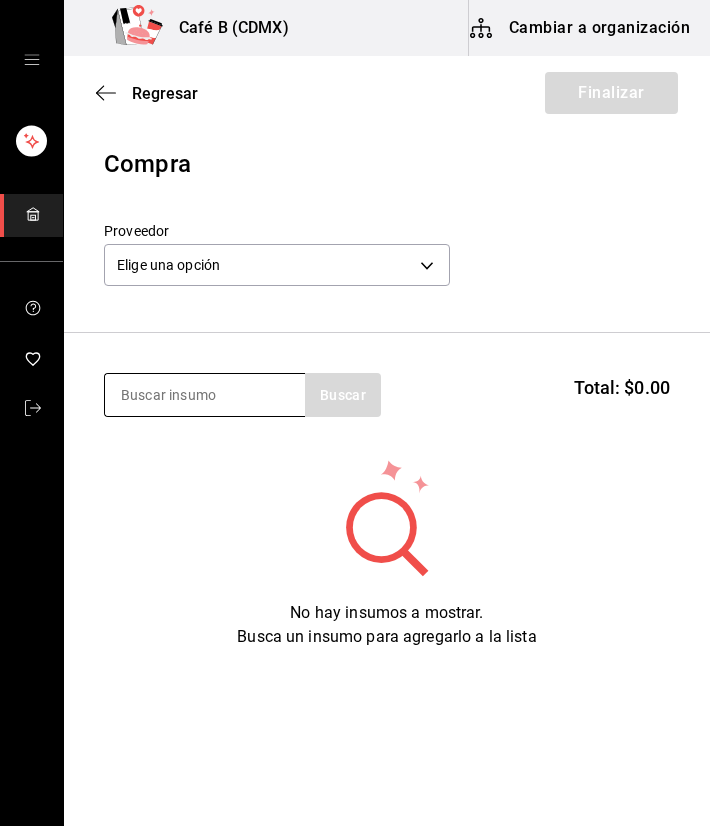 click at bounding box center (205, 395) 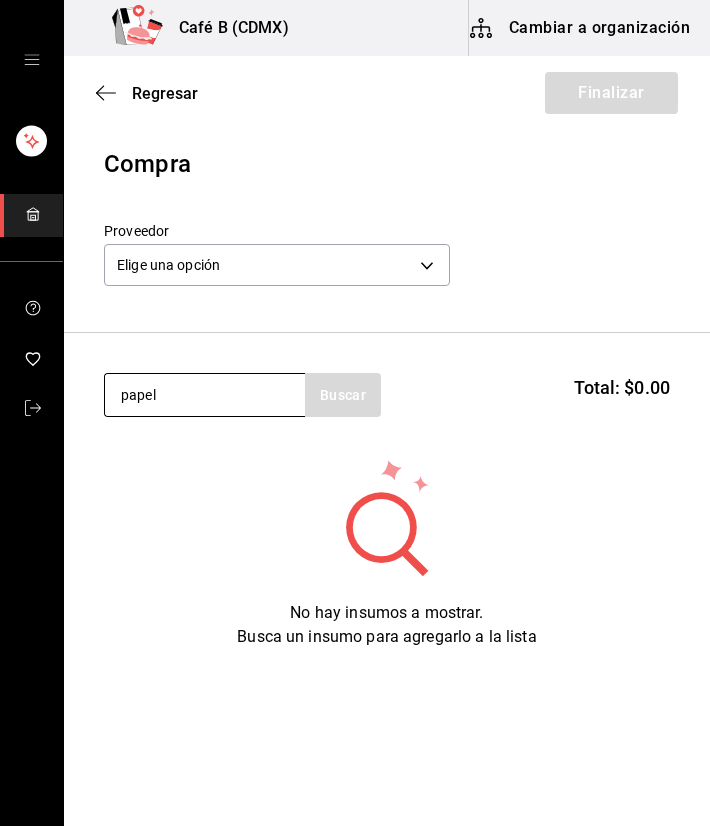 type on "papel" 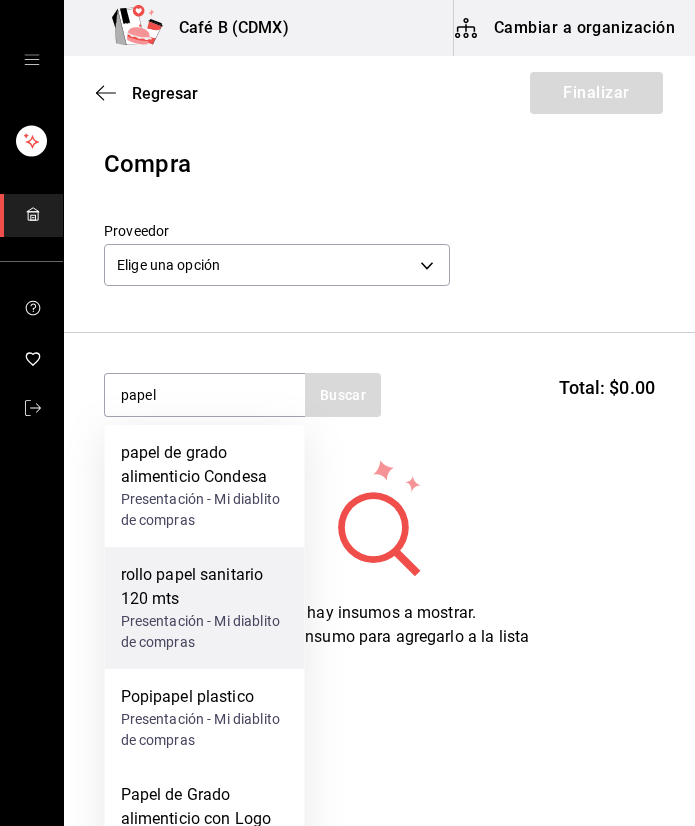 click on "Presentación - Mi diablito de compras" at bounding box center (205, 632) 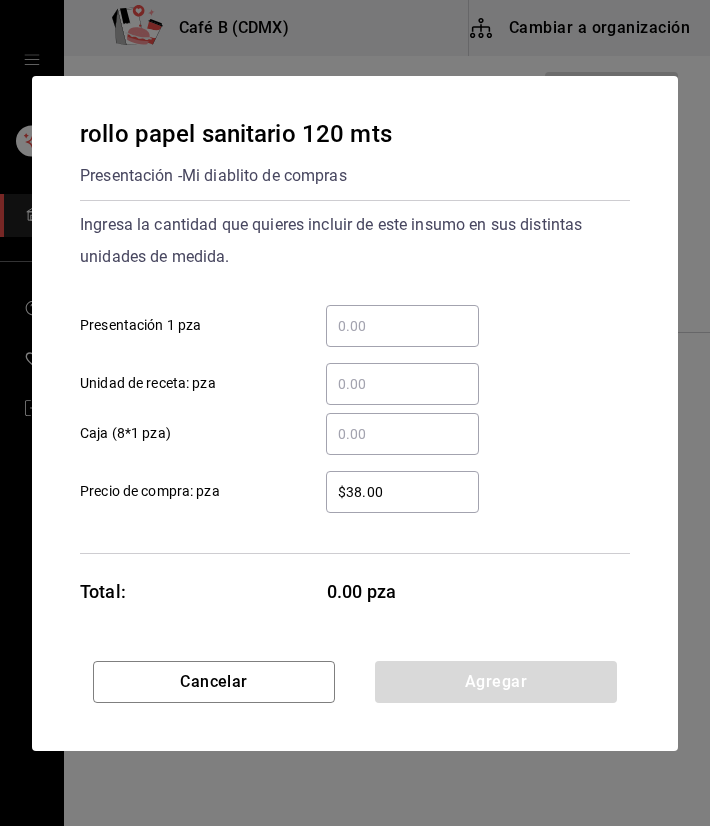 click on "​ Presentación 1 pza" at bounding box center (402, 326) 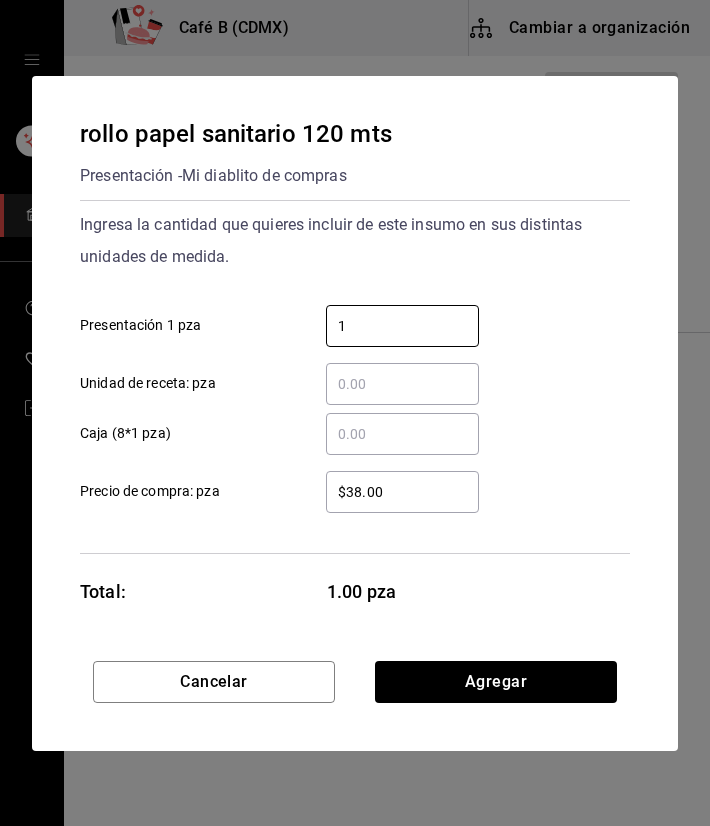 type on "1" 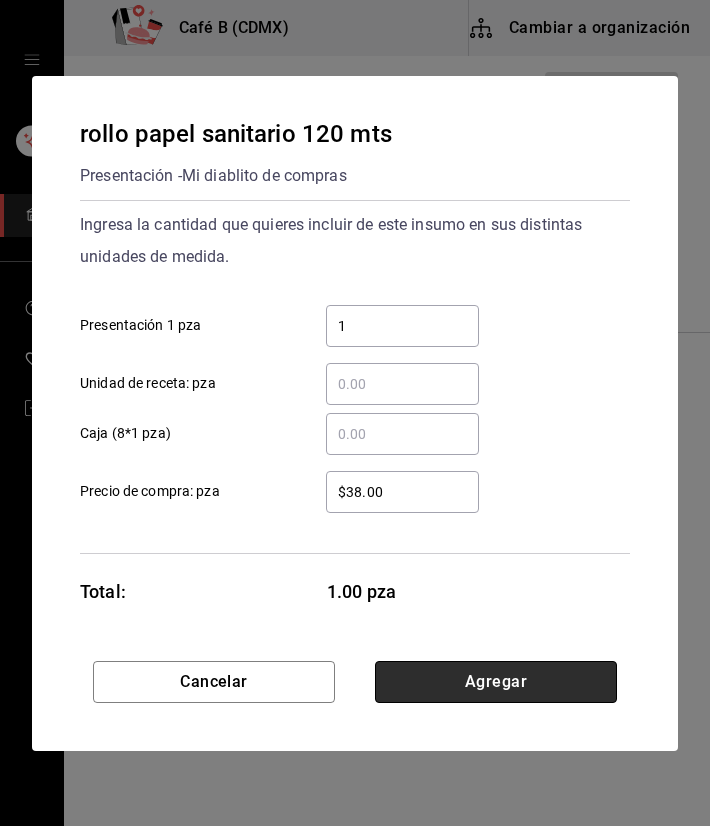 click on "Agregar" at bounding box center (496, 682) 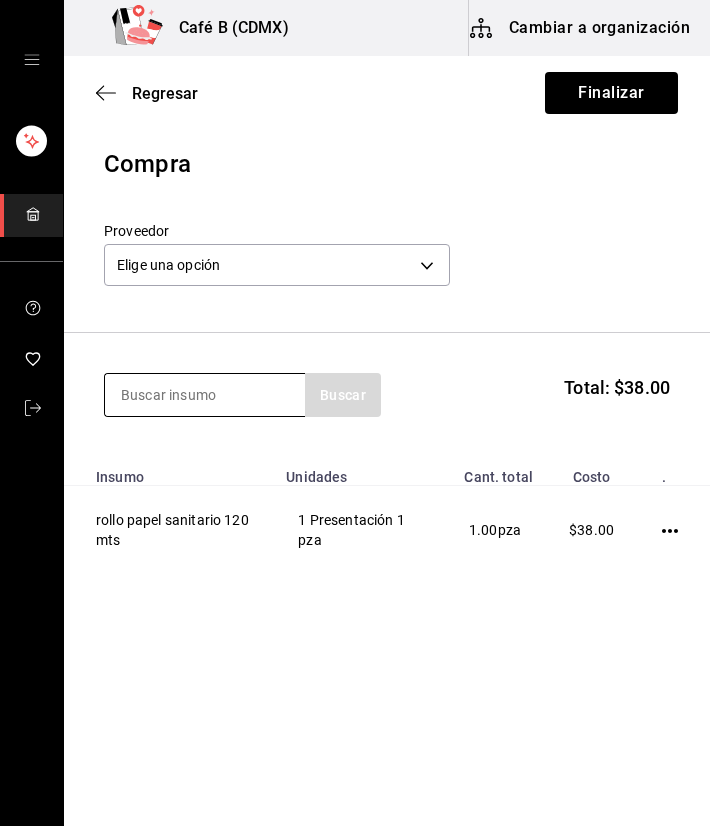 click at bounding box center (205, 395) 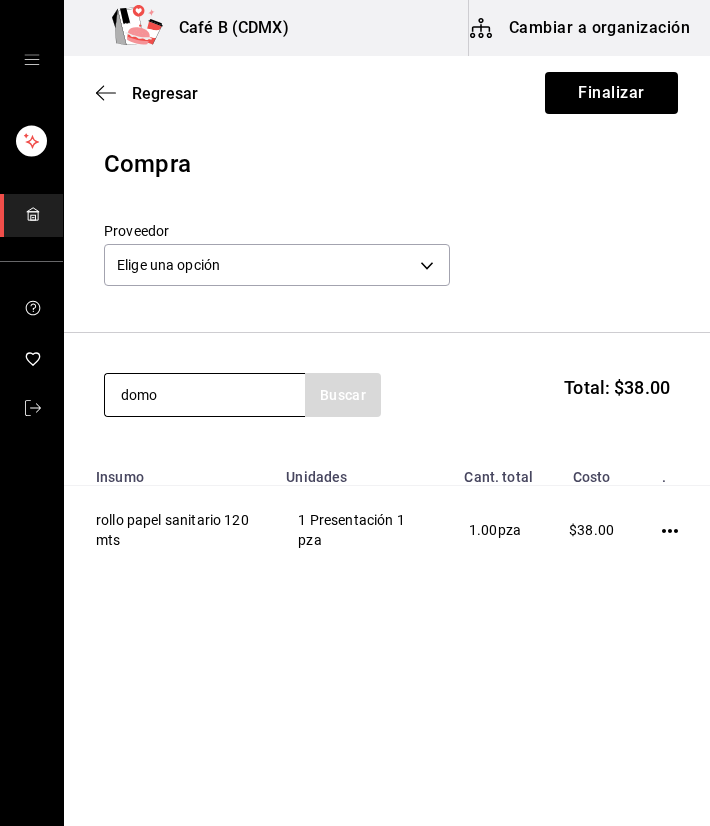 type on "domo" 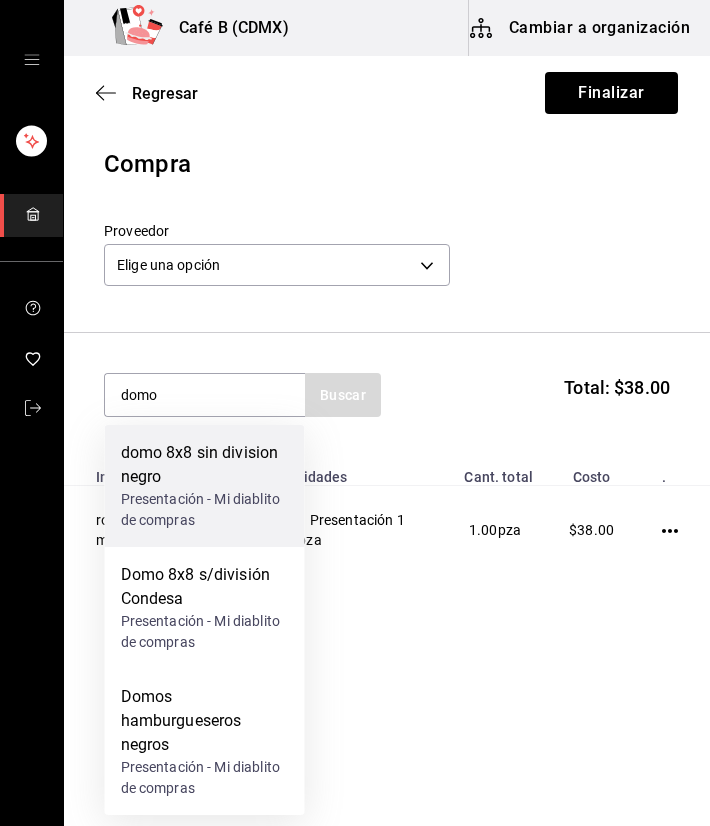 click on "domo 8x8 sin division negro" at bounding box center (205, 465) 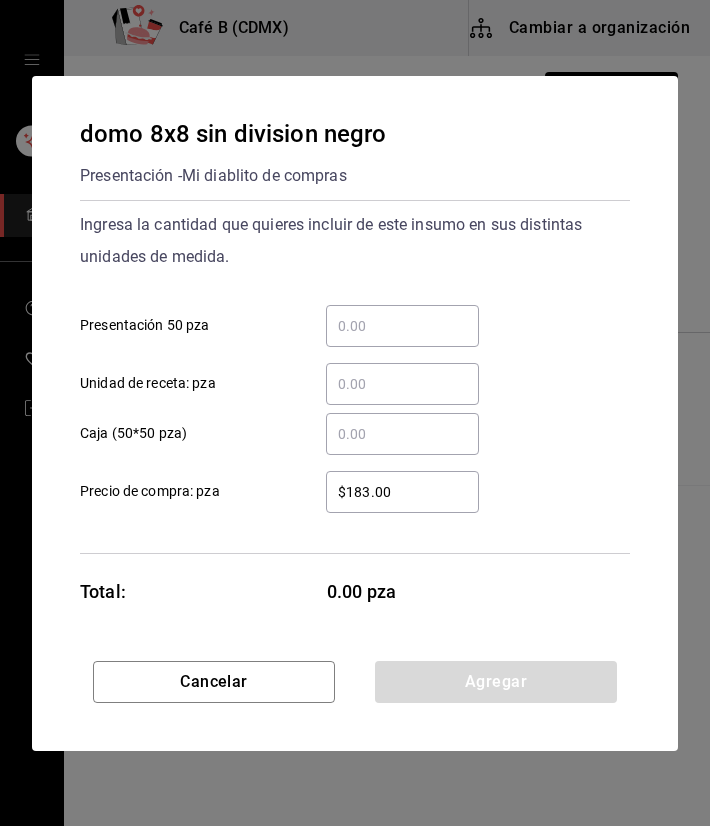 click on "$183.00" at bounding box center [402, 492] 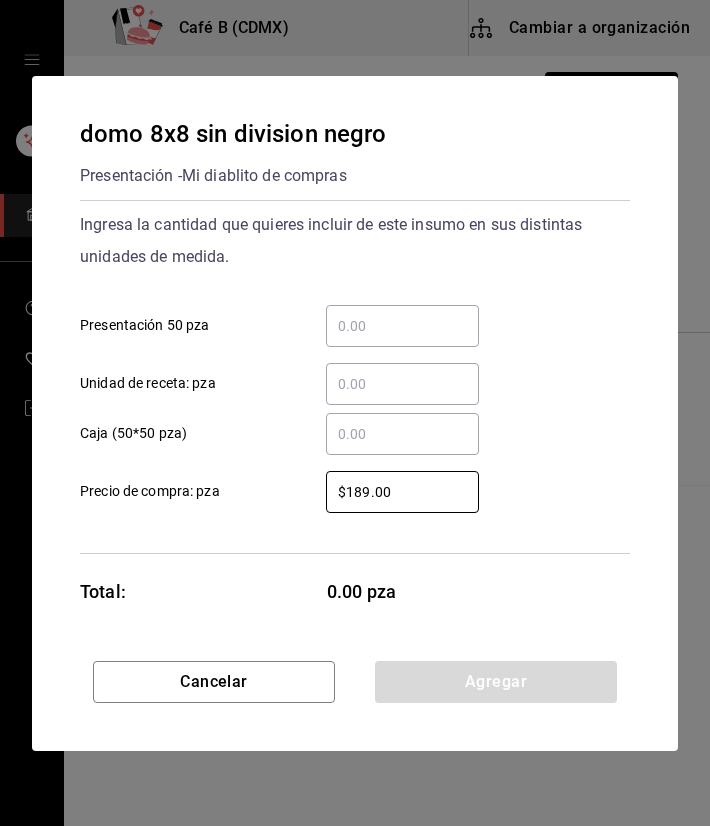 type on "$189.00" 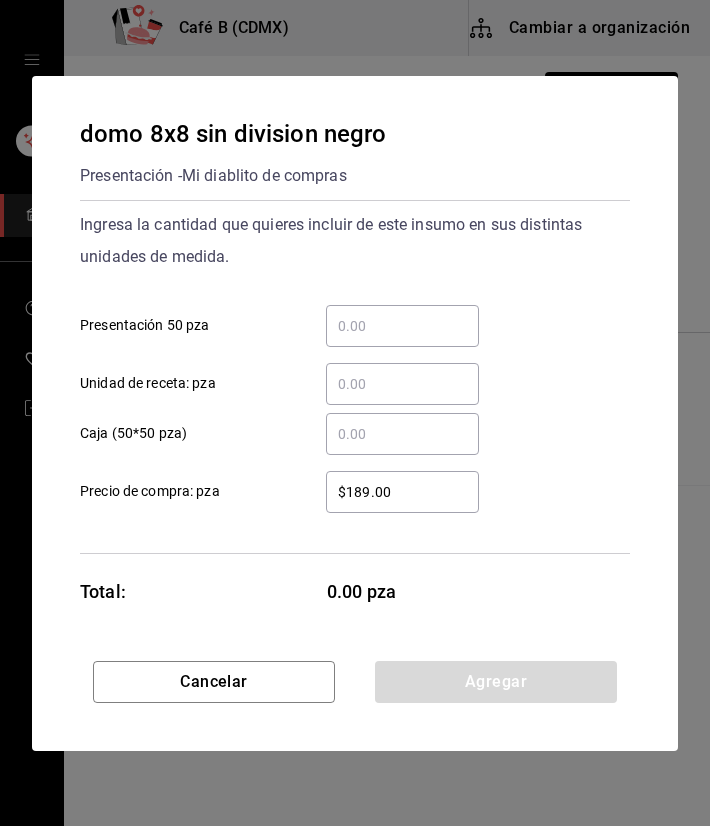 click on "​" at bounding box center (402, 326) 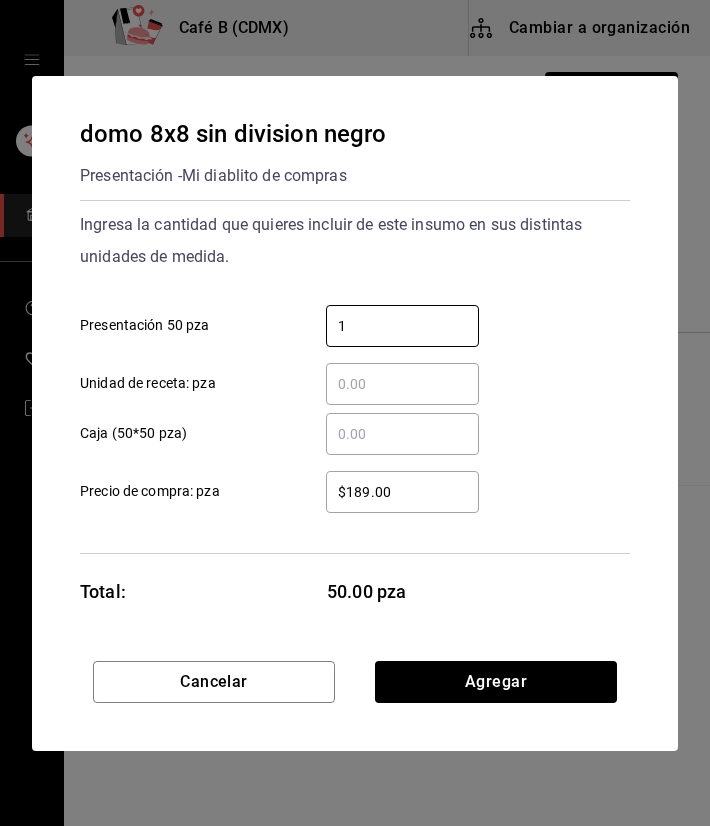 type on "1" 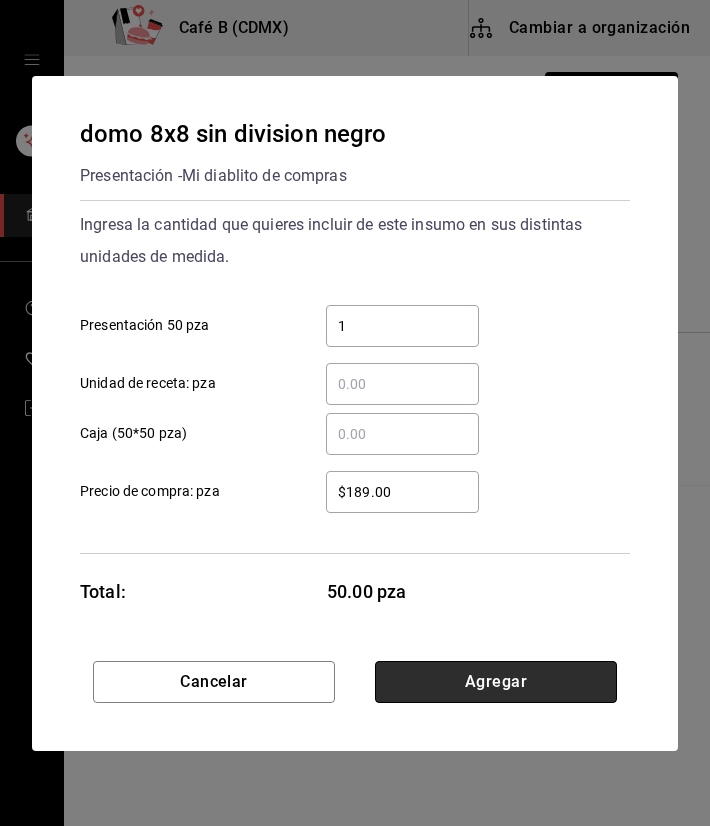 click on "Agregar" at bounding box center [496, 682] 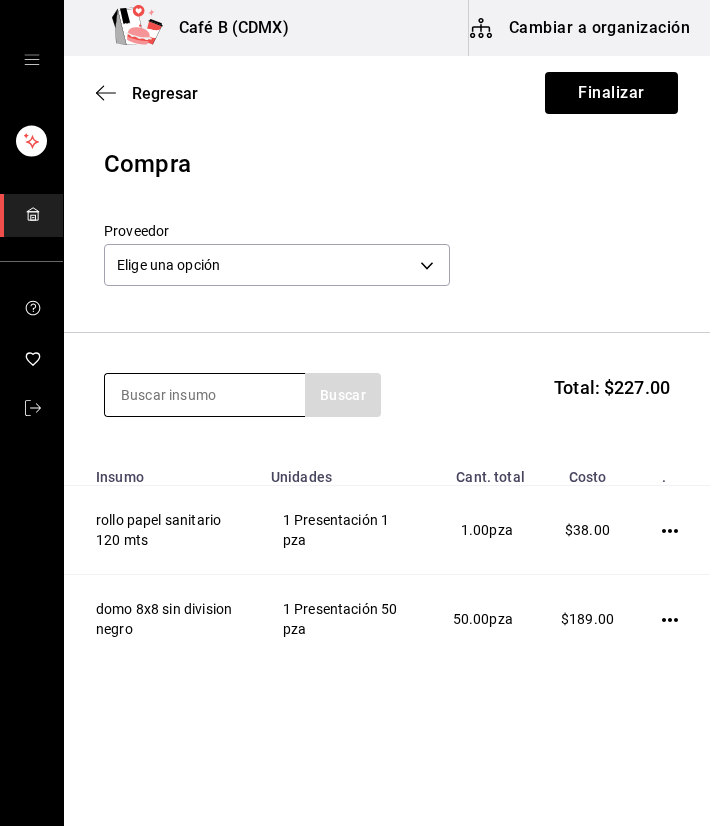 click at bounding box center [205, 395] 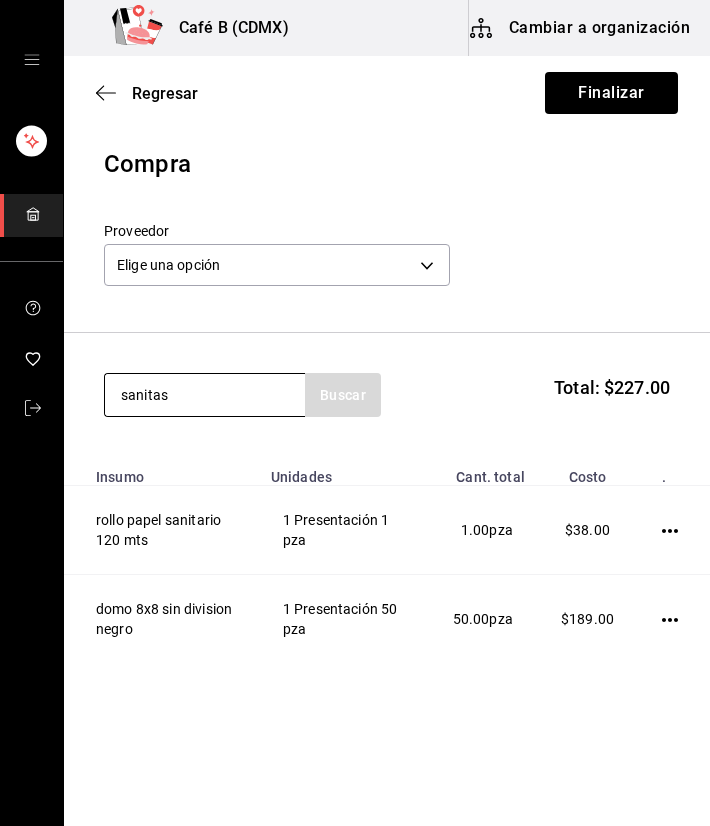 type on "sanitas" 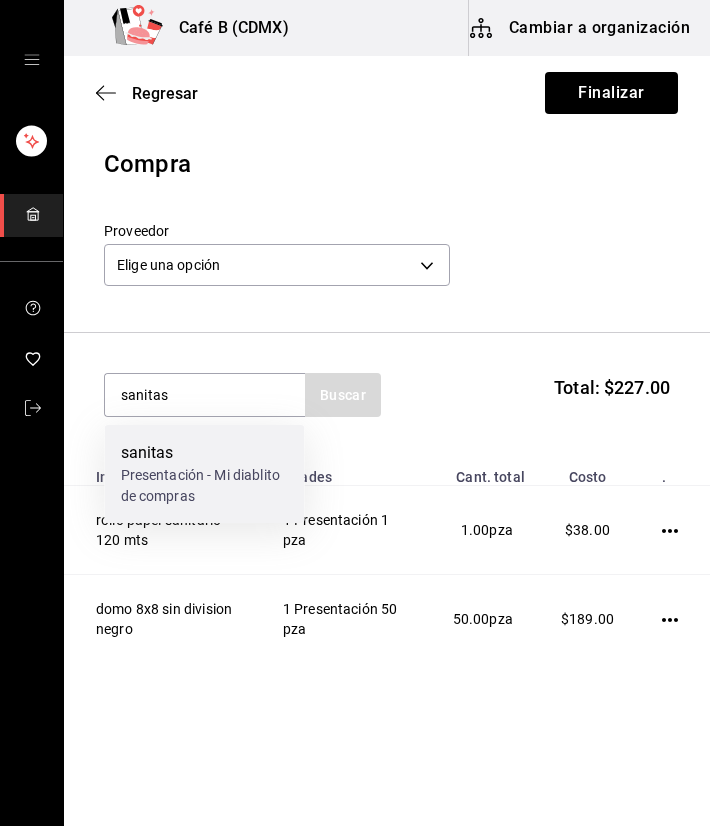 click on "sanitas" at bounding box center (205, 453) 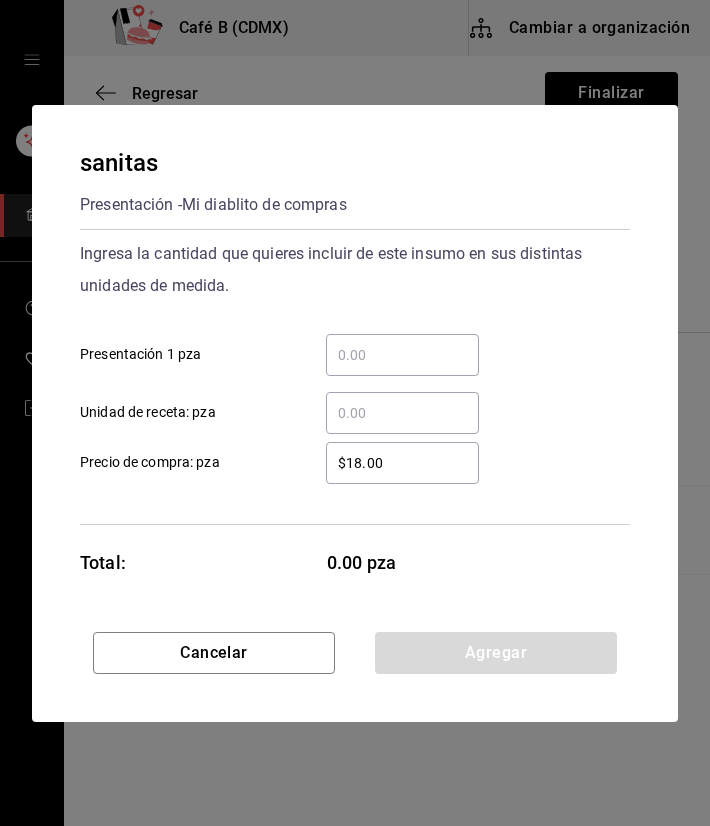 click on "​ Presentación 1 pza" at bounding box center (402, 355) 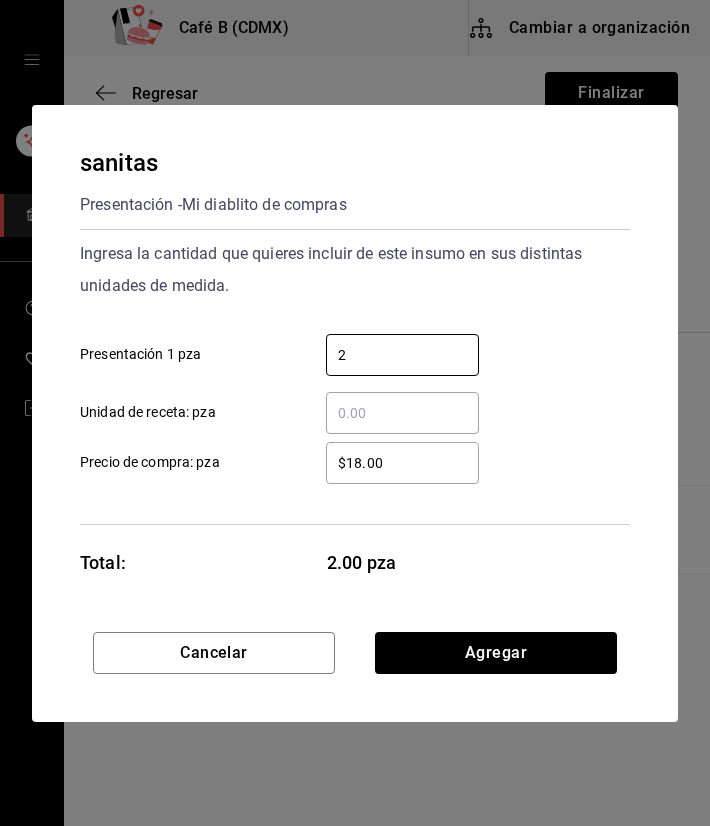 type on "2" 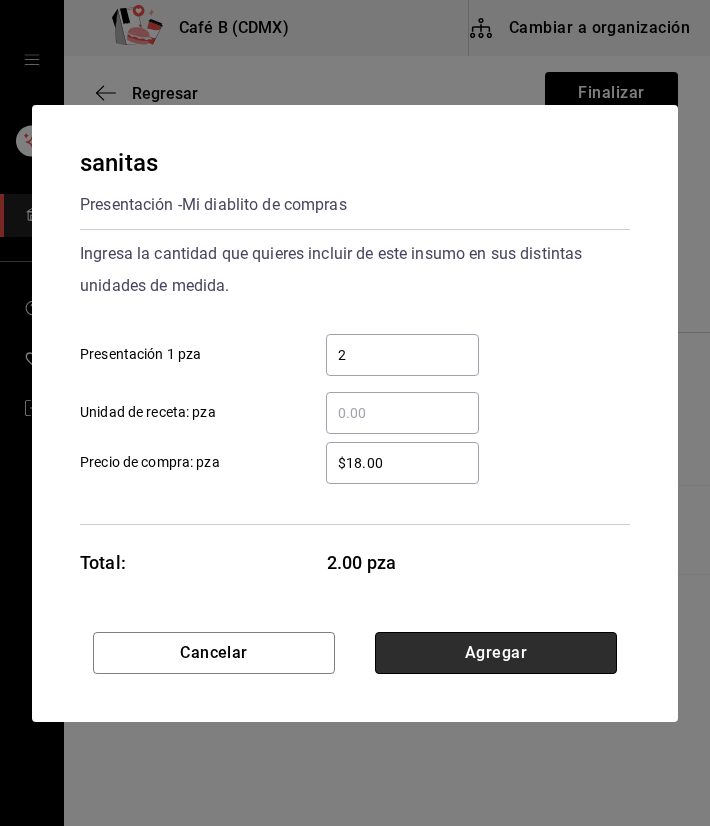 click on "Agregar" at bounding box center [496, 653] 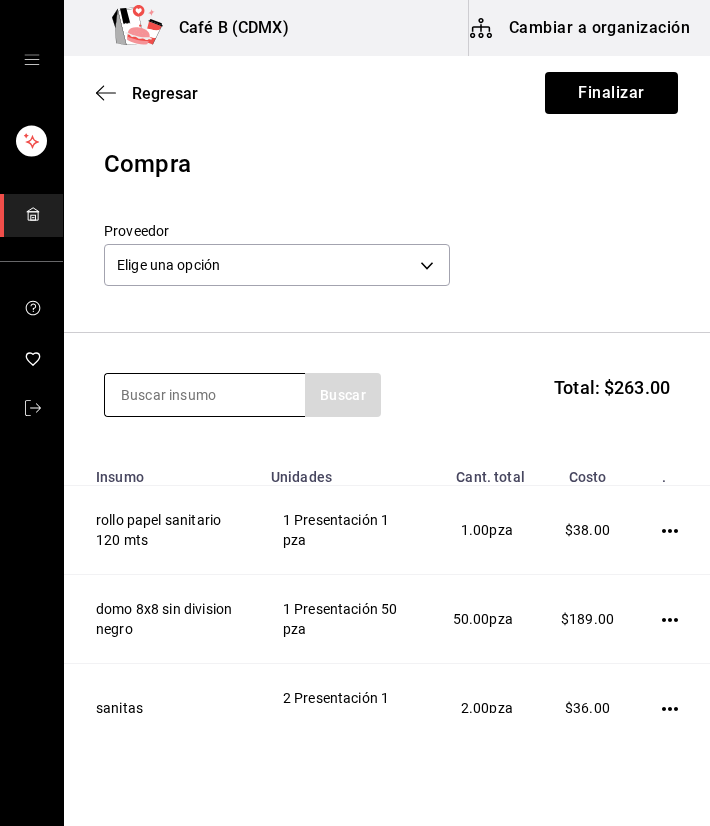 click at bounding box center [205, 395] 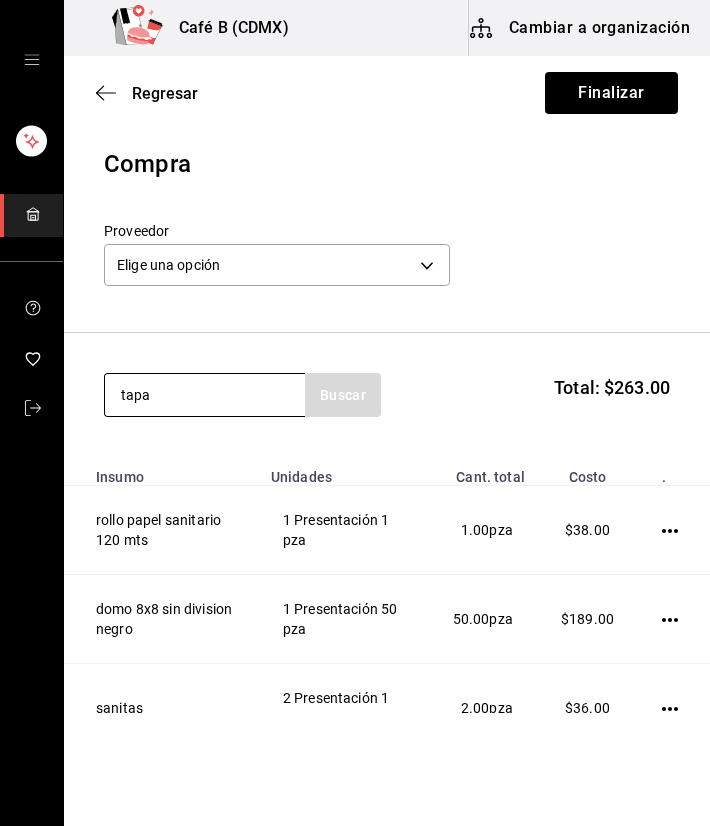 type on "tapa" 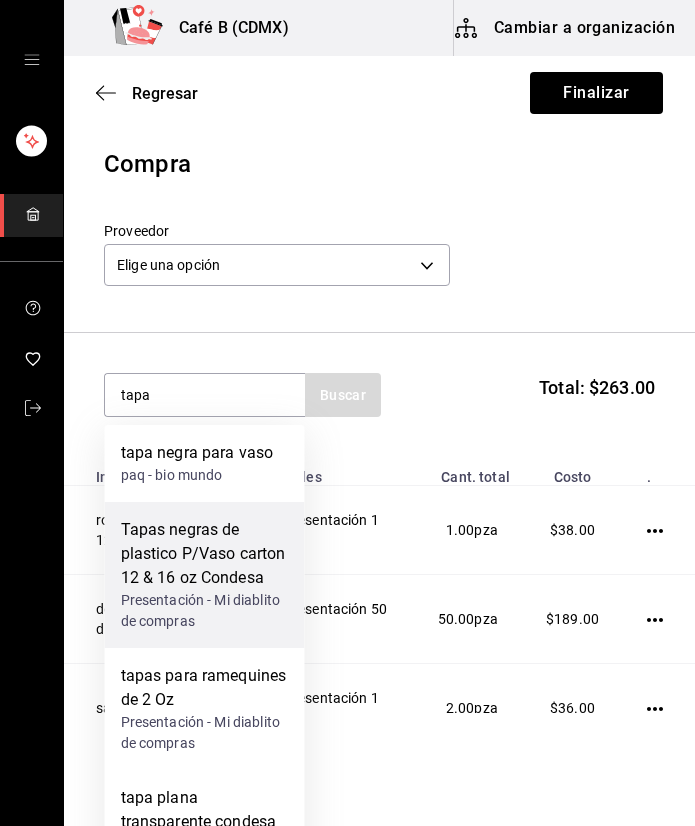 click on "Tapas negras de plastico P/Vaso carton 12 & 16 oz Condesa" at bounding box center (205, 554) 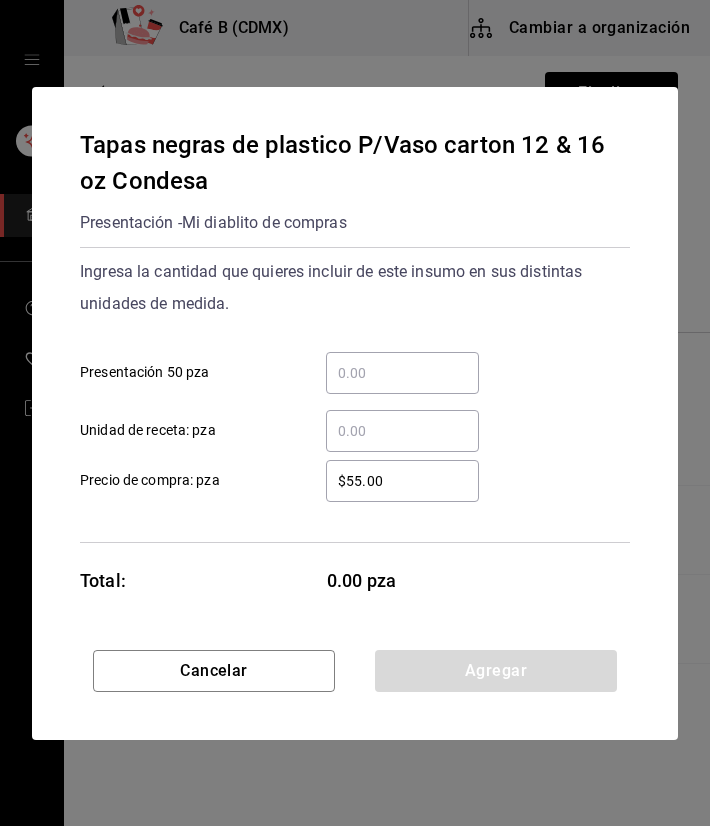 click on "​ Presentación 50 pza" at bounding box center (402, 373) 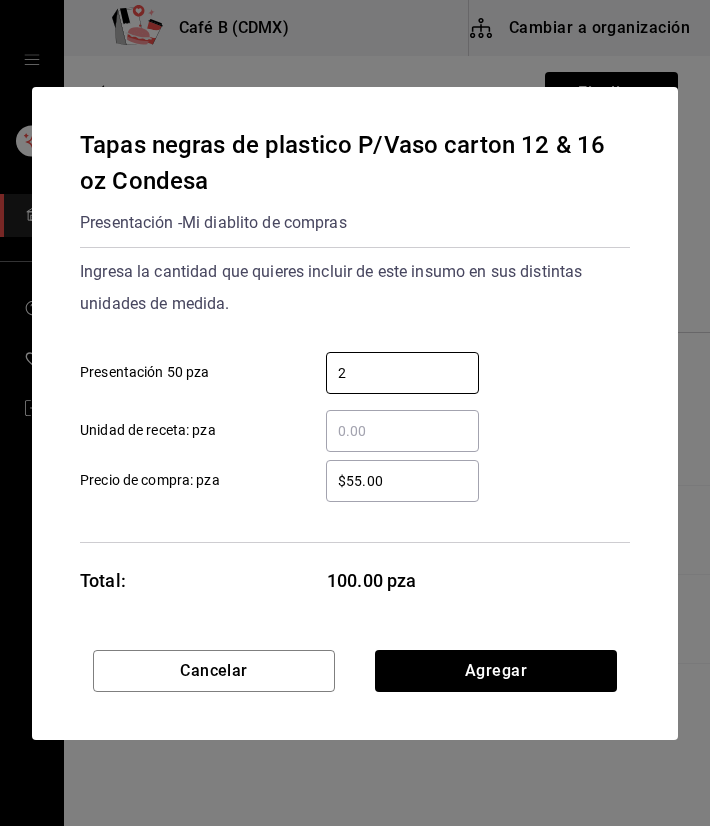 type on "2" 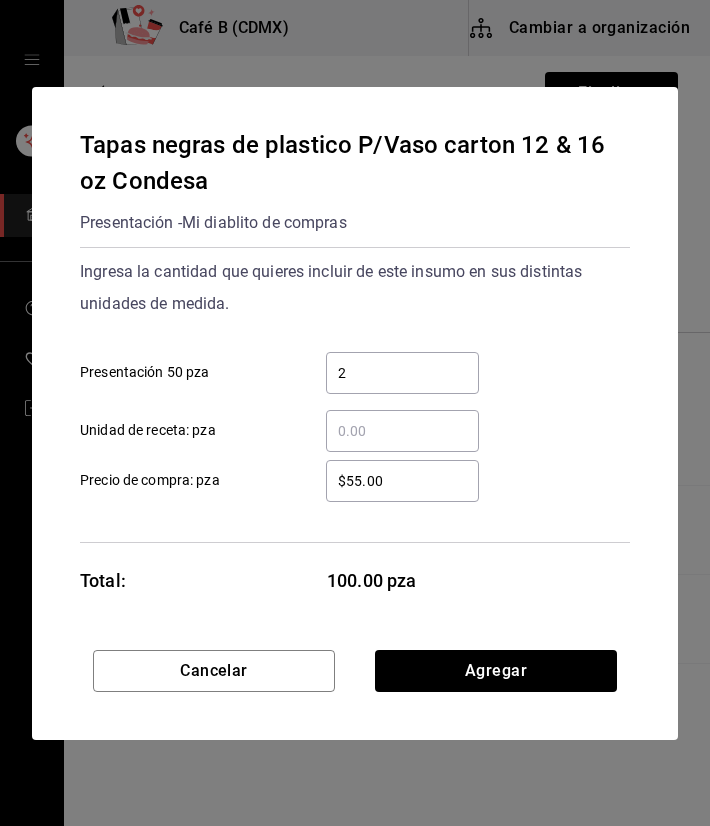 click on "2 ​ Presentación 50 pza" at bounding box center [347, 365] 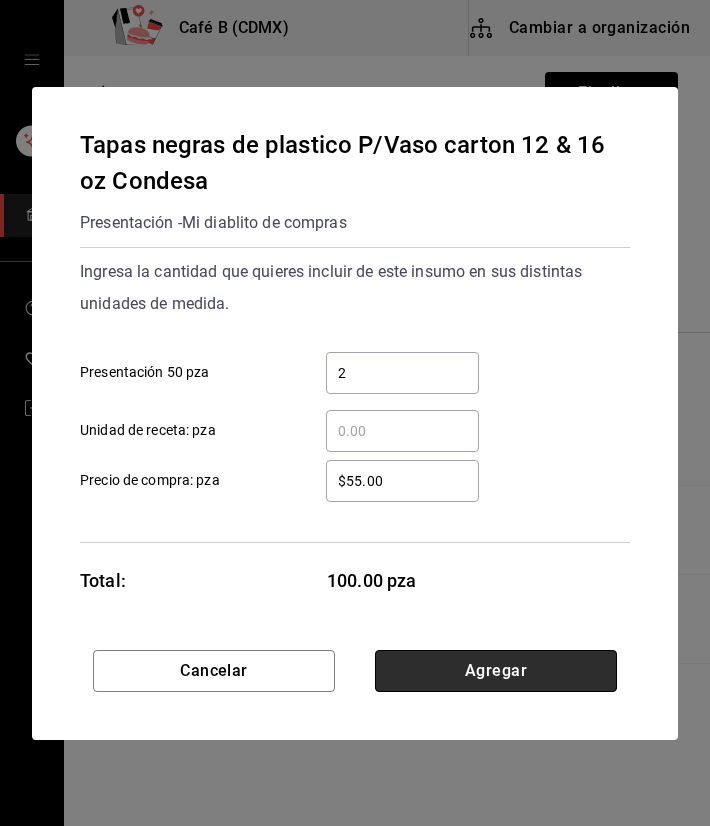 click on "Agregar" at bounding box center [496, 671] 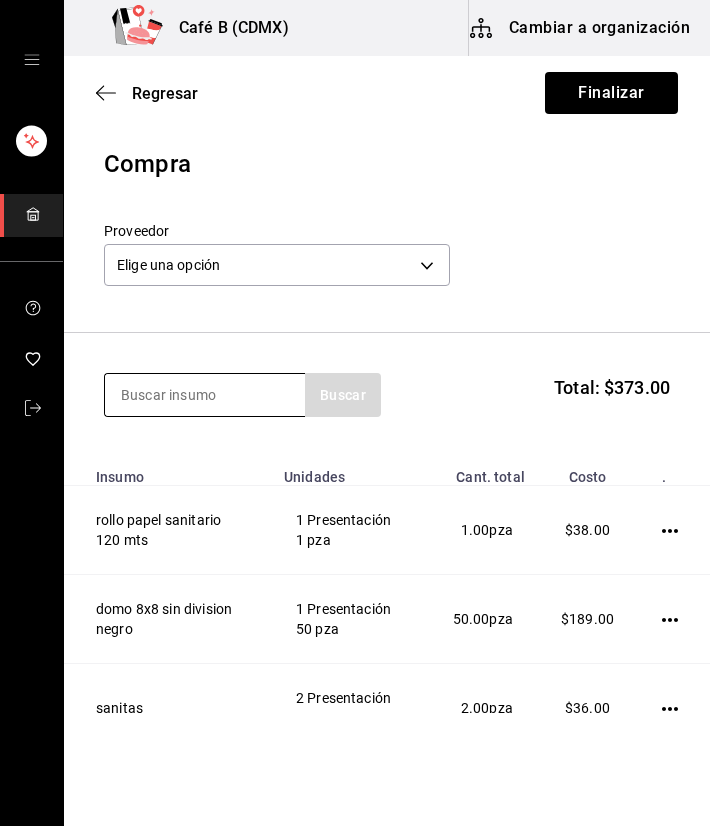 click at bounding box center [205, 395] 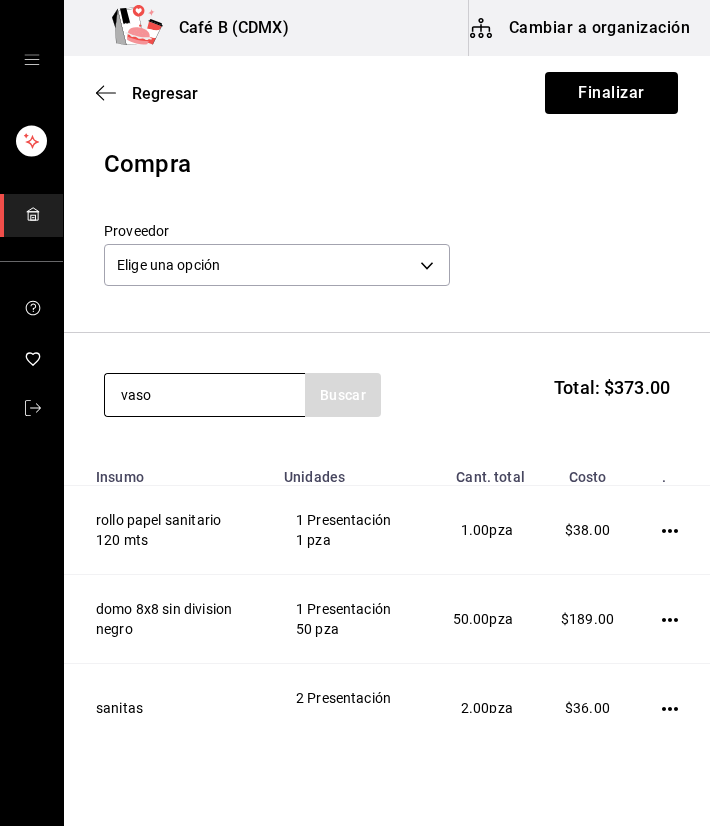 type on "vaso" 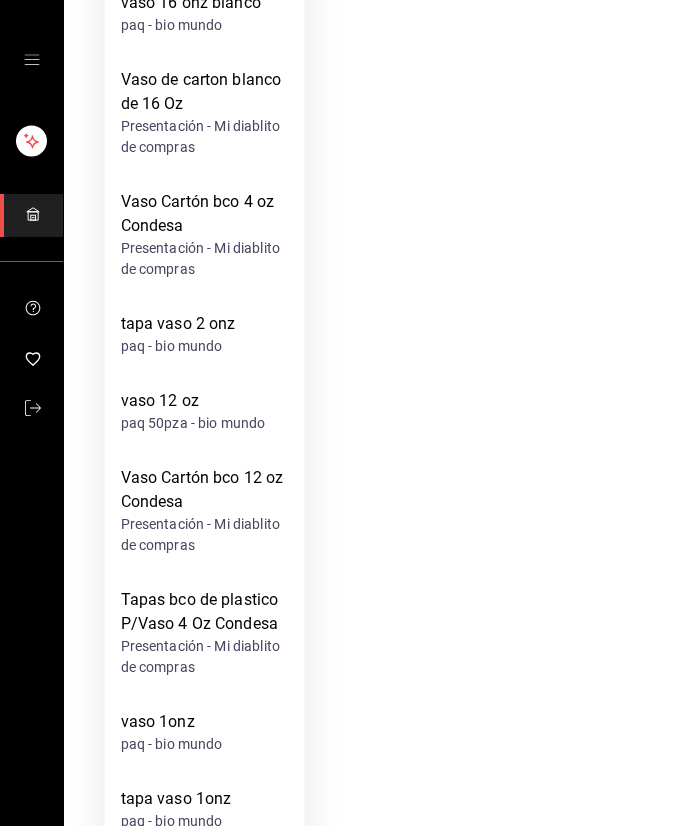 scroll, scrollTop: 1400, scrollLeft: 0, axis: vertical 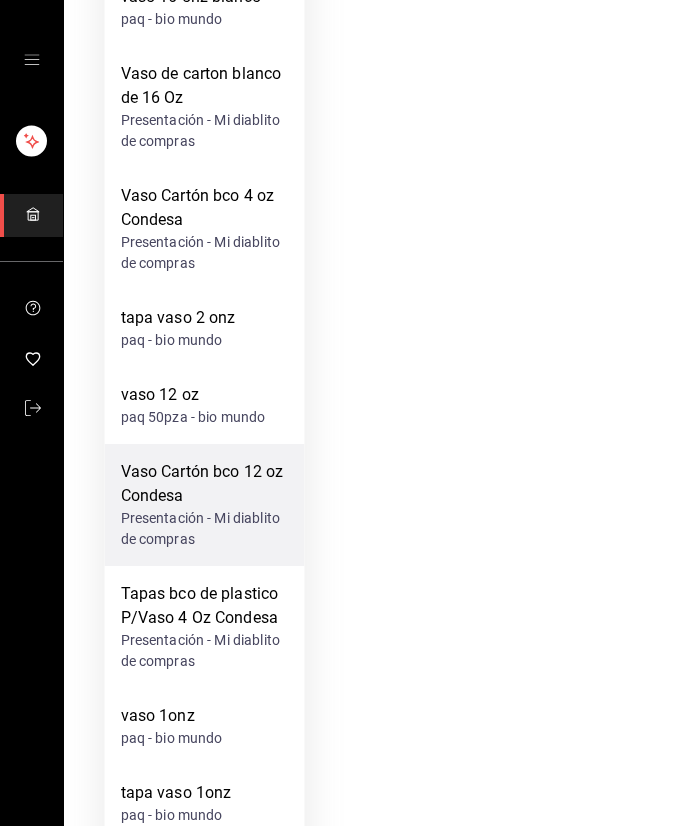 click on "Presentación - Mi diablito de compras" at bounding box center (205, 529) 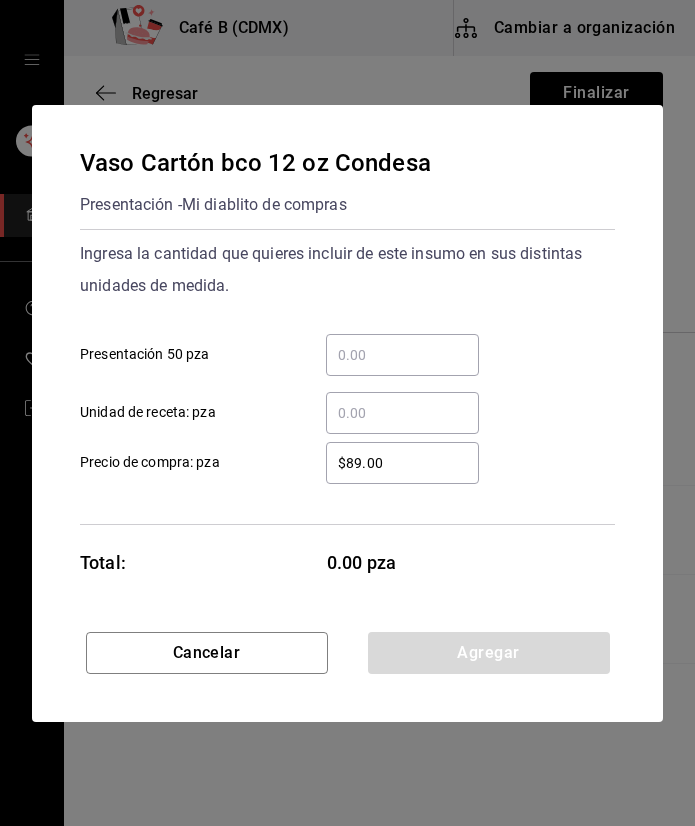 scroll, scrollTop: 0, scrollLeft: 0, axis: both 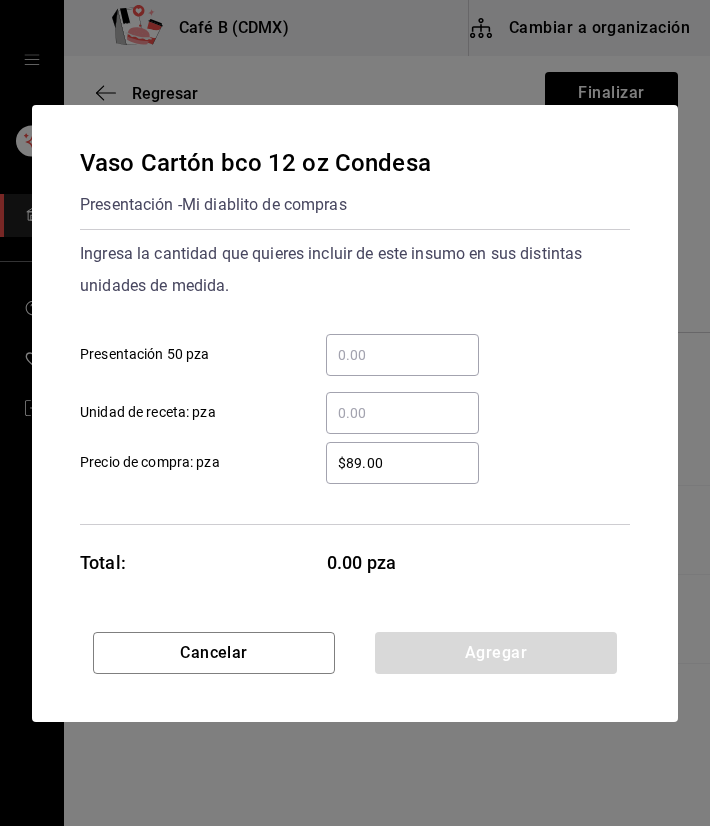 click on "​ Presentación 50 pza" at bounding box center [402, 355] 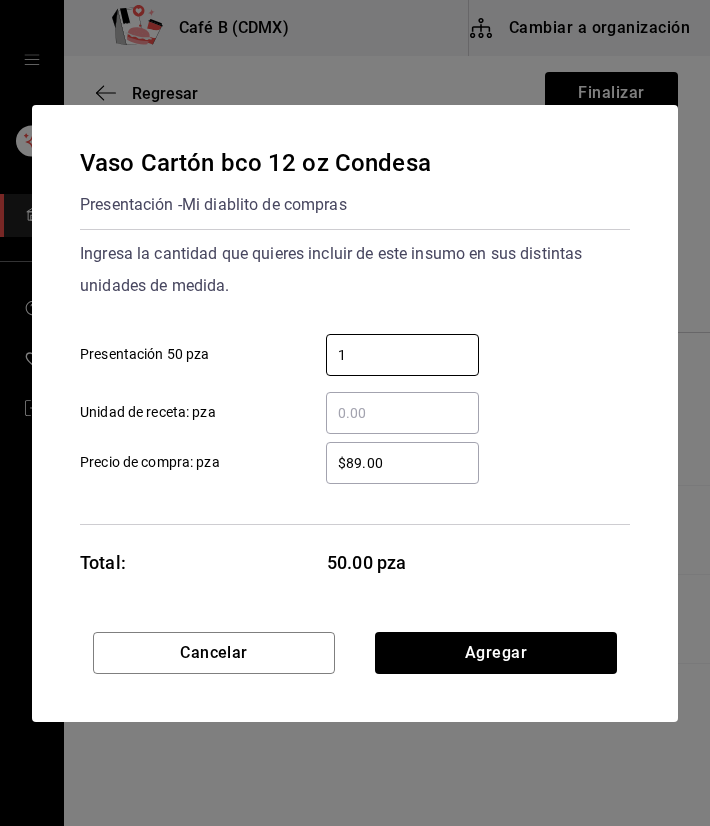 type on "1" 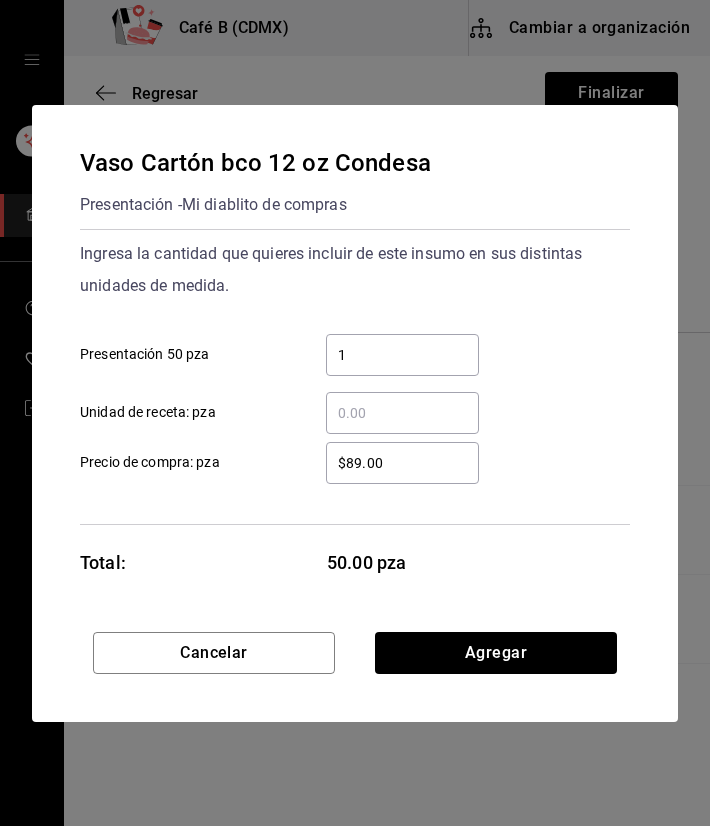 click on "Ingresa la cantidad que quieres incluir de este insumo en sus distintas unidades de medida. 1 ​ Presentación 50 pza ​ Unidad de receta: pza" at bounding box center (355, 336) 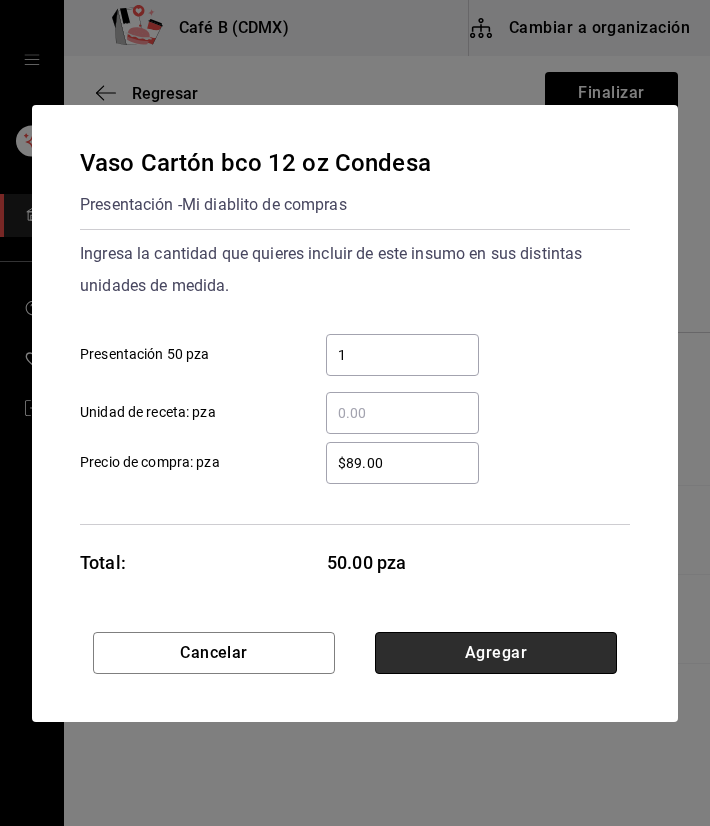 click on "Agregar" at bounding box center (496, 653) 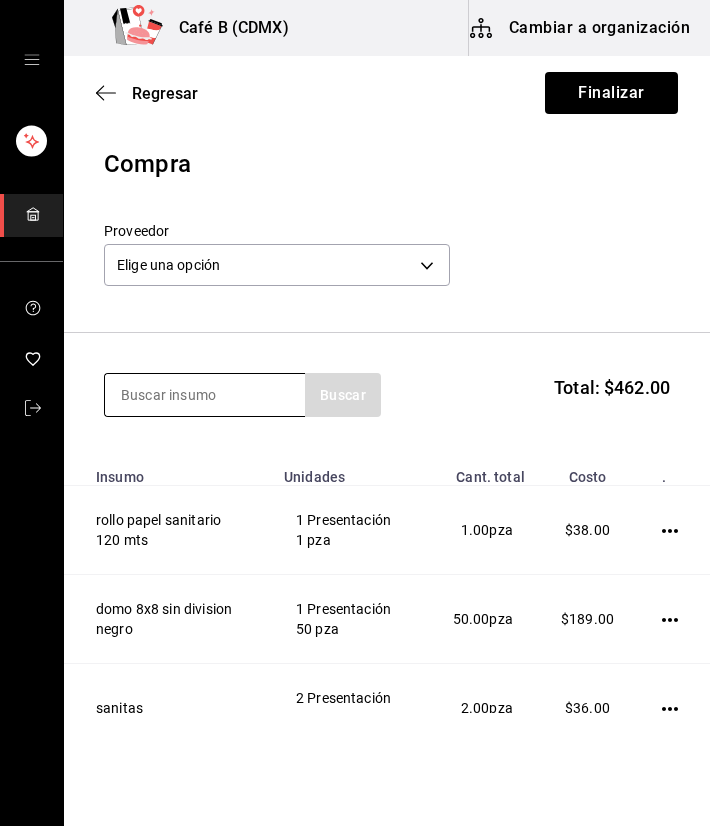 click at bounding box center [205, 395] 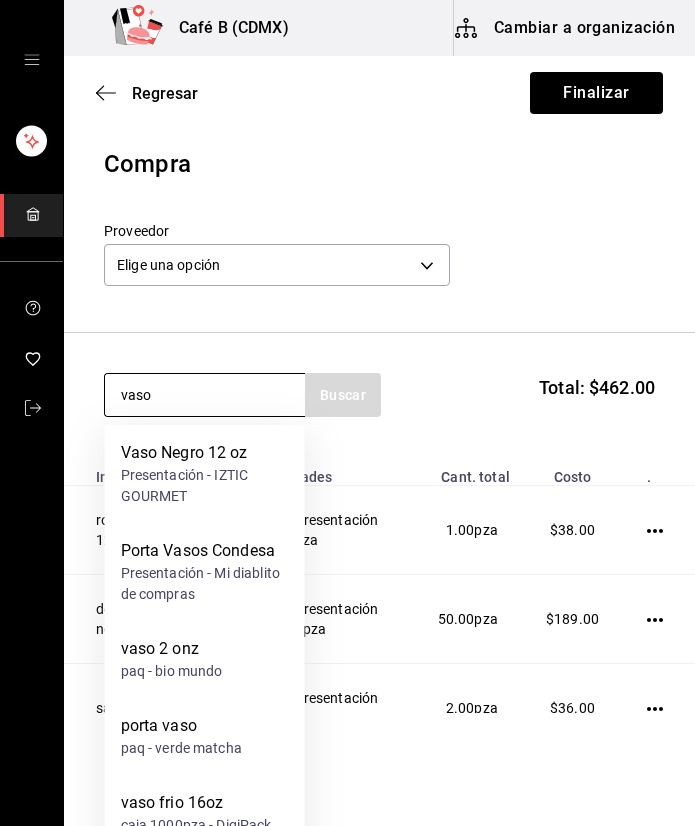 type on "vaso" 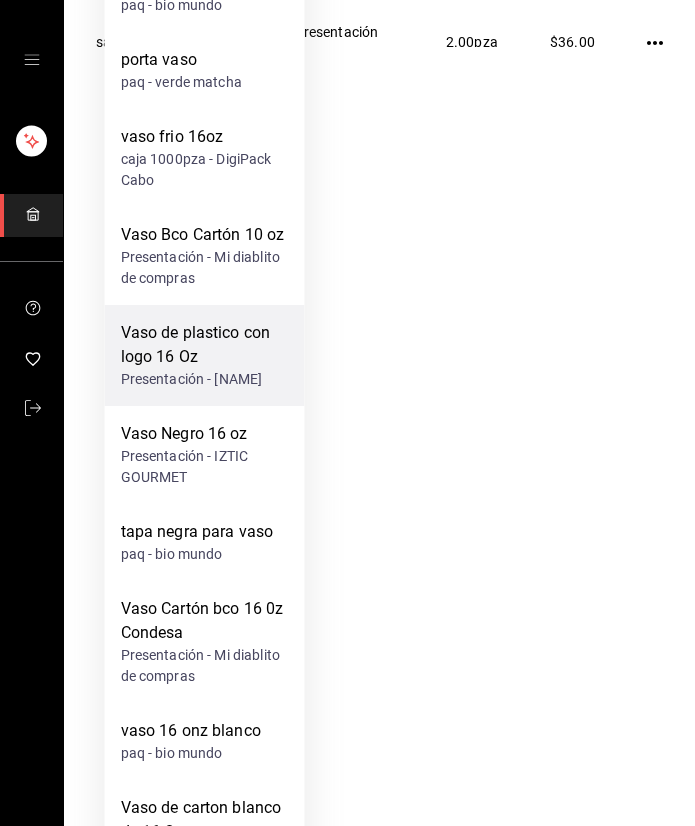scroll, scrollTop: 700, scrollLeft: 0, axis: vertical 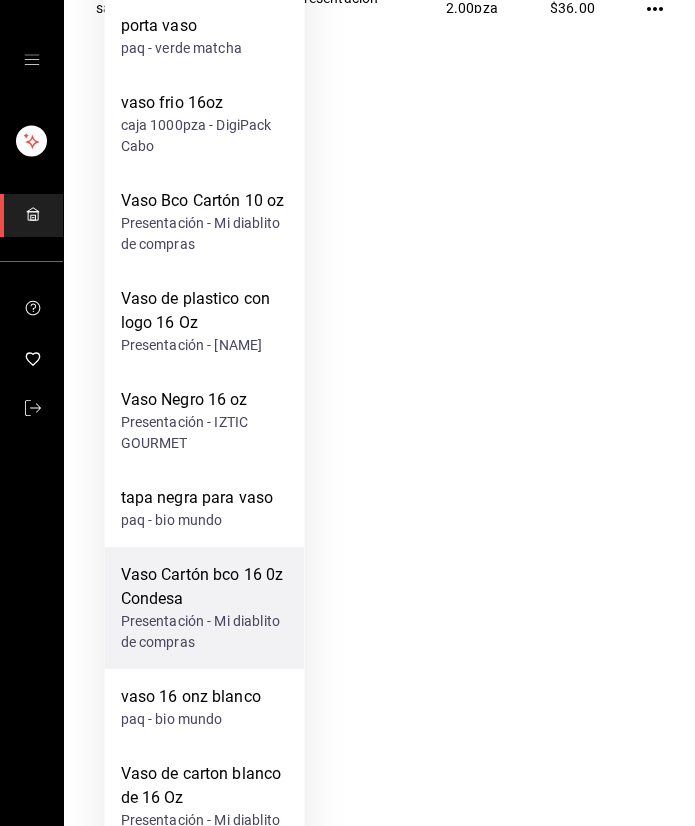 click on "Vaso Cartón bco 16 0z Condesa" at bounding box center [205, 587] 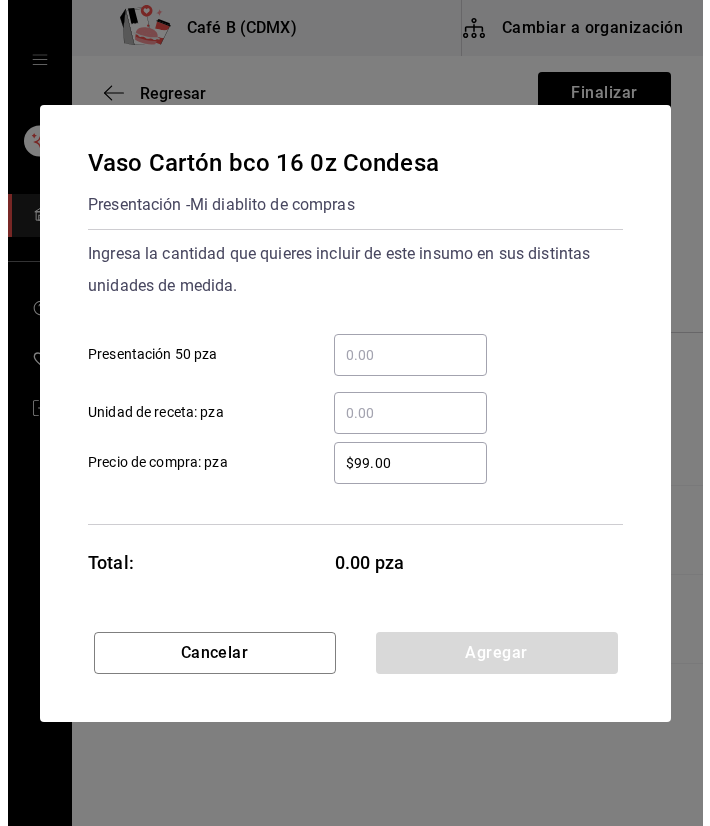 scroll, scrollTop: 0, scrollLeft: 0, axis: both 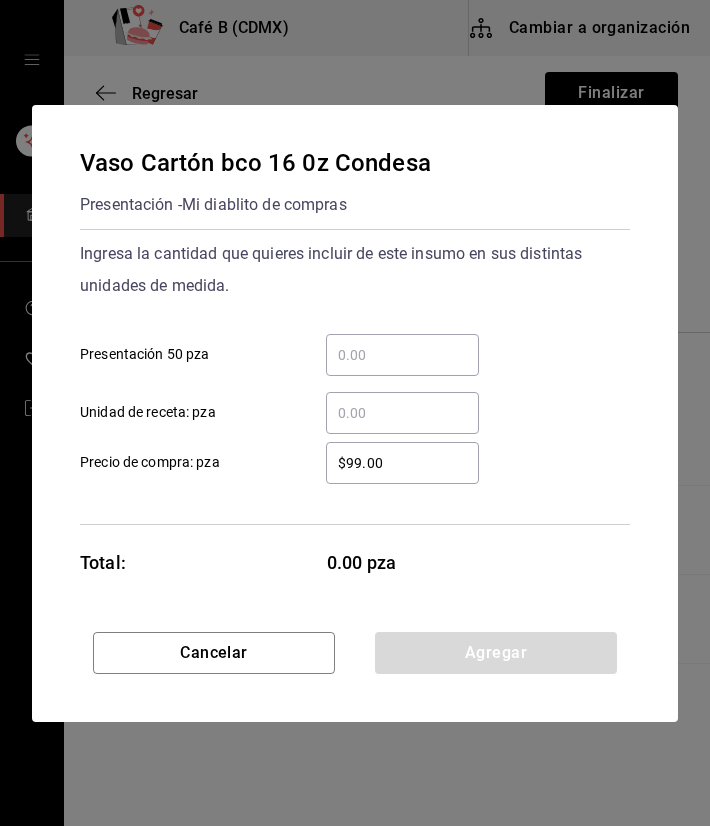 click on "​ Presentación 50 pza" at bounding box center [402, 355] 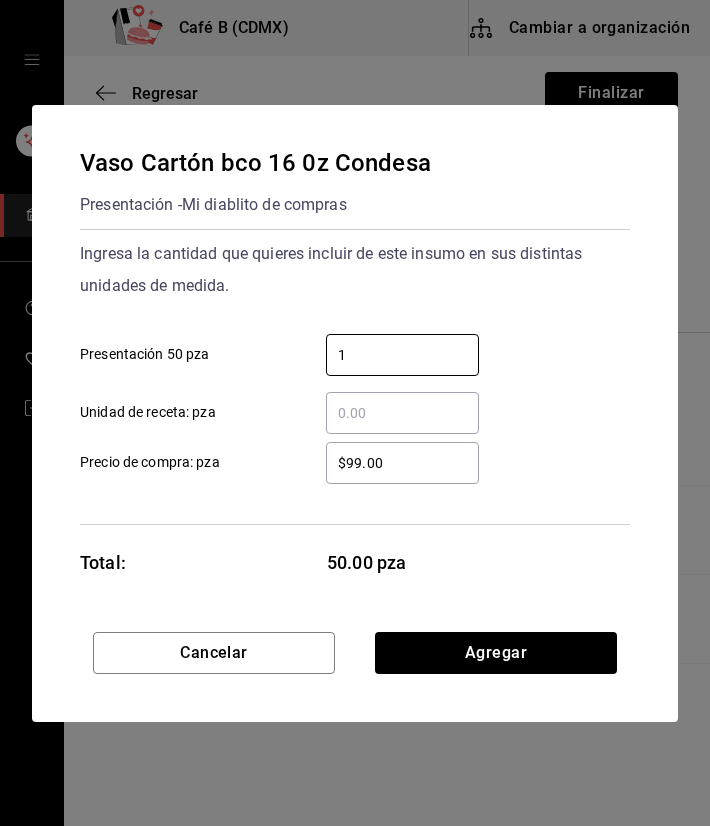 type on "1" 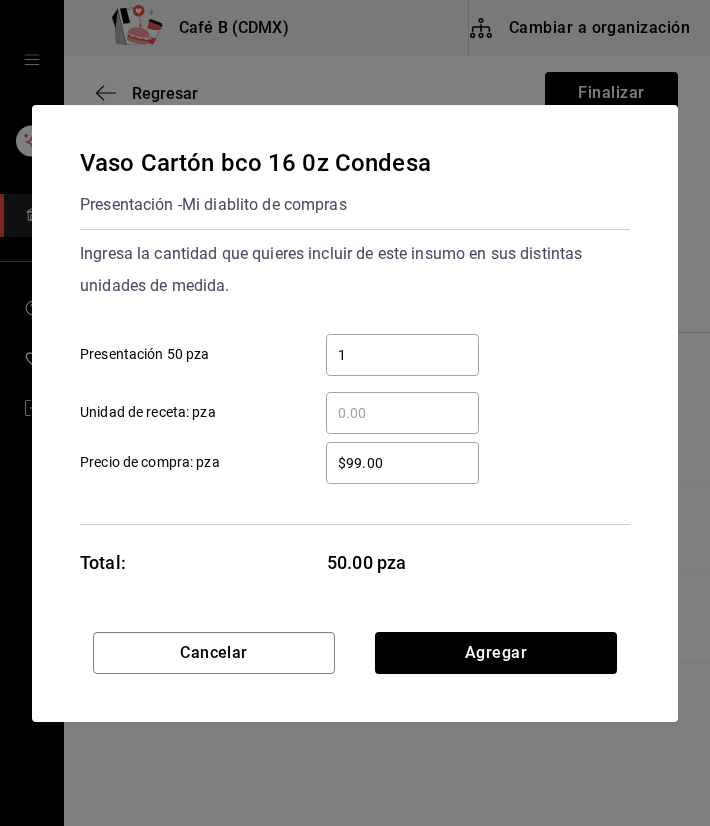 click on "Ingresa la cantidad que quieres incluir de este insumo en sus distintas unidades de medida. 1 ​ Presentación 50 pza ​ Unidad de receta: pza" at bounding box center [355, 336] 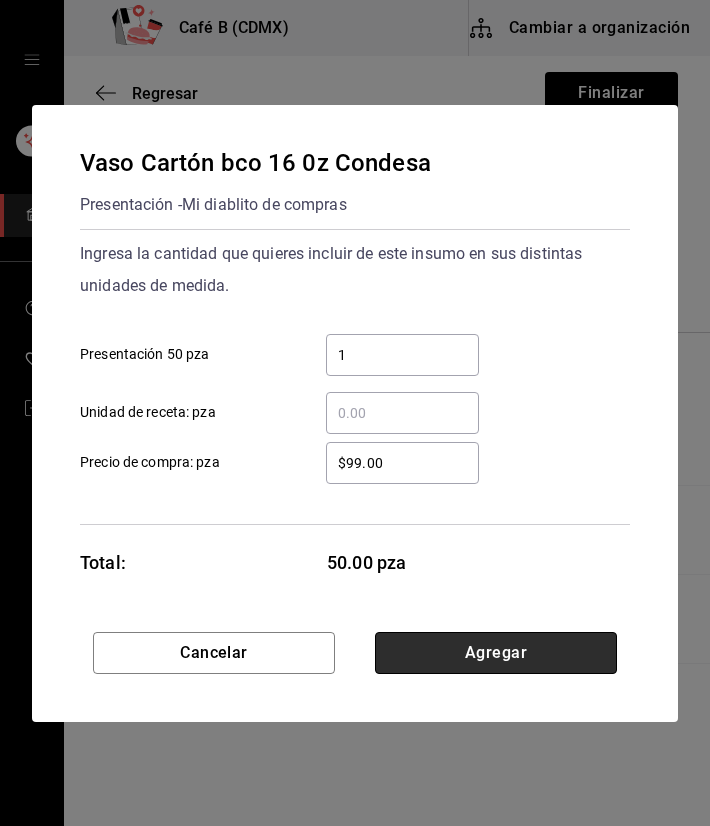 click on "Agregar" at bounding box center [496, 653] 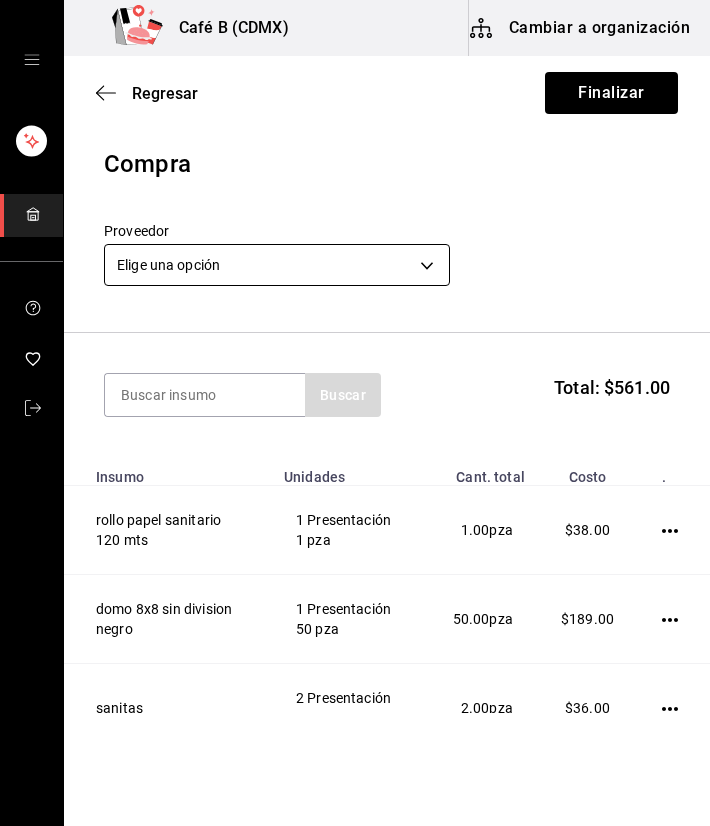 click on "Café B (CDMX) Cambiar a organización Regresar Finalizar Compra Proveedor Elige una opción default Buscar Total: $561.00 Insumo Unidades Cant. total Costo  .  rollo papel sanitario 120 mts 1 Presentación 1 pza 1.00  pza $38.00 domo 8x8 sin division negro 1 Presentación 50 pza 50.00  pza $189.00 sanitas 2 Presentación 1 pza 2.00  pza $36.00 Tapas negras de plastico P/Vaso carton 12 & 16 oz Condesa 2 Presentación 50 pza 100.00  pza $110.00 Vaso Cartón bco 12 oz Condesa 1 Presentación 50 pza 50.00  pza $89.00 Vaso Cartón bco 16 0z Condesa 1 Presentación 50 pza 50.00  pza $99.00 GANA 1 MES GRATIS EN TU SUSCRIPCIÓN AQUÍ ¿Recuerdas cómo empezó tu restaurante?
Hoy puedes ayudar a un colega a tener el mismo cambio que tú viviste.
Recomienda Parrot directamente desde tu Portal Administrador.
Es fácil y rápido.
🎁 Por cada restaurante que se una, ganas 1 mes gratis. Ver video tutorial Ir a video Editar Eliminar Visitar centro de ayuda (81) 2046 6363 soporte@parrotsoftware.io (81) 2046 6363" at bounding box center (355, 356) 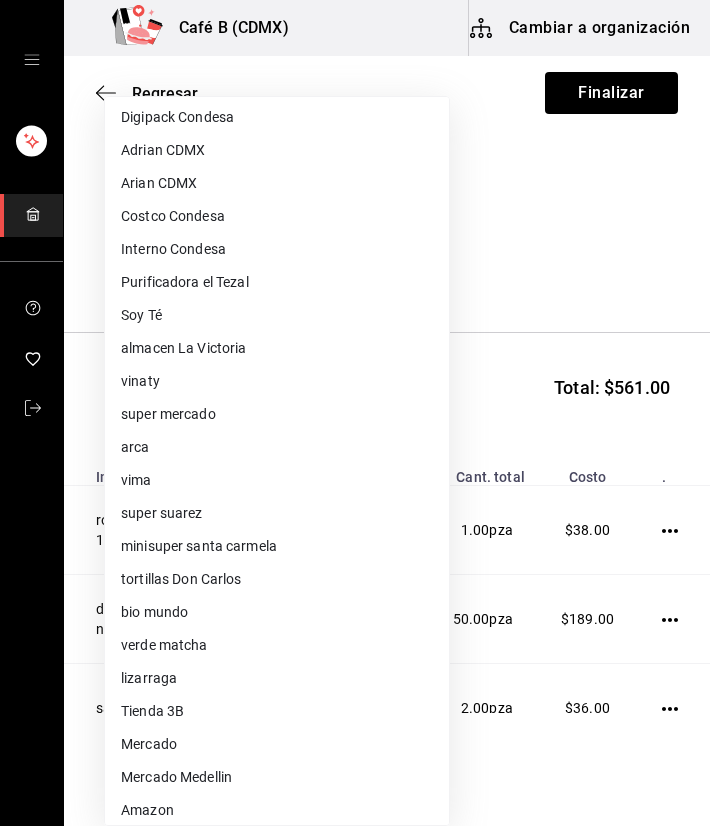 scroll, scrollTop: 971, scrollLeft: 0, axis: vertical 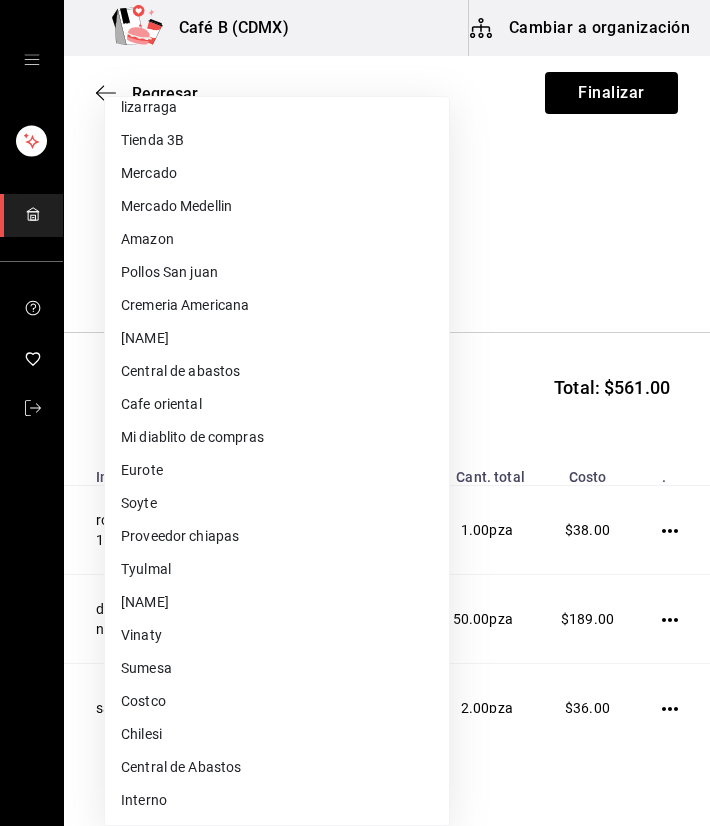 click on "Mi diablito de compras" at bounding box center (277, 437) 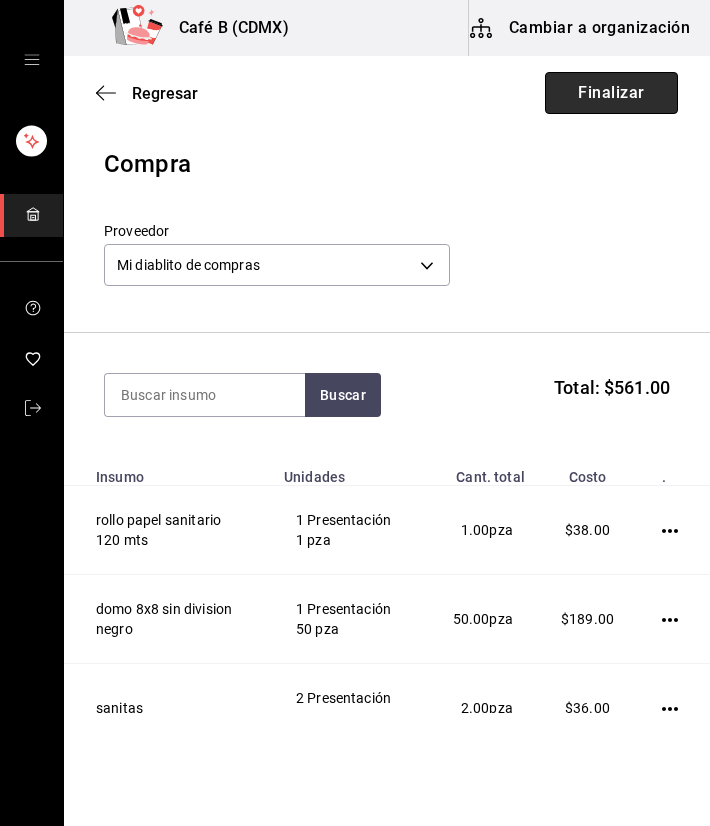 click on "Finalizar" at bounding box center [611, 93] 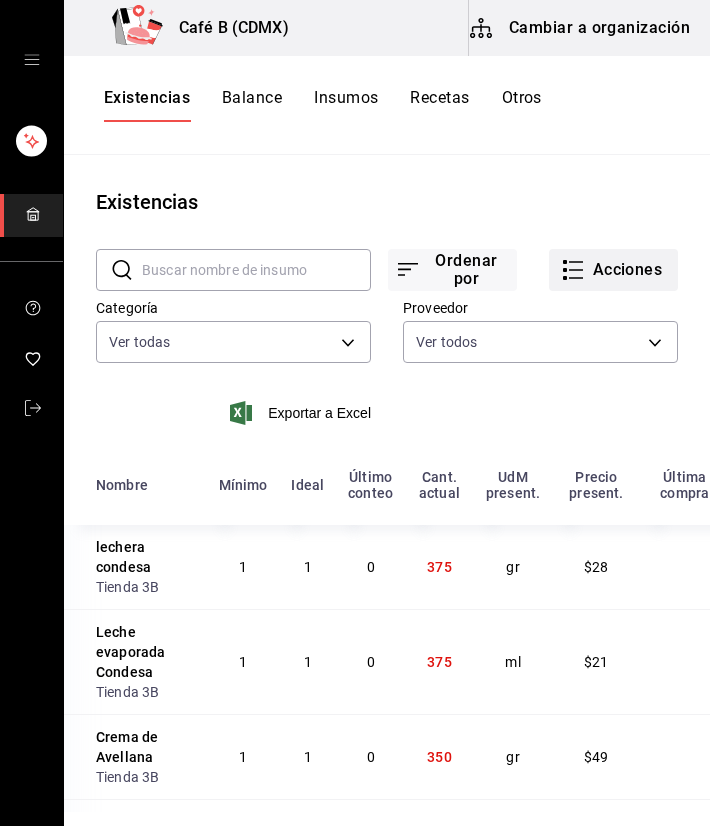 click on "Acciones" at bounding box center (613, 270) 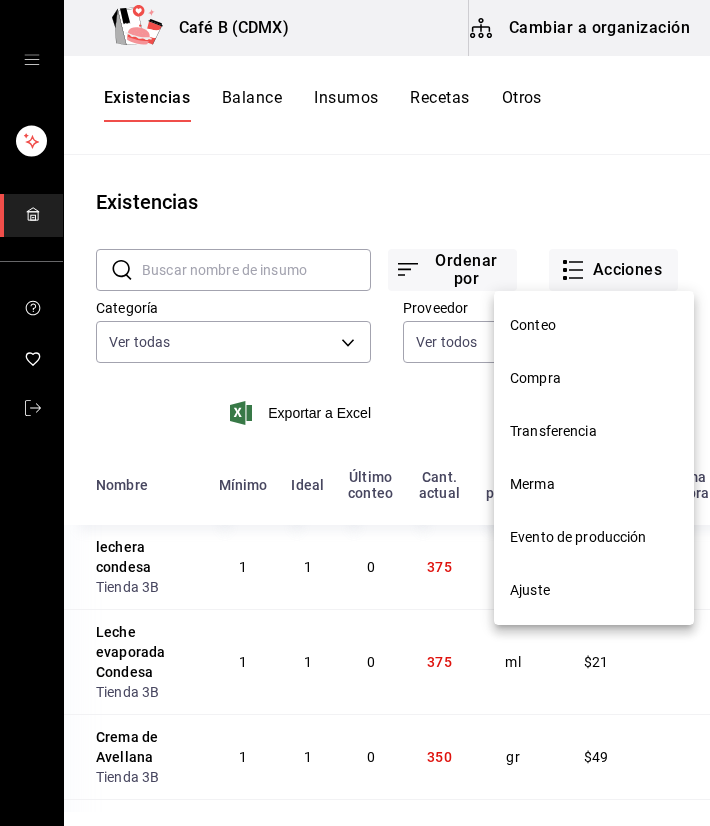 click on "Compra" at bounding box center [594, 378] 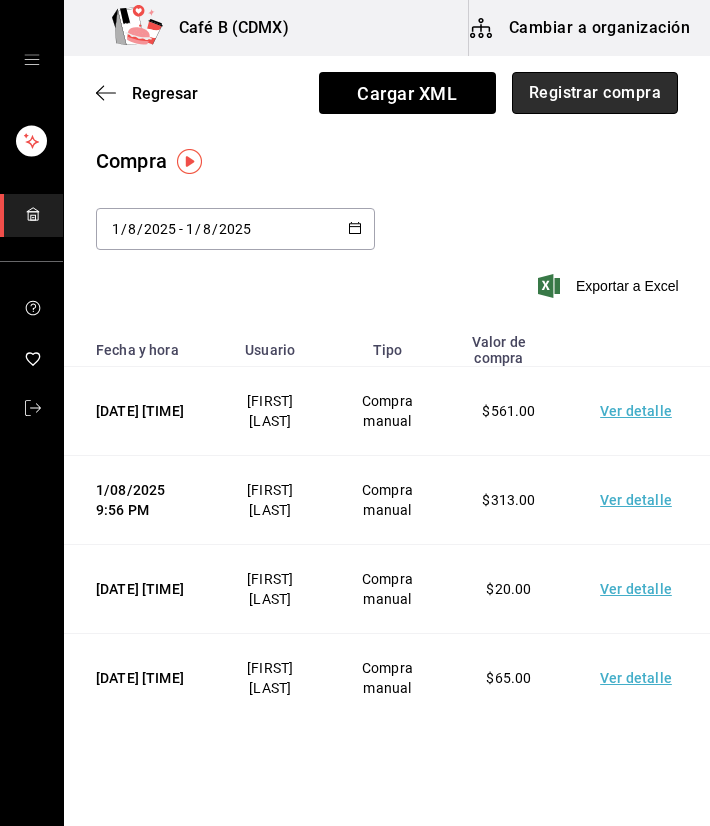 click on "Registrar compra" at bounding box center (595, 93) 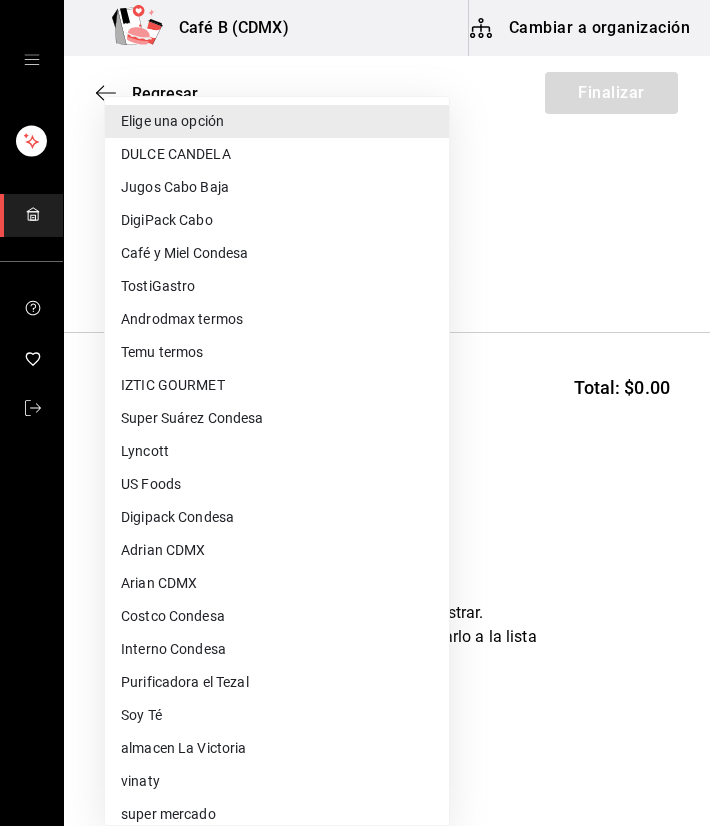 click on "Café B (CDMX) Cambiar a organización Regresar Finalizar Compra Proveedor Elige una opción default Buscar Total: $0.00 No hay insumos a mostrar. Busca un insumo para agregarlo a la lista GANA 1 MES GRATIS EN TU SUSCRIPCIÓN AQUÍ ¿Recuerdas cómo empezó tu restaurante?
Hoy puedes ayudar a un colega a tener el mismo cambio que tú viviste.
Recomienda Parrot directamente desde tu Portal Administrador.
Es fácil y rápido.
🎁 Por cada restaurante que se una, ganas 1 mes gratis. Ver video tutorial Ir a video Editar Eliminar Visitar centro de ayuda (81) 2046 6363 soporte@parrotsoftware.io Visitar centro de ayuda (81) 2046 6363 soporte@parrotsoftware.io Elige una opción DULCE CANDELA Jugos Cabo Baja DigiPack Cabo Café y Miel Condesa TostiGastro Androdmax termos Temu termos IZTIC GOURMET Super Suárez Condesa  Lyncott US Foods Digipack Condesa Adrian CDMX Arian CDMX Costco Condesa Interno Condesa Purificadora el Tezal Soy Té almacen La Victoria vinaty super mercado arca vima super suarez bio mundo Amazon" at bounding box center [355, 356] 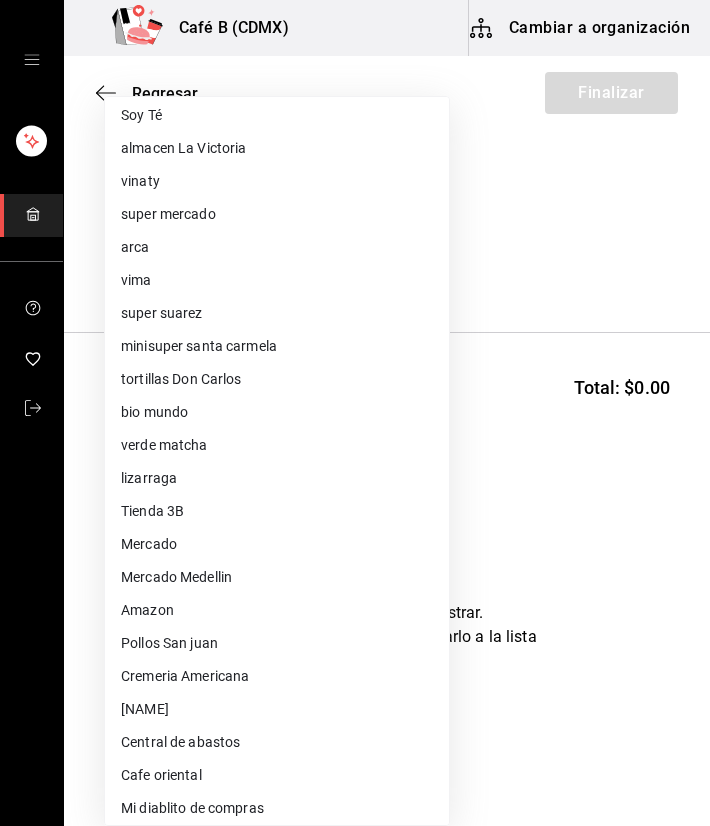 scroll, scrollTop: 700, scrollLeft: 0, axis: vertical 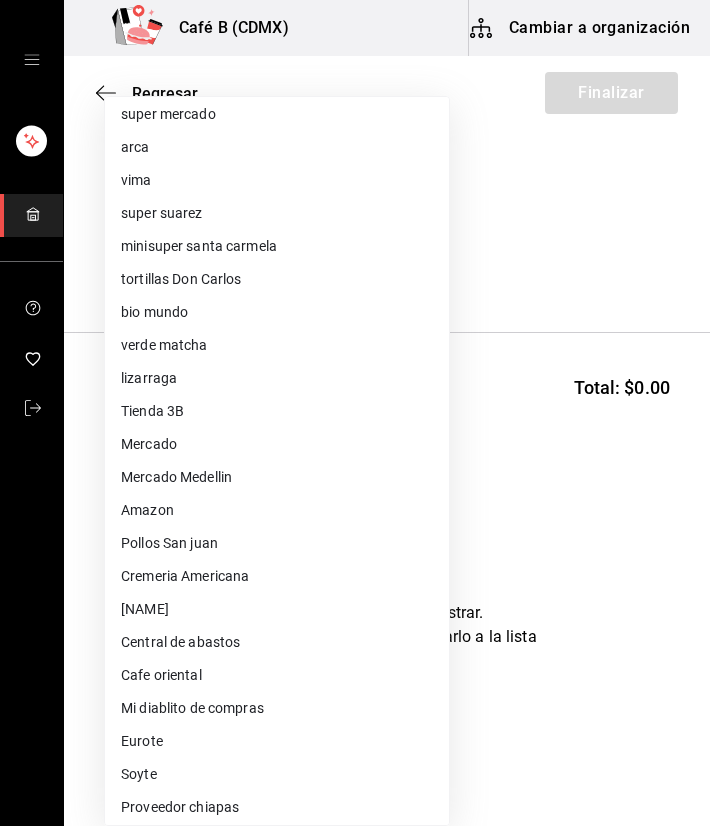 click on "Pollos San juan" at bounding box center (277, 543) 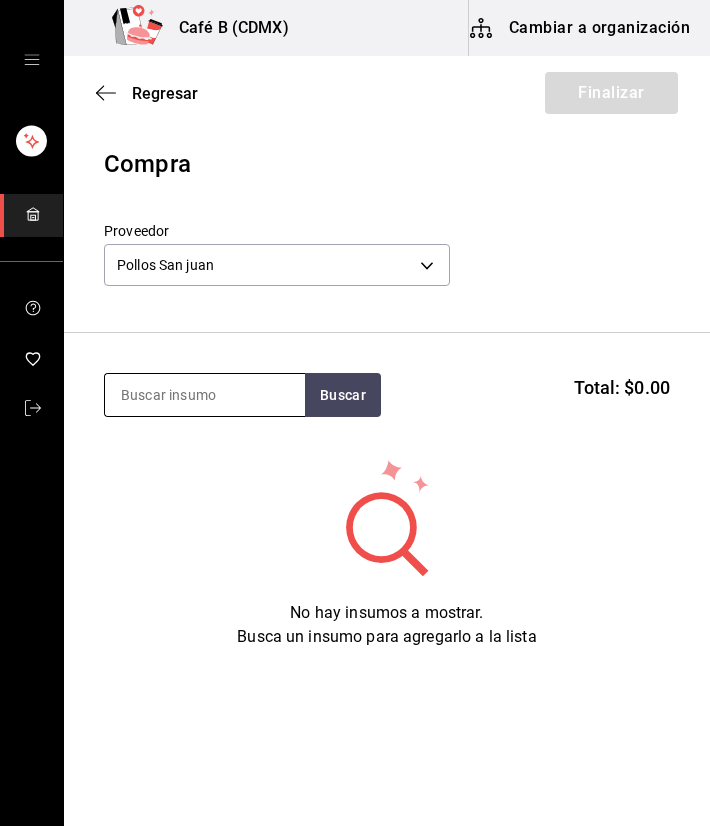 click at bounding box center [205, 395] 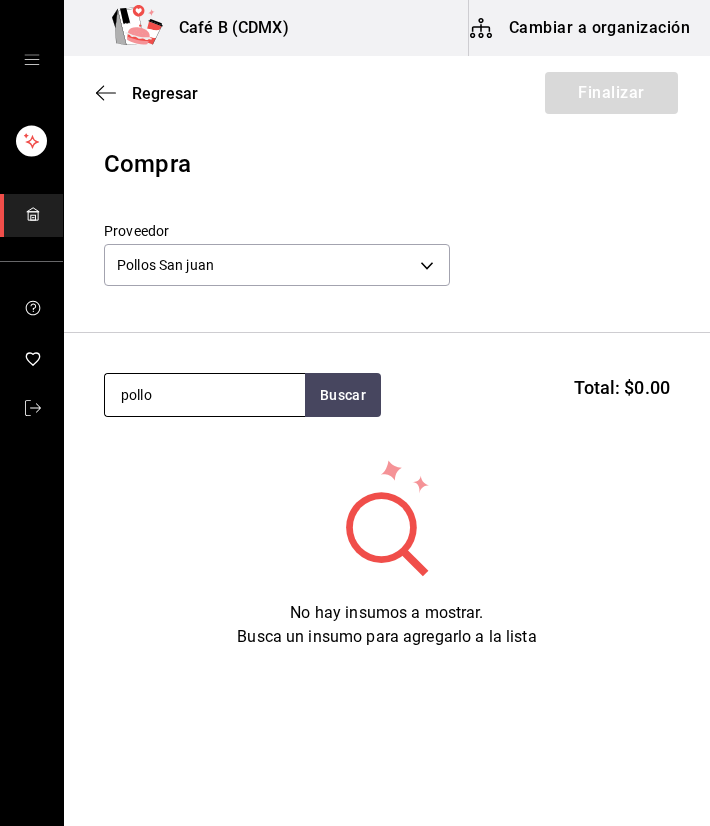 type on "pollo" 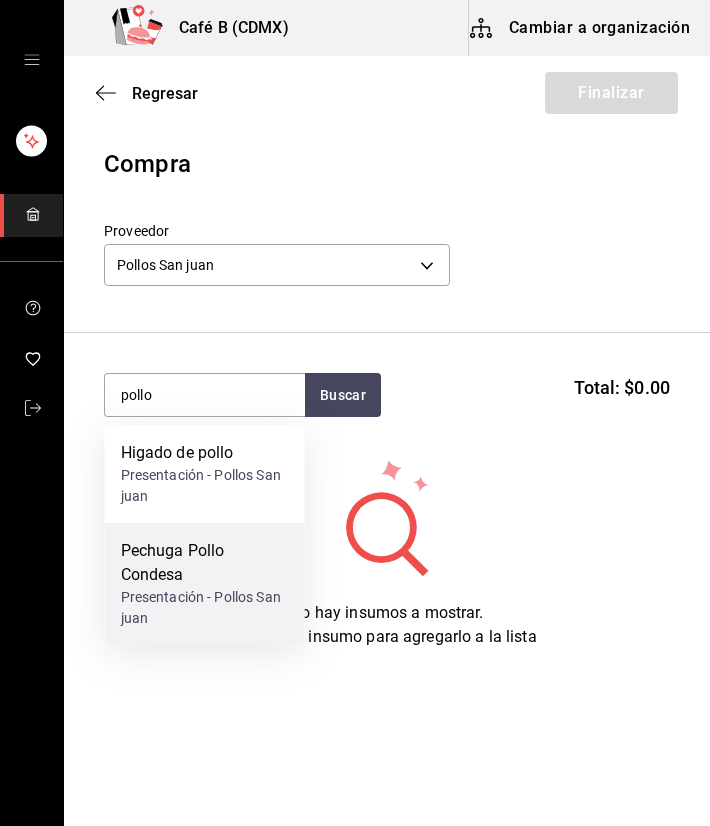 click on "Pechuga  Pollo Condesa" at bounding box center [205, 563] 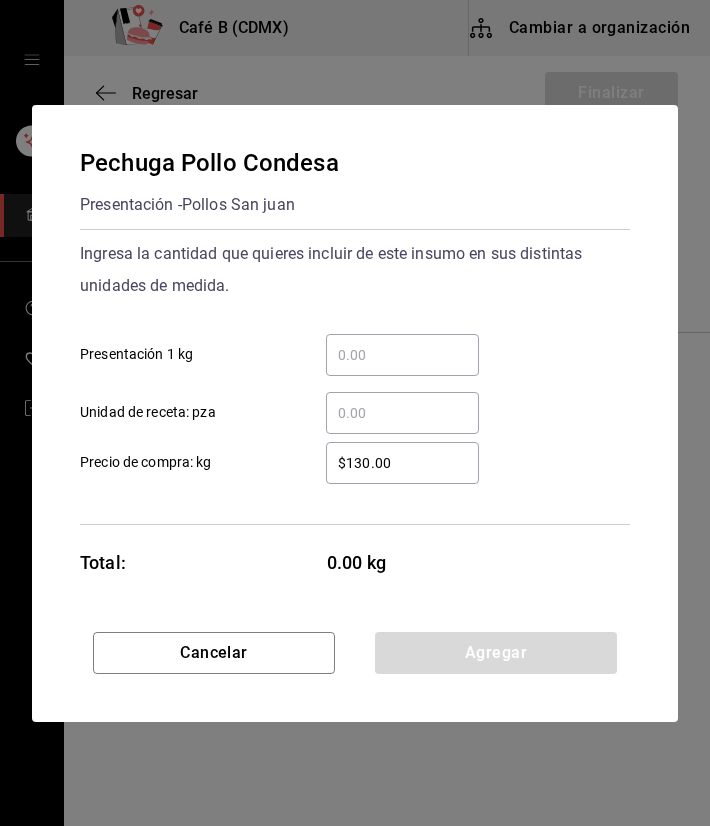 click on "​ Presentación 1 kg" at bounding box center [402, 355] 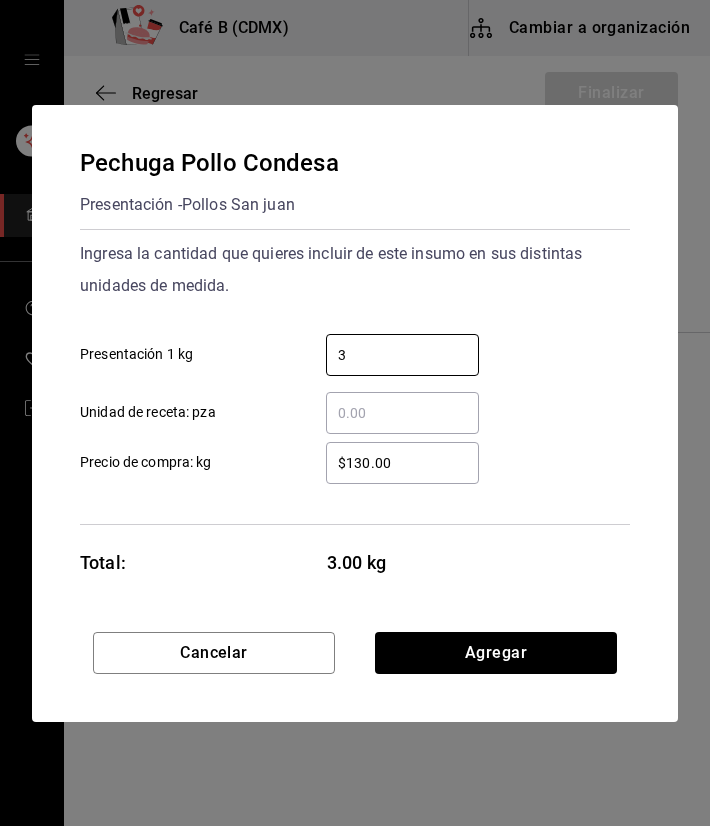 type on "3" 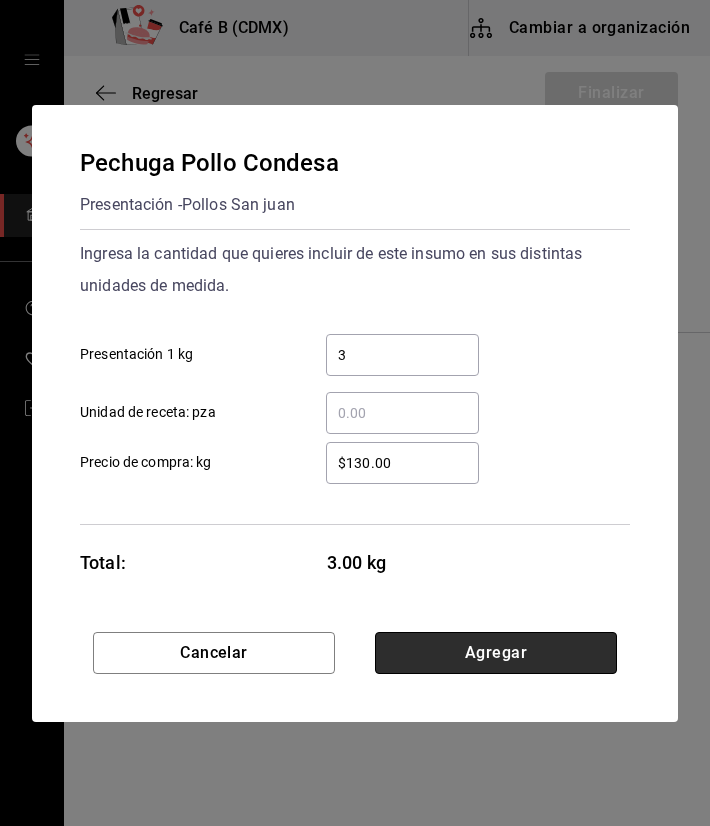 click on "Agregar" at bounding box center [496, 653] 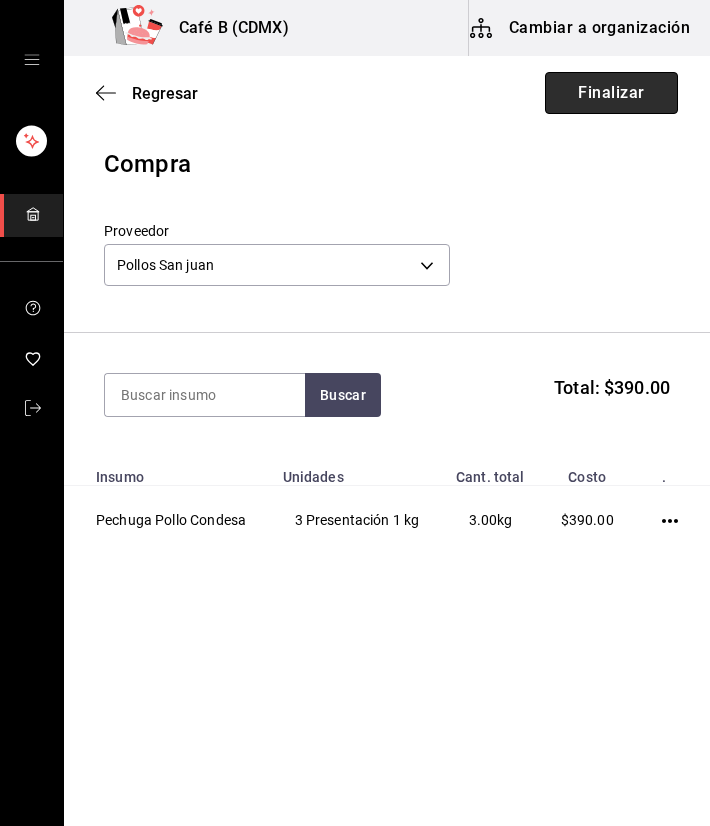 click on "Finalizar" at bounding box center (611, 93) 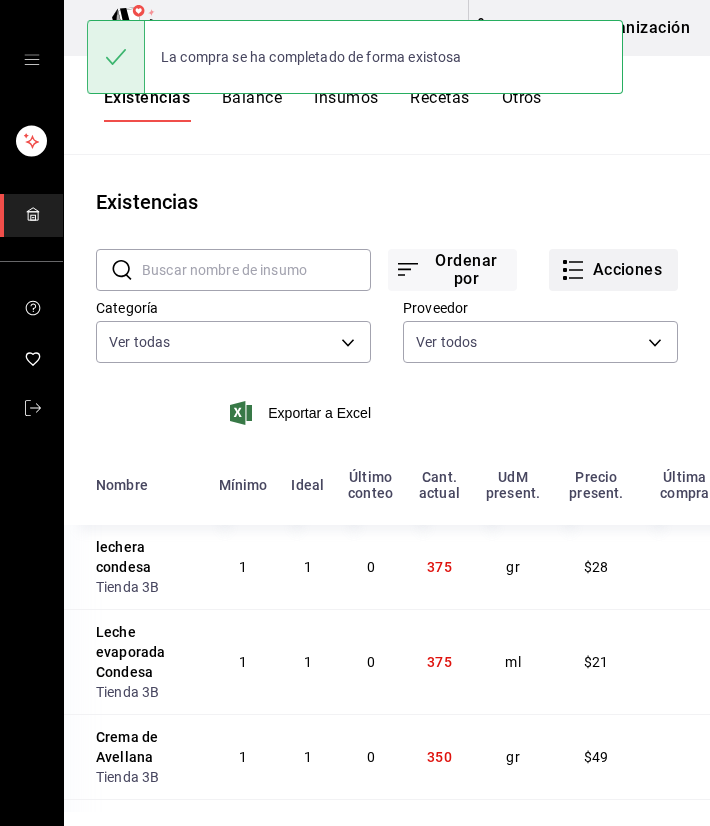 click on "Acciones" at bounding box center (613, 270) 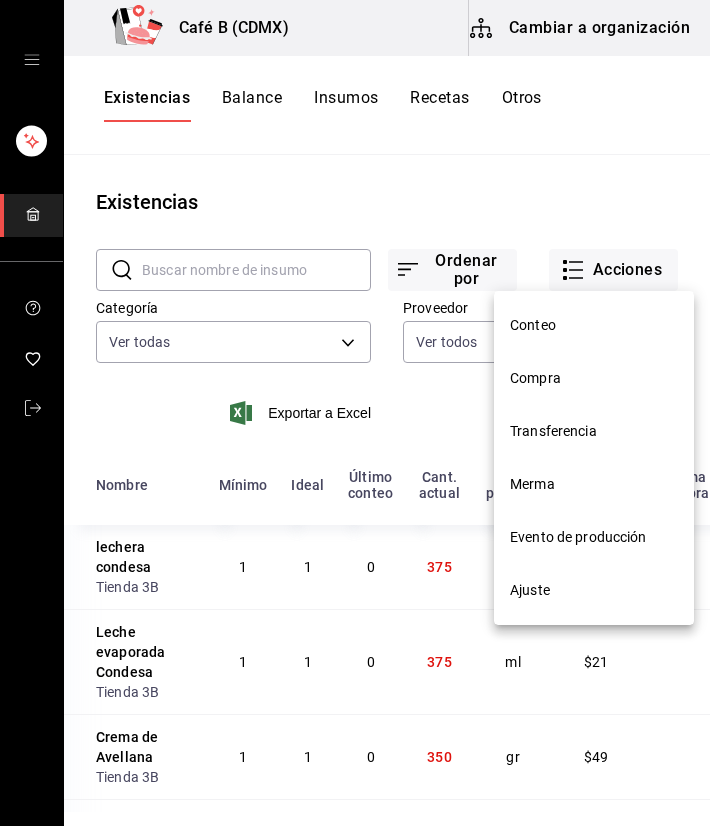 click on "Compra" at bounding box center [594, 378] 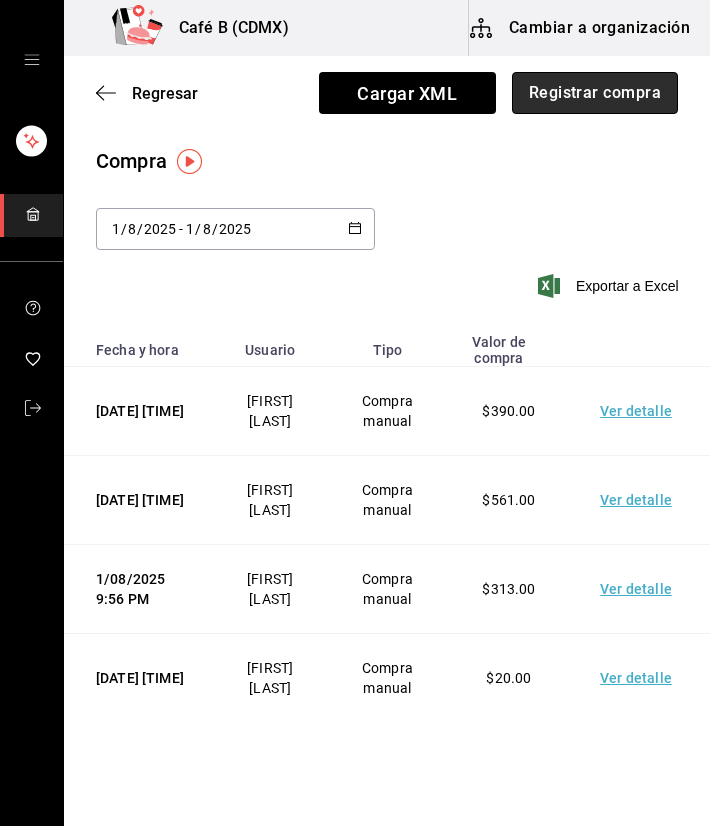 click on "Registrar compra" at bounding box center [595, 93] 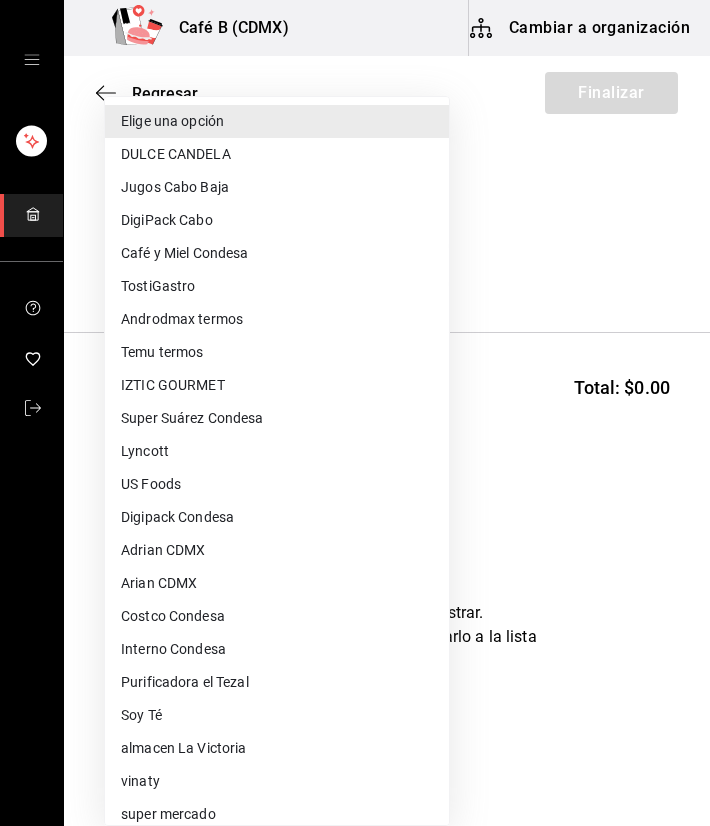 click on "Café B (CDMX) Cambiar a organización Regresar Finalizar Compra Proveedor Elige una opción default Buscar Total: $0.00 No hay insumos a mostrar. Busca un insumo para agregarlo a la lista GANA 1 MES GRATIS EN TU SUSCRIPCIÓN AQUÍ ¿Recuerdas cómo empezó tu restaurante?
Hoy puedes ayudar a un colega a tener el mismo cambio que tú viviste.
Recomienda Parrot directamente desde tu Portal Administrador.
Es fácil y rápido.
🎁 Por cada restaurante que se una, ganas 1 mes gratis. Ver video tutorial Ir a video Editar Eliminar Visitar centro de ayuda (81) 2046 6363 soporte@parrotsoftware.io Visitar centro de ayuda (81) 2046 6363 soporte@parrotsoftware.io Elige una opción DULCE CANDELA Jugos Cabo Baja DigiPack Cabo Café y Miel Condesa TostiGastro Androdmax termos Temu termos IZTIC GOURMET Super Suárez Condesa  Lyncott US Foods Digipack Condesa Adrian CDMX Arian CDMX Costco Condesa Interno Condesa Purificadora el Tezal Soy Té almacen La Victoria vinaty super mercado arca vima super suarez bio mundo Amazon" at bounding box center [355, 356] 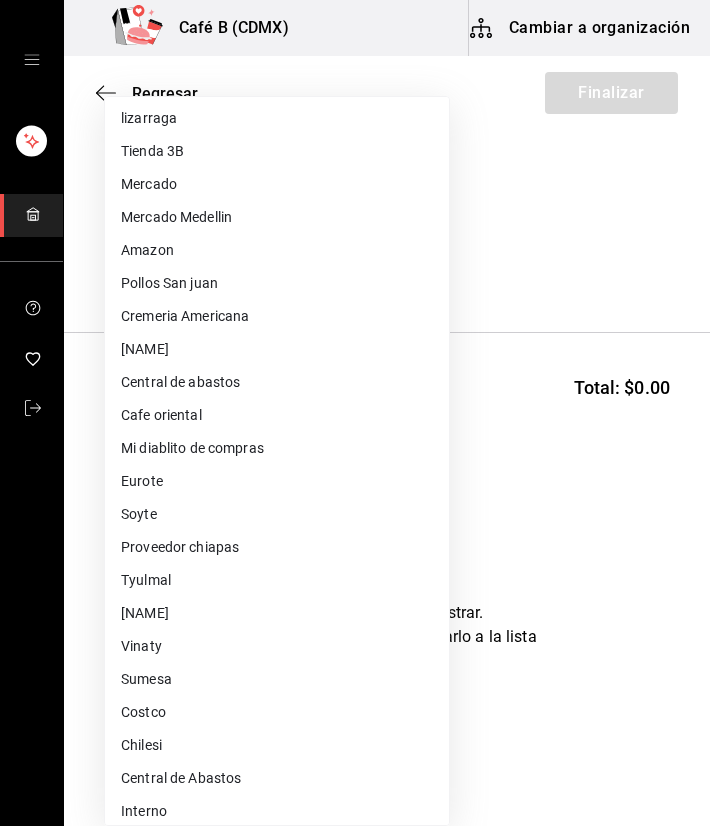 scroll, scrollTop: 971, scrollLeft: 0, axis: vertical 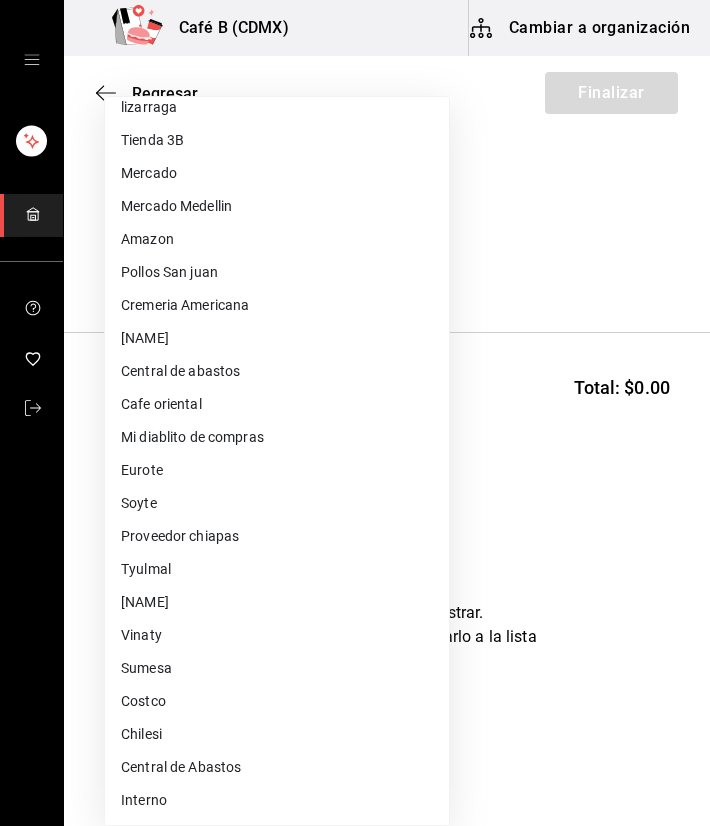 click on "Cremeria Americana" at bounding box center [277, 305] 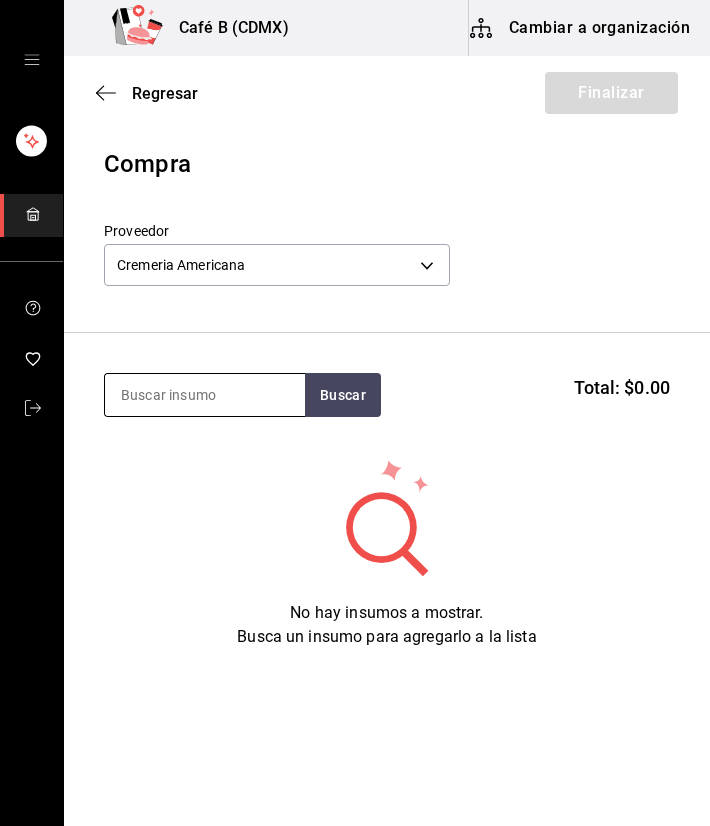 click at bounding box center [205, 395] 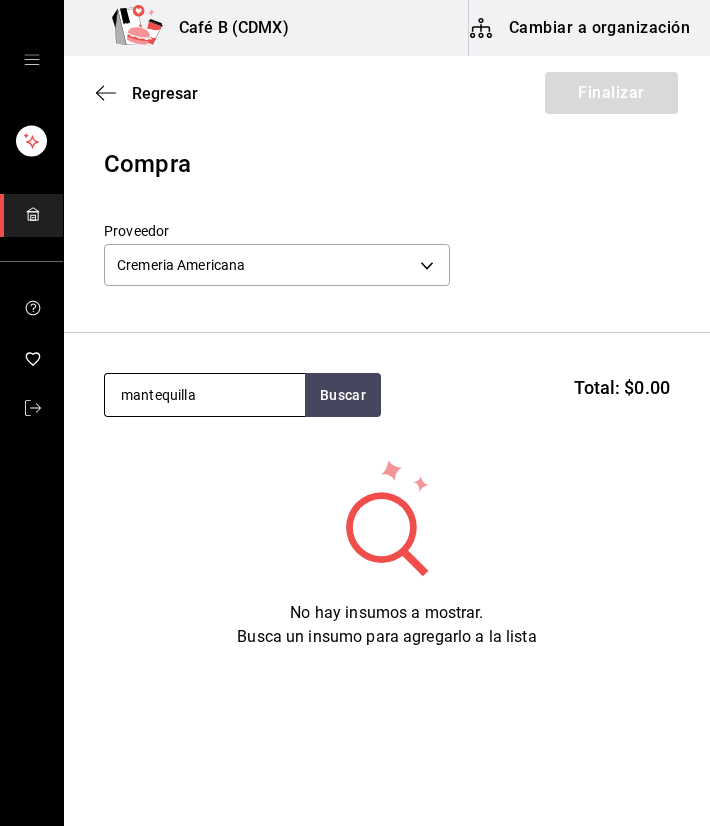 type on "mantequilla" 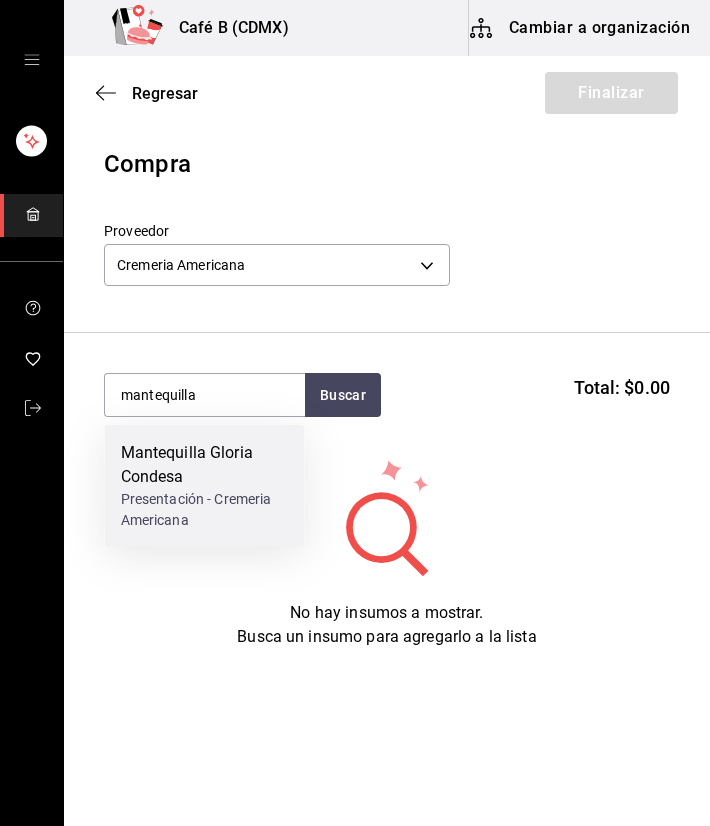 click on "Mantequilla Gloria Condesa" at bounding box center (205, 465) 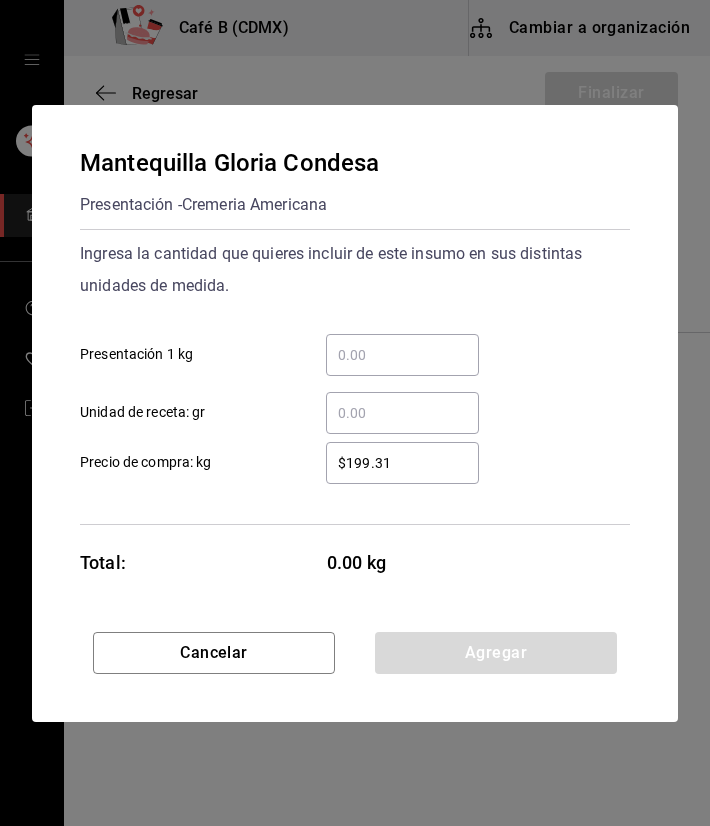 click on "​" at bounding box center (402, 355) 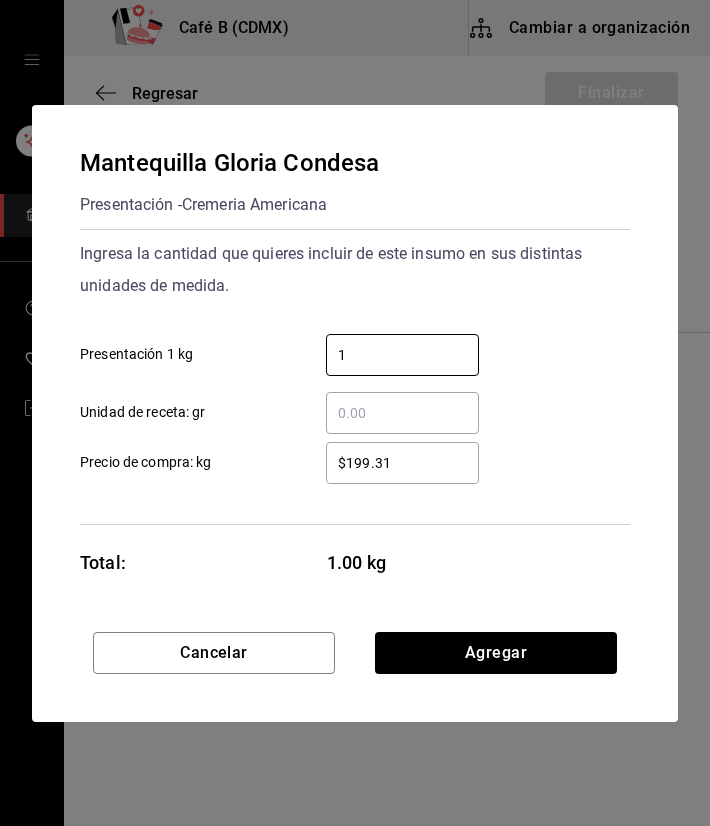 type on "1" 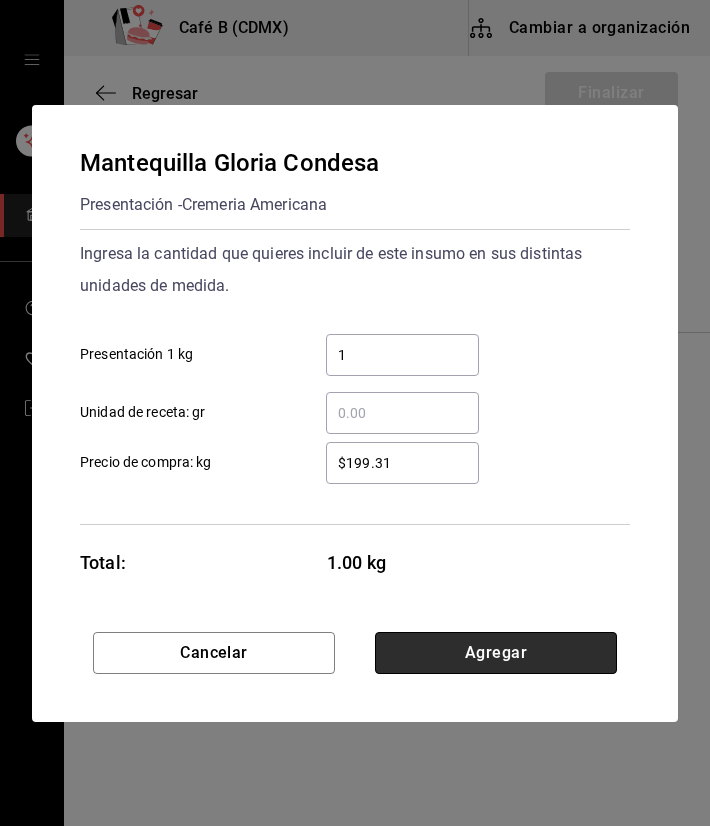 click on "Agregar" at bounding box center [496, 653] 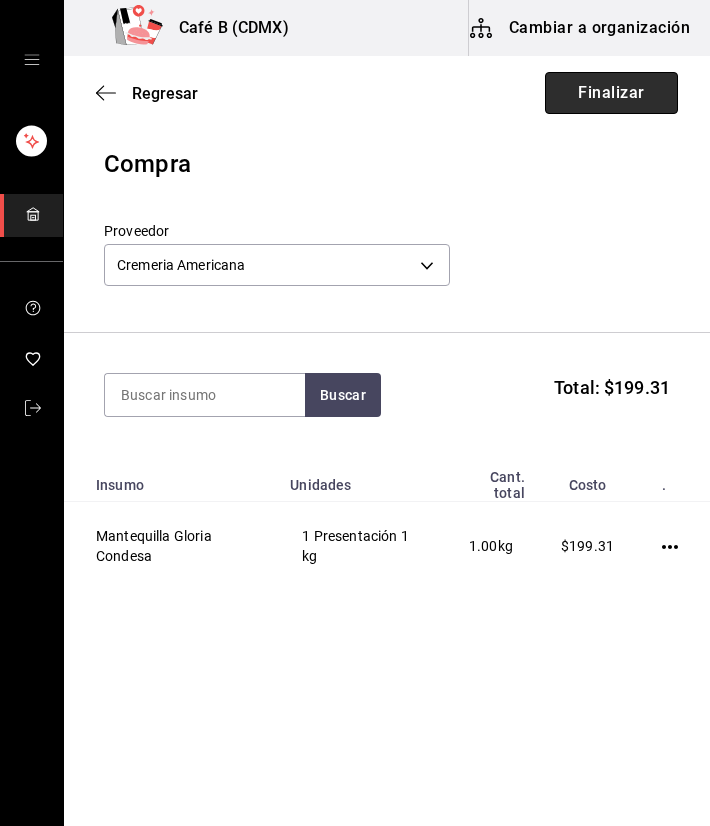 click on "Finalizar" at bounding box center (611, 93) 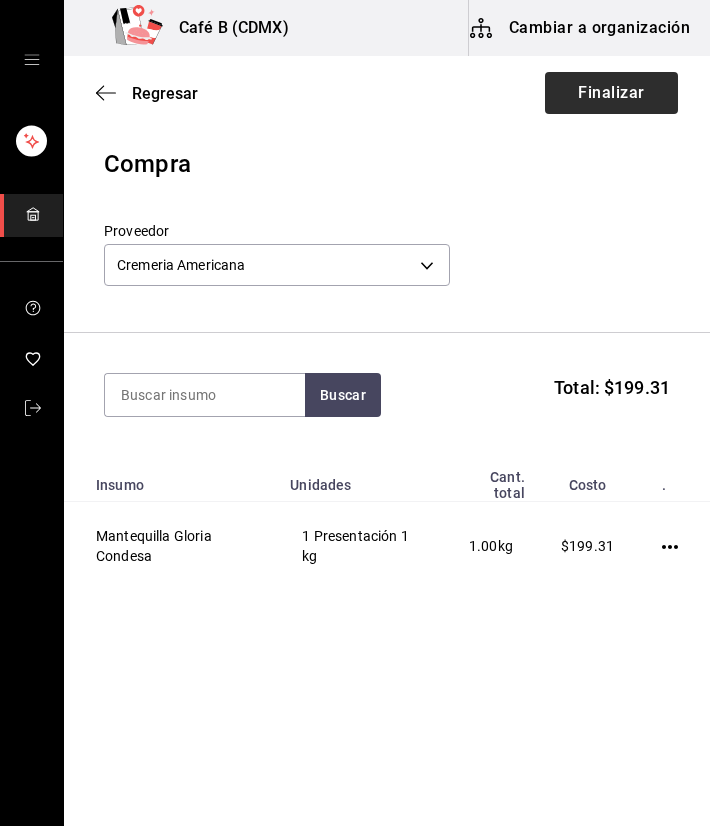 click on "Regresar Finalizar" at bounding box center (387, 93) 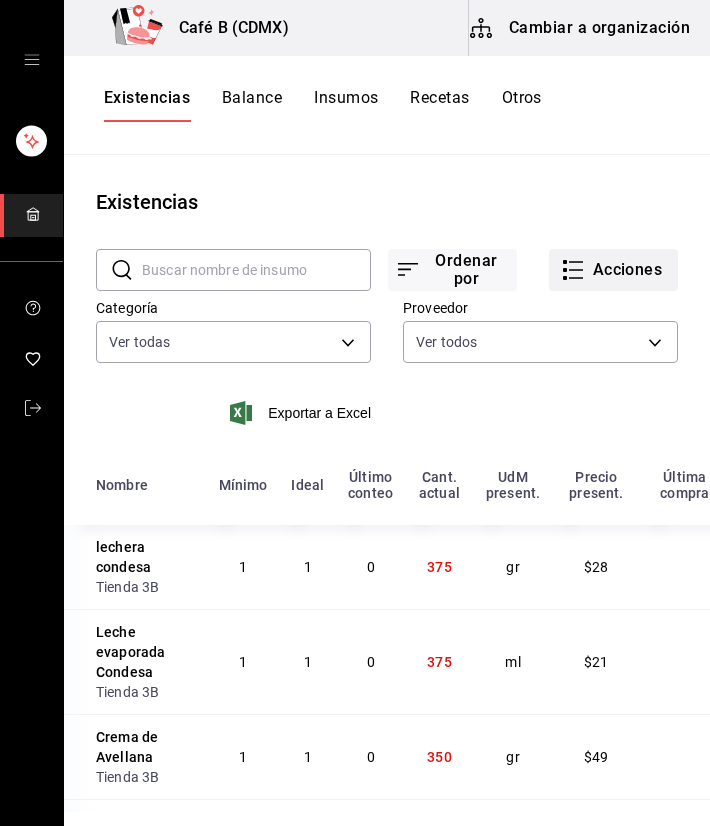 click on "Acciones" at bounding box center (613, 270) 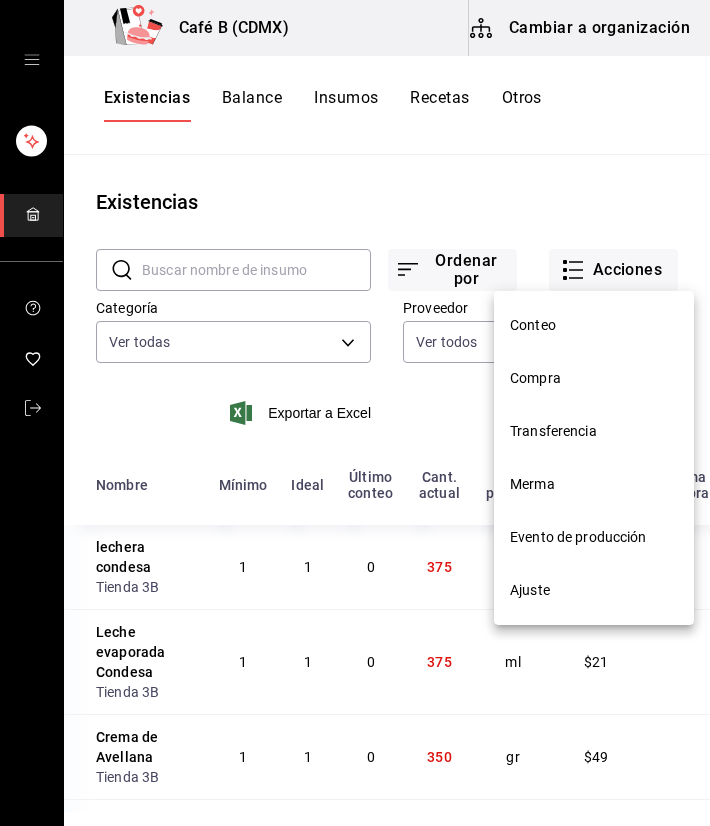 click on "Compra" at bounding box center [594, 378] 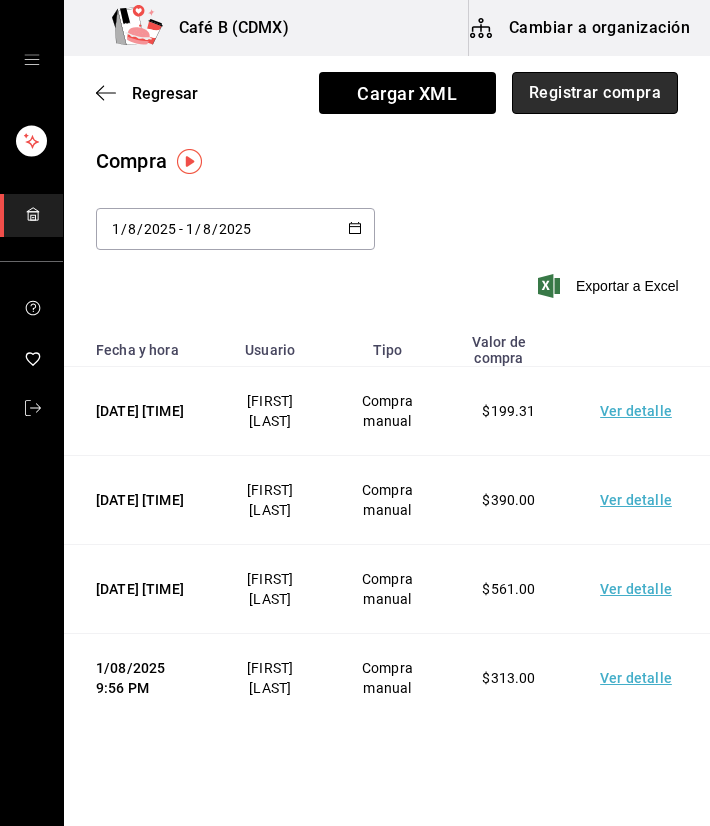 click on "Registrar compra" at bounding box center [595, 93] 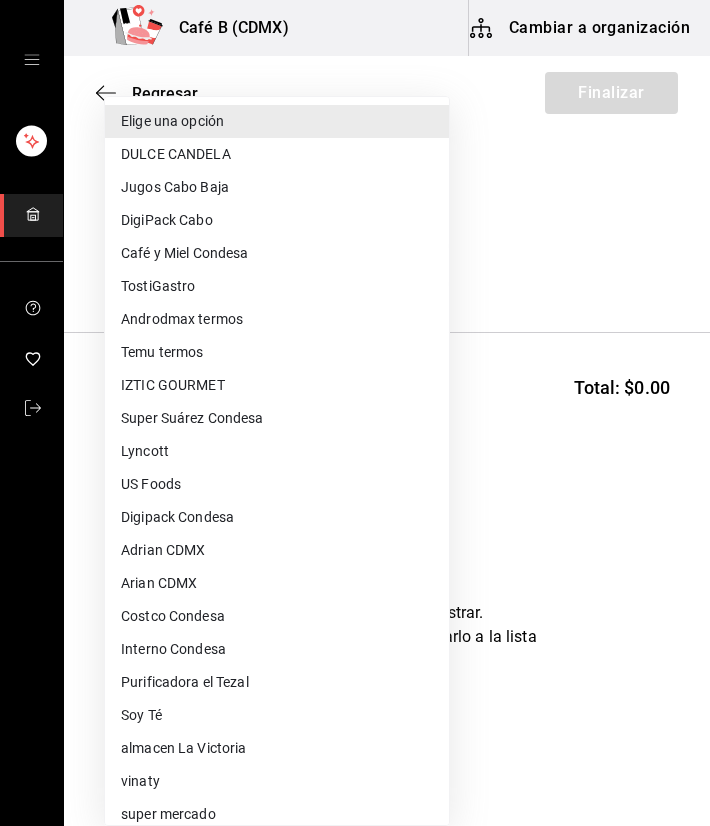 click on "Café B (CDMX) Cambiar a organización Regresar Finalizar Compra Proveedor Elige una opción default Buscar Total: $0.00 No hay insumos a mostrar. Busca un insumo para agregarlo a la lista GANA 1 MES GRATIS EN TU SUSCRIPCIÓN AQUÍ ¿Recuerdas cómo empezó tu restaurante?
Hoy puedes ayudar a un colega a tener el mismo cambio que tú viviste.
Recomienda Parrot directamente desde tu Portal Administrador.
Es fácil y rápido.
🎁 Por cada restaurante que se una, ganas 1 mes gratis. Ver video tutorial Ir a video Editar Eliminar Visitar centro de ayuda (81) 2046 6363 soporte@parrotsoftware.io Visitar centro de ayuda (81) 2046 6363 soporte@parrotsoftware.io Elige una opción DULCE CANDELA Jugos Cabo Baja DigiPack Cabo Café y Miel Condesa TostiGastro Androdmax termos Temu termos IZTIC GOURMET Super Suárez Condesa  Lyncott US Foods Digipack Condesa Adrian CDMX Arian CDMX Costco Condesa Interno Condesa Purificadora el Tezal Soy Té almacen La Victoria vinaty super mercado arca vima super suarez bio mundo Amazon" at bounding box center (355, 356) 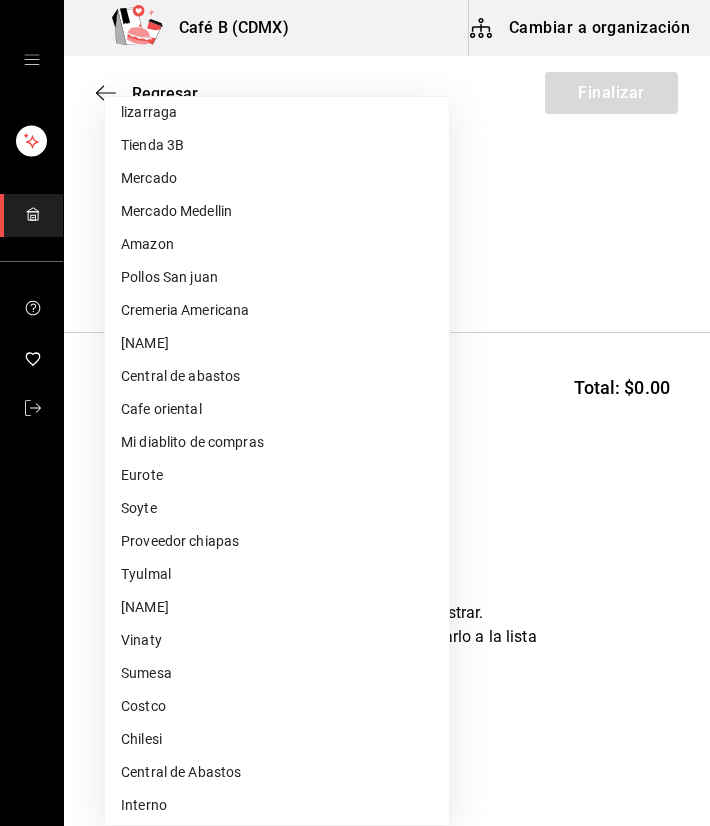 scroll, scrollTop: 971, scrollLeft: 0, axis: vertical 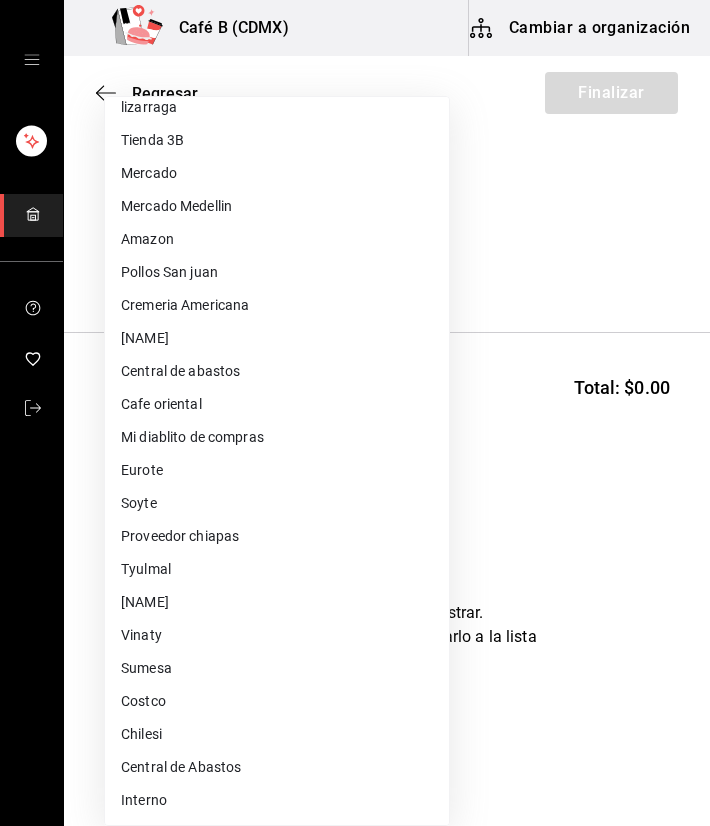 click on "Sumesa" at bounding box center [277, 668] 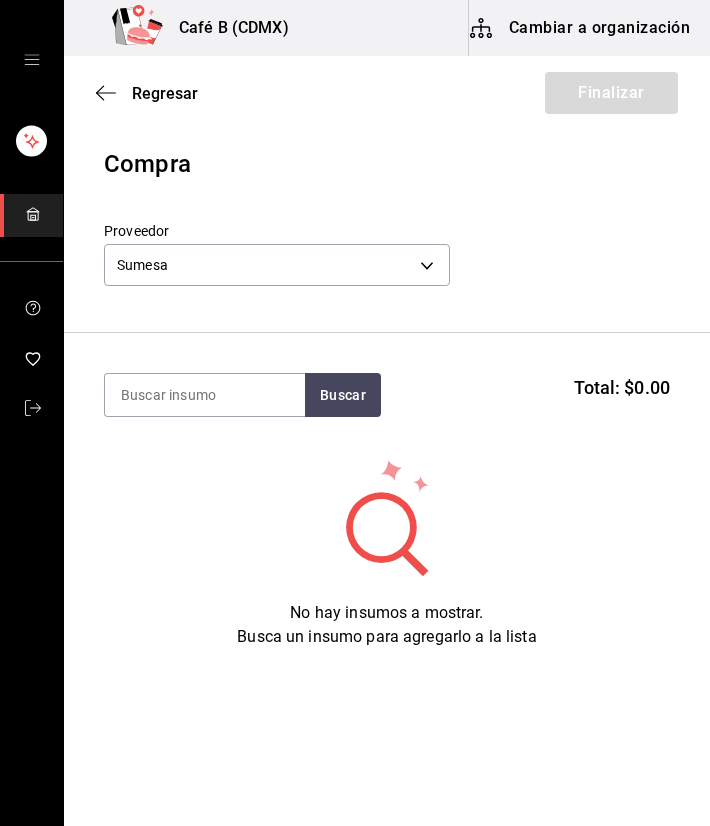 click on "No hay insumos a mostrar. Busca un insumo para agregarlo a la lista" at bounding box center [387, 553] 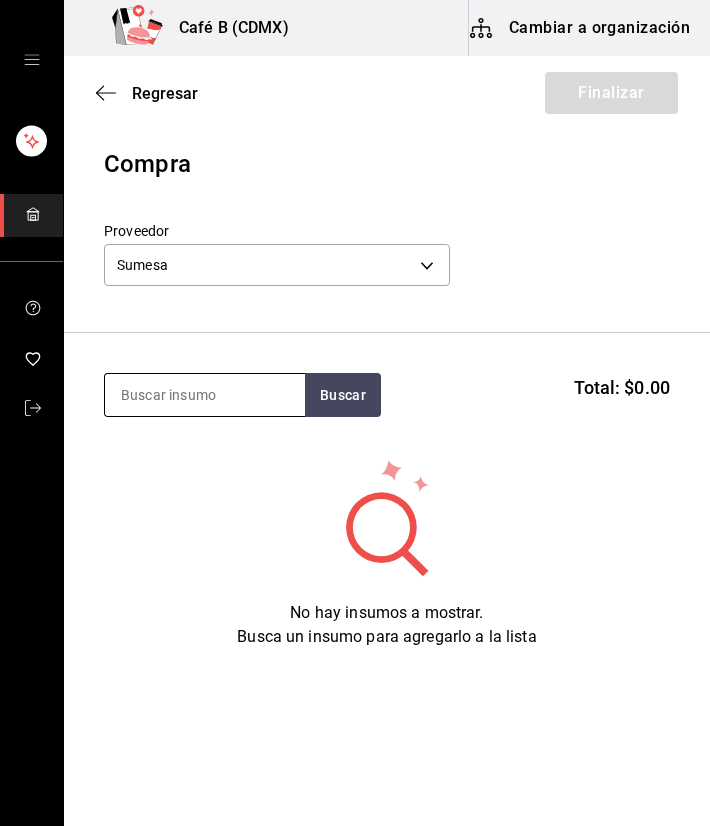 click at bounding box center [205, 395] 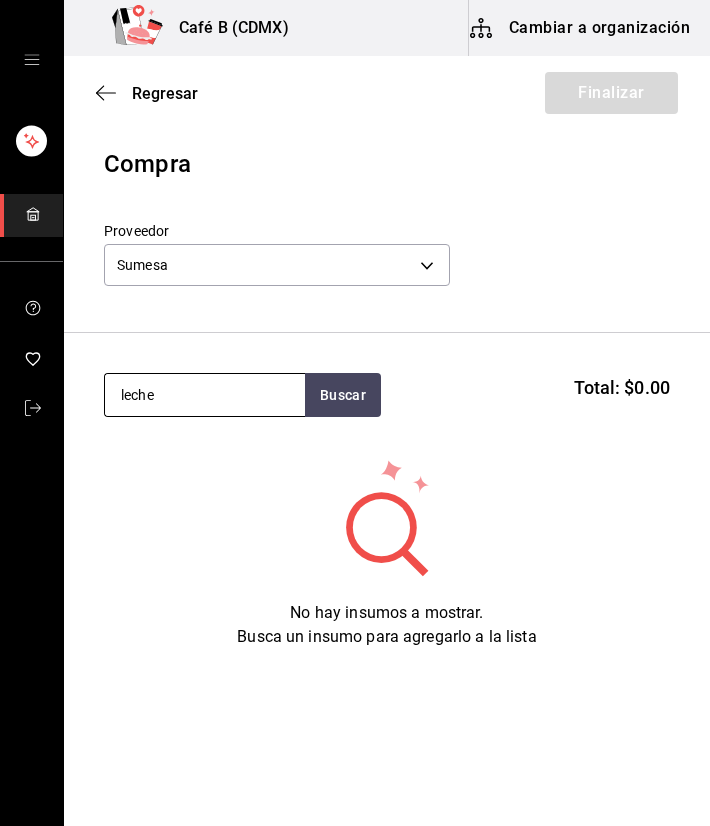 type on "leche" 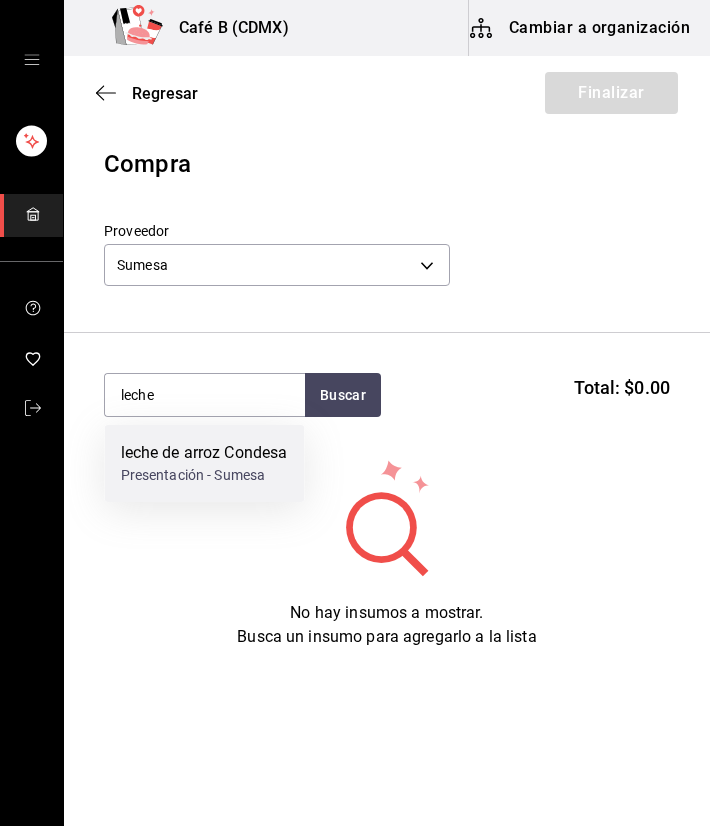 click on "leche de arroz Condesa" at bounding box center [204, 453] 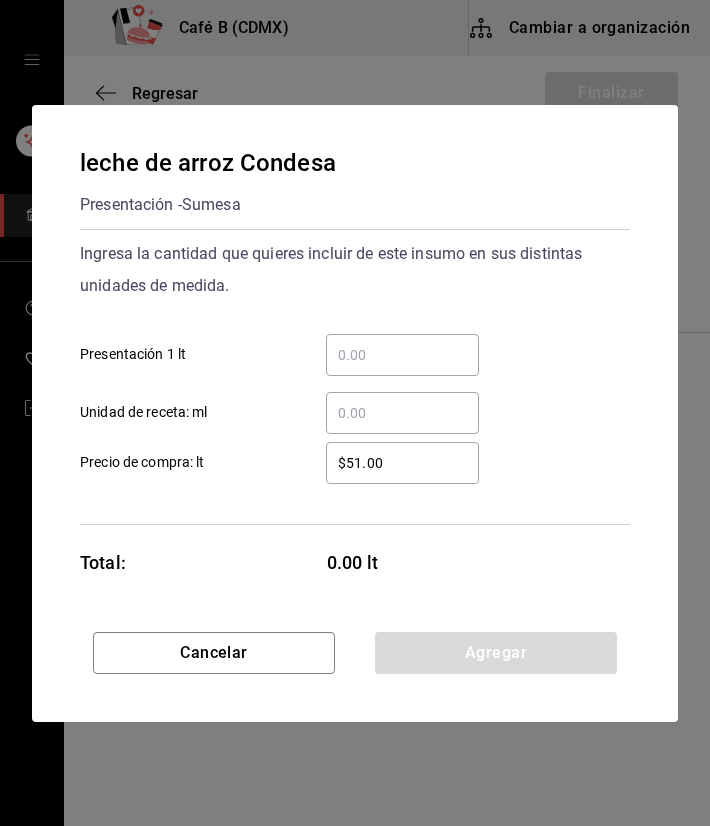 click on "​ Presentación 1 lt" at bounding box center [402, 355] 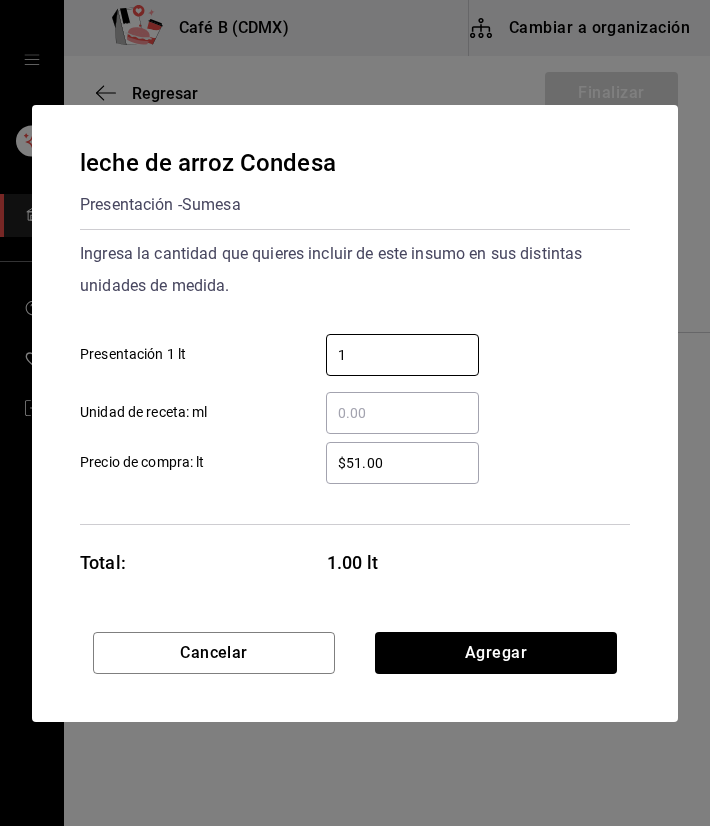 type on "1" 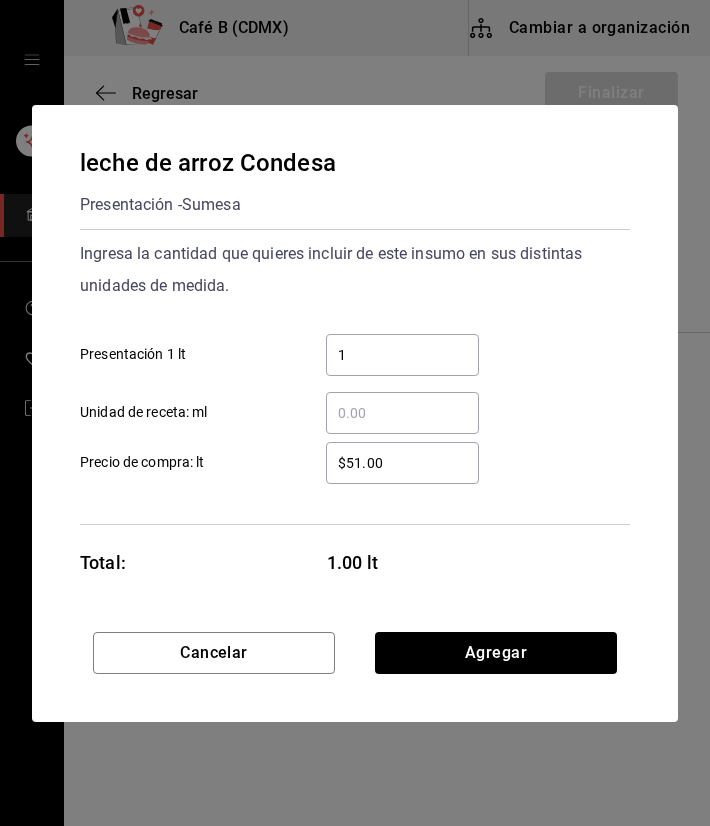 click on "Ingresa la cantidad que quieres incluir de este insumo en sus distintas unidades de medida. 1 ​ Presentación 1 lt ​ Unidad de receta: ml" at bounding box center [355, 336] 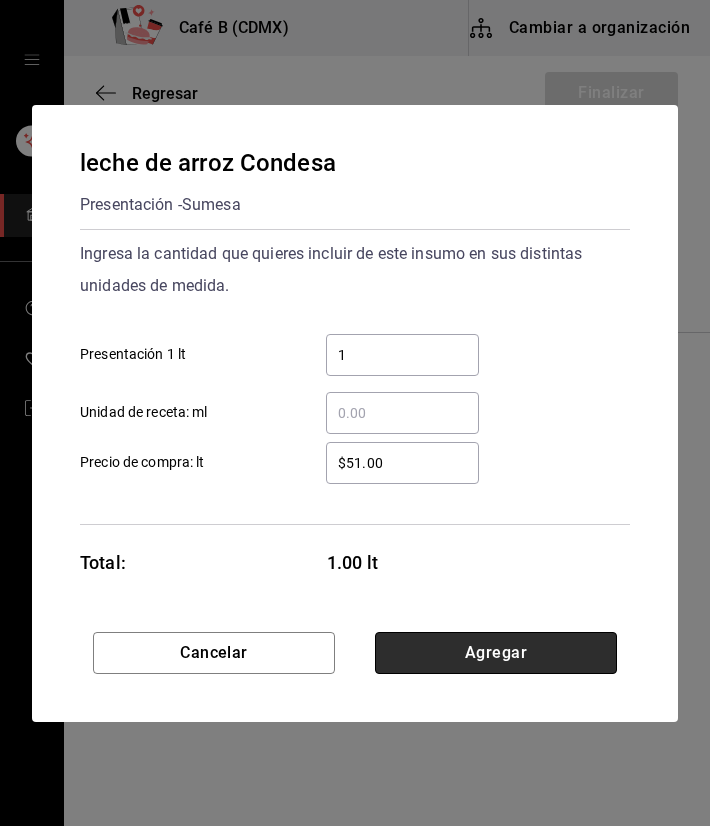 click on "Agregar" at bounding box center [496, 653] 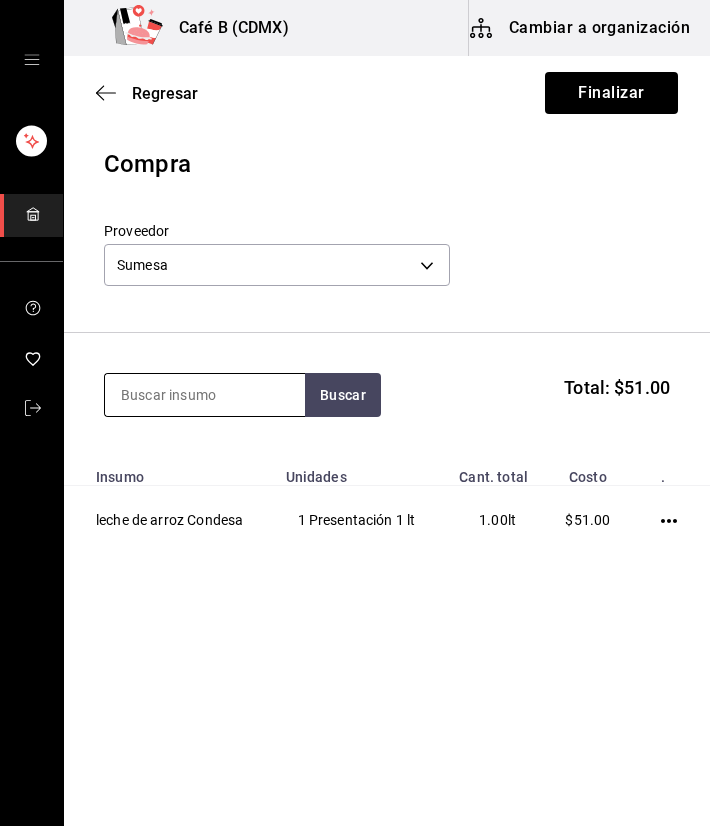 click at bounding box center (205, 395) 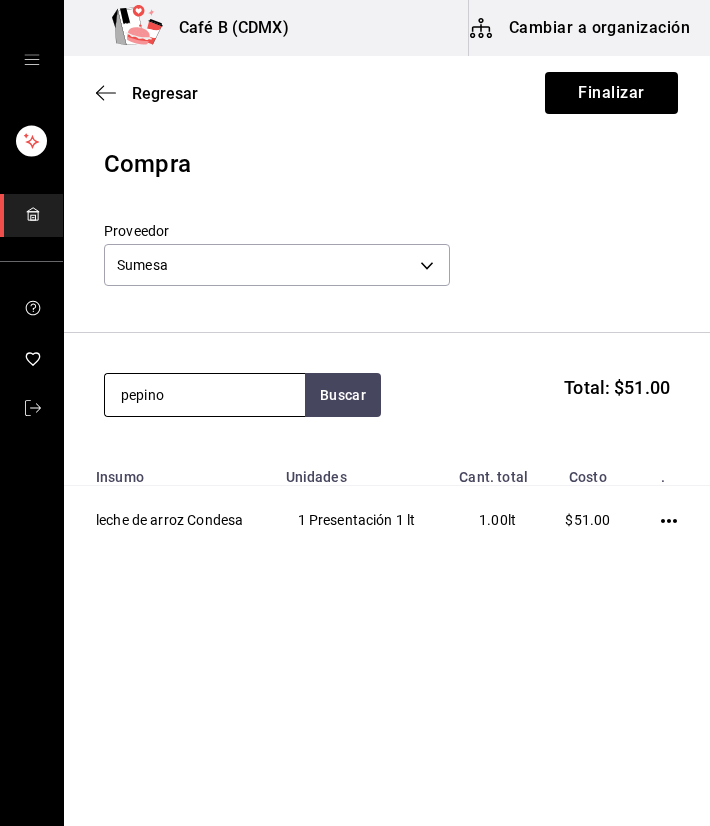 type on "pepino" 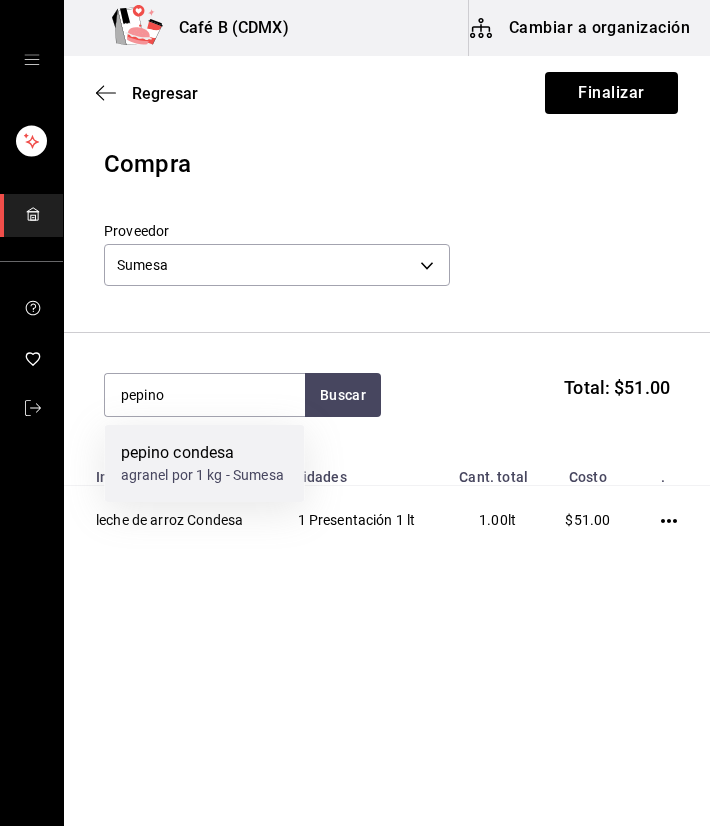 click on "pepino condesa" at bounding box center [202, 453] 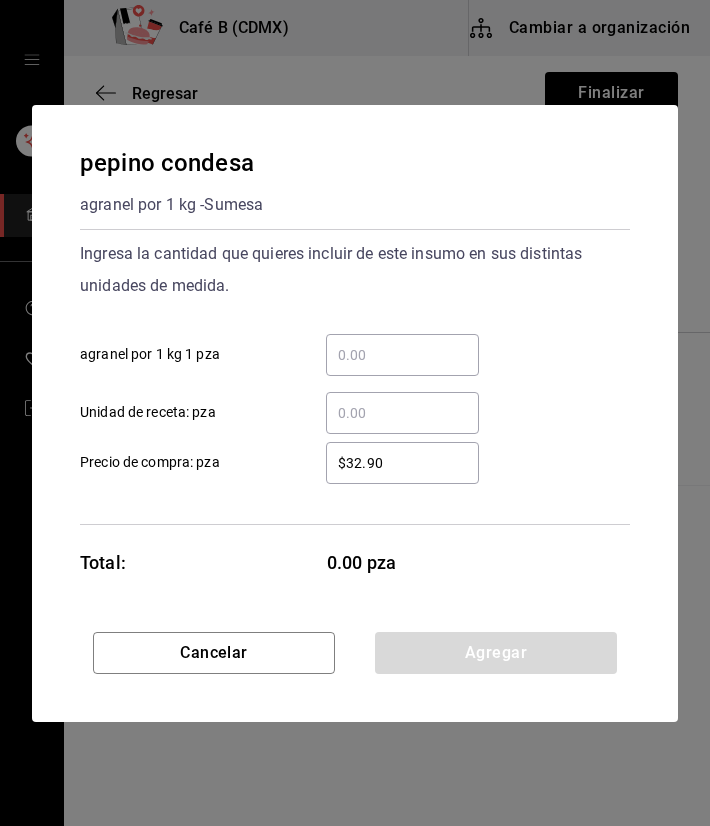 click on "​ agranel por 1 kg 1 pza" at bounding box center [402, 355] 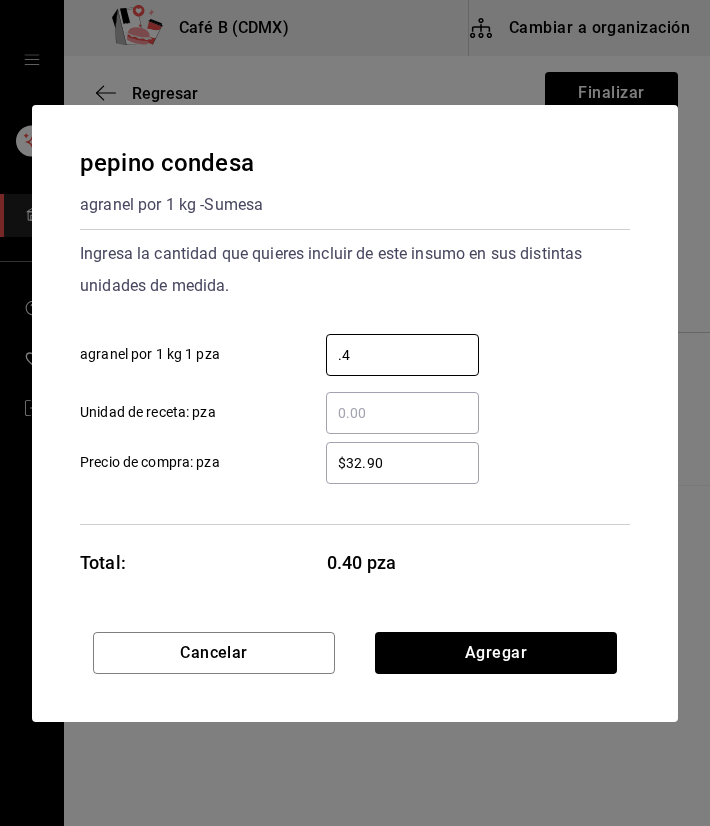 type on "0.4" 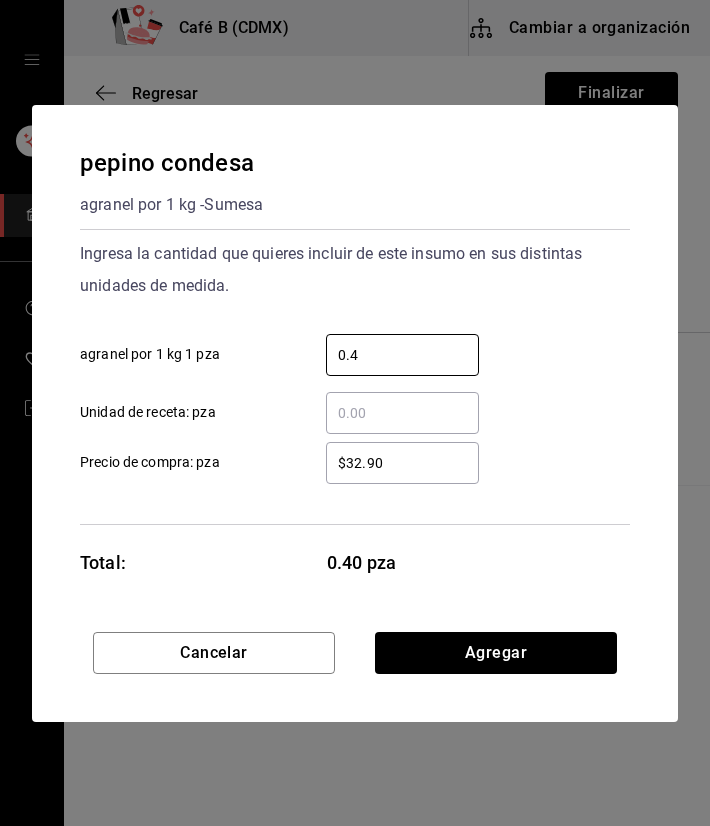 click on "0.4 ​ agranel por 1 kg 1 pza" at bounding box center (347, 347) 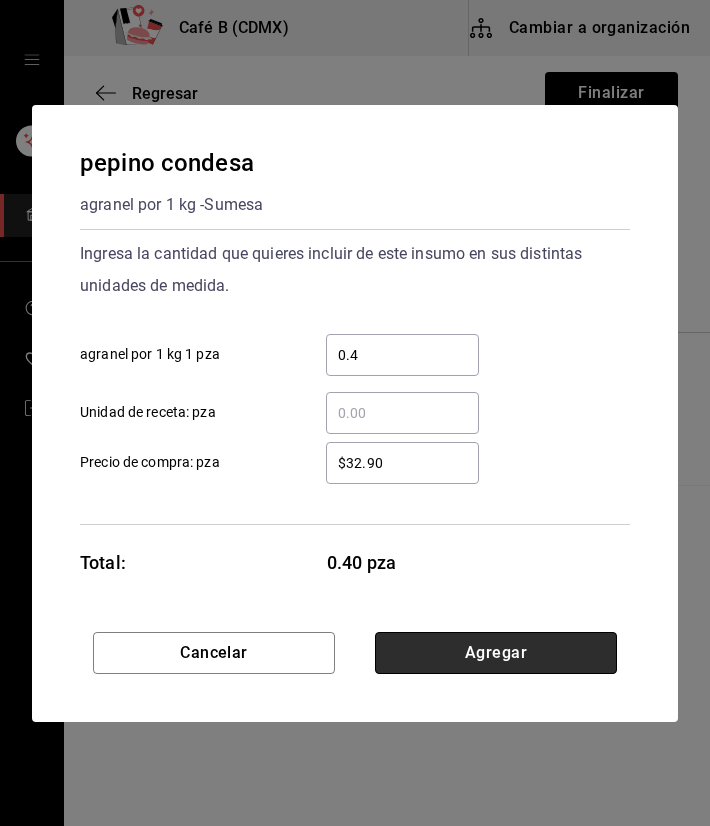 click on "Agregar" at bounding box center [496, 653] 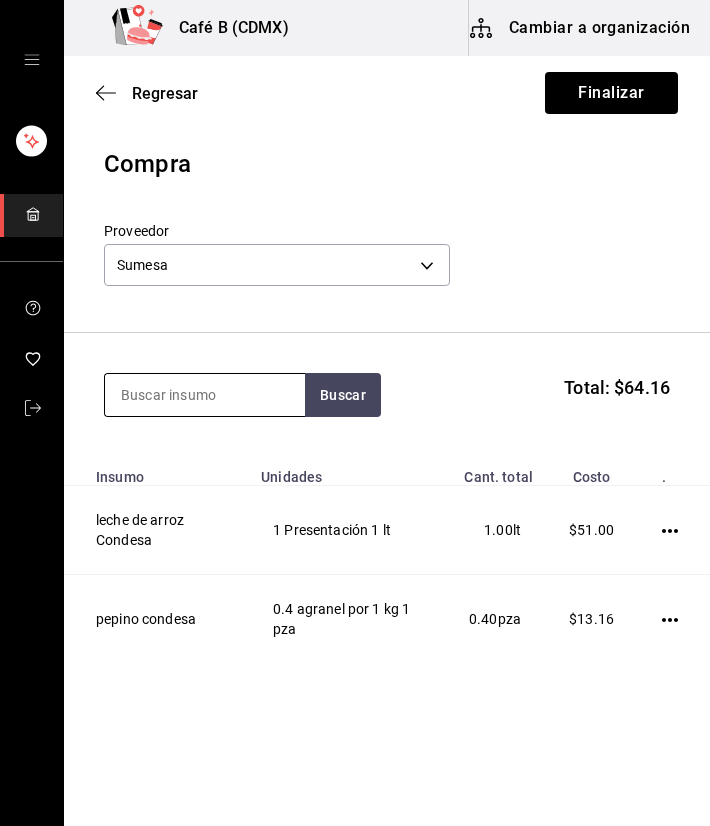 click at bounding box center [205, 395] 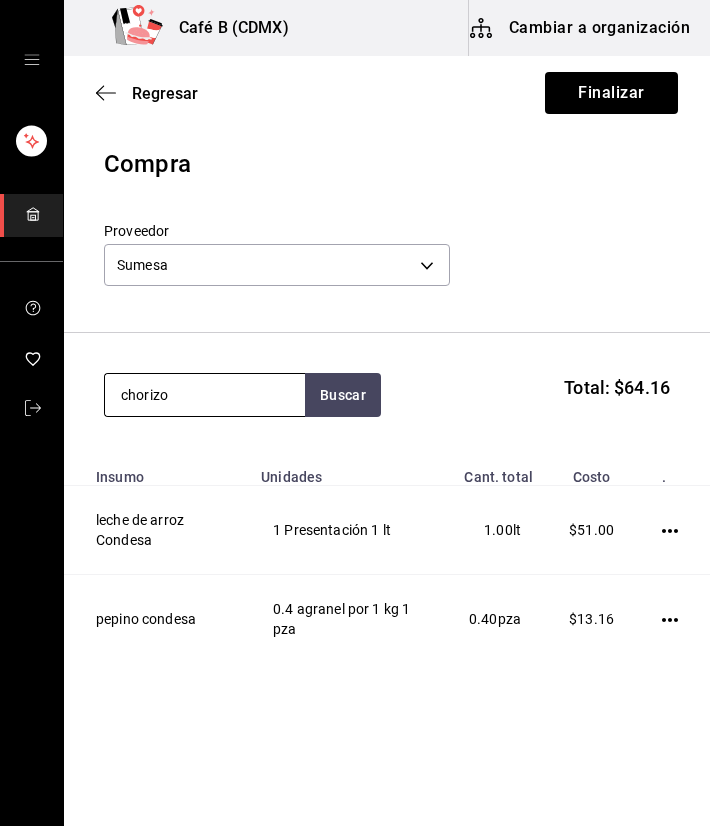 type on "chorizo" 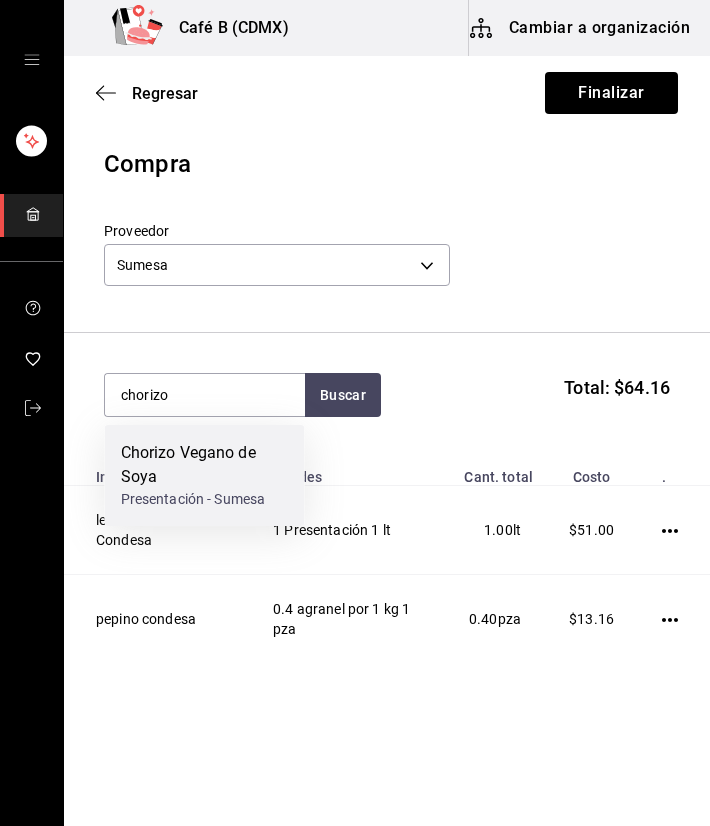 click on "Chorizo Vegano de Soya" at bounding box center [205, 465] 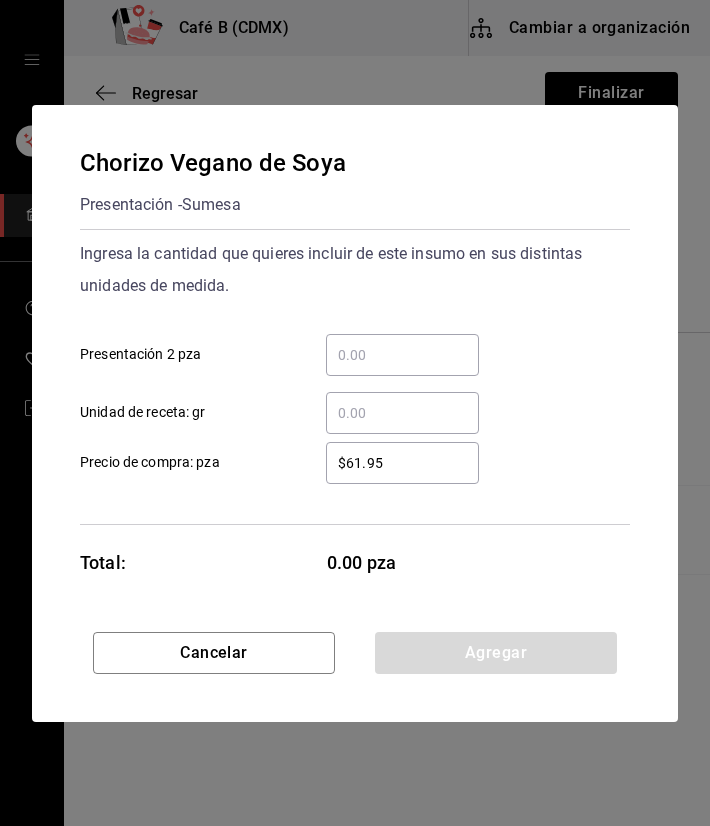 click on "​" at bounding box center [402, 355] 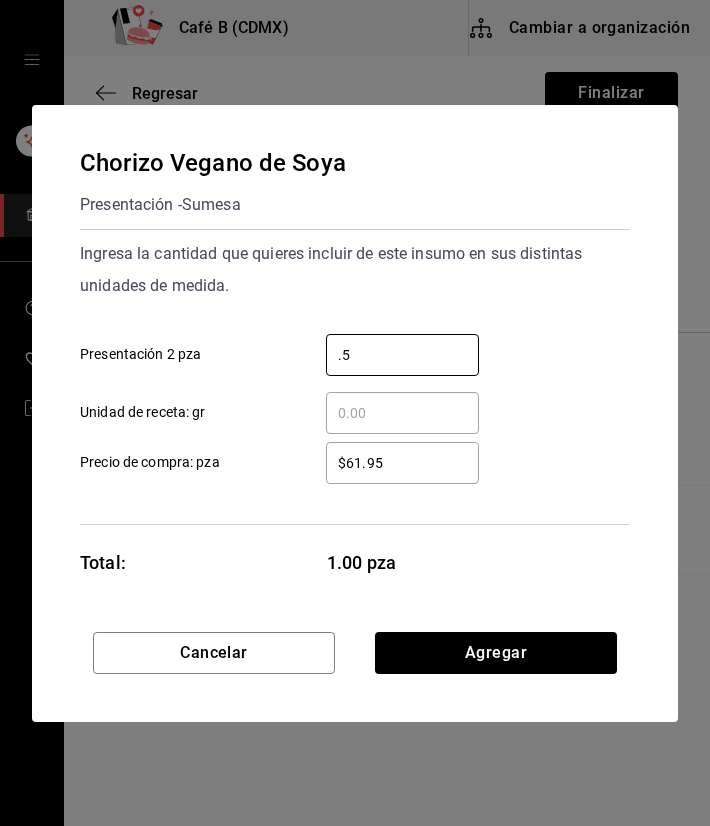 type on "0.5" 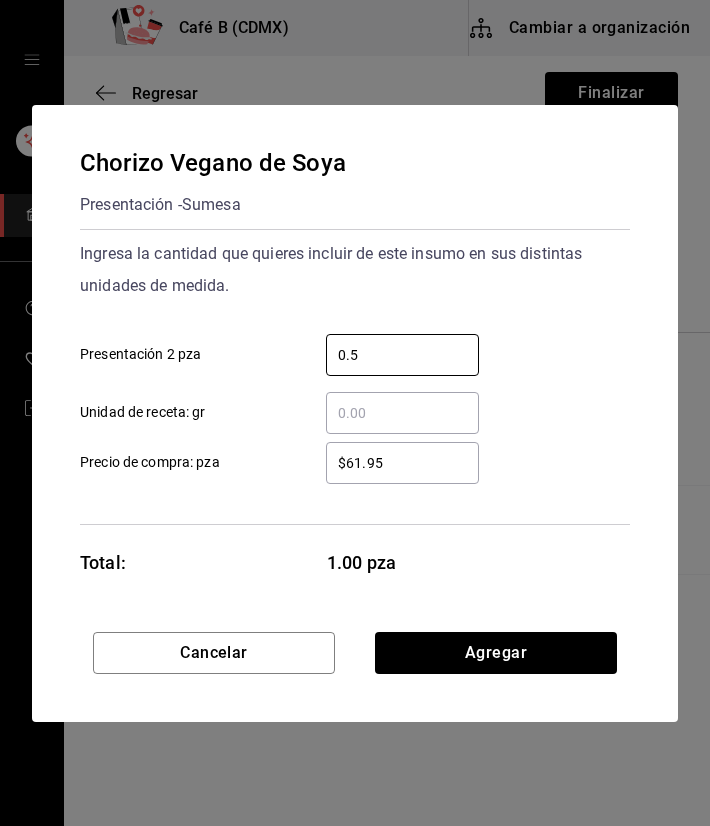 click on "Ingresa la cantidad que quieres incluir de este insumo en sus distintas unidades de medida. 0.5 ​ Presentación 2 pza ​ Unidad de receta: gr" at bounding box center (355, 336) 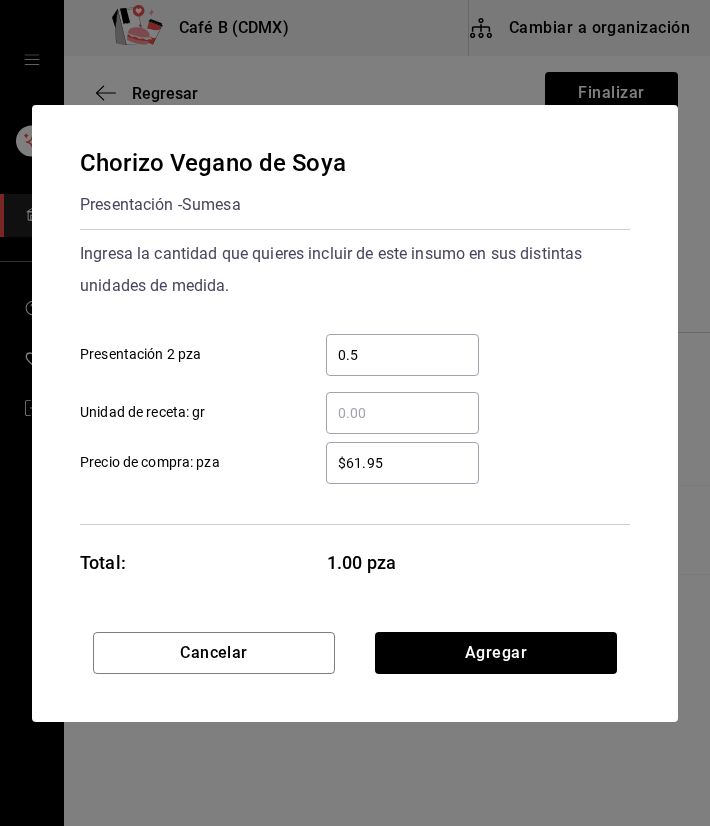 click on "$61.95" at bounding box center [402, 463] 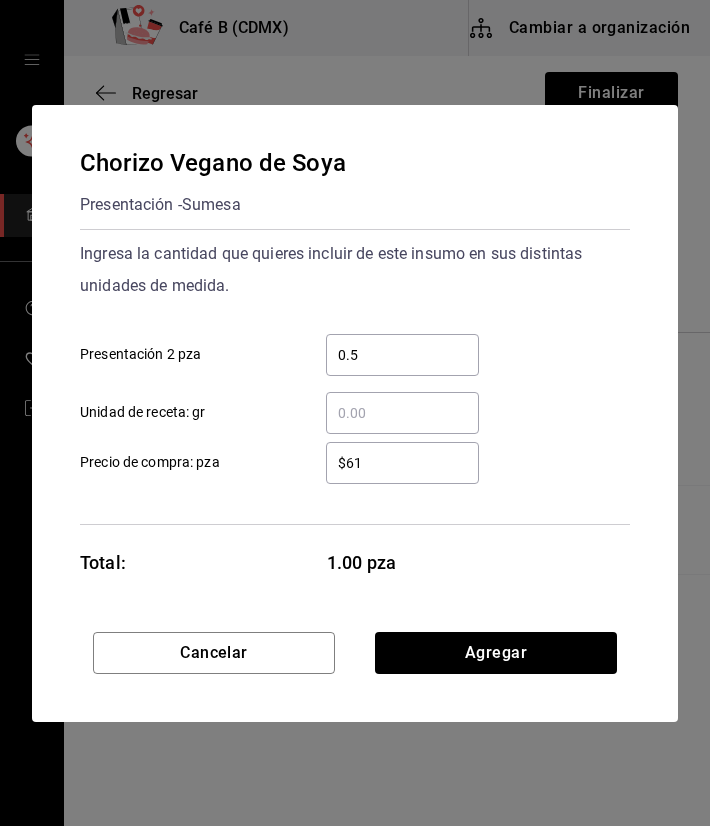 type on "$6" 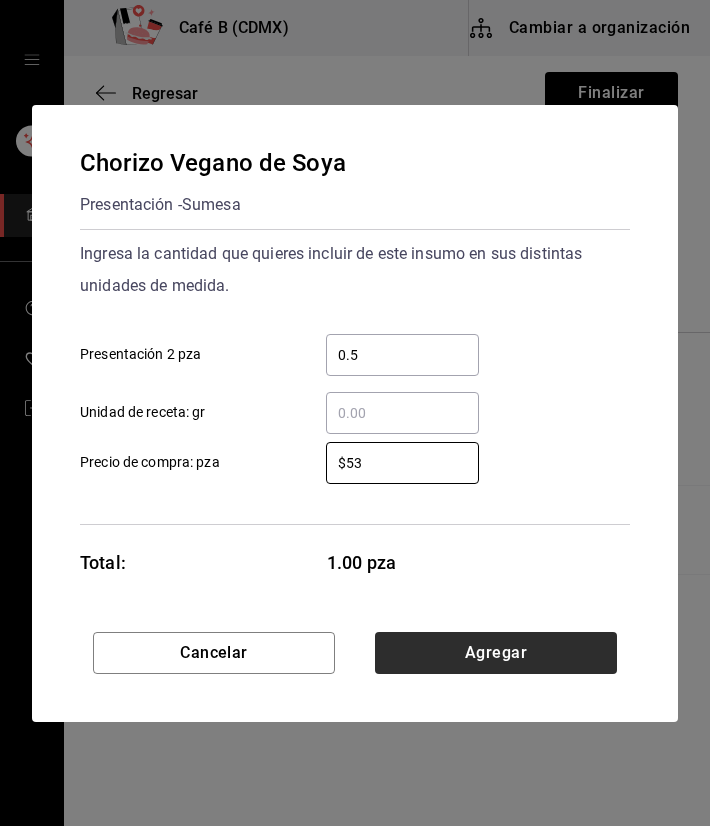 type on "$53" 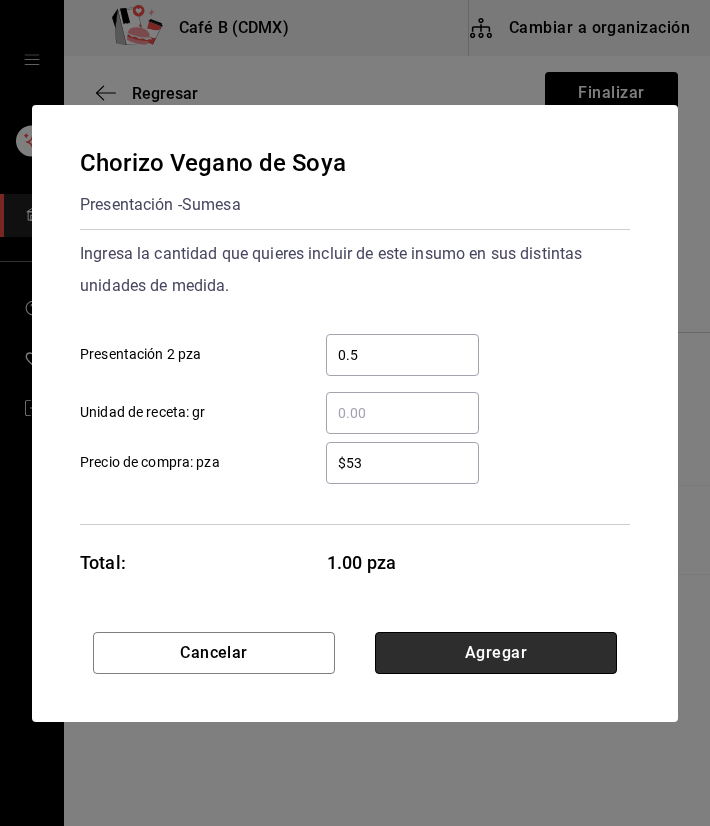 click on "Agregar" at bounding box center (496, 653) 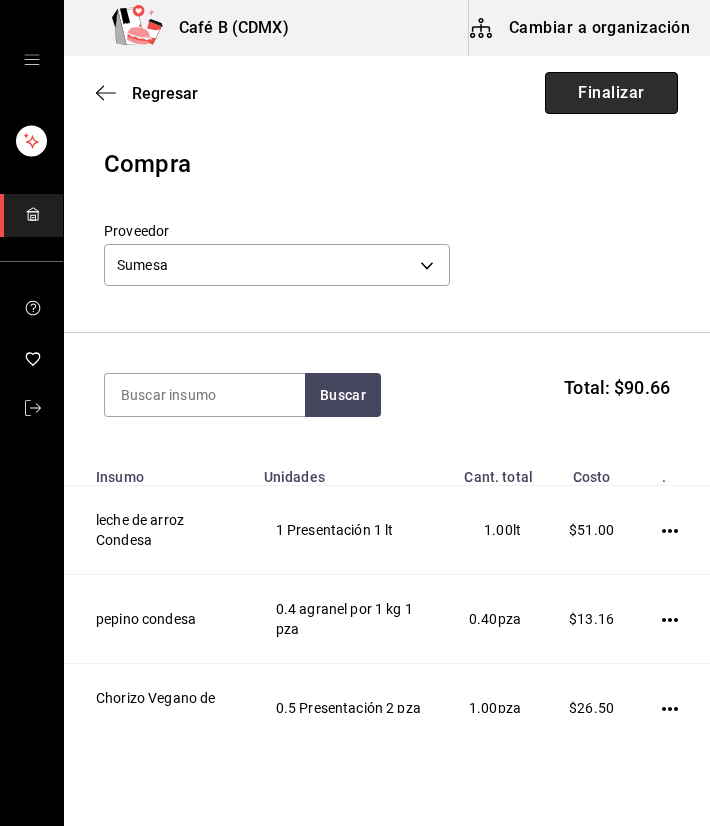 click on "Finalizar" at bounding box center [611, 93] 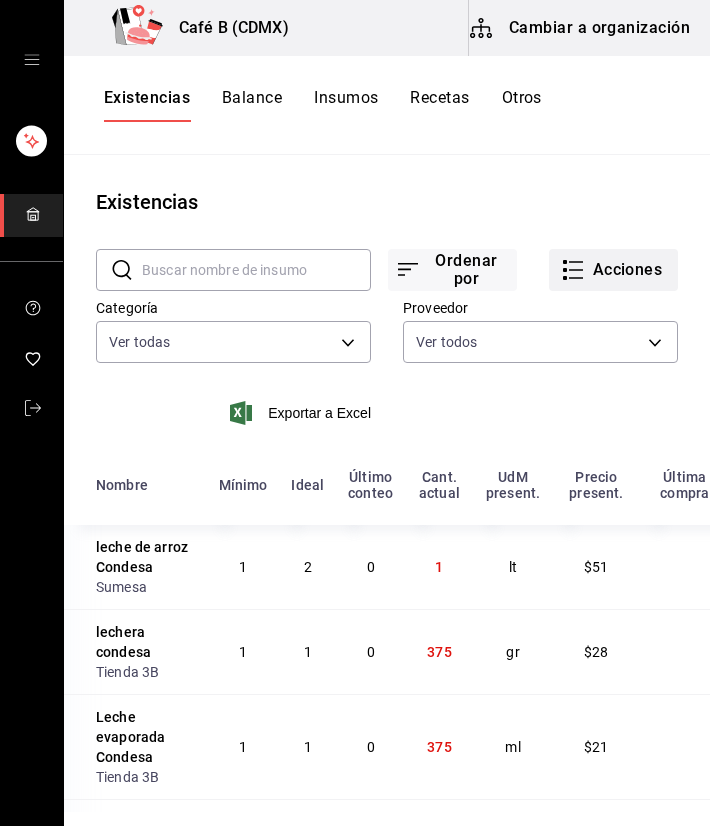 click on "Acciones" at bounding box center [613, 270] 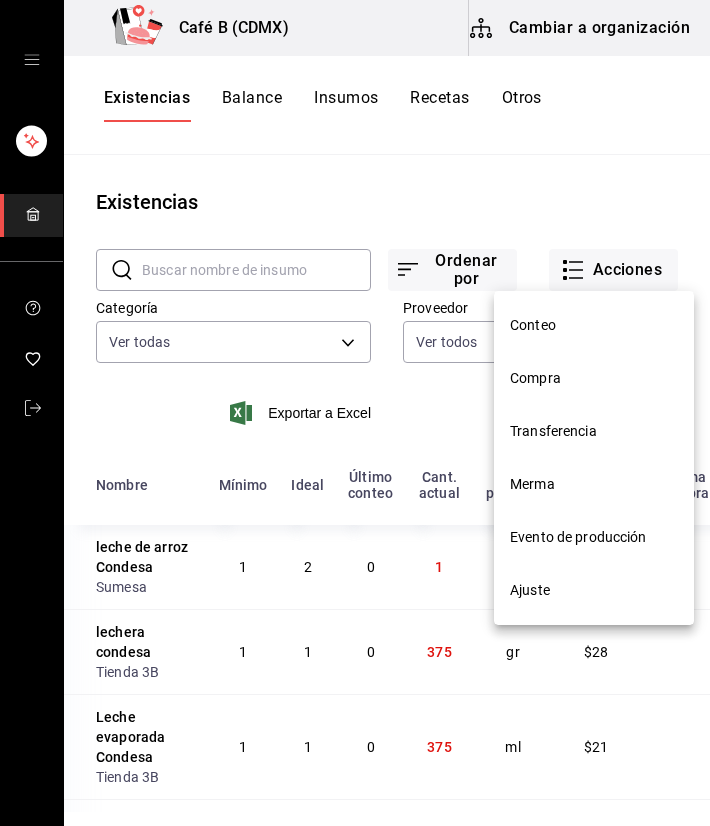 click on "Compra" at bounding box center [594, 378] 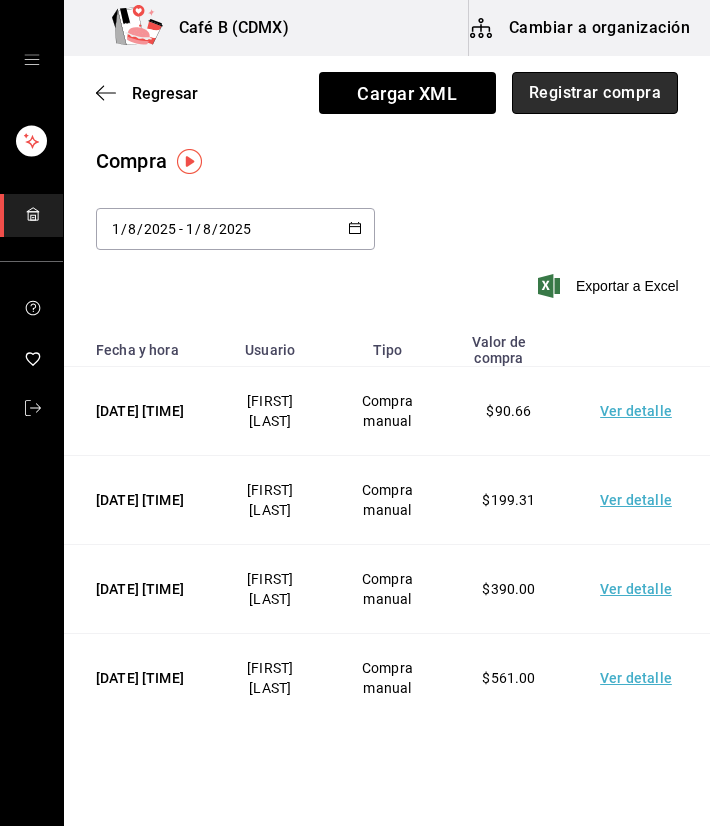 click on "Registrar compra" at bounding box center (595, 93) 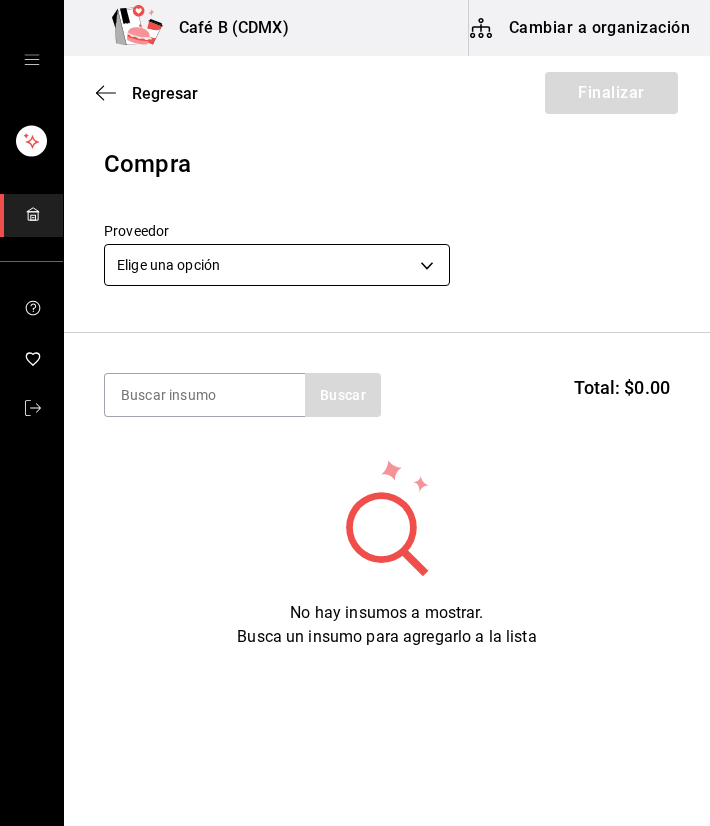 click on "Café B (CDMX) Cambiar a organización Regresar Finalizar Compra Proveedor Elige una opción default Buscar Total: $0.00 No hay insumos a mostrar. Busca un insumo para agregarlo a la lista GANA 1 MES GRATIS EN TU SUSCRIPCIÓN AQUÍ ¿Recuerdas cómo empezó tu restaurante?
Hoy puedes ayudar a un colega a tener el mismo cambio que tú viviste.
Recomienda Parrot directamente desde tu Portal Administrador.
Es fácil y rápido.
🎁 Por cada restaurante que se una, ganas 1 mes gratis. Ver video tutorial Ir a video Editar Eliminar Visitar centro de ayuda (81) 2046 6363 soporte@parrotsoftware.io Visitar centro de ayuda (81) 2046 6363 soporte@parrotsoftware.io" at bounding box center (355, 356) 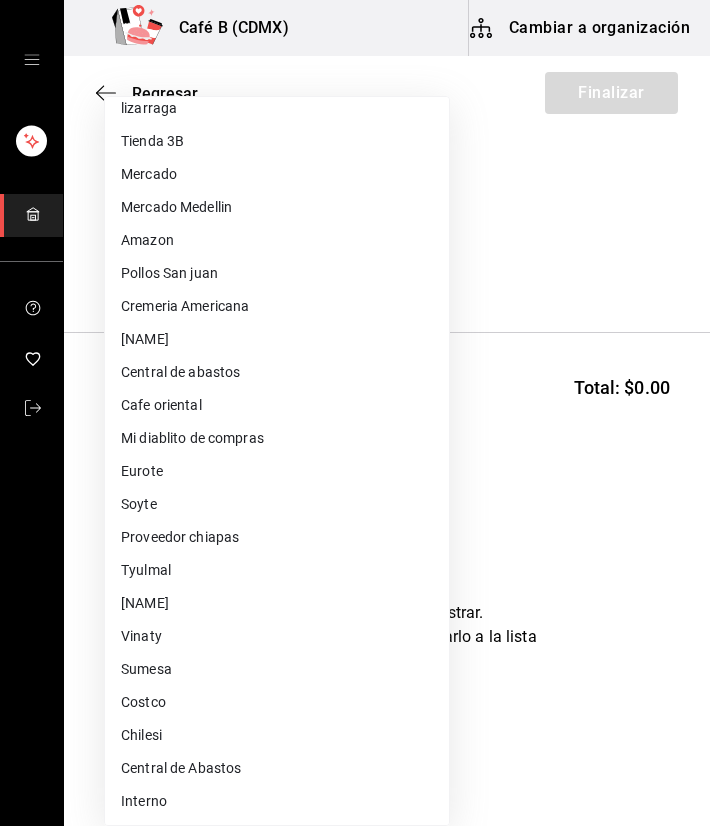 scroll, scrollTop: 971, scrollLeft: 0, axis: vertical 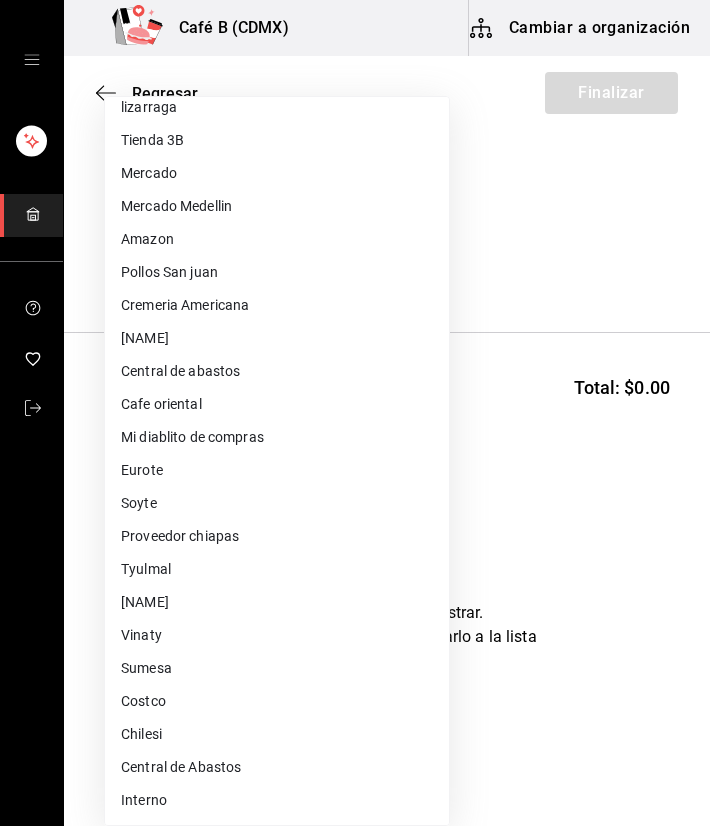 click on "Central de Abastos" at bounding box center [277, 767] 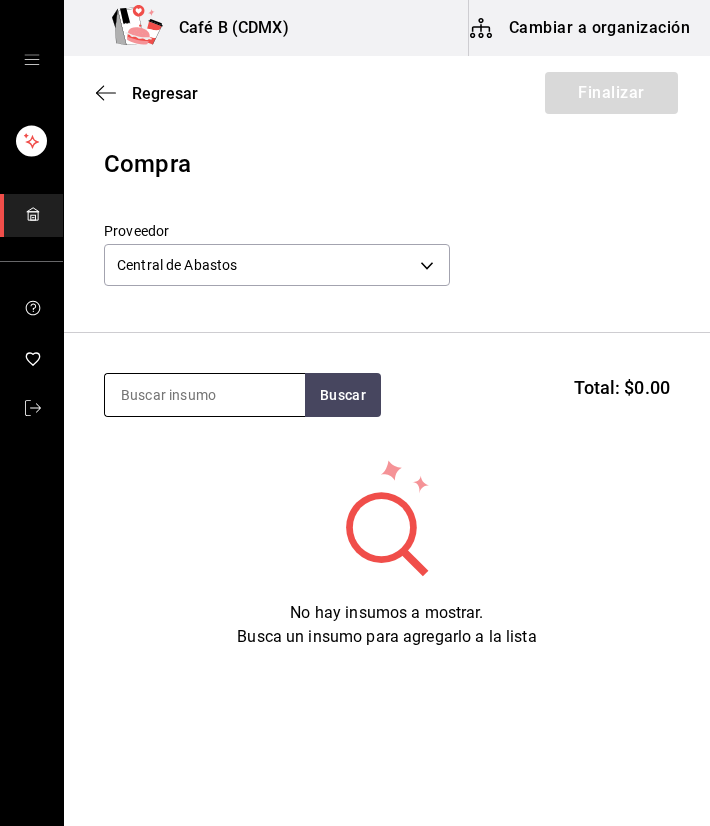 click at bounding box center [204, 395] 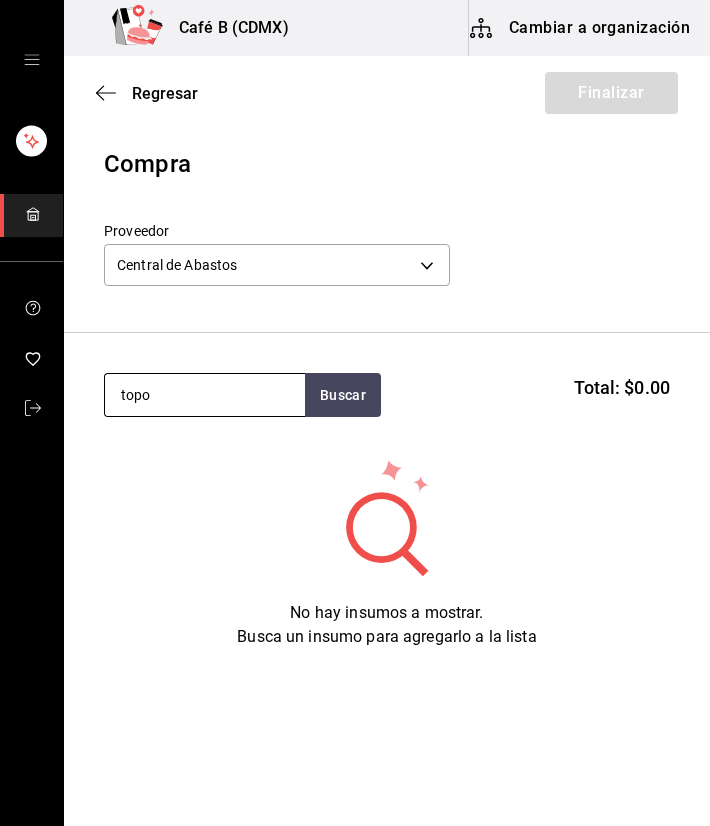 type on "topo" 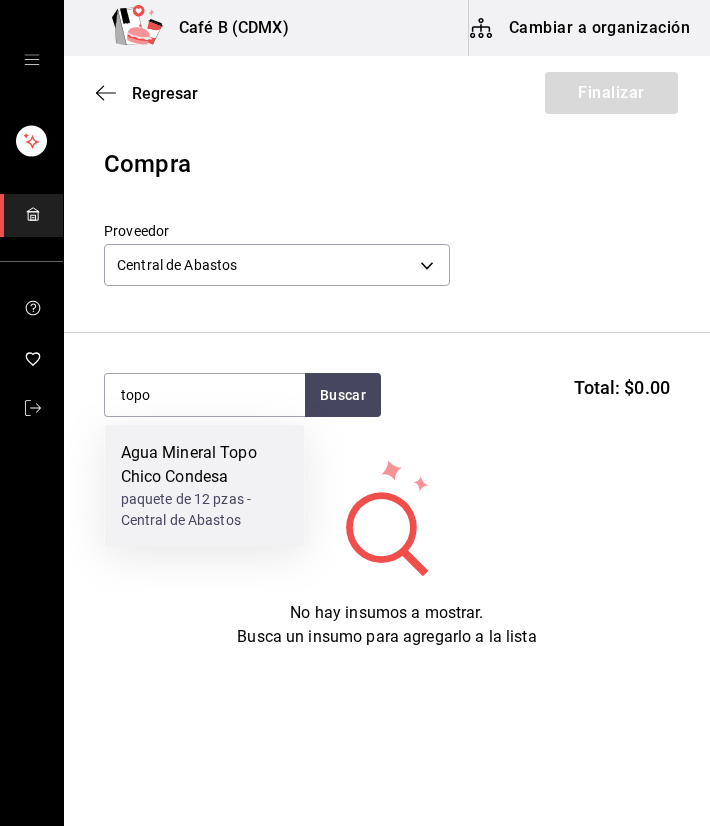 click on "Agua Mineral Topo Chico Condesa" at bounding box center [205, 465] 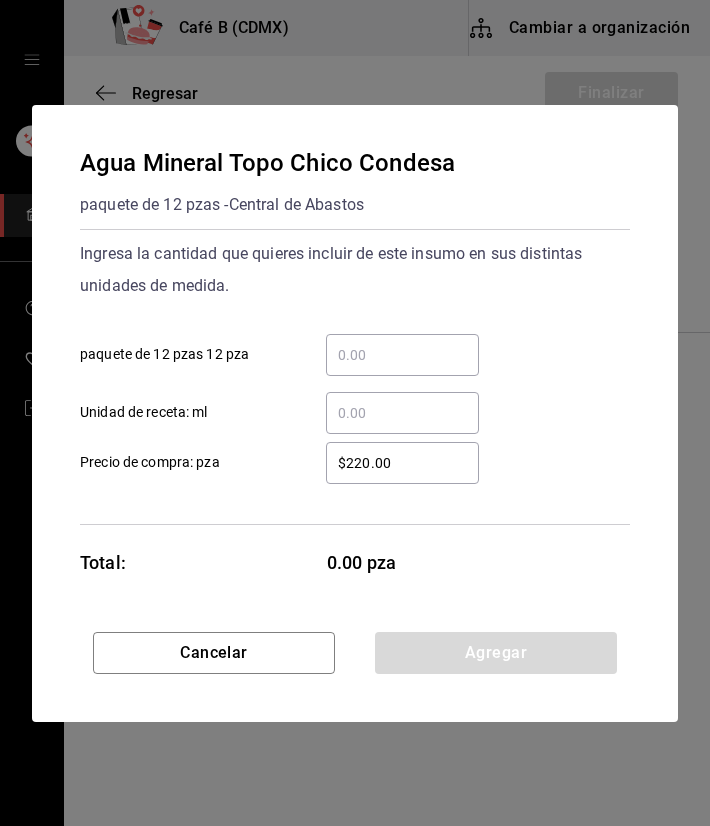 click on "​ paquete de 12 pzas 12 pza" at bounding box center (402, 355) 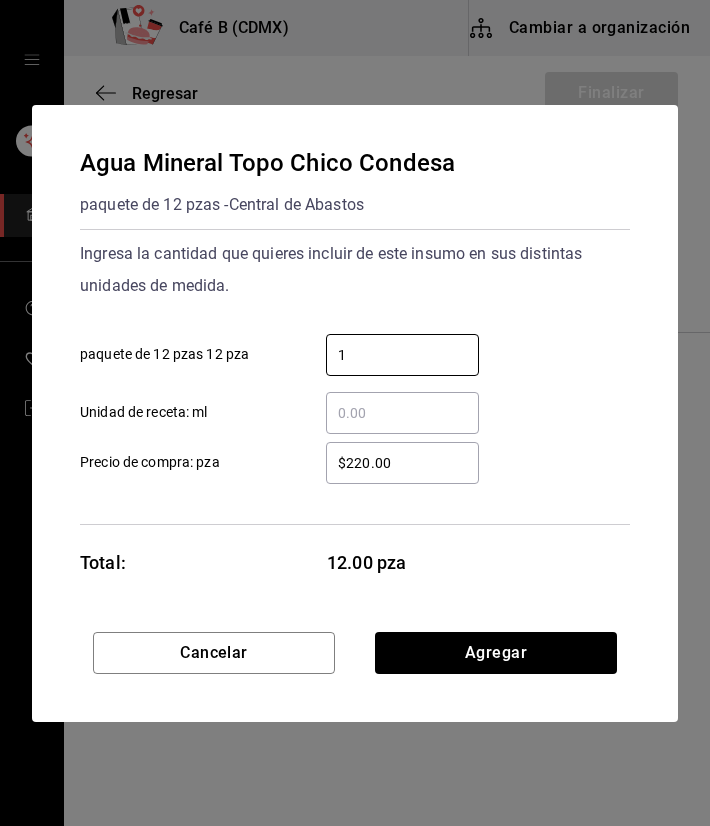 type on "1" 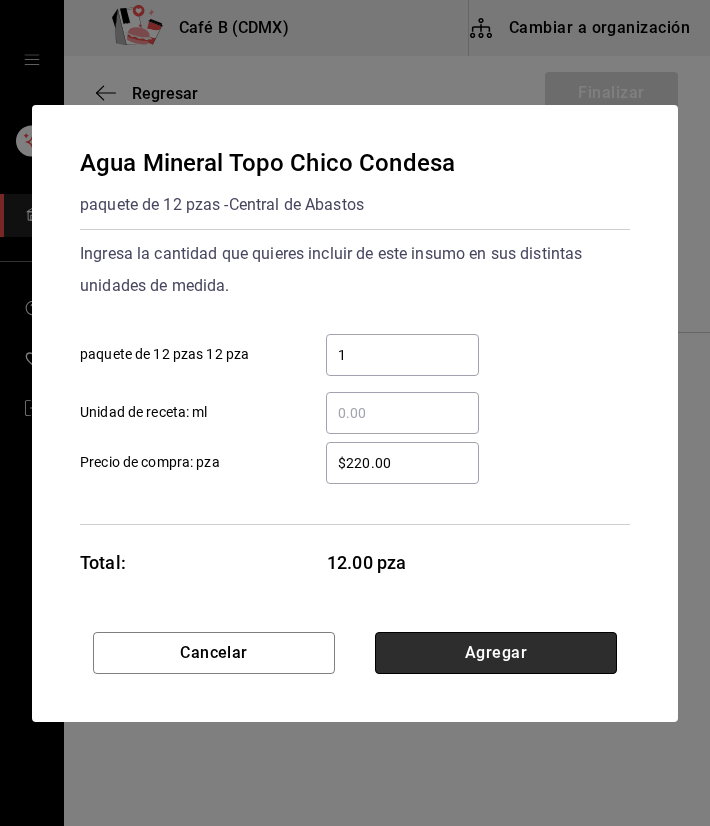 click on "Agregar" at bounding box center [496, 653] 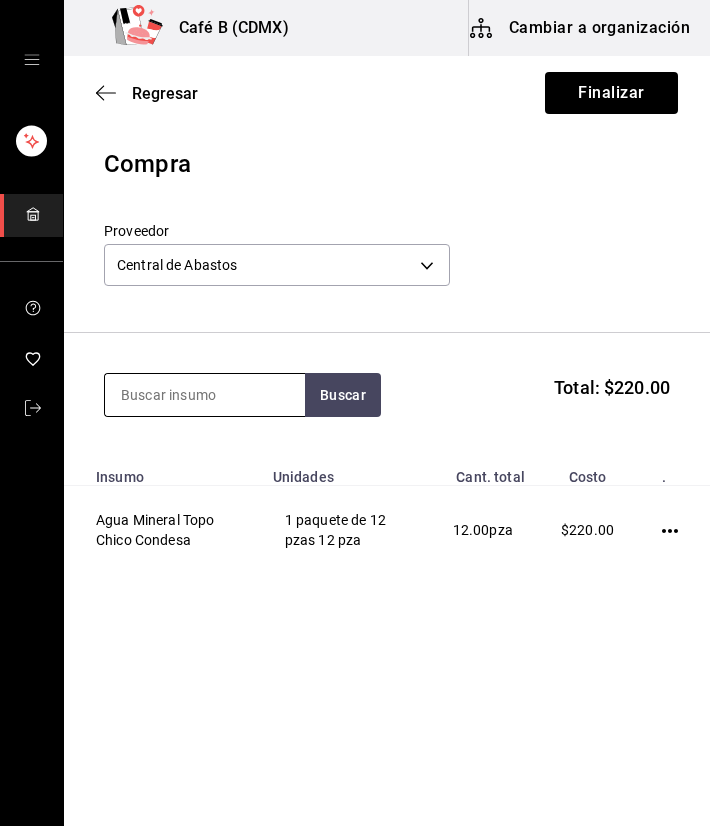 click at bounding box center [205, 395] 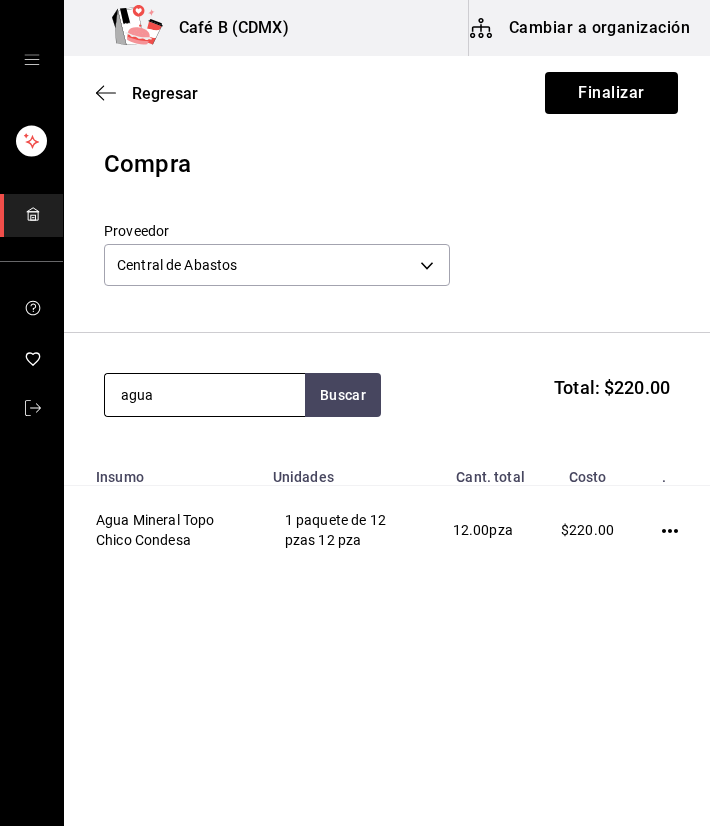 type on "agua" 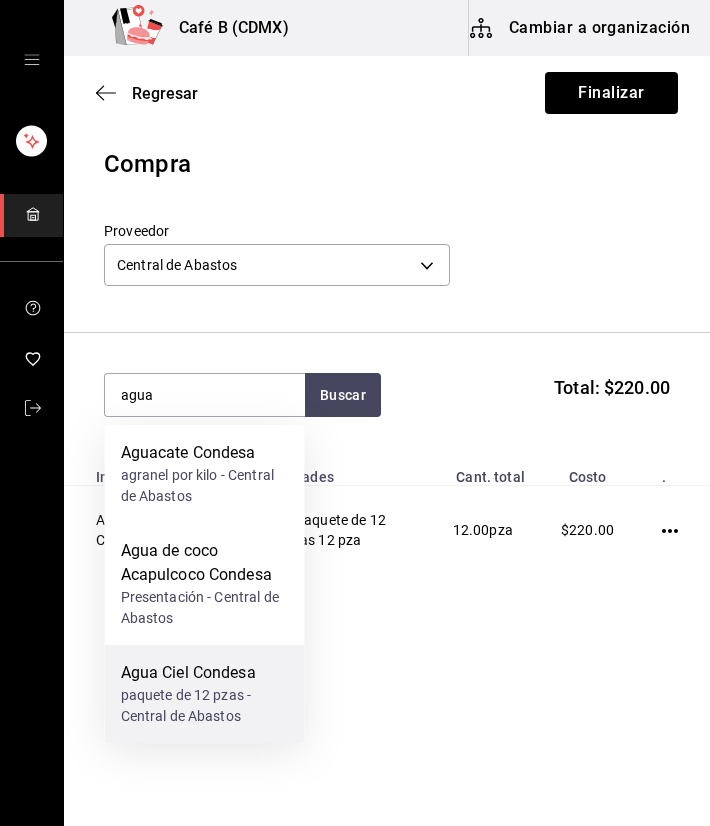 click on "paquete de 12 pzas - Central de Abastos" at bounding box center [205, 706] 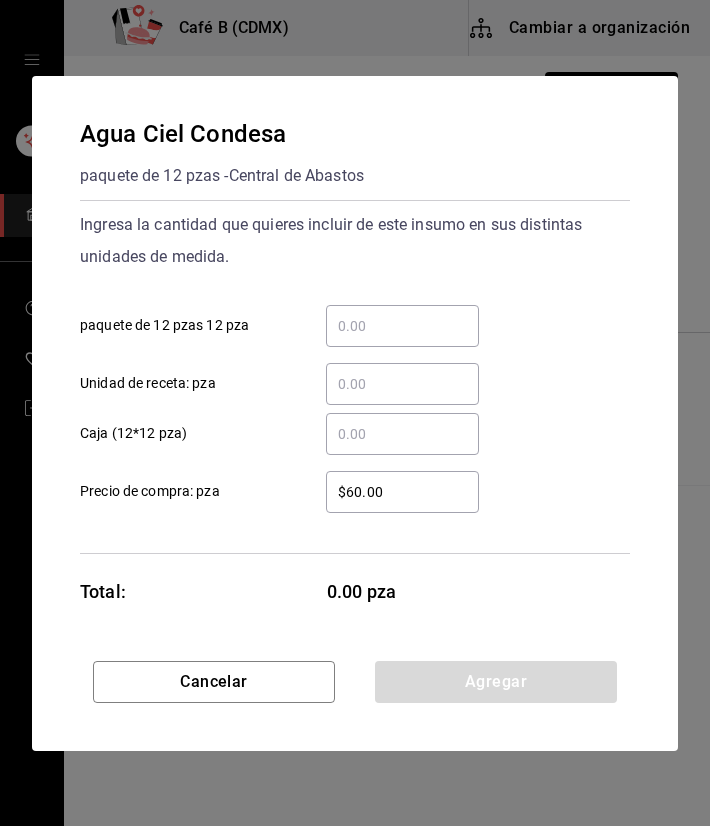 click on "​" at bounding box center [402, 326] 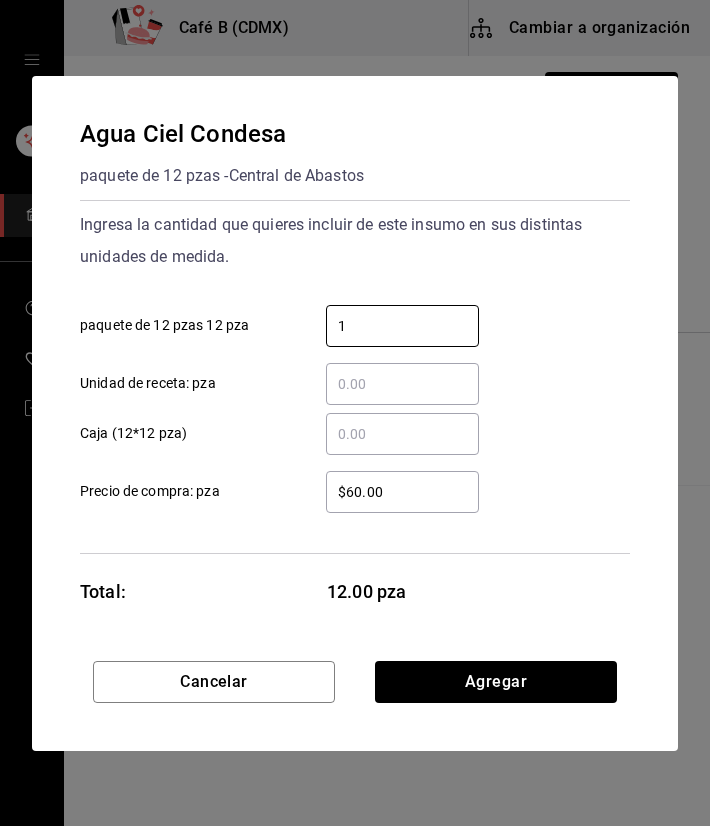 type on "1" 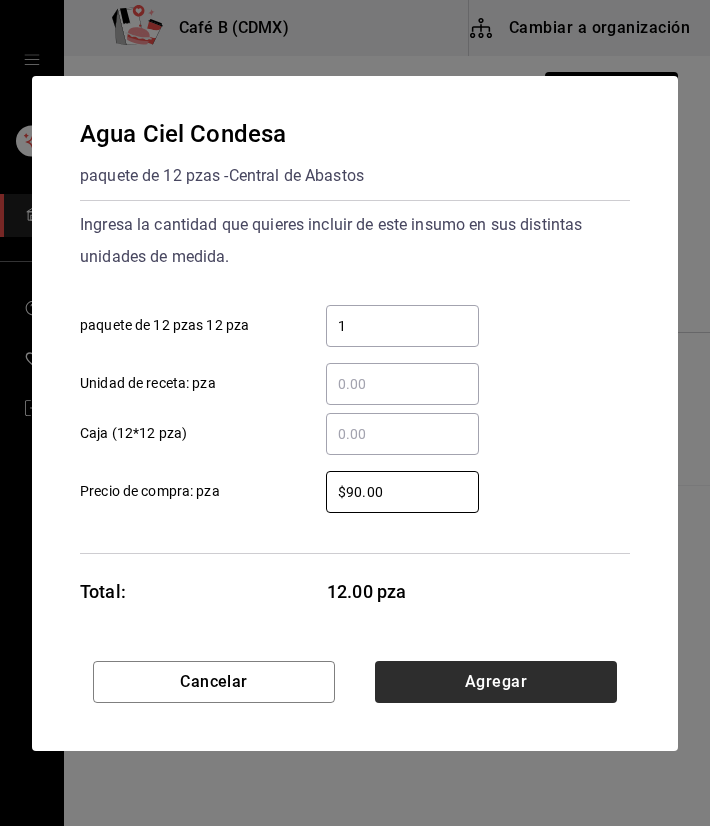 type on "$90.00" 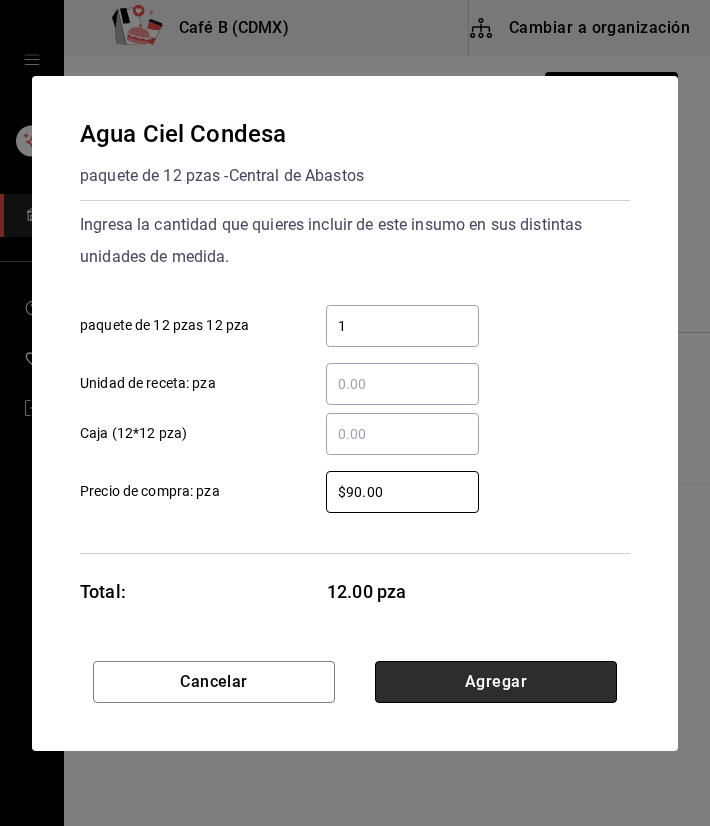 click on "Agregar" at bounding box center (496, 682) 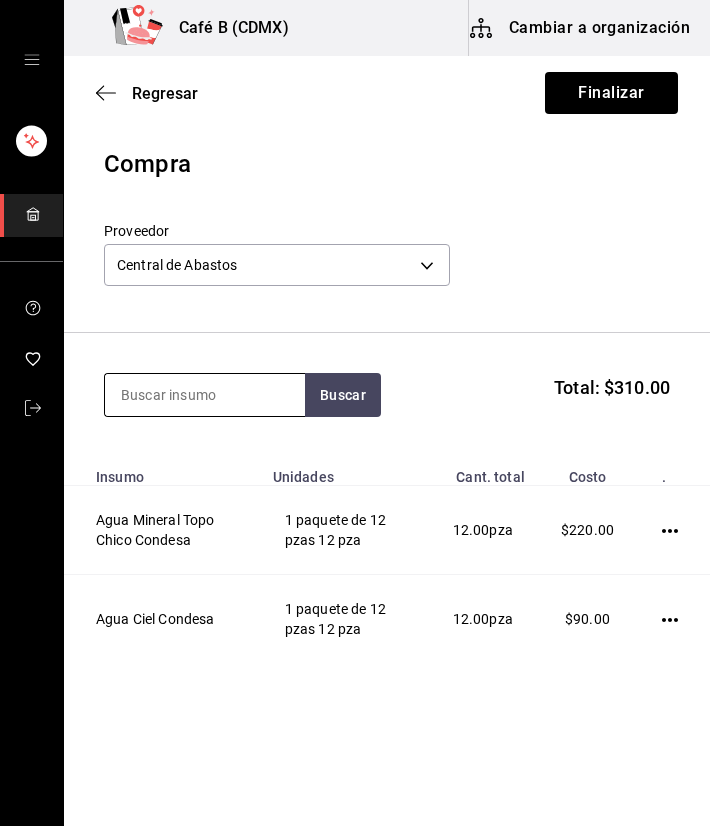 click at bounding box center [205, 395] 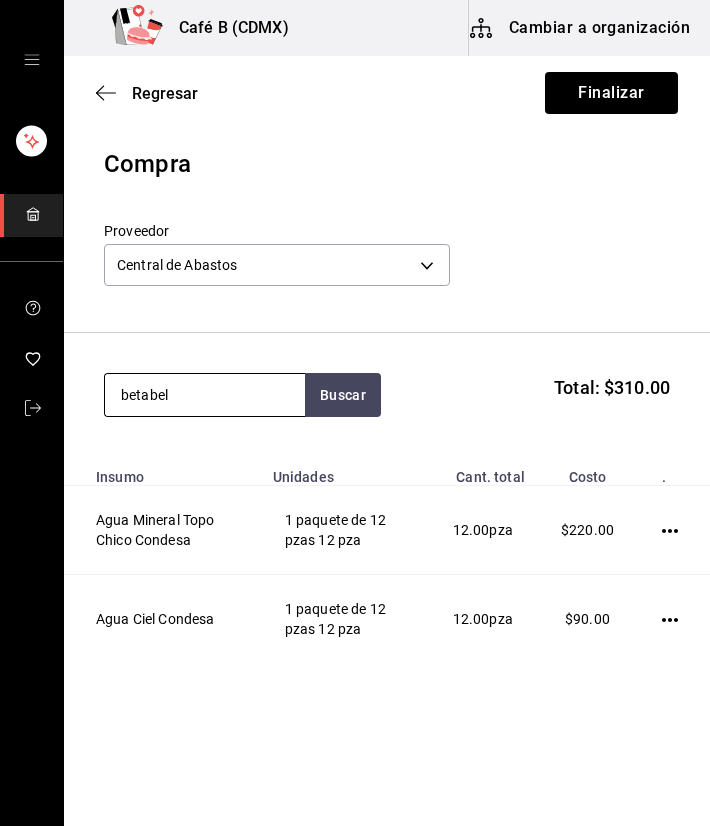 type on "betabel" 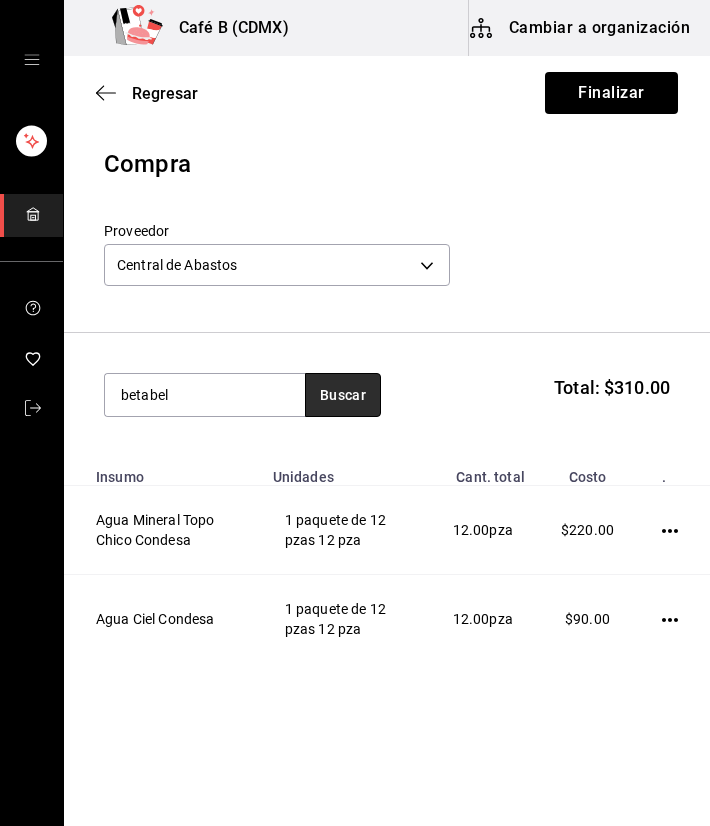 click on "Buscar" at bounding box center [343, 395] 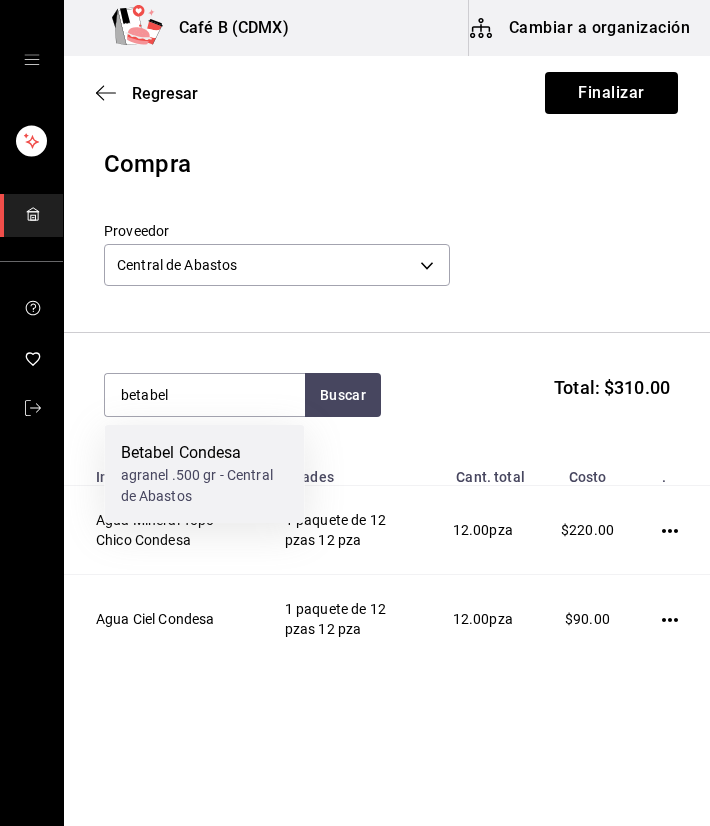 click on "agranel .500 gr  - Central de Abastos" at bounding box center [205, 486] 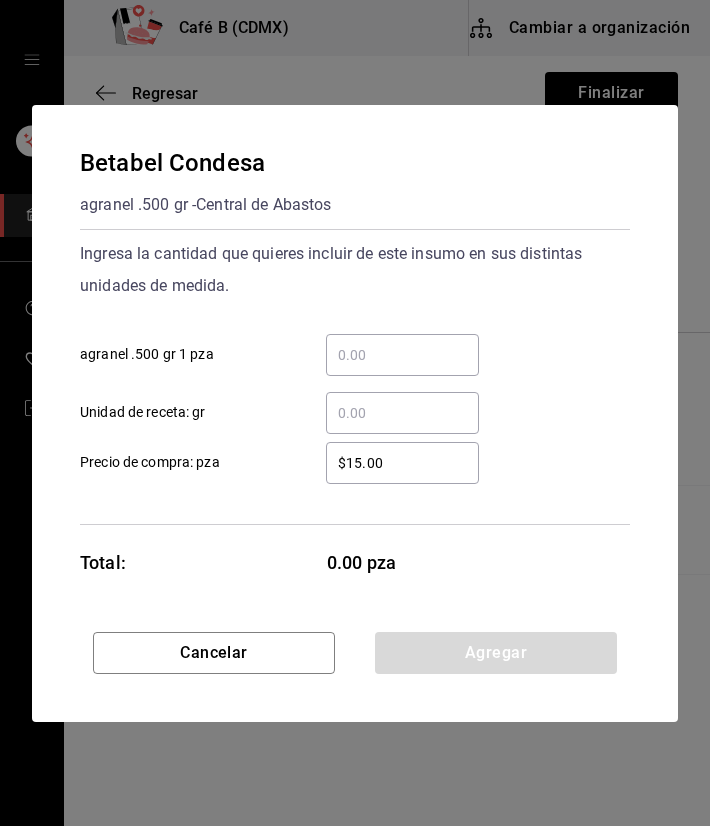 click on "​ agranel .500 gr  1 pza" at bounding box center [402, 355] 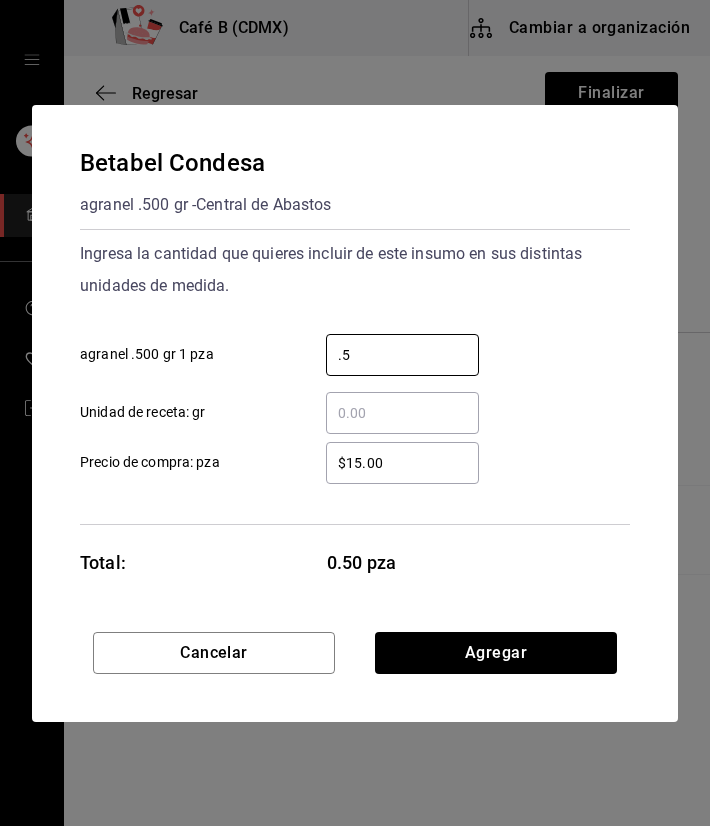 type on "0.5" 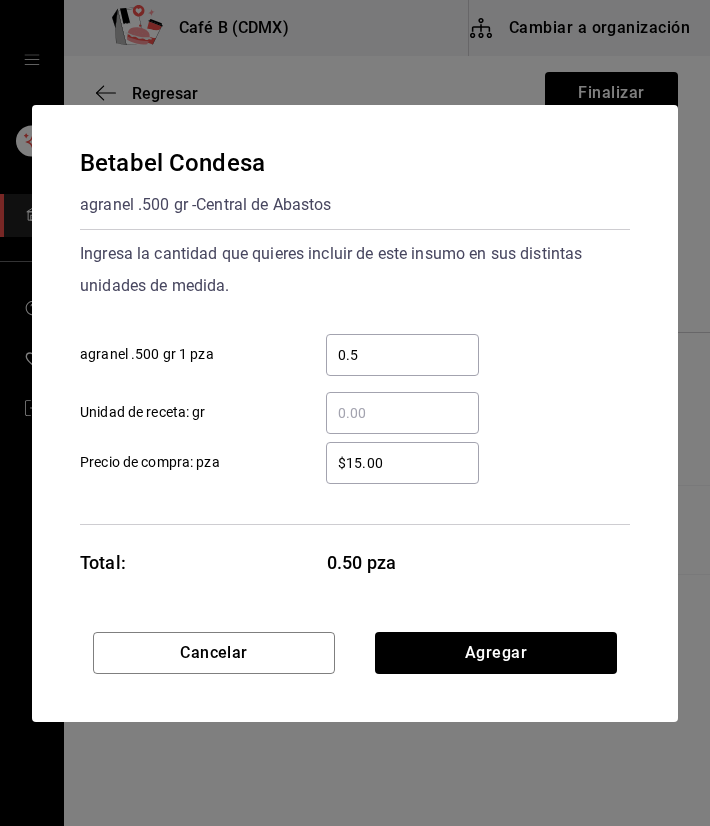 drag, startPoint x: 465, startPoint y: 327, endPoint x: 470, endPoint y: 351, distance: 24.5153 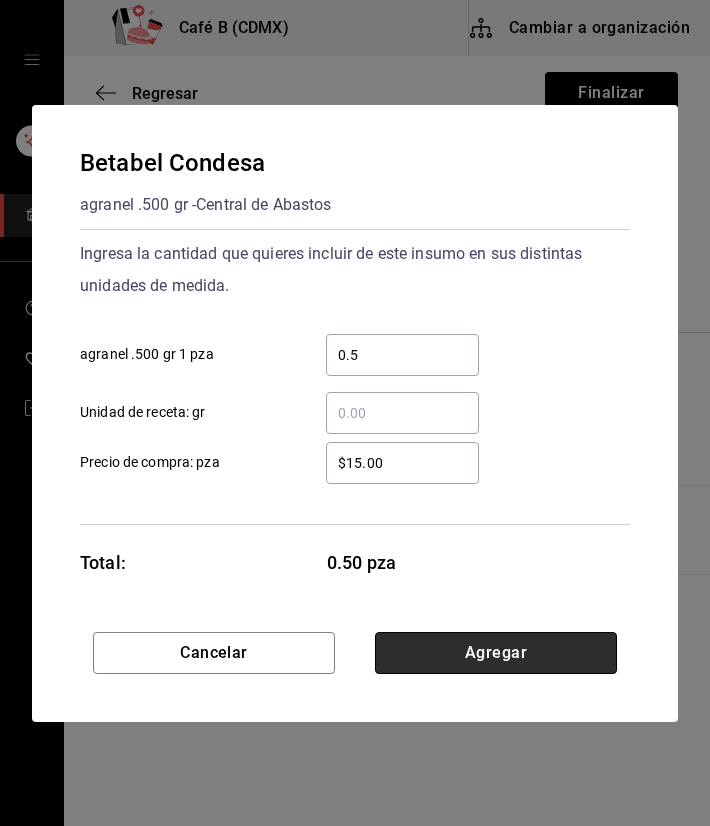 click on "Agregar" at bounding box center [496, 653] 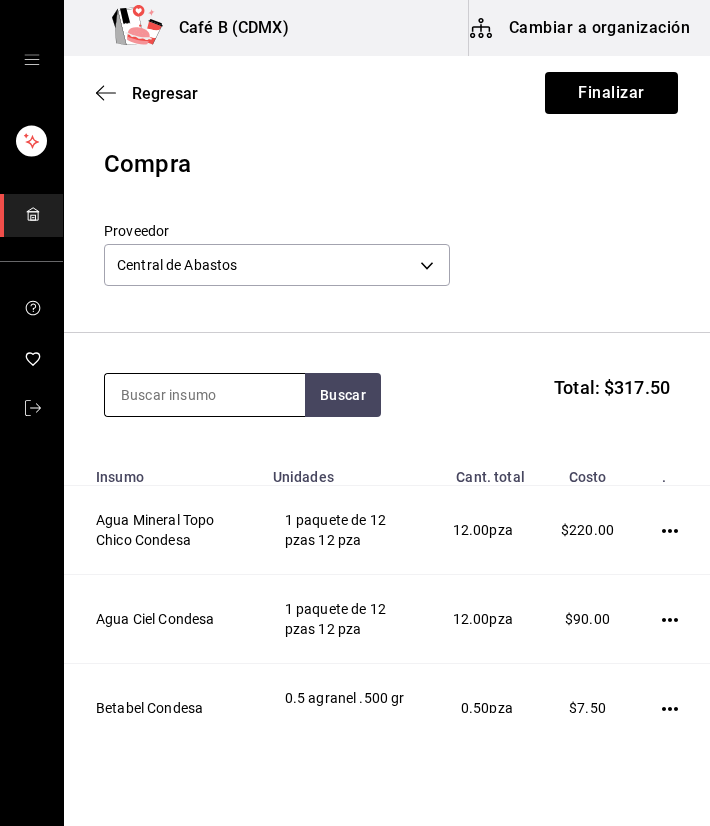 click at bounding box center [205, 395] 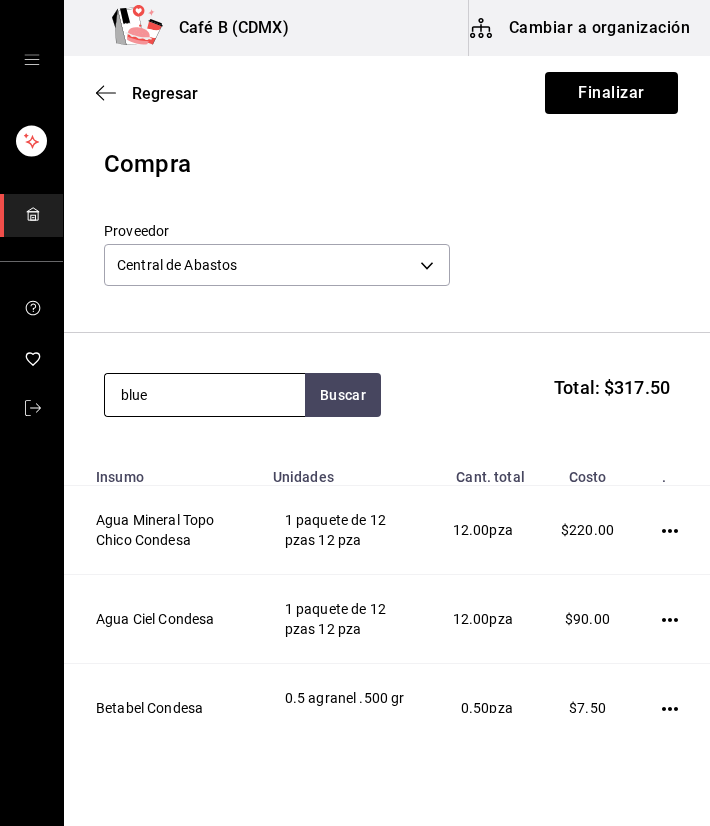 type on "blue" 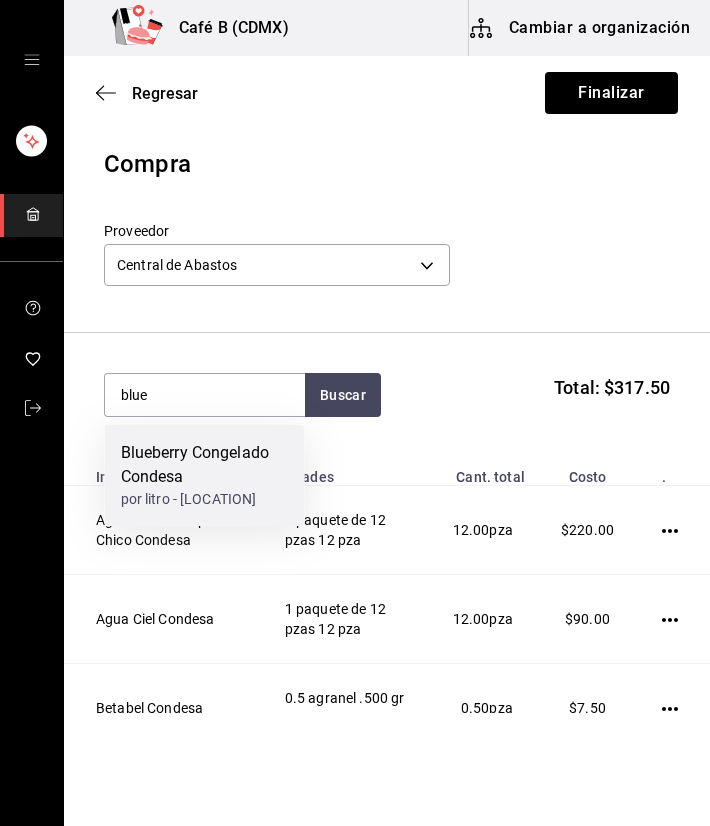 click on "Blueberry Congelado Condesa" at bounding box center (205, 465) 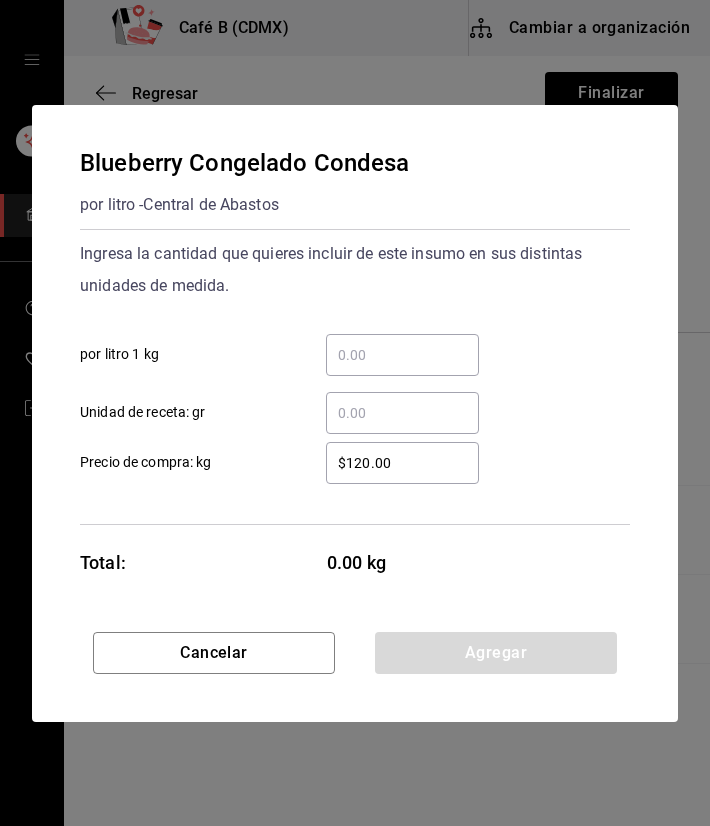 type 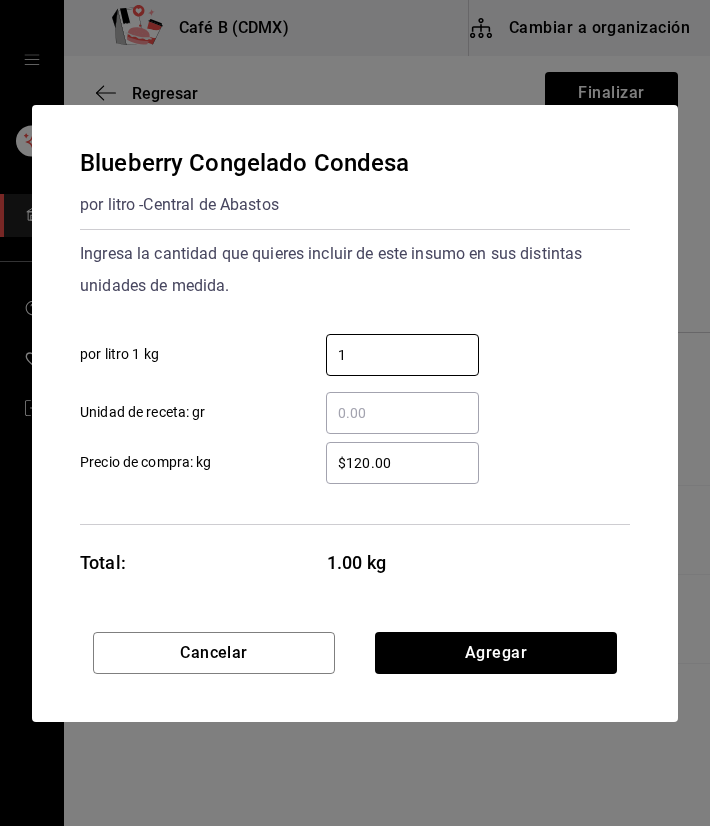 type on "1" 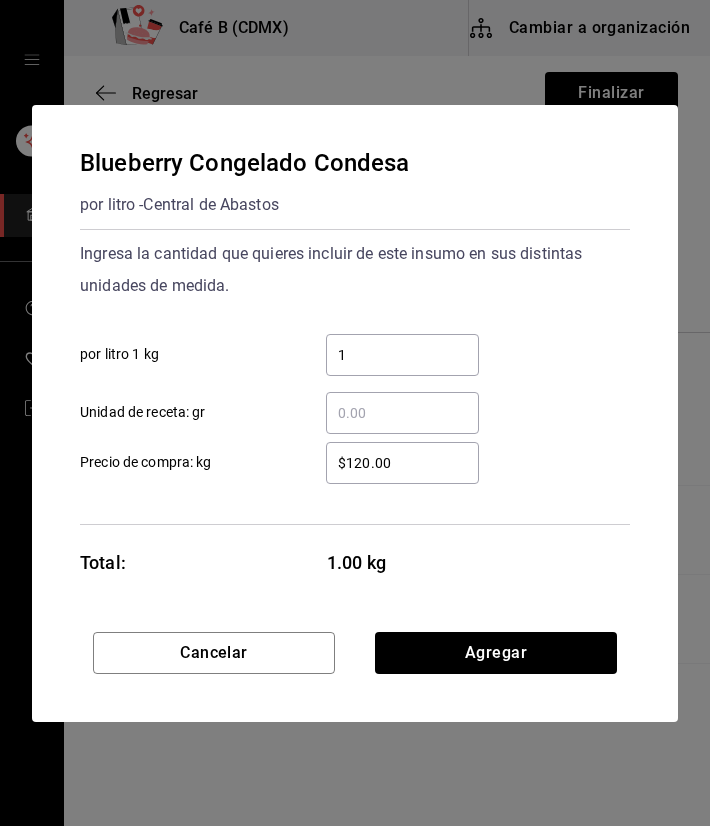 click on "$120.00" at bounding box center (402, 463) 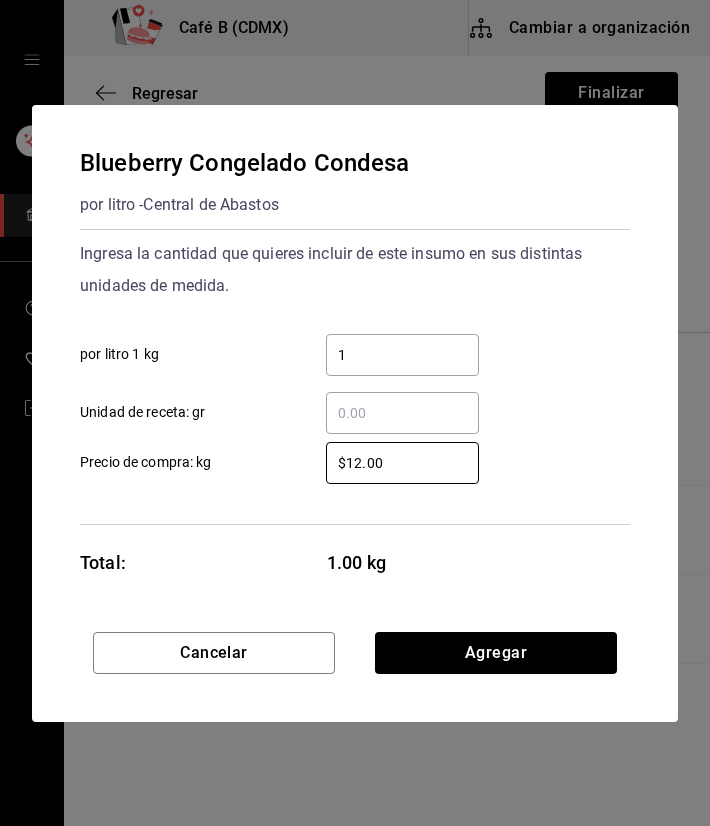 type on "$1.00" 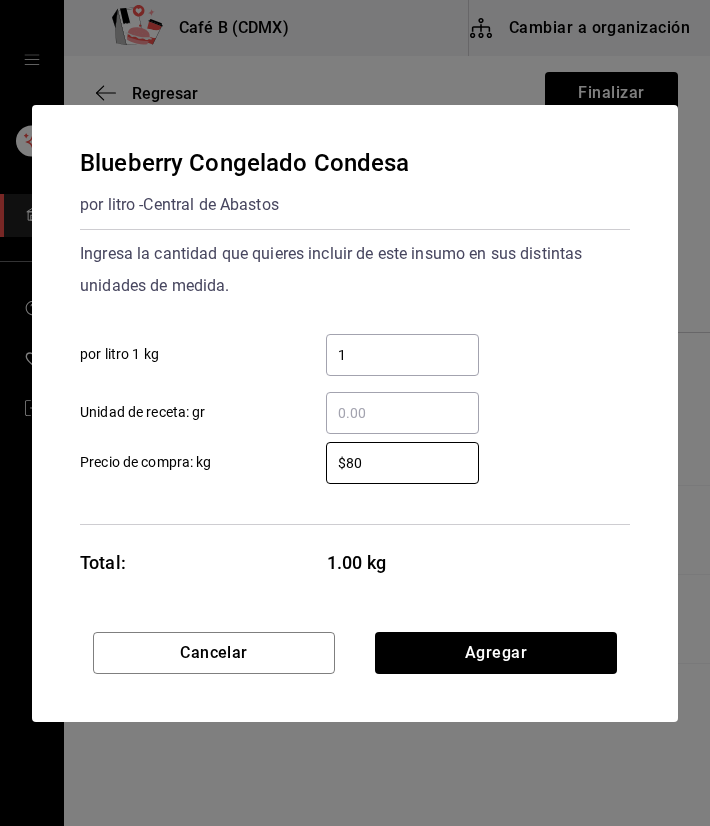 type on "$80" 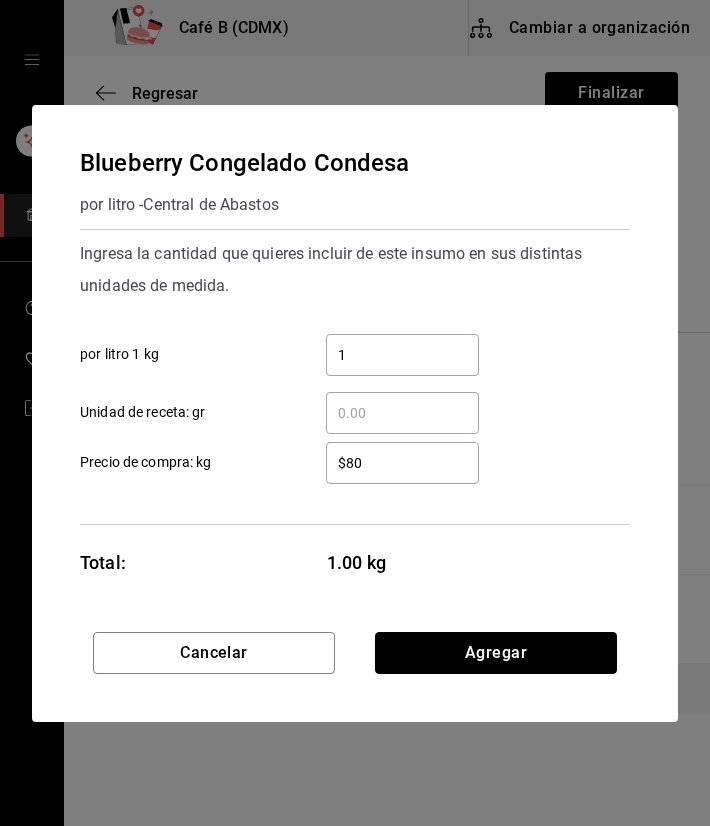 click on "Agregar" at bounding box center (496, 653) 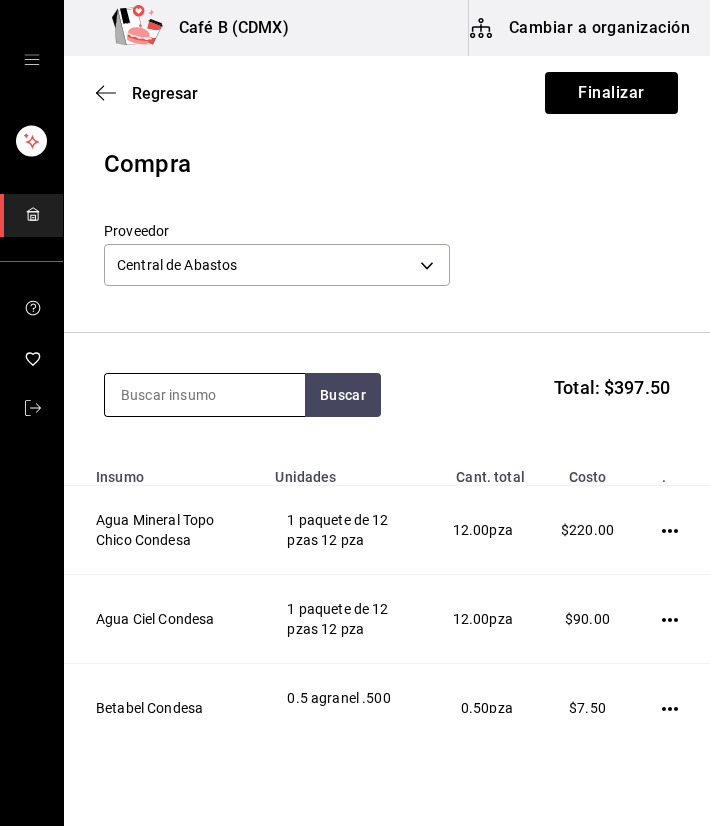 click at bounding box center (205, 395) 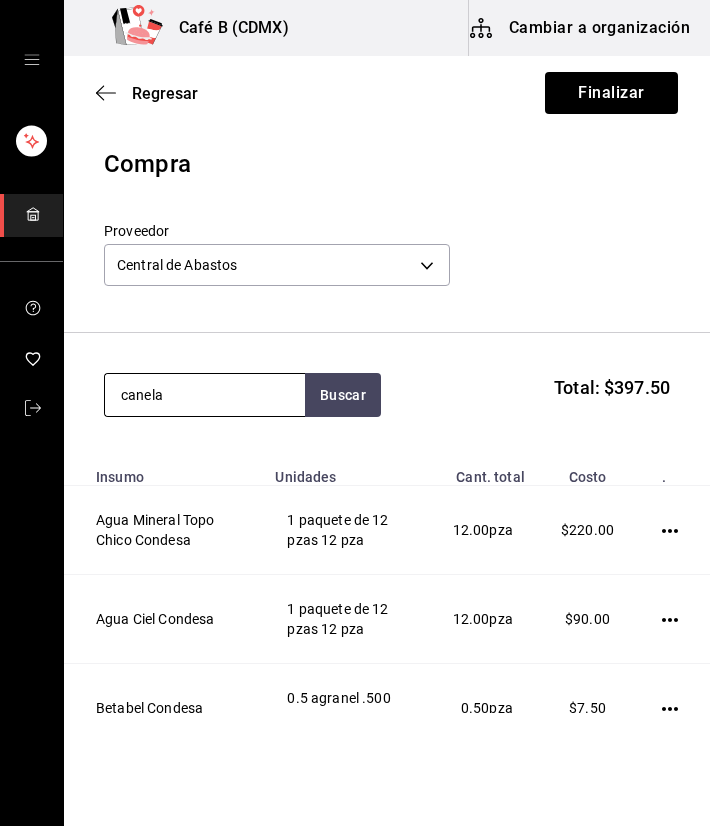 type on "canela" 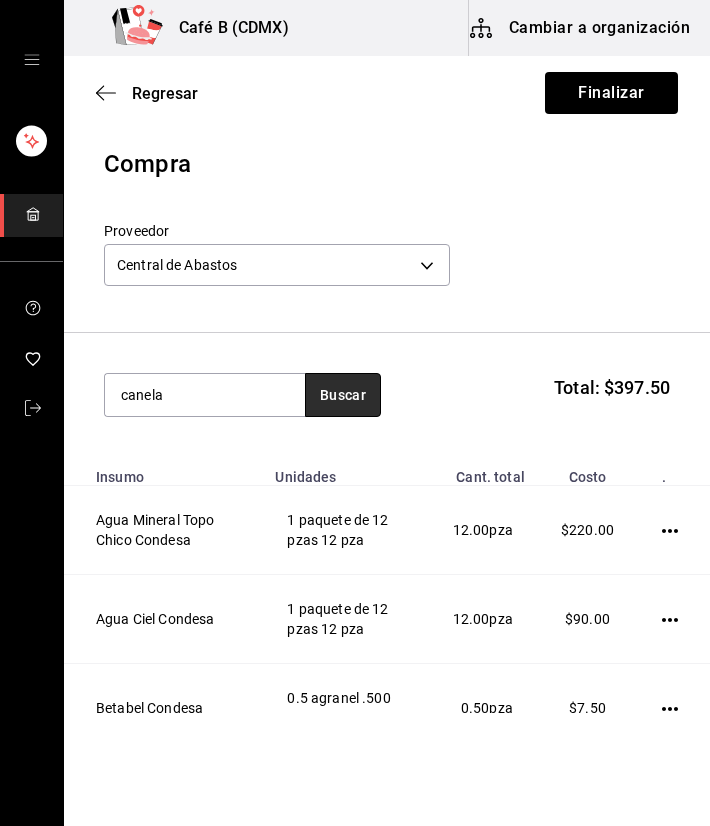 click on "Buscar" at bounding box center (343, 395) 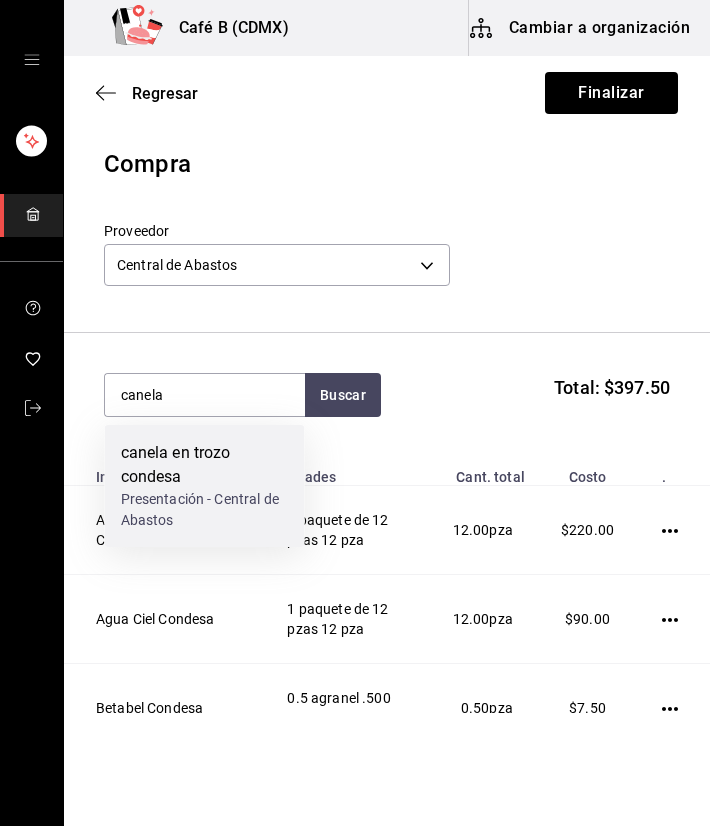 click on "Presentación - Central de Abastos" at bounding box center [205, 510] 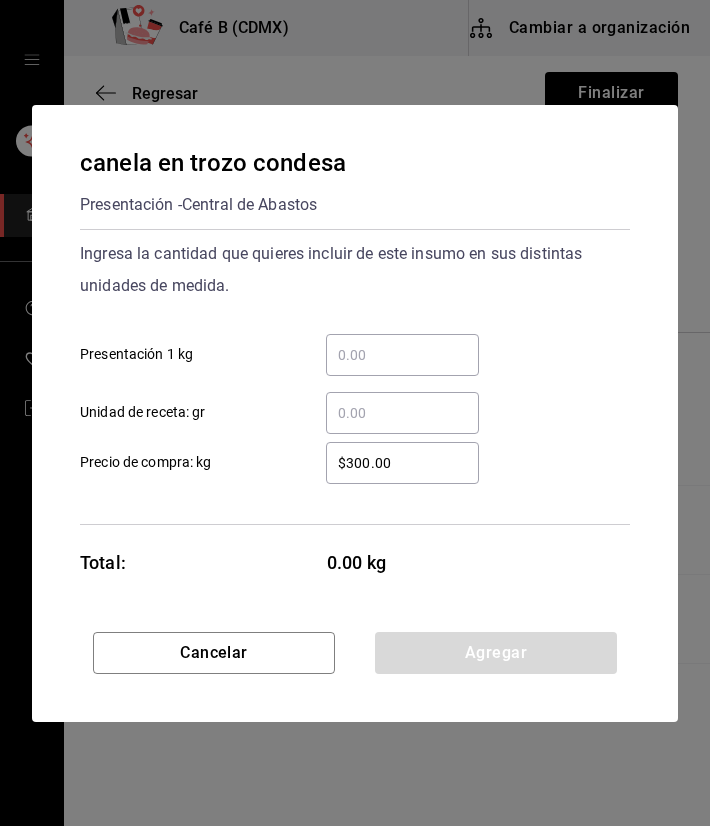 click on "​ Presentación 1 kg" at bounding box center [402, 355] 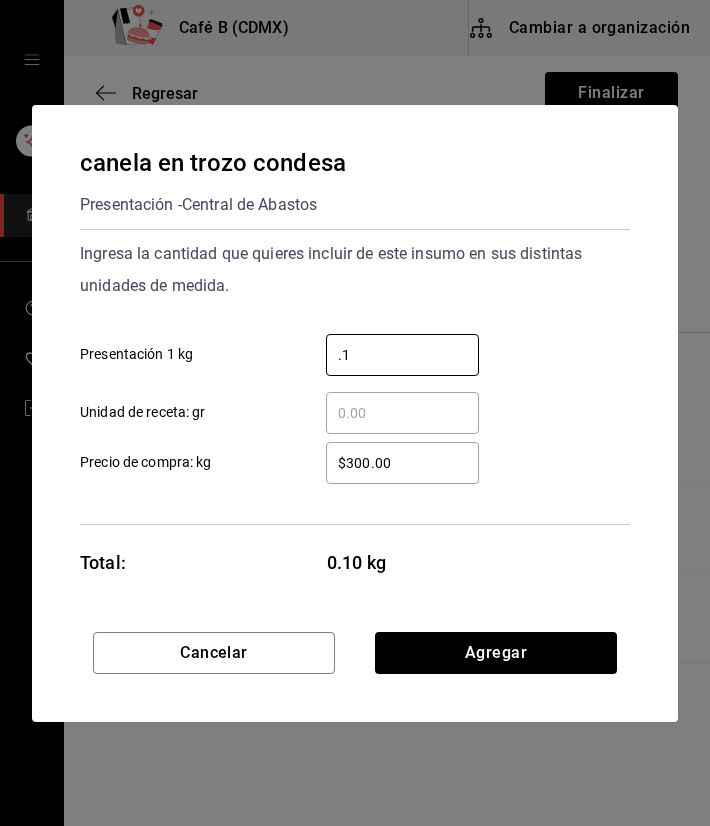 type on "0.1" 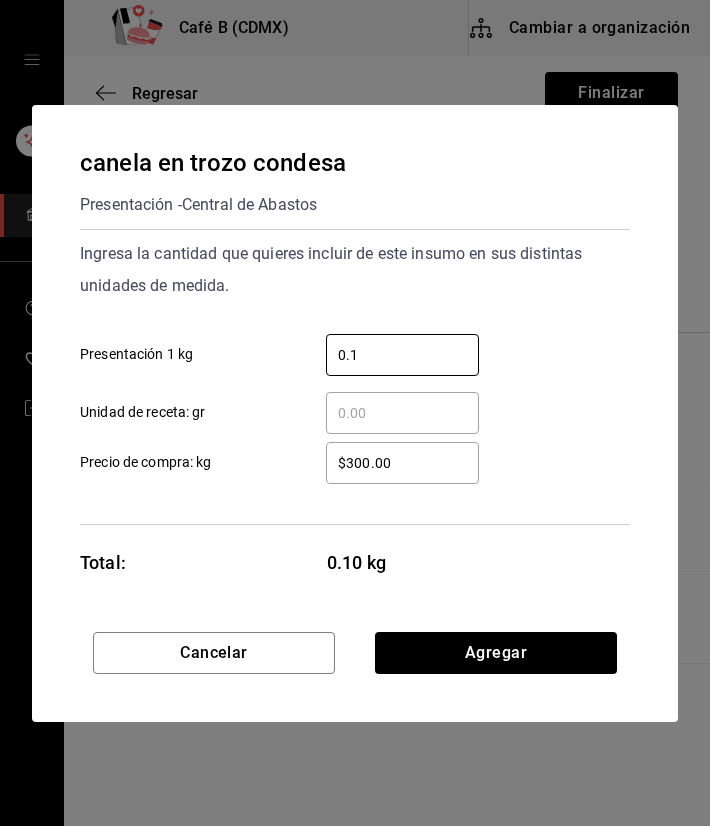 click on "Ingresa la cantidad que quieres incluir de este insumo en sus distintas unidades de medida. 0.1 ​ Presentación 1 kg ​ Unidad de receta: gr" at bounding box center [355, 336] 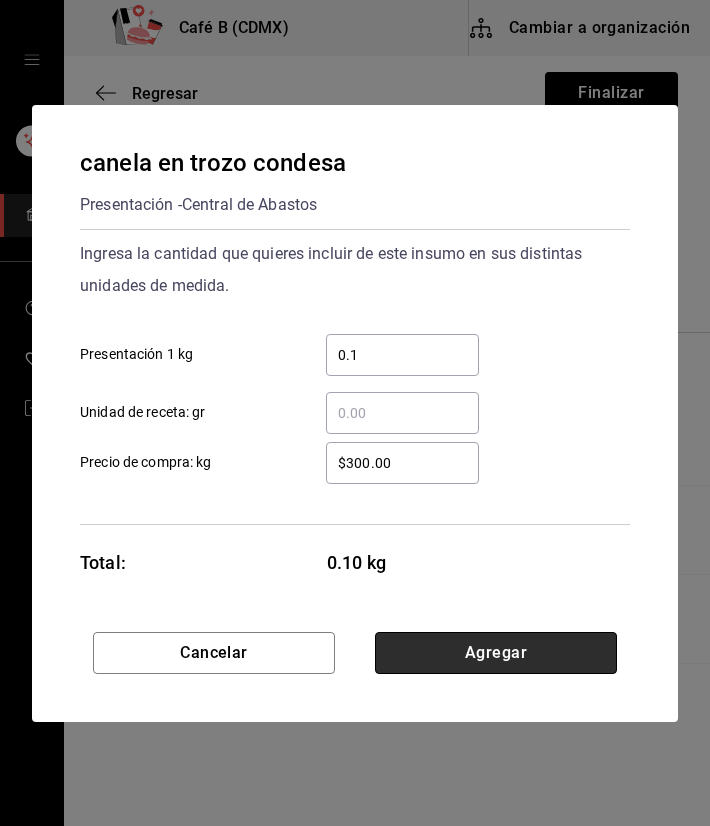 click on "Agregar" at bounding box center (496, 653) 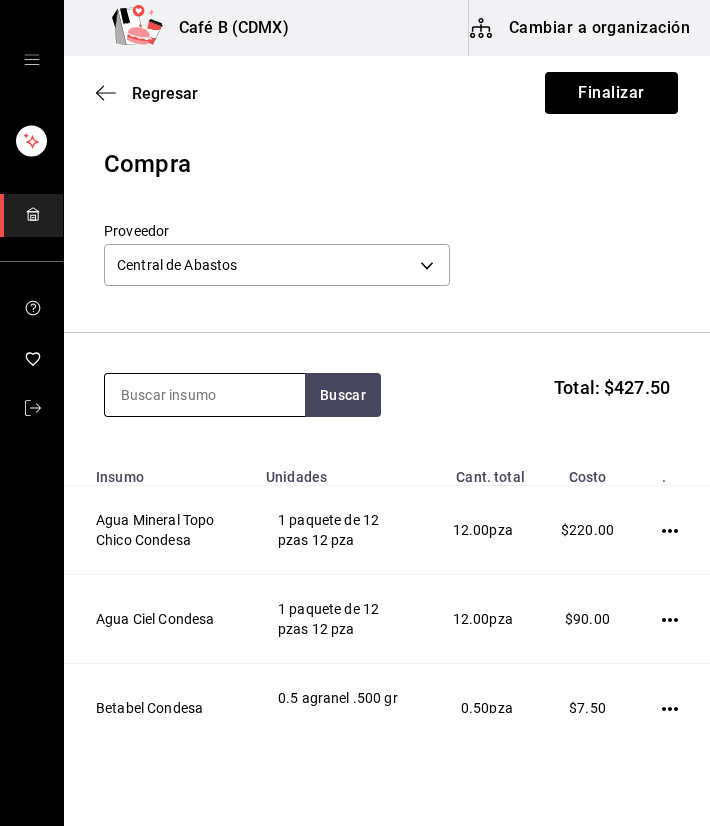click at bounding box center (205, 395) 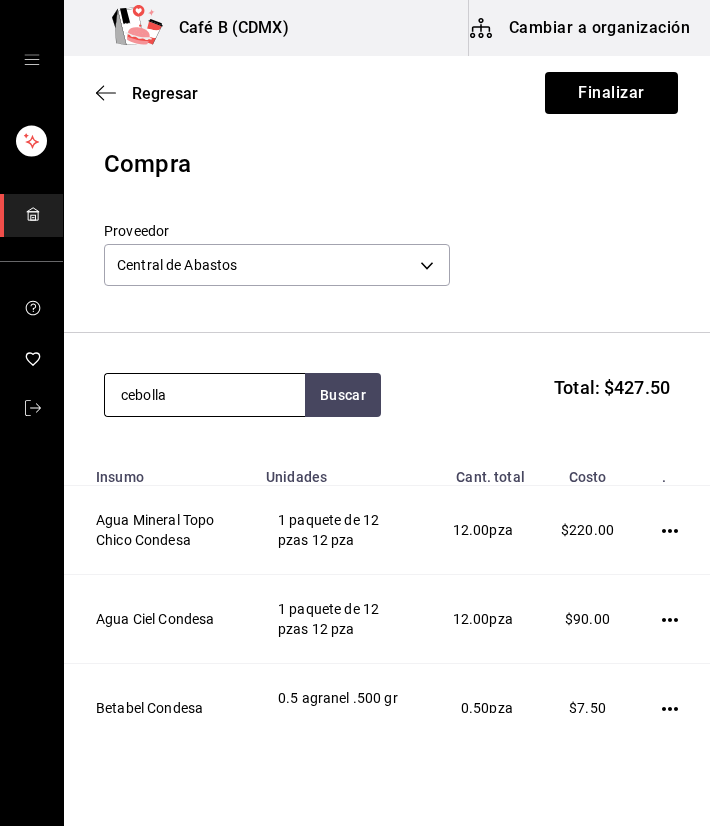 type on "cebolla" 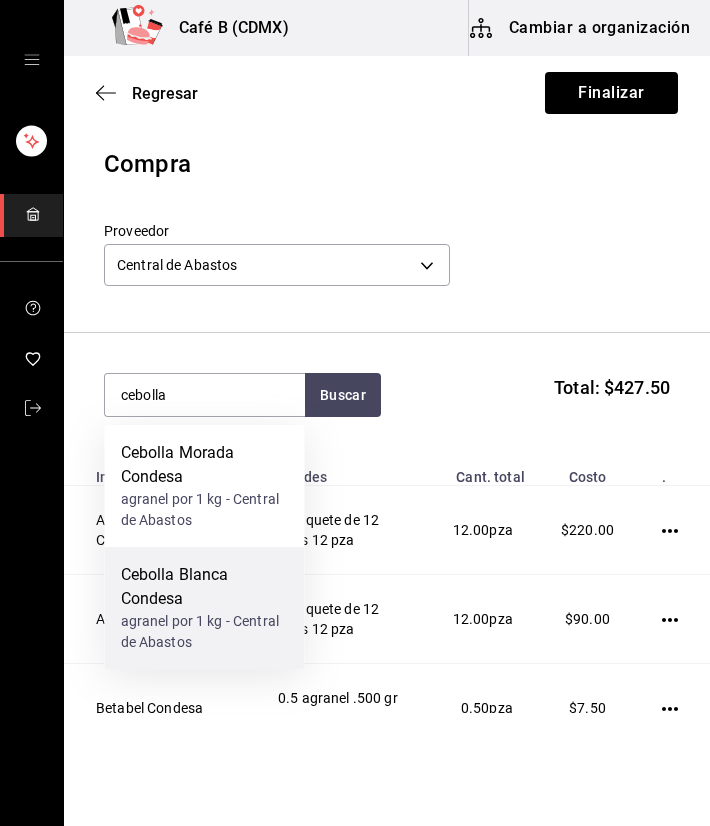 click on "Cebolla Blanca Condesa" at bounding box center [205, 587] 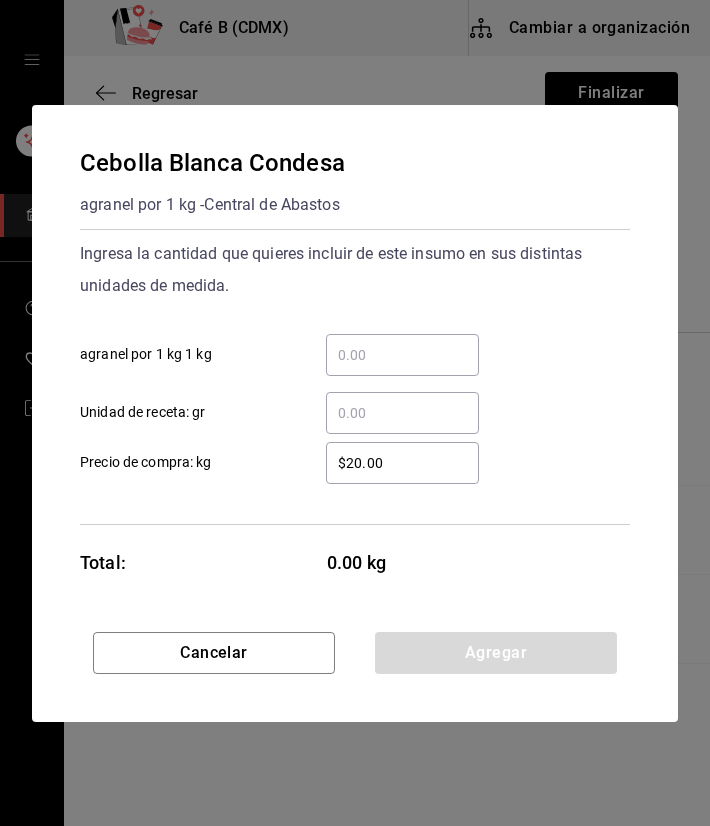 click on "​" at bounding box center (402, 355) 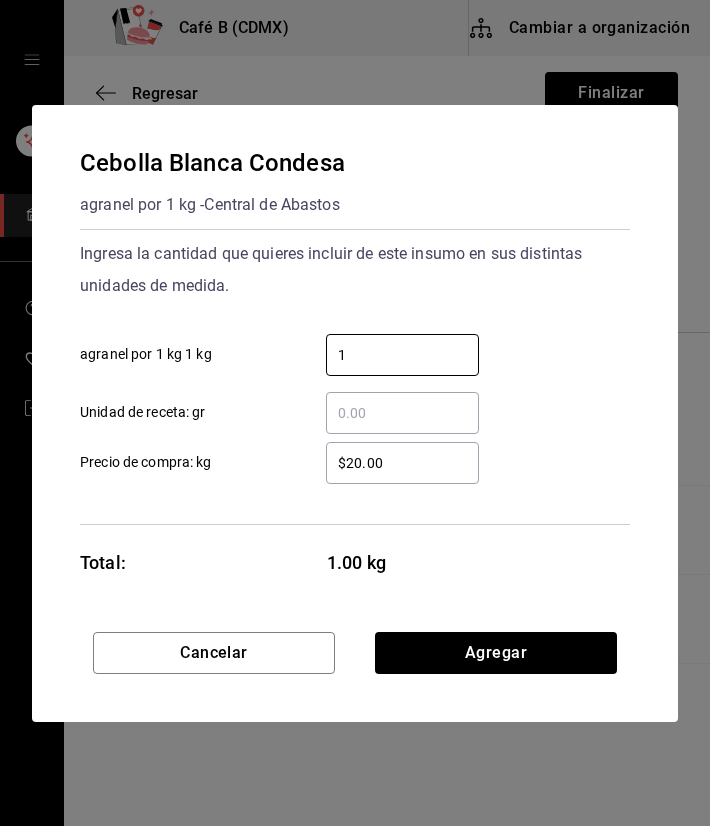 type on "1" 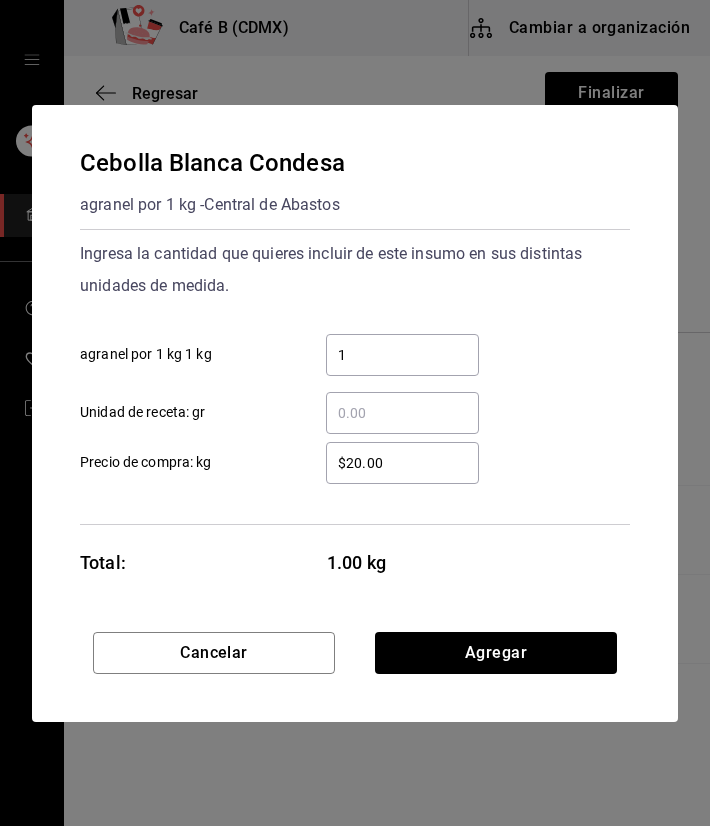 click on "Ingresa la cantidad que quieres incluir de este insumo en sus distintas unidades de medida. 1 ​ agranel por 1 kg 1 kg ​ Unidad de receta: gr" at bounding box center [355, 336] 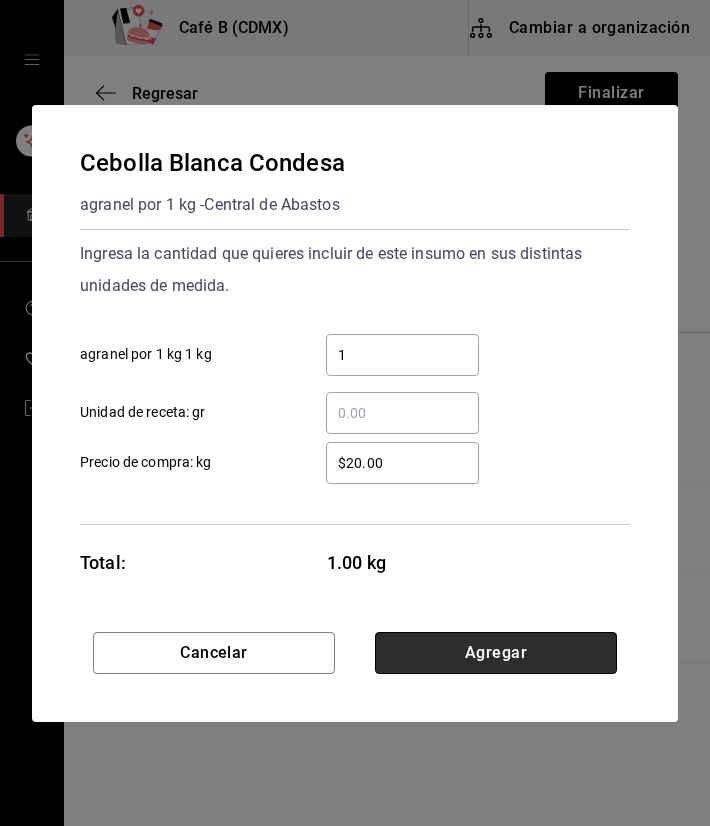 click on "Agregar" at bounding box center [496, 653] 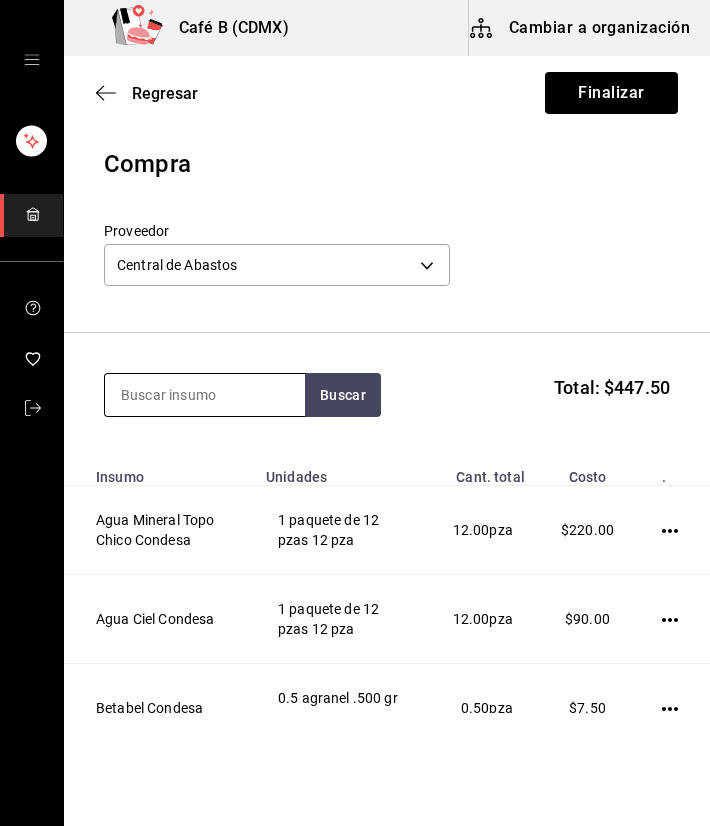 click at bounding box center (205, 395) 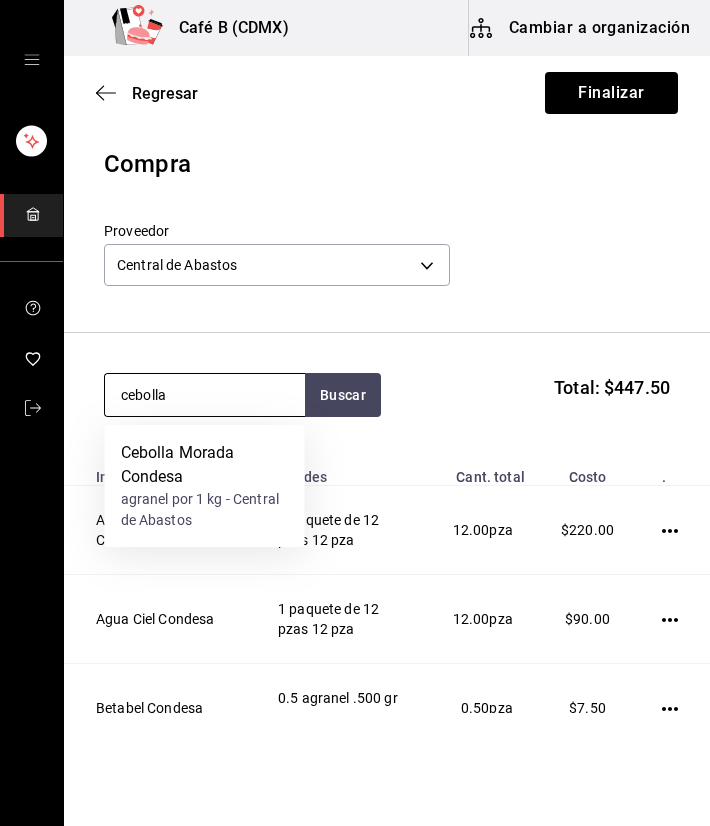 type on "cebolla" 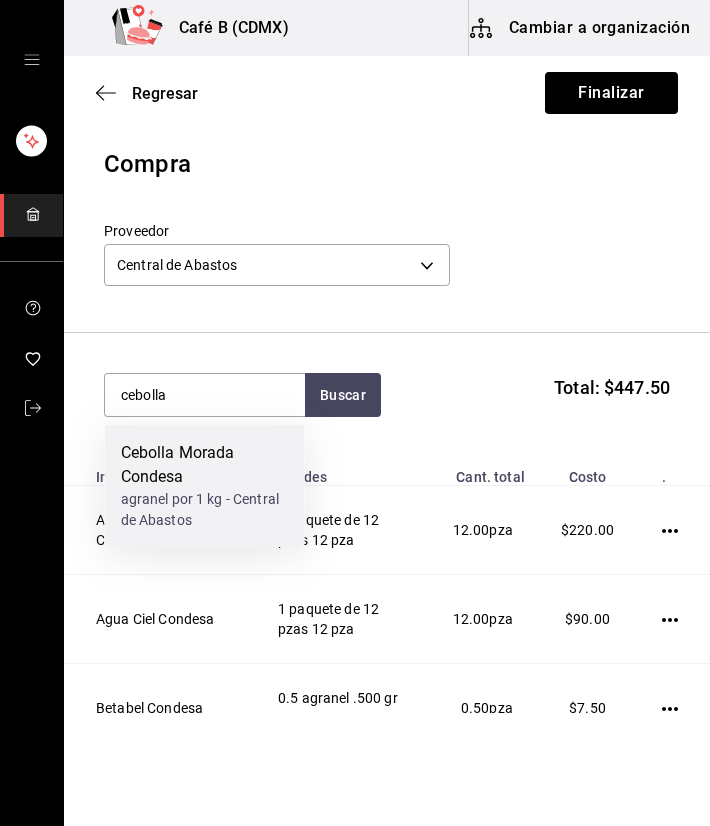 click on "Cebolla Morada Condesa agranel por 1 kg - Central de Abastos" at bounding box center (205, 486) 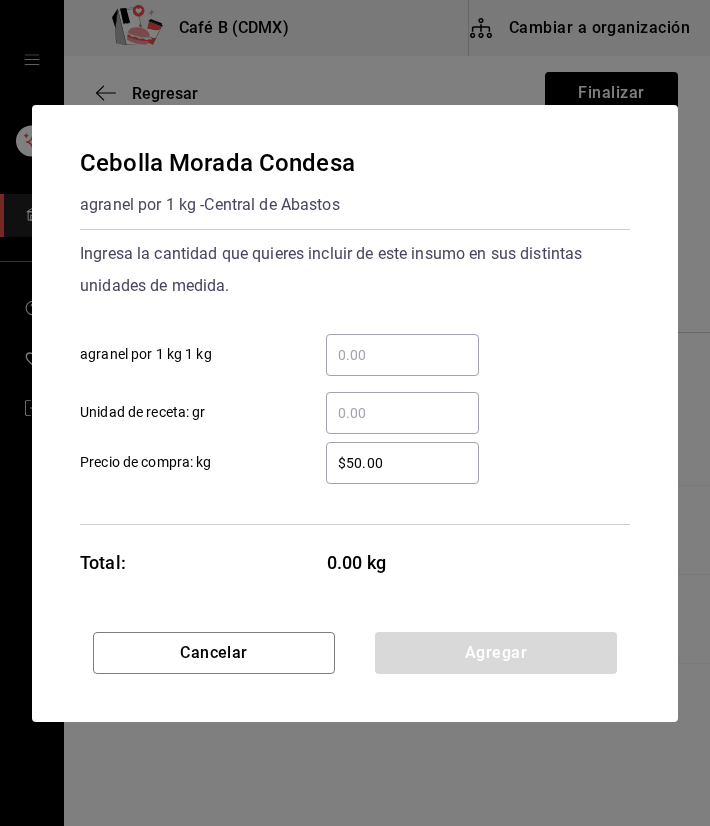 click on "​ agranel por 1 kg 1 kg" at bounding box center (402, 355) 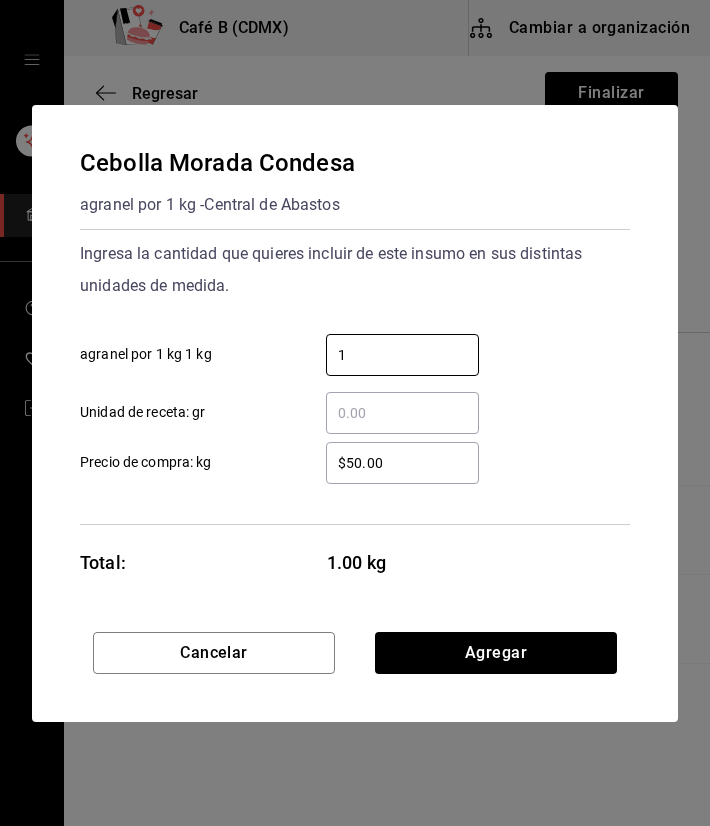 type on "1" 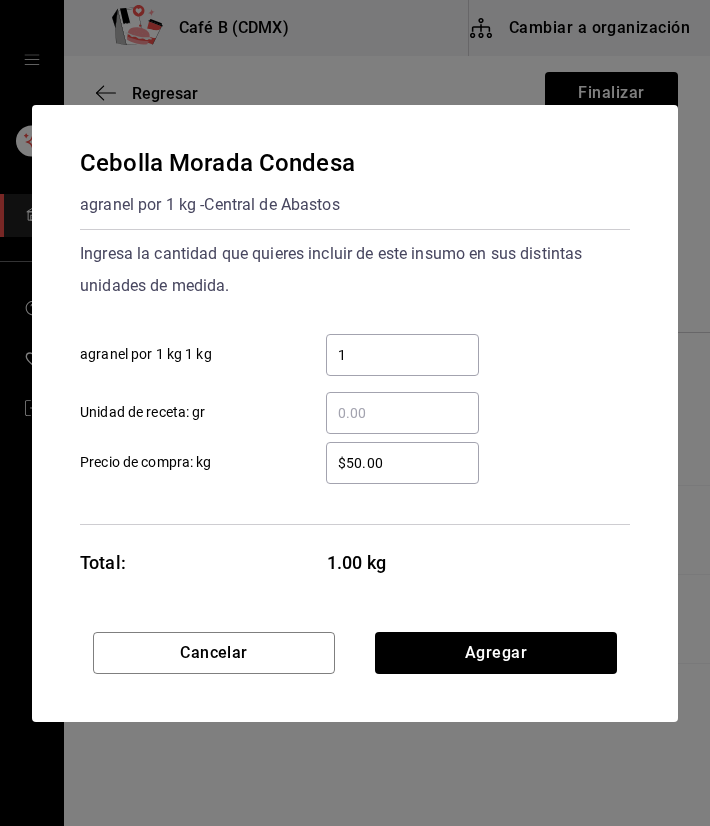 click on "$50.00" at bounding box center (402, 463) 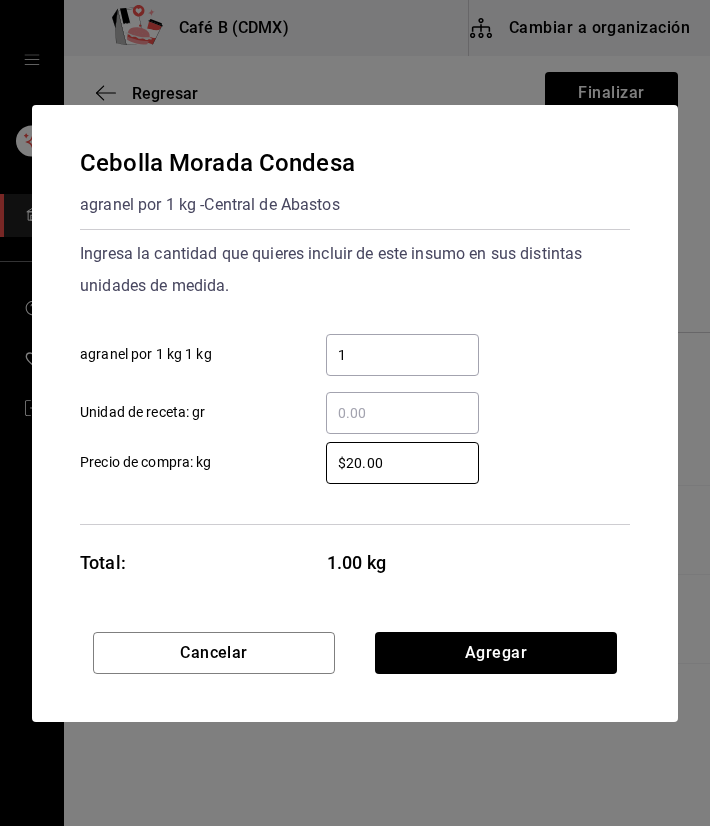 type on "$20.00" 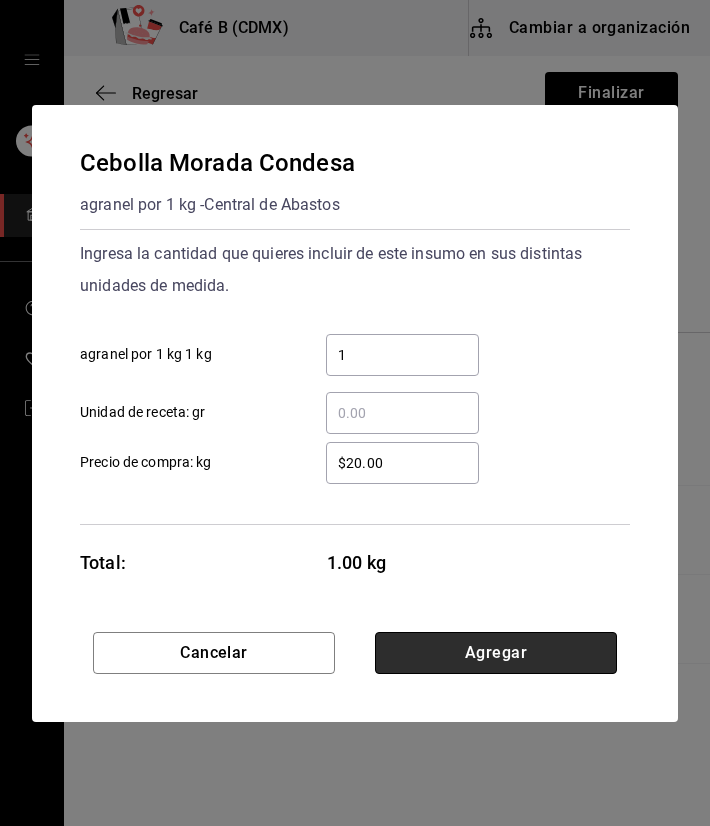 click on "Agregar" at bounding box center (496, 653) 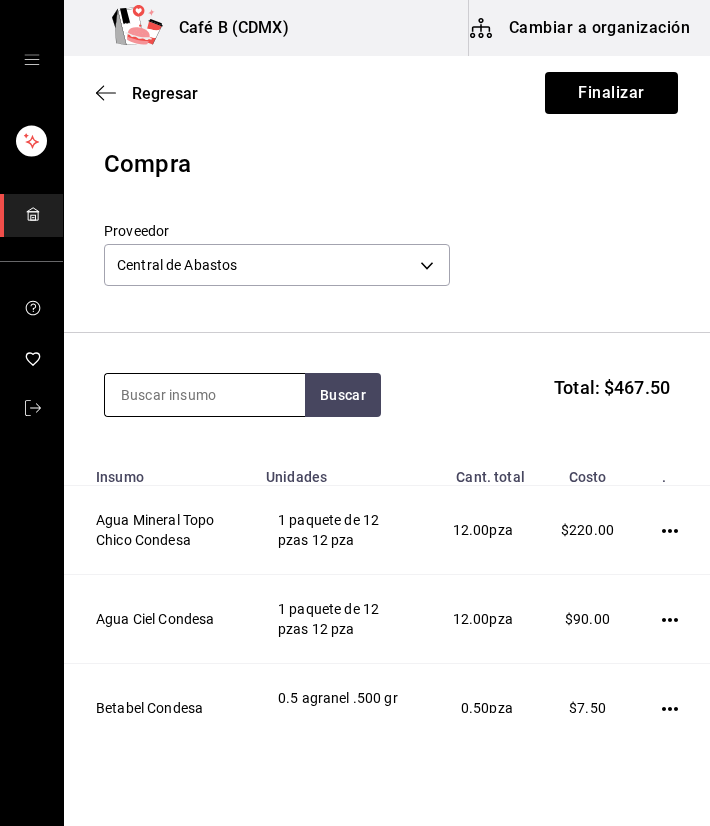 click at bounding box center [205, 395] 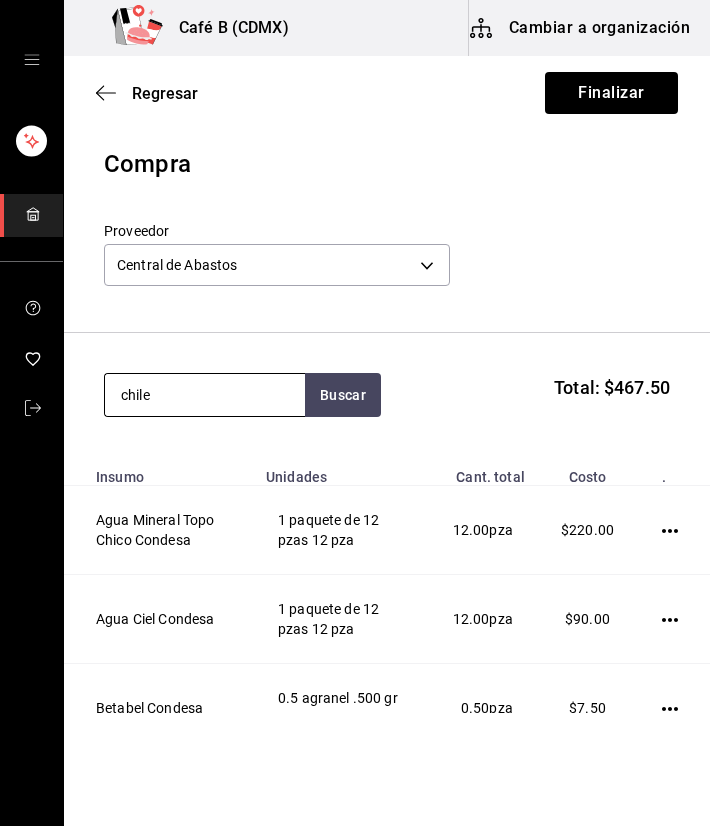 type on "chile" 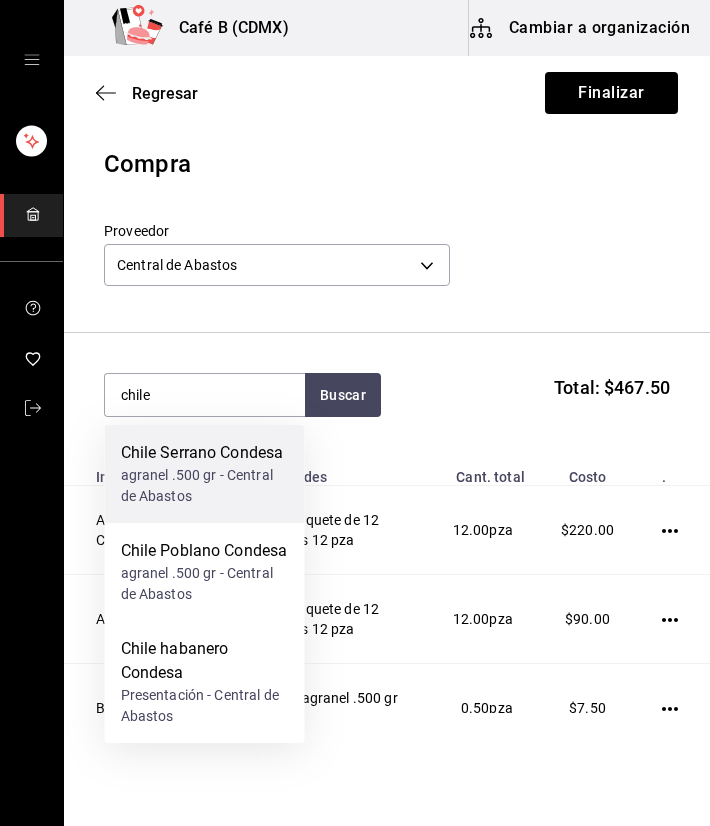 click on "Chile Serrano Condesa" at bounding box center (205, 453) 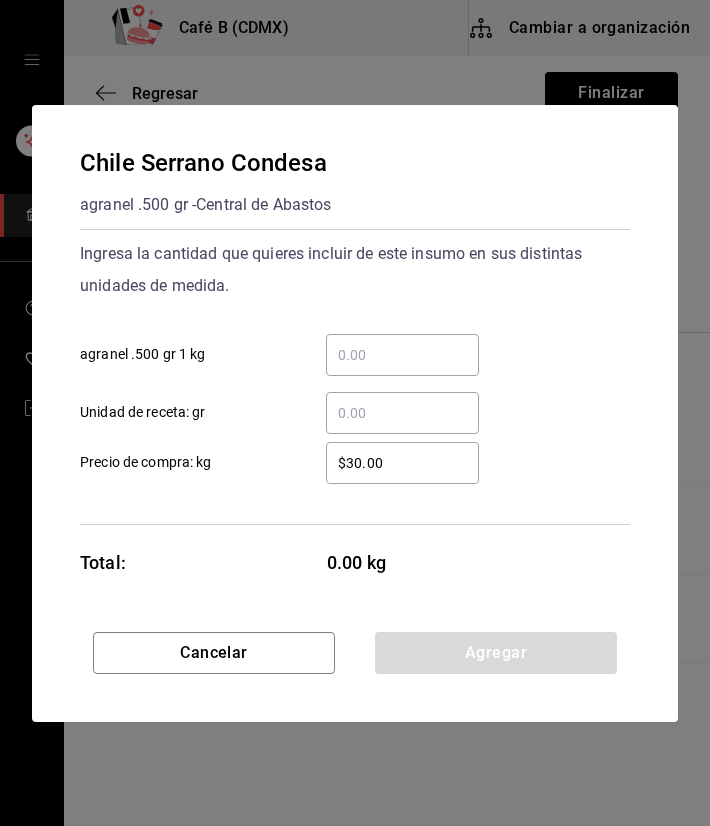 click on "$30.00" at bounding box center (402, 463) 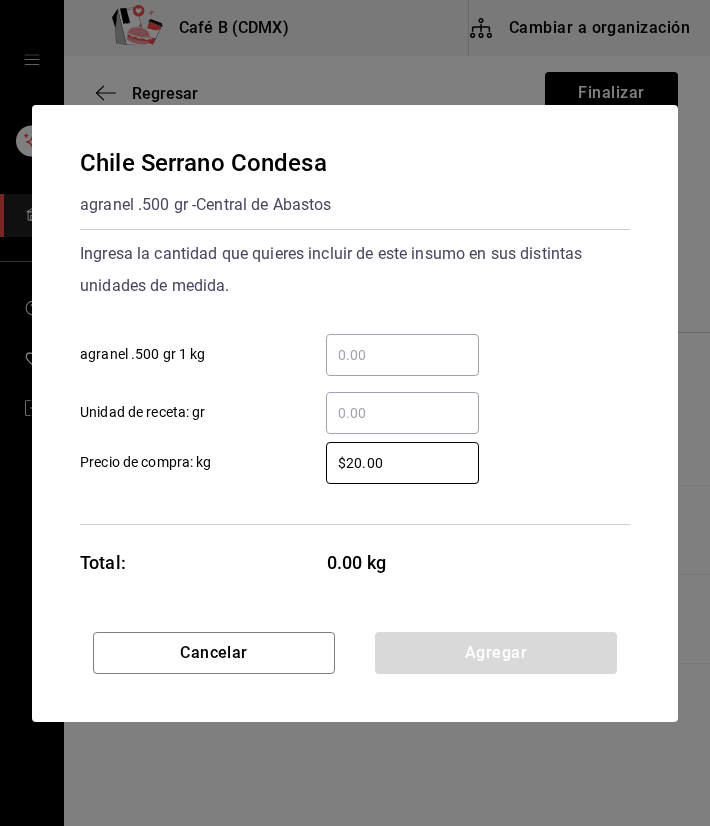 type on "$20.00" 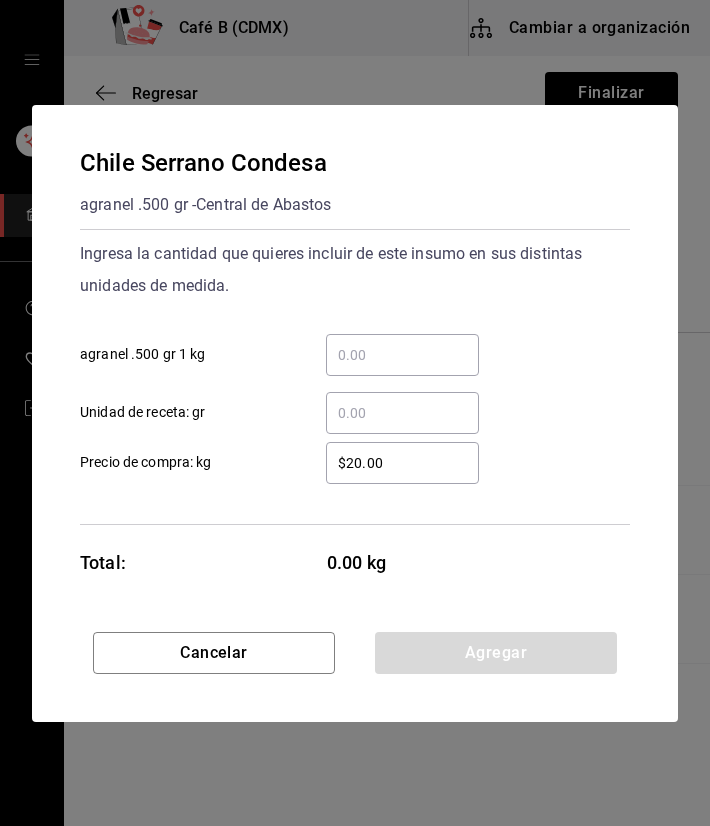 click on "​ agranel .500 gr  1 kg" at bounding box center [402, 355] 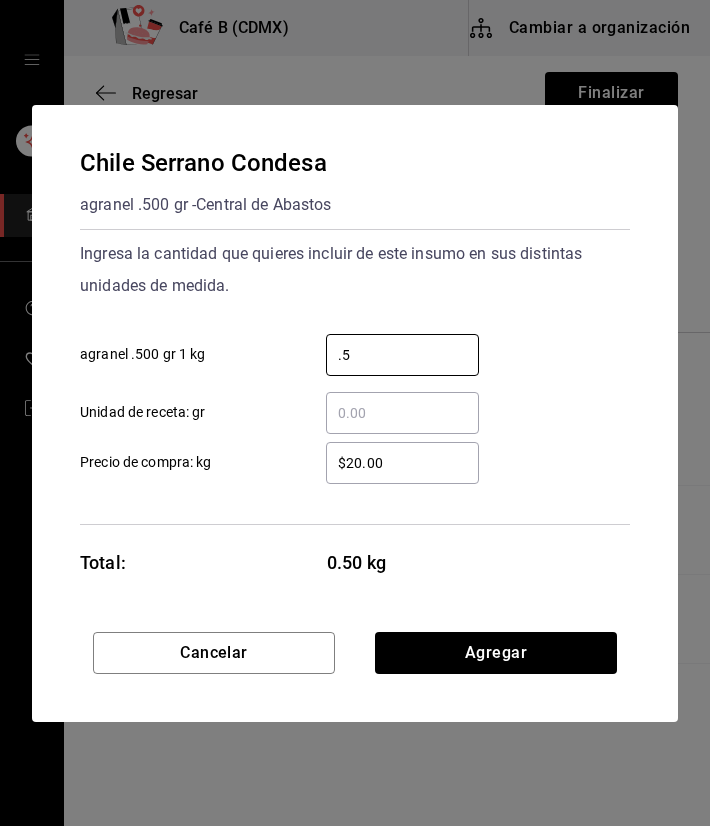 type on "0.5" 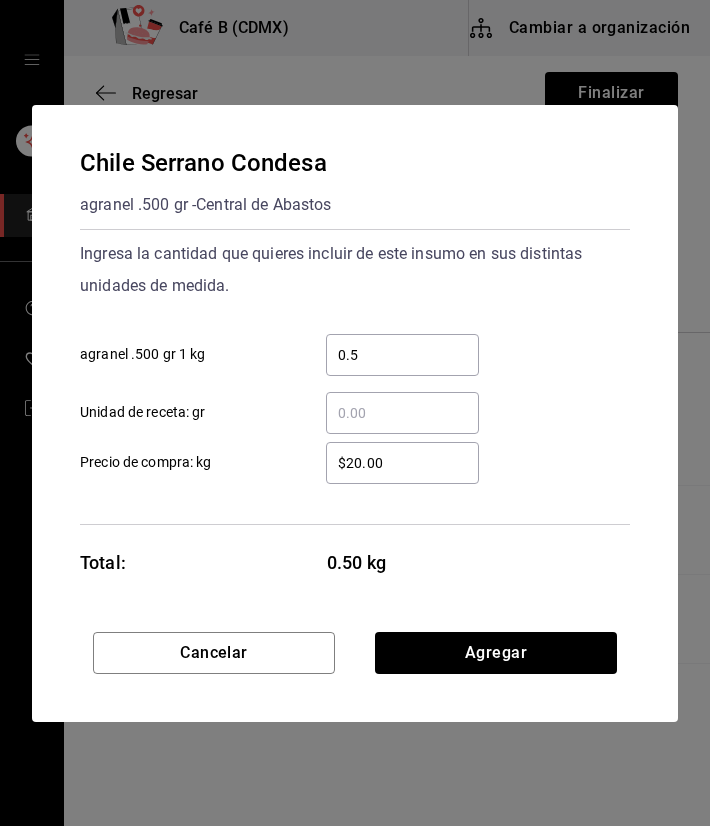 click on "Ingresa la cantidad que quieres incluir de este insumo en sus distintas unidades de medida." at bounding box center [355, 270] 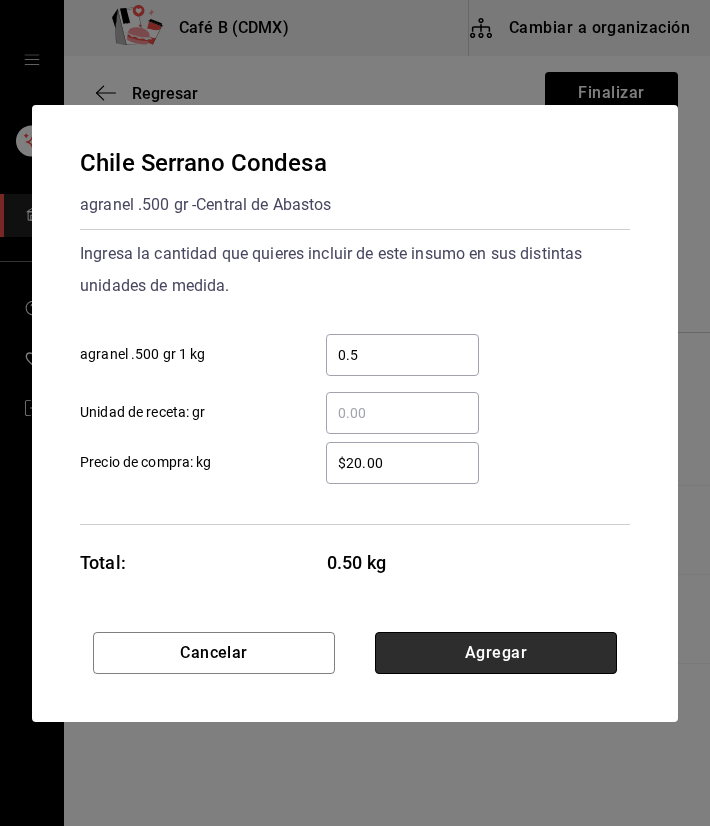 click on "Agregar" at bounding box center (496, 653) 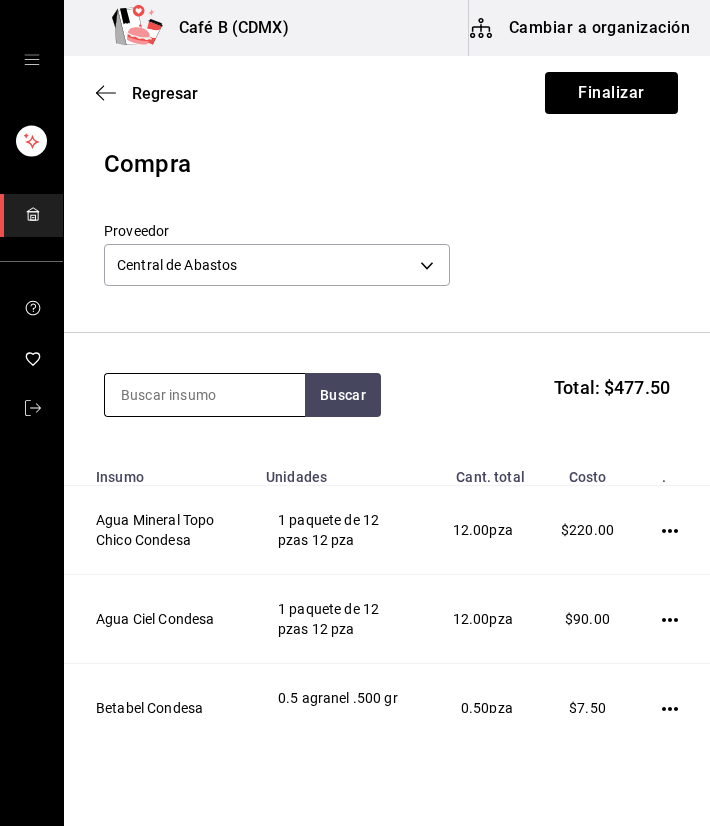 click at bounding box center (205, 395) 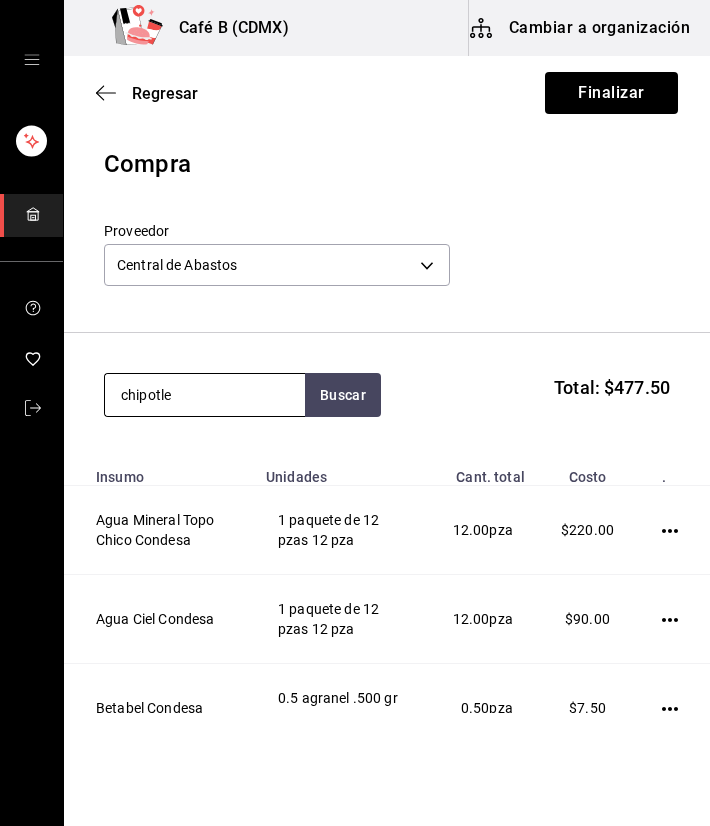type on "chipotle" 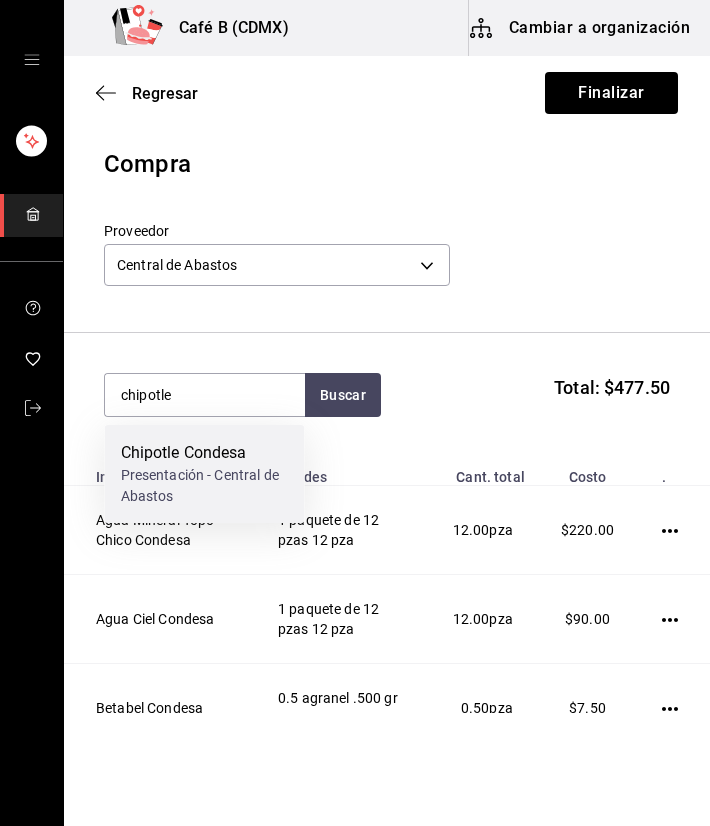 click on "Chipotle Condesa" at bounding box center [205, 453] 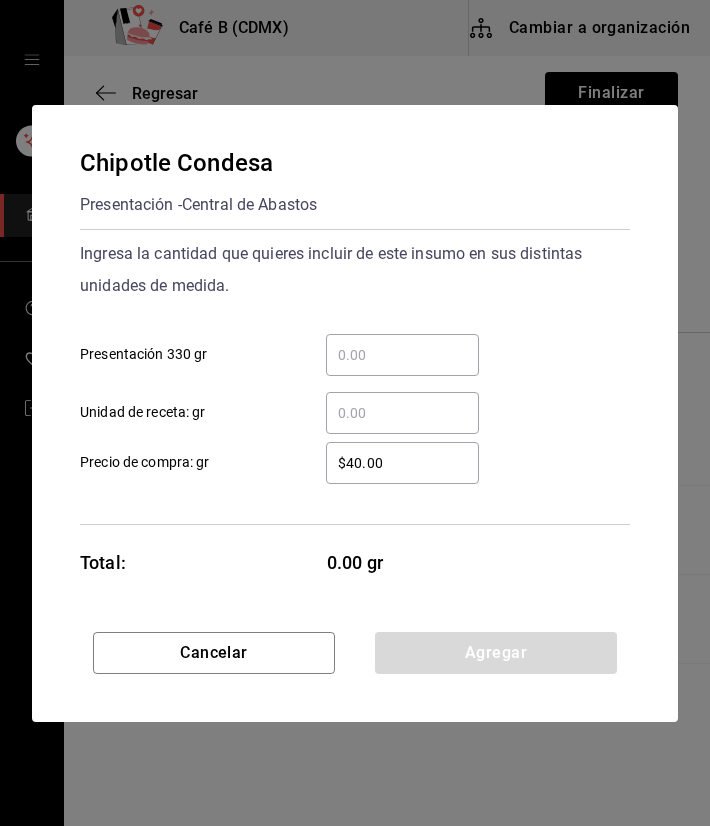 click on "$40.00" at bounding box center (402, 463) 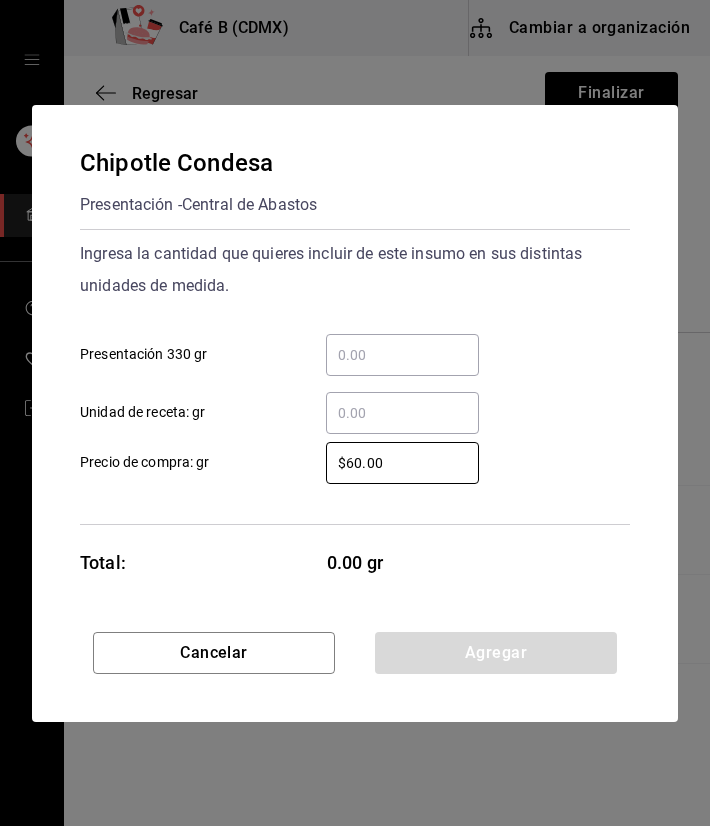 type on "$60.00" 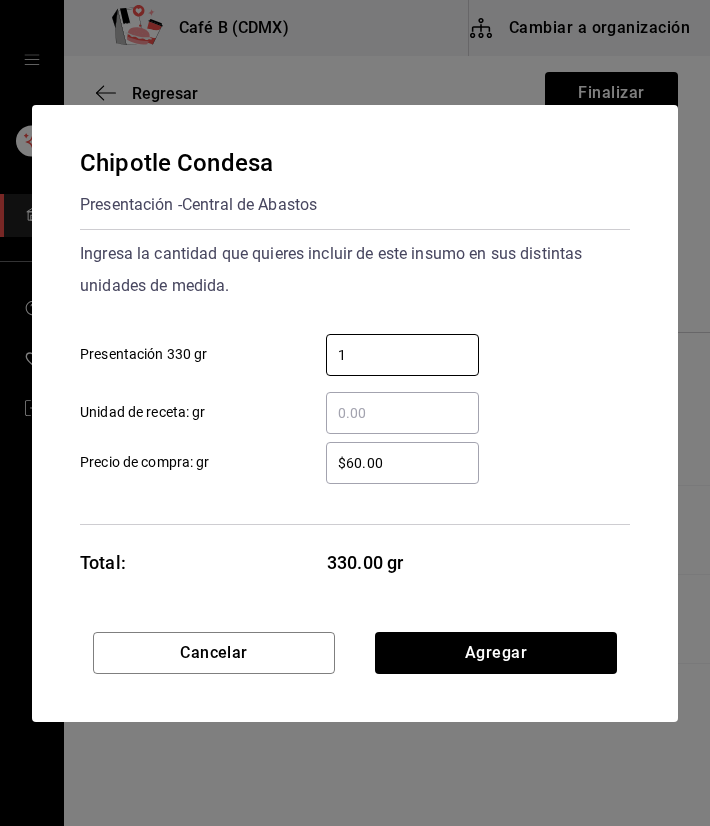 type on "1" 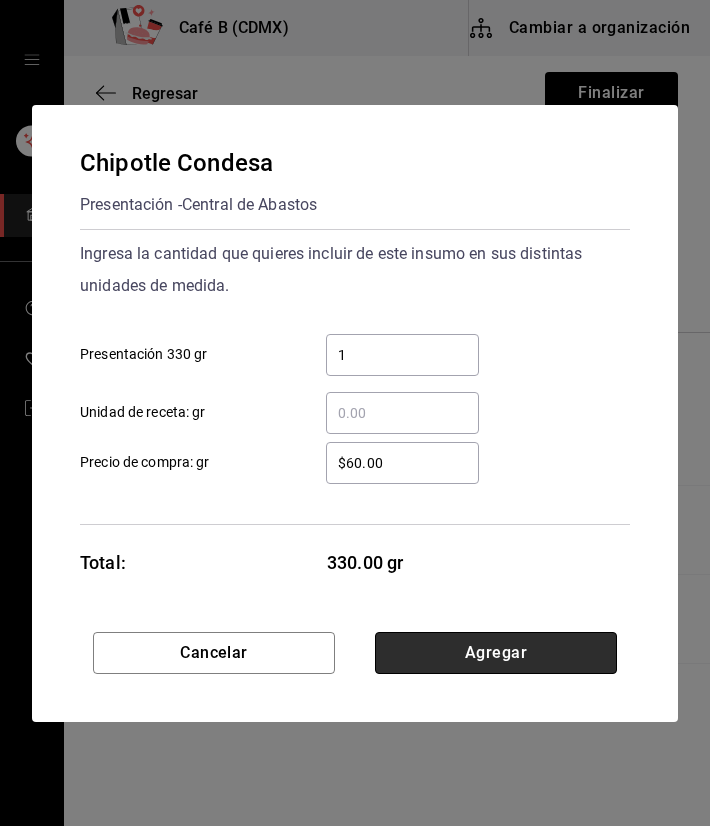 click on "Agregar" at bounding box center (496, 653) 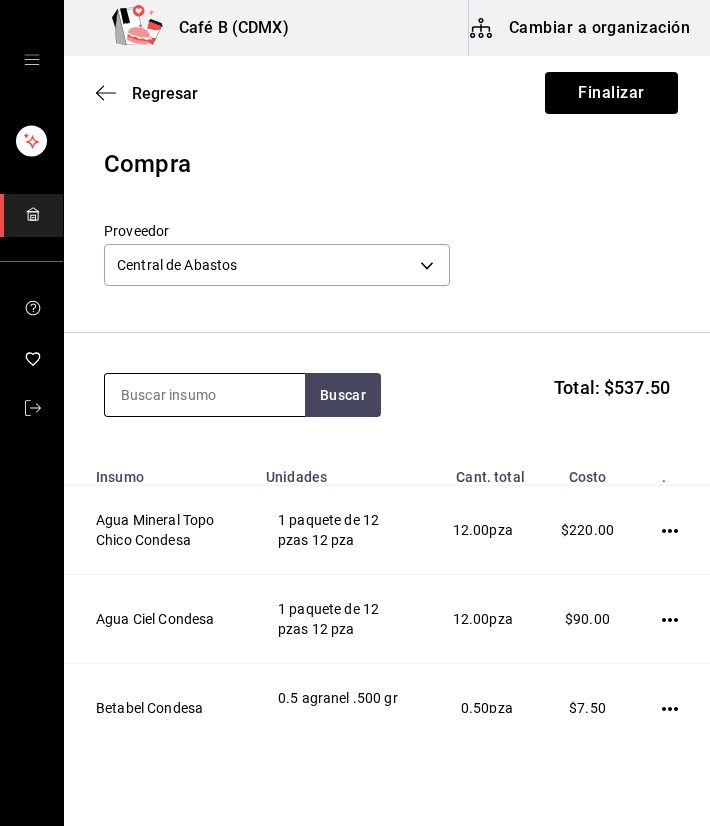 click at bounding box center [205, 395] 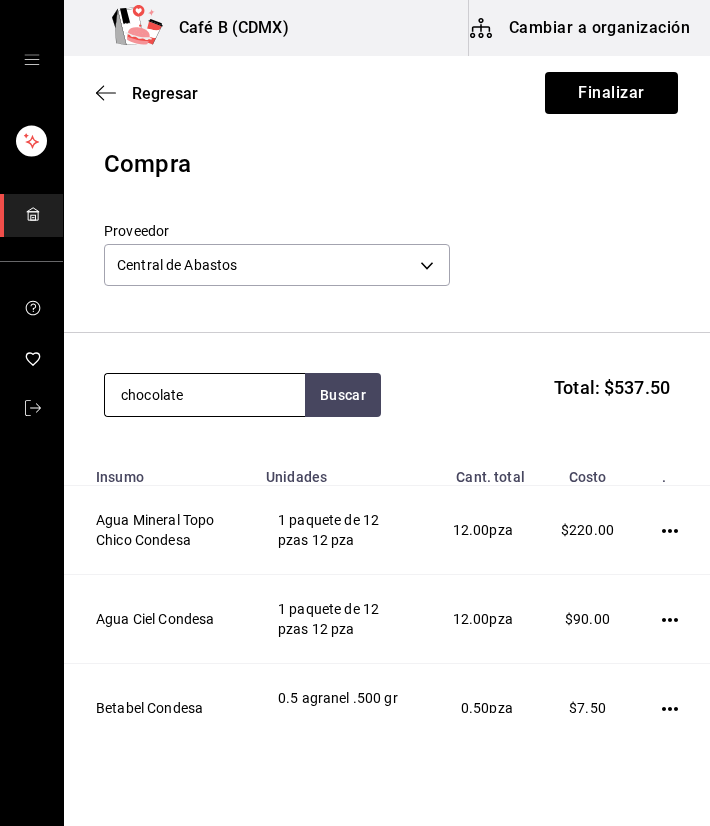 type on "chocolate" 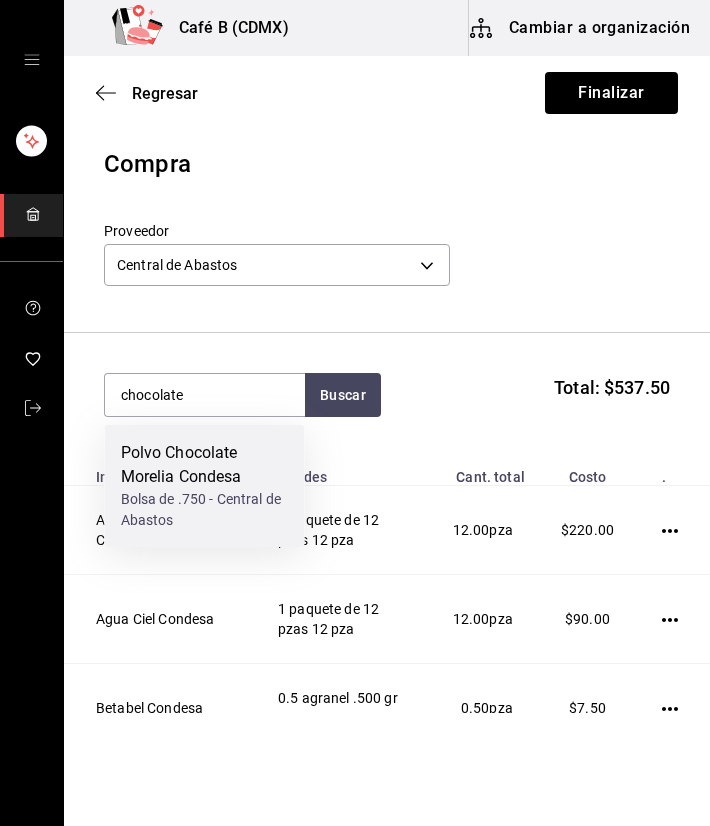 click on "Polvo Chocolate Morelia Condesa" at bounding box center (205, 465) 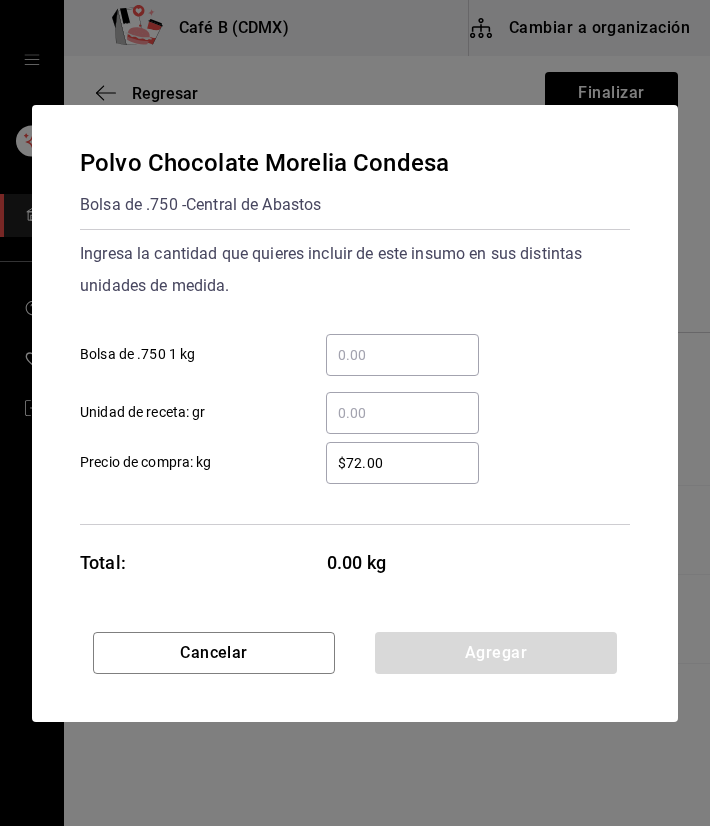 click on "$72.00" at bounding box center [402, 463] 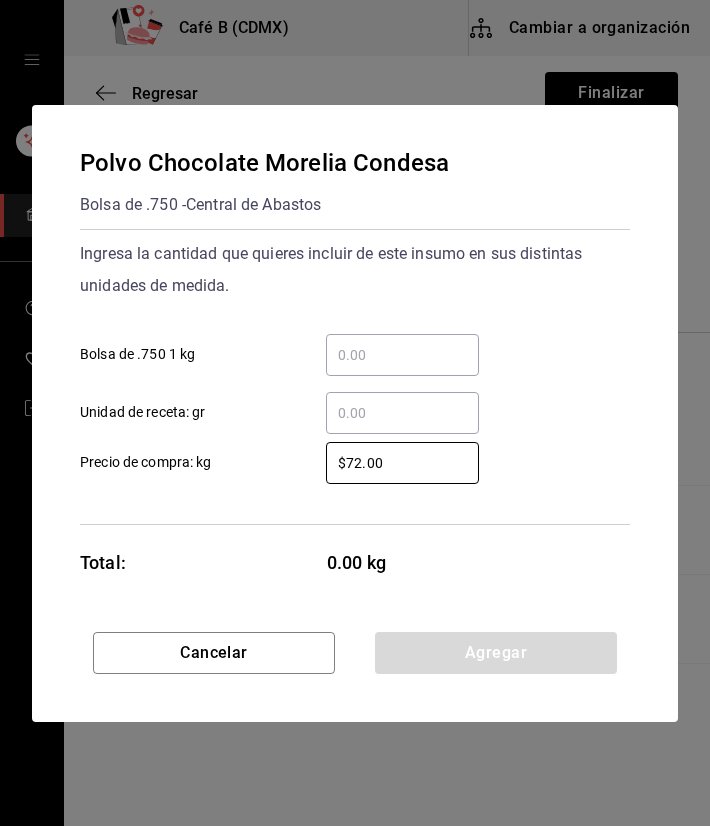type on "$7.00" 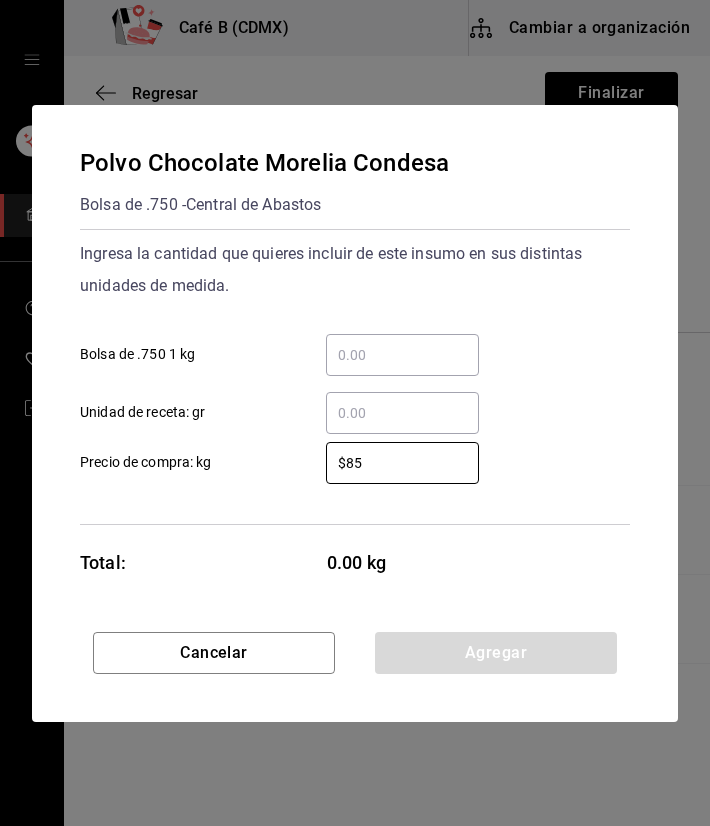type on "$85" 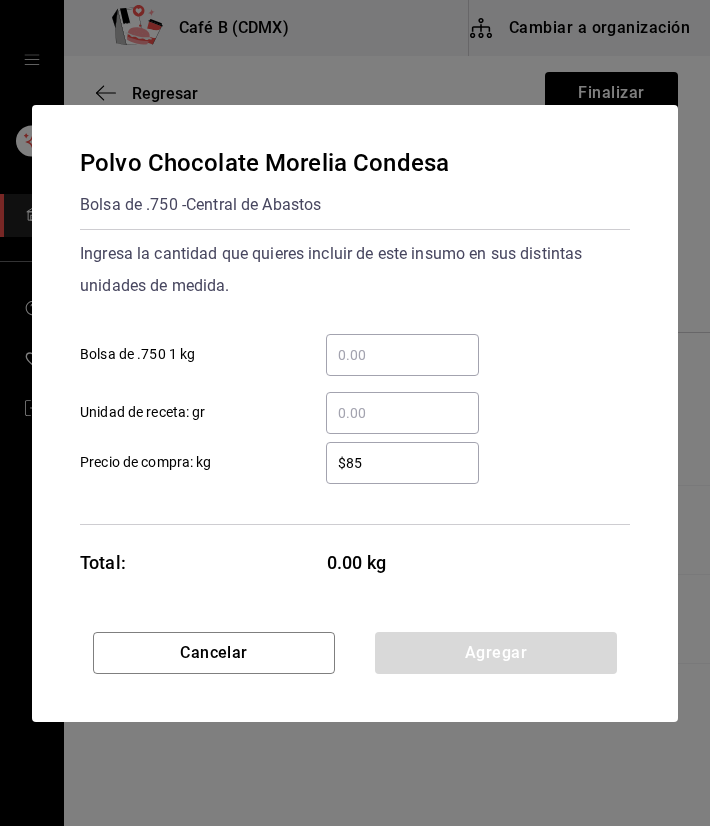 click on "​ Bolsa de .750 1 kg" at bounding box center (402, 355) 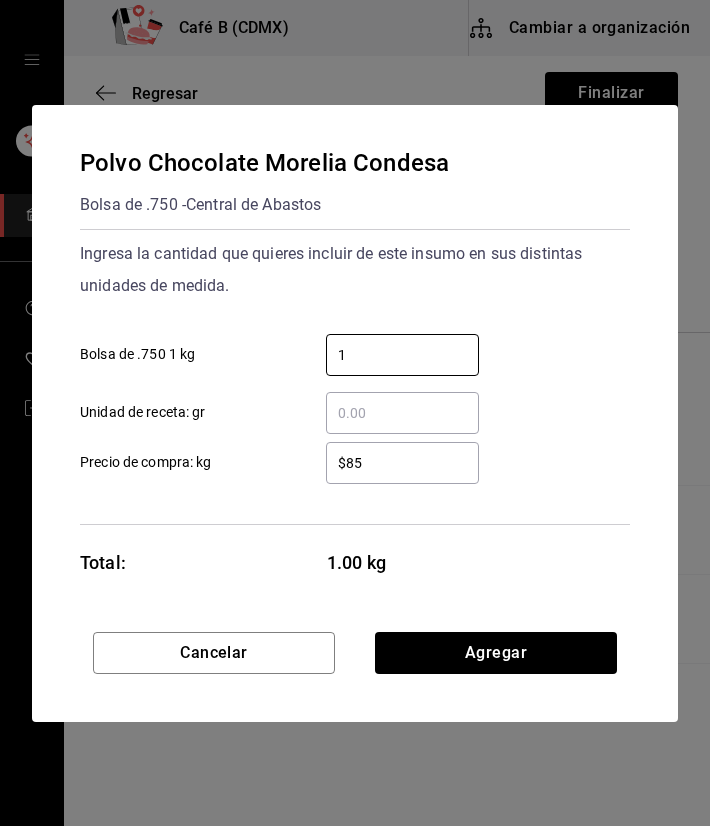 type on "1" 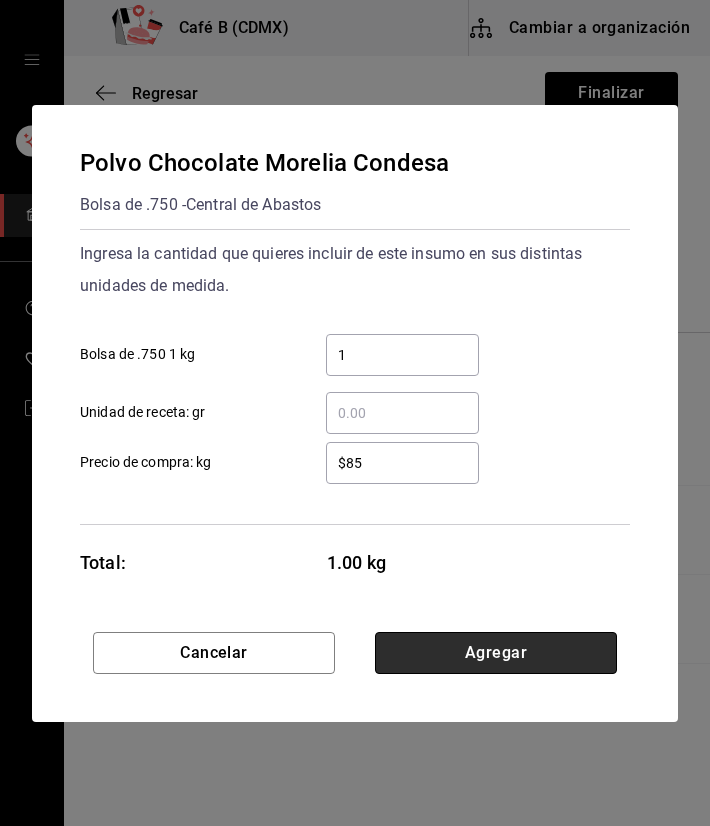 click on "Agregar" at bounding box center (496, 653) 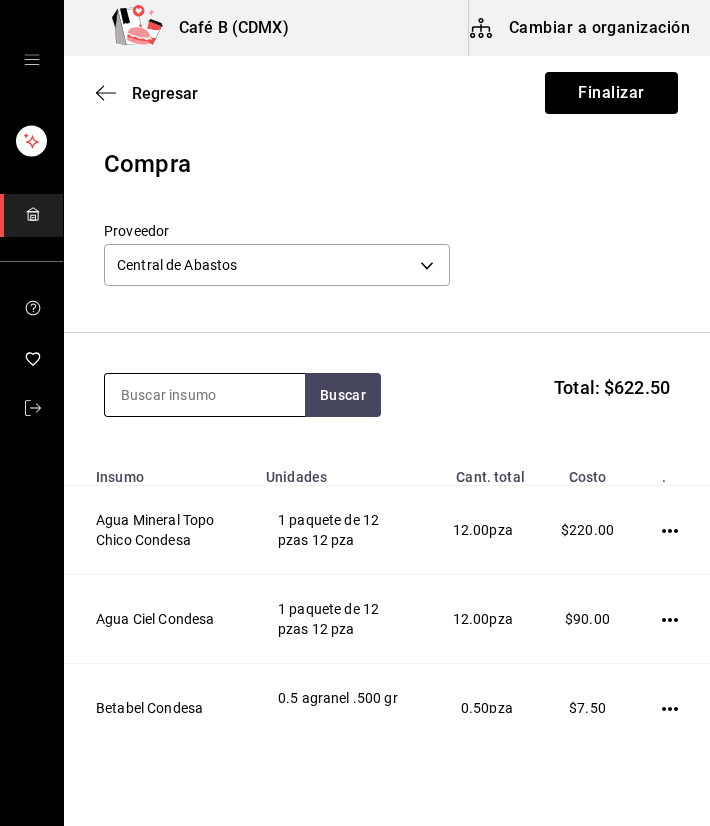 click at bounding box center (205, 395) 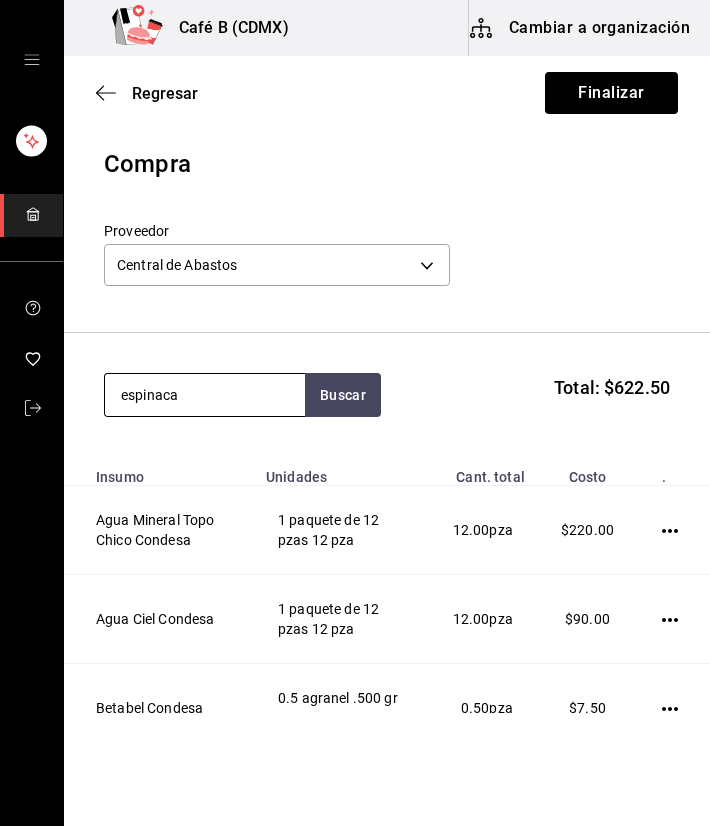 type on "espinaca" 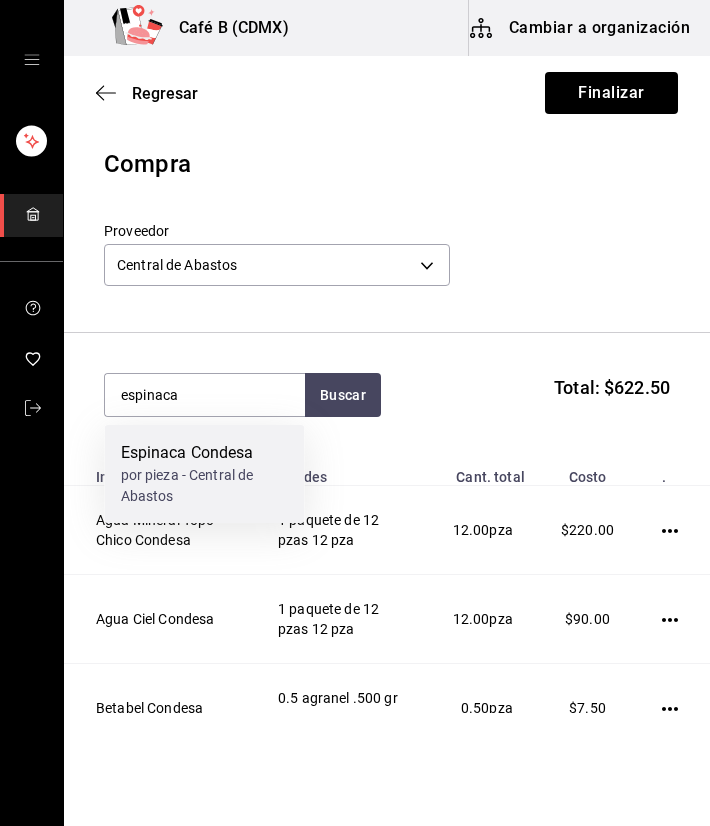 click on "por pieza - Central de Abastos" at bounding box center [205, 486] 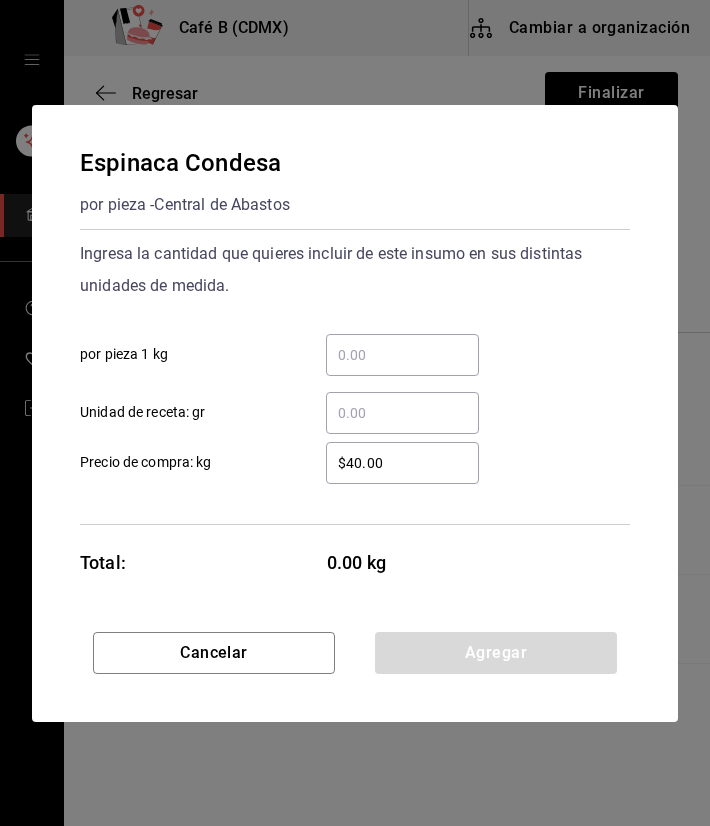 click on "$40.00" at bounding box center (402, 463) 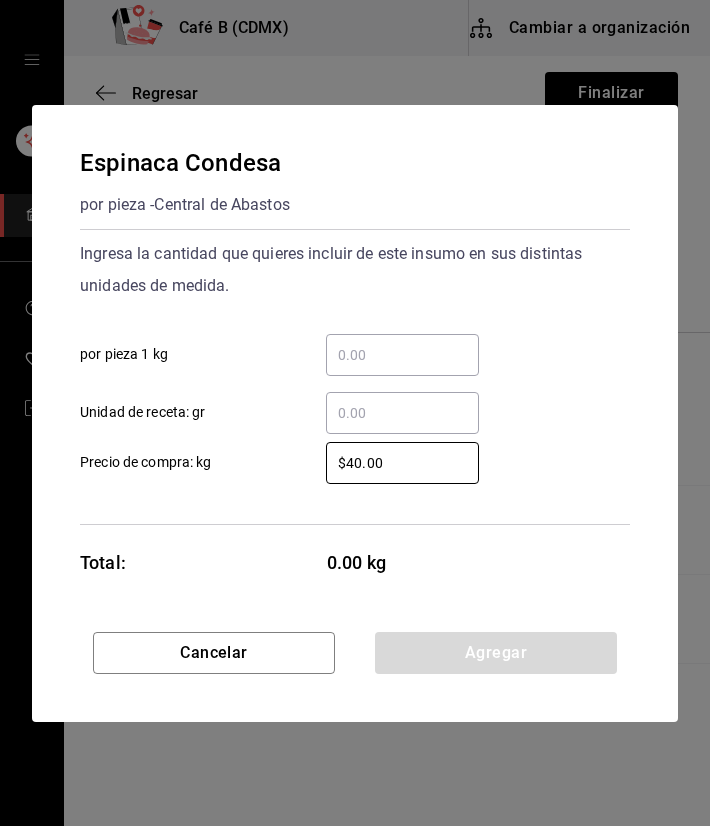type on "$4.00" 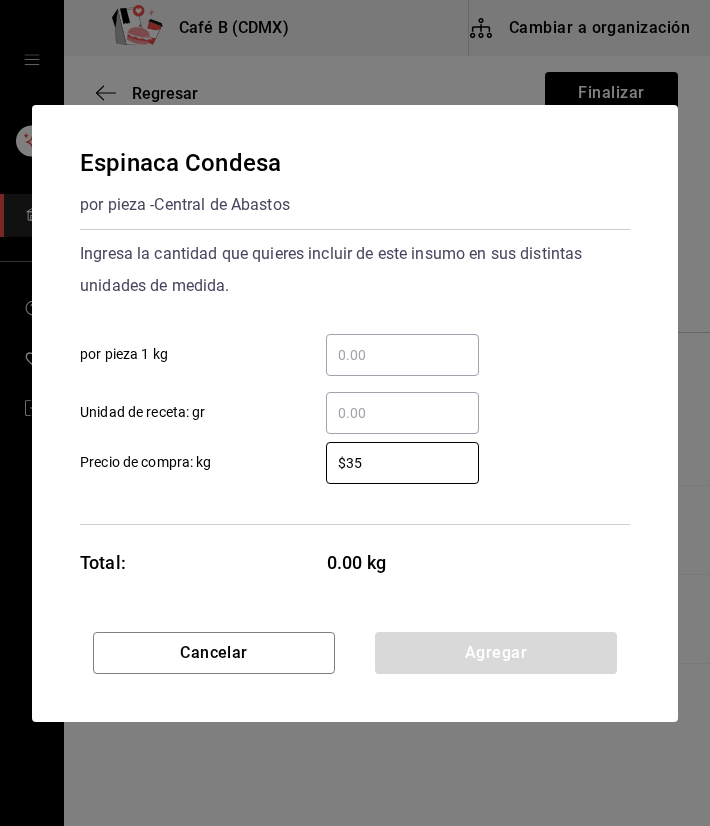 type on "$35" 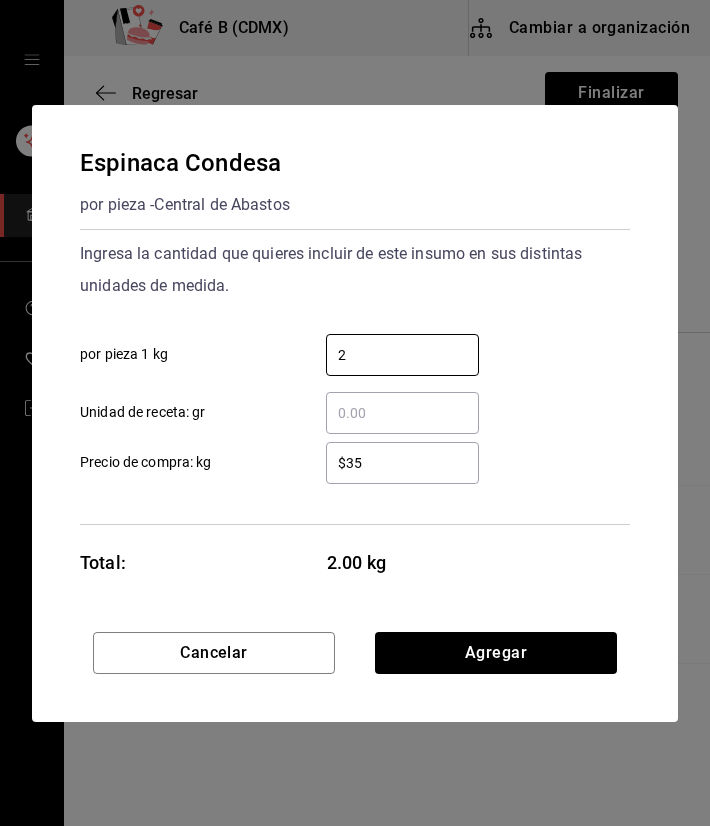 type on "2" 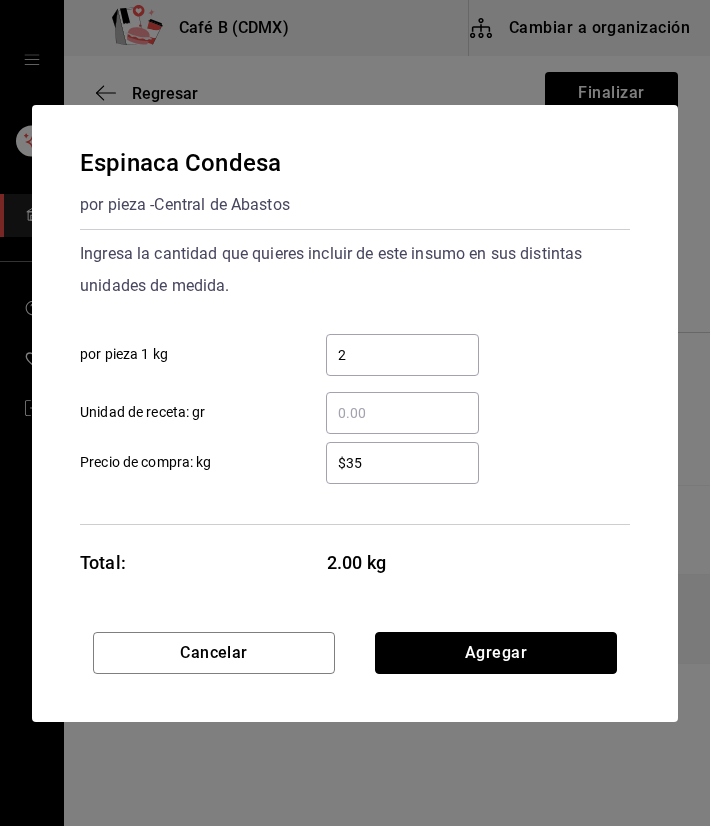 click on "Agregar" at bounding box center [496, 653] 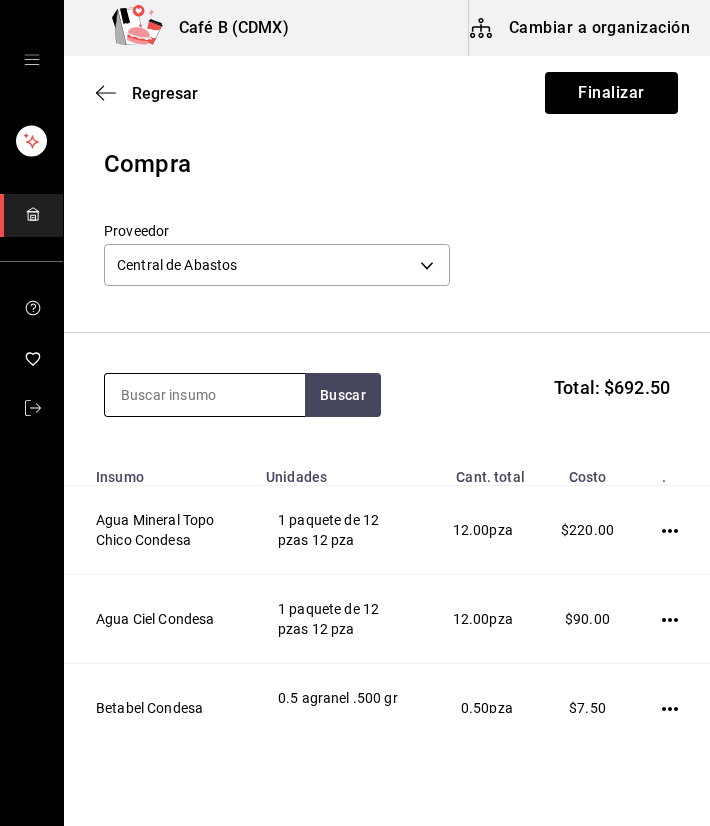 click at bounding box center (205, 395) 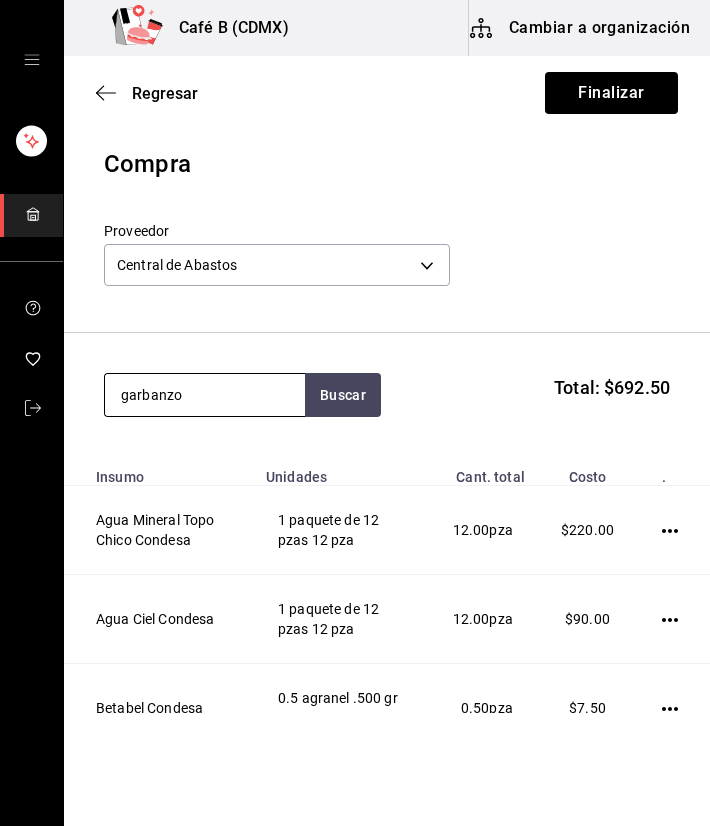 type on "garbanzo" 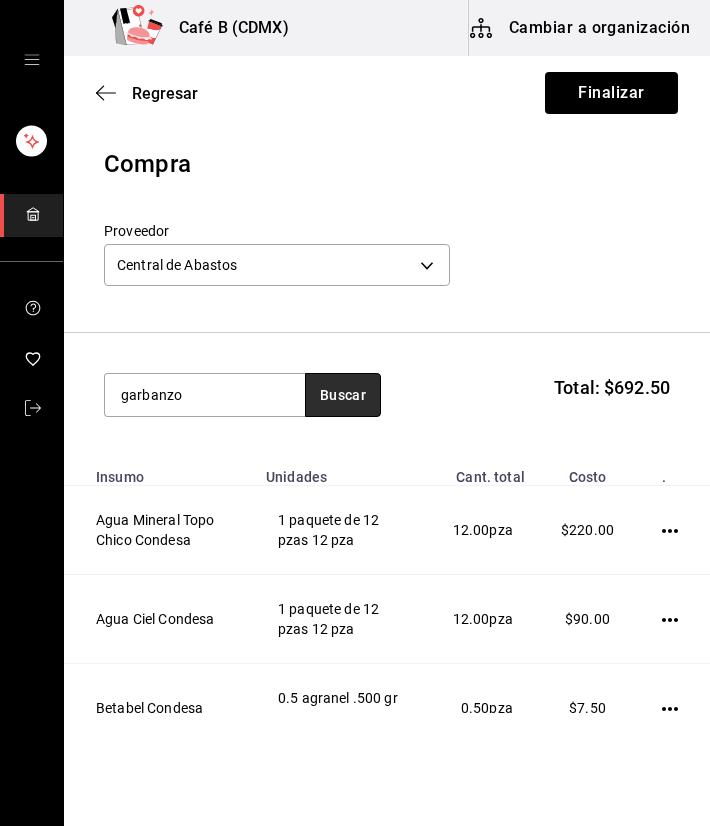 click on "Buscar" at bounding box center [343, 395] 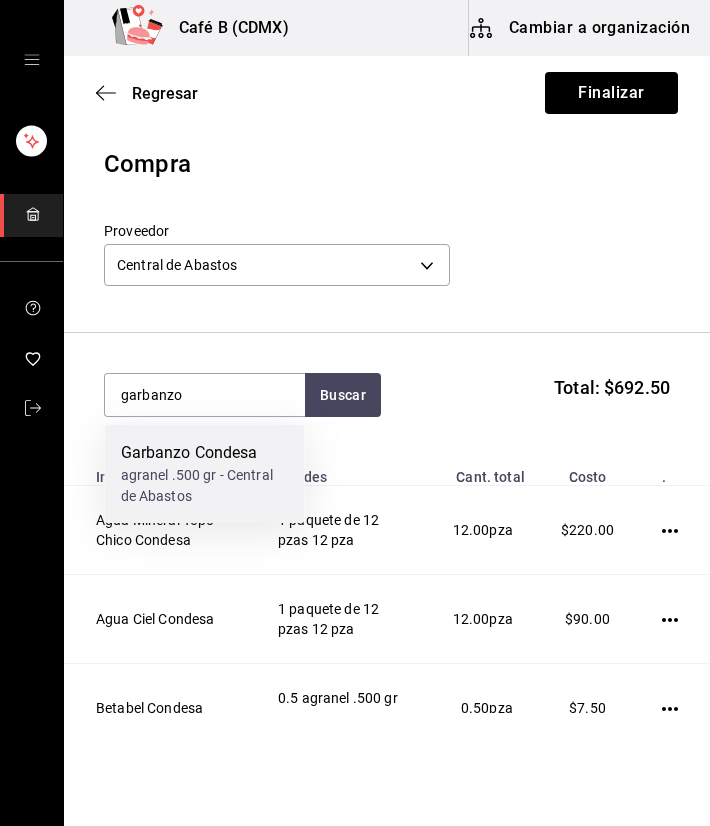 click on "agranel .500 gr  - Central de Abastos" at bounding box center [205, 486] 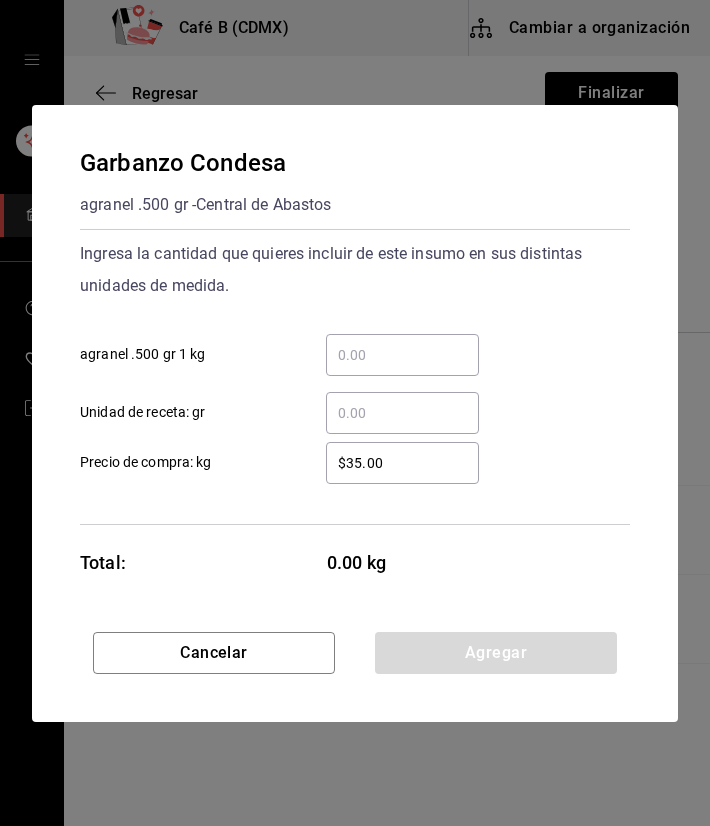 click on "​ agranel .500 gr  1 kg" at bounding box center (402, 355) 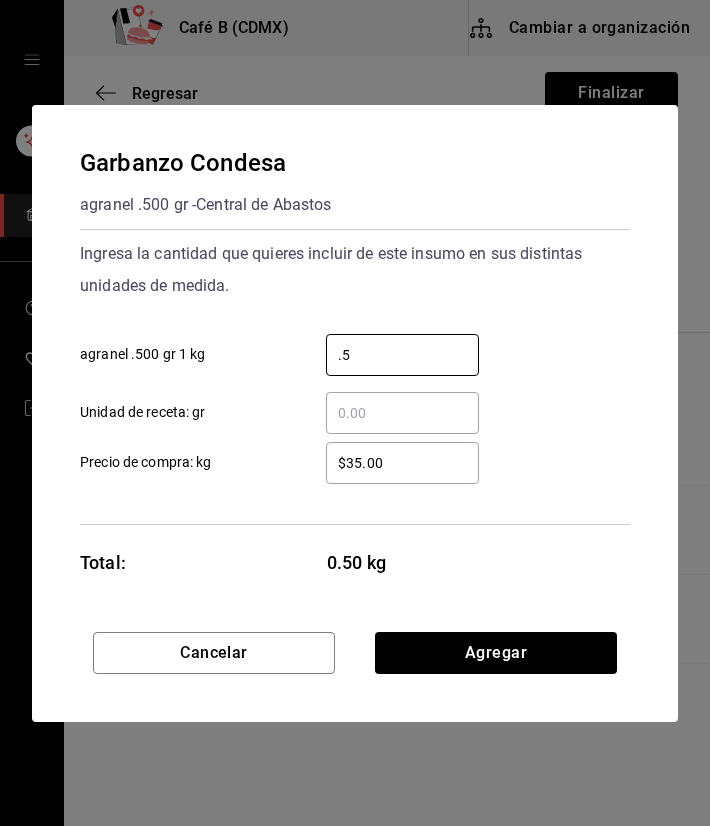 type on "0.5" 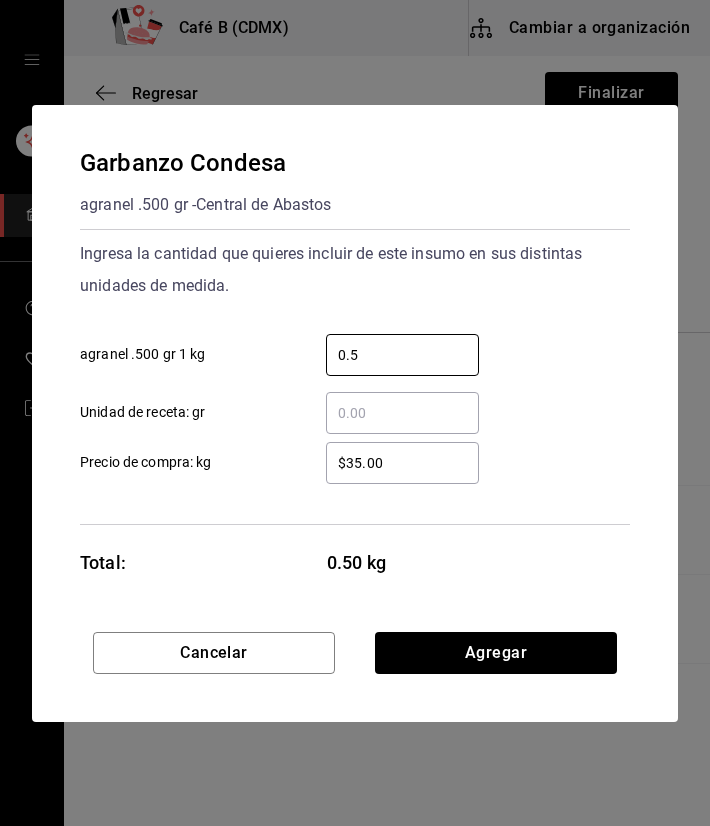 click on "Ingresa la cantidad que quieres incluir de este insumo en sus distintas unidades de medida." at bounding box center (355, 270) 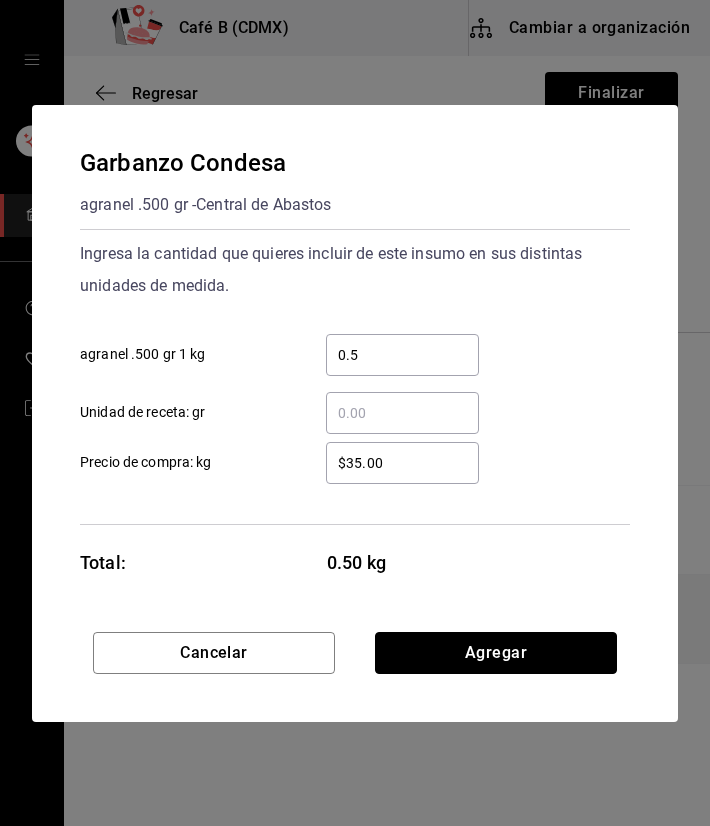 click on "Agregar" at bounding box center (496, 653) 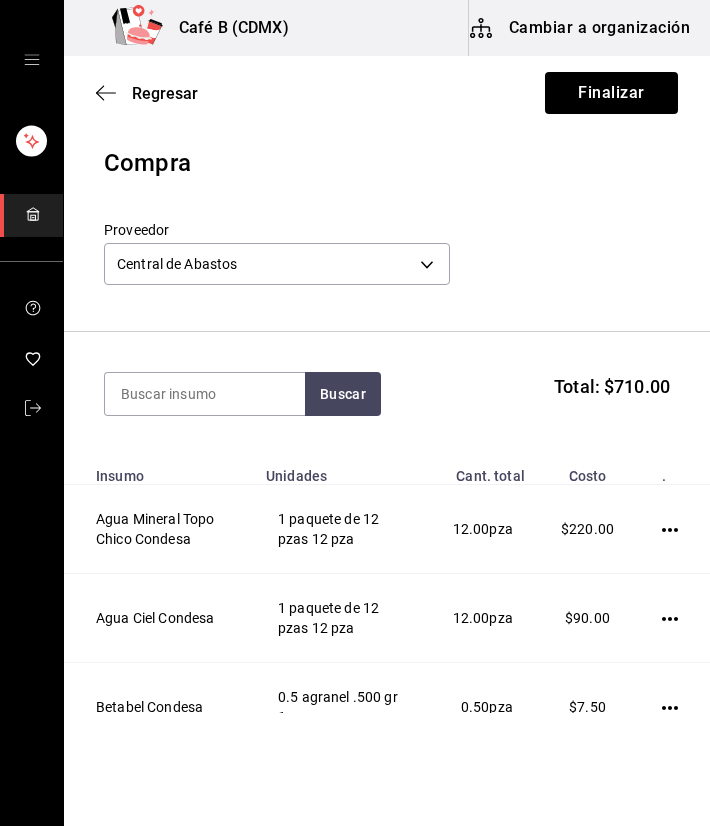 scroll, scrollTop: 0, scrollLeft: 0, axis: both 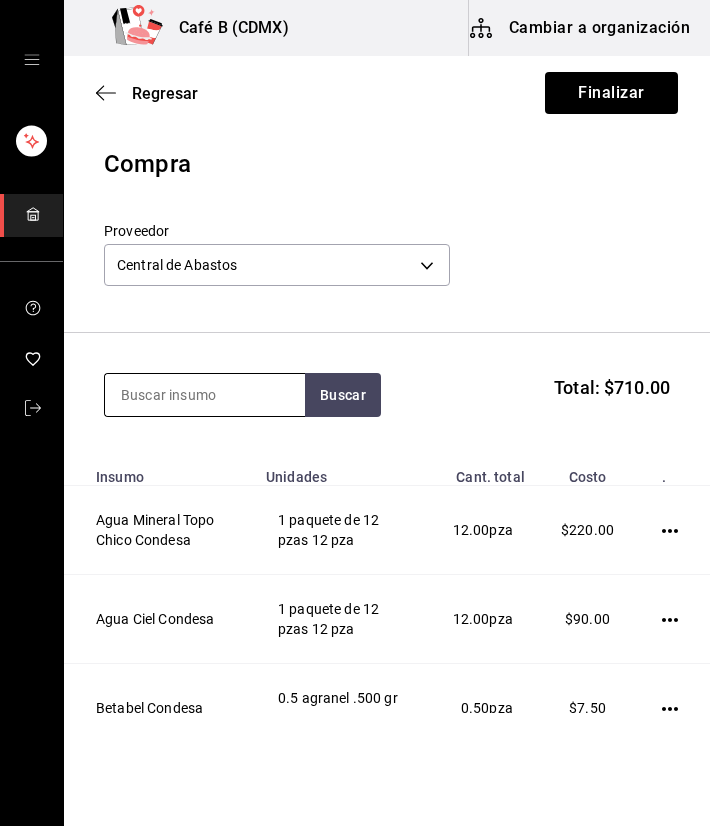 click at bounding box center (205, 395) 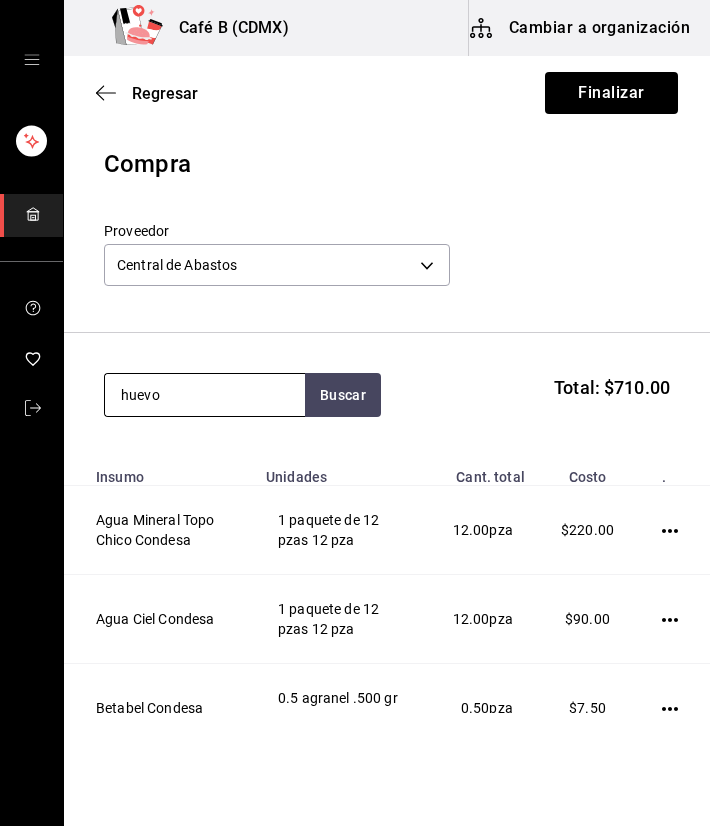 type on "huevo" 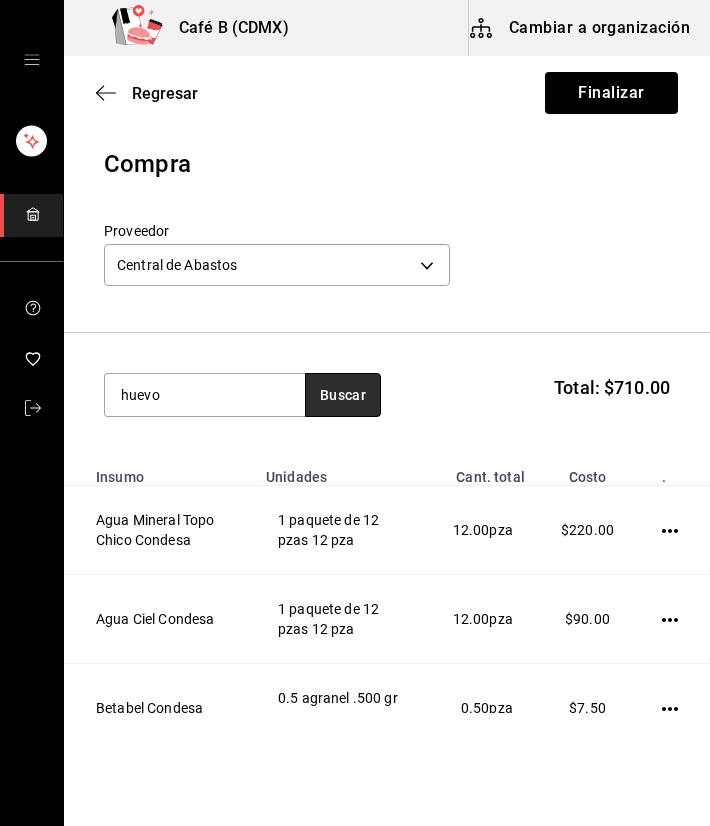 click on "Buscar" at bounding box center (343, 395) 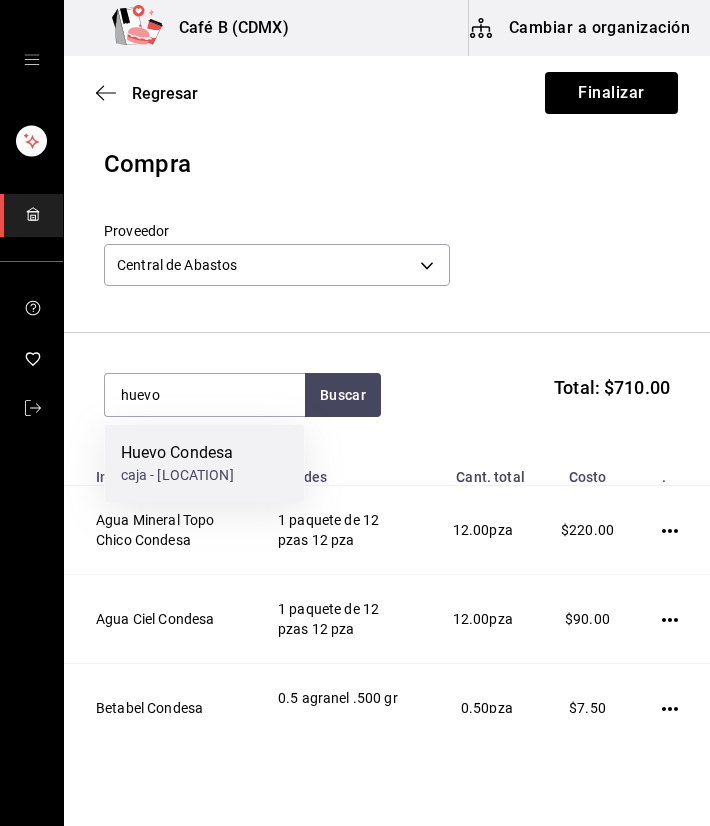 click on "caja  - Central de Abastos" at bounding box center [177, 475] 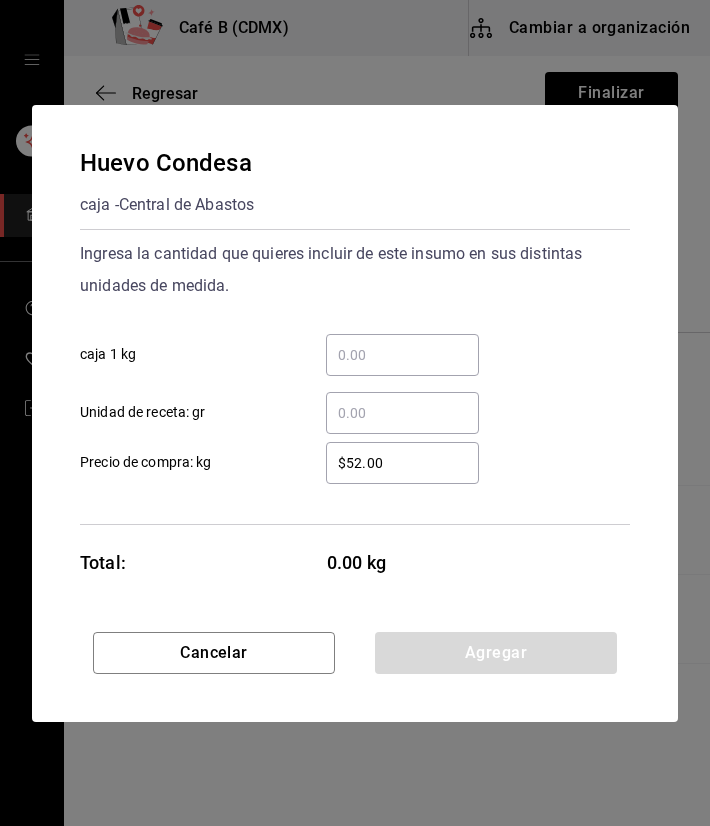 click on "​ caja  1 kg" at bounding box center (402, 355) 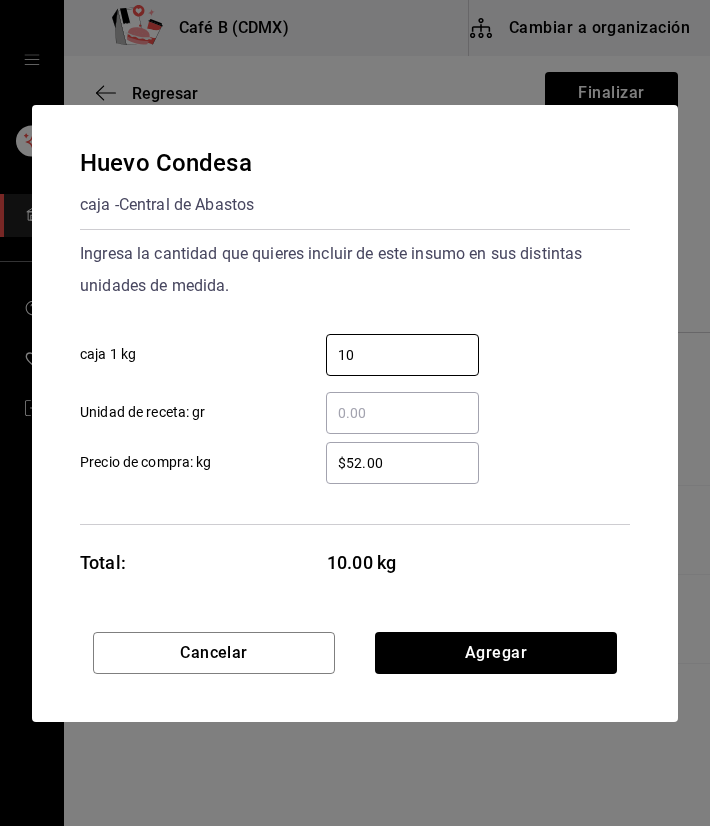 type on "10" 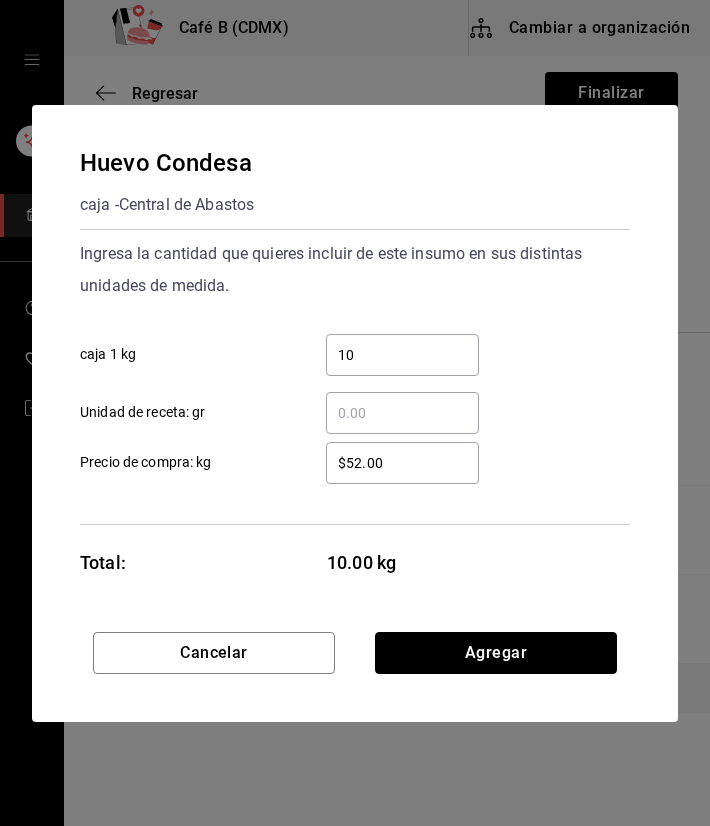 click on "Agregar" at bounding box center (496, 653) 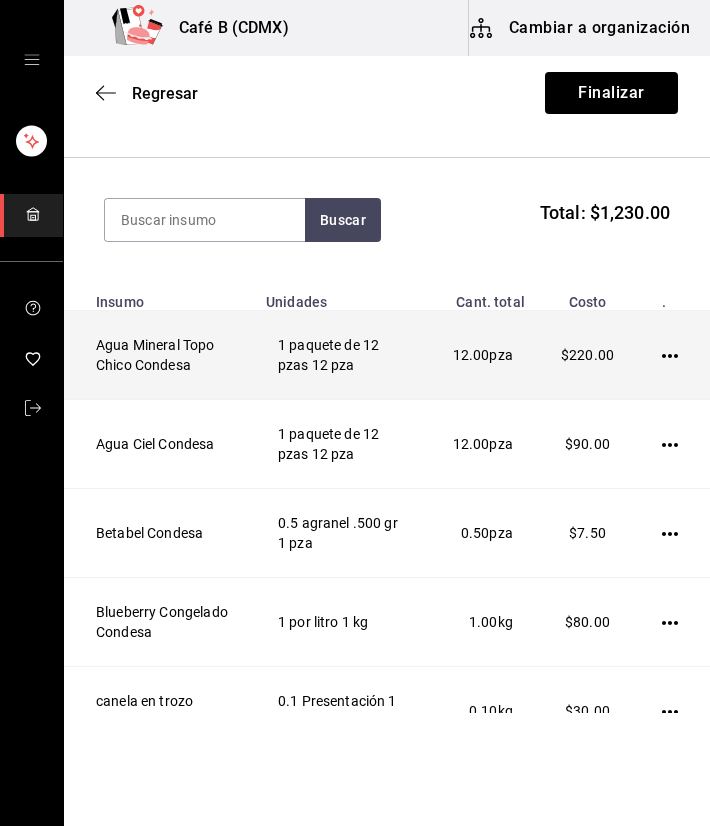 scroll, scrollTop: 174, scrollLeft: 0, axis: vertical 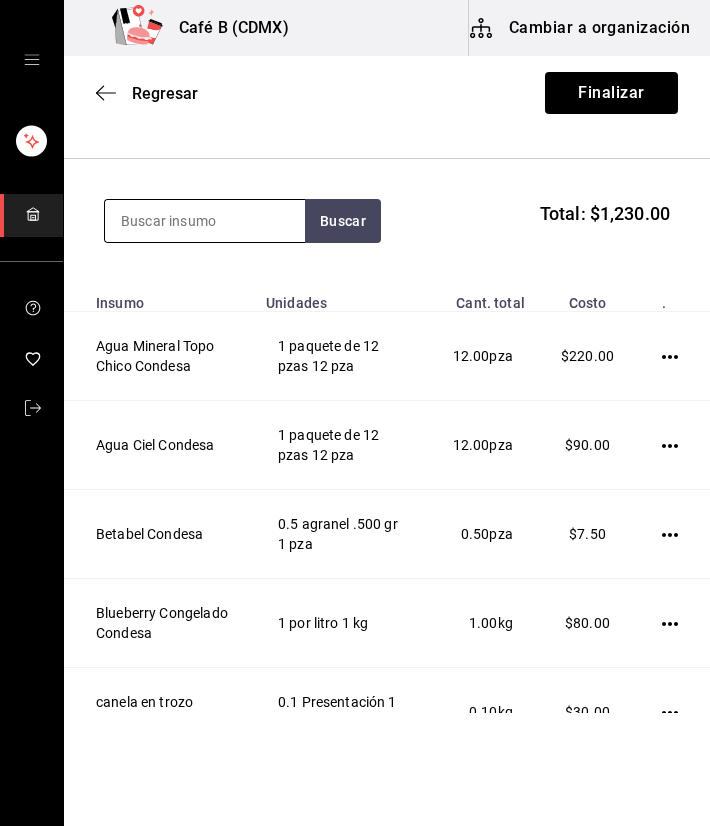 click at bounding box center [205, 221] 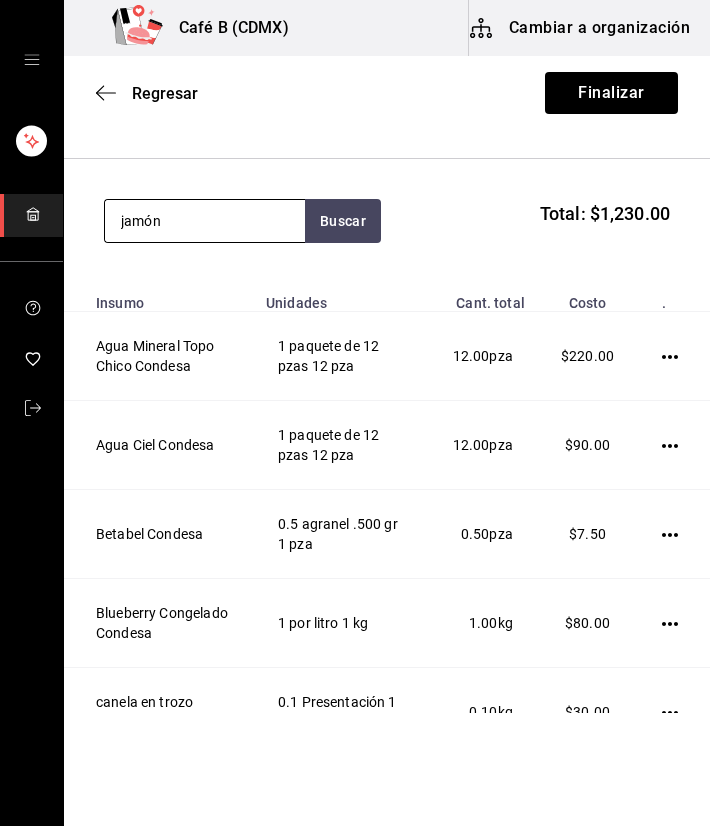 type on "jamón" 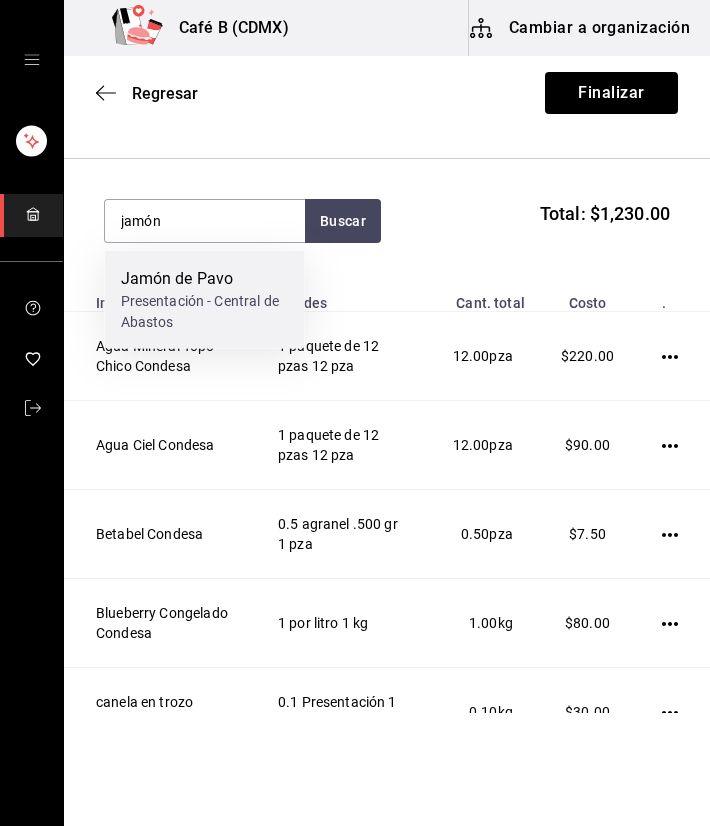 click on "Jamón de Pavo" at bounding box center [205, 279] 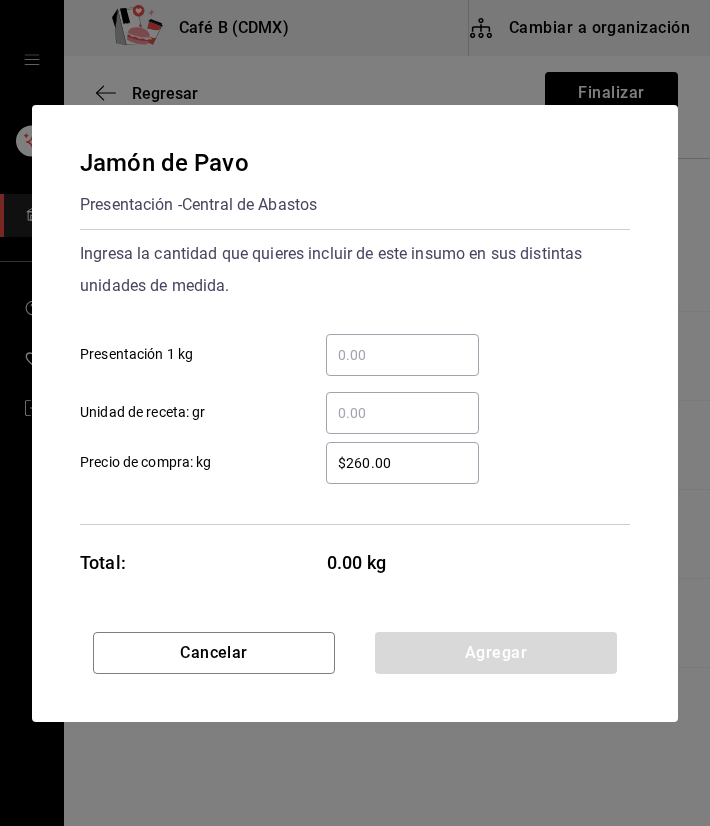 click on "$260.00" at bounding box center (402, 463) 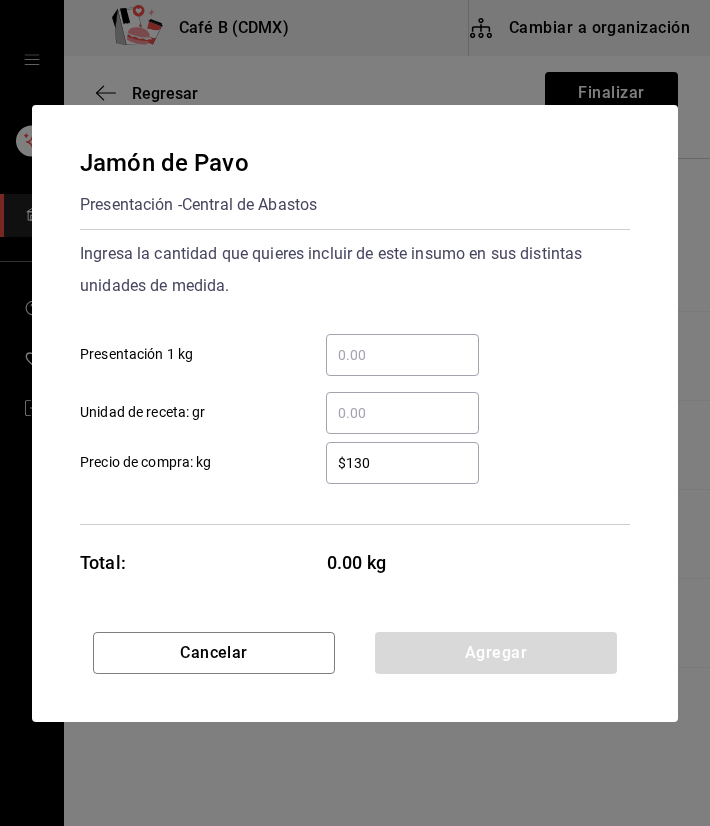 click on "​ Presentación 1 kg" at bounding box center [402, 355] 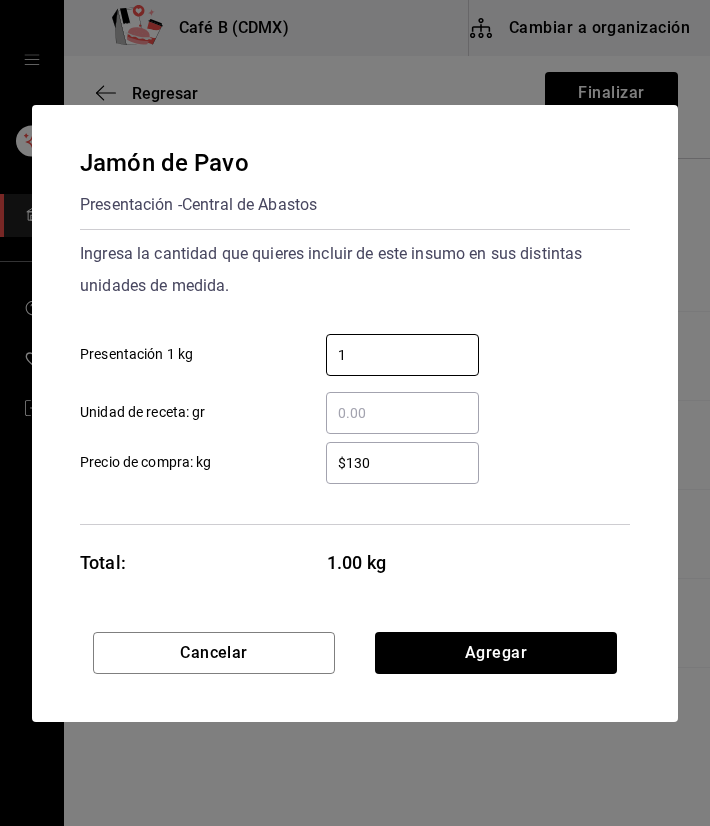 click on "1 ​ Presentación 1 kg" at bounding box center (347, 347) 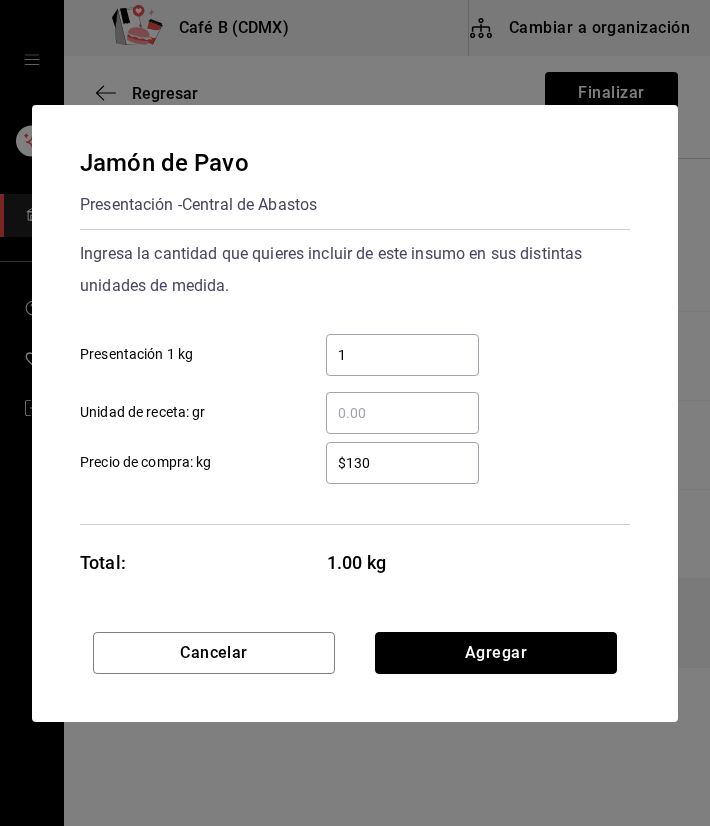 click on "Agregar" at bounding box center [496, 653] 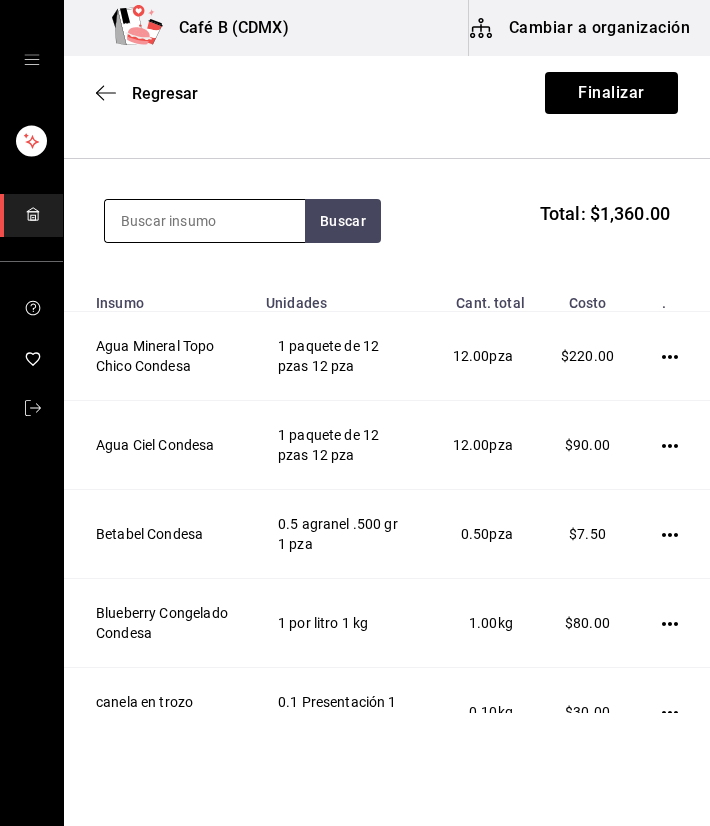 click at bounding box center (204, 221) 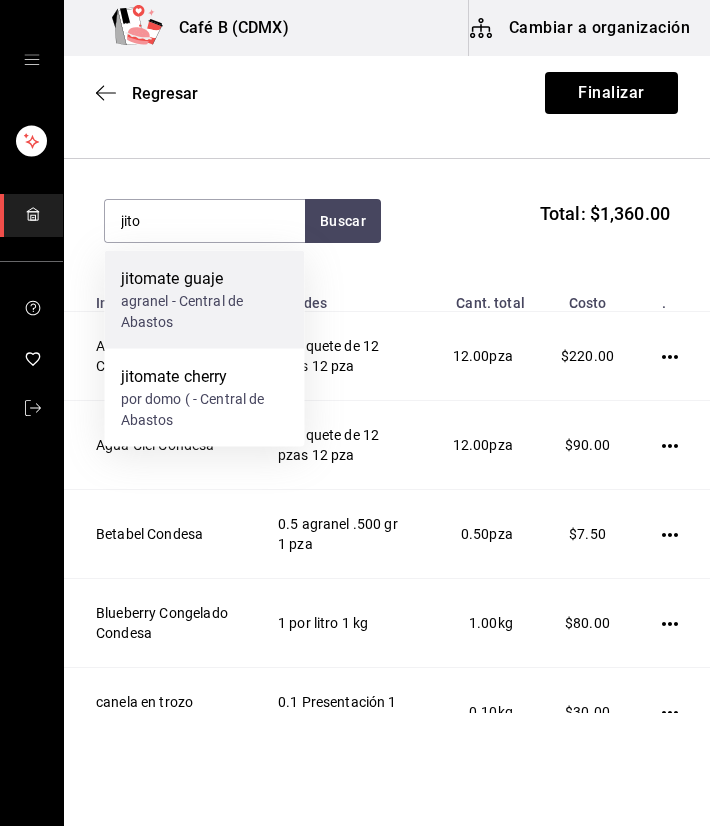 click on "agranel  - Central de Abastos" at bounding box center [205, 312] 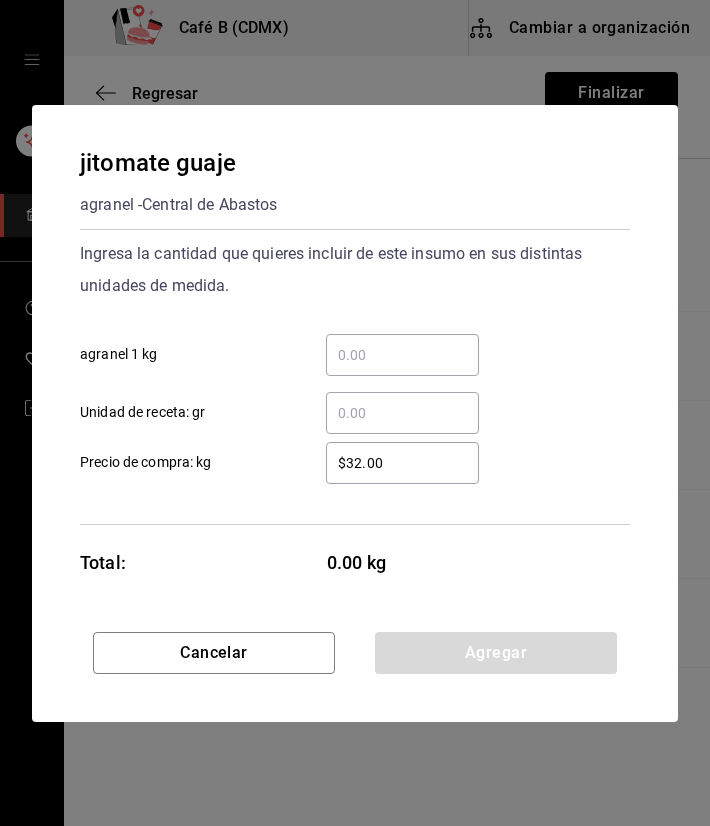 click on "$32.00" at bounding box center (402, 463) 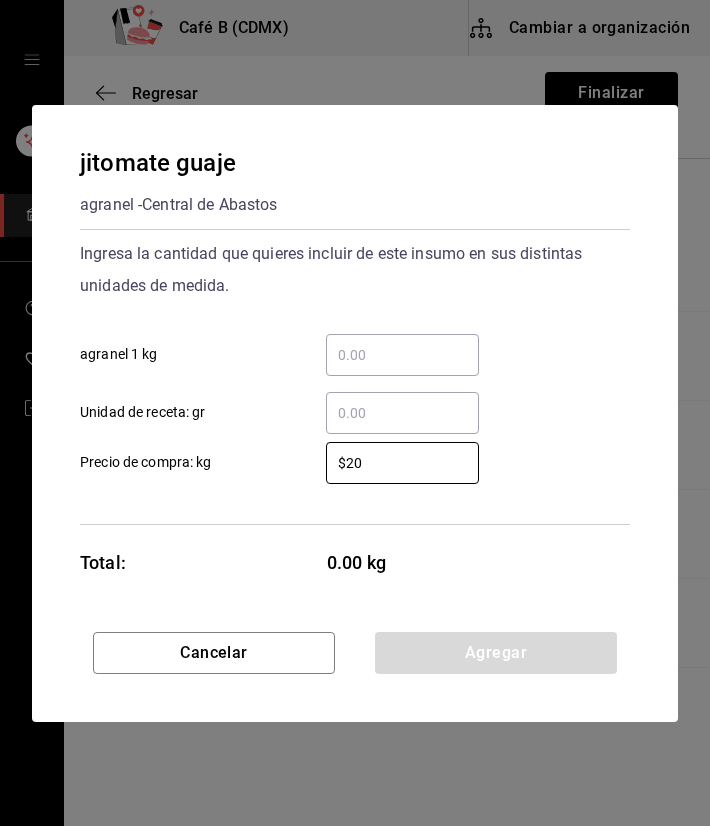 click on "​ agranel  1 kg" at bounding box center (402, 355) 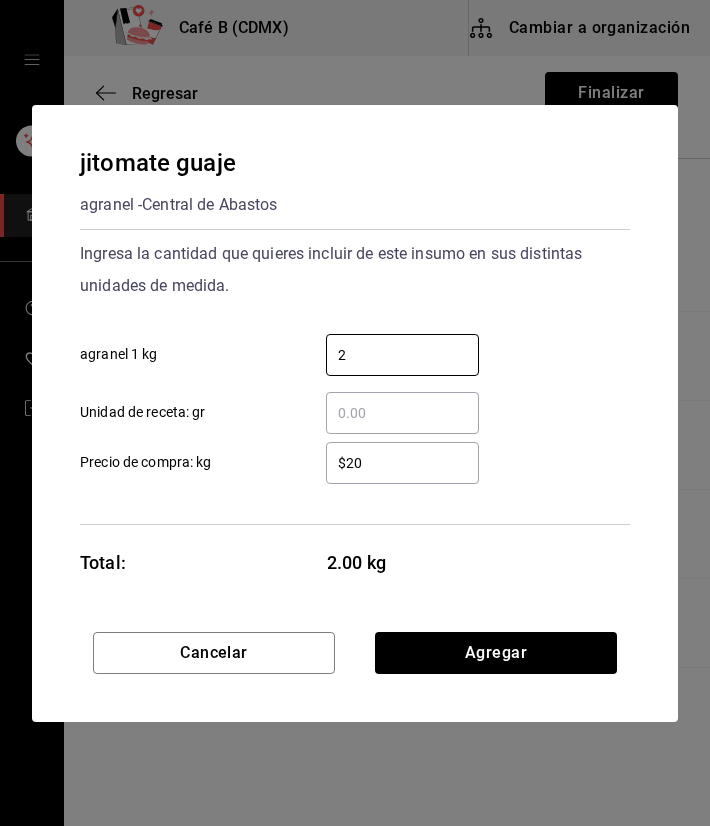 click on "jitomate guaje   agranel  -  Central de Abastos" at bounding box center (355, 183) 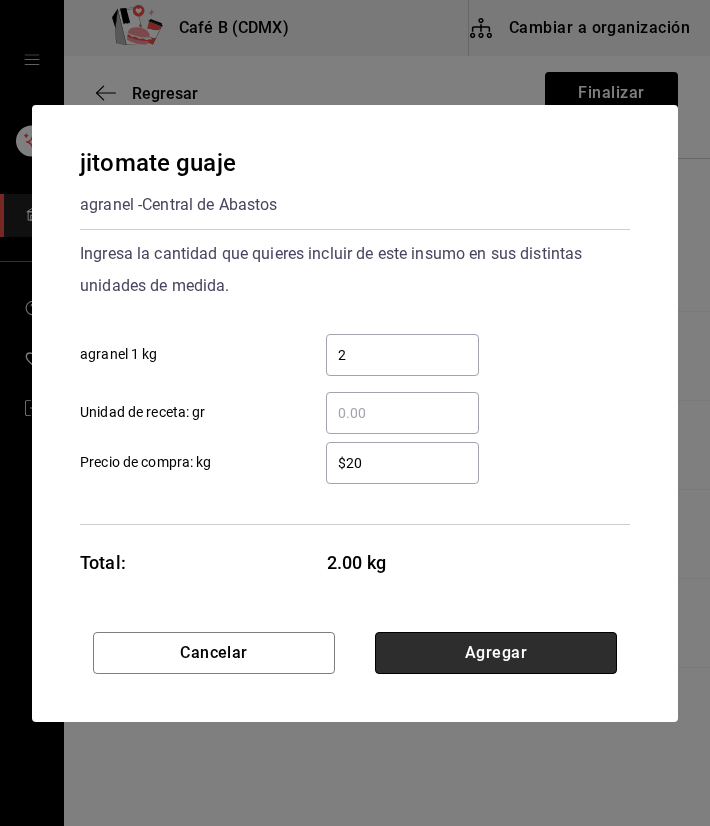 click on "Agregar" at bounding box center [496, 653] 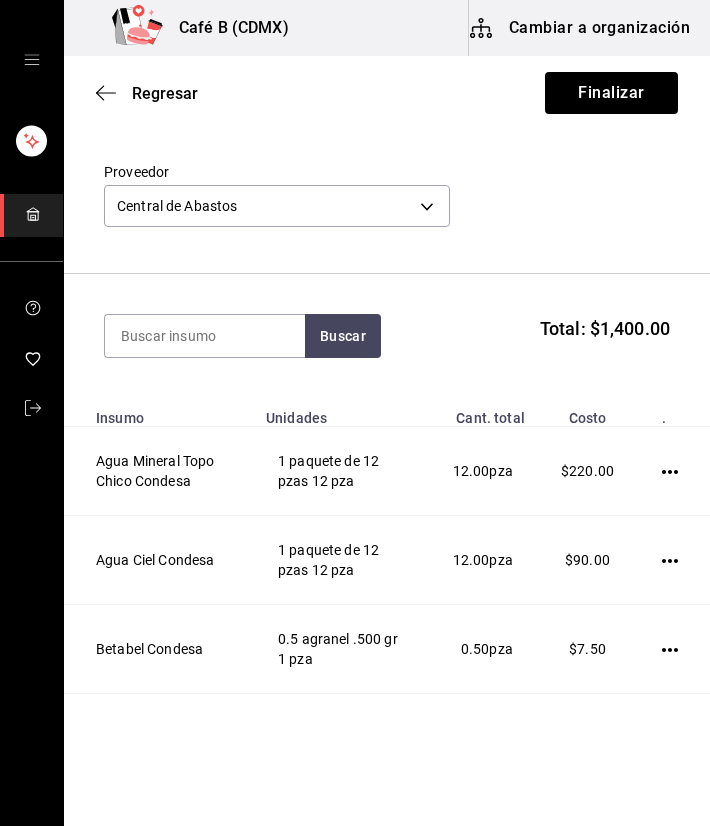 scroll, scrollTop: 0, scrollLeft: 0, axis: both 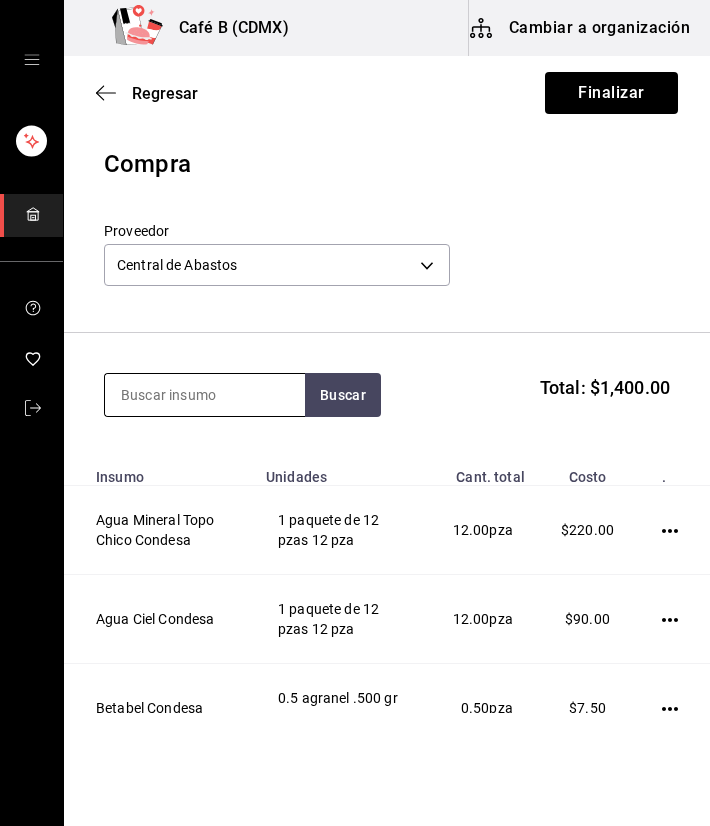 click at bounding box center [205, 395] 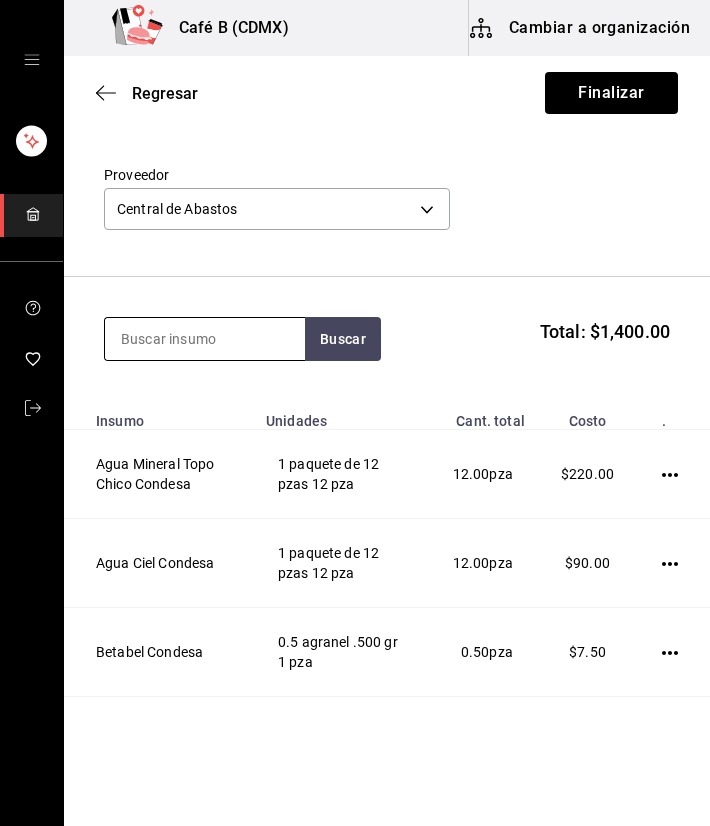 scroll, scrollTop: 100, scrollLeft: 0, axis: vertical 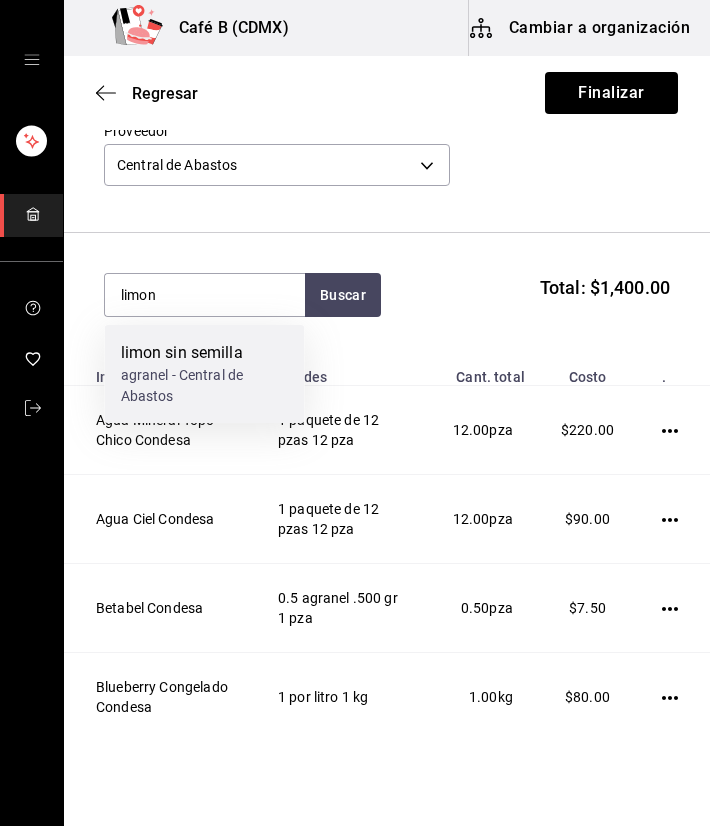 click on "agranel  - Central de Abastos" at bounding box center (205, 386) 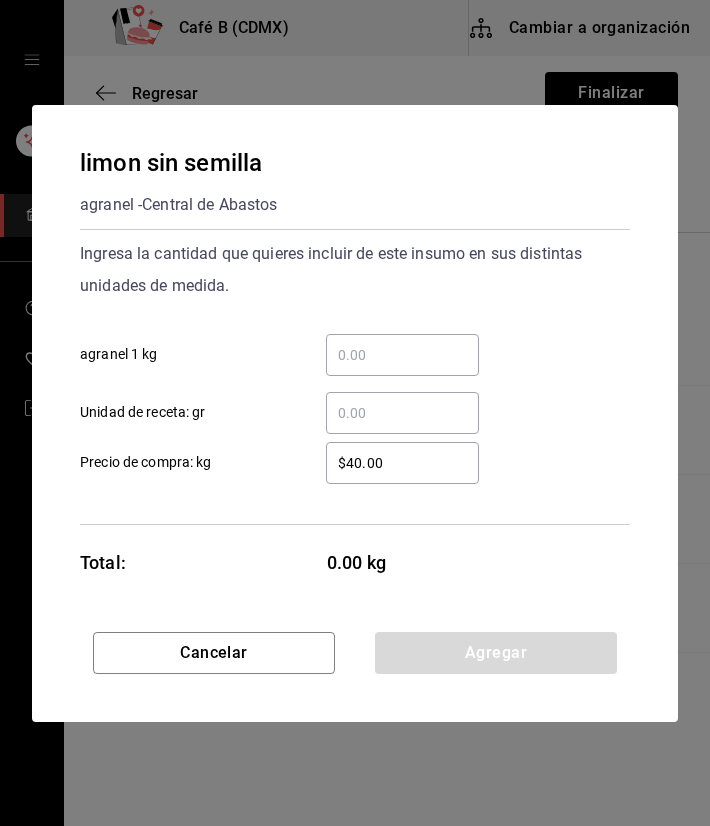 click on "​ agranel  1 kg" at bounding box center (402, 355) 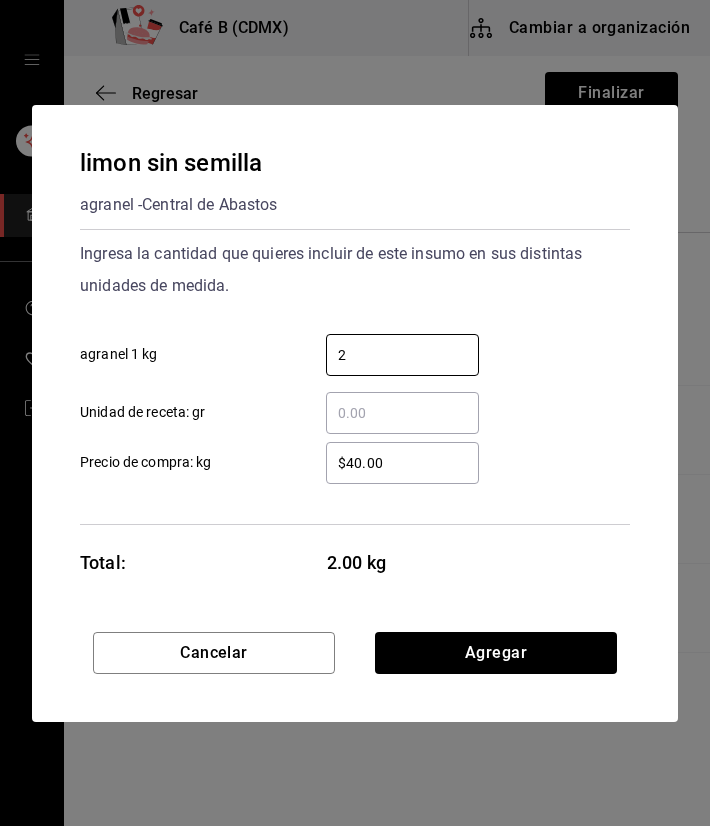 click on "limon sin semilla   agranel  -  Central de Abastos" at bounding box center [355, 183] 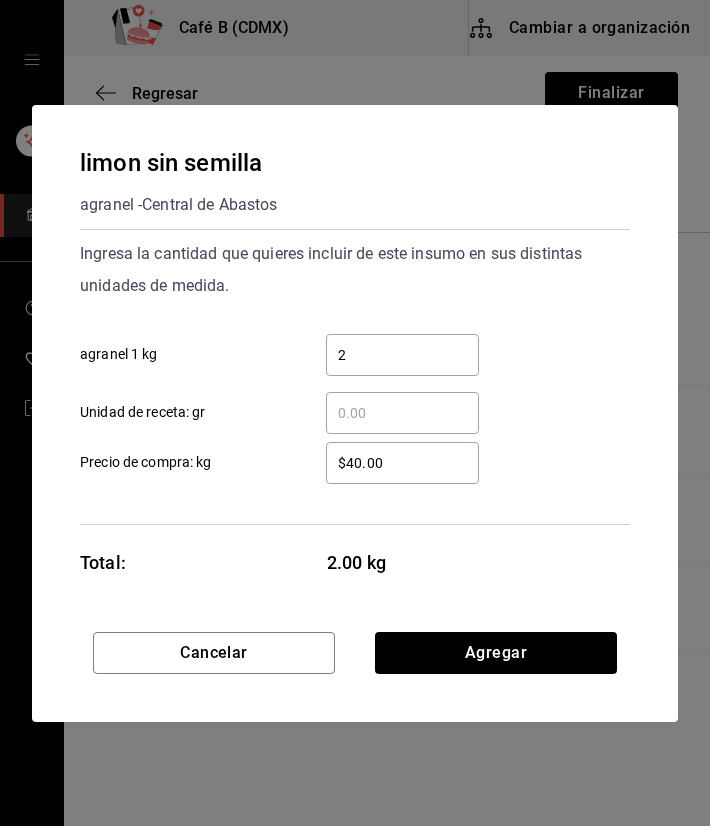 drag, startPoint x: 498, startPoint y: 182, endPoint x: 463, endPoint y: 154, distance: 44.82187 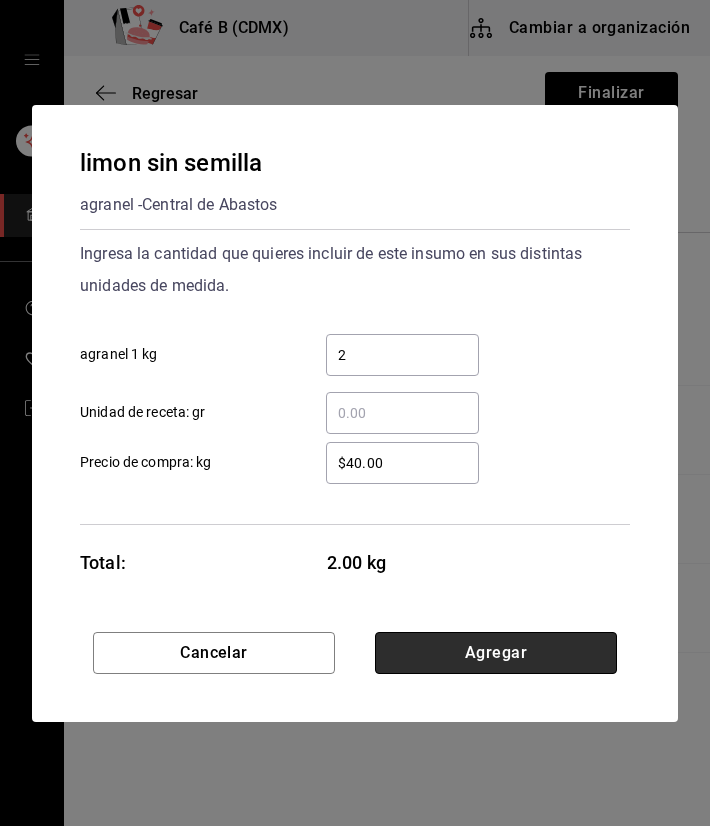 click on "Agregar" at bounding box center [496, 653] 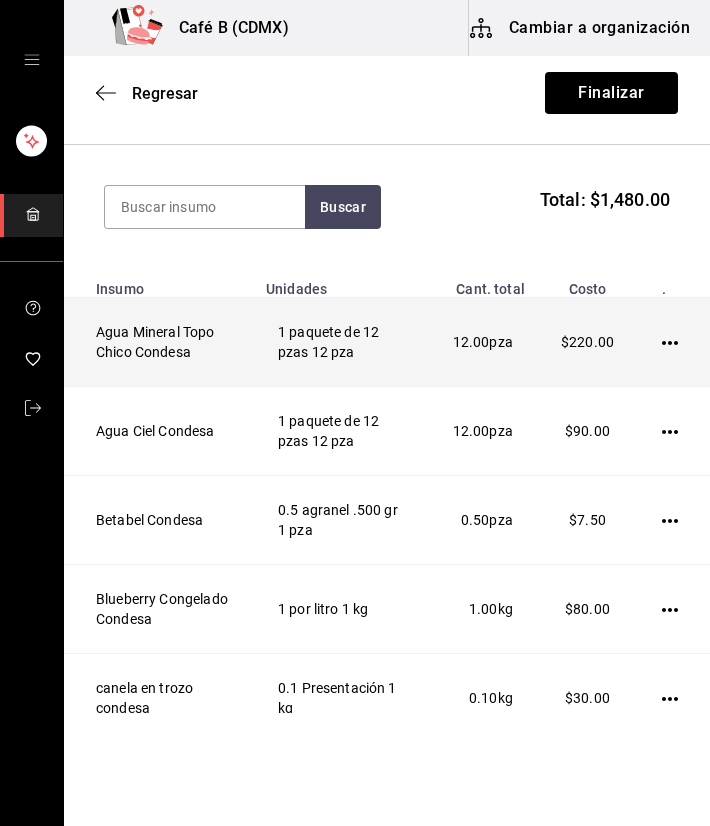 scroll, scrollTop: 100, scrollLeft: 0, axis: vertical 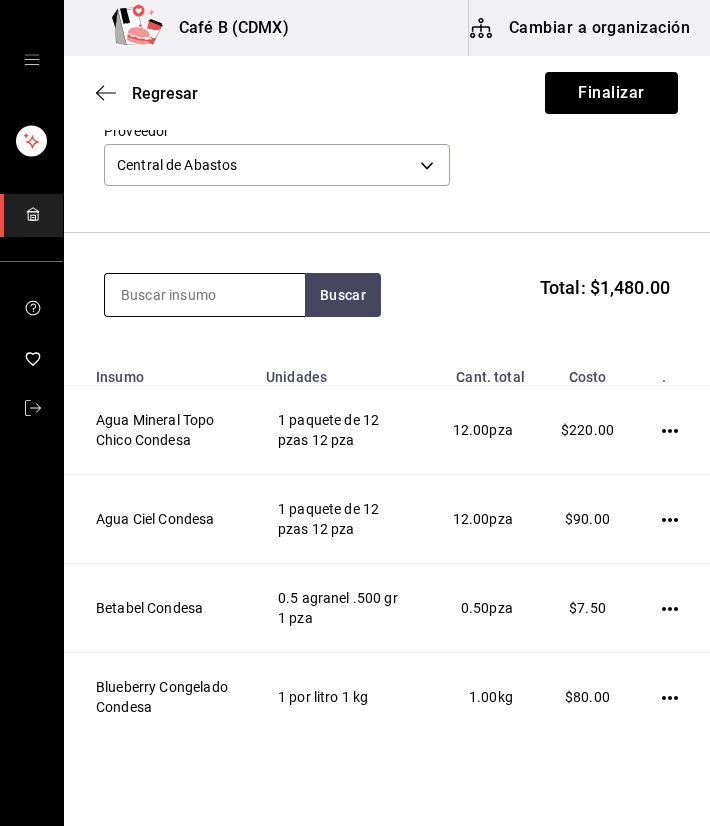 click at bounding box center (205, 295) 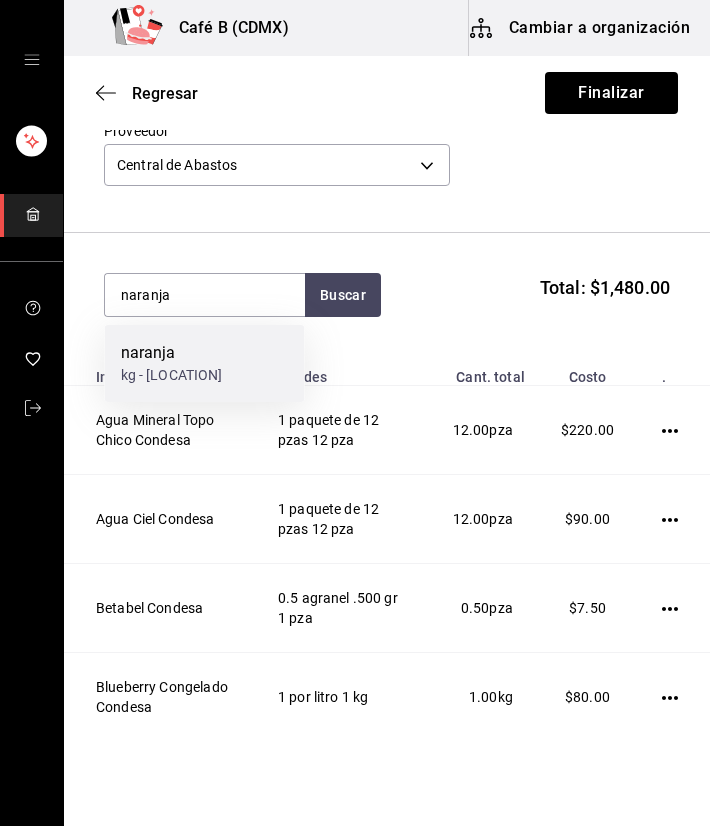 click on "naranja" at bounding box center [172, 353] 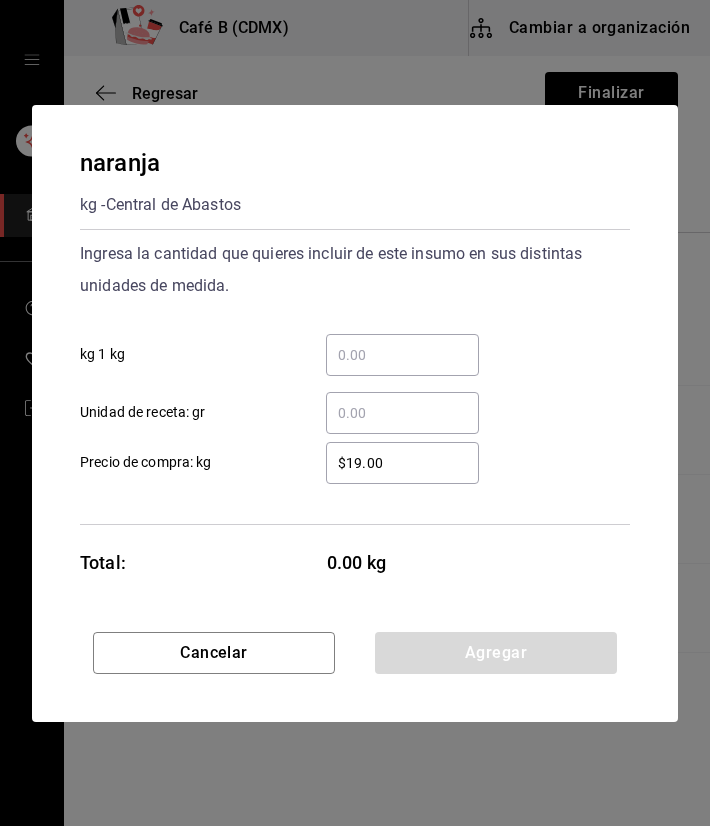click on "$19.00" at bounding box center (402, 463) 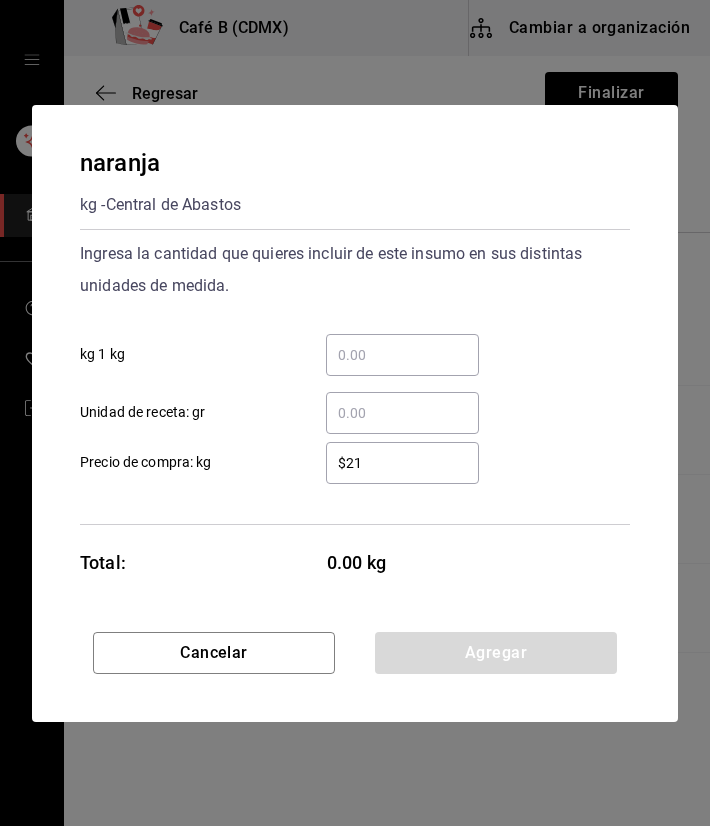 click on "​ kg 1 kg" at bounding box center [402, 355] 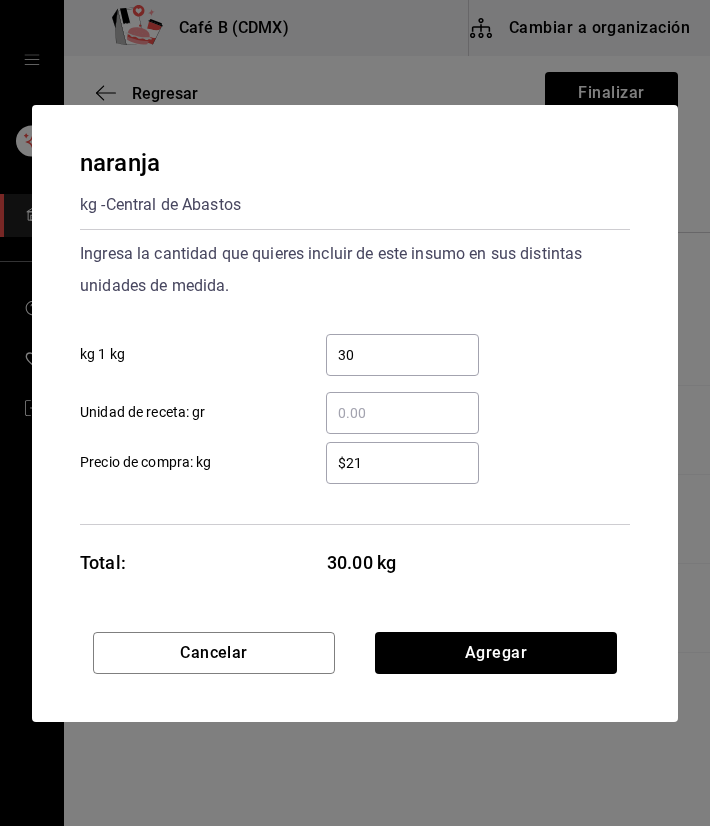 click on "Ingresa la cantidad que quieres incluir de este insumo en sus distintas unidades de medida. 30 ​ kg 1 kg ​ Unidad de receta: gr" at bounding box center (355, 336) 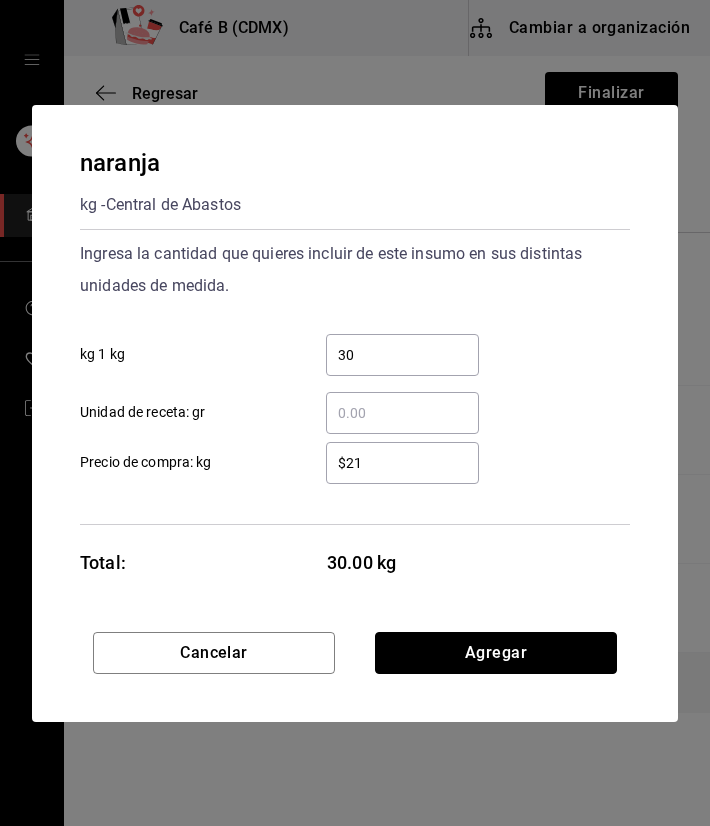 click on "Agregar" at bounding box center (496, 653) 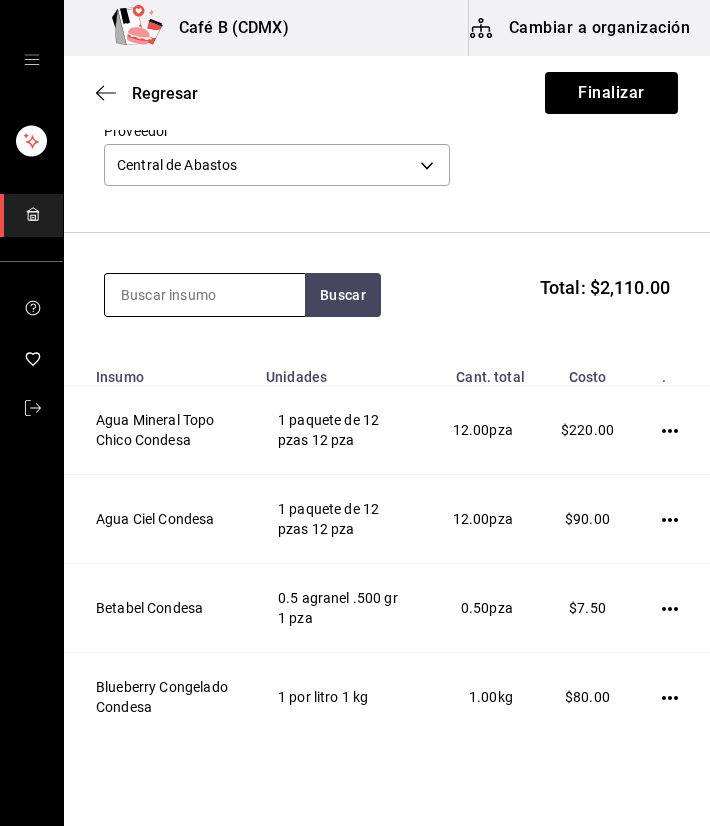 click at bounding box center [205, 295] 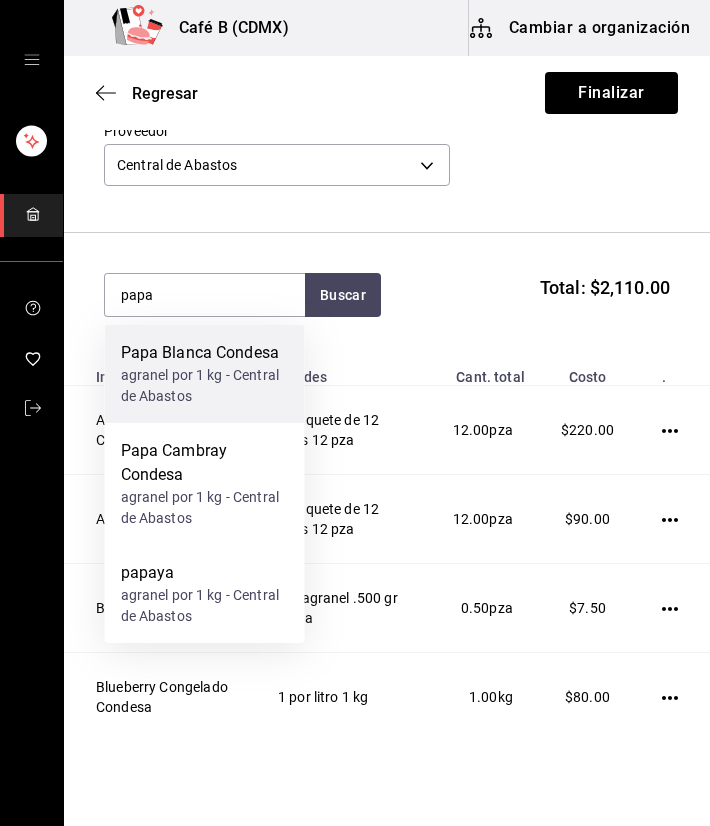 click on "agranel por 1 kg - Central de Abastos" at bounding box center [205, 386] 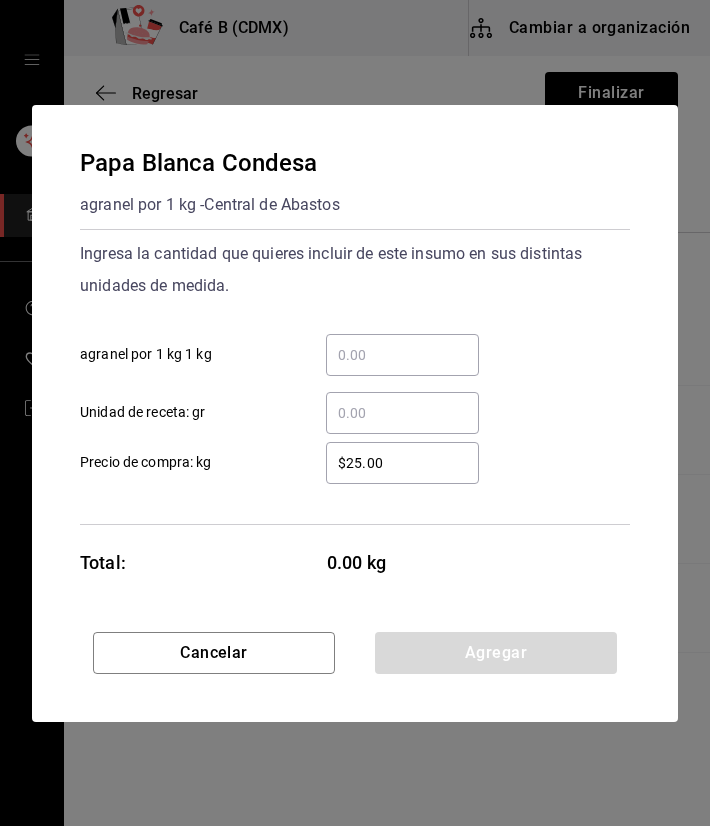 click on "​ agranel por 1 kg 1 kg" at bounding box center (402, 355) 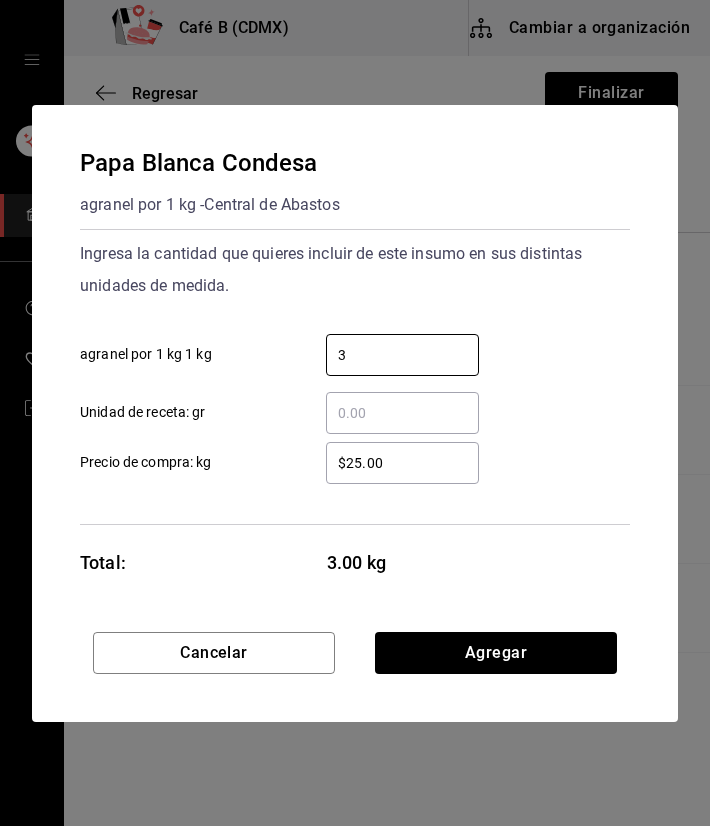 click on "3 ​ agranel por 1 kg 1 kg" at bounding box center (347, 347) 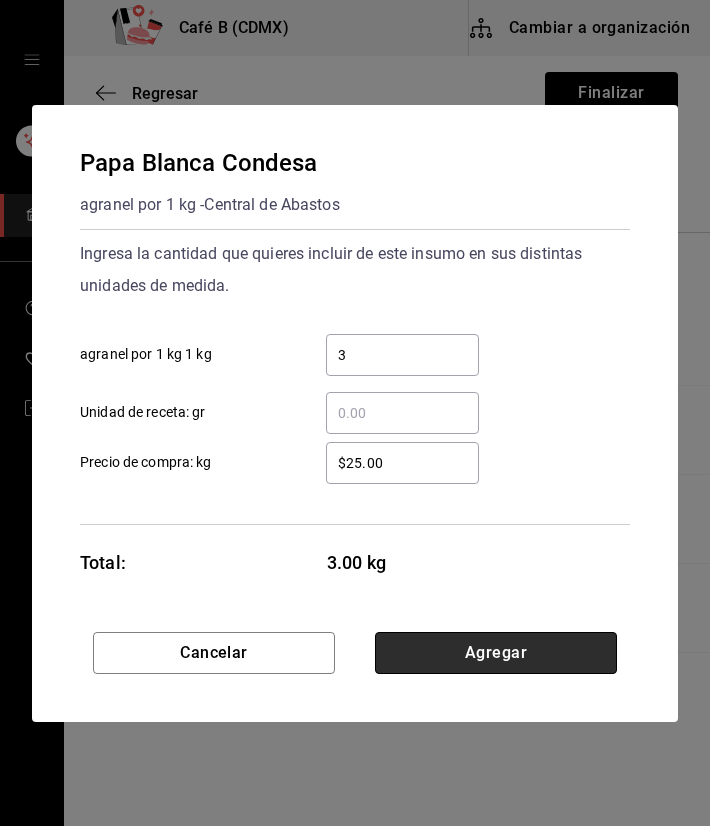 click on "Agregar" at bounding box center (496, 653) 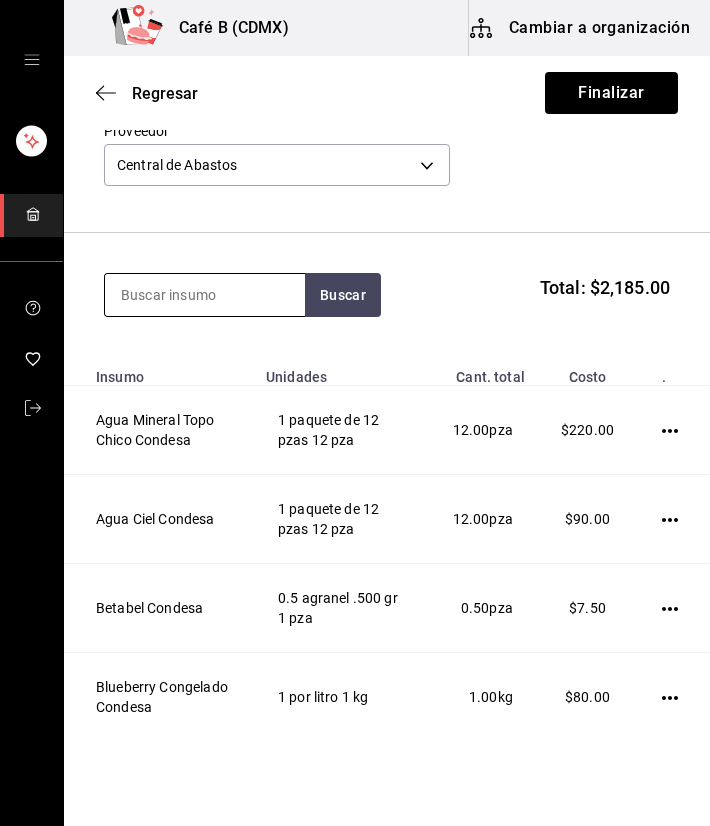 click at bounding box center (205, 295) 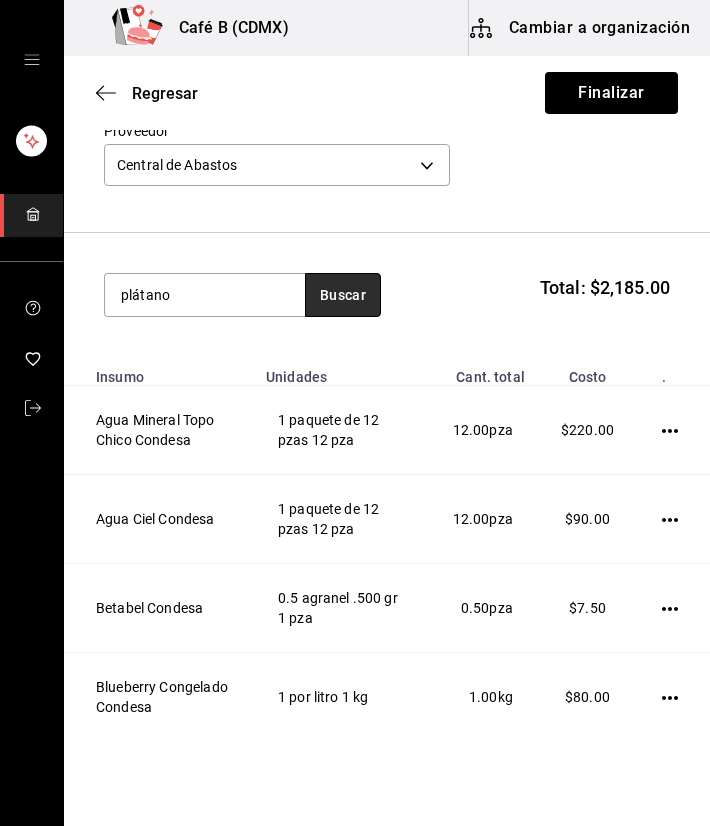 click on "Buscar" at bounding box center [343, 295] 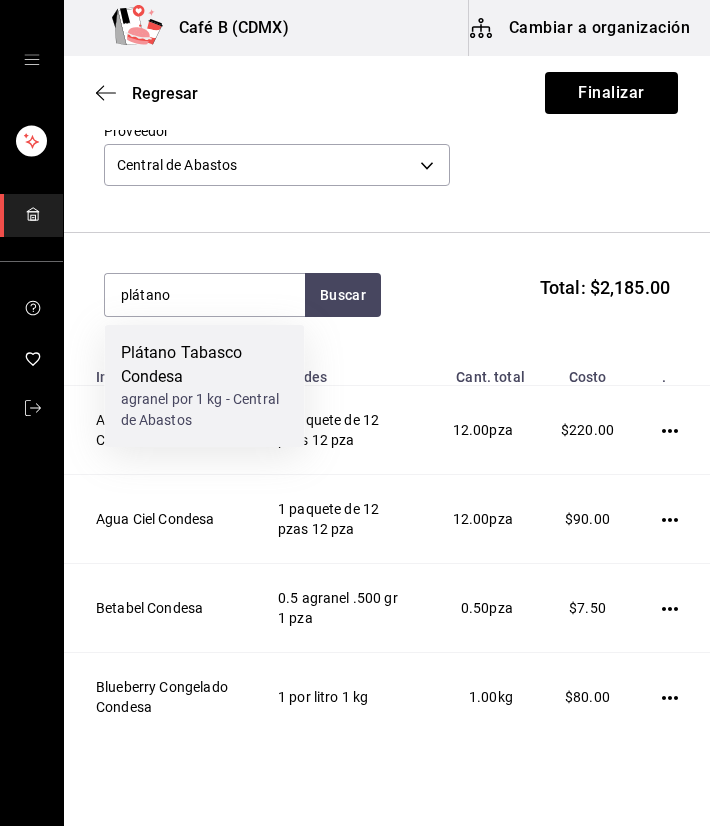 click on "Plátano Tabasco Condesa" at bounding box center (205, 365) 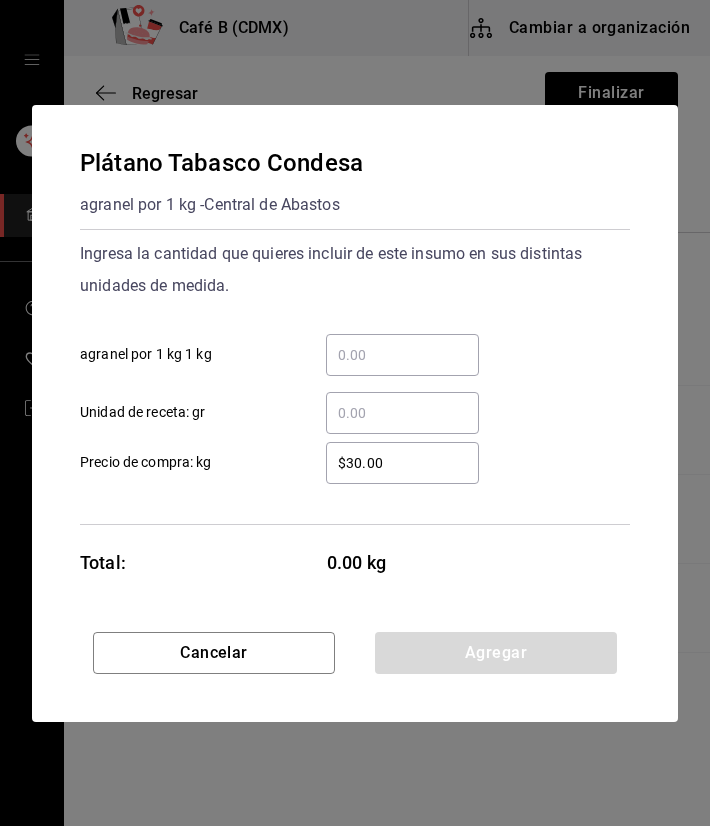 click on "​ agranel por 1 kg 1 kg" at bounding box center [402, 355] 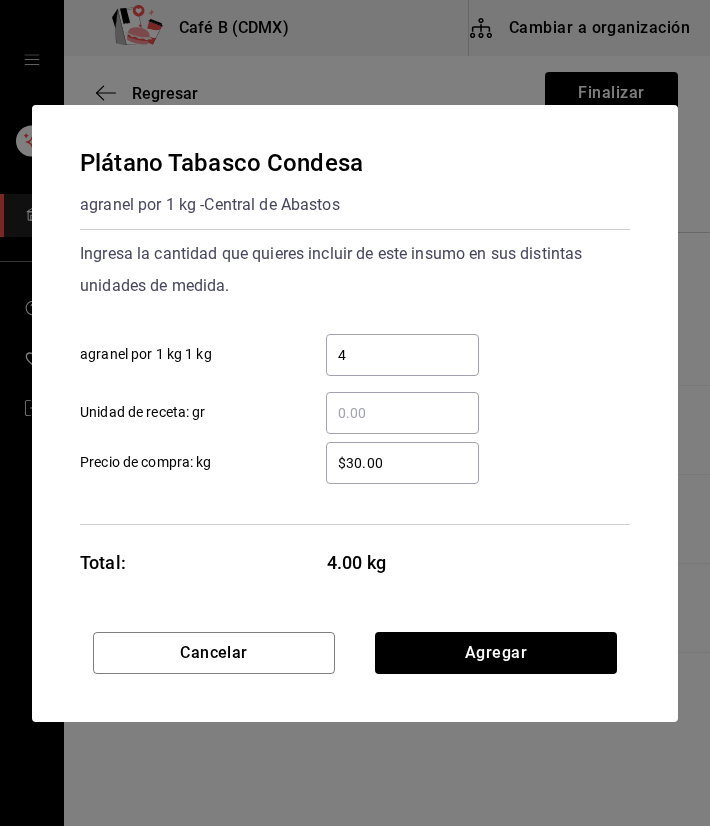 click on "Ingresa la cantidad que quieres incluir de este insumo en sus distintas unidades de medida." at bounding box center (355, 270) 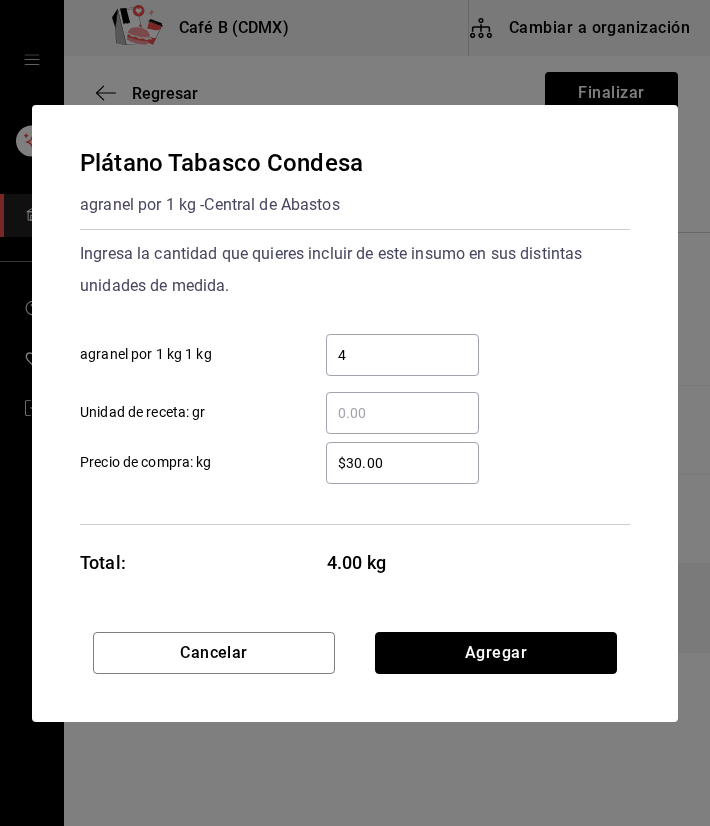 click on "Agregar" at bounding box center [496, 653] 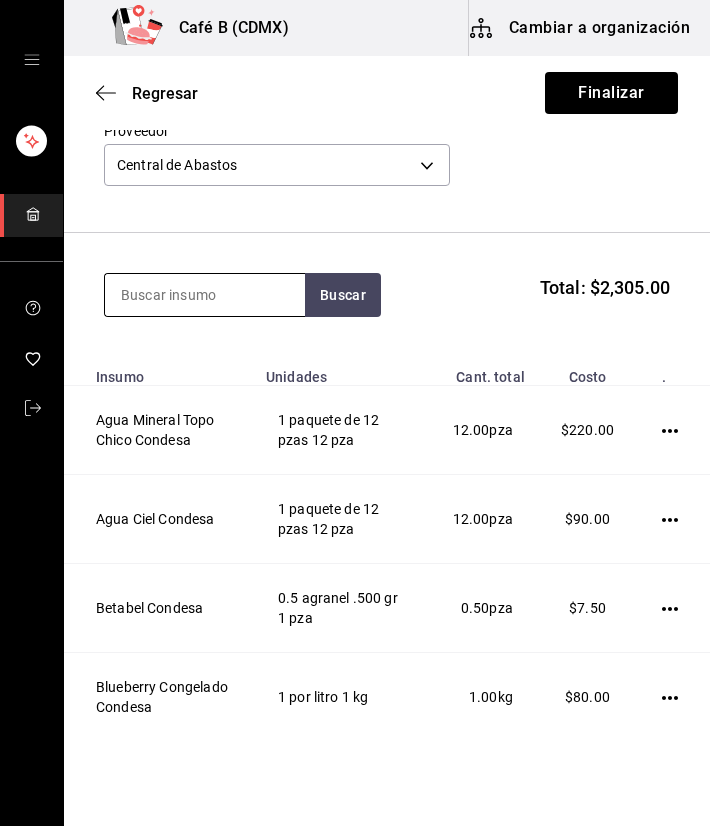 click at bounding box center [205, 295] 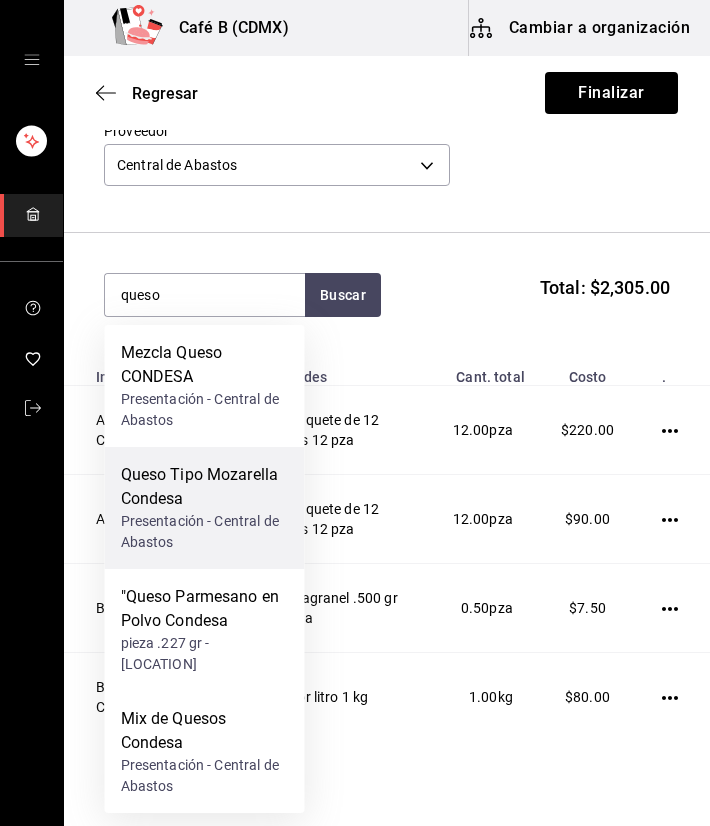 click on "Presentación - Central de Abastos" at bounding box center (205, 532) 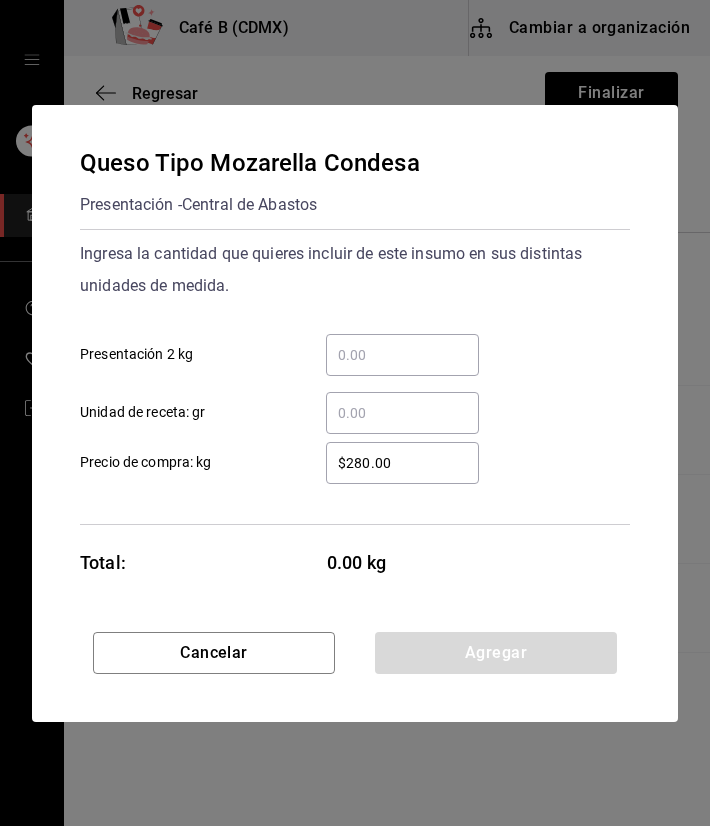click on "​ Presentación 2 kg" at bounding box center [402, 355] 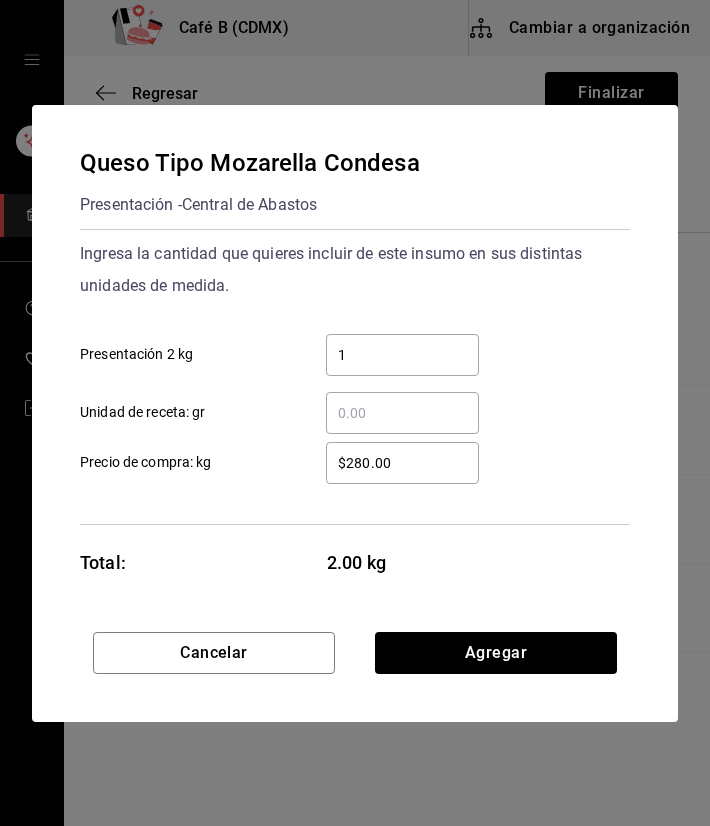 click on "Ingresa la cantidad que quieres incluir de este insumo en sus distintas unidades de medida. 1 ​ Presentación 2 kg ​ Unidad de receta: gr" at bounding box center [355, 336] 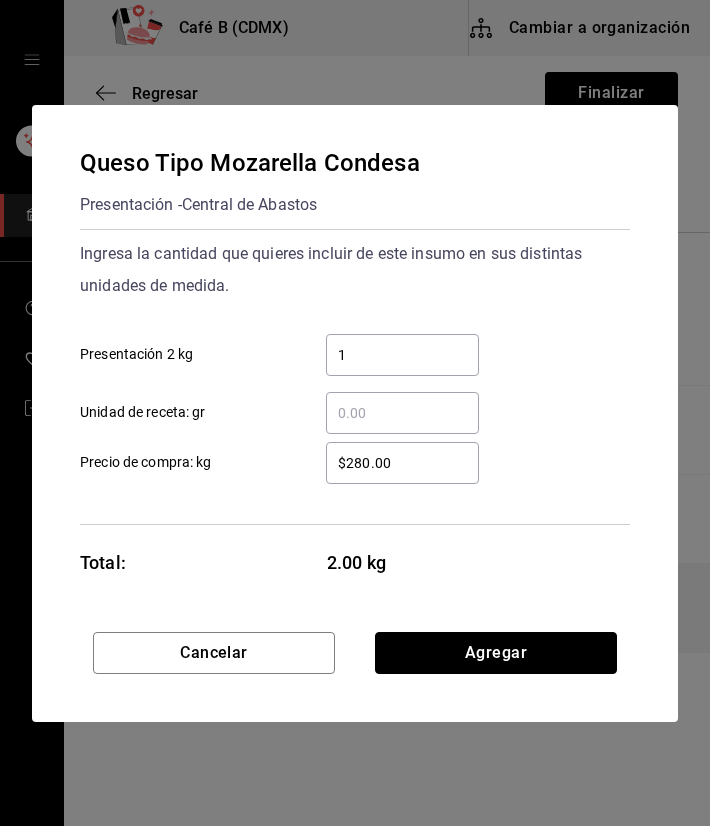 click on "Agregar" at bounding box center (496, 653) 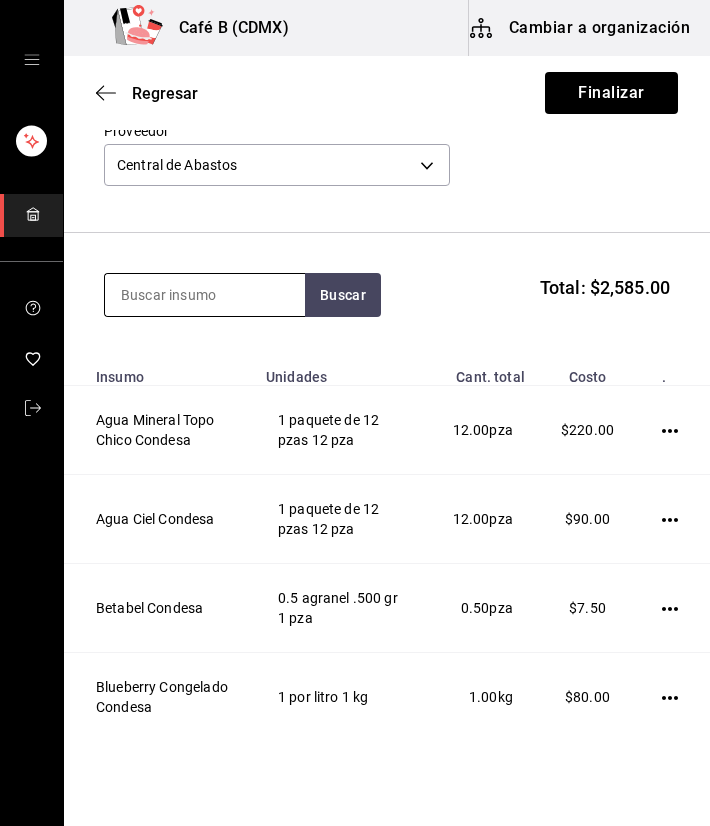 click at bounding box center (205, 295) 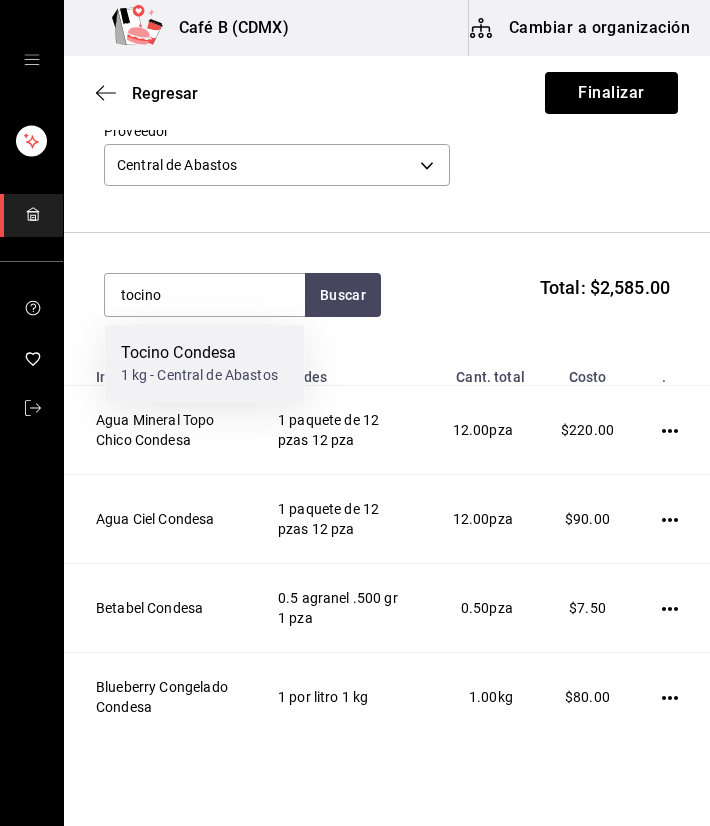 click on "Tocino Condesa" at bounding box center [199, 353] 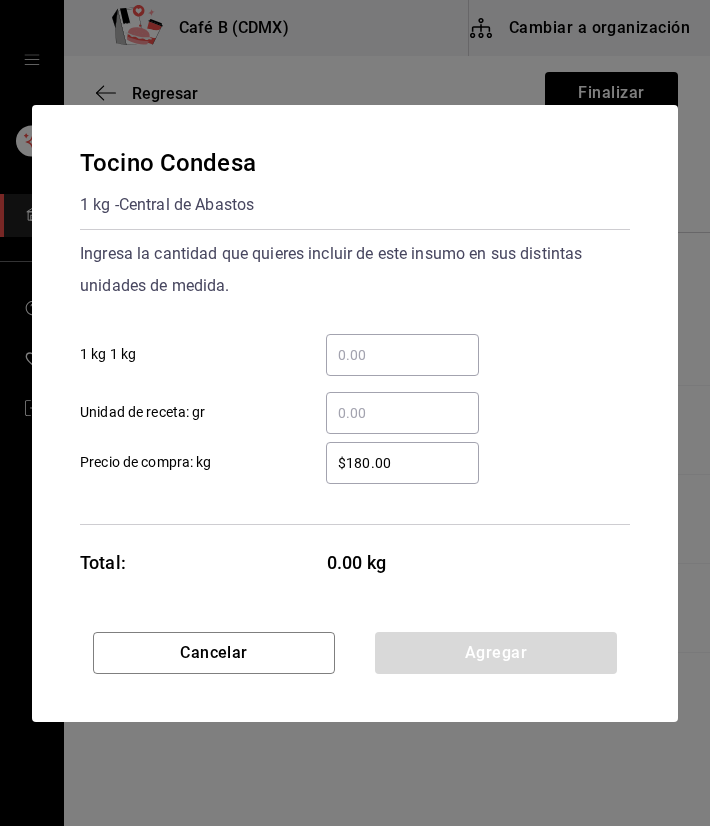 click on "$180.00" at bounding box center [402, 463] 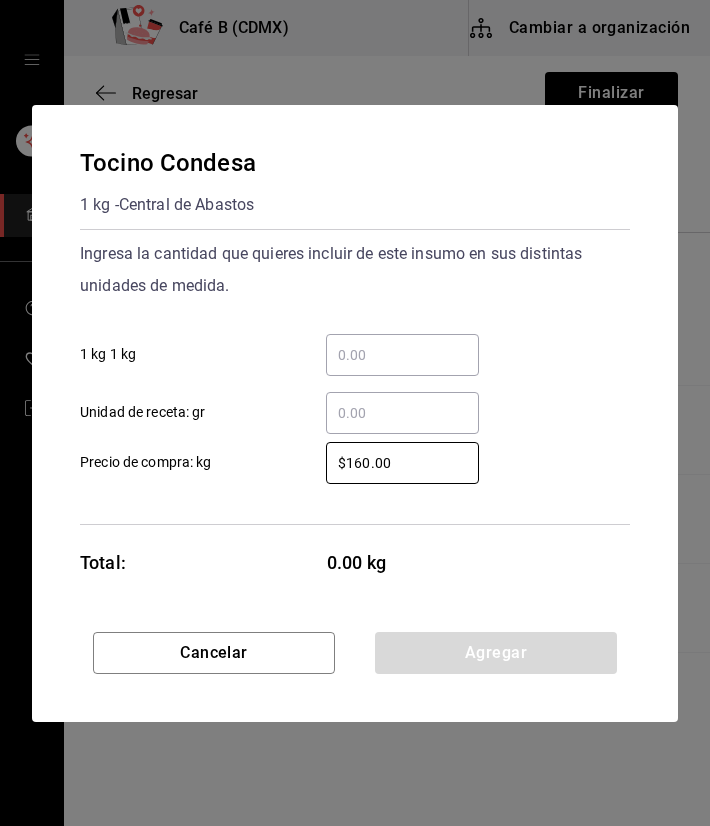 click on "​ 1 kg 1 kg" at bounding box center [402, 355] 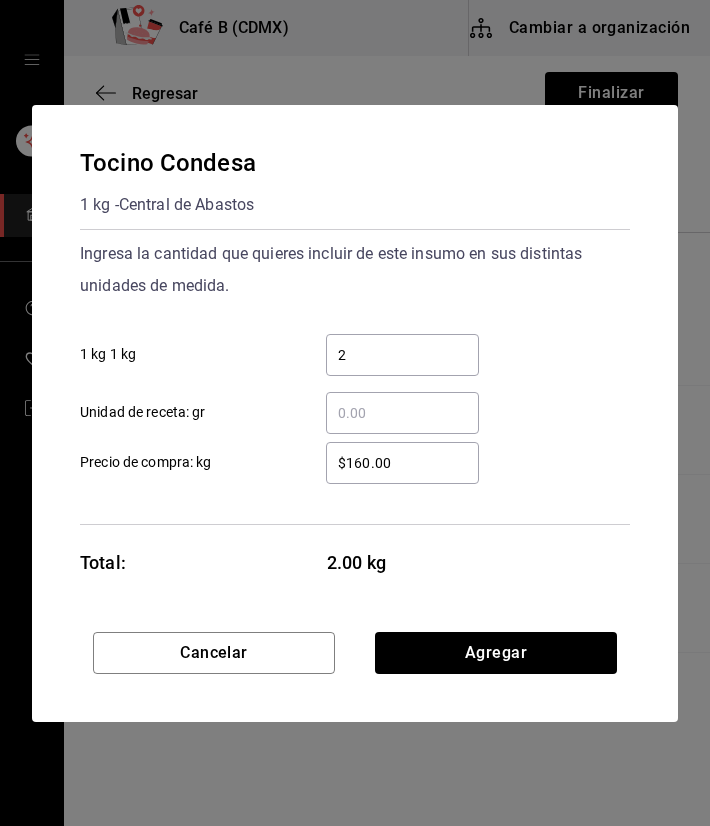 click on "Ingresa la cantidad que quieres incluir de este insumo en sus distintas unidades de medida." at bounding box center (355, 270) 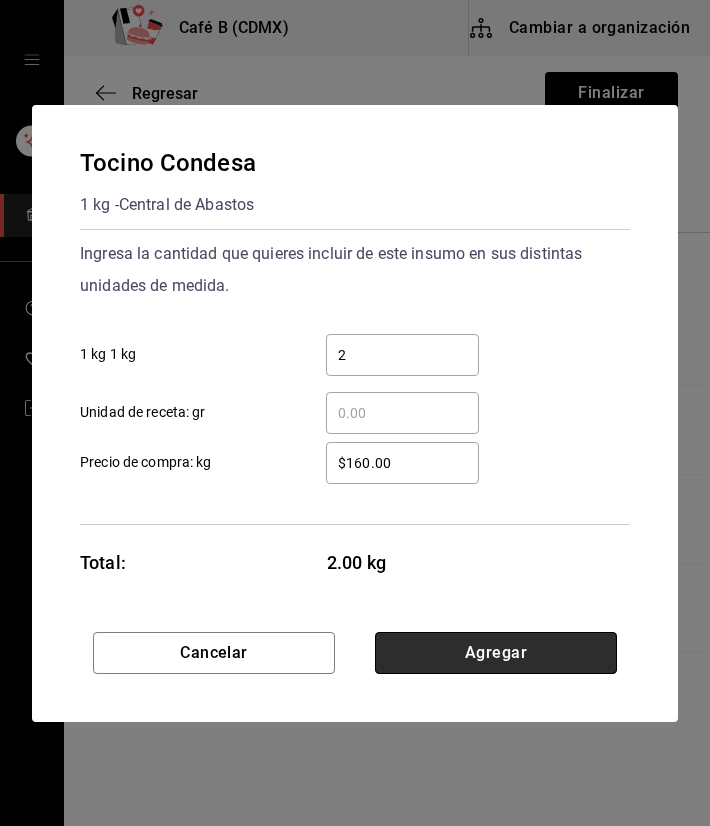 click on "Agregar" at bounding box center (496, 653) 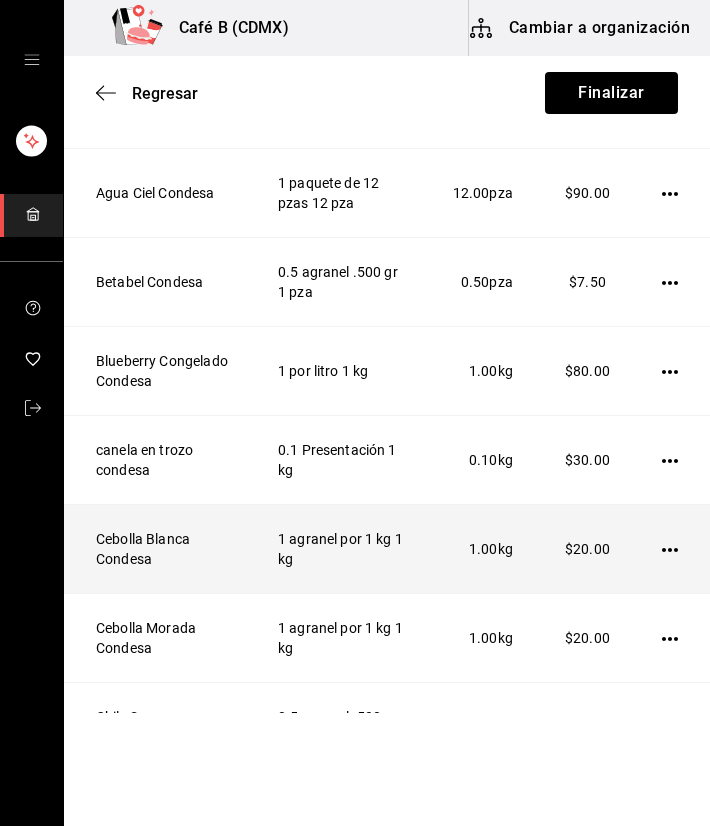 scroll, scrollTop: 0, scrollLeft: 0, axis: both 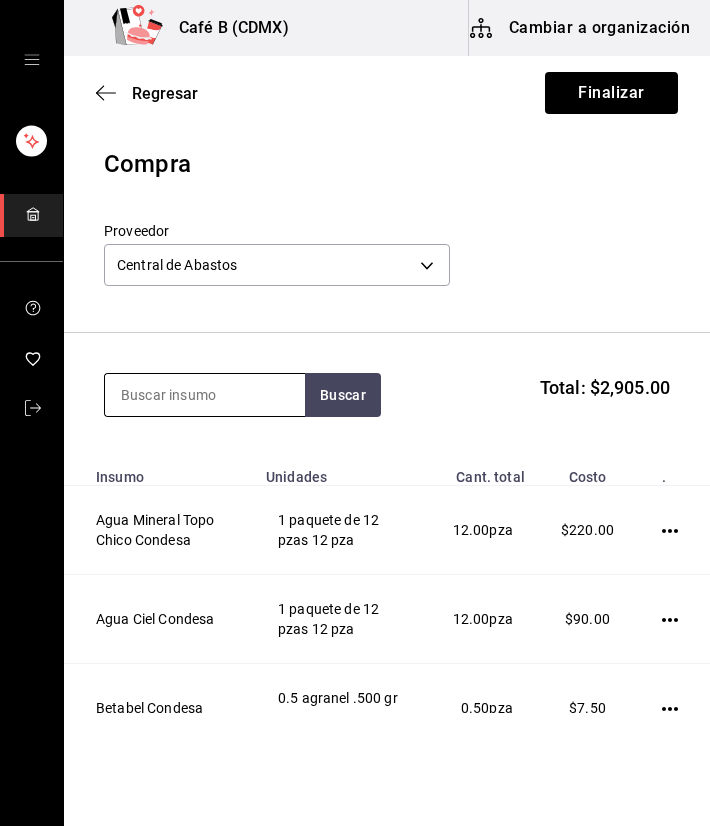click at bounding box center [205, 395] 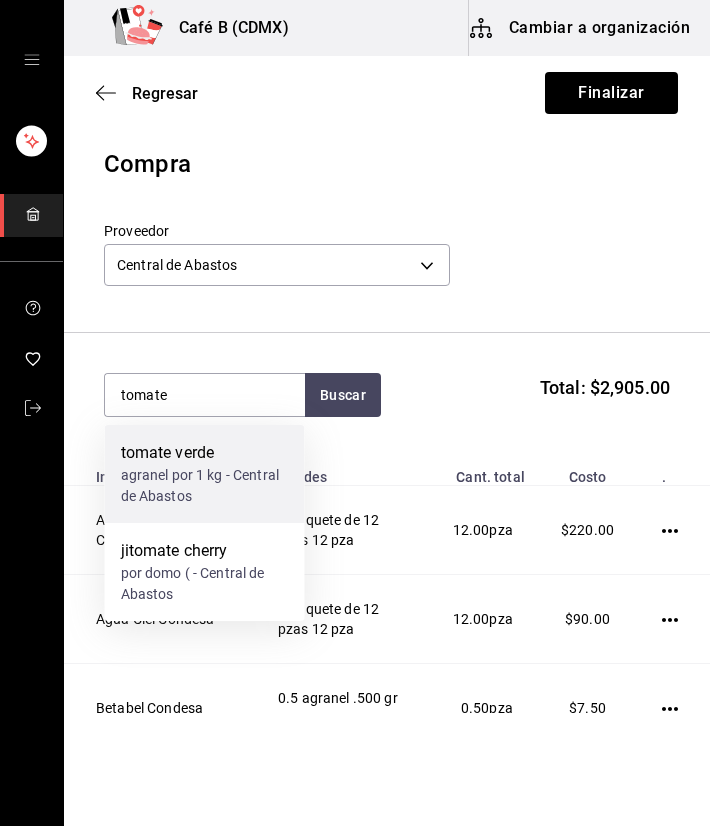click on "tomate verde" at bounding box center (205, 453) 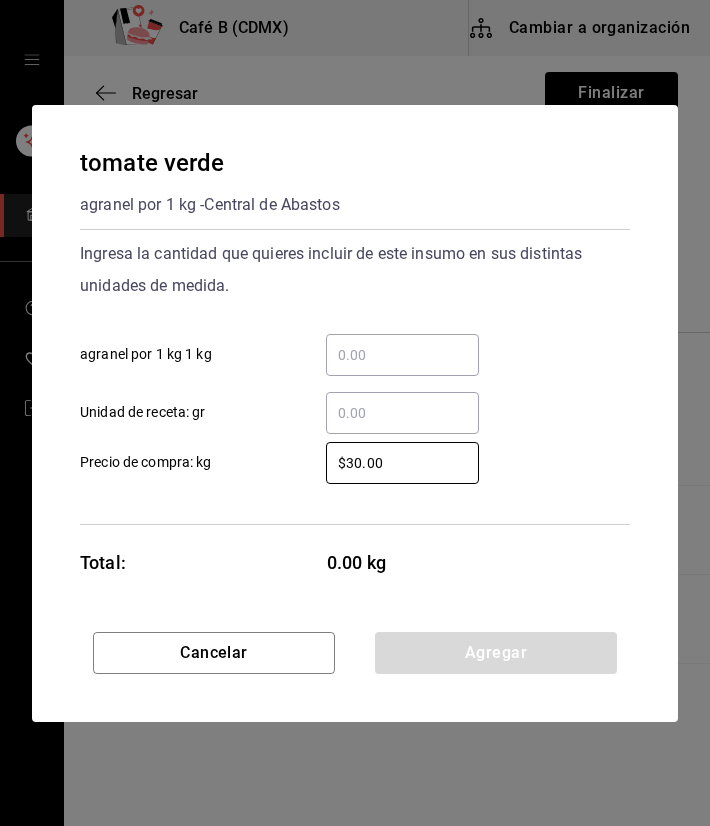 drag, startPoint x: 357, startPoint y: 465, endPoint x: 347, endPoint y: 515, distance: 50.990196 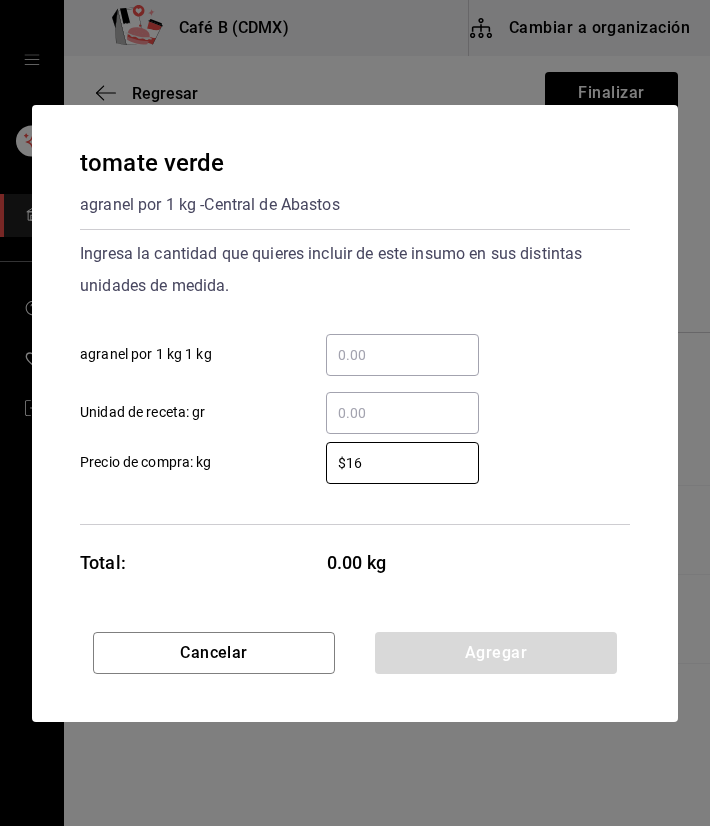 click on "​ agranel por 1 kg 1 kg" at bounding box center [402, 355] 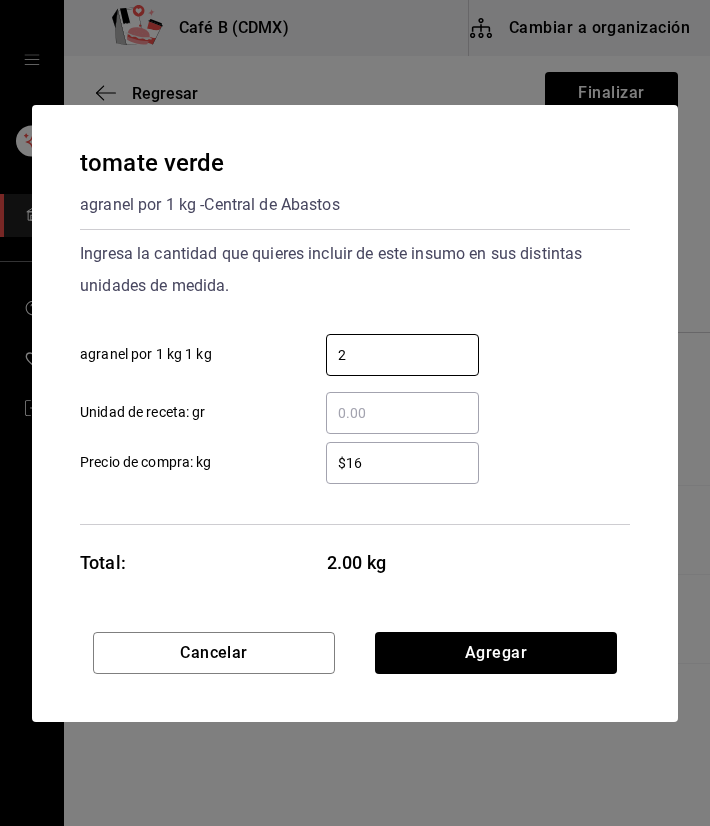 click on "Ingresa la cantidad que quieres incluir de este insumo en sus distintas unidades de medida." at bounding box center (355, 270) 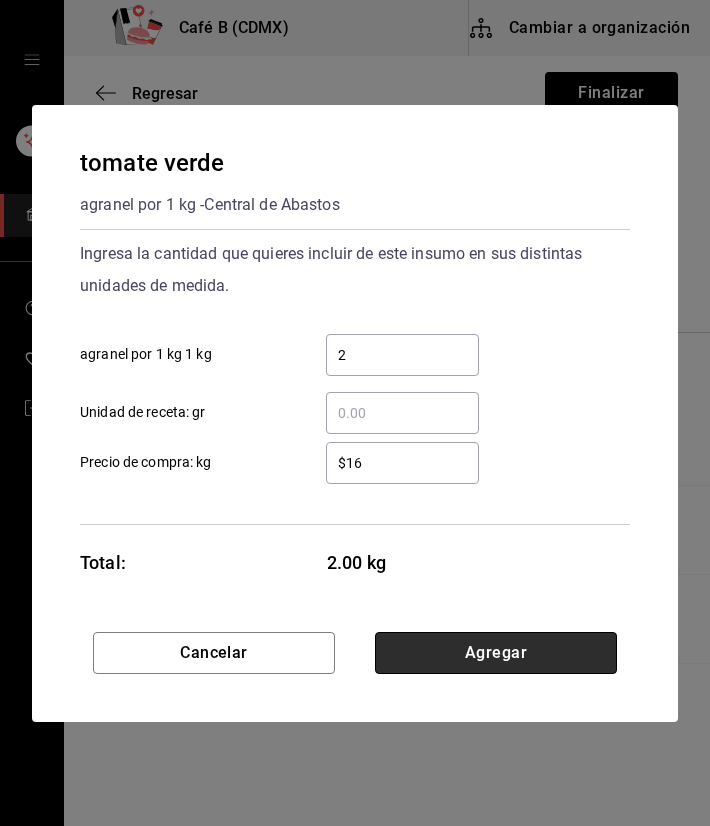 click on "Agregar" at bounding box center (496, 653) 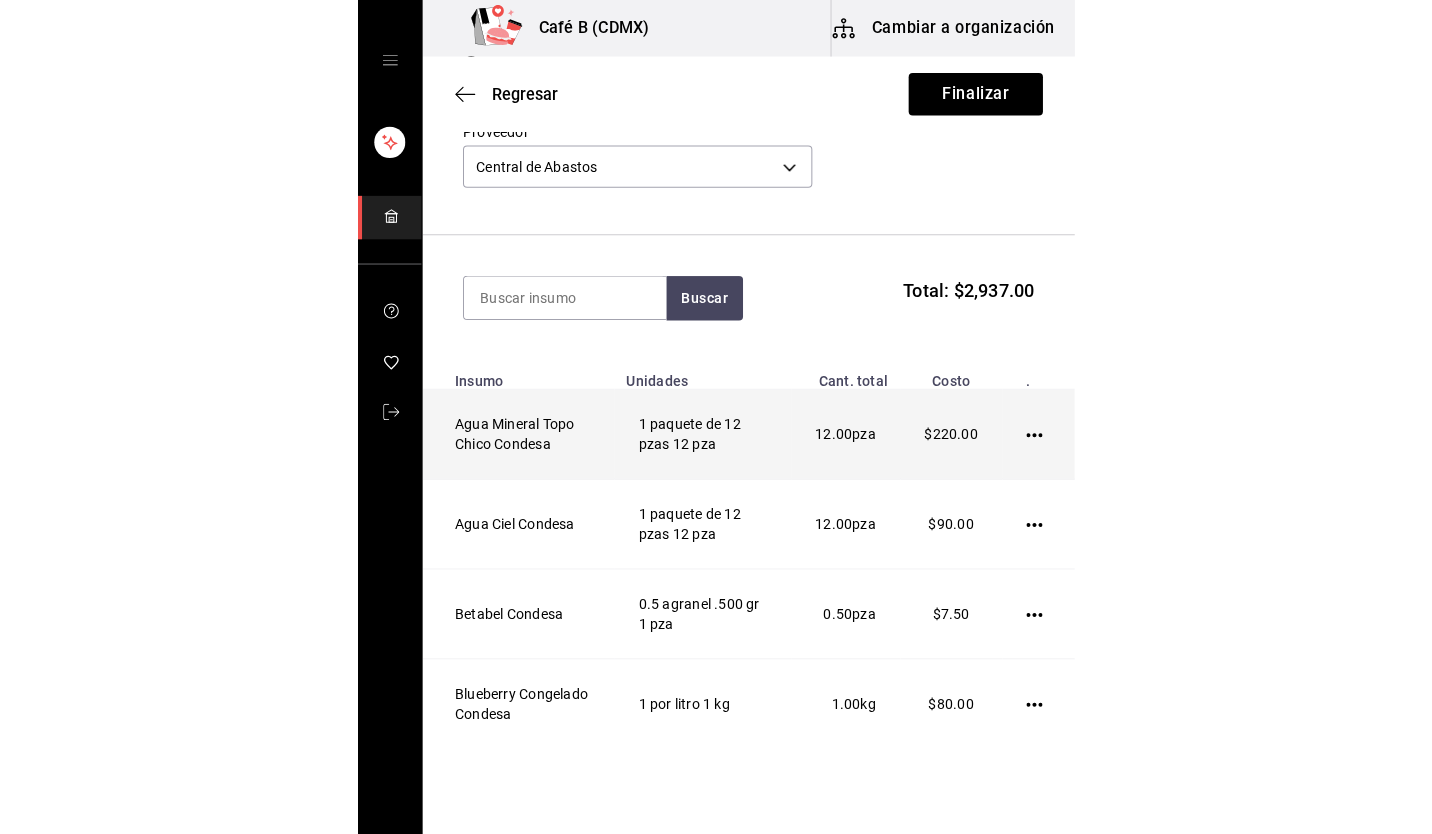 scroll, scrollTop: 200, scrollLeft: 0, axis: vertical 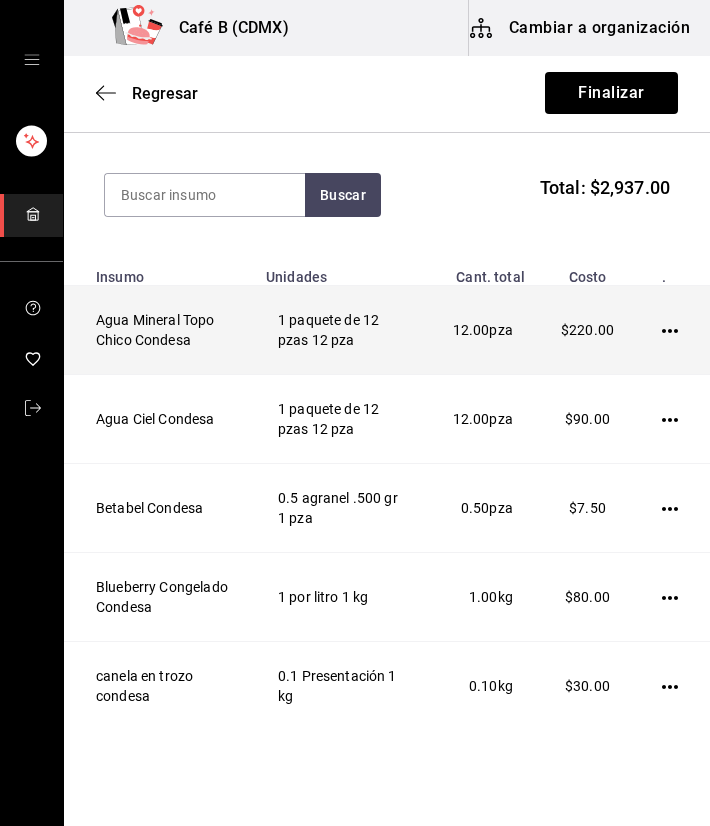 click at bounding box center [674, 330] 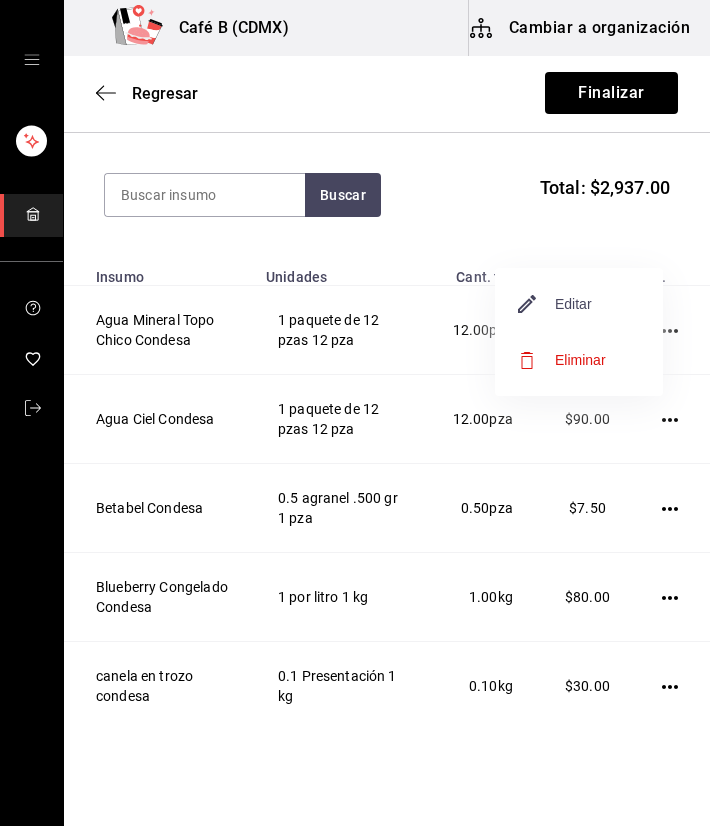 click on "Editar" at bounding box center (555, 304) 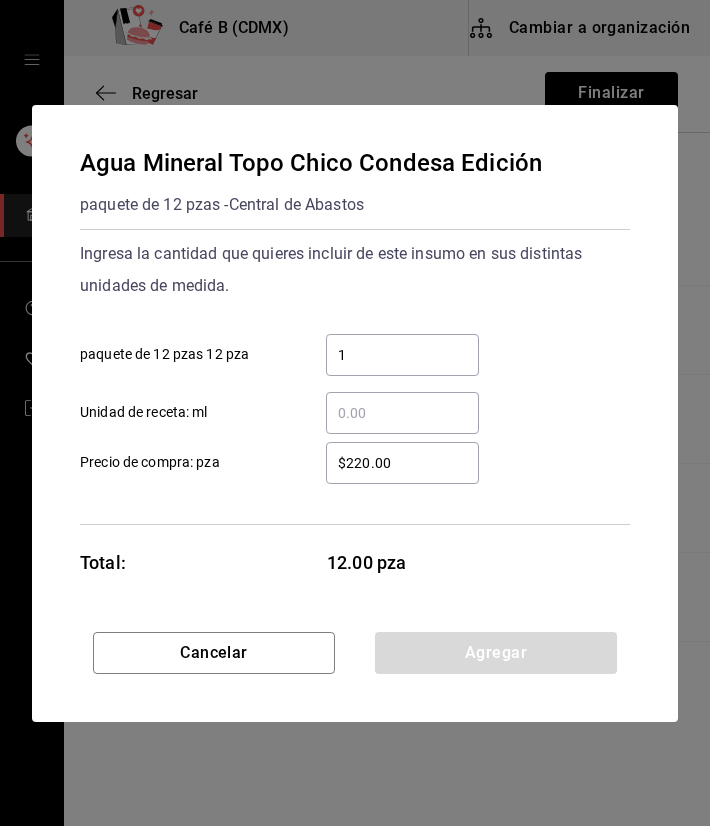 click on "$220.00" at bounding box center (402, 463) 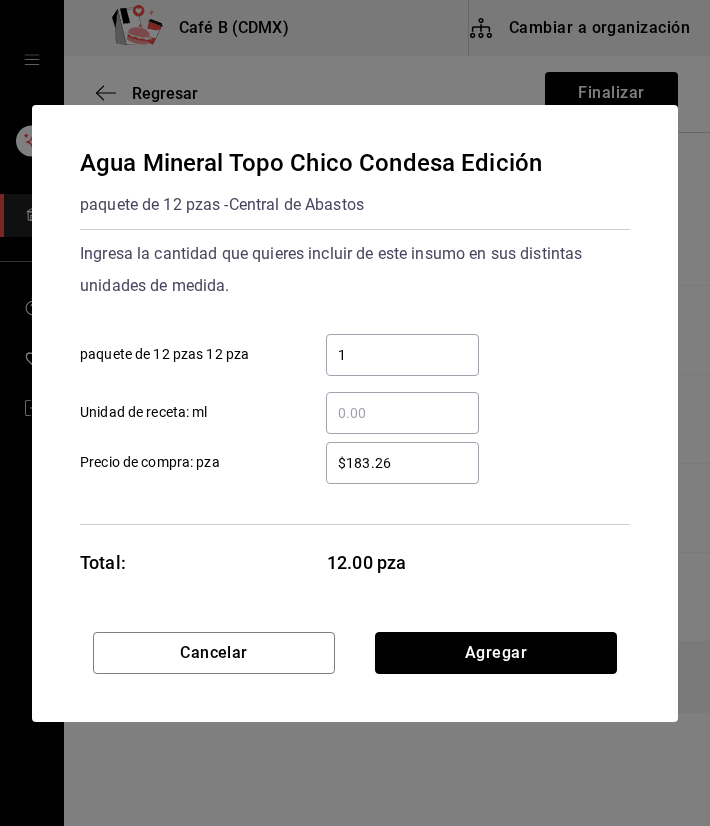 click on "Agregar" at bounding box center (496, 653) 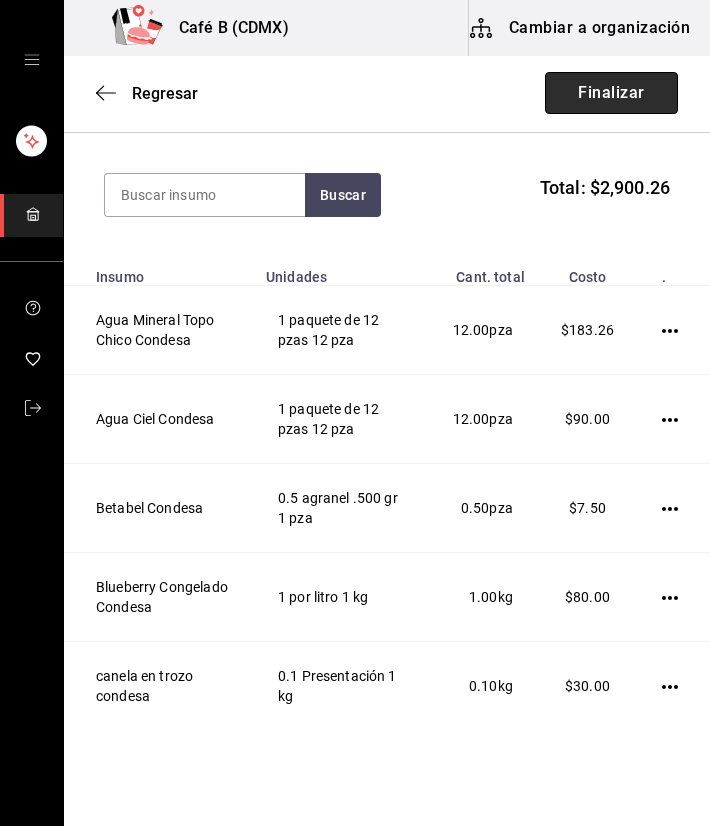 click on "Finalizar" at bounding box center (611, 93) 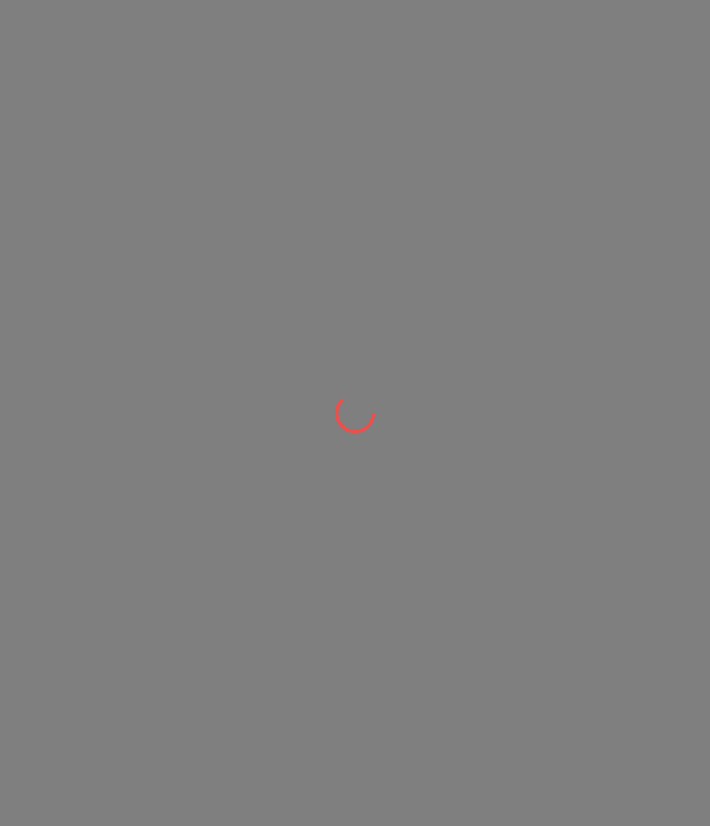 scroll, scrollTop: 0, scrollLeft: 0, axis: both 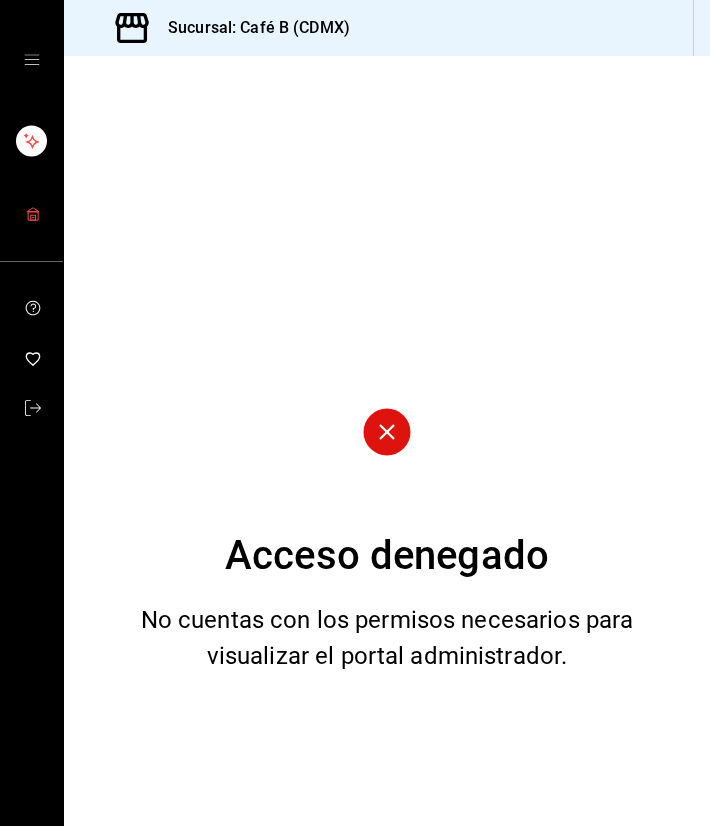 click at bounding box center (33, 215) 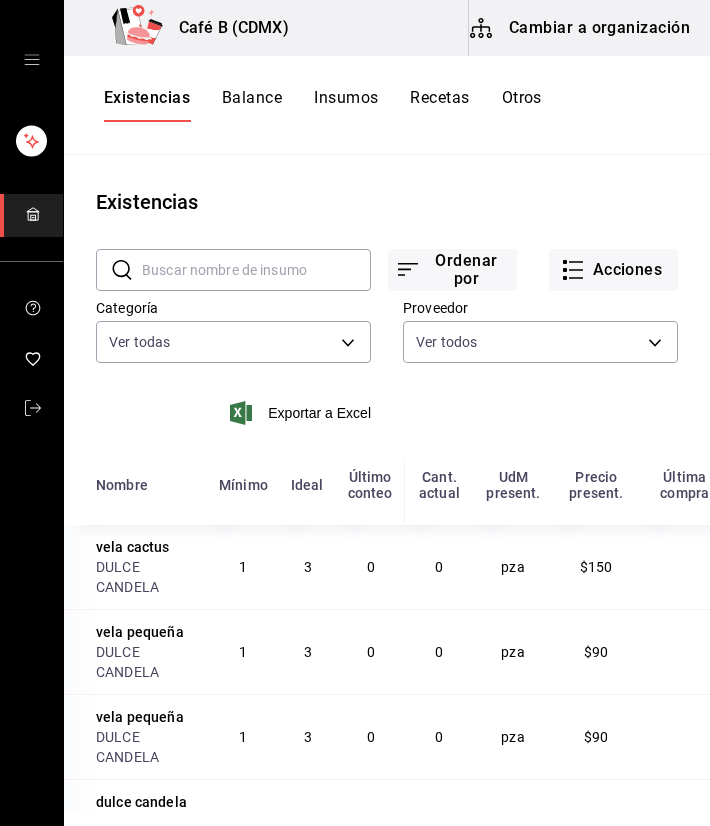 click on "Cambiar a organización" at bounding box center (581, 28) 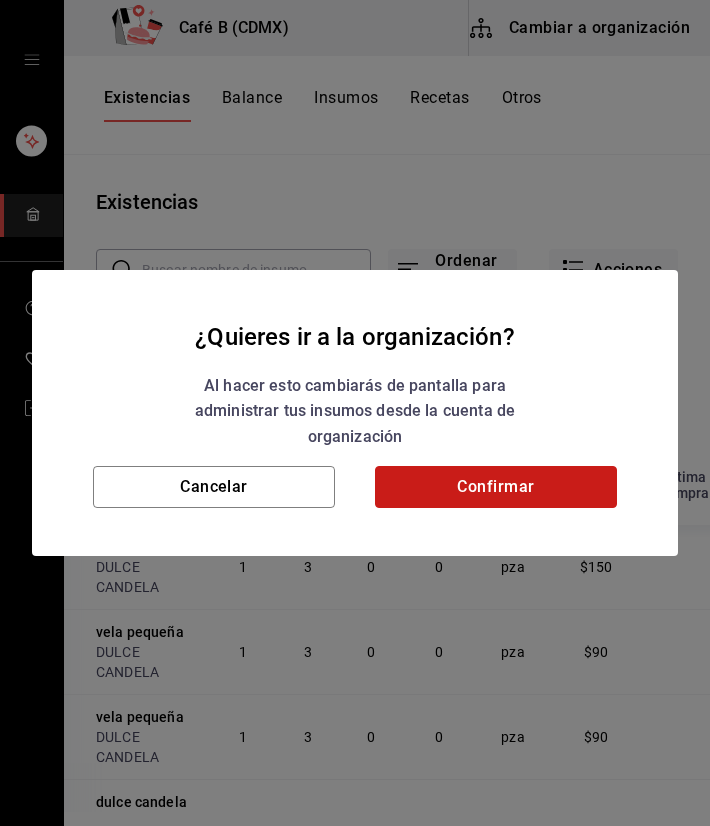 click on "Confirmar" at bounding box center (496, 487) 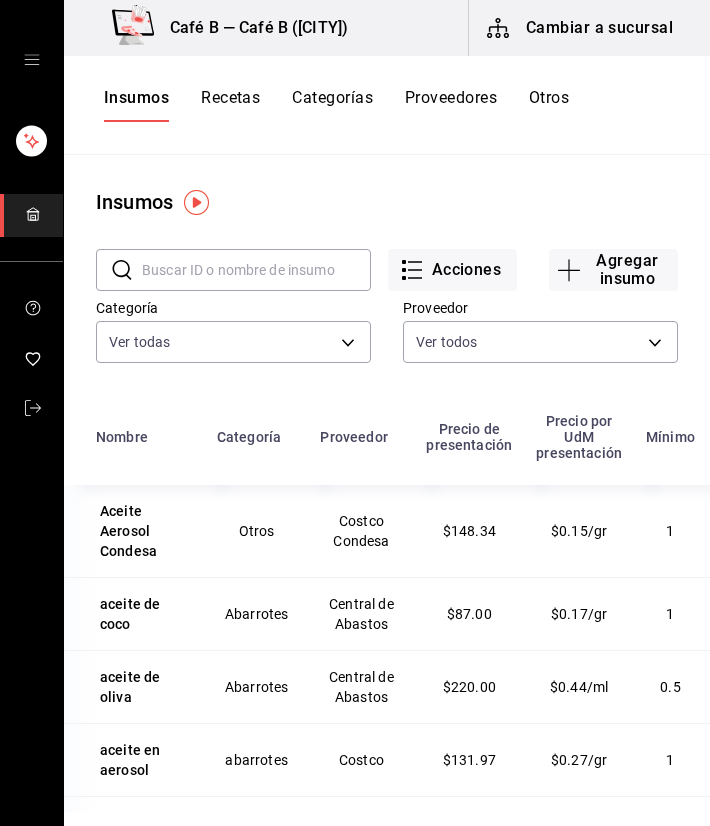 click at bounding box center (256, 270) 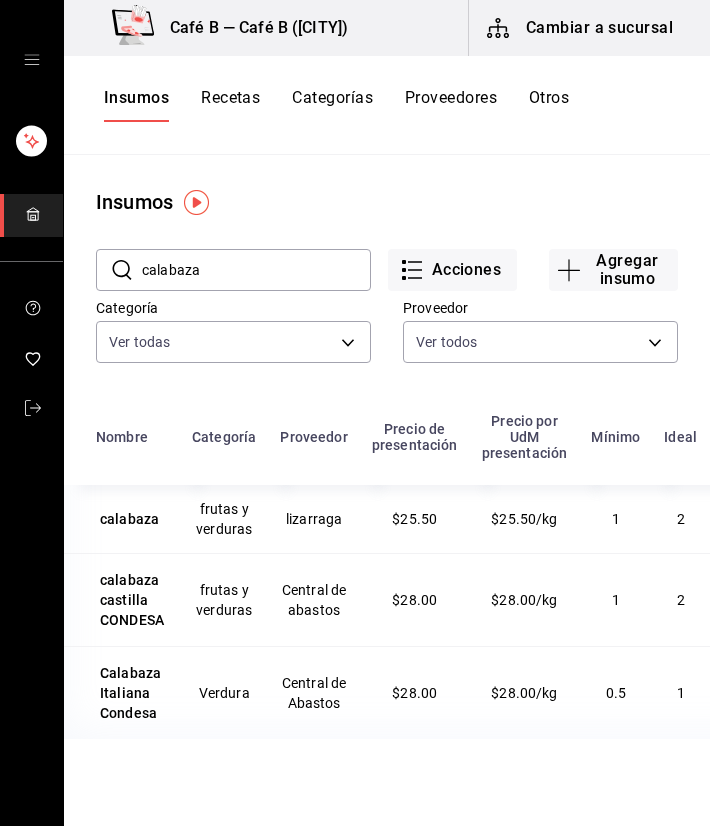 type on "calabaza" 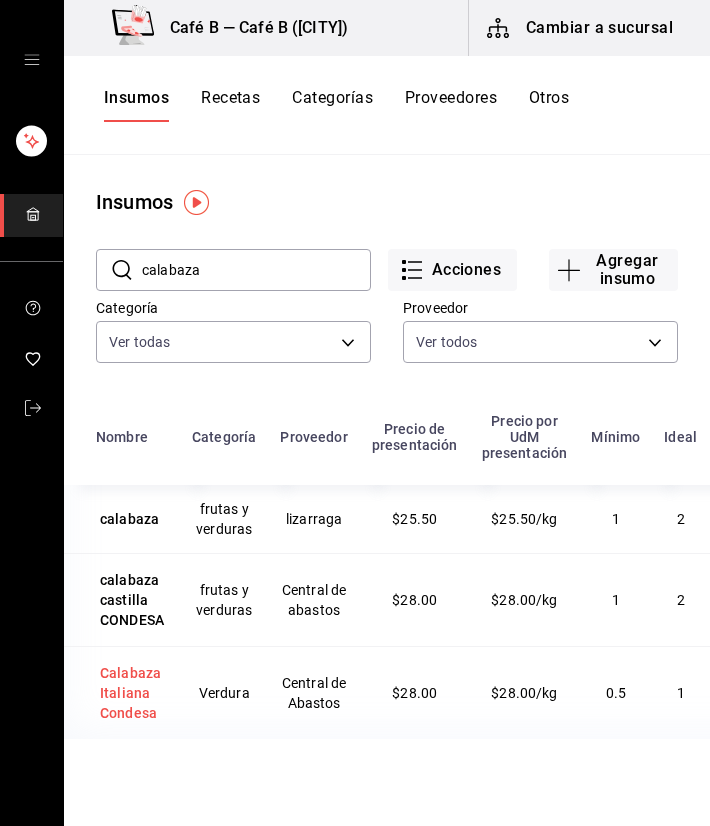 click on "Calabaza Italiana Condesa" at bounding box center [132, 693] 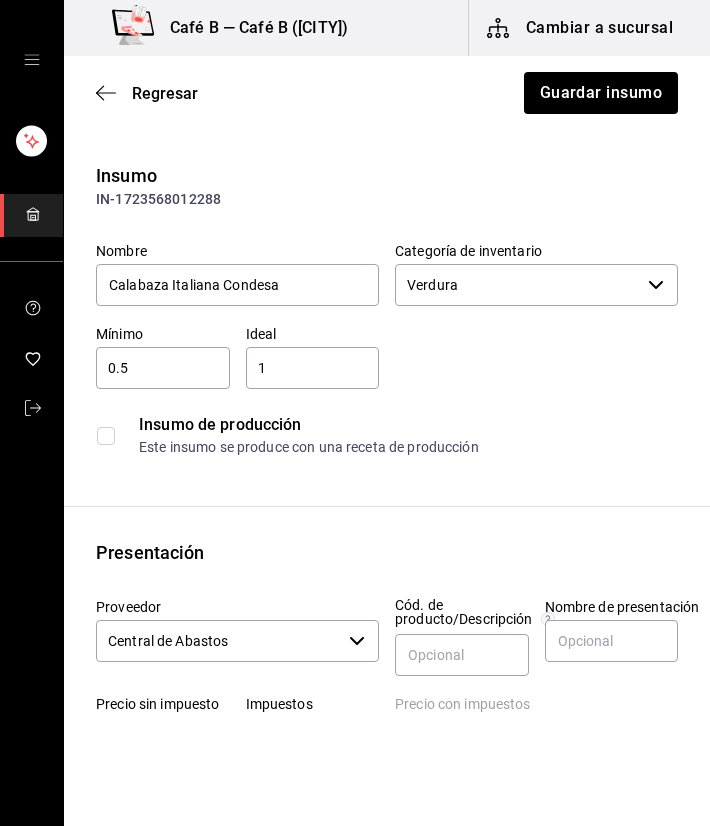 click 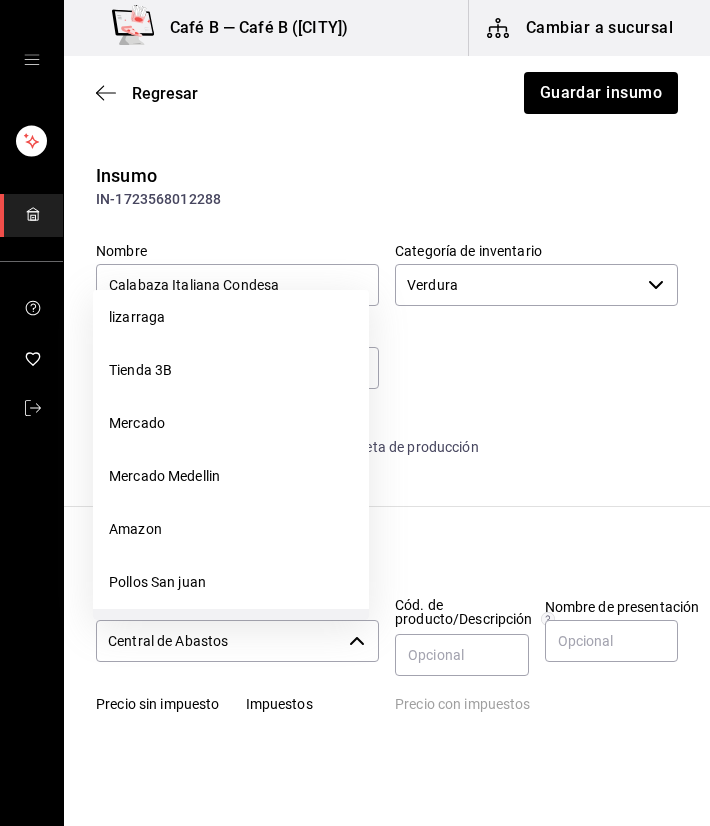 scroll, scrollTop: 1499, scrollLeft: 0, axis: vertical 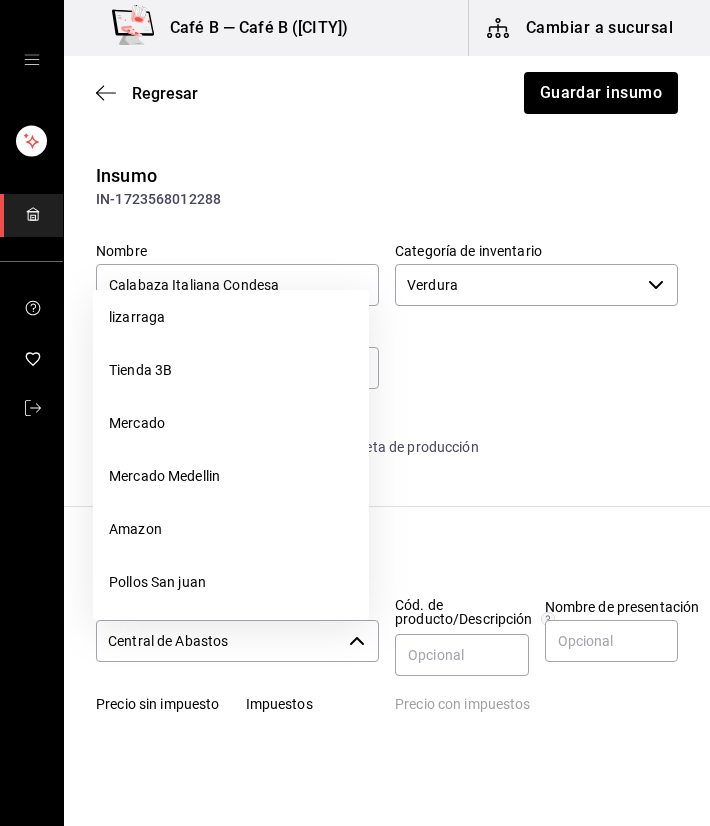 click on "Mercado Medellin" at bounding box center [231, 476] 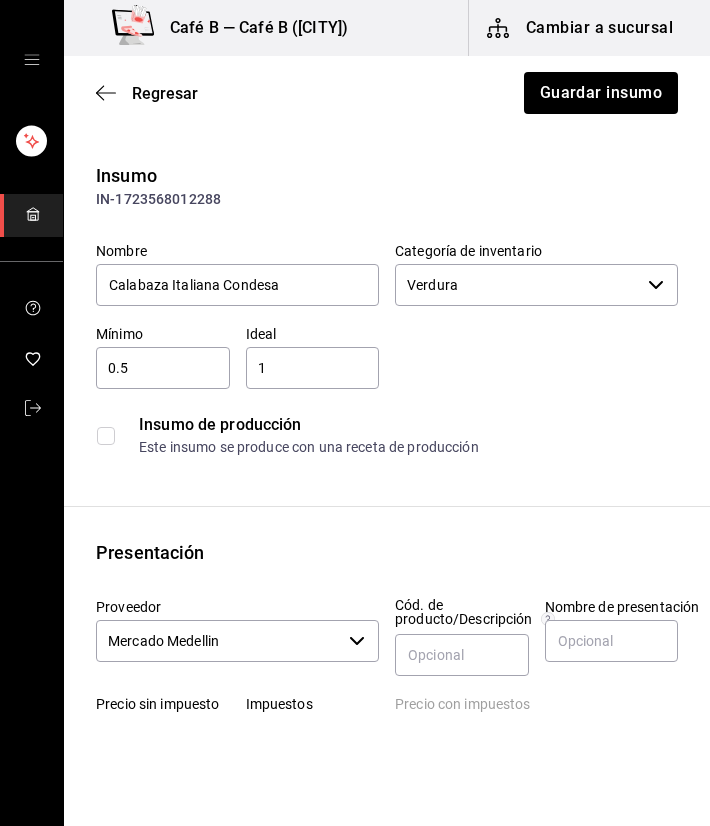 type on "Mercado Medellin" 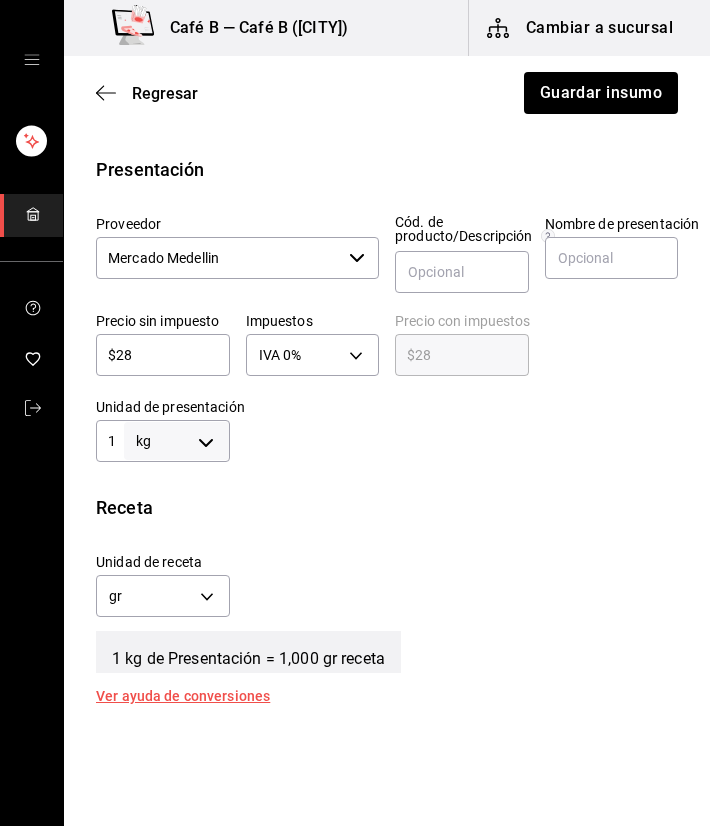 scroll, scrollTop: 356, scrollLeft: 0, axis: vertical 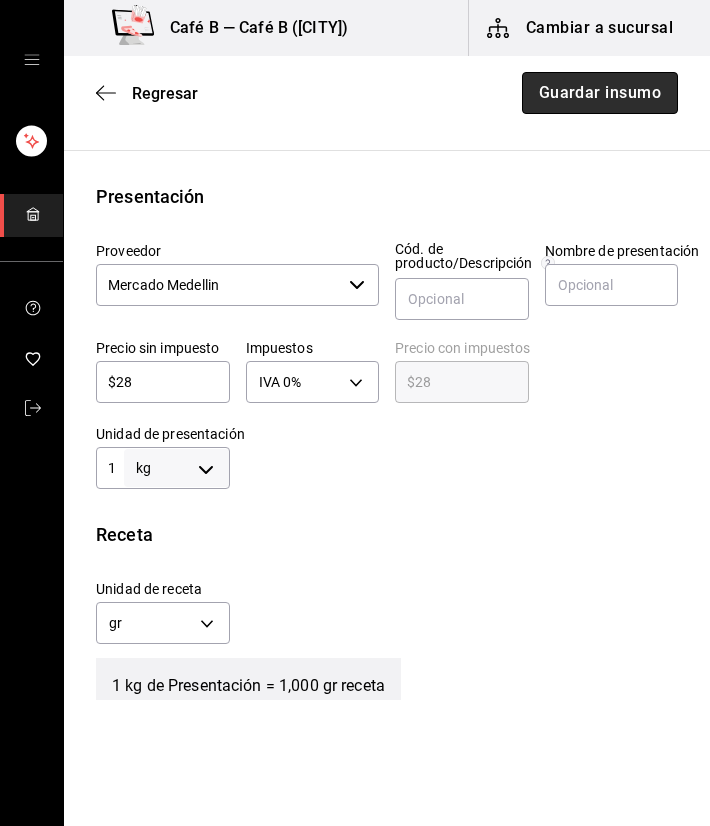 click on "Guardar insumo" at bounding box center (600, 93) 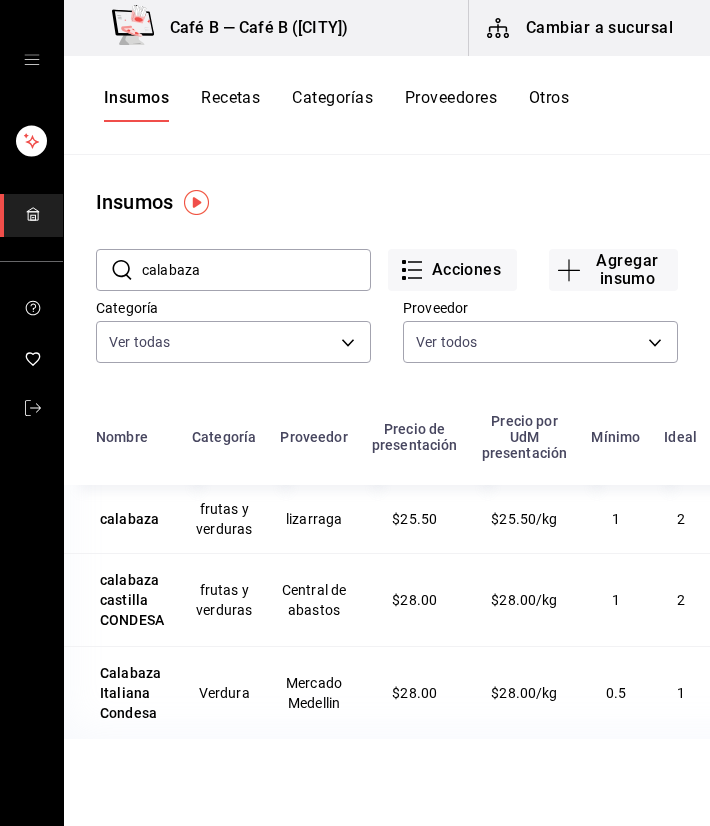 click on "calabaza" at bounding box center (256, 270) 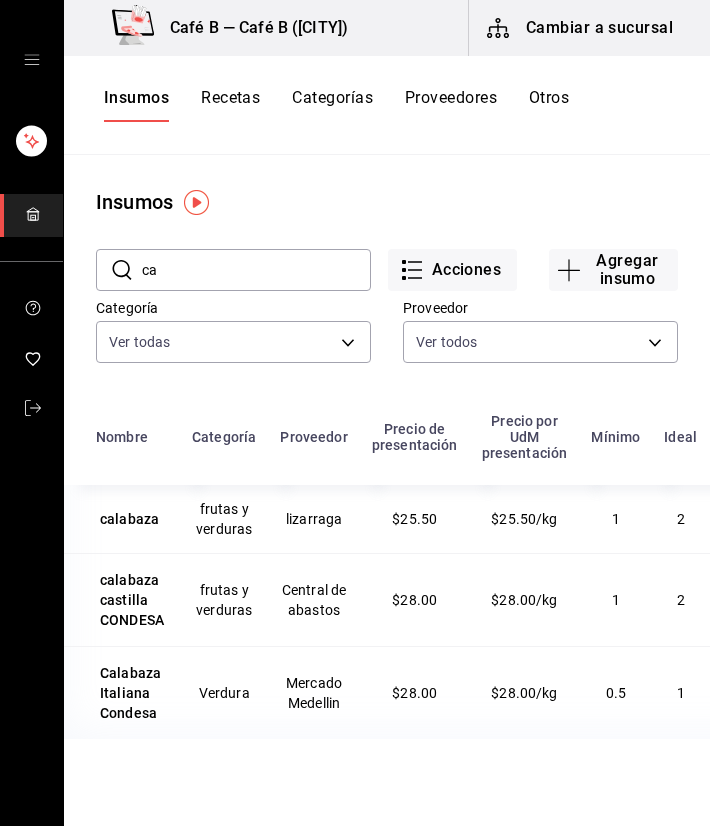 type on "c" 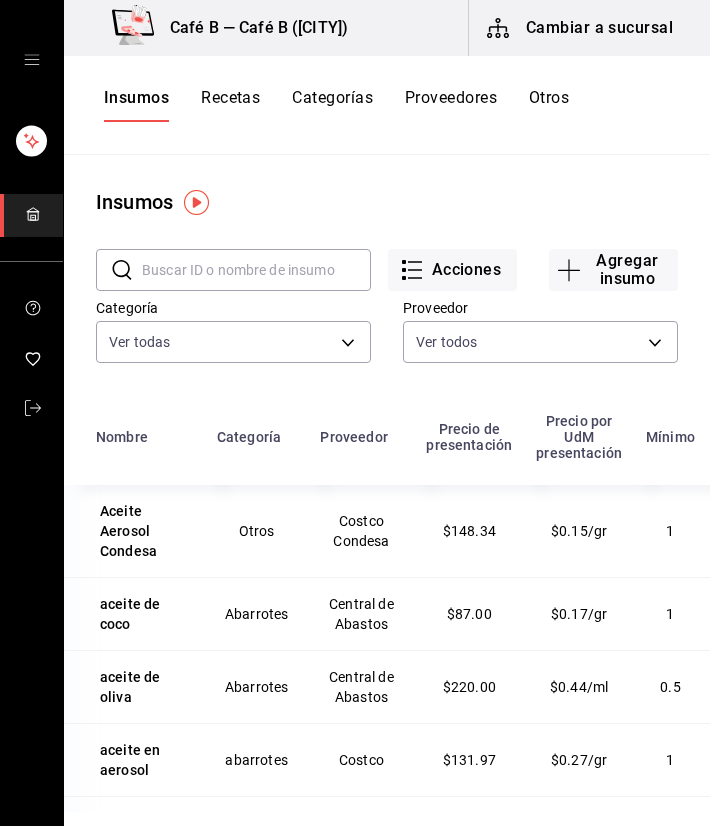 click at bounding box center (256, 270) 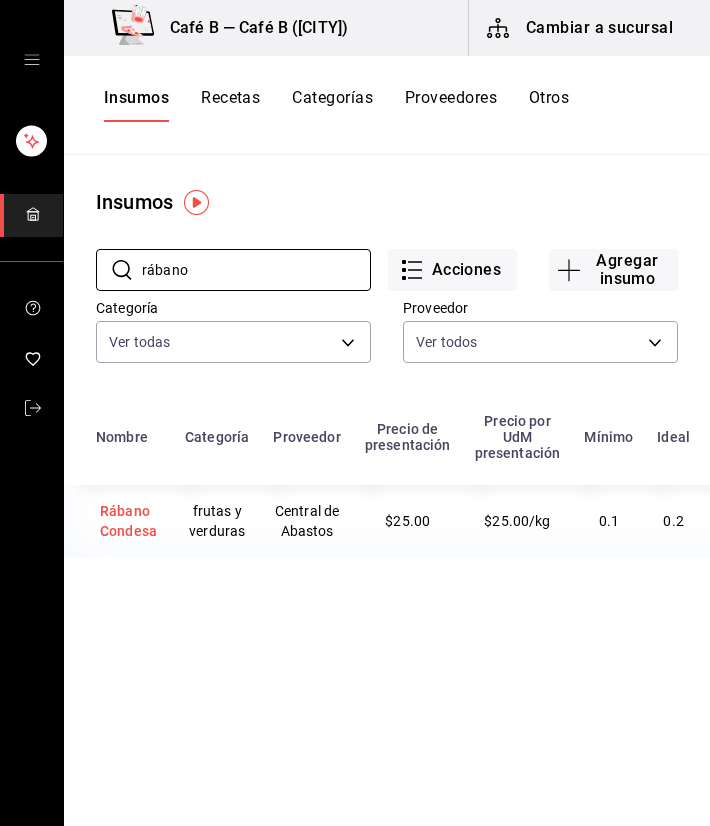 type on "rábano" 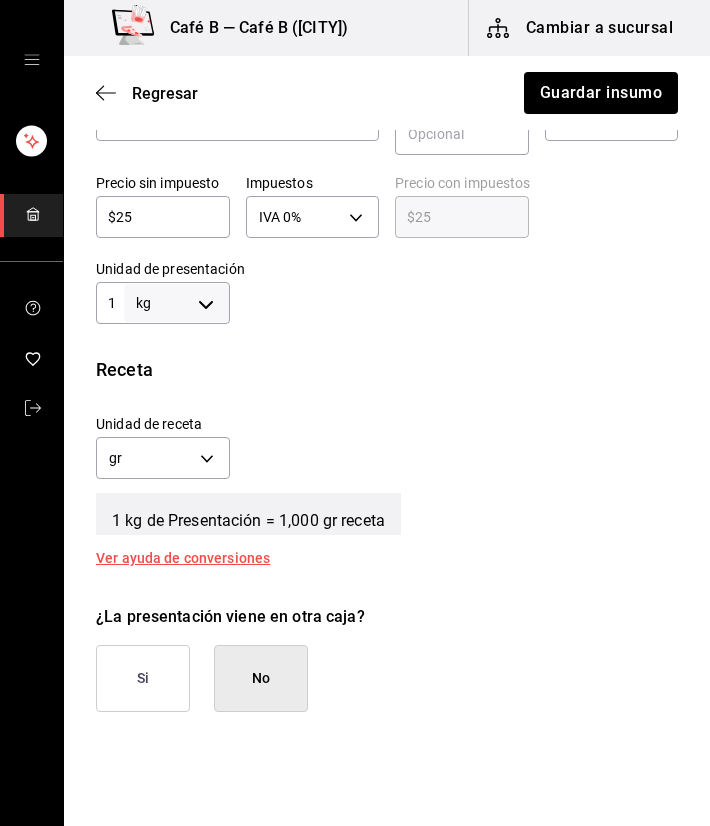 scroll, scrollTop: 400, scrollLeft: 0, axis: vertical 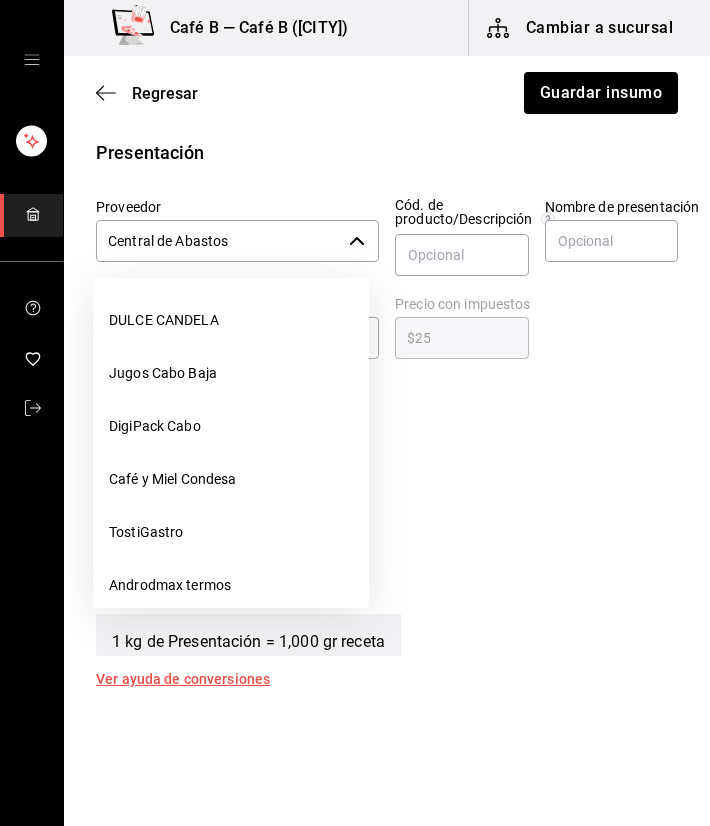 click 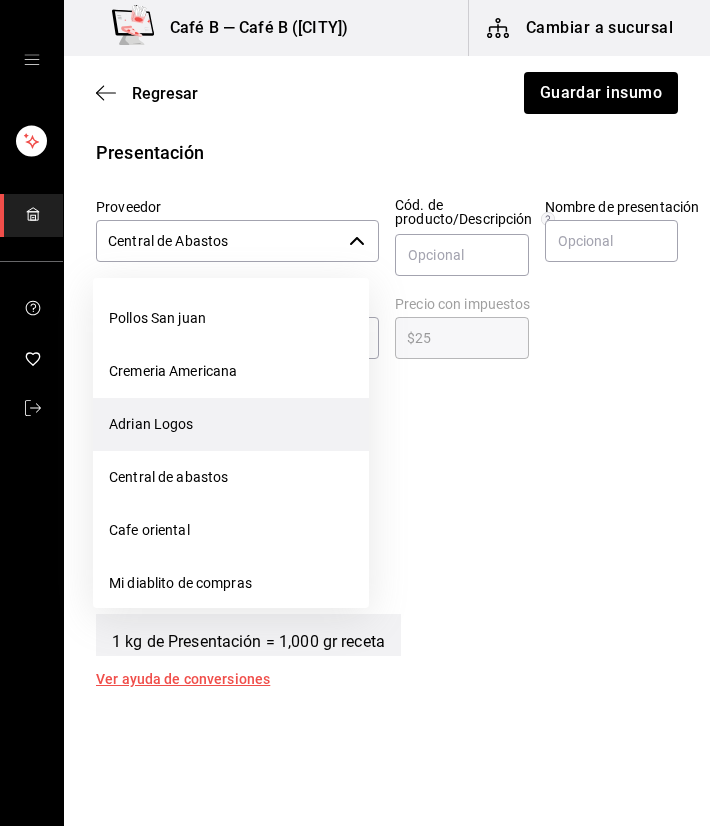 scroll, scrollTop: 1651, scrollLeft: 0, axis: vertical 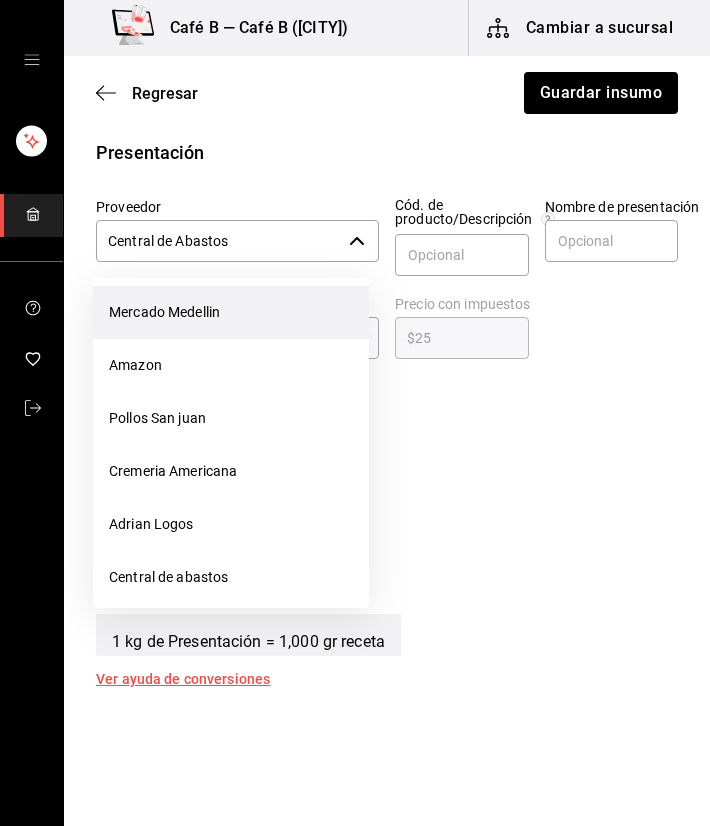 click on "Mercado Medellin" at bounding box center [231, 312] 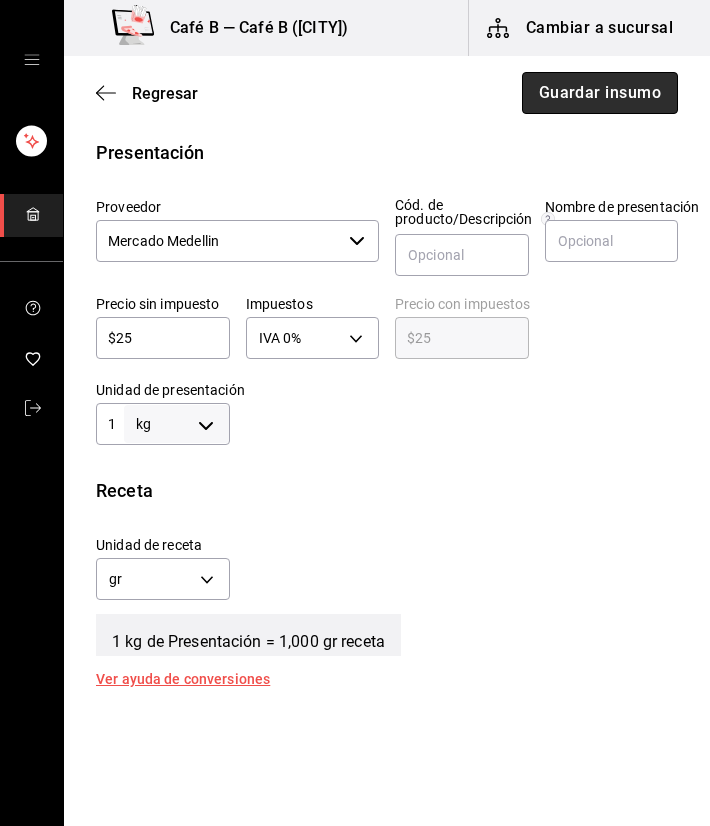 click on "Guardar insumo" at bounding box center [600, 93] 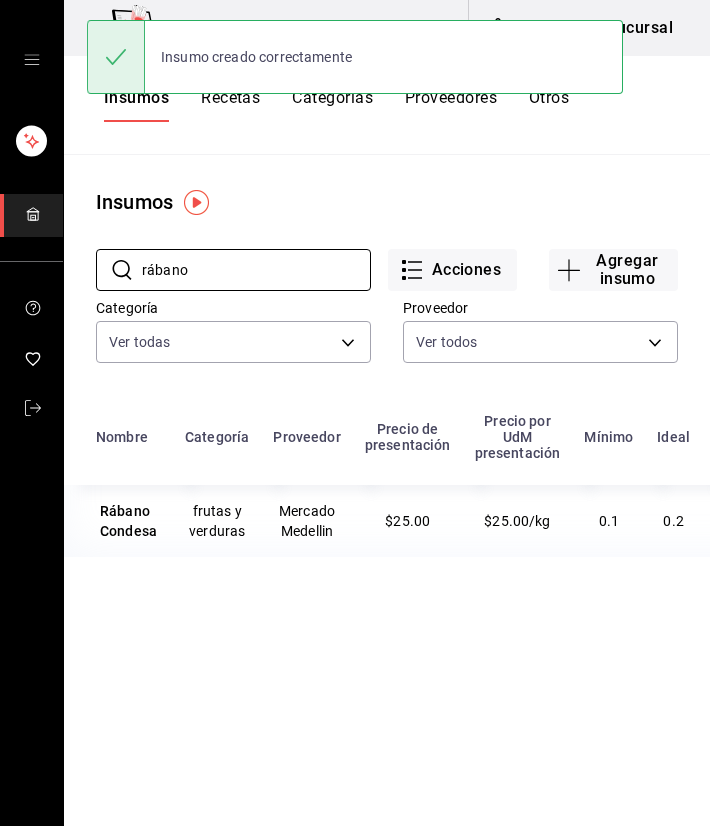 drag, startPoint x: 283, startPoint y: 282, endPoint x: -149, endPoint y: 335, distance: 435.239 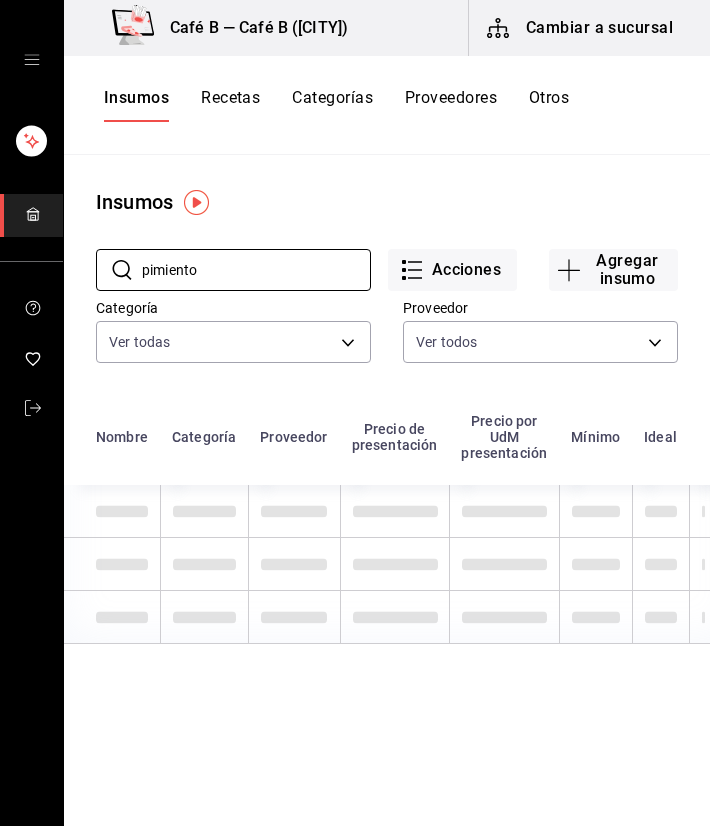 type on "pimiento" 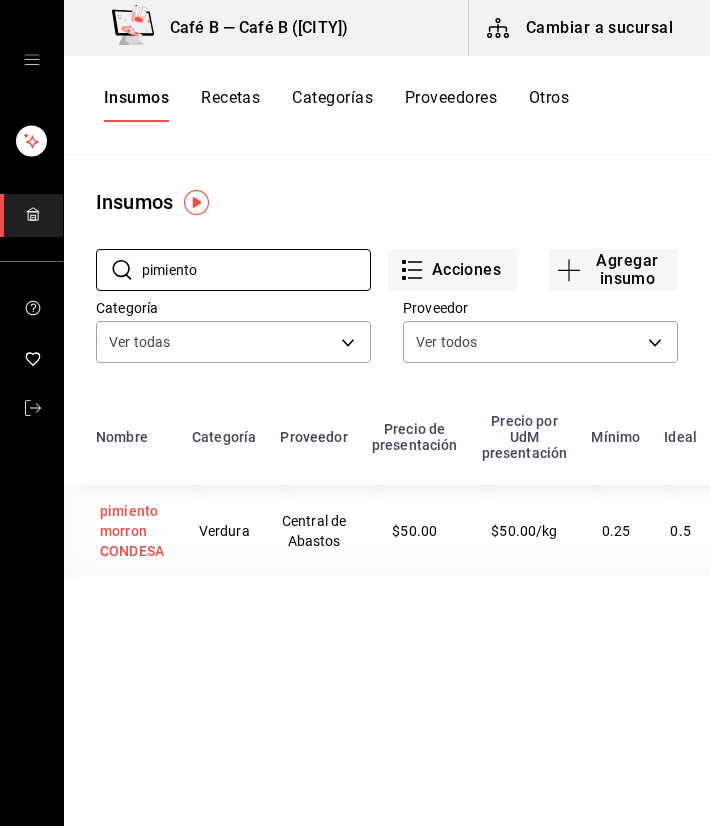 click on "pimiento morron CONDESA" at bounding box center (132, 531) 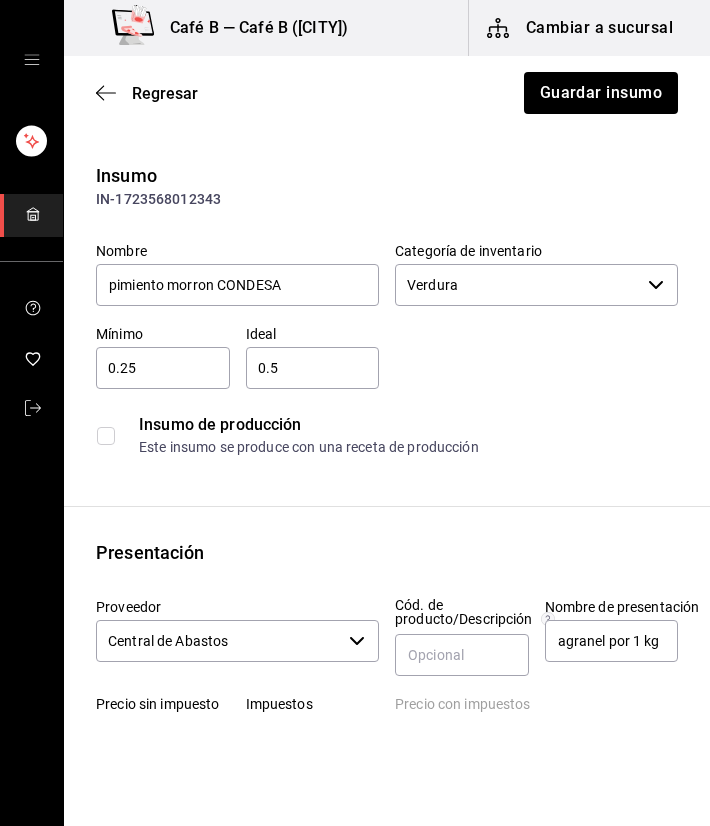 scroll, scrollTop: 200, scrollLeft: 0, axis: vertical 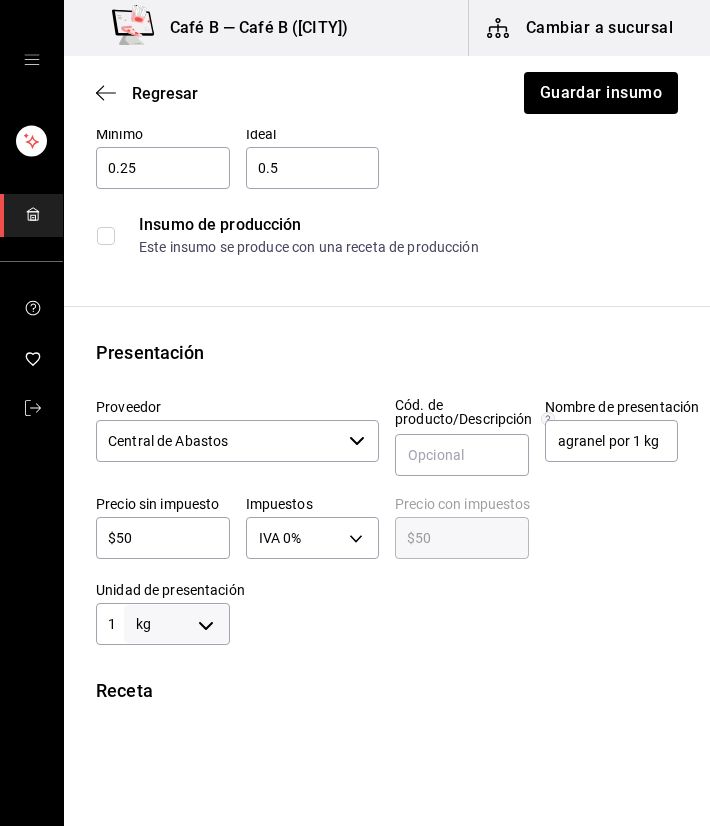 click 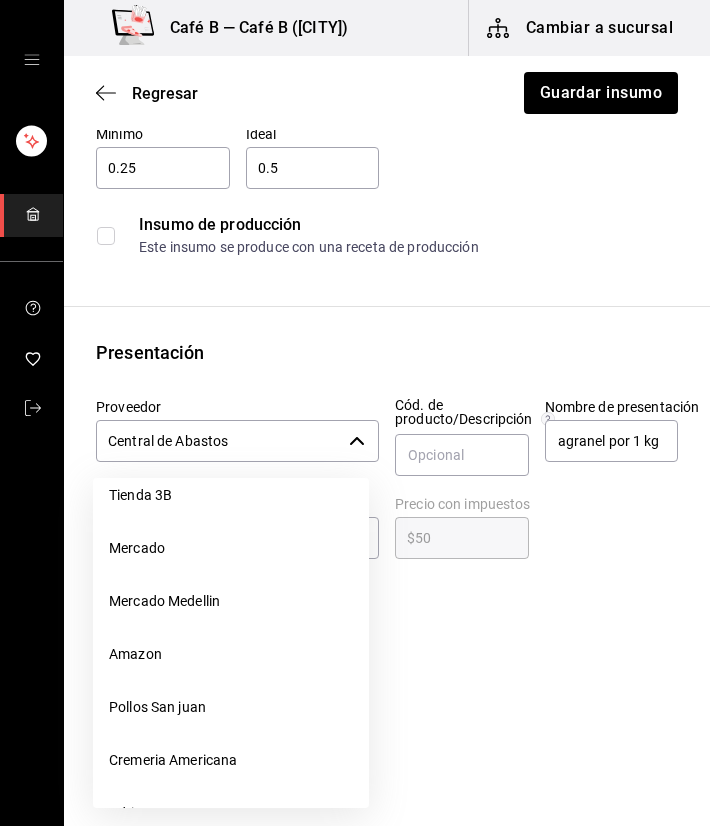 scroll, scrollTop: 1600, scrollLeft: 0, axis: vertical 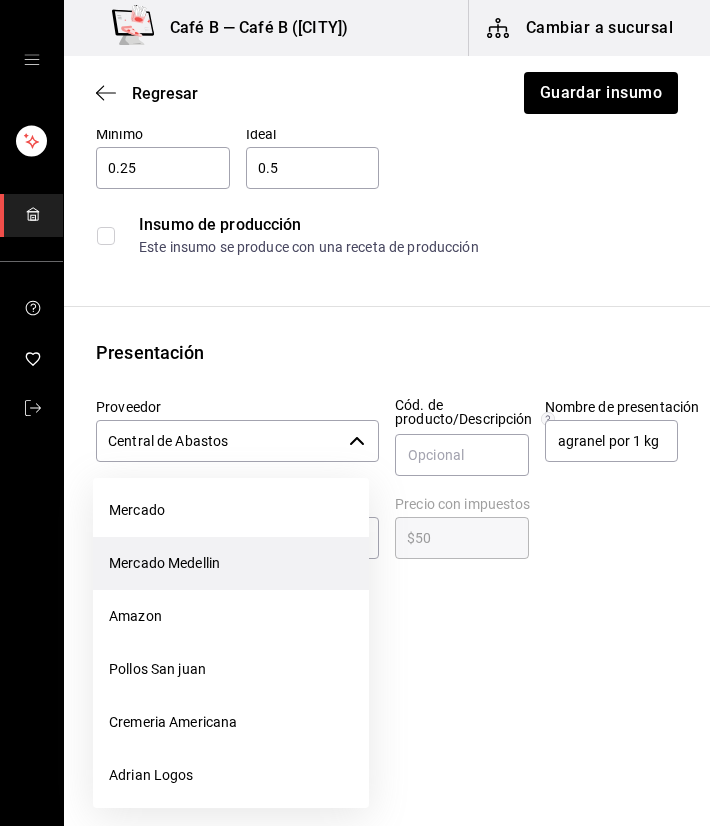 click on "Mercado Medellin" at bounding box center (231, 563) 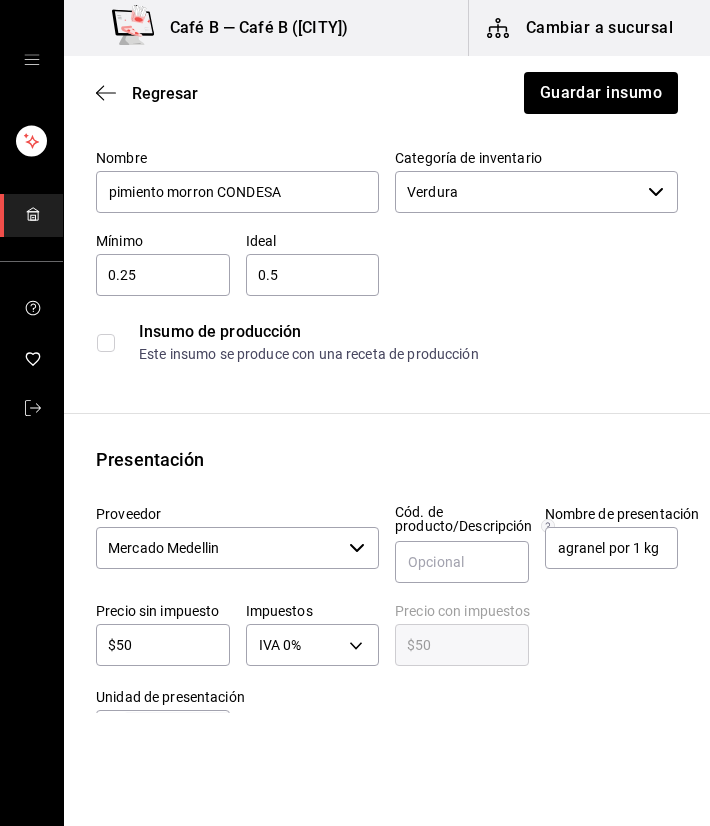 scroll, scrollTop: 0, scrollLeft: 0, axis: both 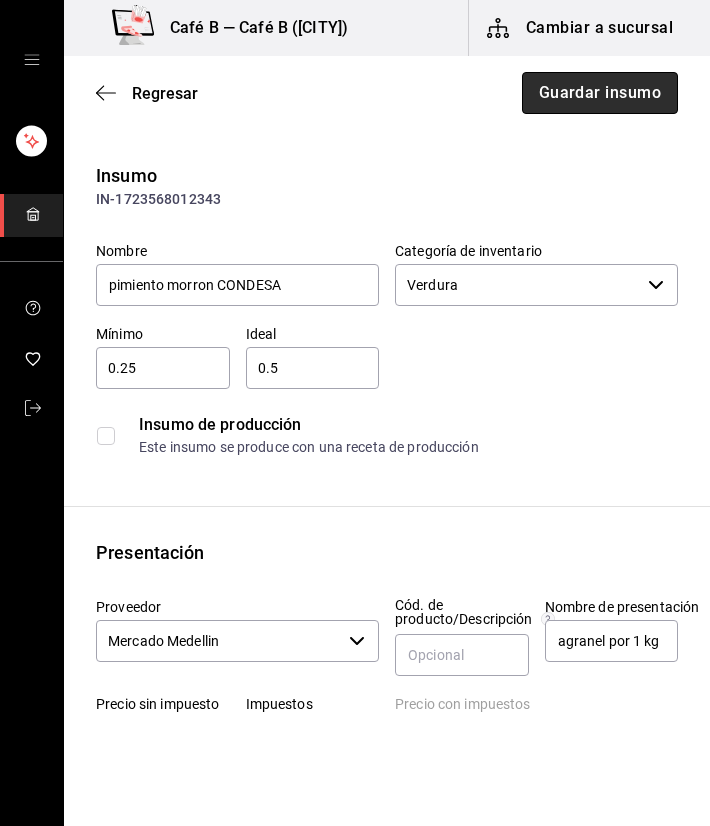 click on "Guardar insumo" at bounding box center (600, 93) 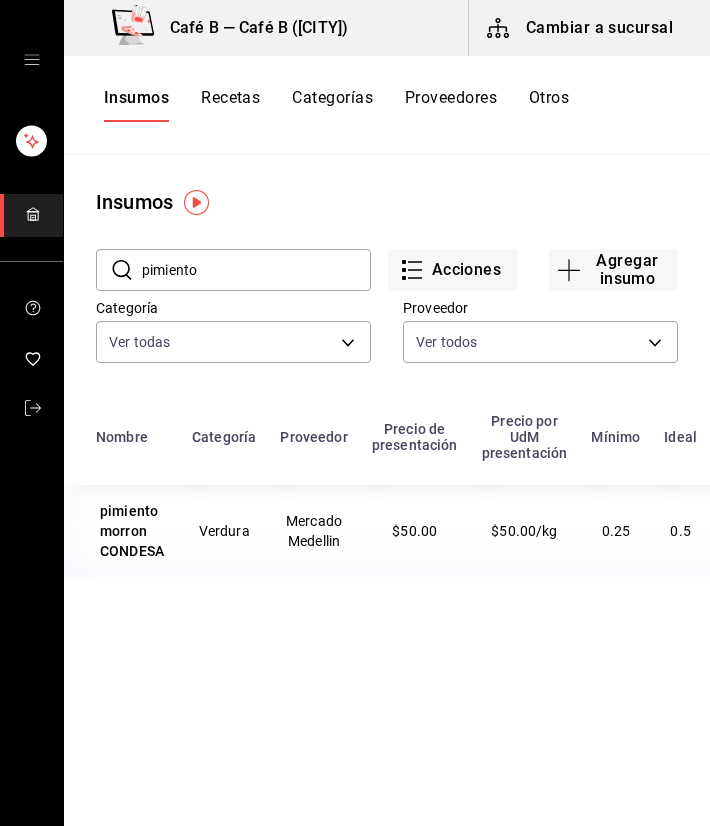 click on "pimiento" at bounding box center (256, 270) 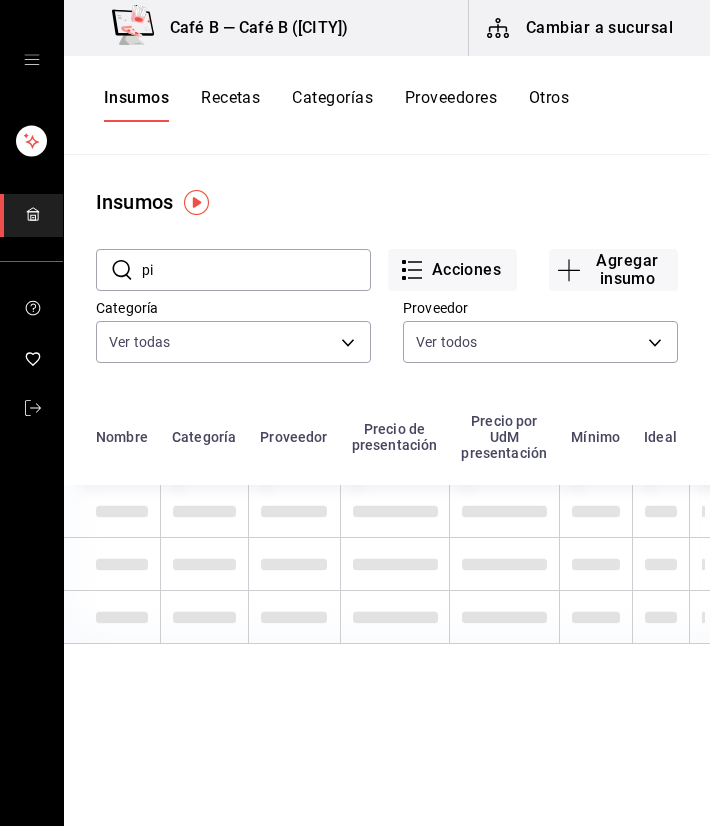 type on "p" 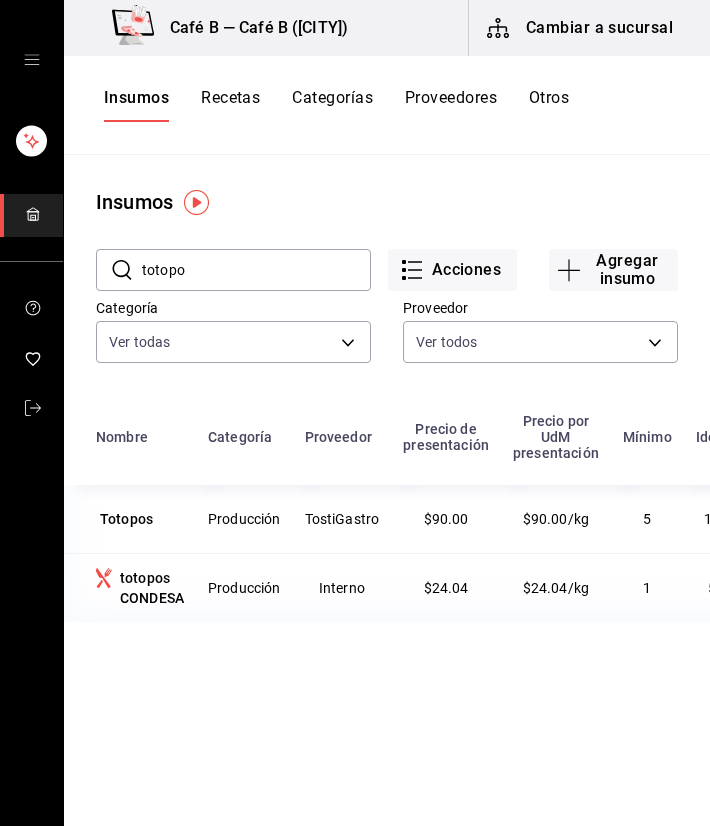 type on "totopo" 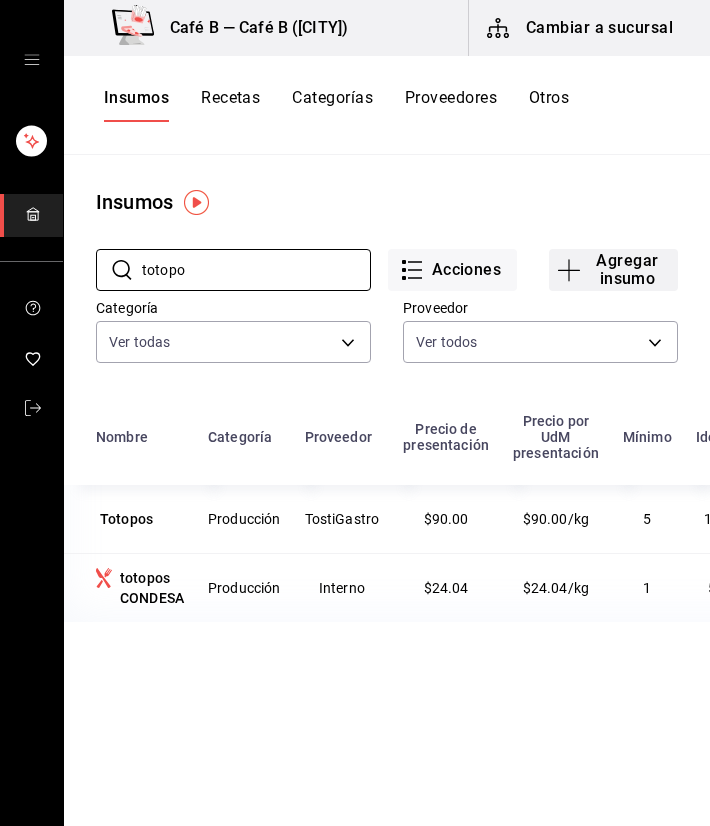click on "Agregar insumo" at bounding box center (613, 270) 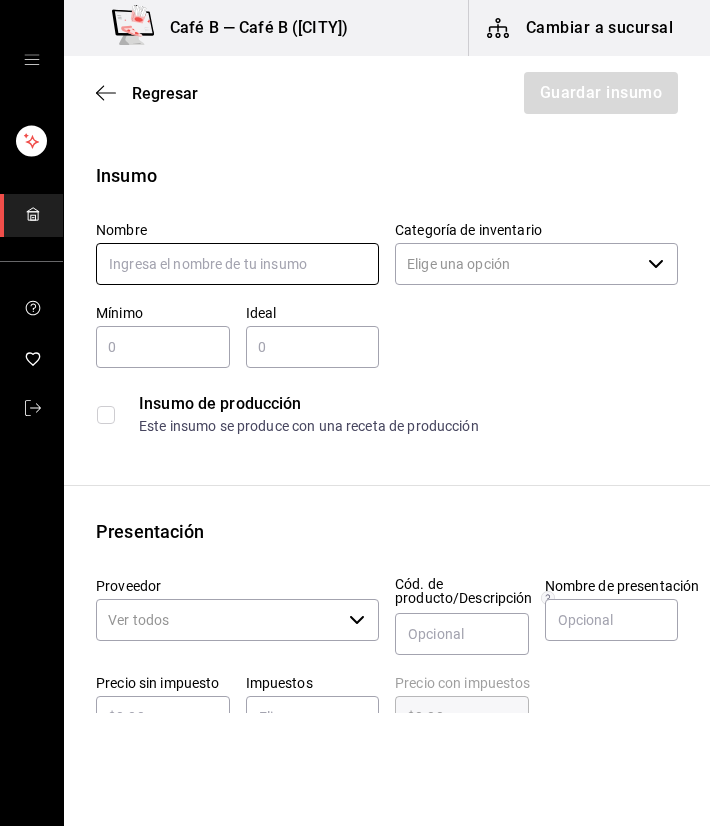 click at bounding box center (237, 264) 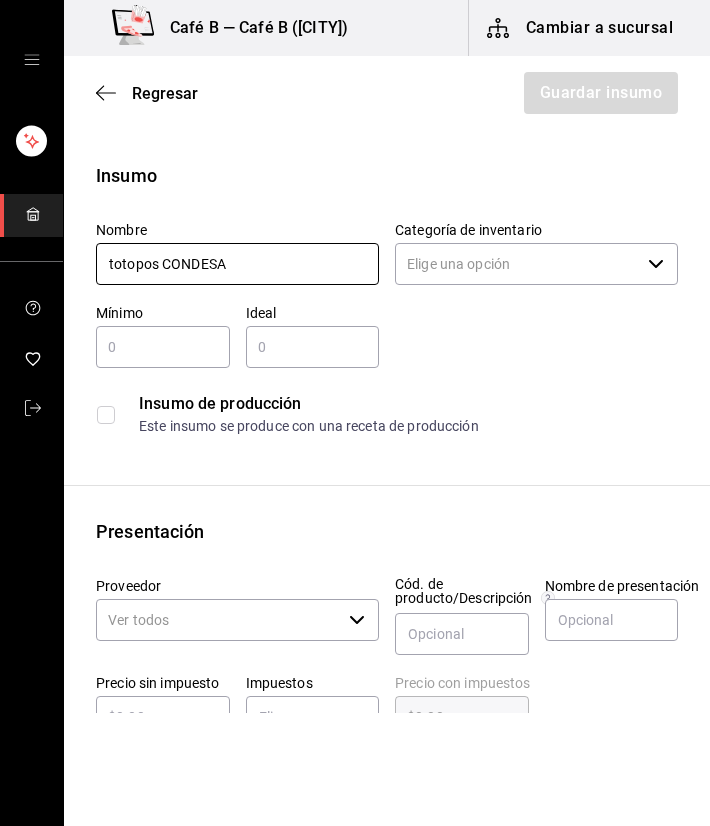 click on "totopos CONDESA" at bounding box center [237, 264] 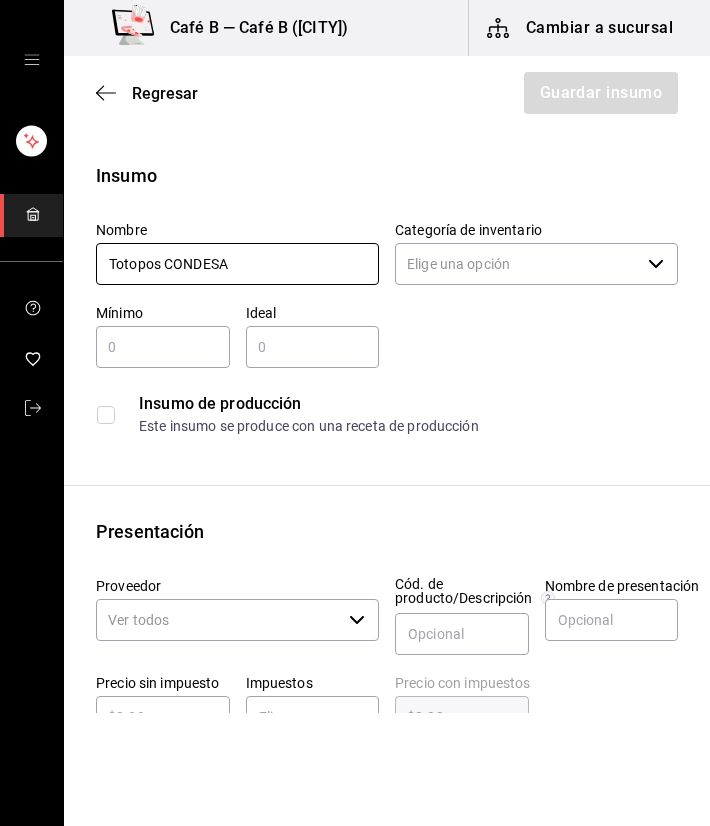 click on "Totopos CONDESA" at bounding box center [237, 264] 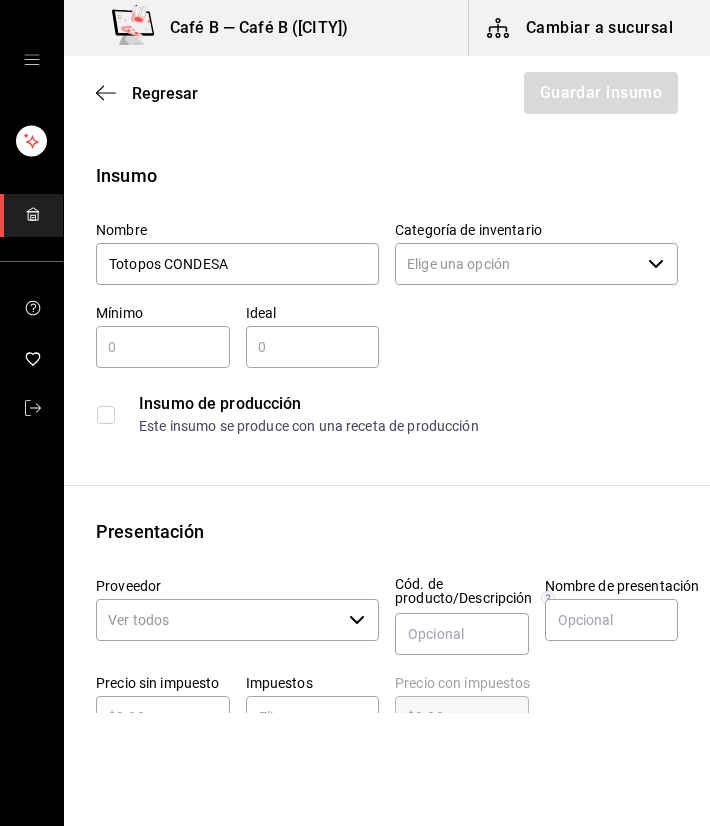 click 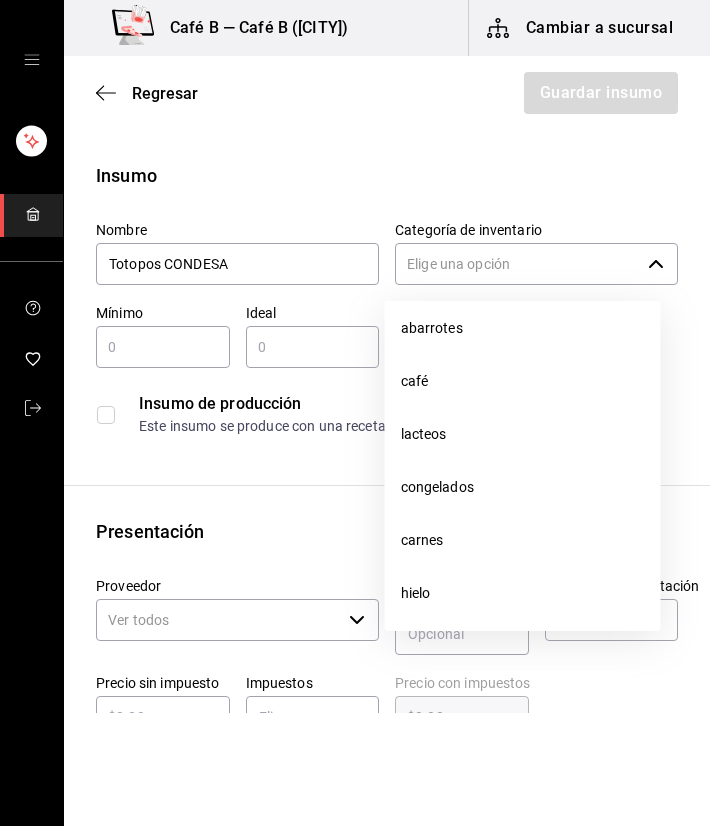 scroll, scrollTop: 300, scrollLeft: 0, axis: vertical 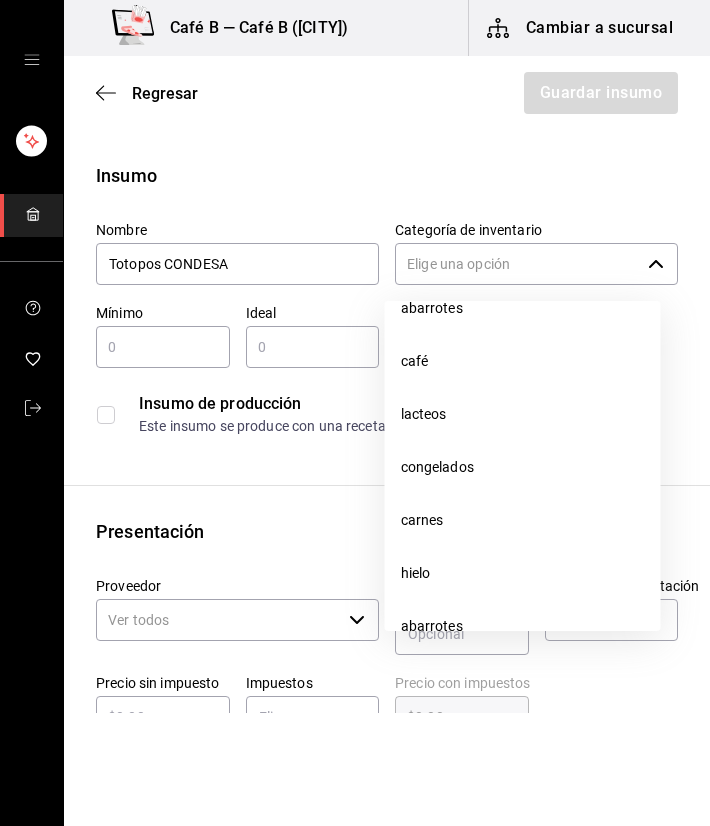 type on "Totopos CONDESA" 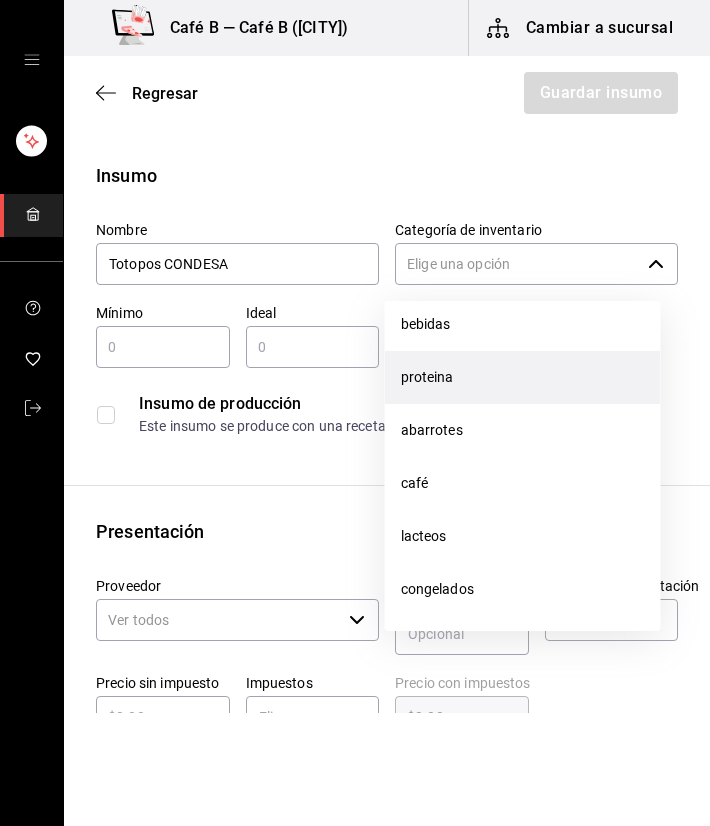 scroll, scrollTop: 200, scrollLeft: 0, axis: vertical 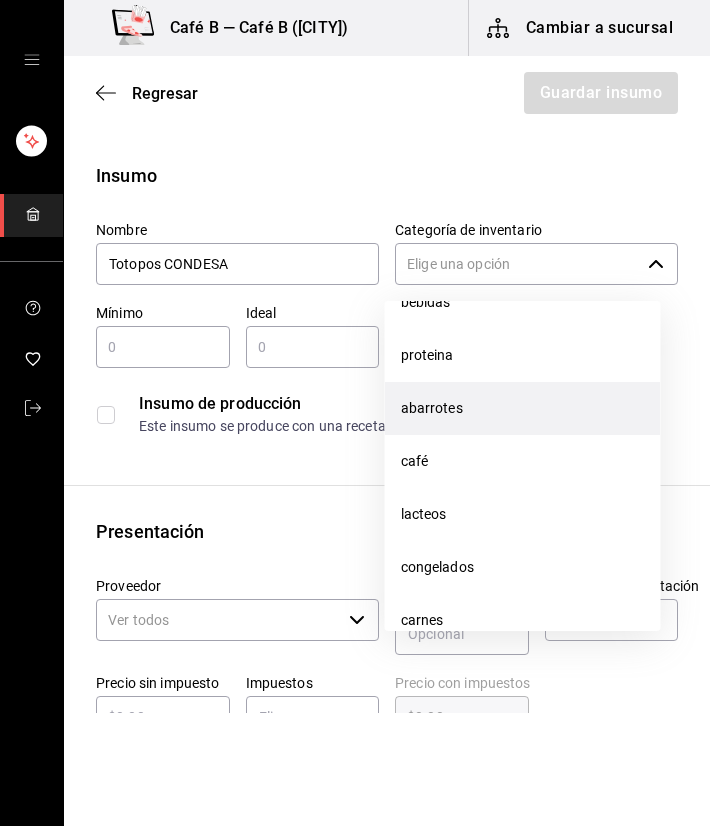 click on "abarrotes" at bounding box center [523, 408] 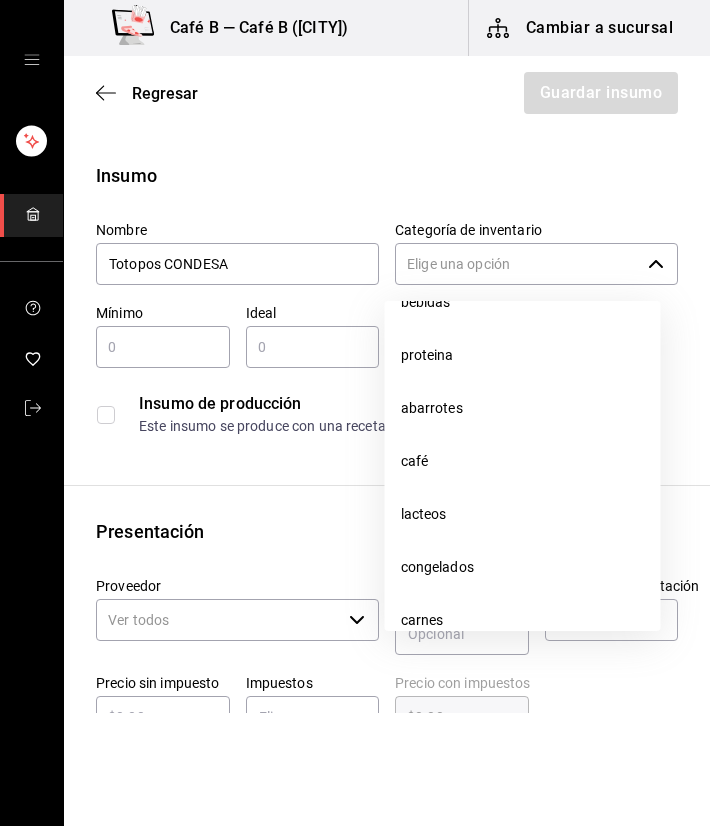 type on "abarrotes" 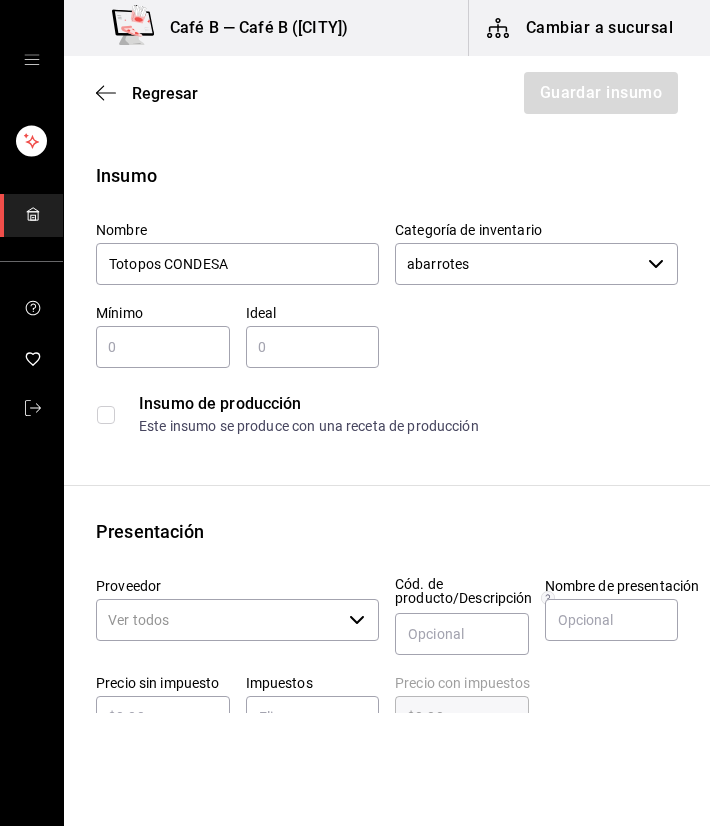 click at bounding box center (163, 347) 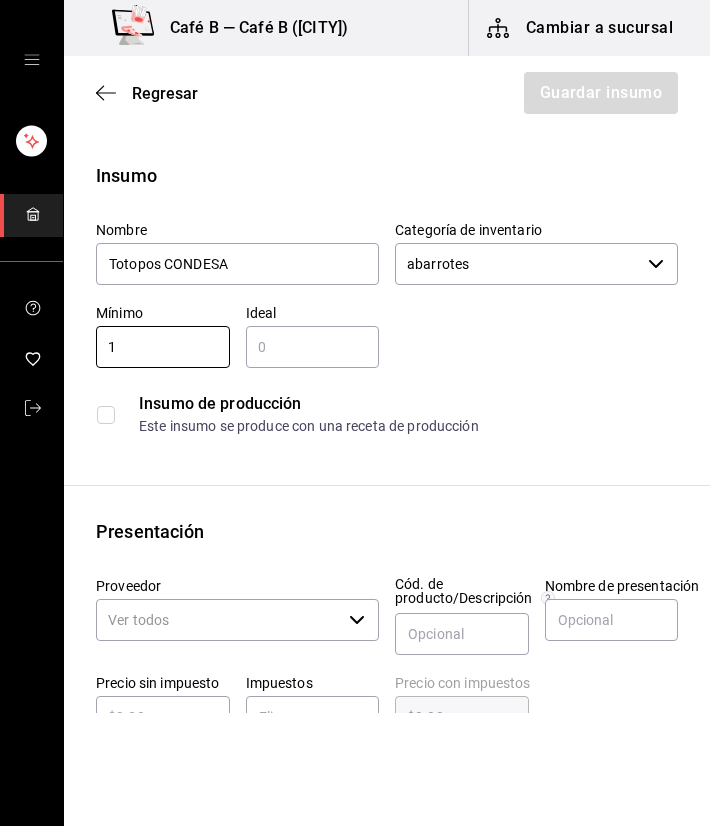 type on "1" 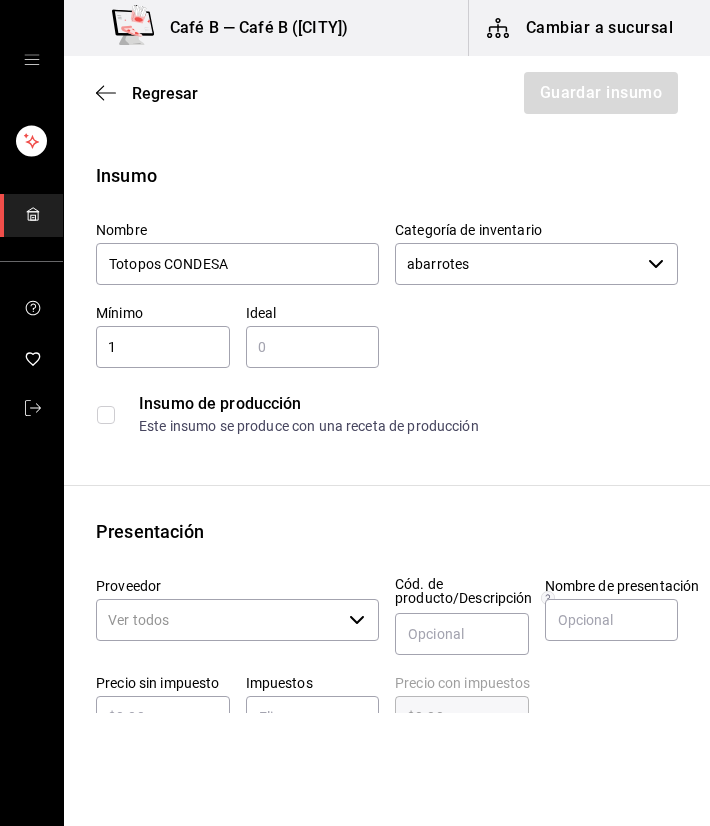 click at bounding box center (313, 347) 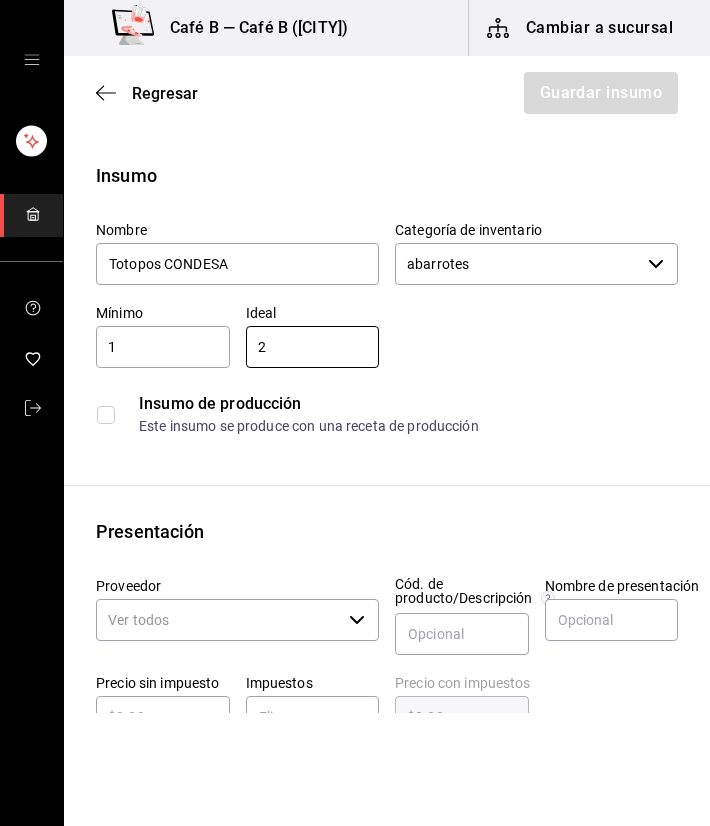 type on "2" 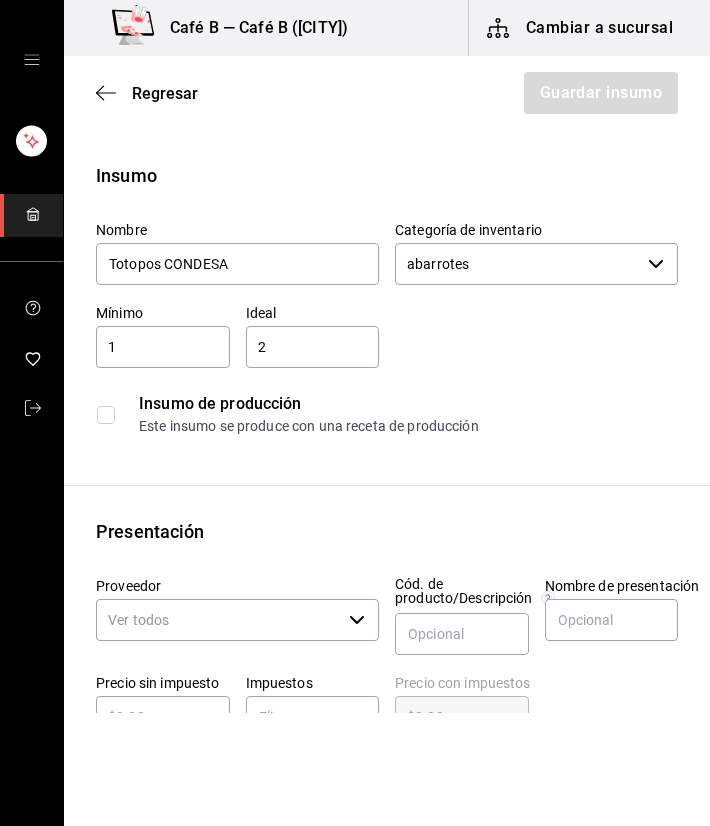 click on "Nombre Totopos CONDESA Categoría de inventario abarrotes ​ Mínimo 1 ​ Ideal 2 ​ Insumo de producción Este insumo se produce con una receta de producción" at bounding box center [379, 325] 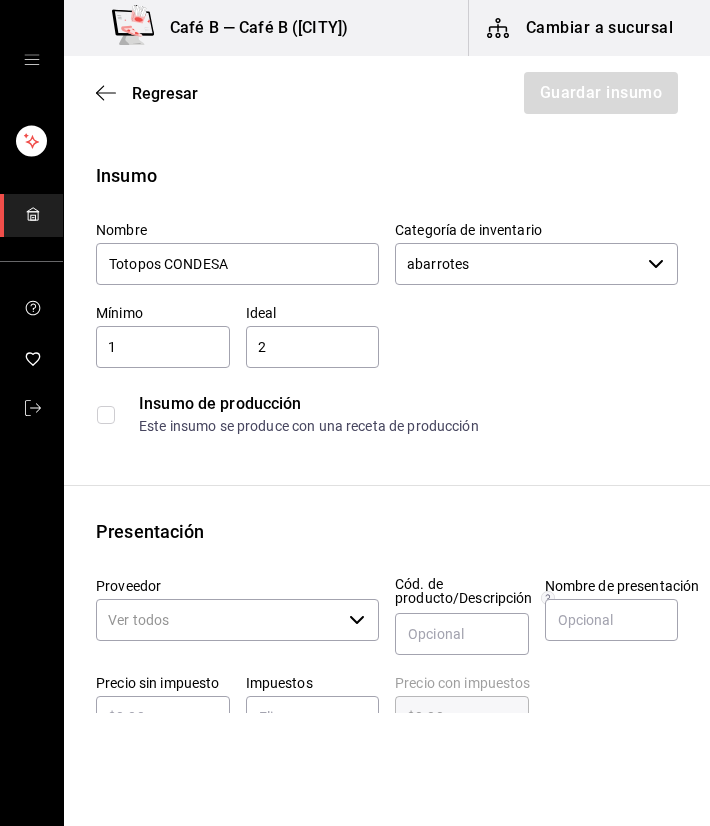 scroll, scrollTop: 100, scrollLeft: 0, axis: vertical 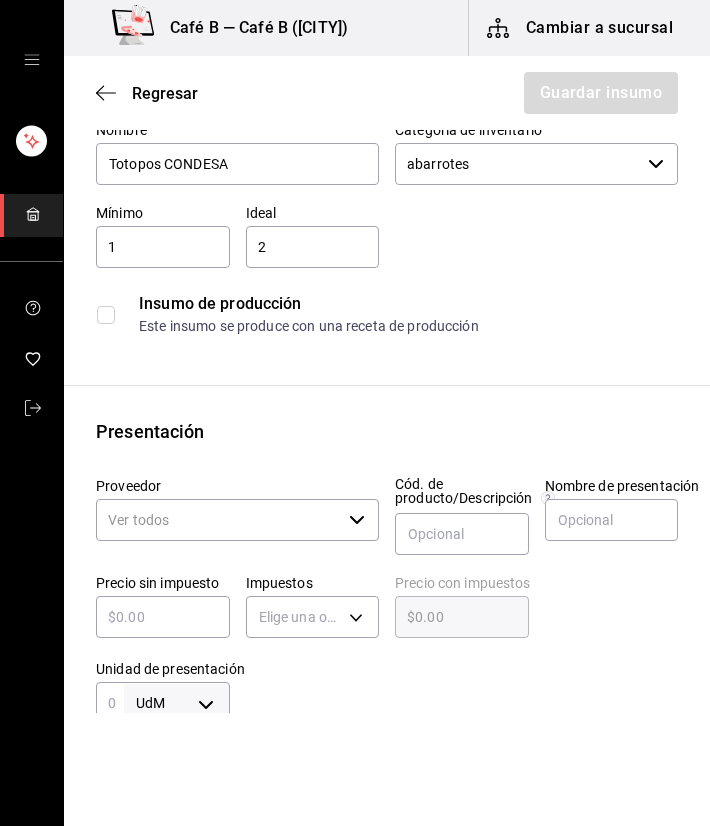 click 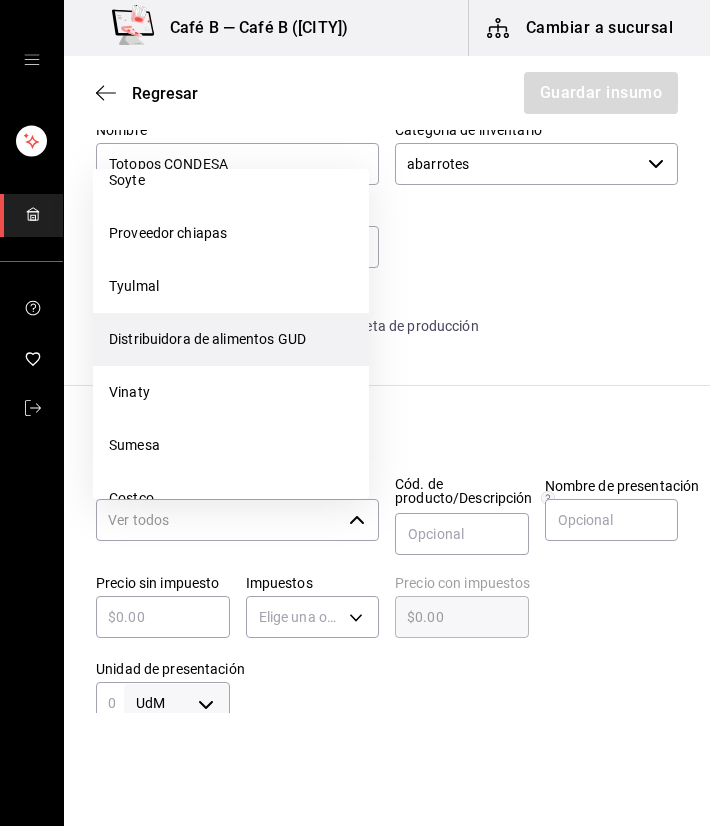 scroll, scrollTop: 2151, scrollLeft: 0, axis: vertical 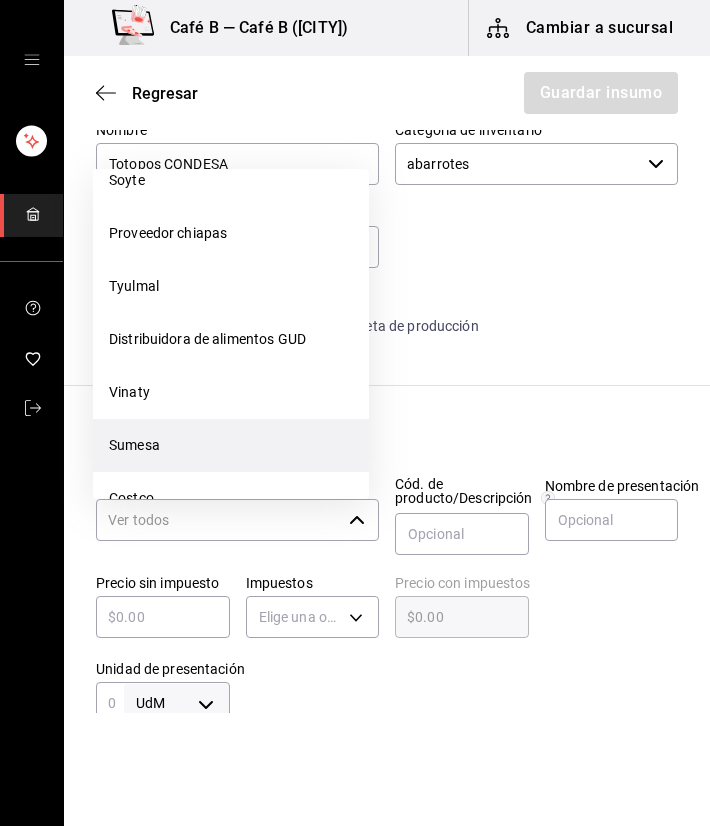 click on "Sumesa" at bounding box center (231, 445) 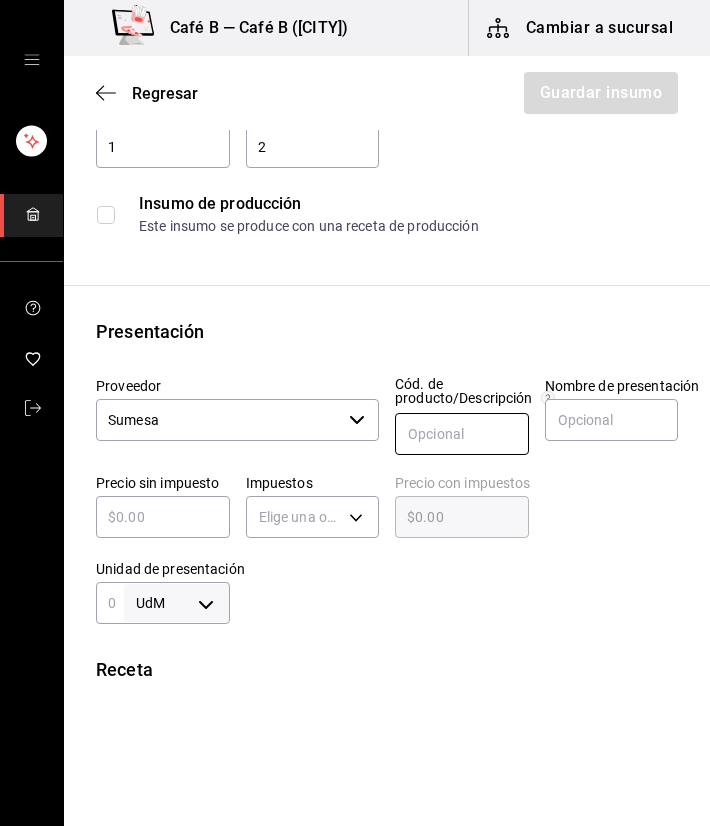 scroll, scrollTop: 300, scrollLeft: 0, axis: vertical 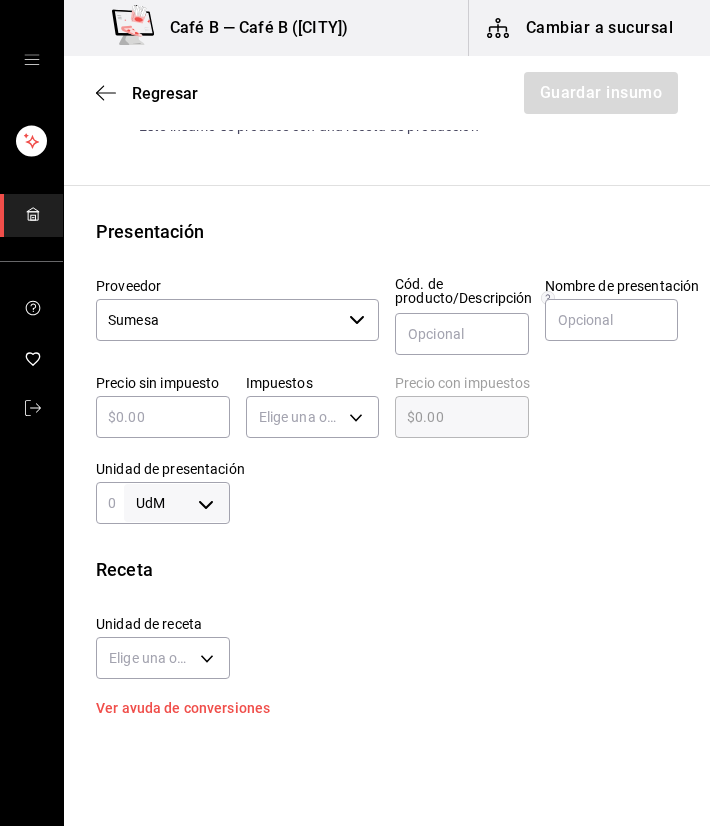 click at bounding box center [163, 417] 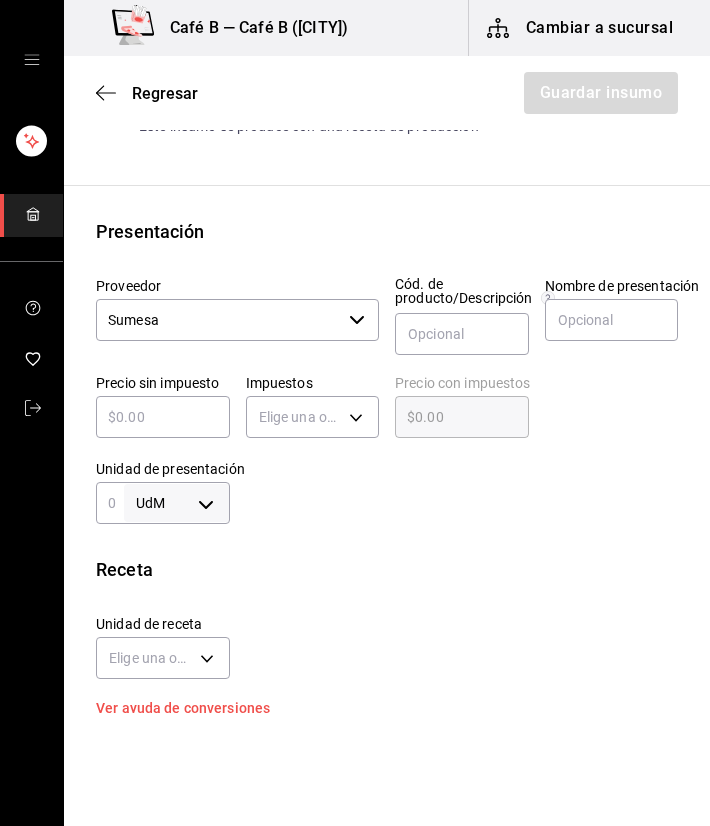 type on "$4" 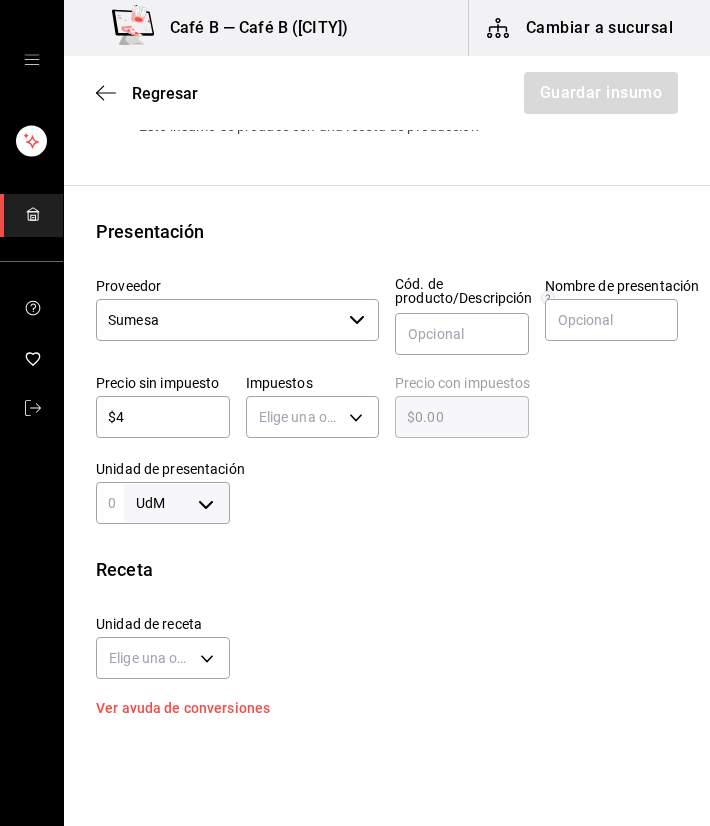 type on "$4.00" 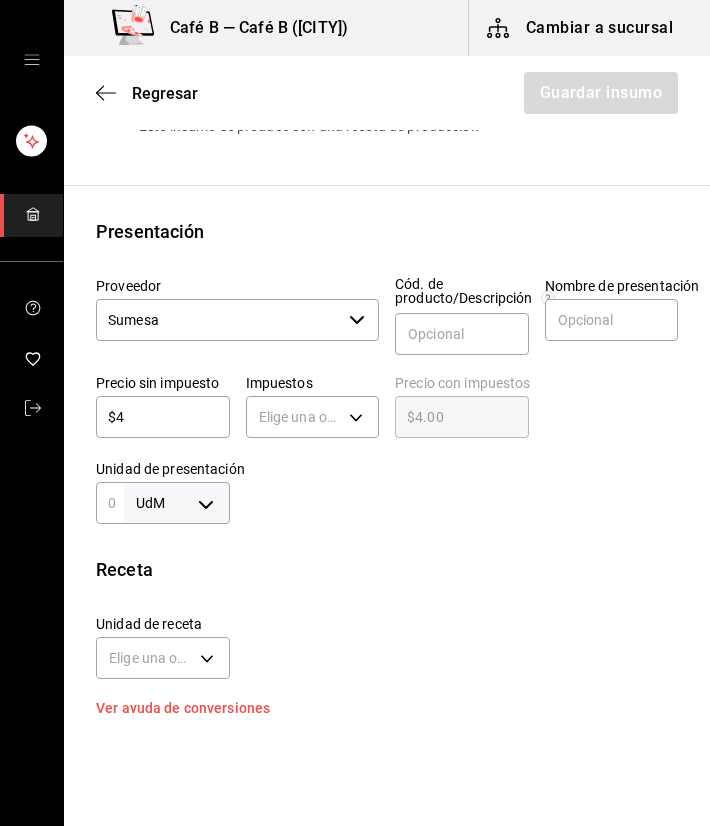 type on "$41" 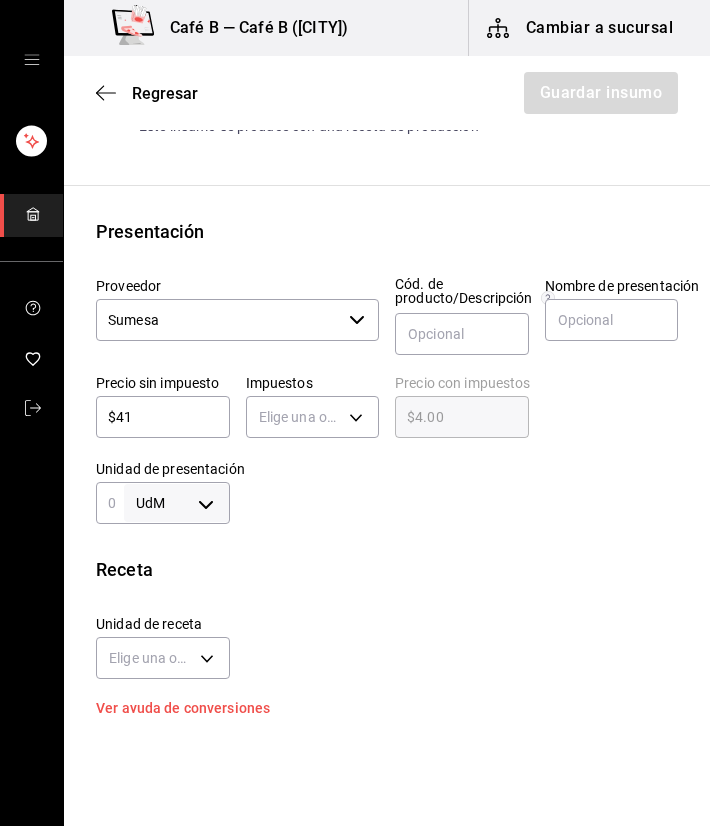 type on "$41.00" 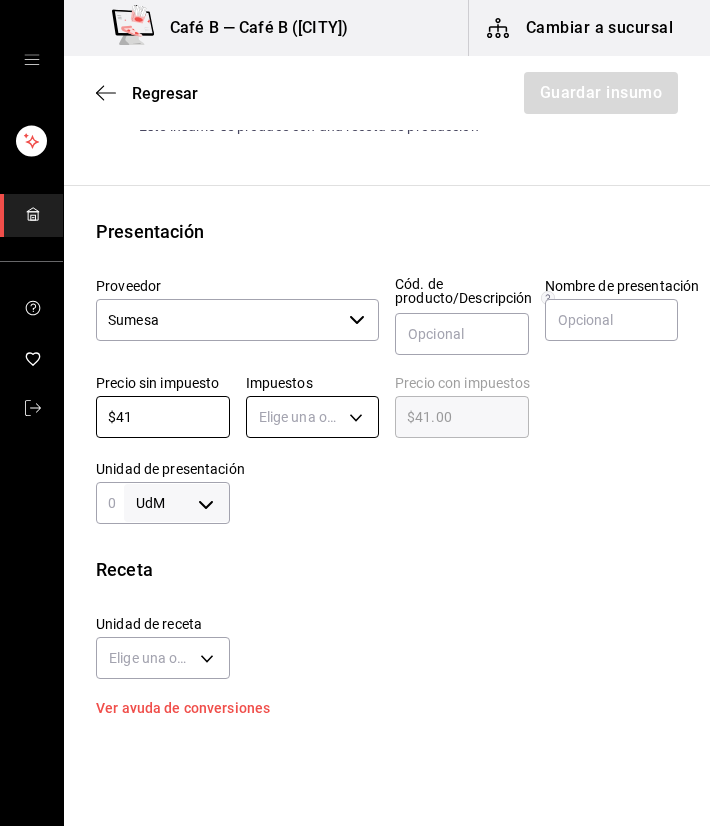 type on "$41" 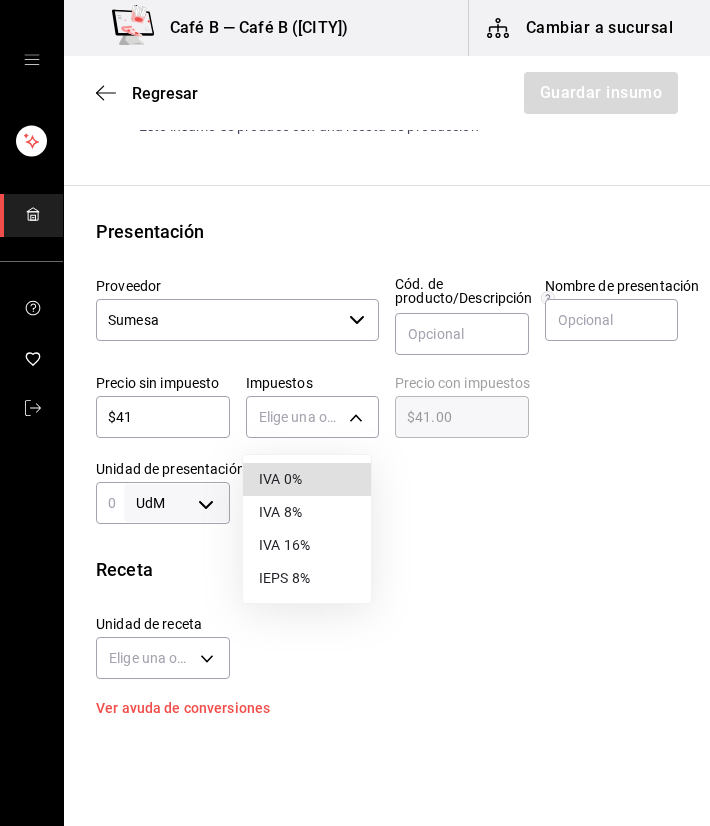 click on "IVA 0%" at bounding box center [307, 479] 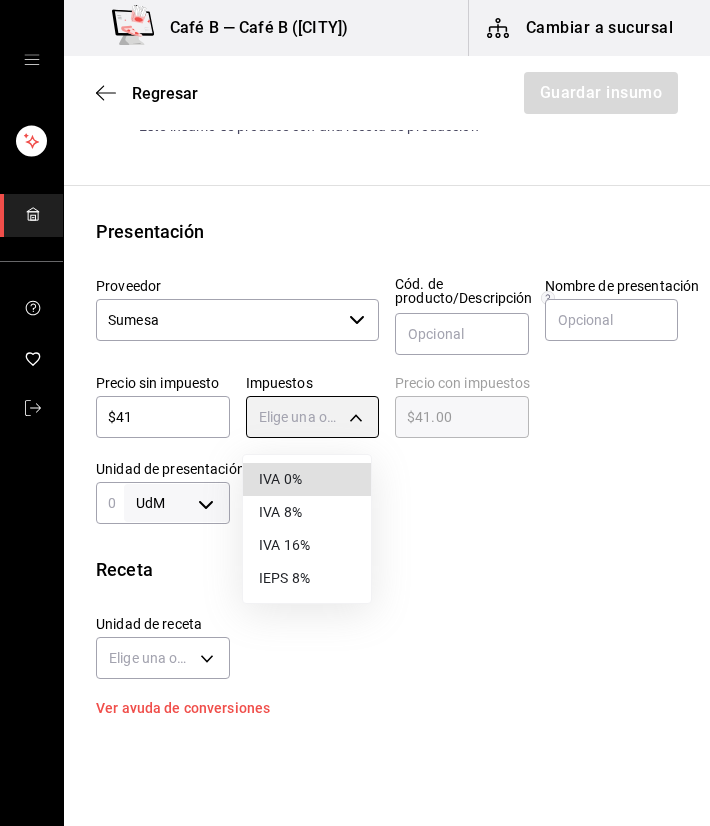 type on "IVA_0" 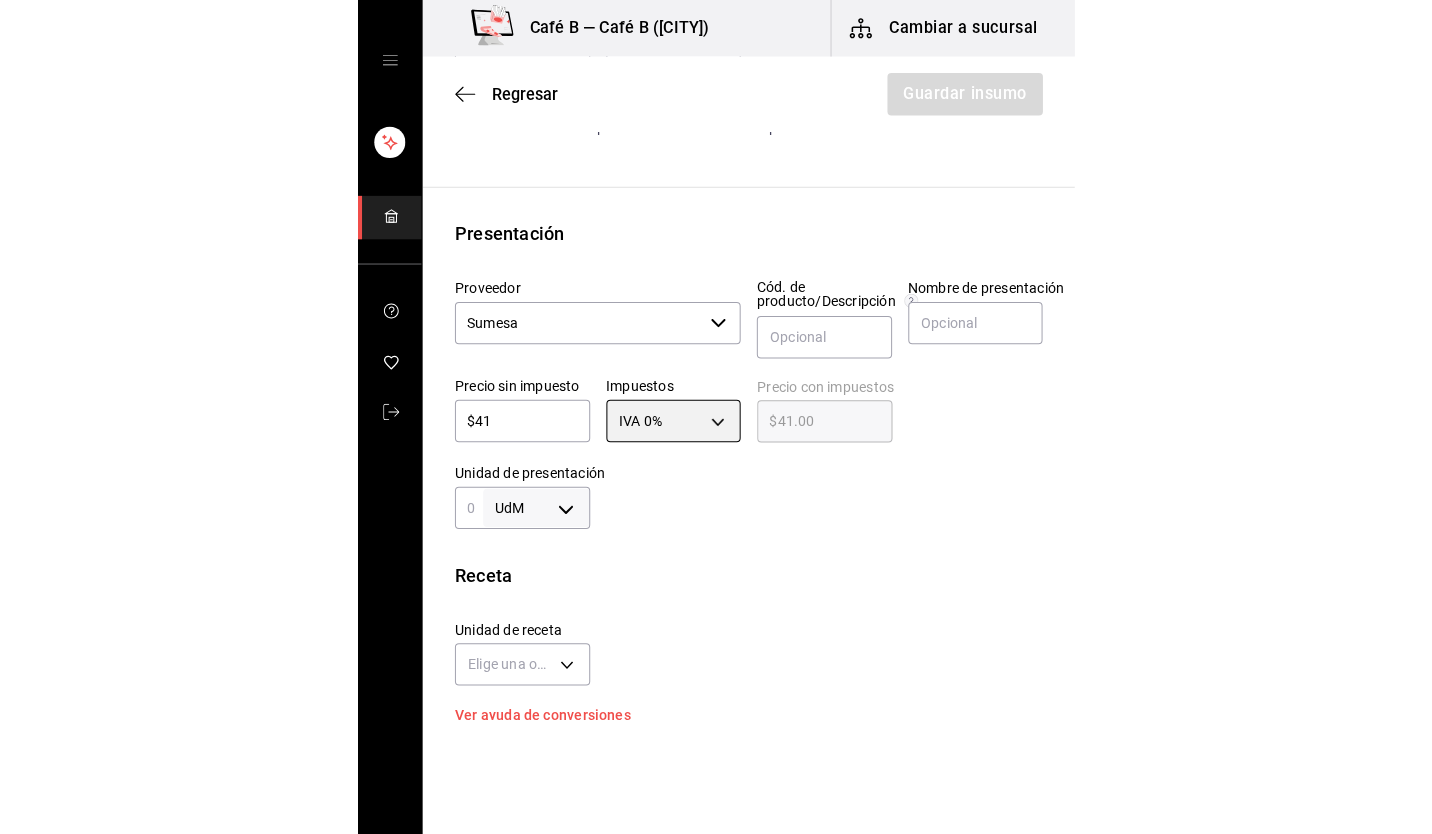 scroll, scrollTop: 400, scrollLeft: 0, axis: vertical 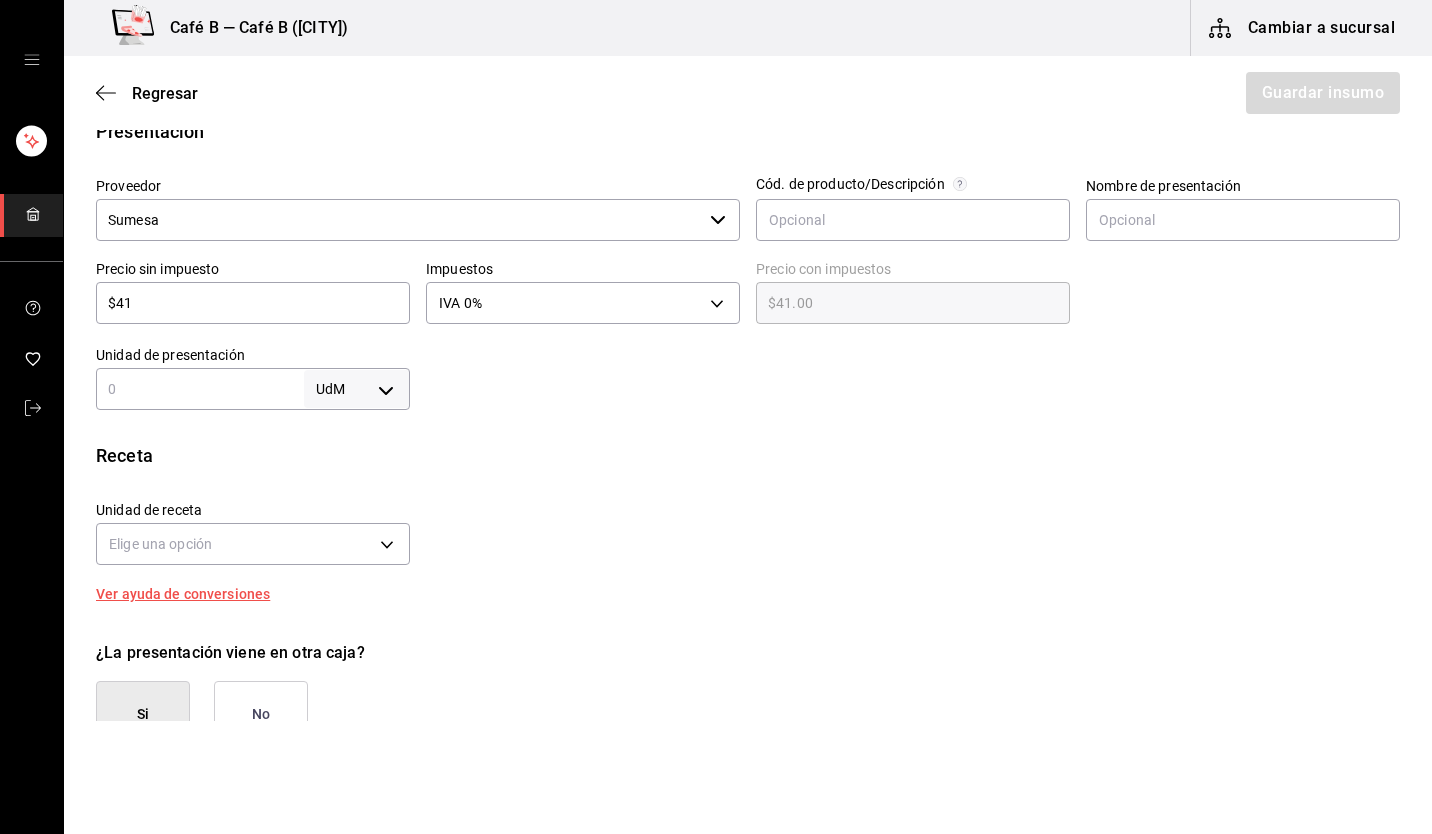 click at bounding box center (200, 389) 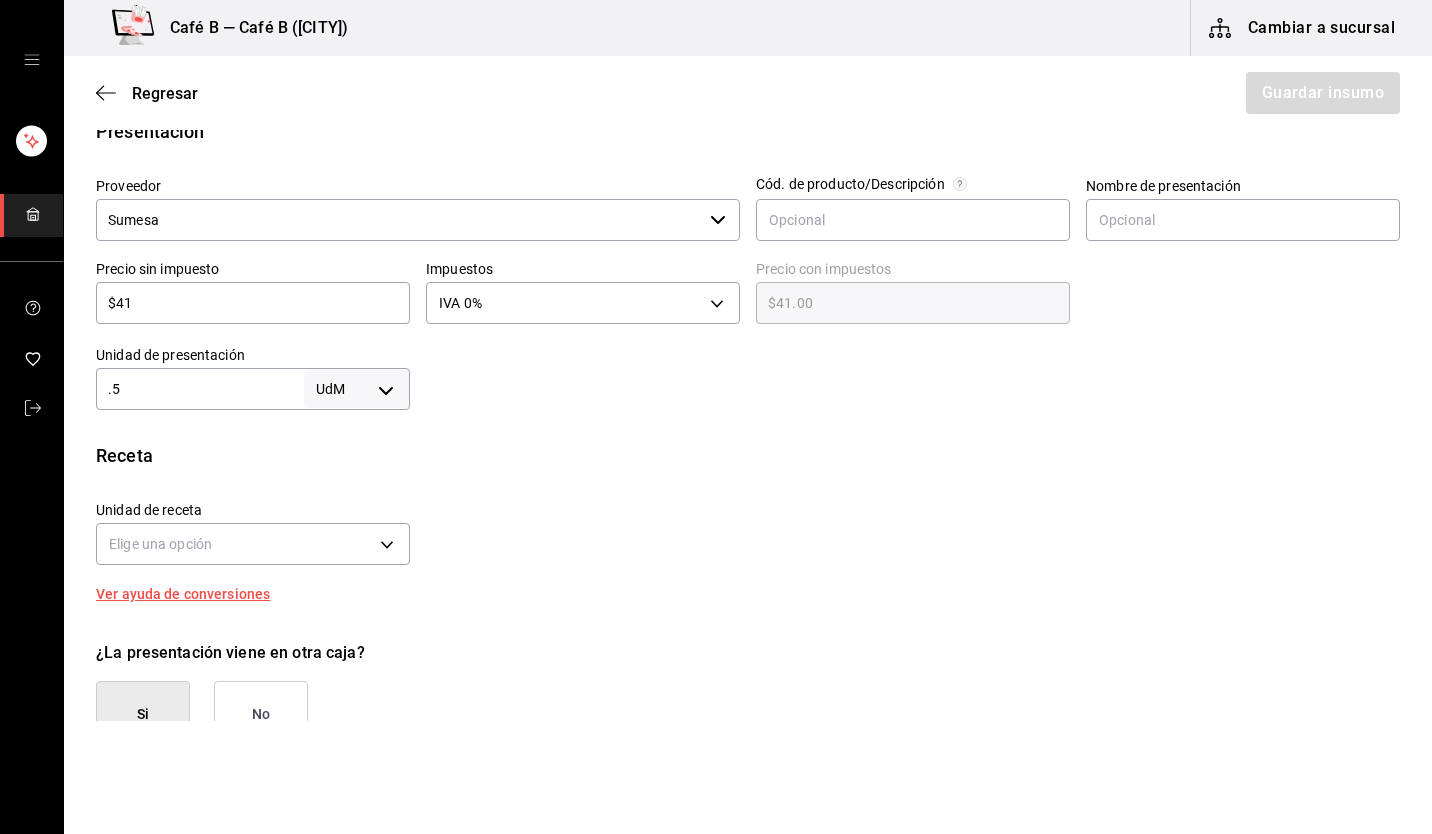 type on "0.5" 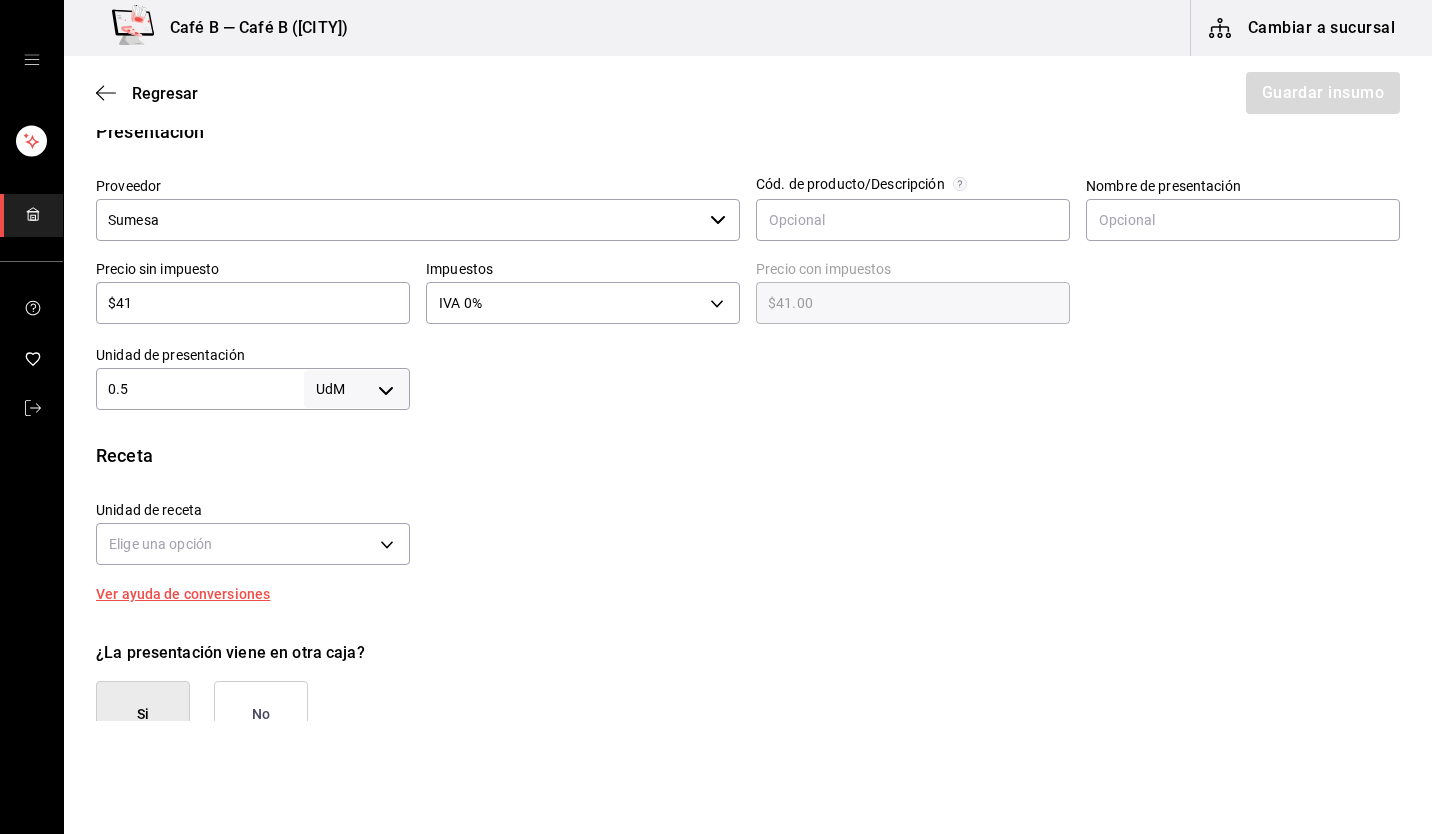 click on "Café B — Café B (CDMX) Cambiar a sucursal Regresar Guardar insumo Insumo Nombre Totopos CONDESA Categoría de inventario abarrotes ​ Mínimo 1 ​ Ideal 2 ​ Insumo de producción Este insumo se produce con una receta de producción Presentación Proveedor Sumesa ​ Cód. de producto/Descripción Nombre de presentación Precio sin impuesto $41 ​ Impuestos IVA 0% IVA_0 Precio con impuestos $41.00 ​ Unidad de presentación 0.5 UdM ​ Receta Unidad de receta Elige una opción Factor de conversión ​ Ver ayuda de conversiones ¿La presentación  viene en otra caja? Si No Presentaciones por caja ​ Sin definir Unidades de conteo GANA 1 MES GRATIS EN TU SUSCRIPCIÓN AQUÍ ¿Recuerdas cómo empezó tu restaurante?
Hoy puedes ayudar a un colega a tener el mismo cambio que tú viviste.
Recomienda Parrot directamente desde tu Portal Administrador.
Es fácil y rápido.
🎁 Por cada restaurante que se una, ganas 1 mes gratis. Visitar centro de ayuda ([PHONE]) soporte@parrotsoftware.io" at bounding box center [716, 360] 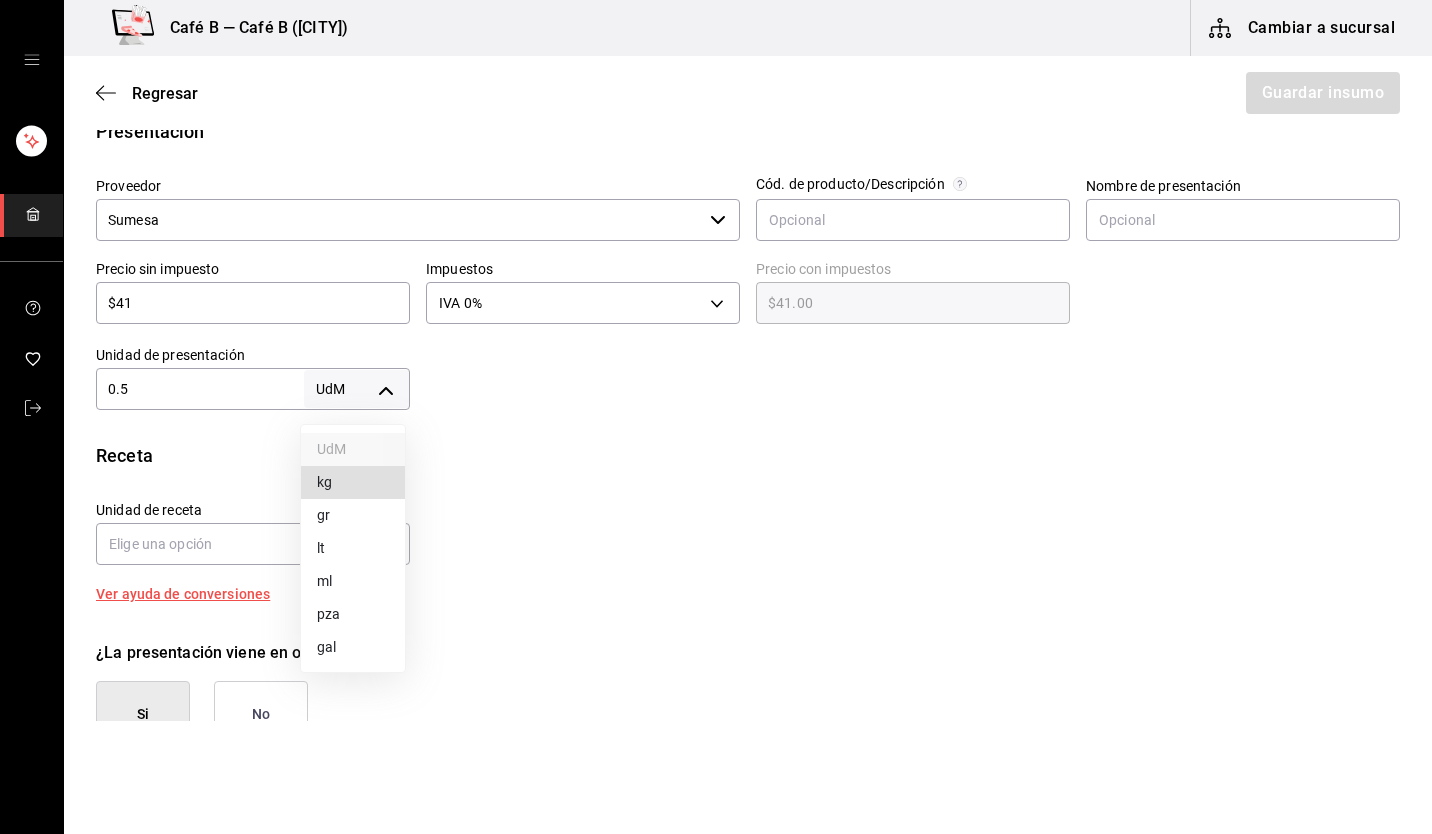 click on "kg" at bounding box center [353, 482] 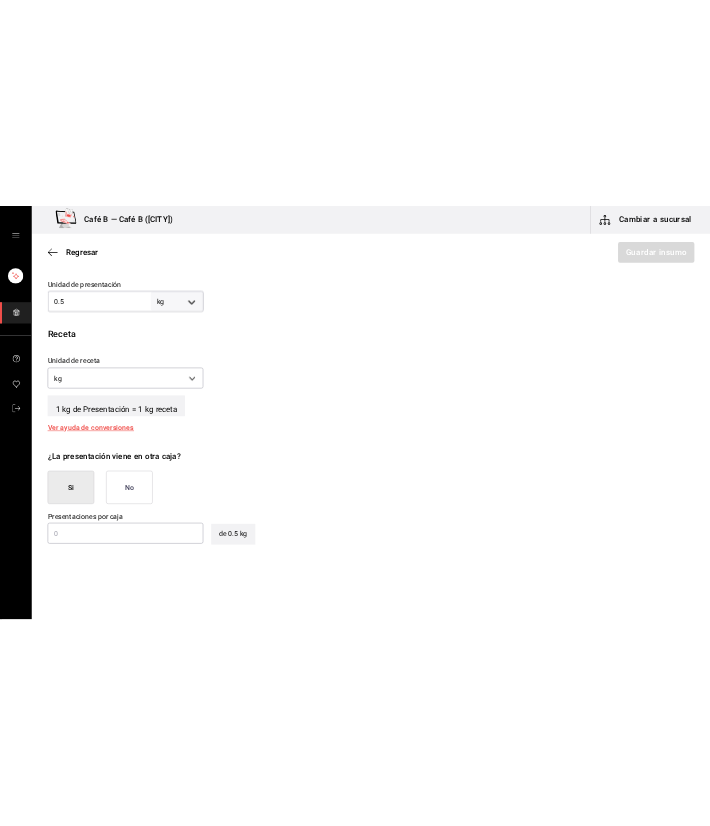 scroll, scrollTop: 600, scrollLeft: 0, axis: vertical 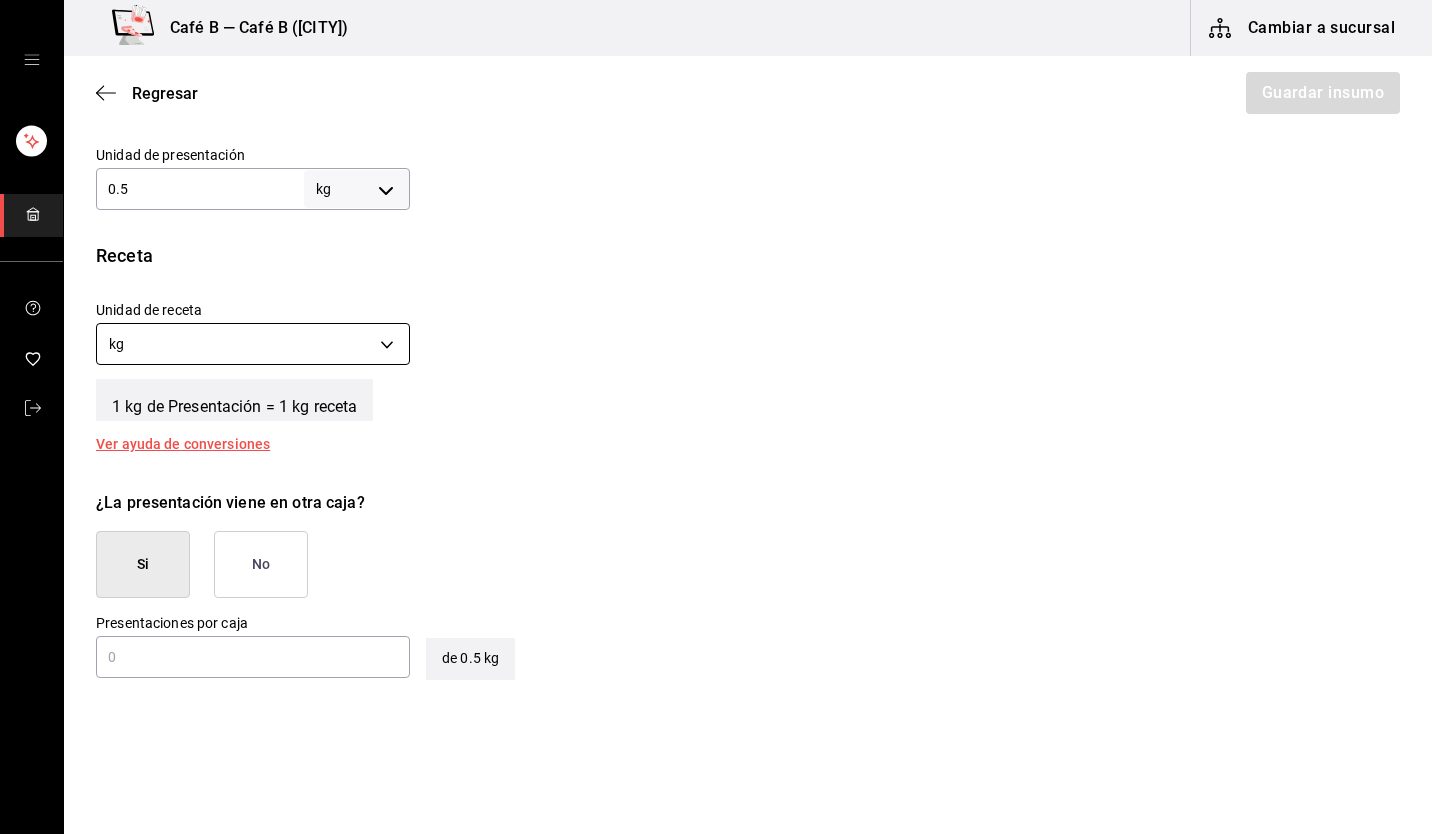 click on "Café B — Café B ([CITY]) Cambiar a sucursal Regresar Guardar insumo Insumo Nombre Totopos CONDESA Categoría de inventario abarrotes ​ Mínimo 1 ​ Ideal 2 ​ Insumo de producción Este insumo se produce con una receta de producción Presentación Proveedor Sumesa ​ Cód. de producto/Descripción Nombre de presentación Precio sin impuesto $41 ​ Impuestos IVA 0% IVA_0 Precio con impuestos $41.00 ​ Unidad de presentación 0.5 kg KILOGRAM ​ Receta Unidad de receta kg KILOGRAM Factor de conversión 0.5 ​ 1 kg de Presentación = 1 kg receta Ver ayuda de conversiones ¿La presentación  viene en otra caja? Si No Presentaciones por caja ​   de 0.5 kg Unidades de conteo kg Presentación (0.5 kg) GANA 1 MES GRATIS EN TU SUSCRIPCIÓN AQUÍ ¿Recuerdas cómo empezó tu restaurante?
Hoy puedes ayudar a un colega a tener el mismo cambio que tú viviste.
Recomienda Parrot directamente desde tu Portal Administrador.
Es fácil y rápido.
🎁 Por cada restaurante que se una, ganas 1 mes gratis." at bounding box center [716, 360] 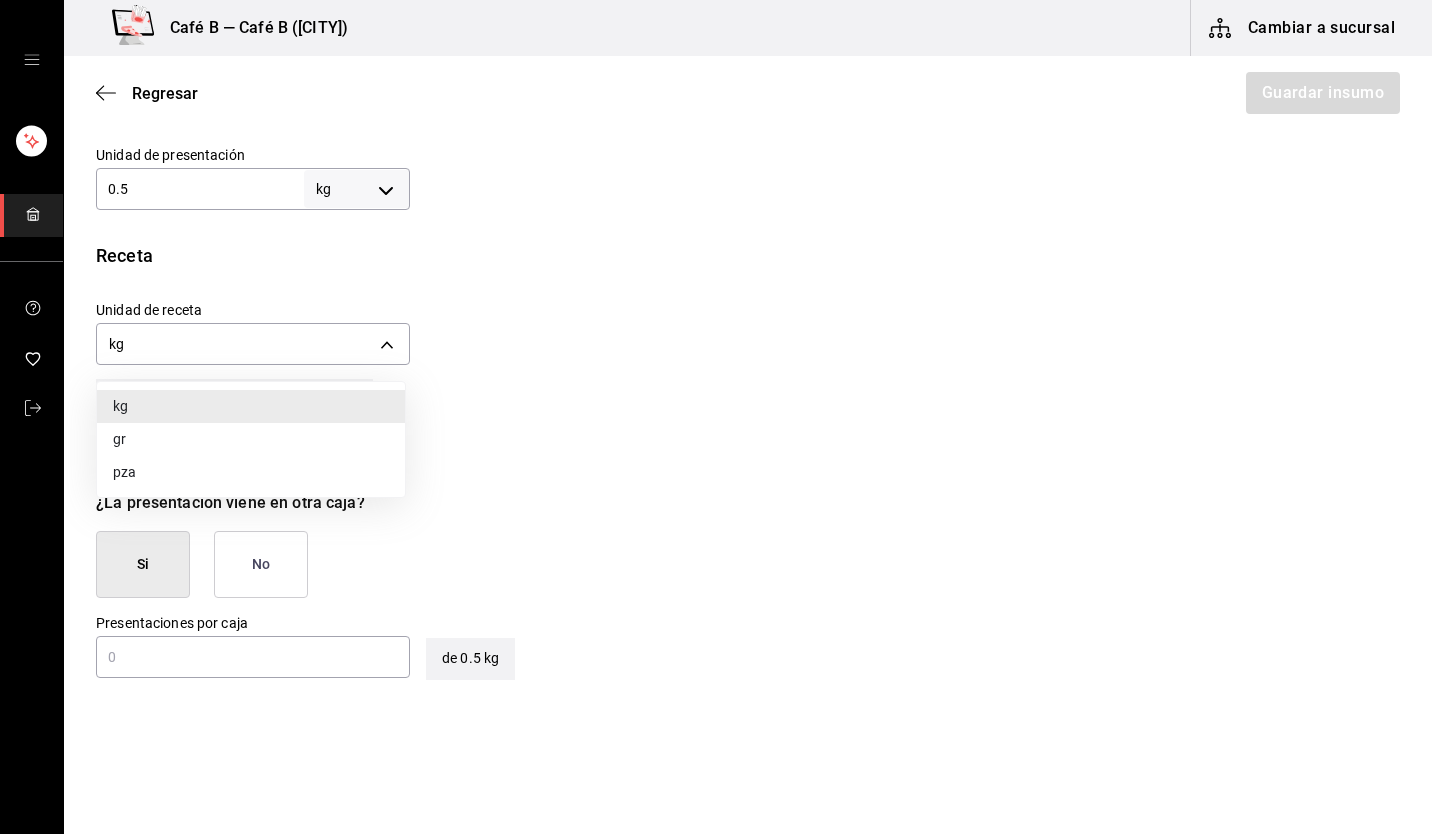 click on "gr" at bounding box center [251, 439] 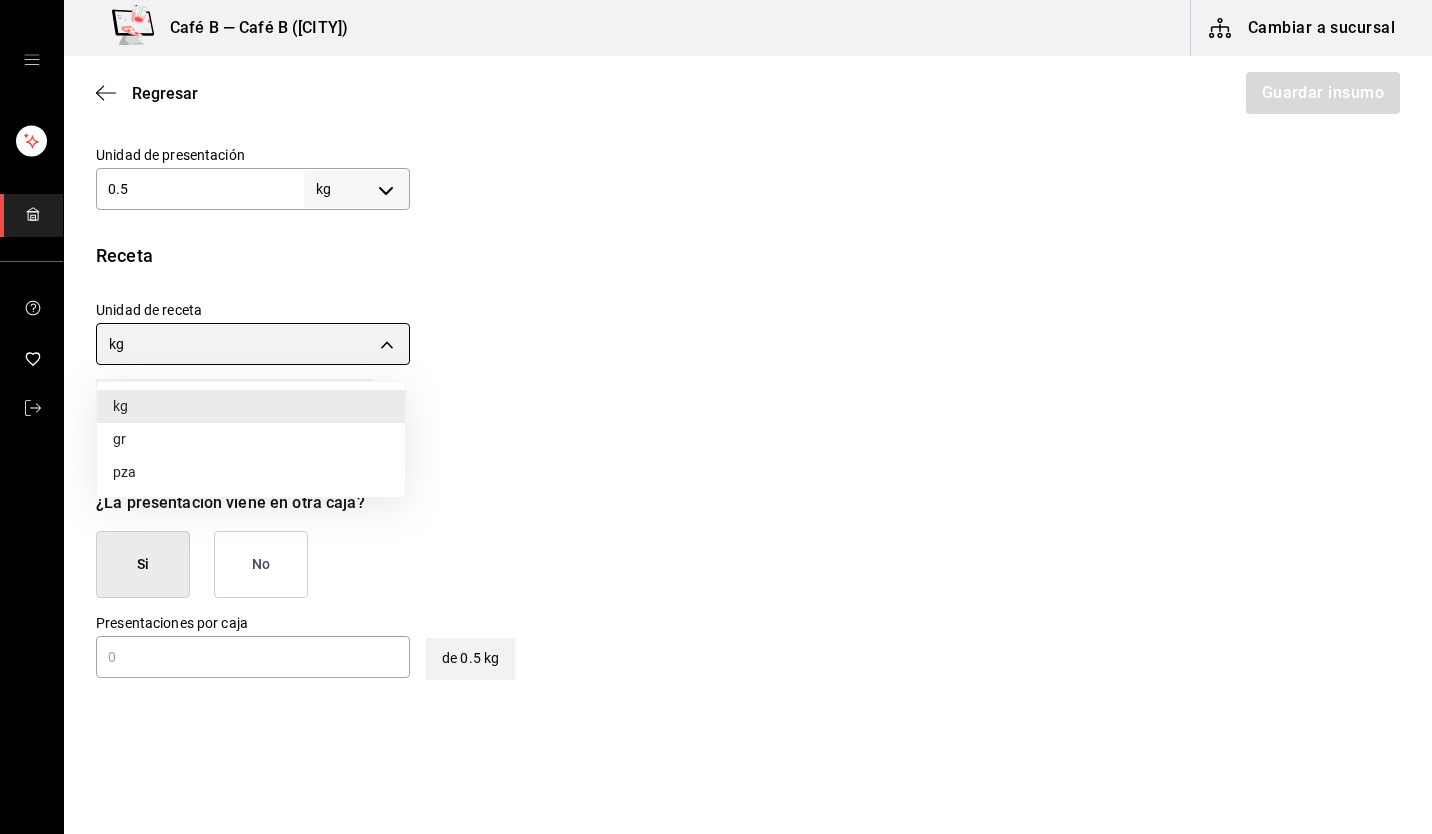 type on "GRAM" 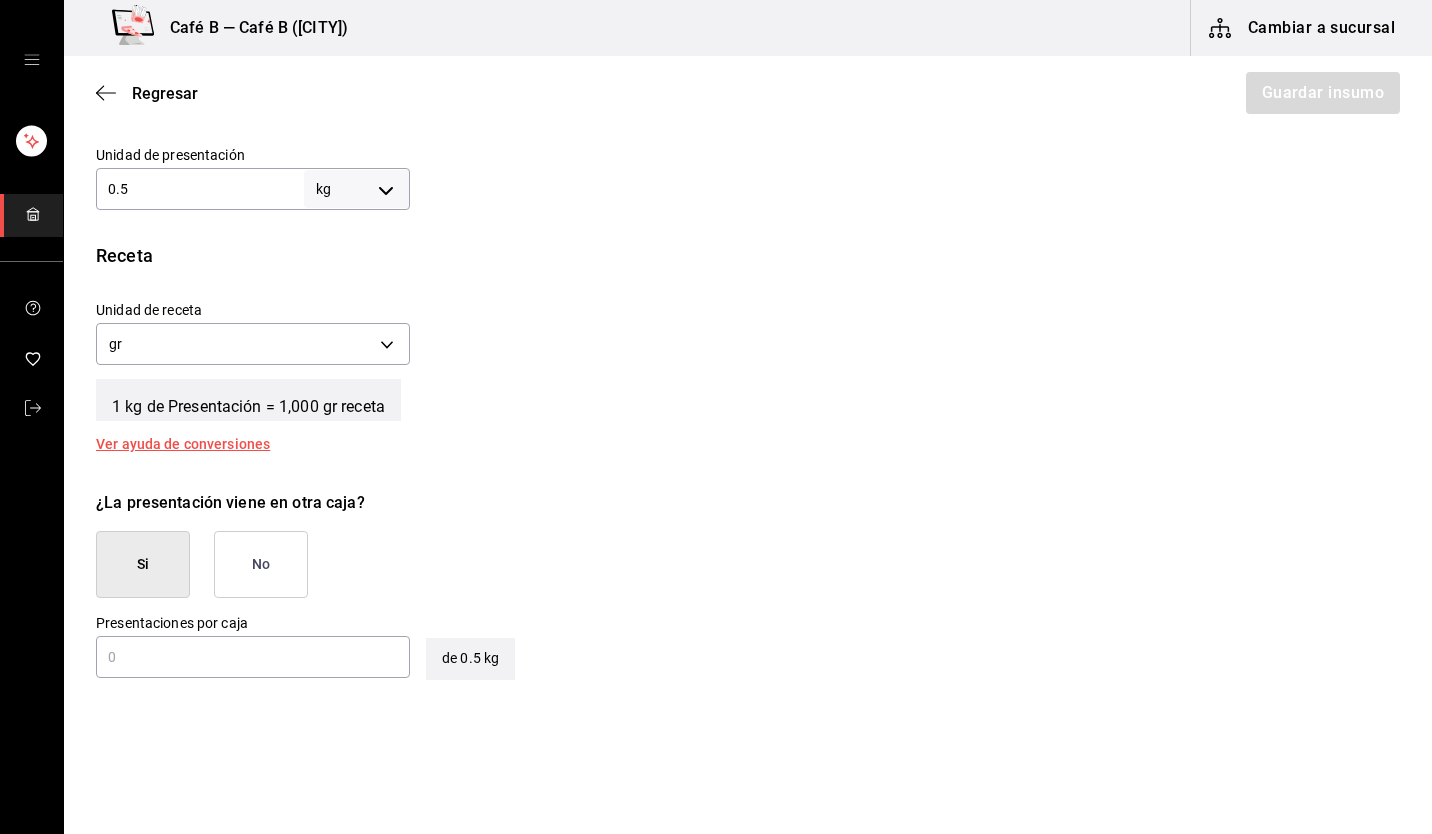 click on "No" at bounding box center [261, 564] 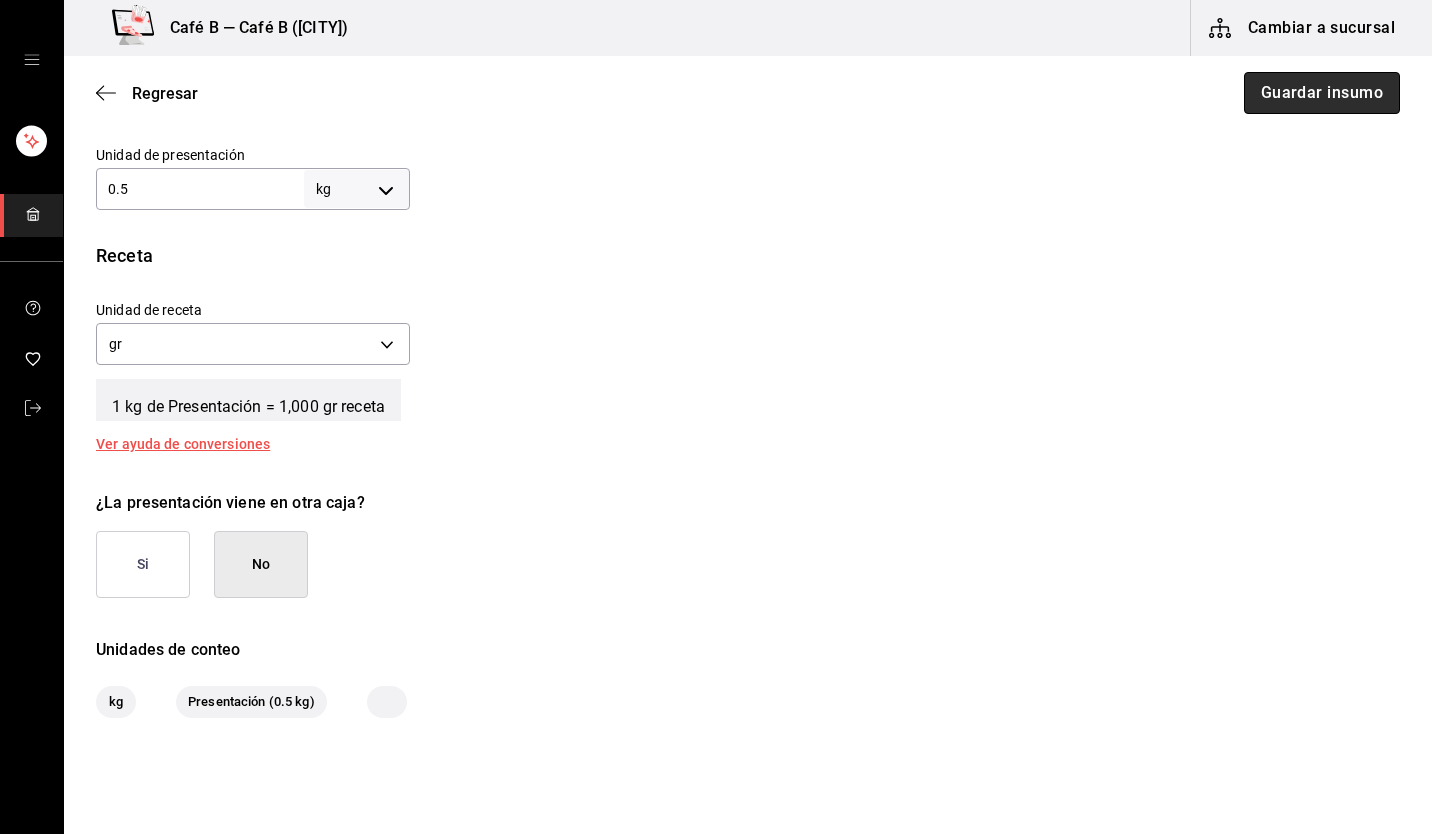 click on "Guardar insumo" at bounding box center (1322, 93) 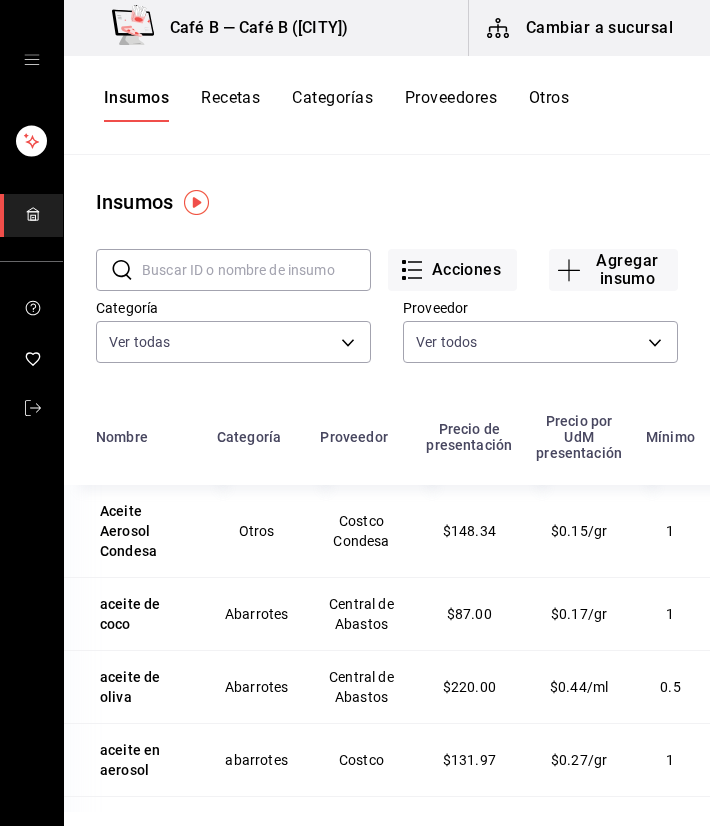 click on "Insumos ​ ​ Acciones Agregar insumo Categoría Ver todas Proveedor Ver todos Nombre Categoría Proveedor Precio de presentación Precio por UdM presentación Mínimo Ideal Aceite Aerosol Condesa Otros Costco Condesa $148.34 $0.15/gr 1 2 aceite de coco Abarrotes Central de Abastos $87.00 $0.17/gr 1 1 aceite de oliva Abarrotes Central de Abastos $220.00 $0.44/ml 0.5 1 aceite en aerosol abarrotes Costco $131.97 $0.27/gr 1 2 Aceite Pam Condesa abarrotes  Sumesa $54.50 $0.39/gr 1 2 aceite vegetal Abarrotes Tienda 3B $149.00 $29.80/lt 1 1 aceite vegetal abarrotes almacen La Victoria $41.00 $41.00/lt 1 5   adobo Producción Interno $71.82 $71.82/lt 0.2 1   Adobo CONDESA Producción Interno $60.55 $60.55/kg 0.5 1 agitador madera desechables bio mundo $112.07 $0.56/pza 100 400 Aguaa de coco GUD Bebidas Distribuidora de alimentos GUD $18.00 $18.00/pza 6 12 aguacate frutas y verduras  lizarraga $102.00 $102.00/kg 1 2.5 Aguacate Condesa Verdura Central de Abastos $85.00 $85.00/kg 0.25 2 Agua Ciel Condesa Bebidas 6 24" at bounding box center [387, 483] 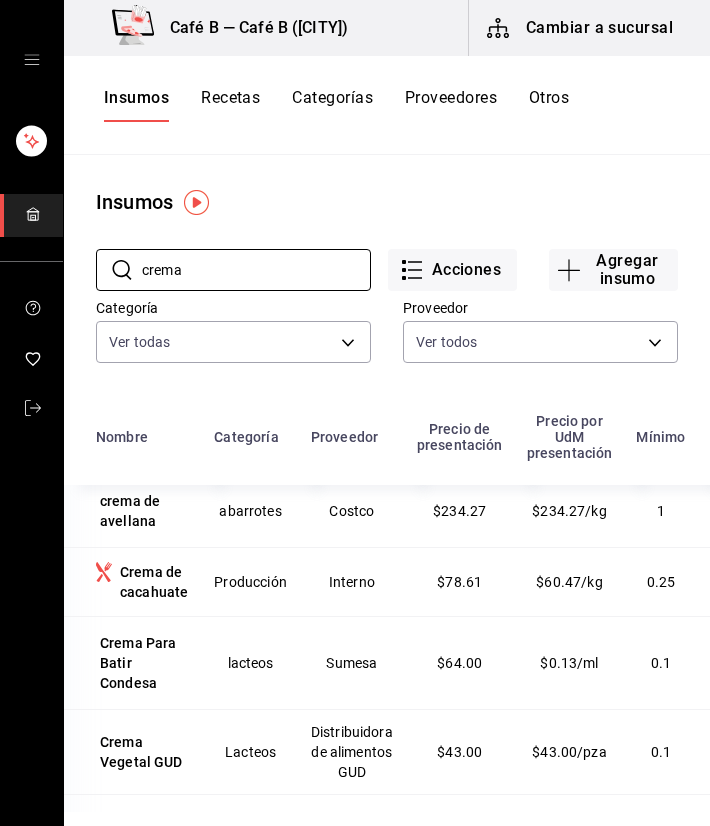 scroll, scrollTop: 461, scrollLeft: 0, axis: vertical 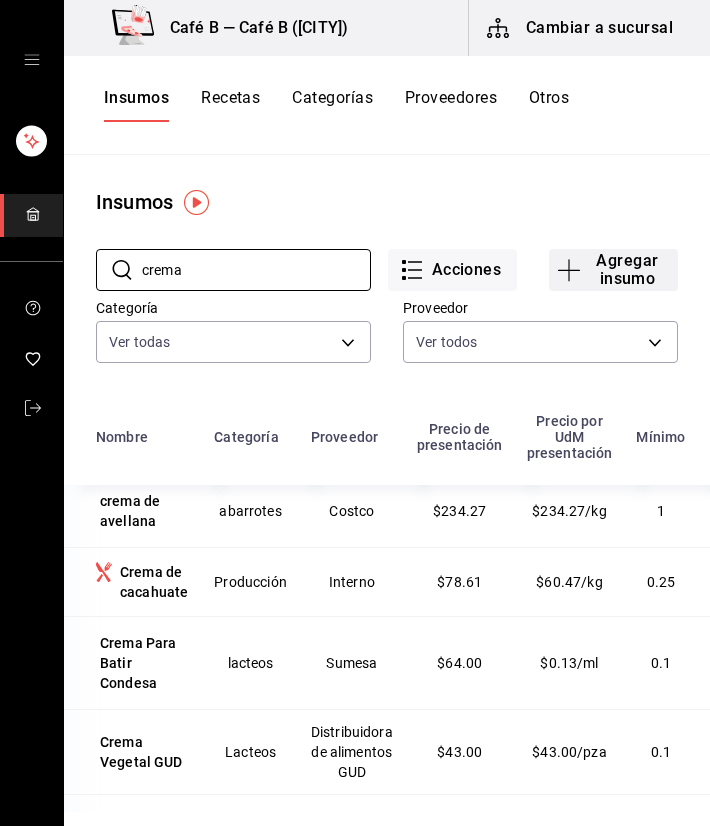 type on "crema" 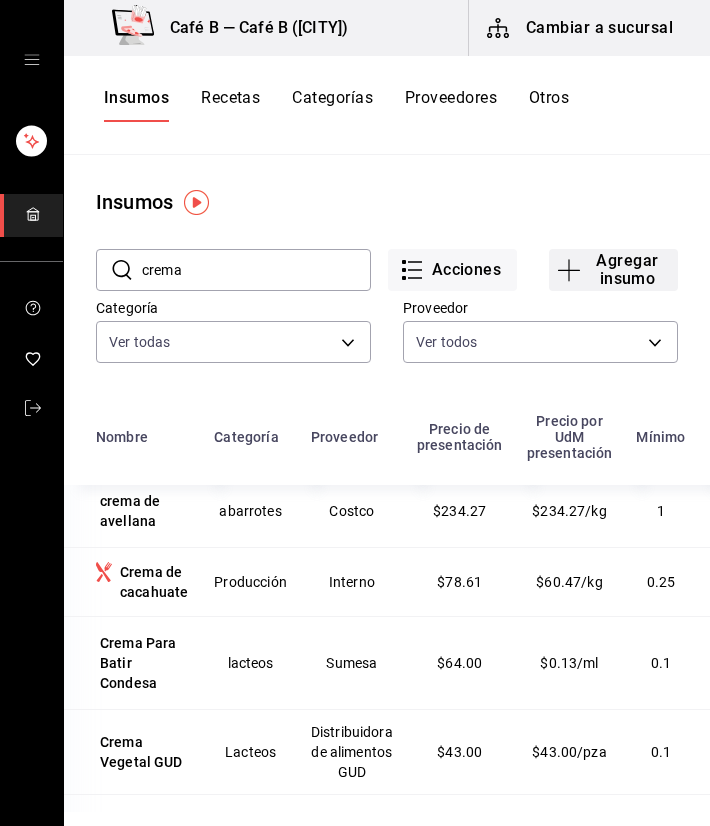 click on "Agregar insumo" at bounding box center [613, 270] 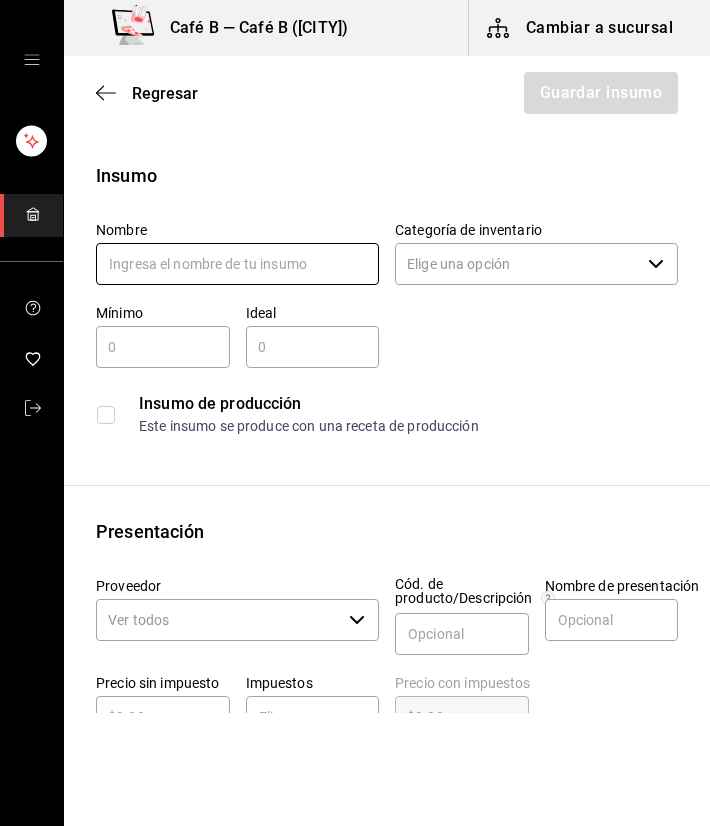 click at bounding box center [237, 264] 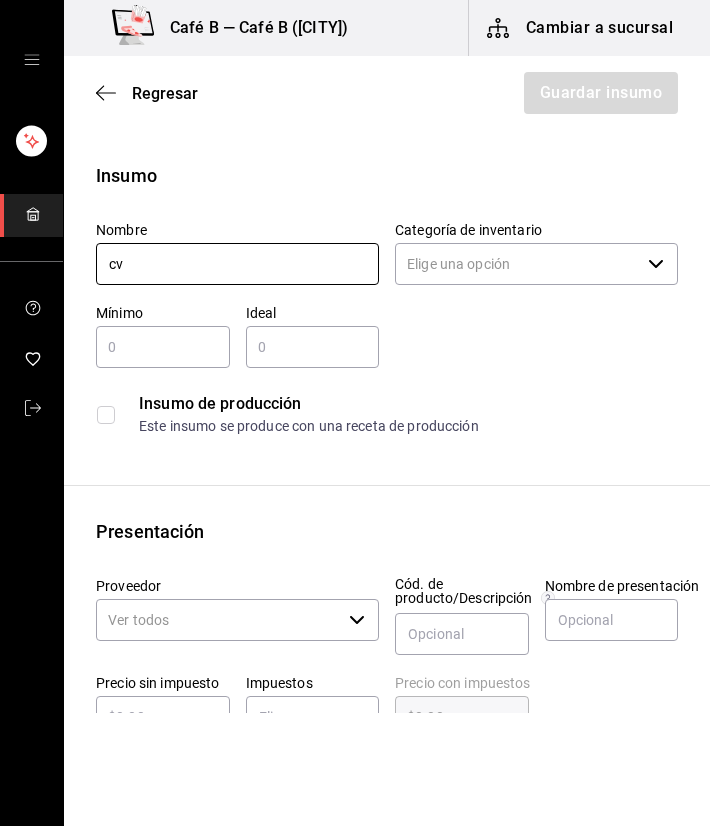 type on "c" 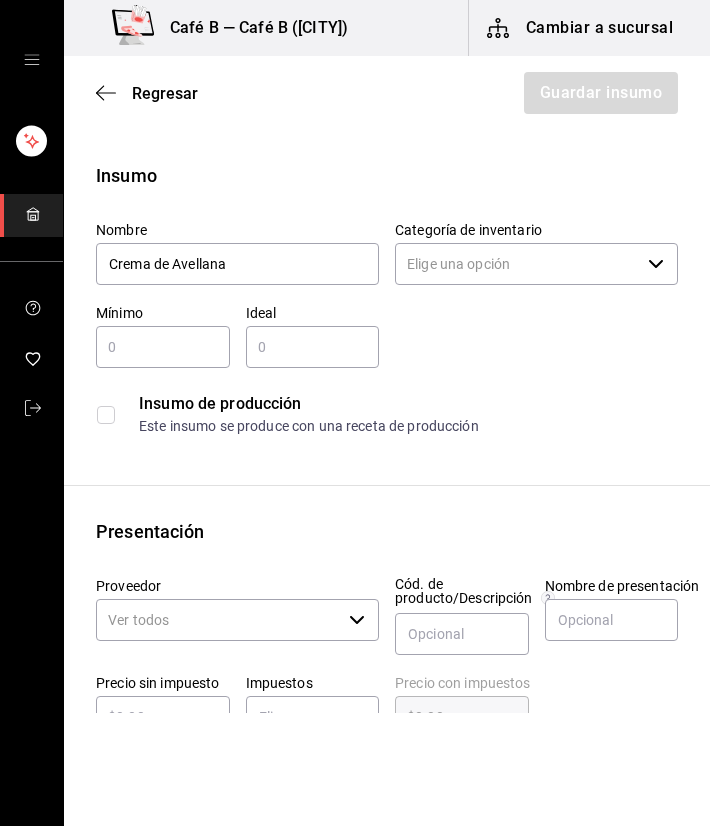 click on "​" at bounding box center [536, 264] 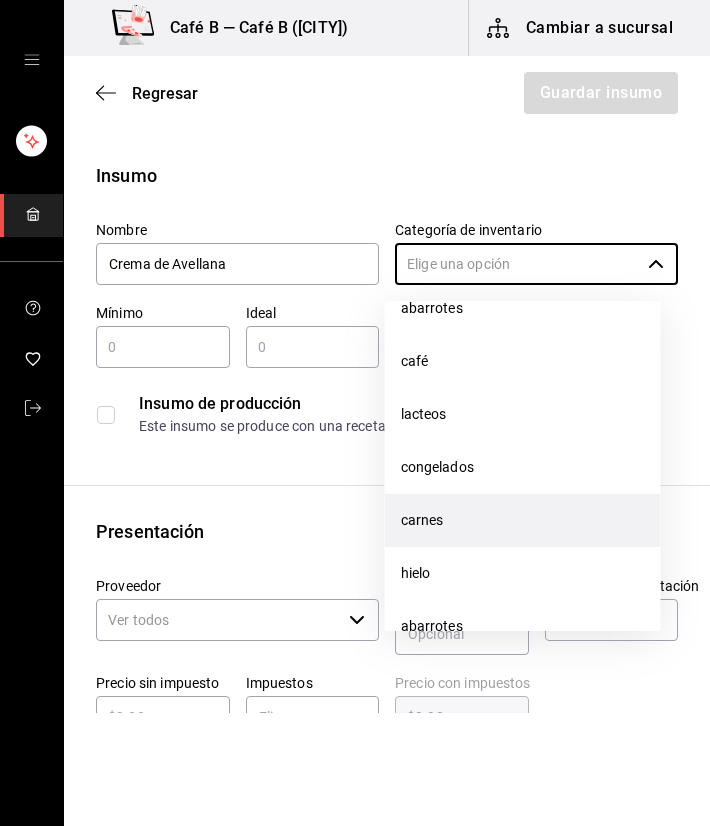 scroll, scrollTop: 400, scrollLeft: 0, axis: vertical 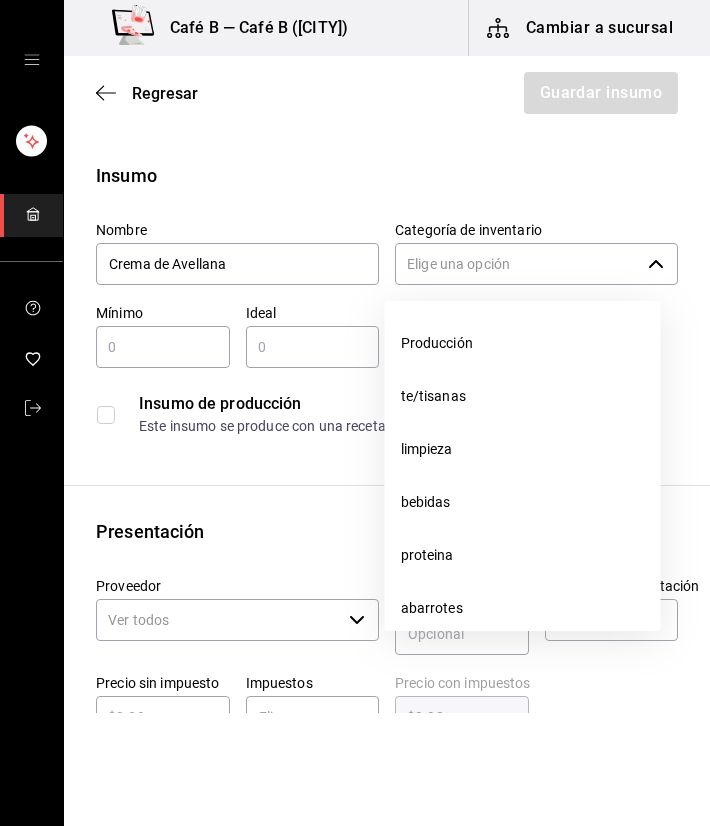 click on "​" at bounding box center (536, 264) 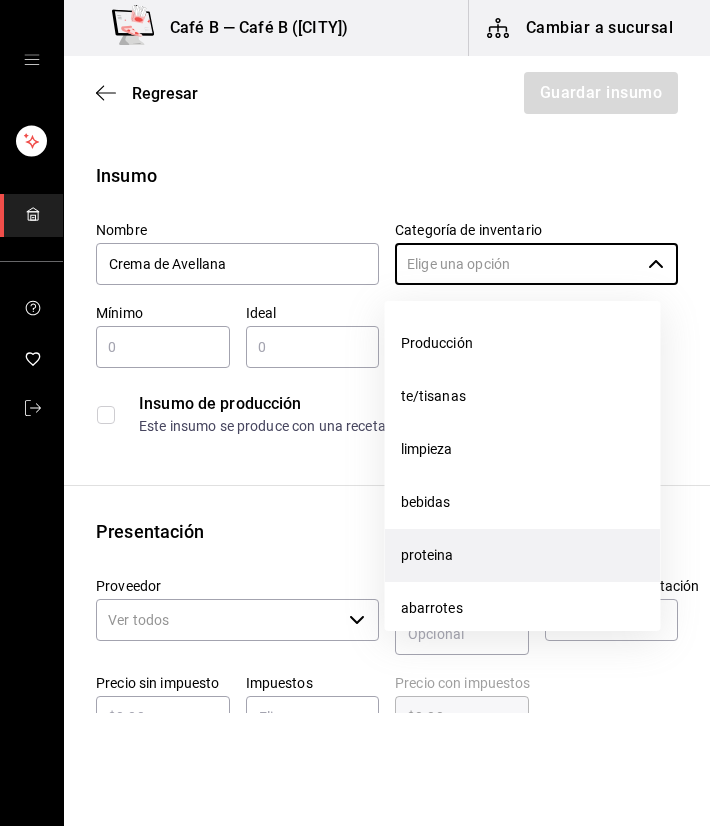 click on "proteina" at bounding box center (523, 555) 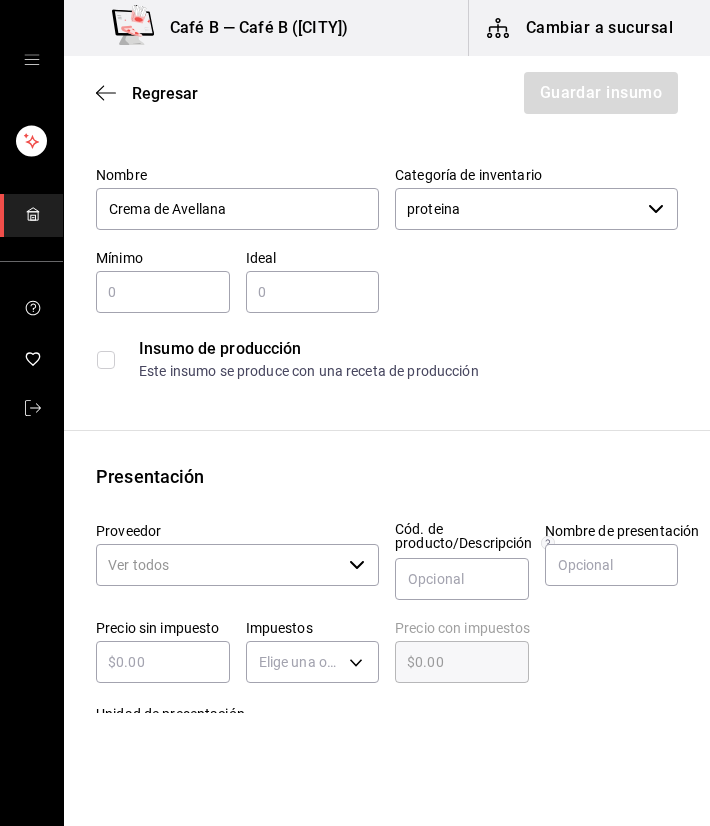 scroll, scrollTop: 100, scrollLeft: 0, axis: vertical 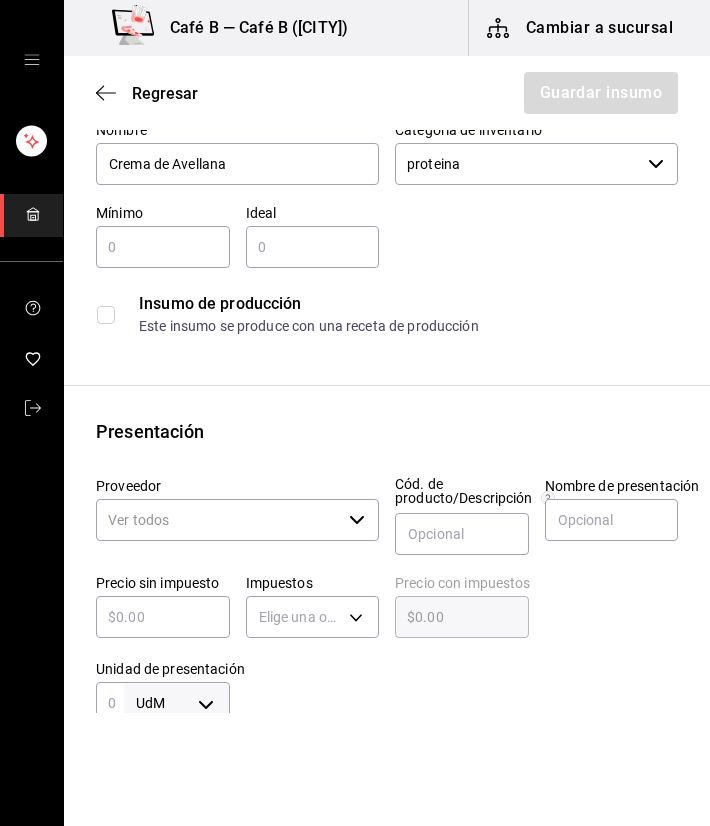 click at bounding box center (163, 247) 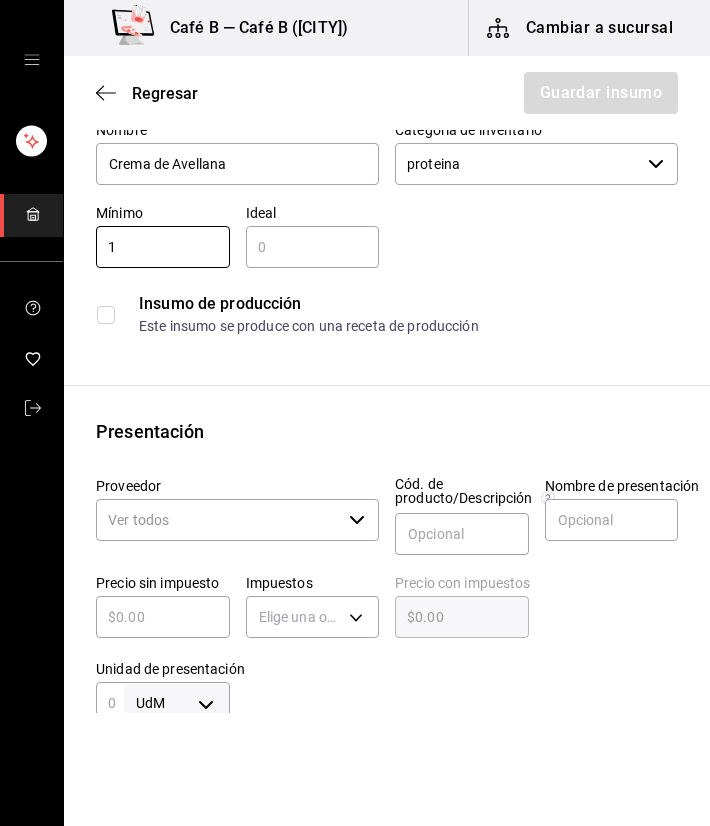 type on "1" 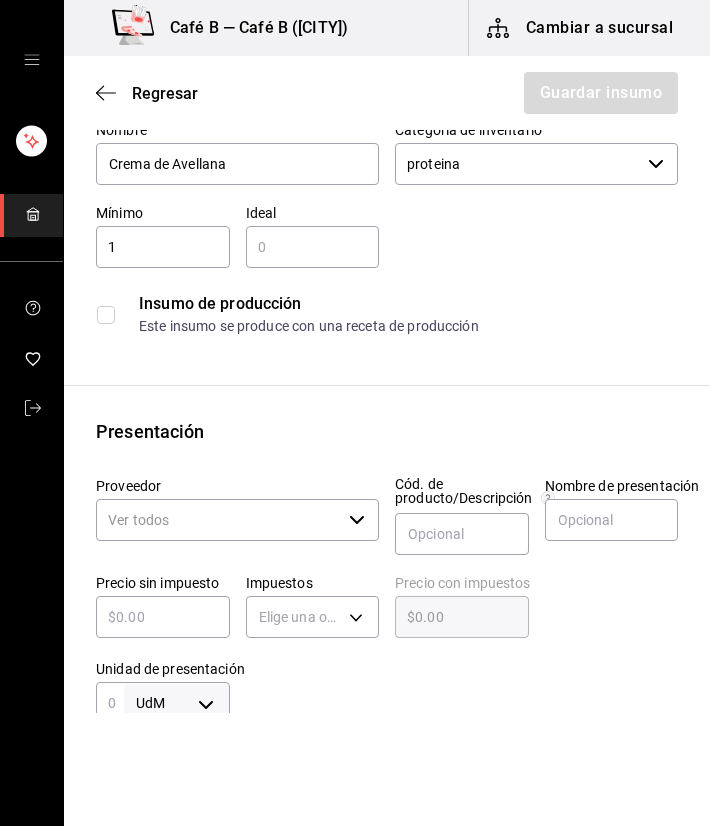 click at bounding box center (313, 247) 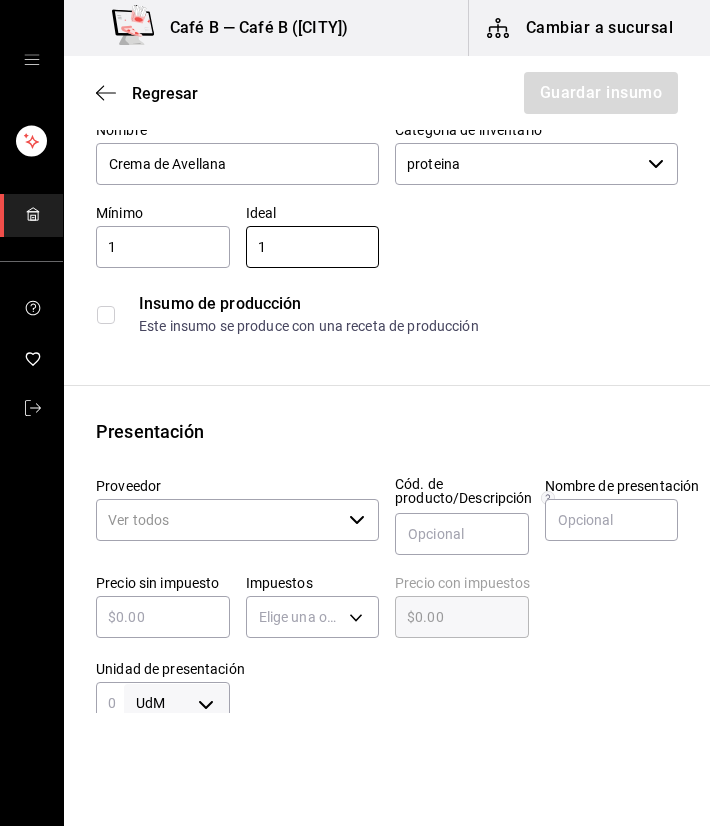 scroll, scrollTop: 200, scrollLeft: 0, axis: vertical 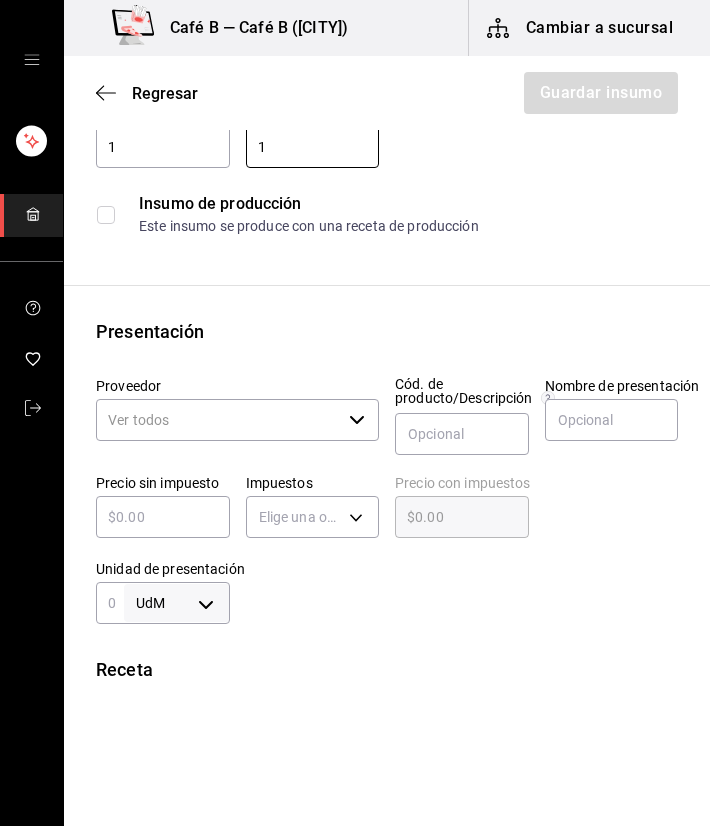 type on "1" 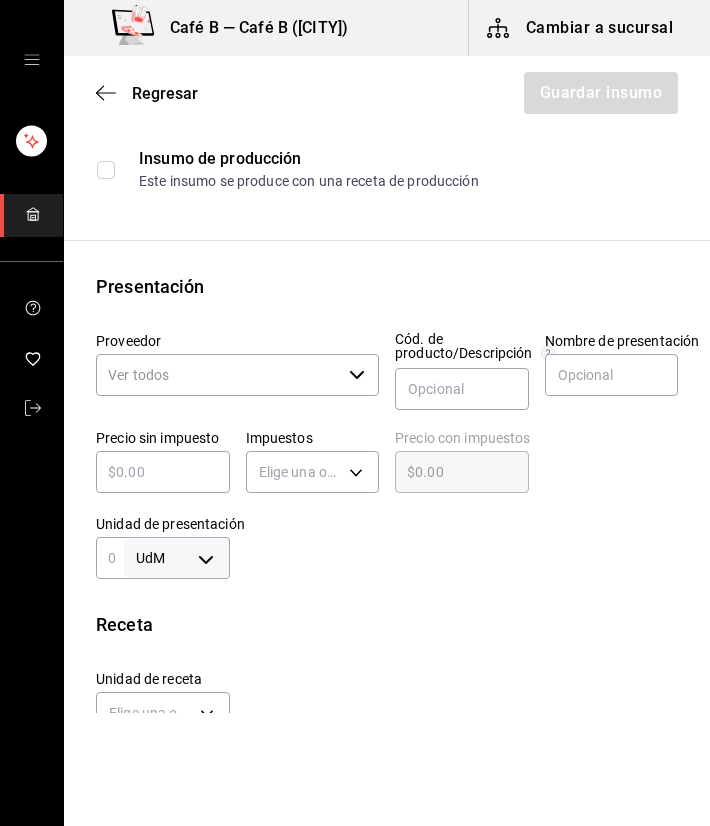 scroll, scrollTop: 400, scrollLeft: 0, axis: vertical 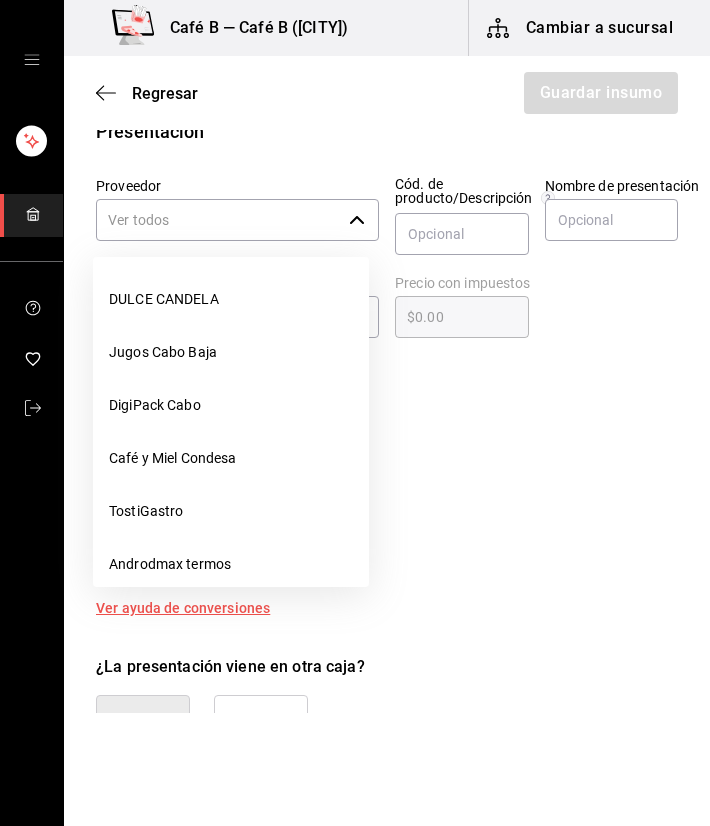 click 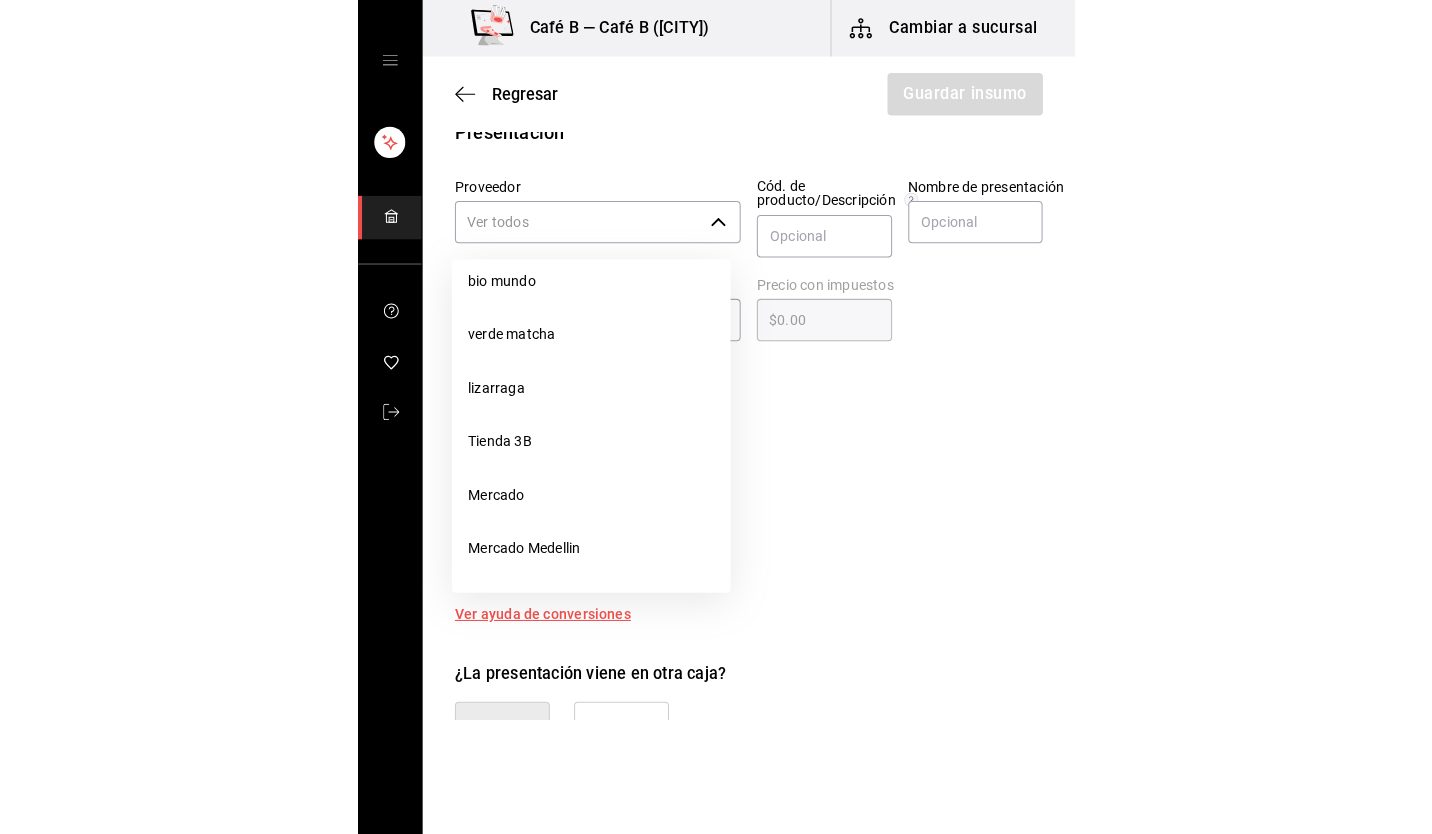scroll, scrollTop: 1400, scrollLeft: 0, axis: vertical 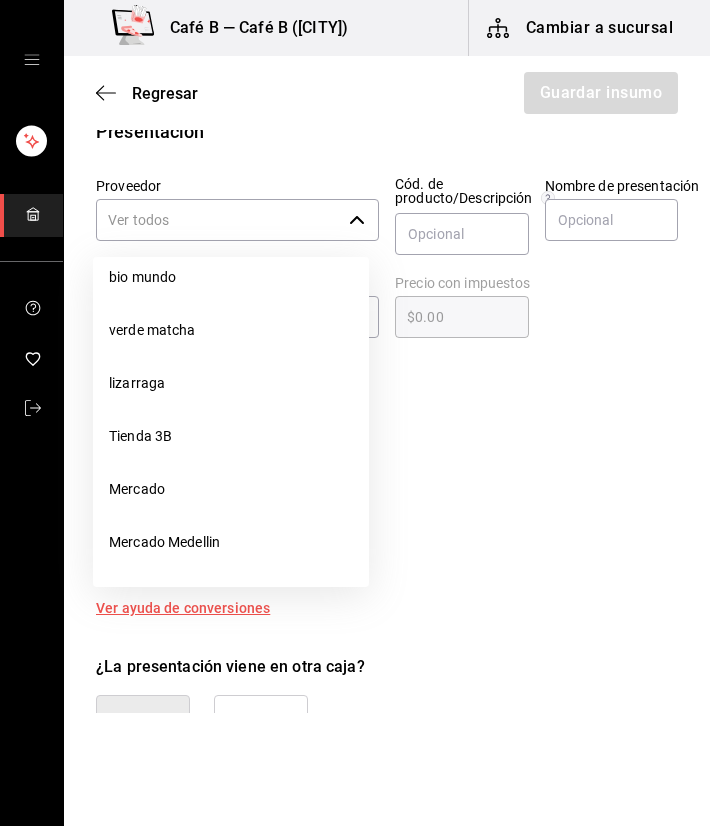 click on "Tienda 3B" at bounding box center [231, 436] 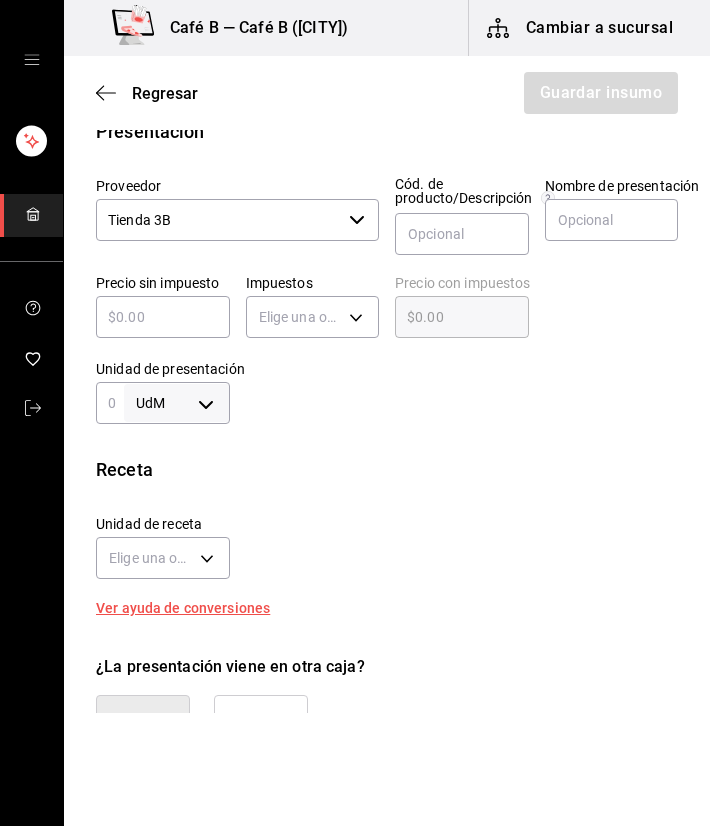 click at bounding box center (163, 317) 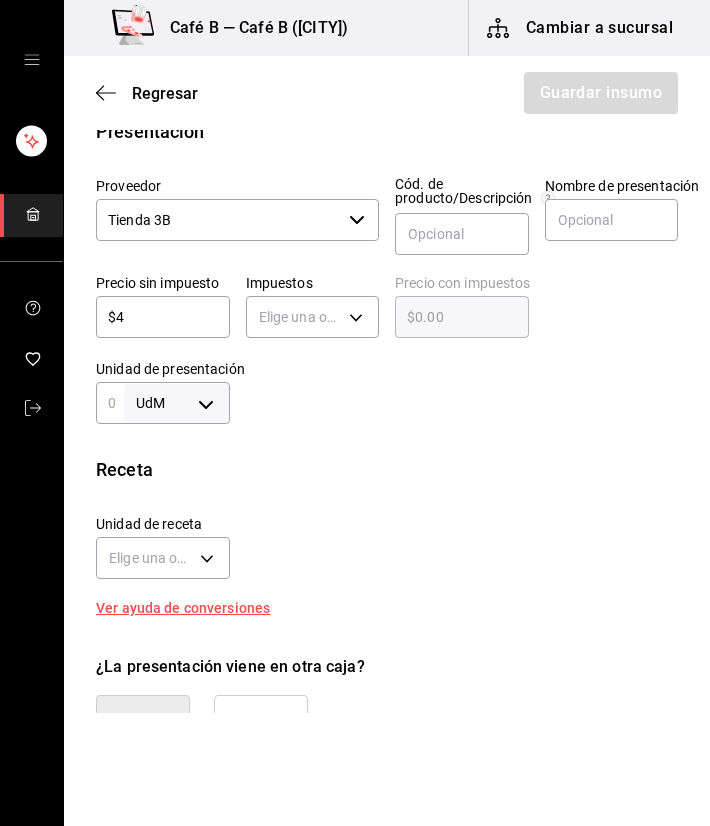 type on "$4.00" 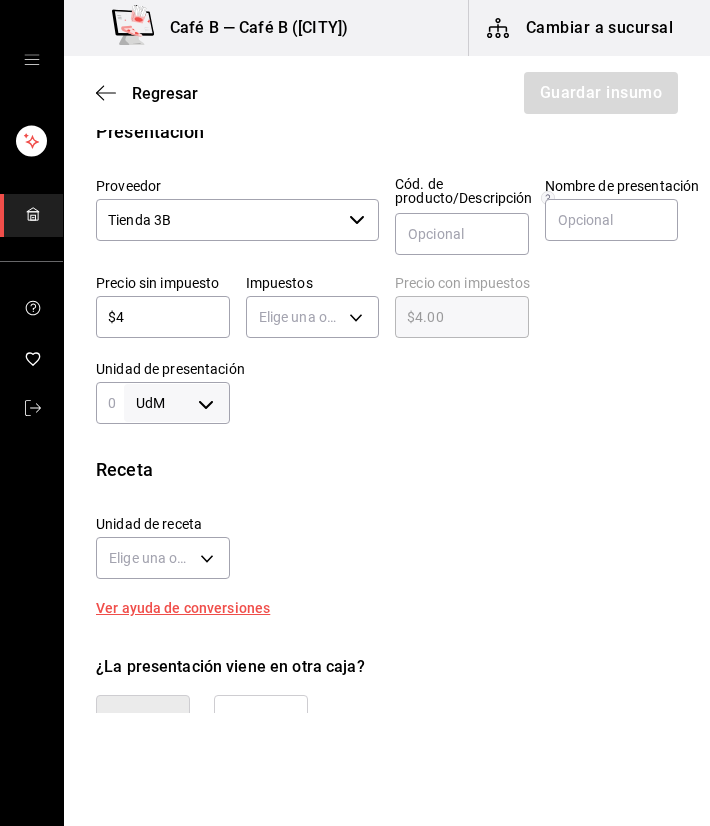 type on "$49" 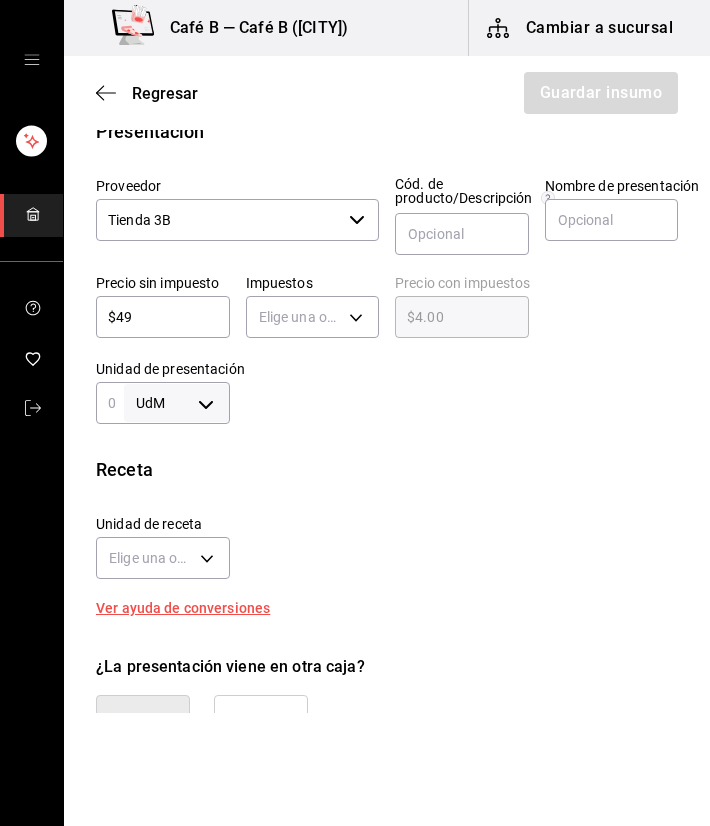 type on "$49.00" 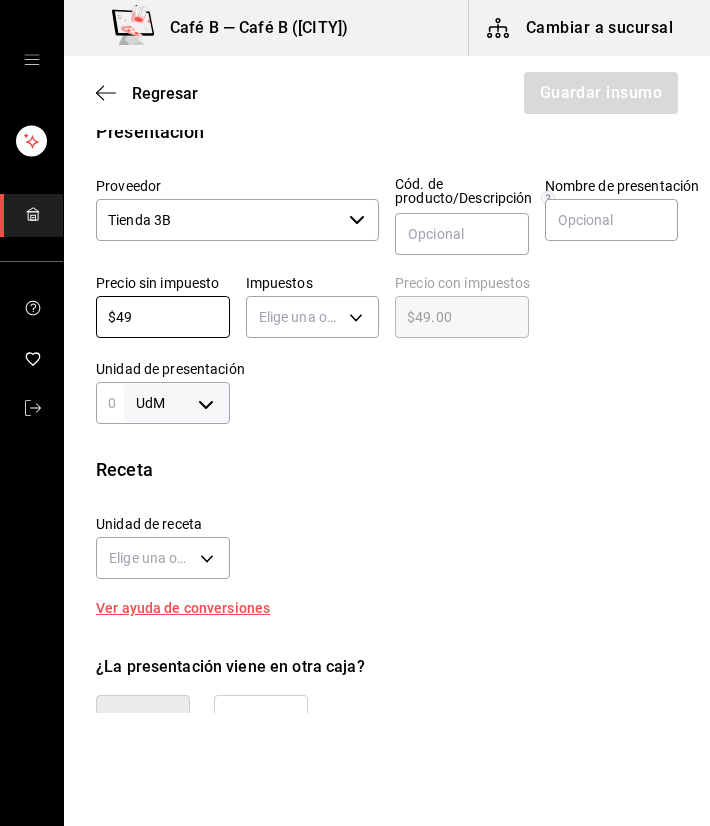 type on "$49" 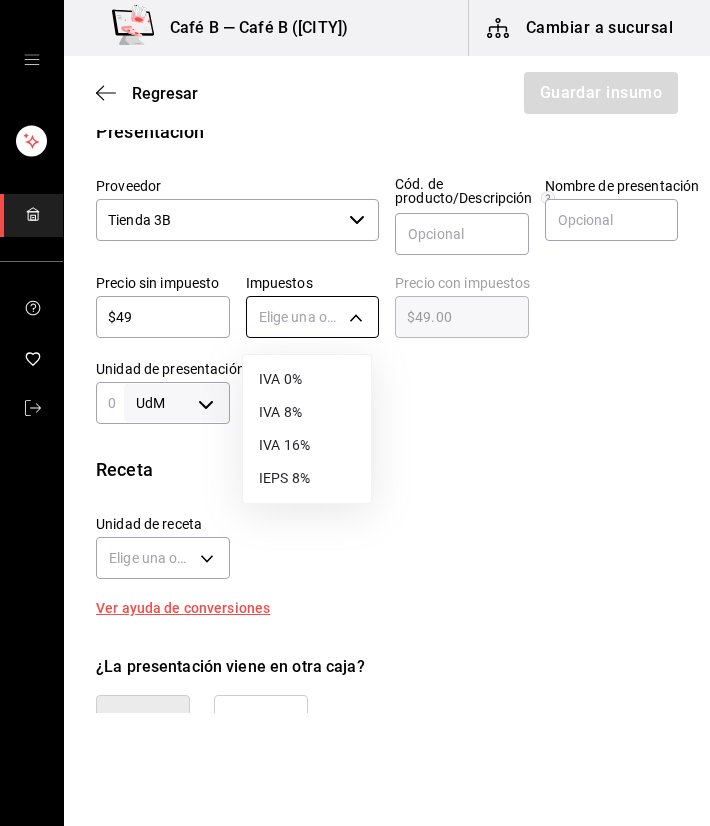 click on "Café B — Café B (CDMX) Cambiar a sucursal Regresar Guardar insumo Insumo Nombre Crema de Avellana Categoría de inventario proteina ​ Mínimo 1 ​ Ideal 1 ​ Insumo de producción Este insumo se produce con una receta de producción Presentación Proveedor Tienda 3B ​ Cód. de producto/Descripción Nombre de presentación Precio sin impuesto $49 ​ Impuestos Elige una opción Precio con impuestos $49.00 ​ Unidad de presentación UdM ​ Receta Unidad de receta Elige una opción Factor de conversión ​ Ver ayuda de conversiones ¿La presentación  viene en otra caja? Si No Presentaciones por caja ​ Sin definir Unidades de conteo GANA 1 MES GRATIS EN TU SUSCRIPCIÓN AQUÍ ¿Recuerdas cómo empezó tu restaurante?
Hoy puedes ayudar a un colega a tener el mismo cambio que tú viviste.
Recomienda Parrot directamente desde tu Portal Administrador.
Es fácil y rápido.
🎁 Por cada restaurante que se una, ganas 1 mes gratis. Visitar centro de ayuda ([PHONE]) soporte@parrotsoftware.io IVA 0%" at bounding box center [355, 356] 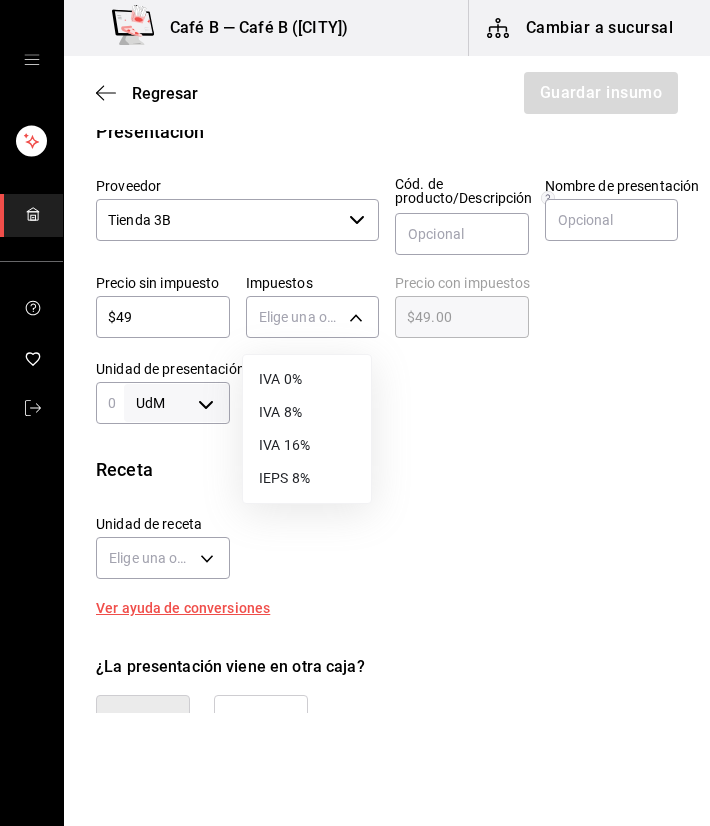 click on "IVA 0%" at bounding box center (307, 379) 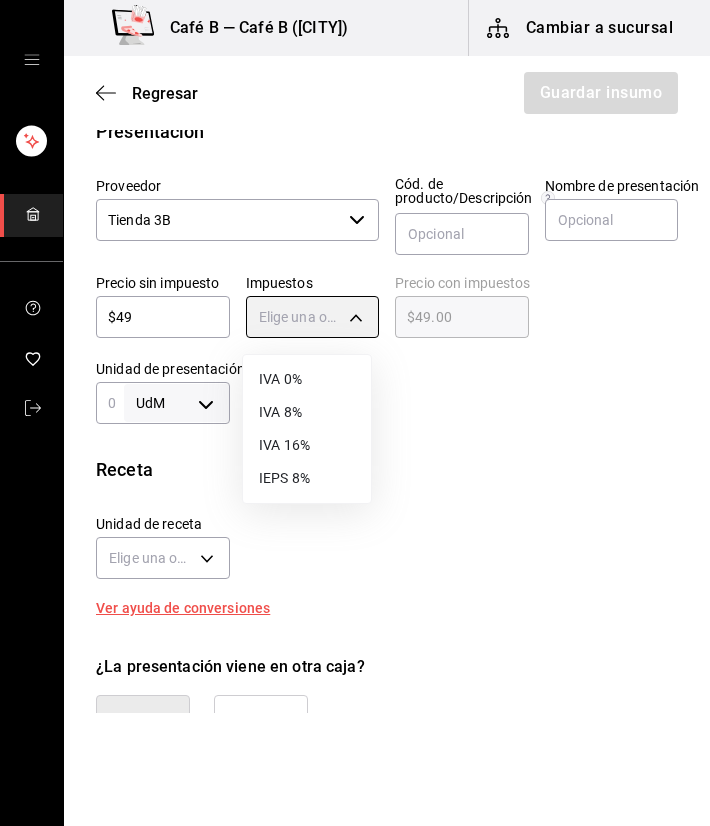 type on "IVA_0" 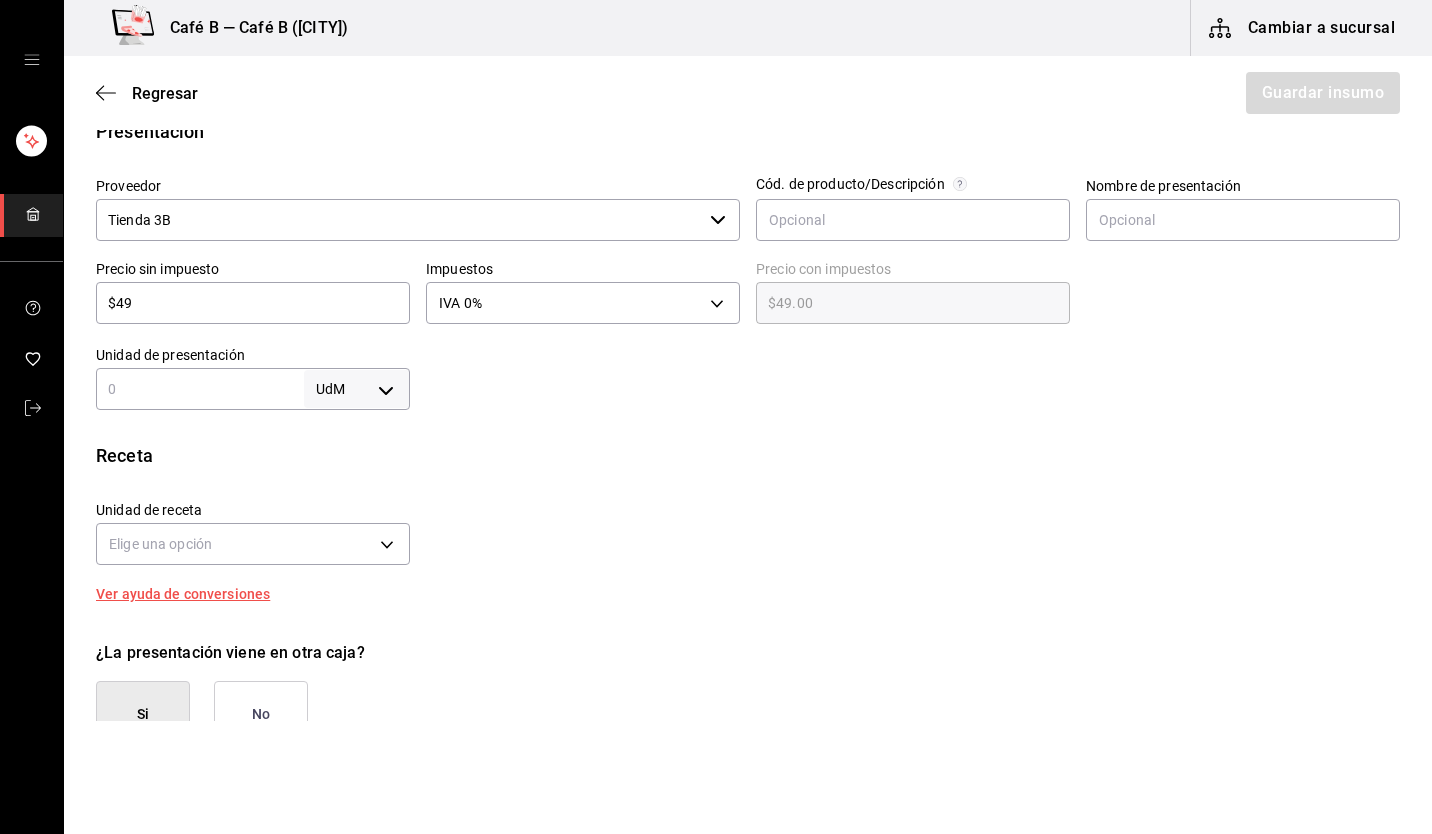 click at bounding box center [200, 389] 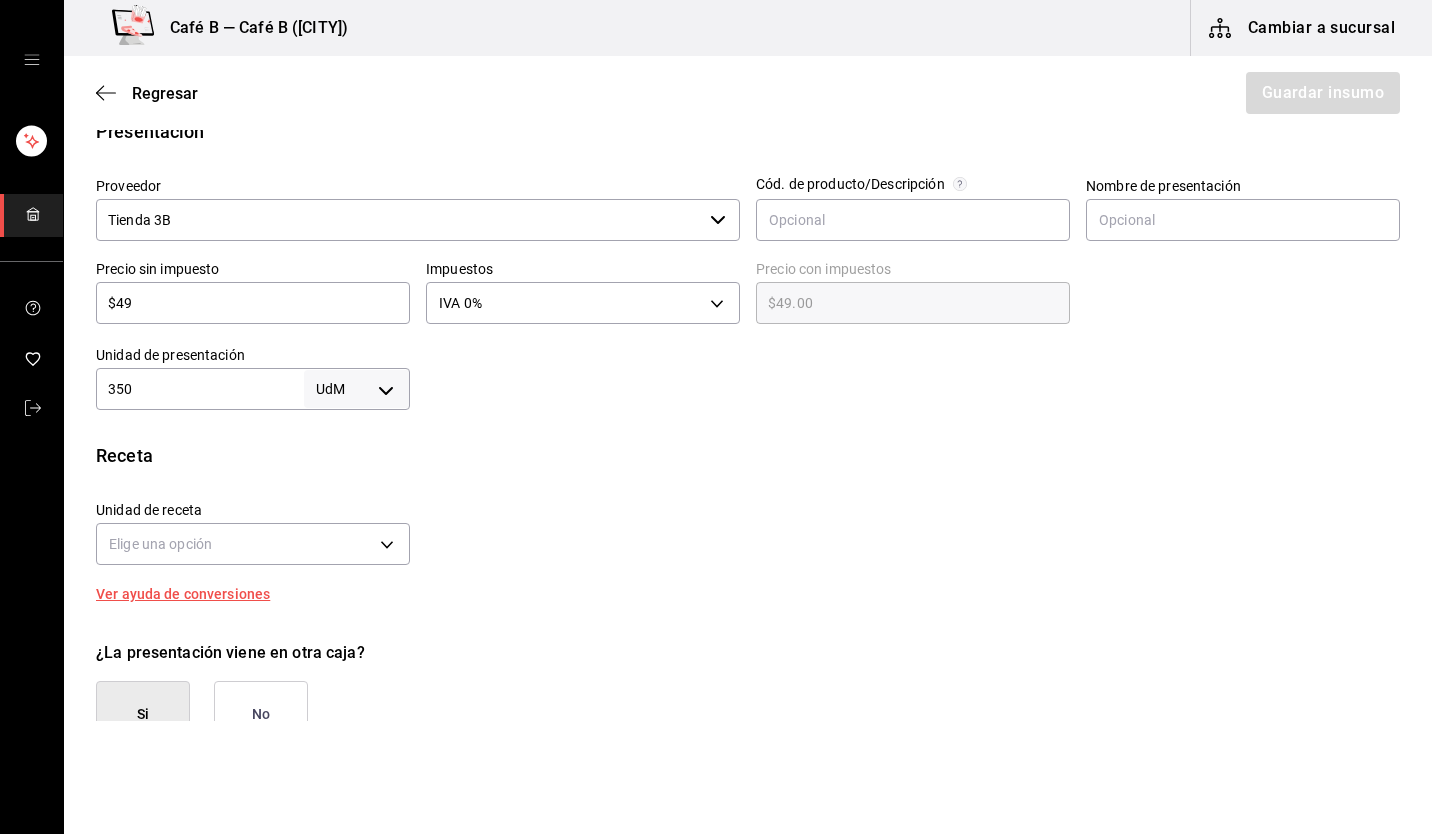 type on "350" 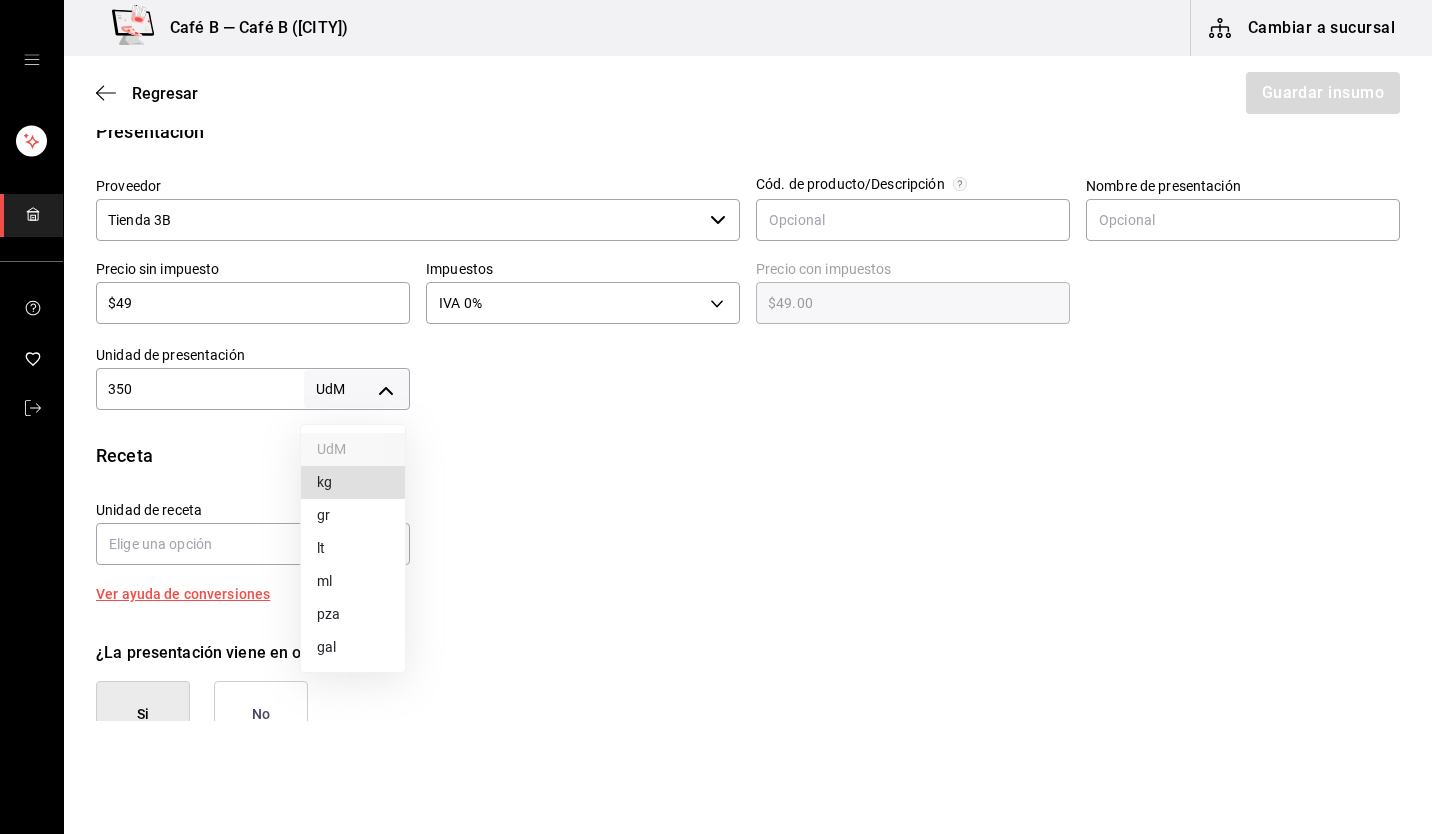 click on "Café B — Café B ([CITY]) Cambiar a sucursal Regresar Guardar insumo Insumo Nombre Crema de Avellana Categoría de inventario proteina ​ Mínimo 1 ​ Ideal 1 ​ Insumo de producción Este insumo se produce con una receta de producción Presentación Proveedor Tienda 3B ​ Cód. de producto/Descripción Nombre de presentación Precio sin impuesto $49 ​ Impuestos IVA 0% IVA_0 Precio con impuestos $49.00 ​ Unidad de presentación 350 UdM ​ Receta Unidad de receta Elige una opción Factor de conversión ​ Ver ayuda de conversiones ¿La presentación  viene en otra caja? Si No Presentaciones por caja ​ Sin definir Unidades de conteo GANA 1 MES GRATIS EN TU SUSCRIPCIÓN AQUÍ ¿Recuerdas cómo empezó tu restaurante?
Hoy puedes ayudar a un colega a tener el mismo cambio que tú viviste.
Recomienda Parrot directamente desde tu Portal Administrador.
Es fácil y rápido.
🎁 Por cada restaurante que se una, ganas 1 mes gratis. Visitar centro de ayuda ([PHONE]) soporte@parrotsoftware.io UdM kg" at bounding box center (716, 360) 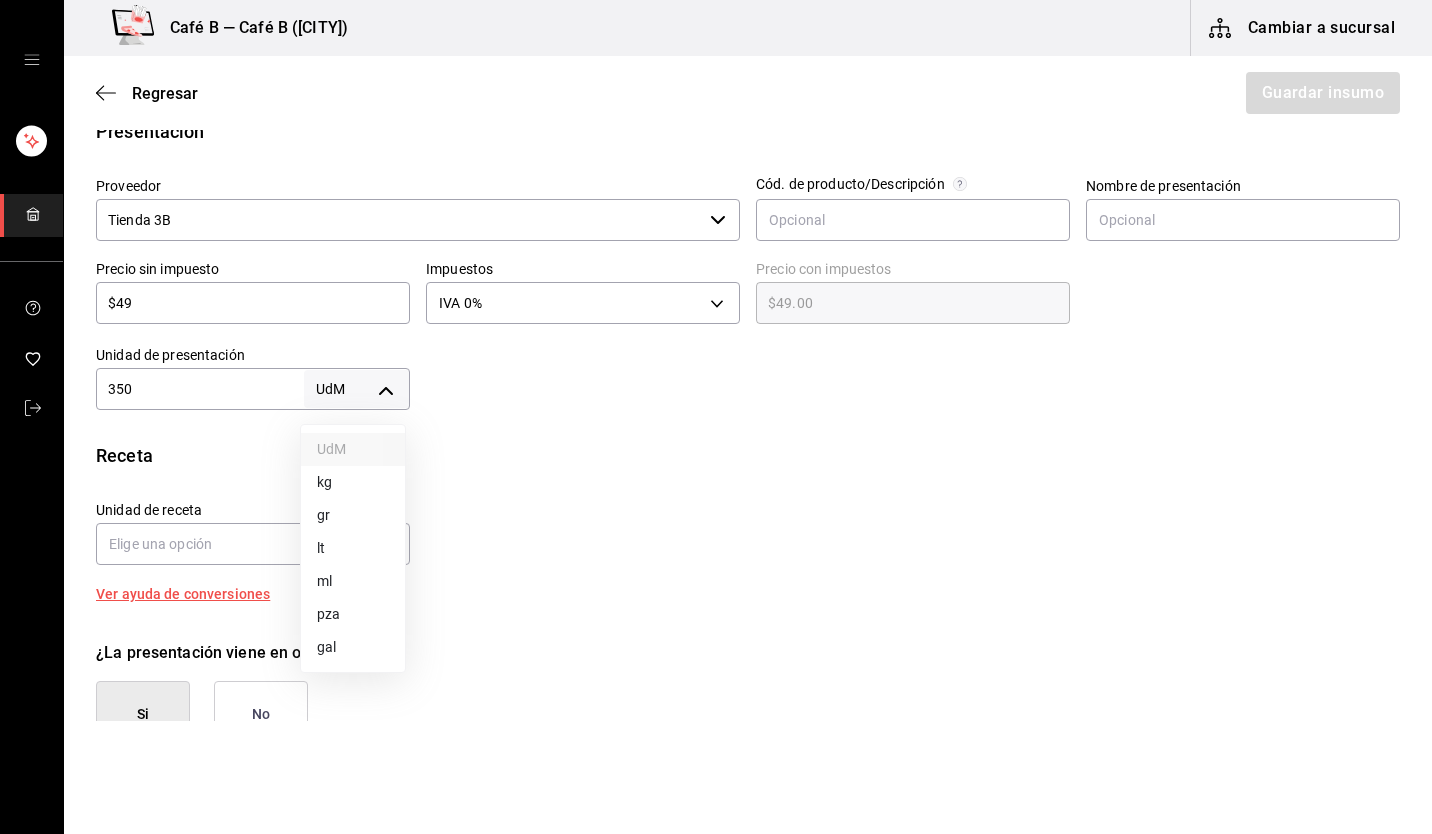 click on "gr" at bounding box center [353, 515] 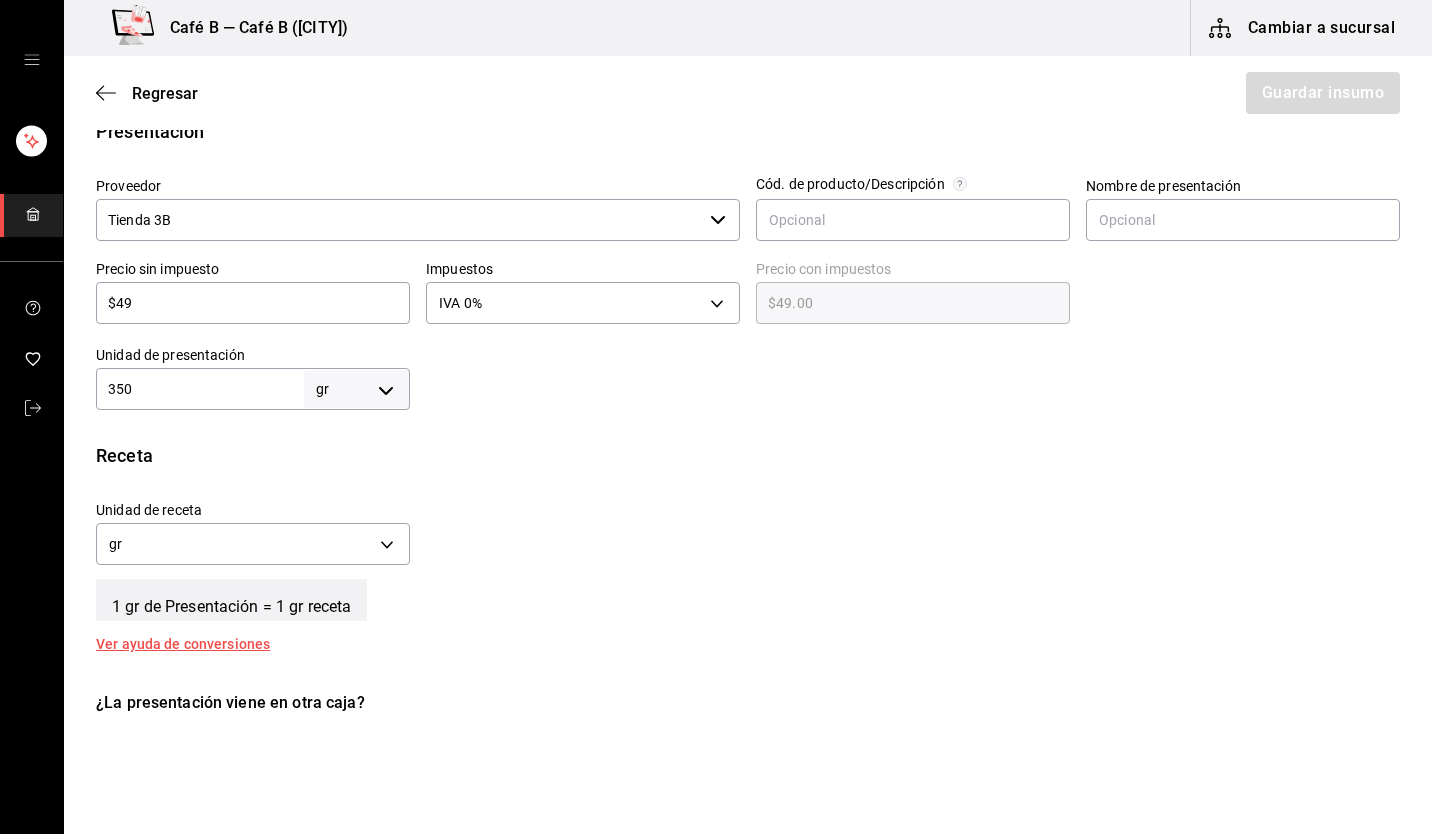 scroll, scrollTop: 700, scrollLeft: 0, axis: vertical 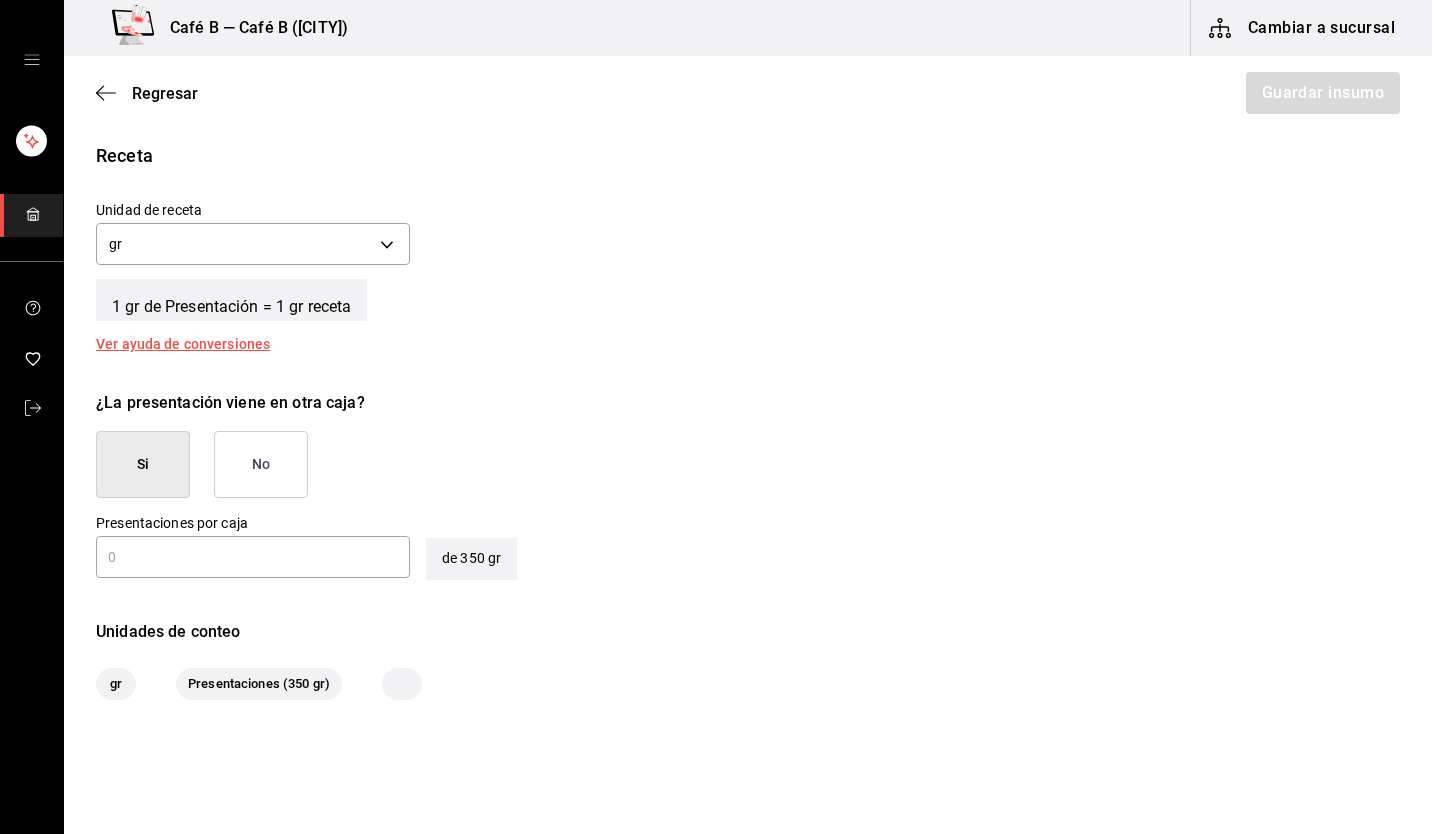 click on "No" at bounding box center [261, 464] 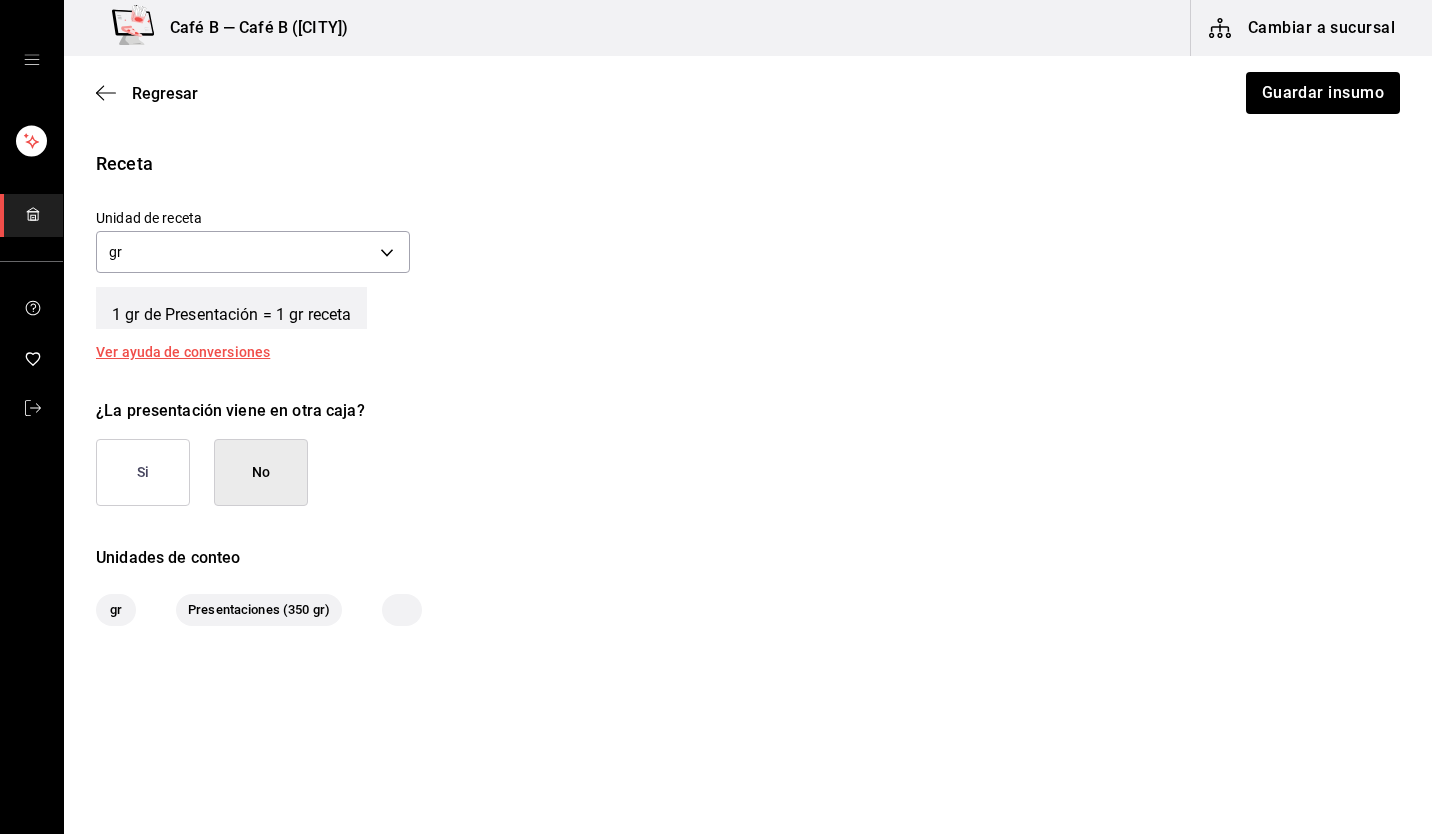click on "Insumo Nombre Crema de Avellana Categoría de inventario proteina ​ Mínimo 1 ​ Ideal 1 ​ Insumo de producción Este insumo se produce con una receta de producción Presentación Proveedor Tienda 3B ​ Cód. de producto/Descripción Nombre de presentación Precio sin impuesto $49 ​ Impuestos IVA 0% IVA_0 Precio con impuestos $49.00 ​ Unidad de presentación 350 gr GRAM ​ Receta Unidad de receta gr GRAM Factor de conversión 350 ​ 1 gr de Presentación = 1 gr receta Ver ayuda de conversiones ¿La presentación  viene en otra caja? Si No Unidades de conteo gr Presentaciones (350 gr)" at bounding box center [748, 48] 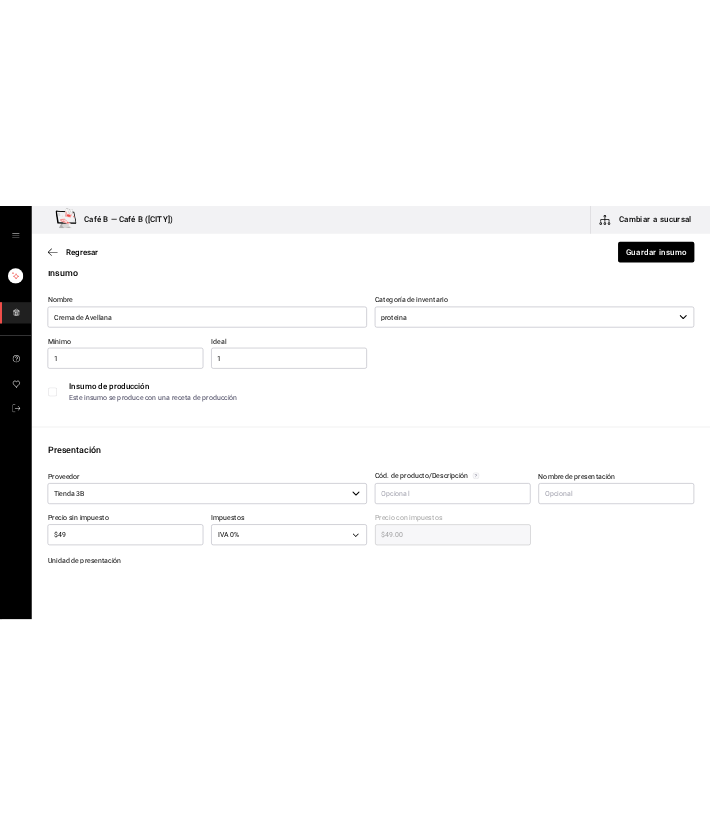 scroll, scrollTop: 0, scrollLeft: 0, axis: both 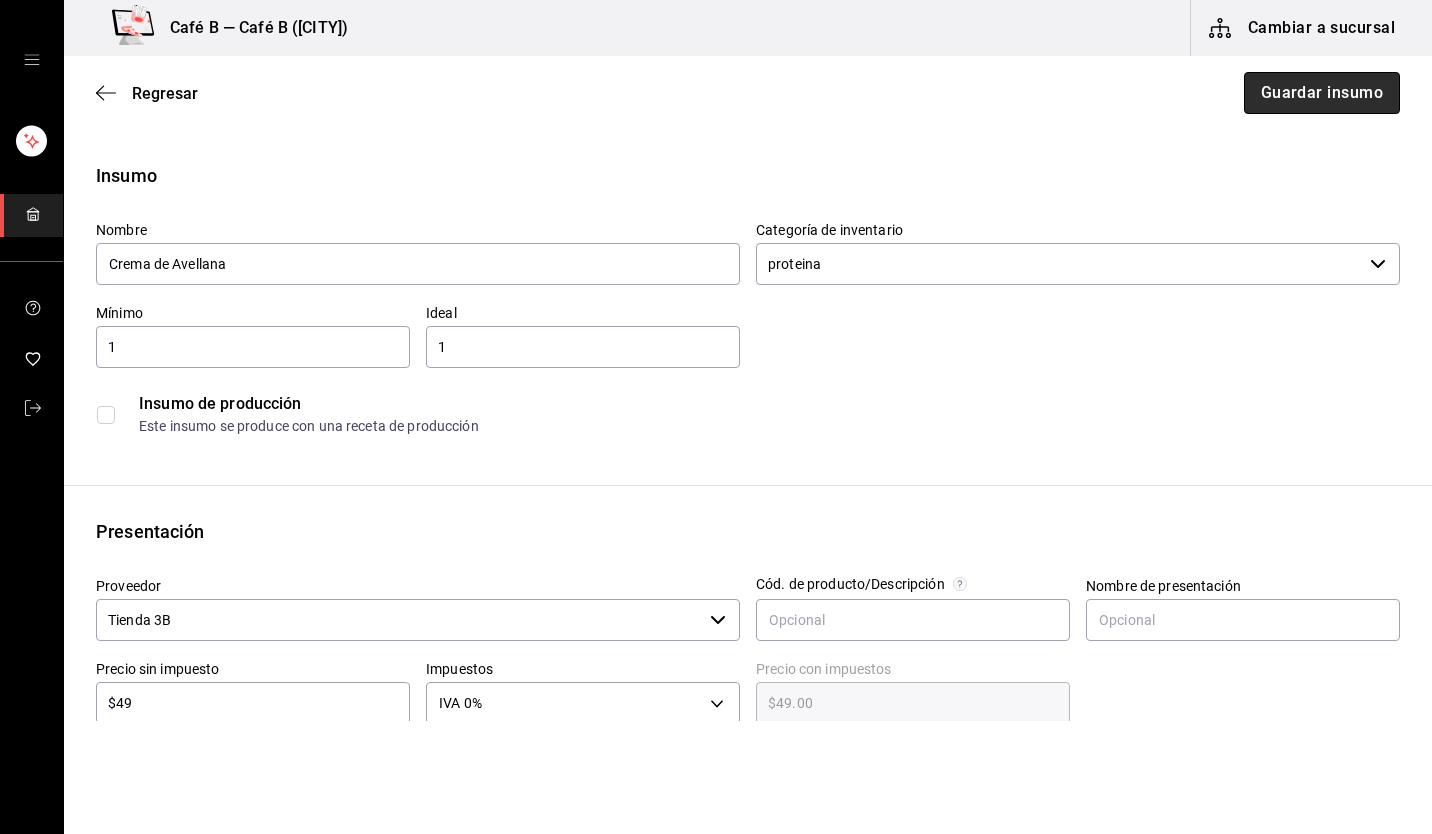 click on "Guardar insumo" at bounding box center (1322, 93) 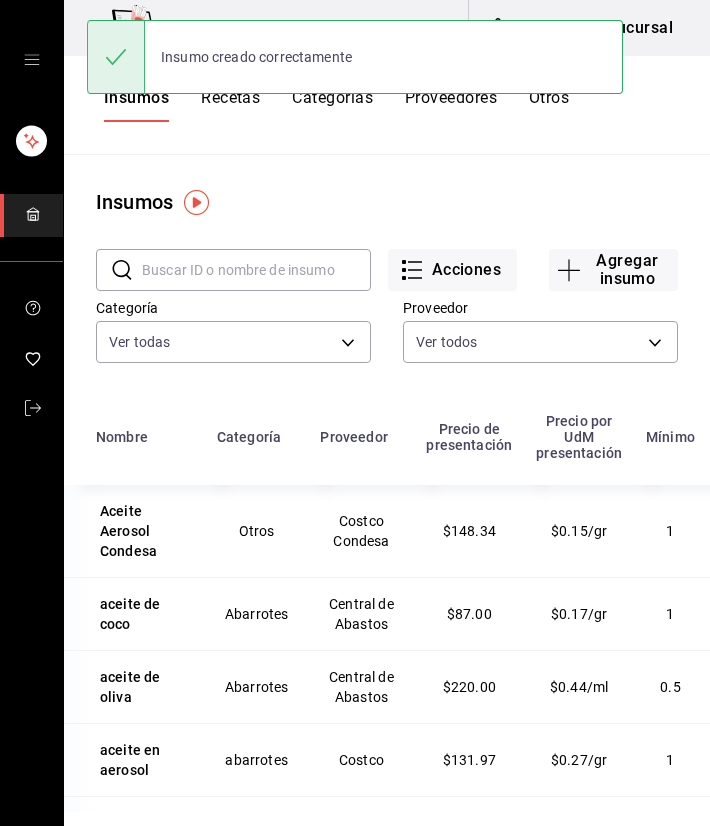 click on "​ ​ Acciones Agregar insumo Categoría Ver todas Proveedor Ver todos" at bounding box center (387, 309) 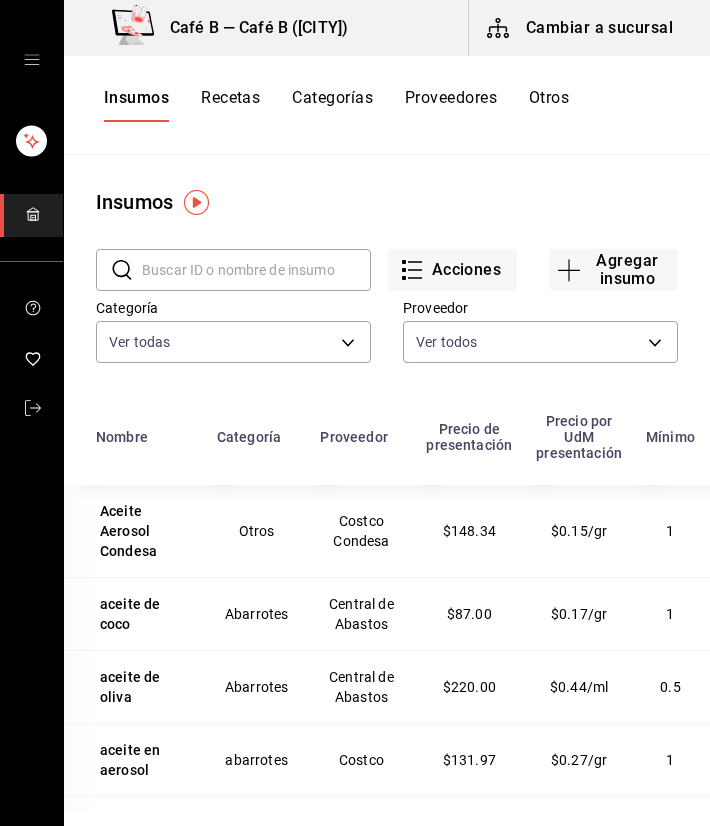 click at bounding box center (256, 270) 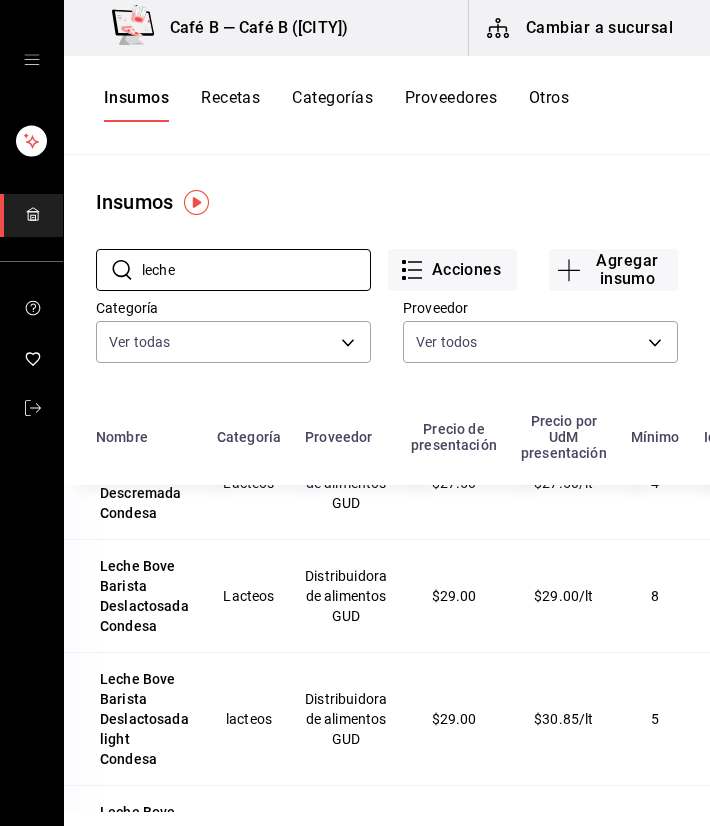 scroll, scrollTop: 0, scrollLeft: 0, axis: both 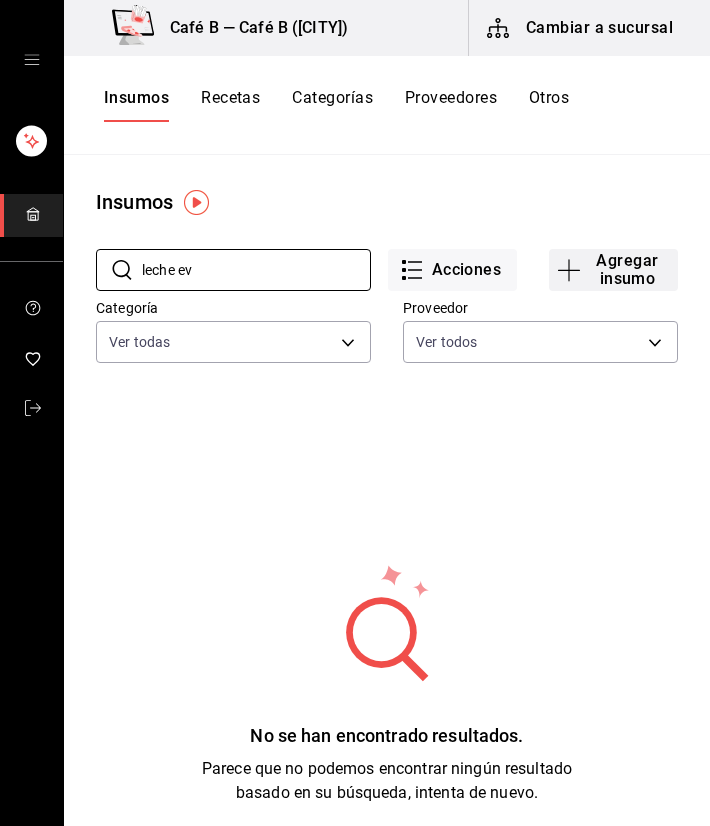 type on "leche ev" 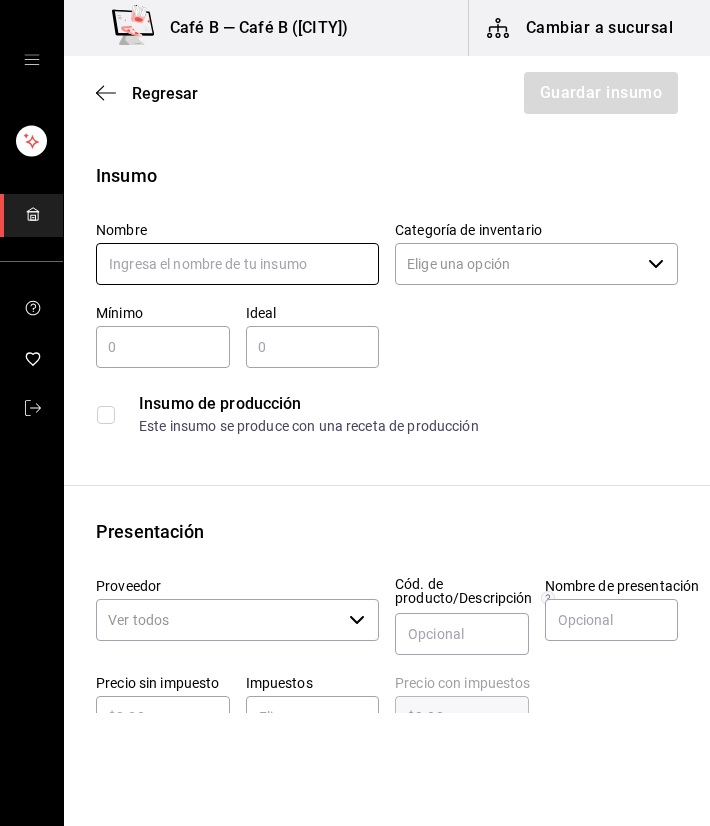 click at bounding box center (237, 264) 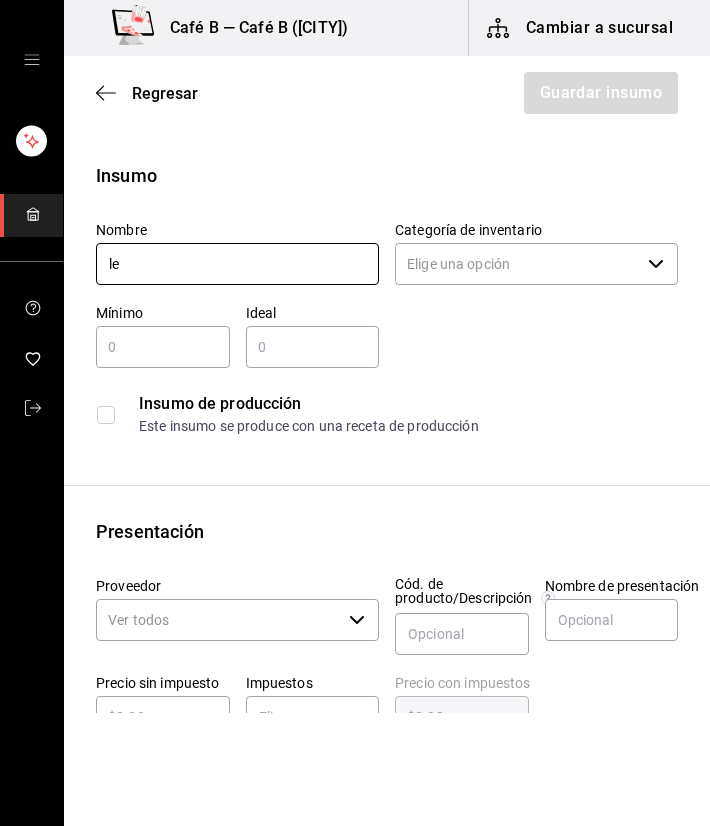 type on "l" 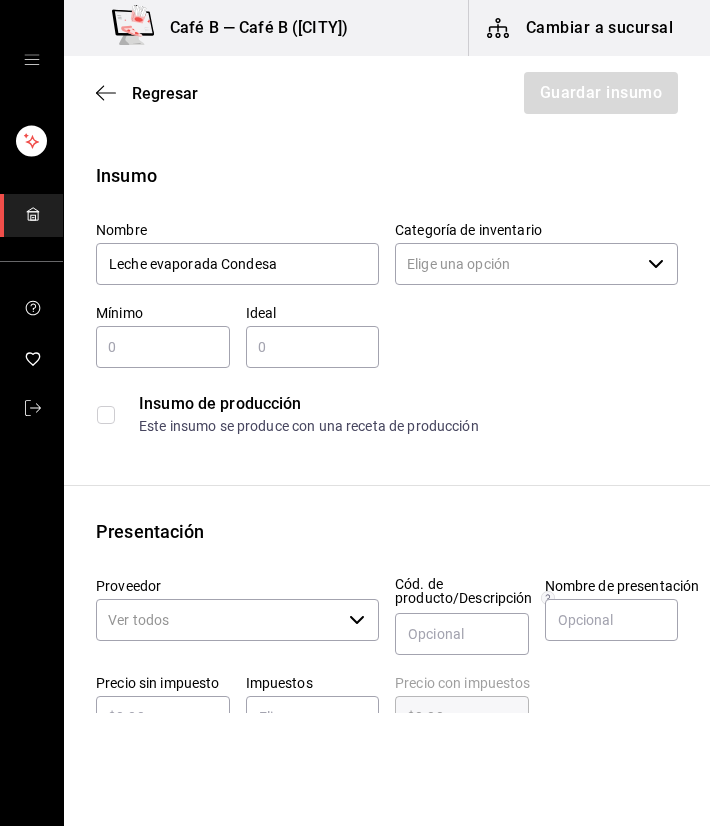 click on "​" at bounding box center (536, 264) 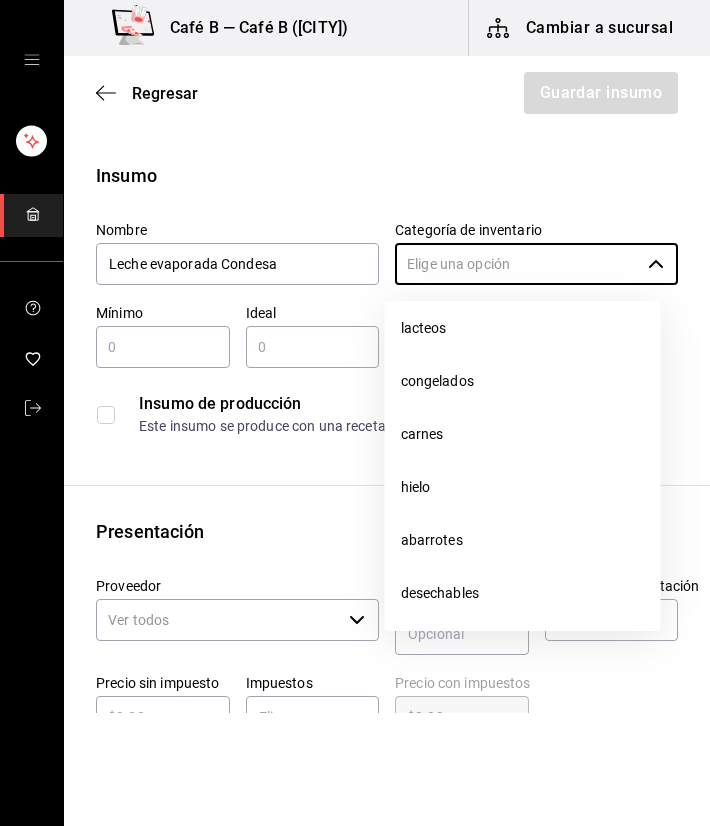 scroll, scrollTop: 400, scrollLeft: 0, axis: vertical 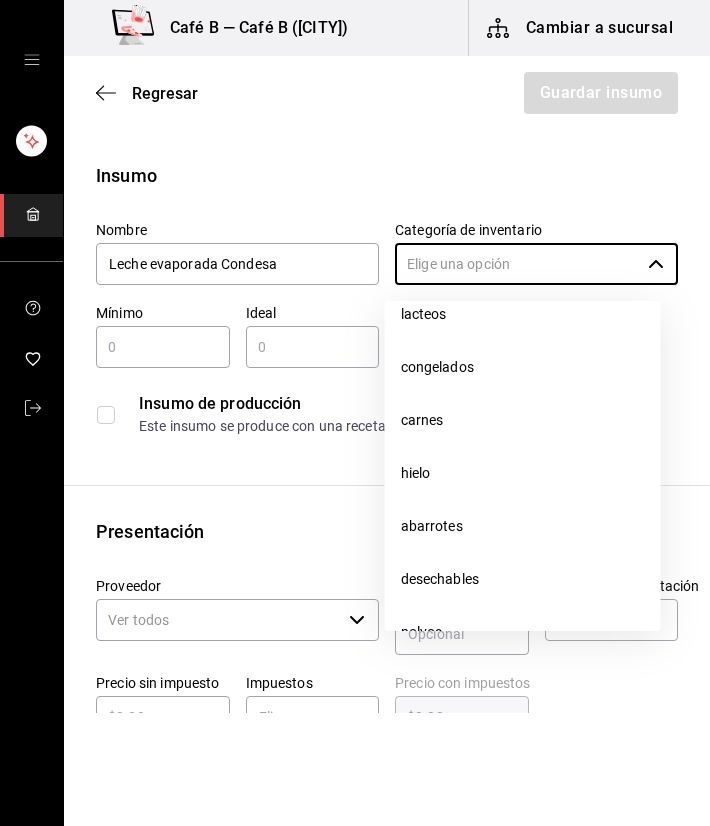 click on "lacteos" at bounding box center [523, 314] 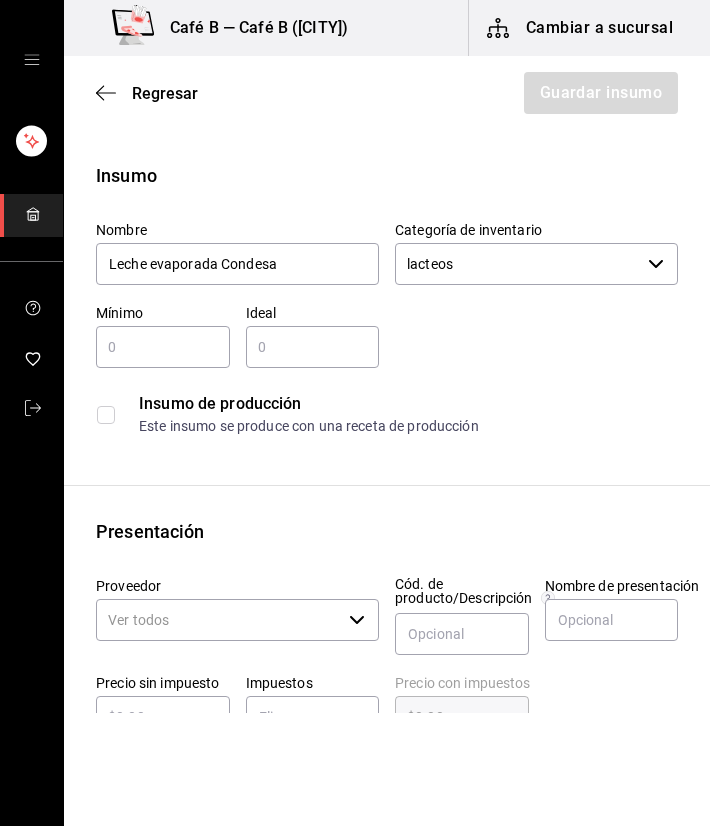 click at bounding box center [163, 347] 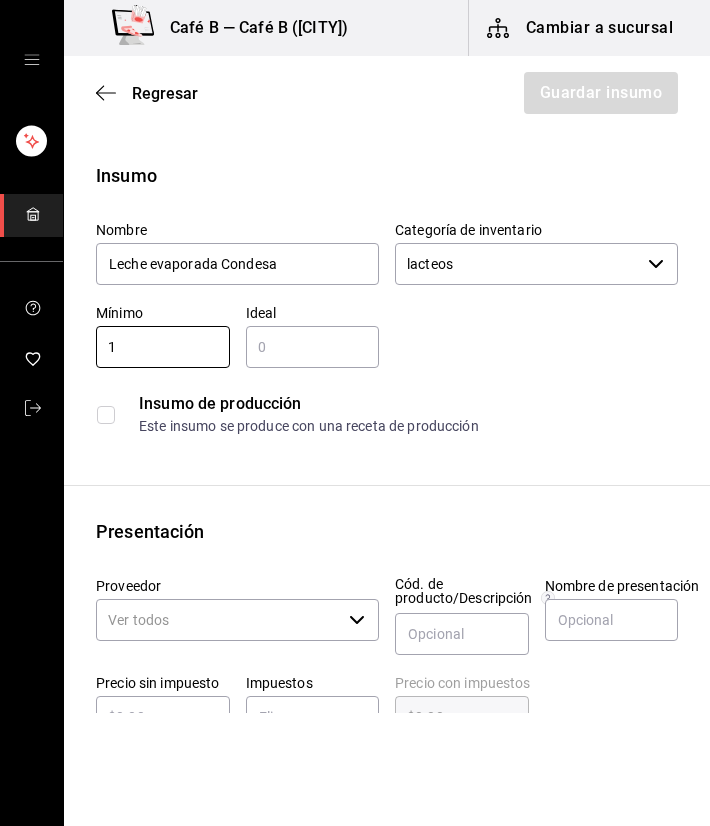 type on "1" 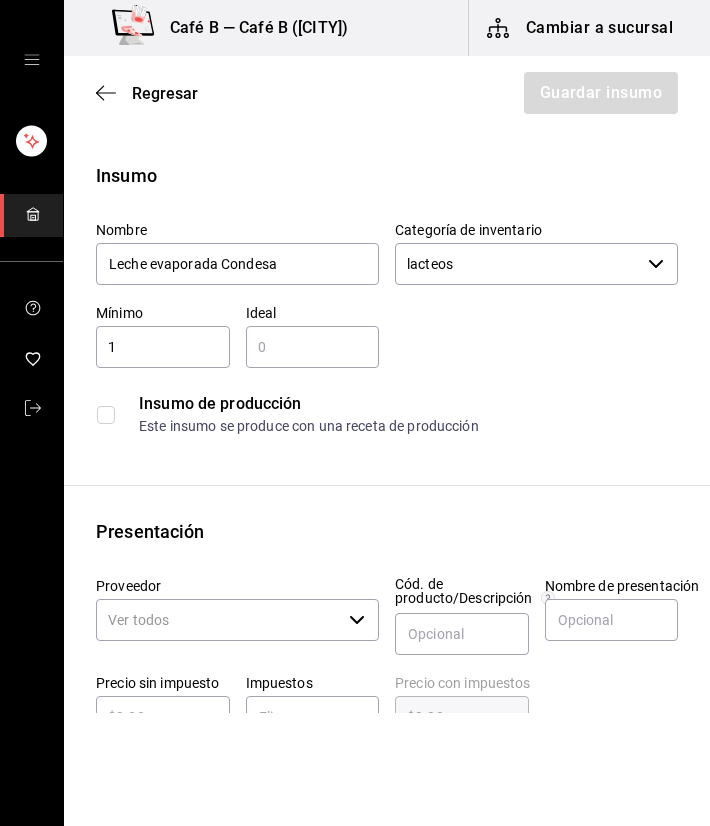 click at bounding box center (313, 347) 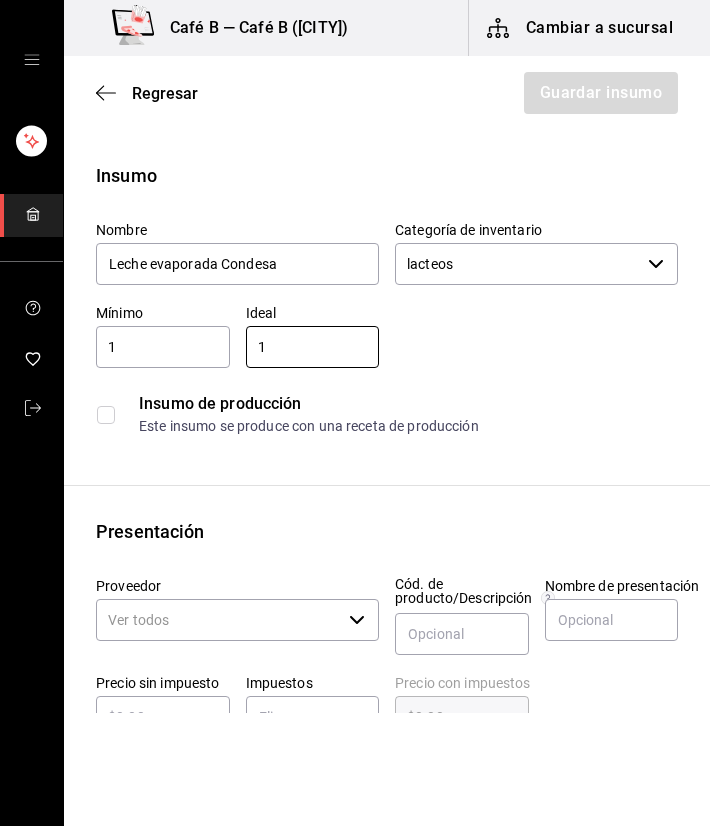 type on "1" 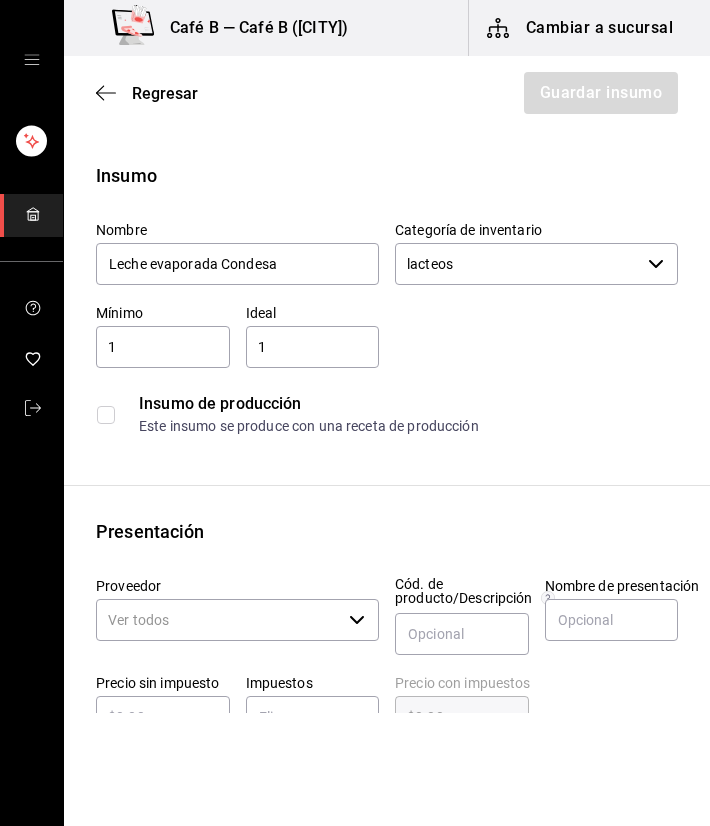 click on "Nombre Leche evaporada Condesa Categoría de inventario lacteos ​ Mínimo 1 ​ Ideal 1 ​ Insumo de producción Este insumo se produce con una receta de producción" at bounding box center (379, 325) 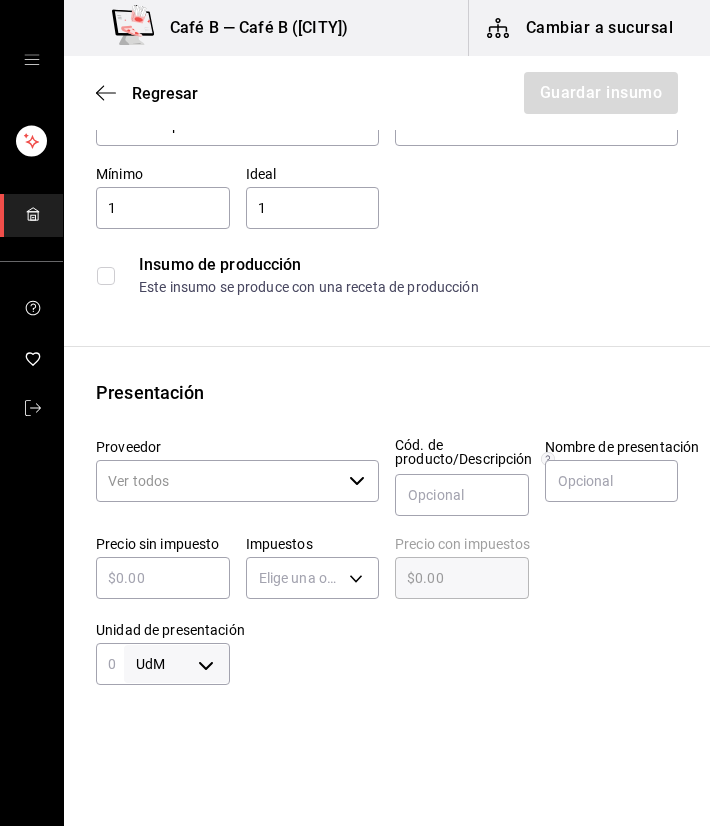 scroll, scrollTop: 200, scrollLeft: 0, axis: vertical 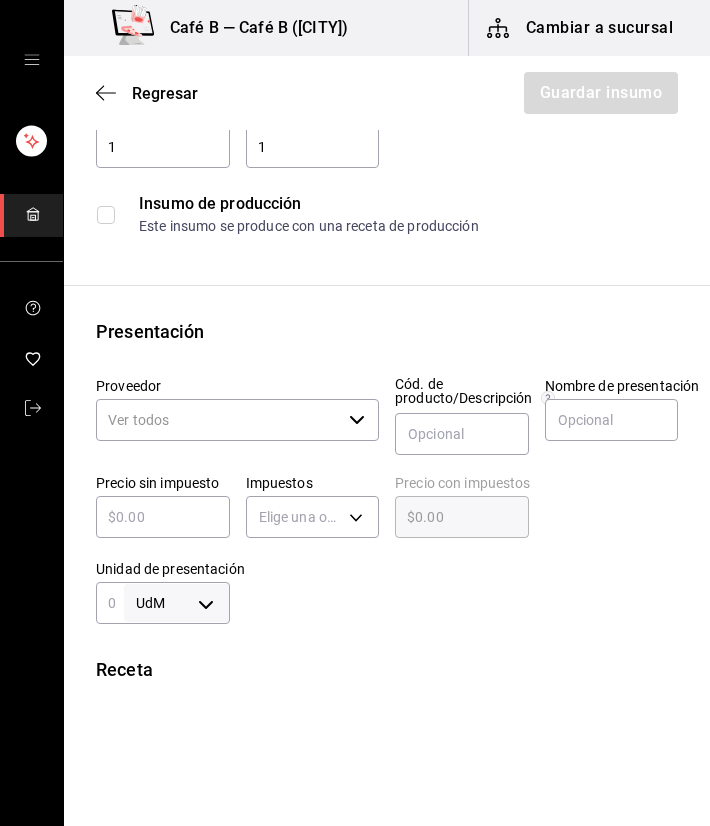 click on "​" at bounding box center (237, 420) 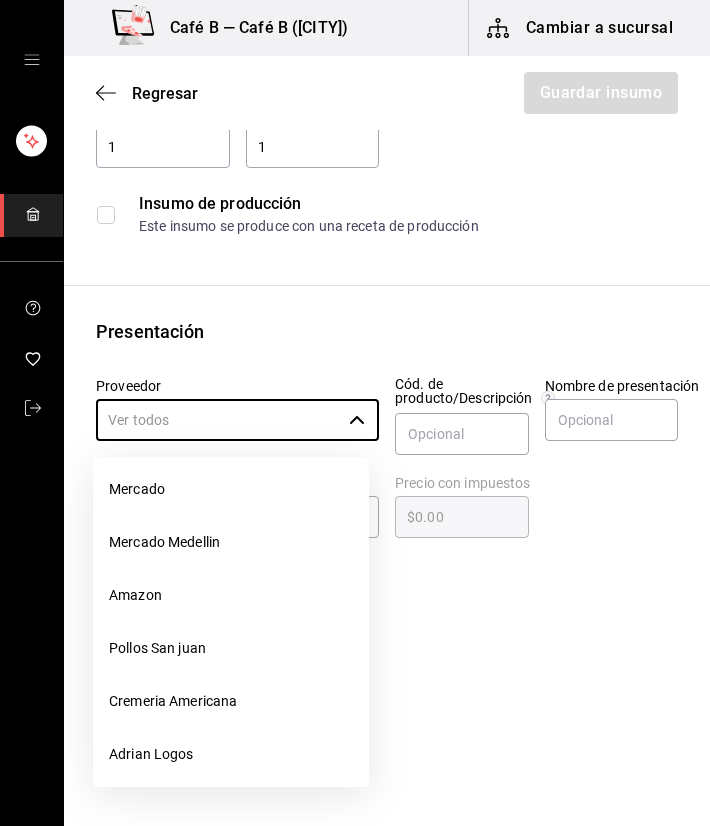 scroll, scrollTop: 1500, scrollLeft: 0, axis: vertical 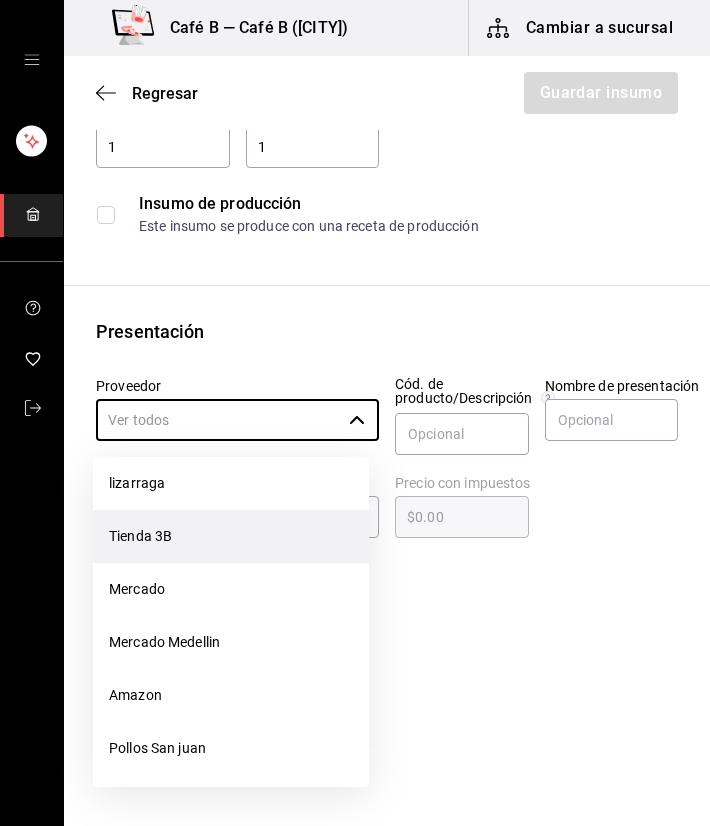 click on "Tienda 3B" at bounding box center (231, 536) 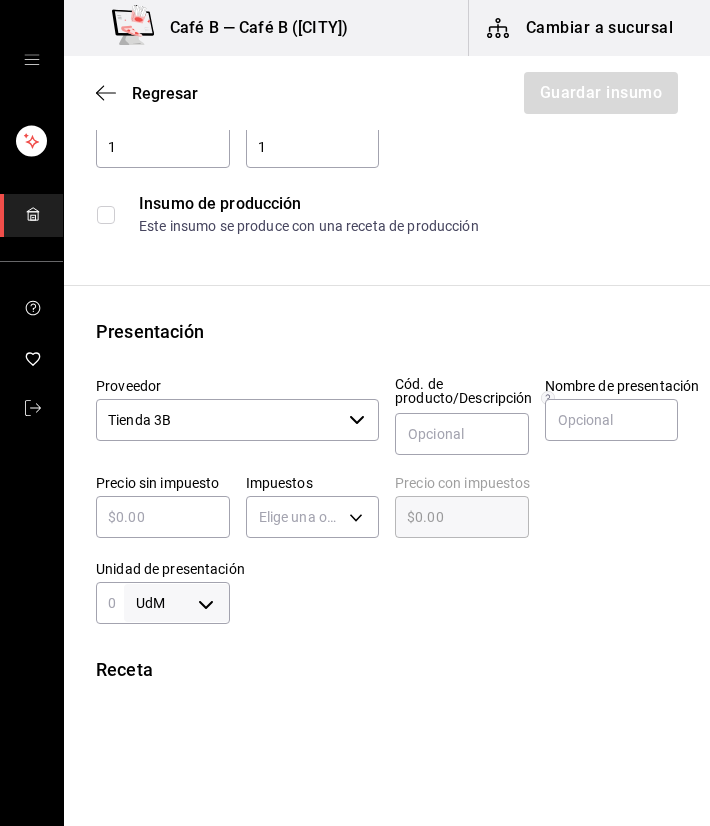click on "​" at bounding box center [163, 517] 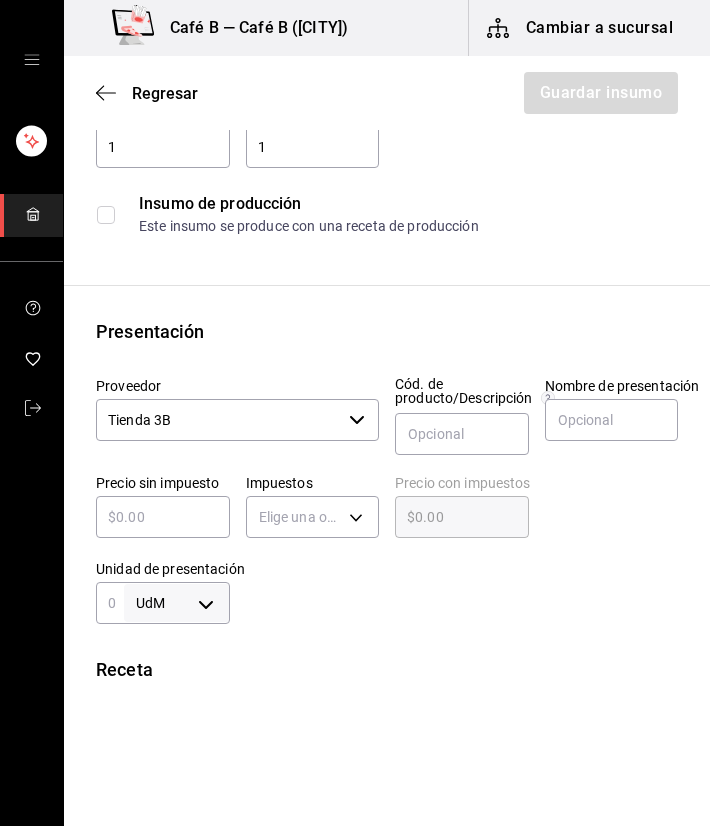 type on "$2" 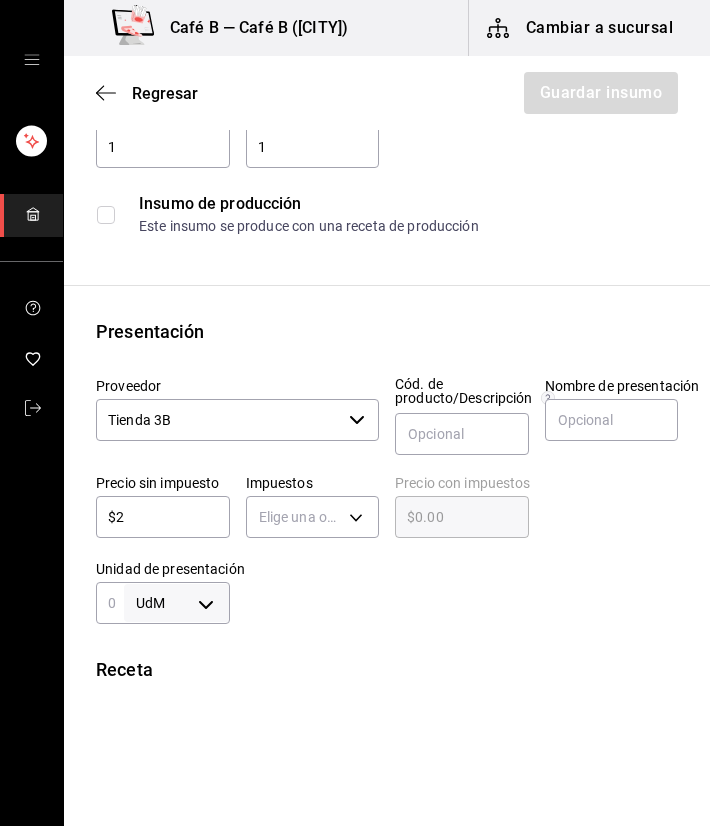 type on "$2.00" 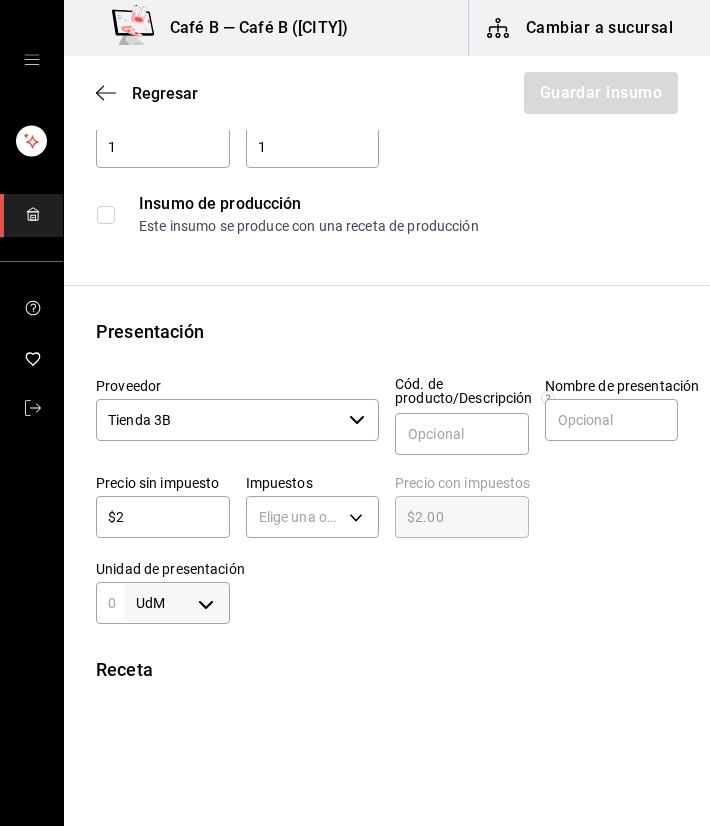 type on "$21" 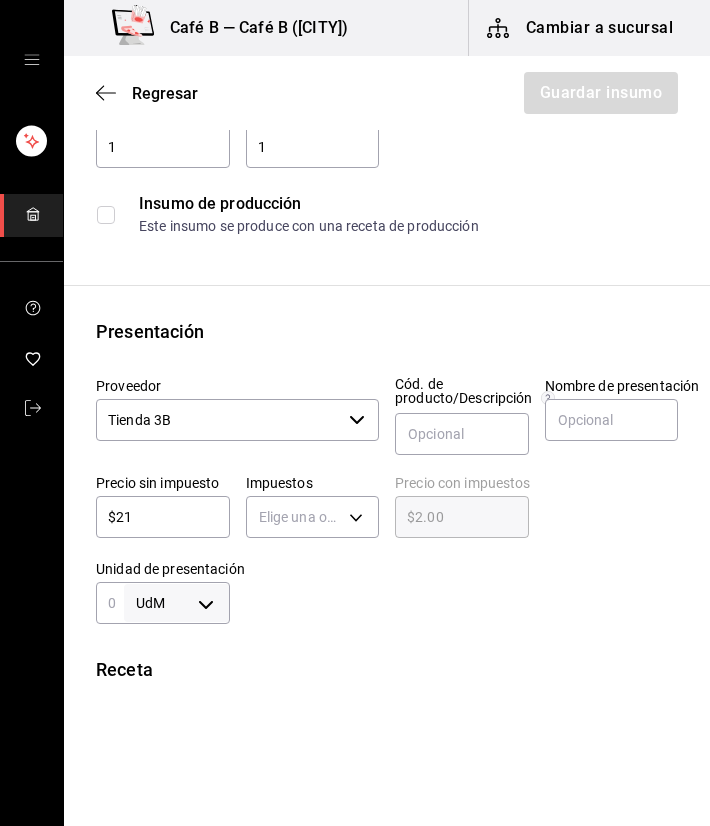 type on "$21.00" 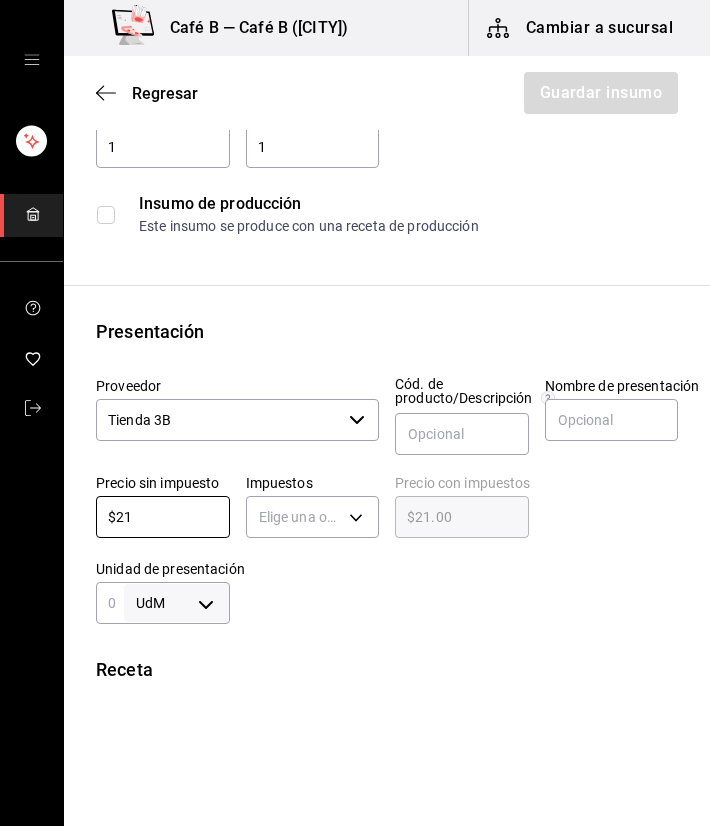 type on "$21" 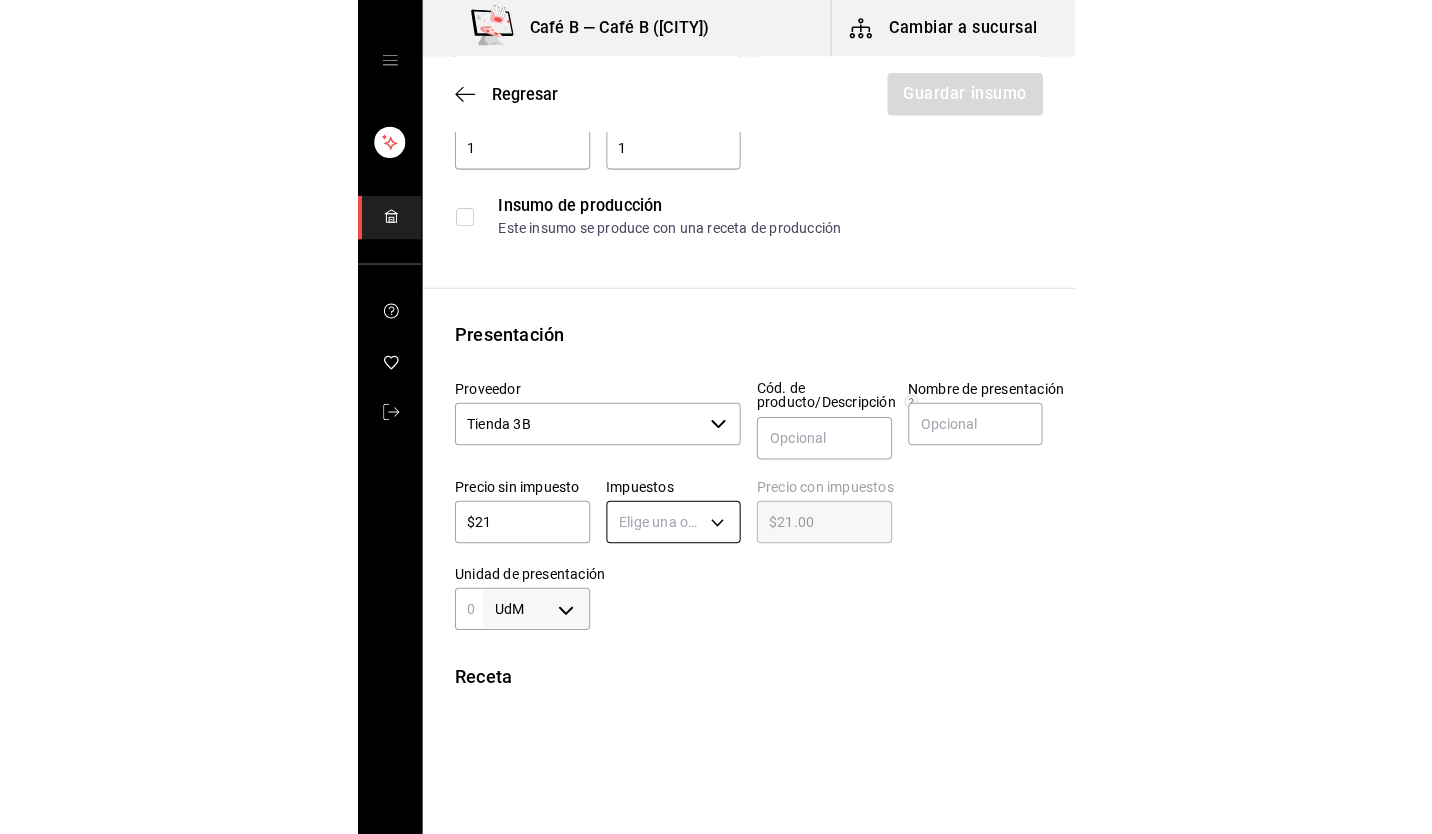 scroll, scrollTop: 300, scrollLeft: 0, axis: vertical 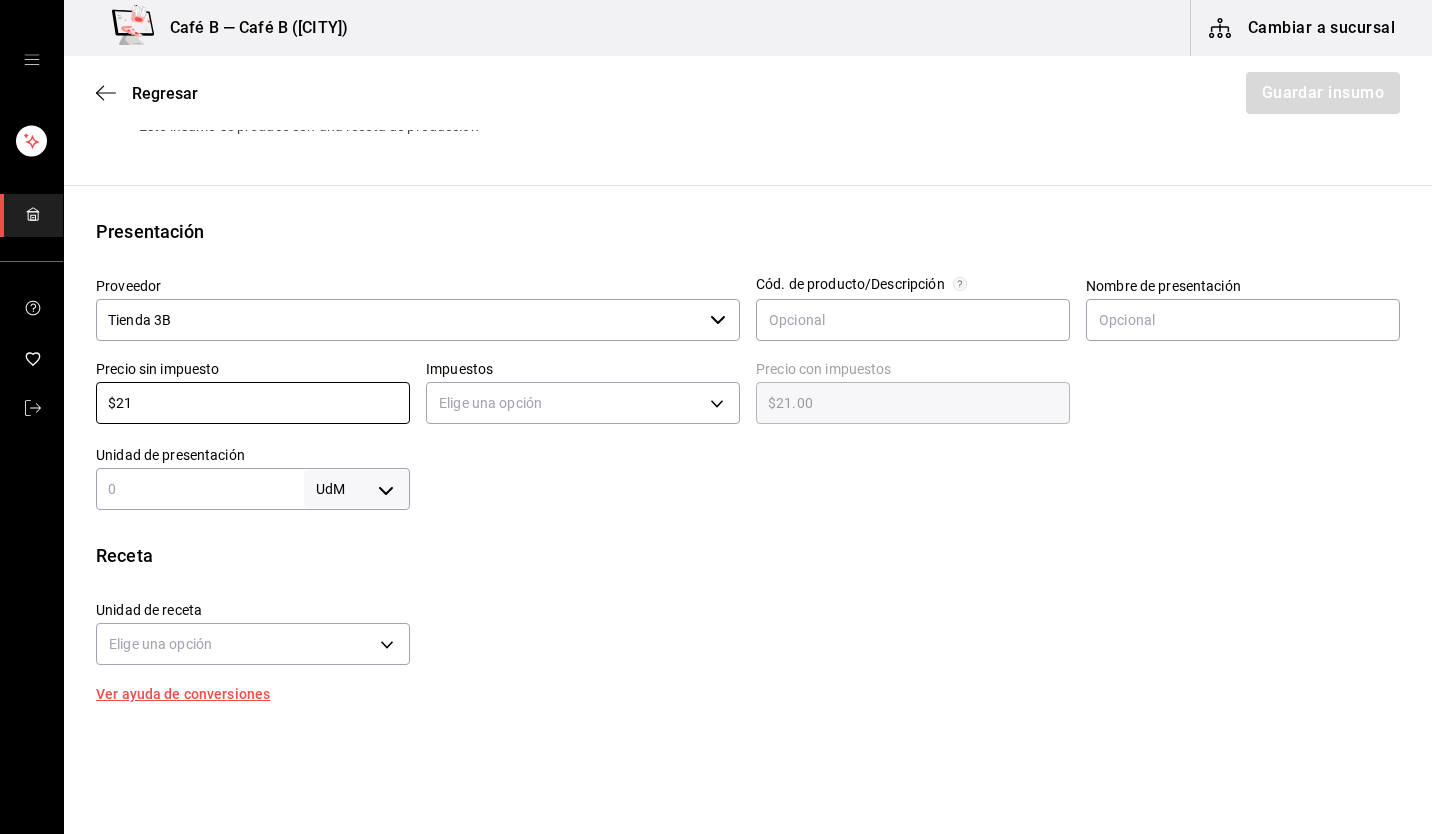 click at bounding box center [200, 489] 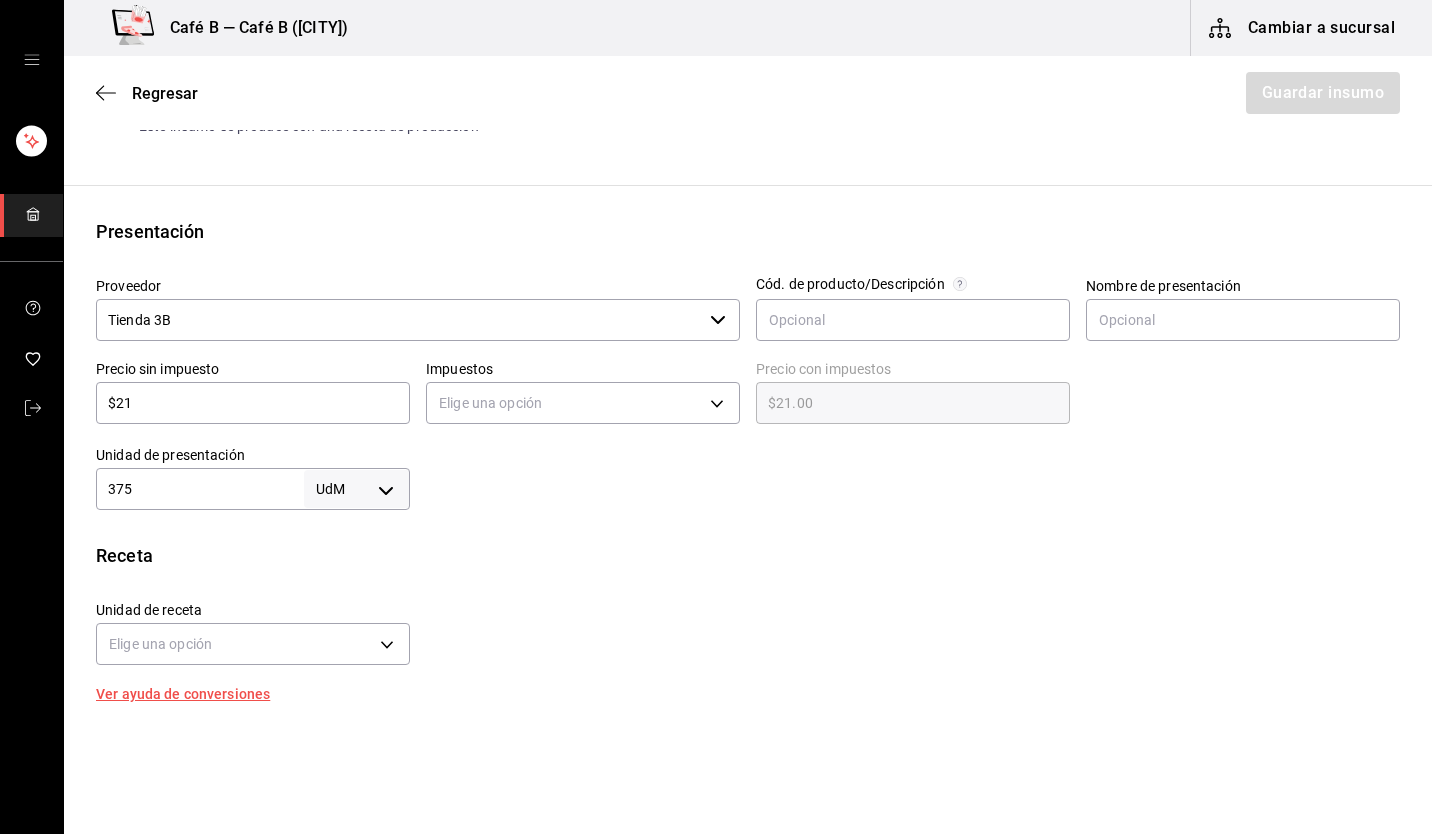 type on "375" 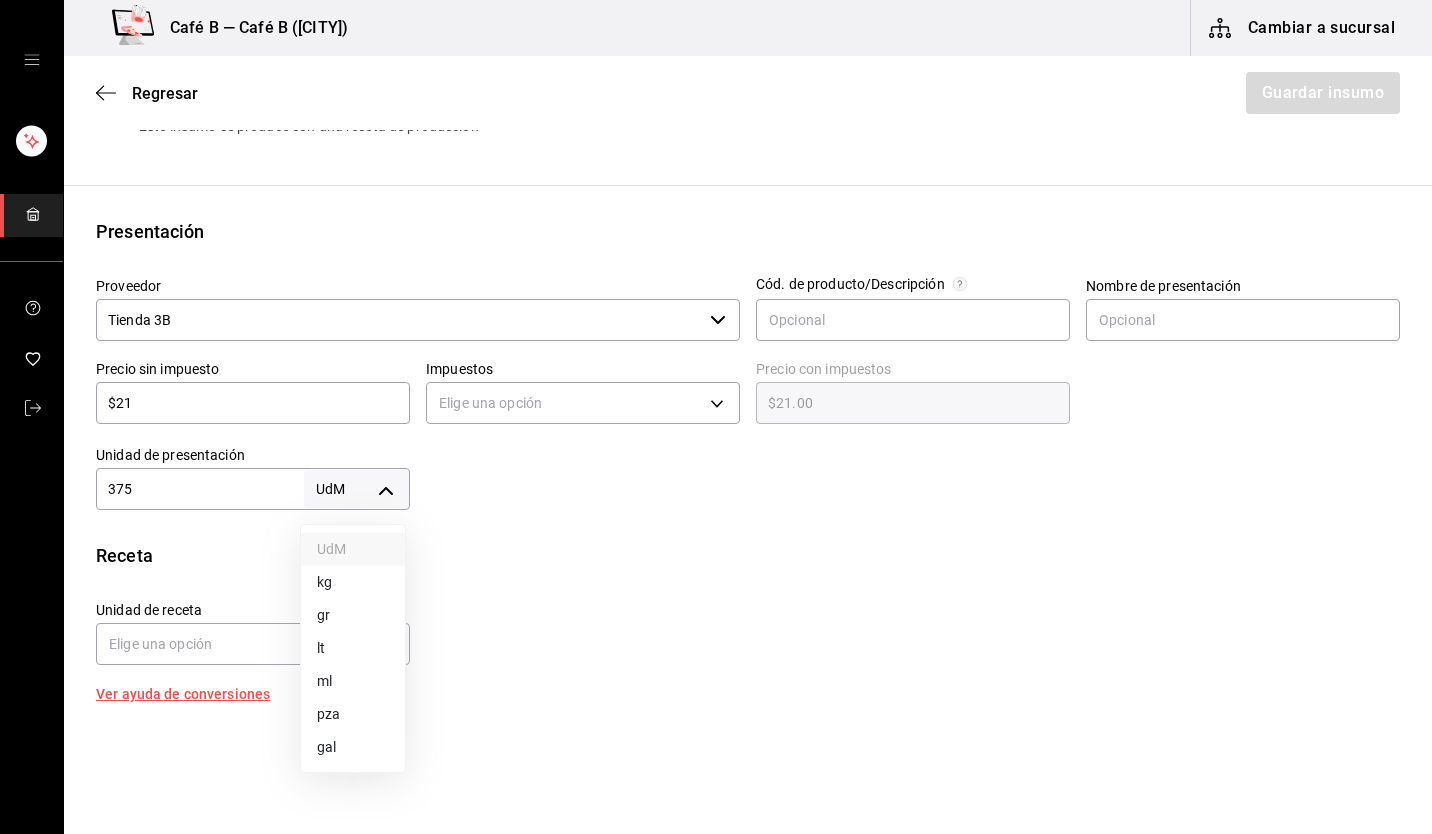 click on "ml" at bounding box center (353, 681) 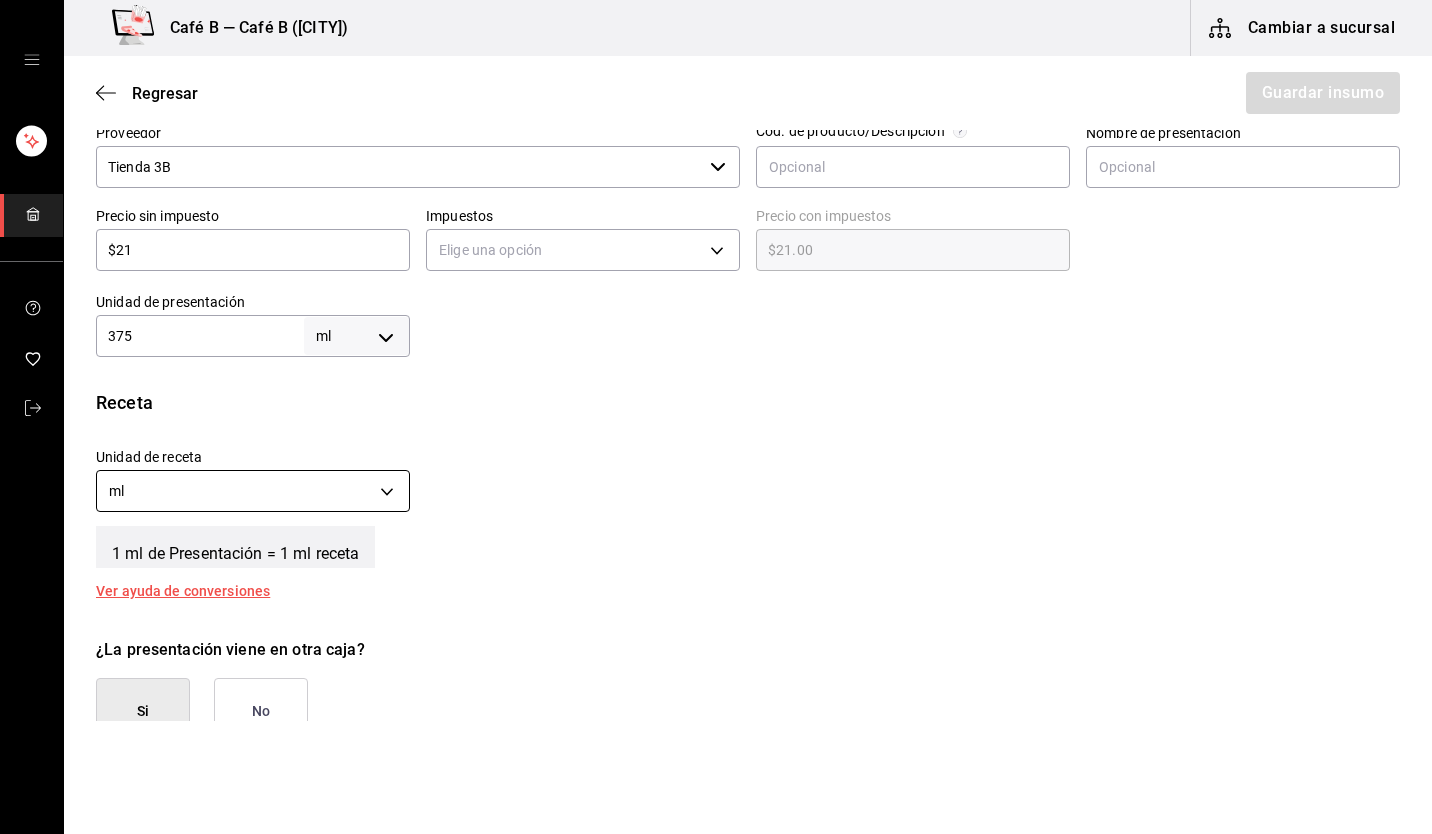 scroll, scrollTop: 500, scrollLeft: 0, axis: vertical 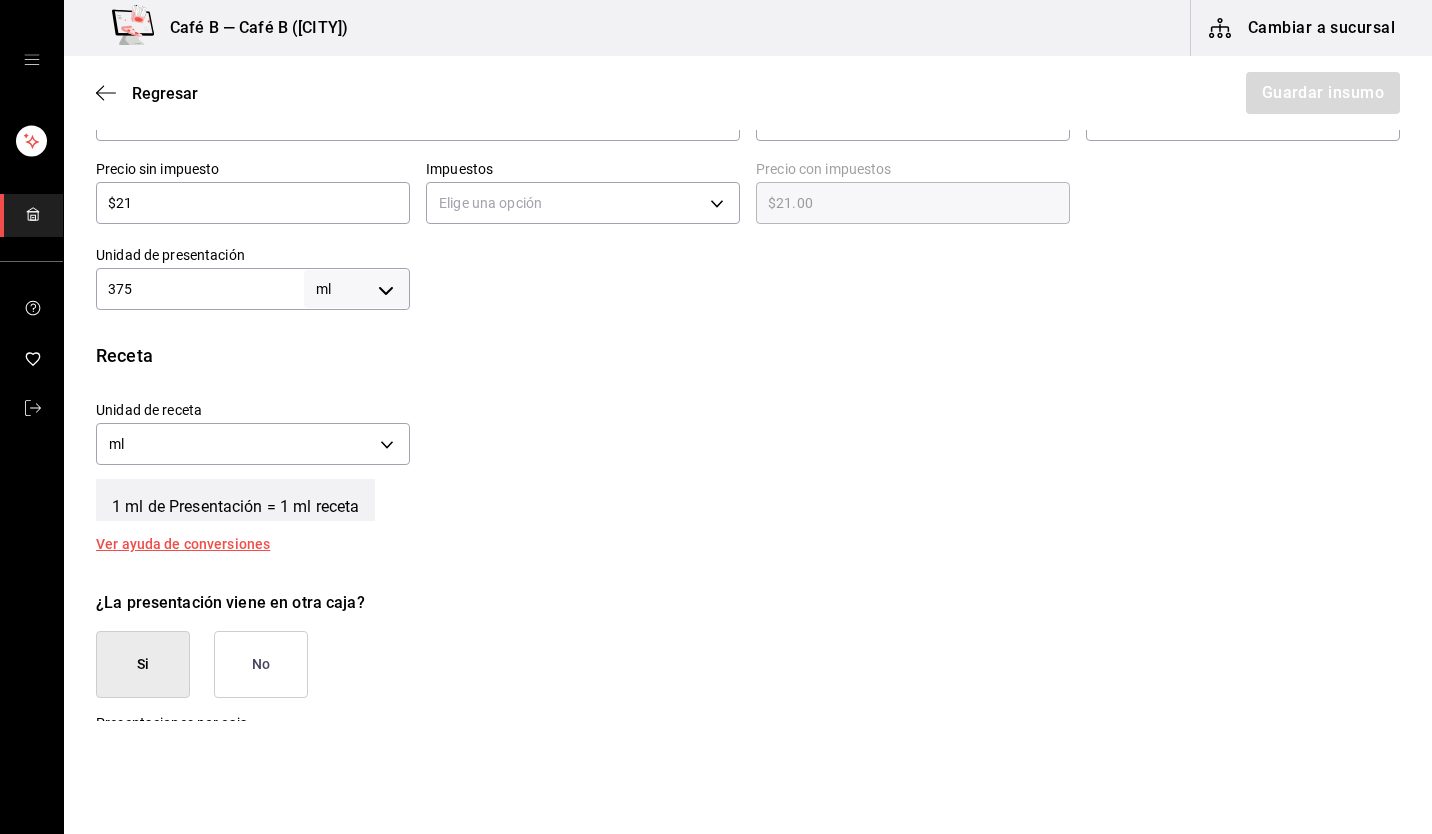 click on "No" at bounding box center (261, 664) 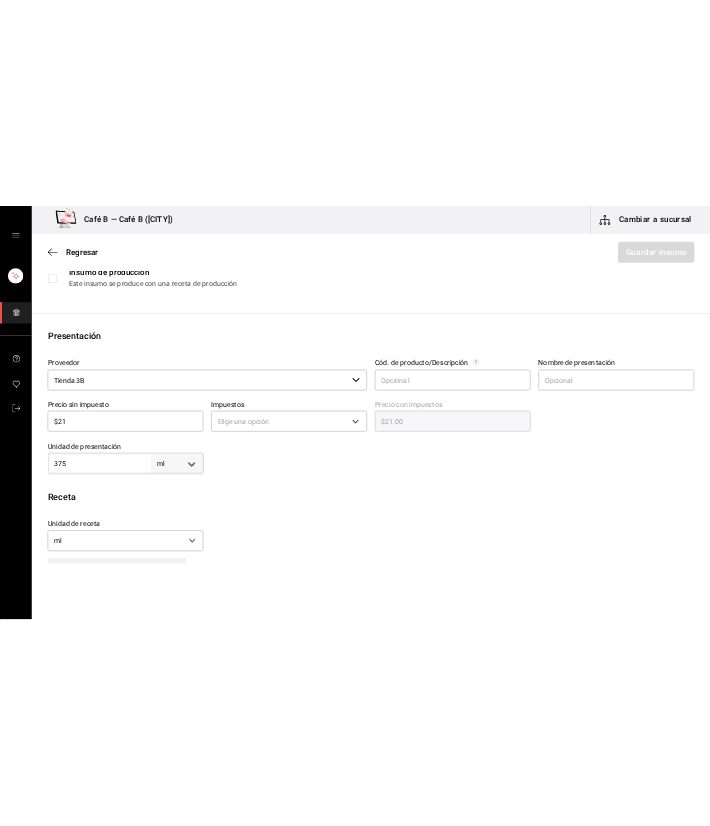 scroll, scrollTop: 300, scrollLeft: 0, axis: vertical 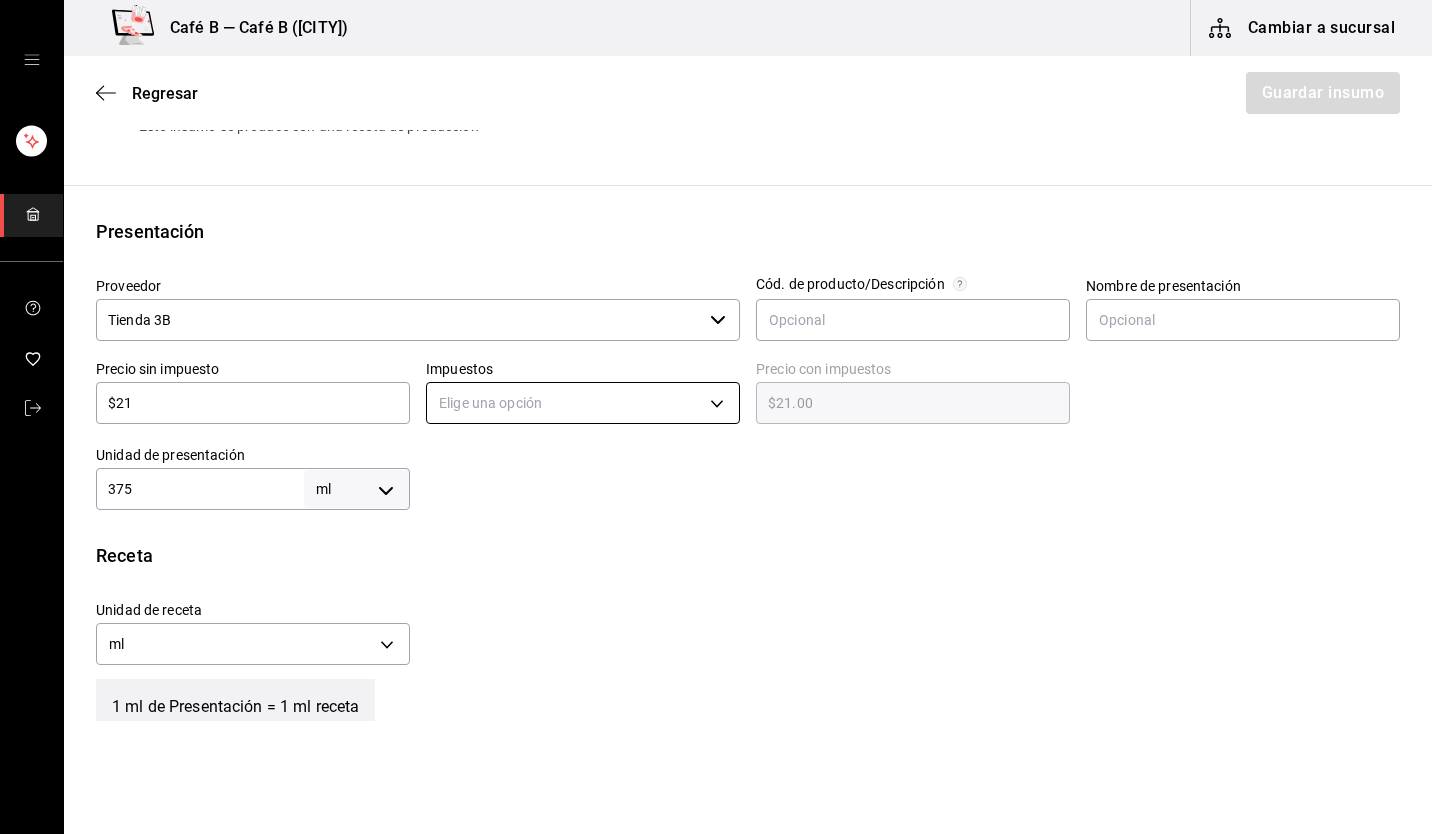 click on "Café B — Café B (CDMX) Cambiar a sucursal Regresar Guardar insumo Insumo Nombre Leche evaporada Condesa Categoría de inventario lacteos ​ Mínimo 1 ​ Ideal 1 ​ Insumo de producción Este insumo se produce con una receta de producción Presentación Proveedor Tienda 3B ​ Cód. de producto/Descripción Nombre de presentación Precio sin impuesto $21 ​ Impuestos Elige una opción Precio con impuestos $21.00 ​ Unidad de presentación 375 ml MILLILITER ​ Receta Unidad de receta ml MILLILITER Factor de conversión 375 ​ 1 ml de Presentación = 1 ml receta Ver ayuda de conversiones ¿La presentación  viene en otra caja? Si No Unidades de conteo ml Presentaciones (375 ml) GANA 1 MES GRATIS EN TU SUSCRIPCIÓN AQUÍ ¿Recuerdas cómo empezó tu restaurante?
Hoy puedes ayudar a un colega a tener el mismo cambio que tú viviste.
Recomienda Parrot directamente desde tu Portal Administrador.
Es fácil y rápido.
🎁 Por cada restaurante que se una, ganas 1 mes gratis. Visitar centro de ayuda" at bounding box center (716, 360) 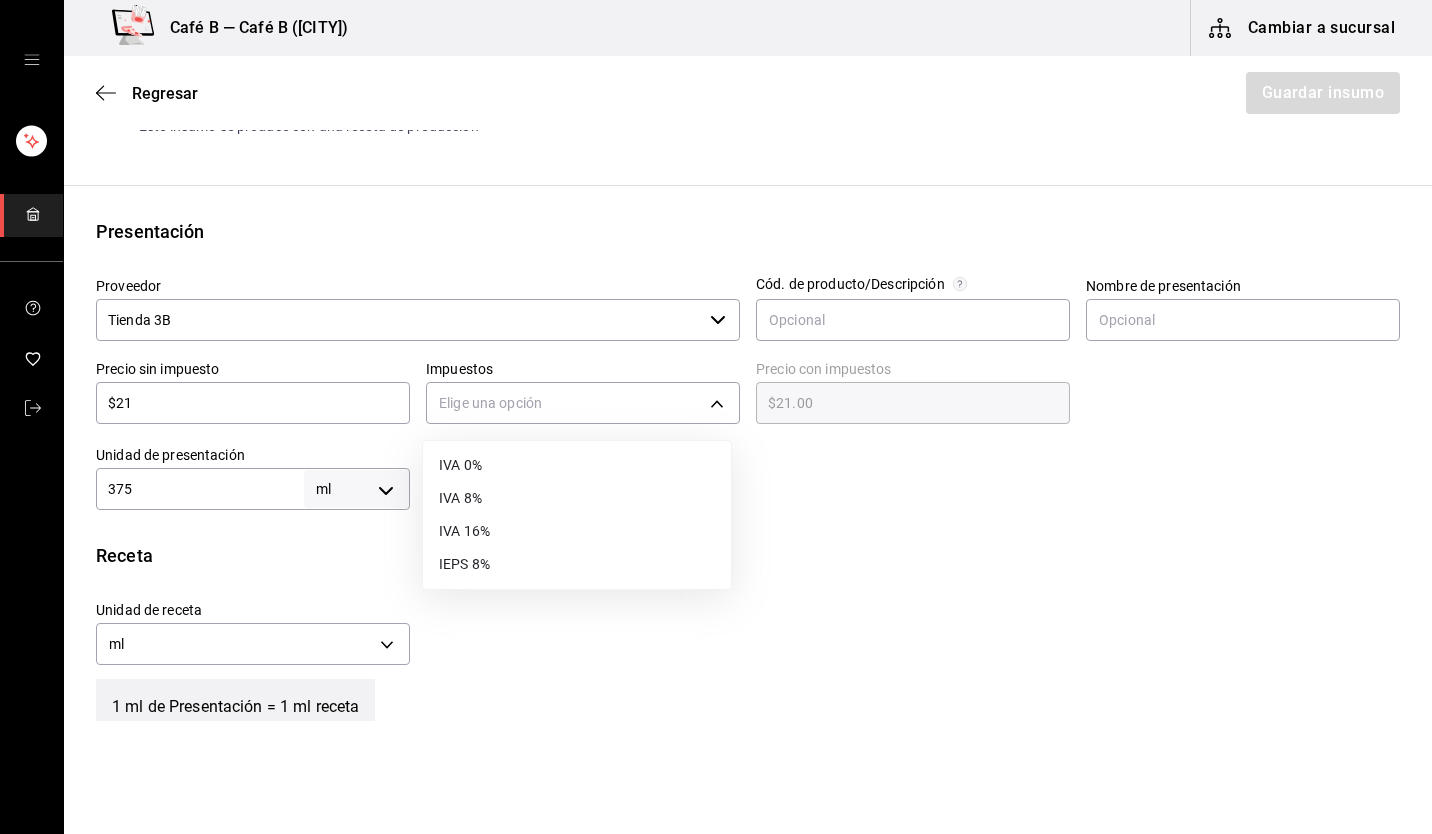 click on "IVA 0% IVA 8% IVA 16% IEPS 8%" at bounding box center [577, 515] 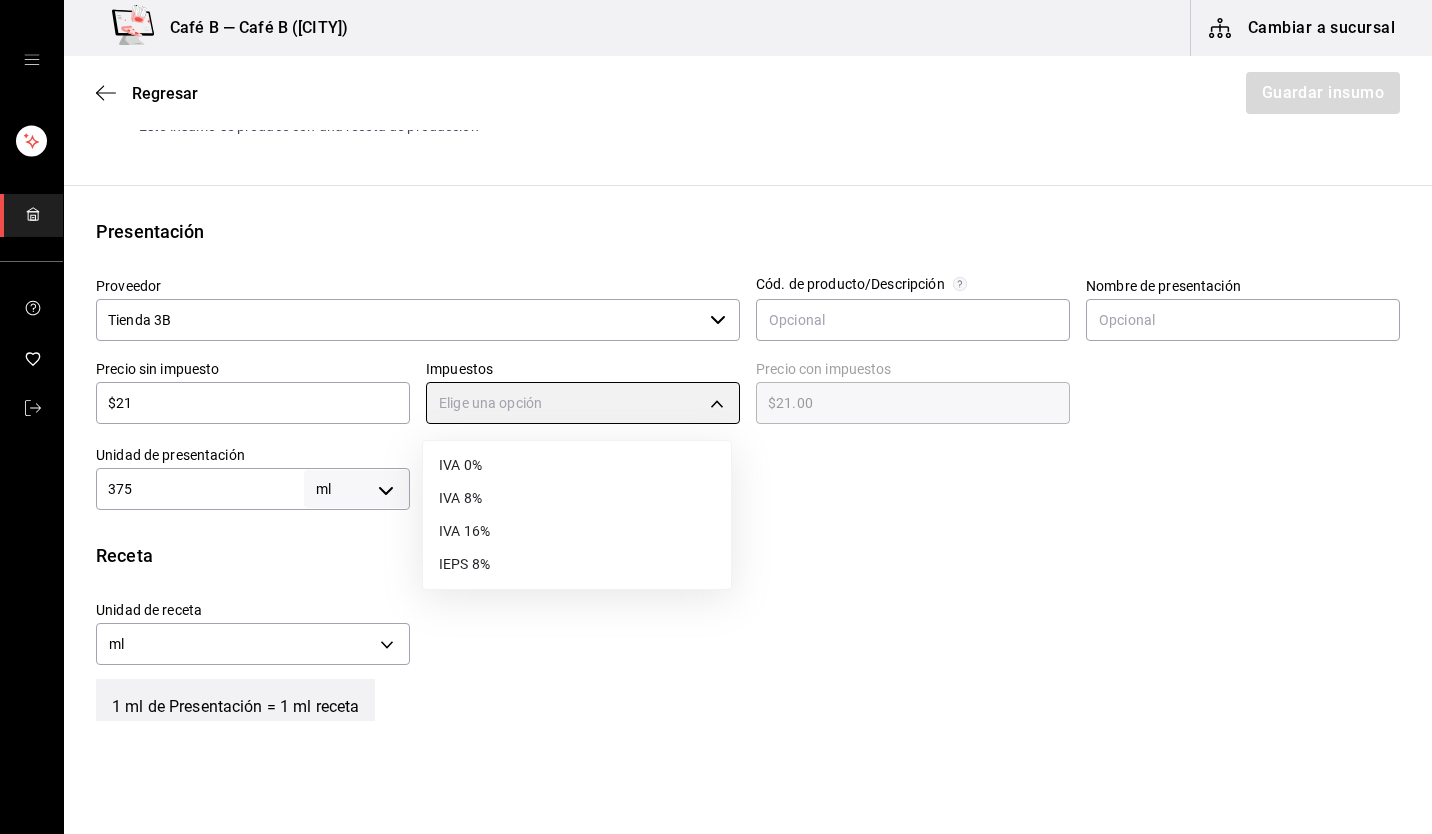 type on "IVA_0" 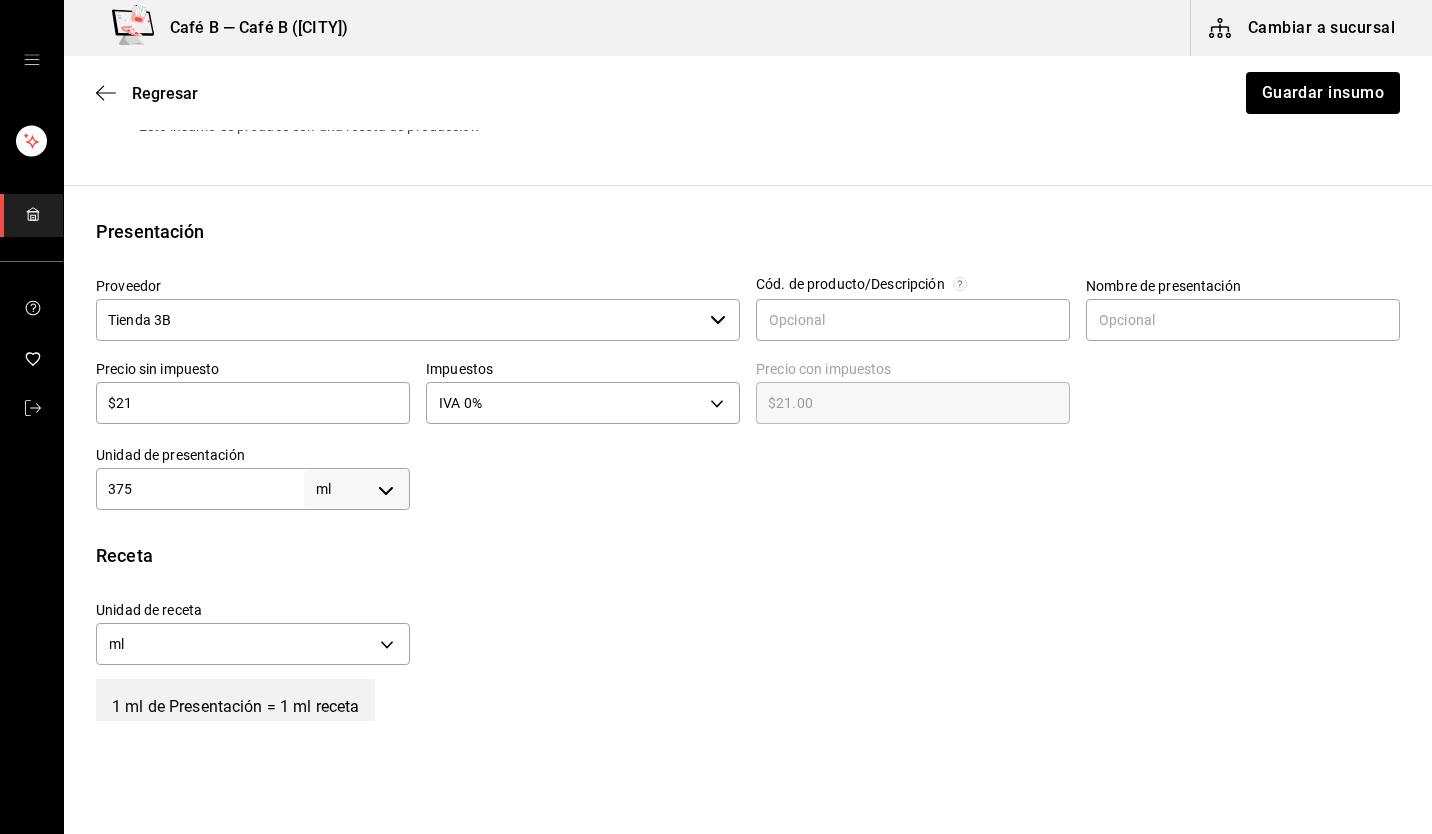 click on "Unidad de receta ml MILLILITER Factor de conversión 375 ​" at bounding box center (740, 628) 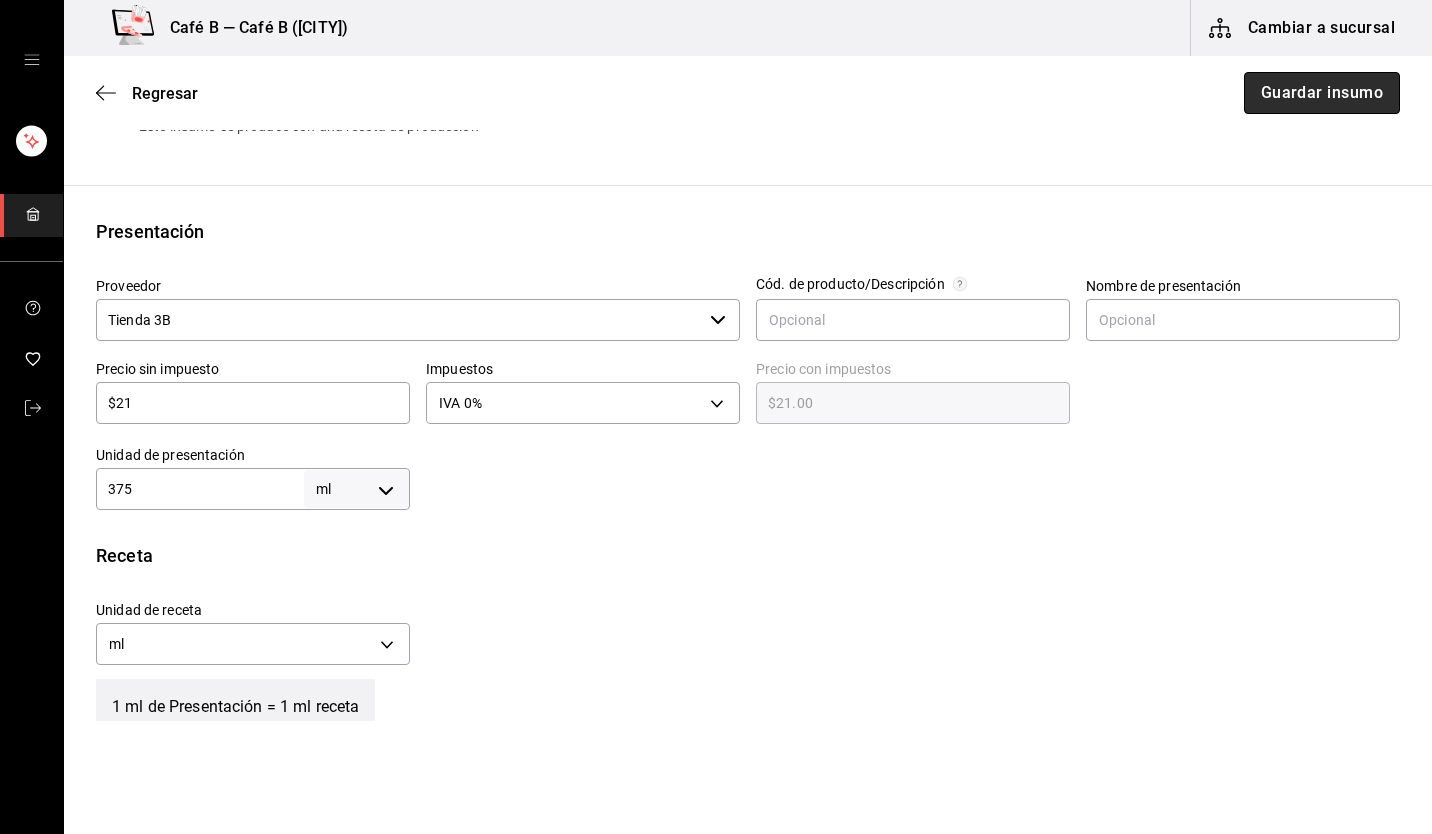 click on "Guardar insumo" at bounding box center (1322, 93) 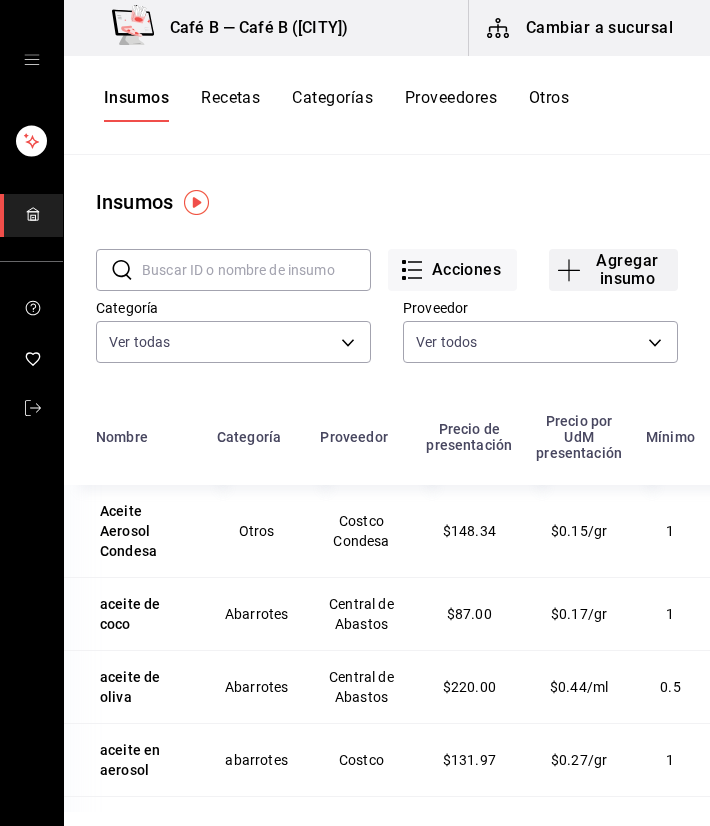 click on "Agregar insumo" at bounding box center [613, 270] 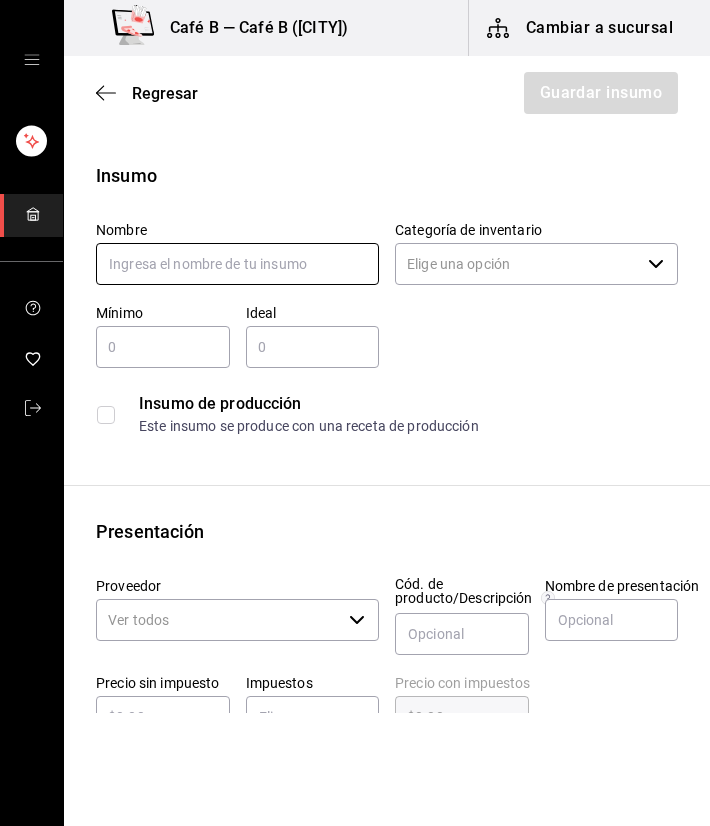 click at bounding box center [237, 264] 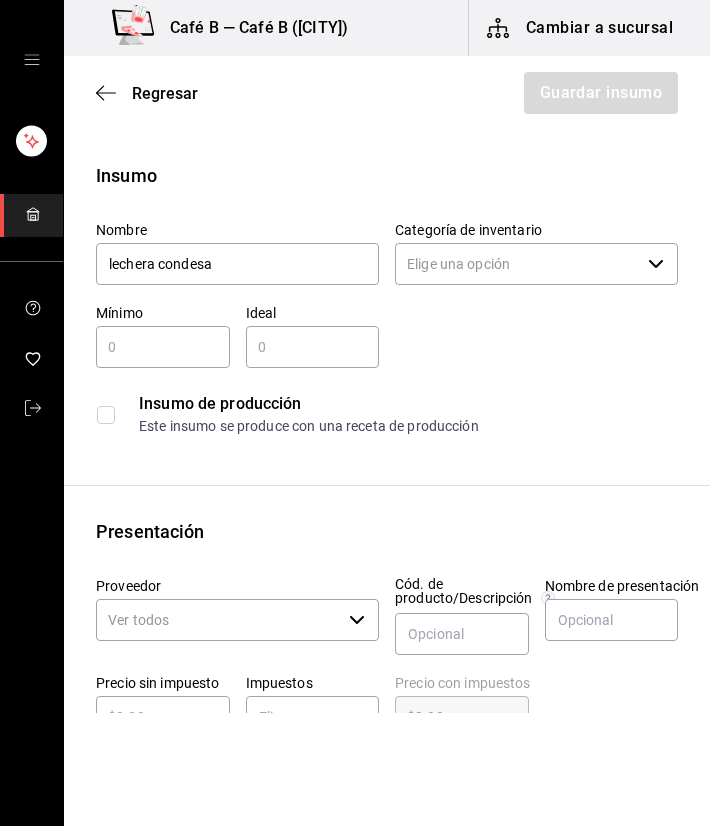 type on "lechera condesa" 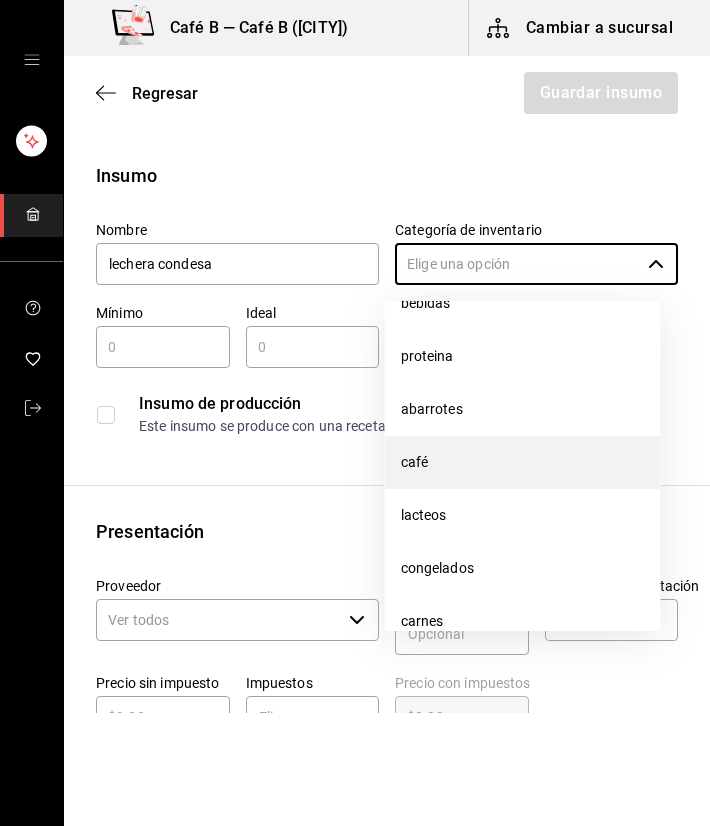scroll, scrollTop: 200, scrollLeft: 0, axis: vertical 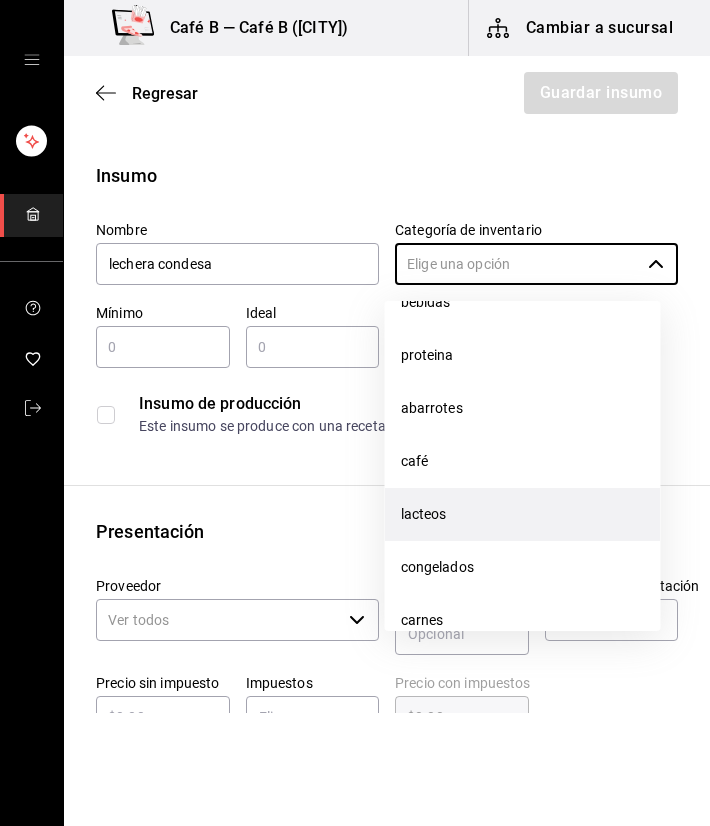 click on "lacteos" at bounding box center (523, 514) 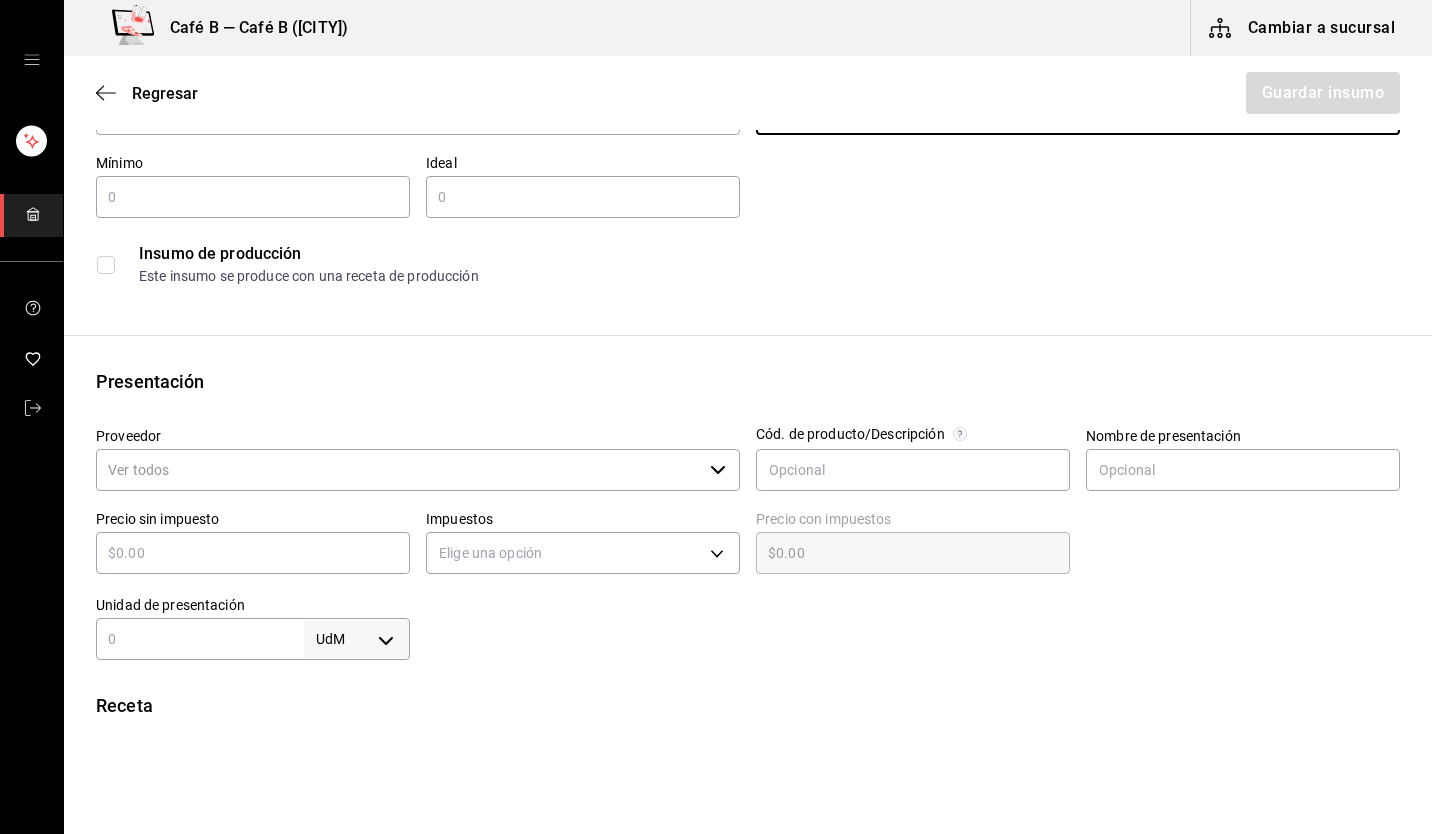 scroll, scrollTop: 100, scrollLeft: 0, axis: vertical 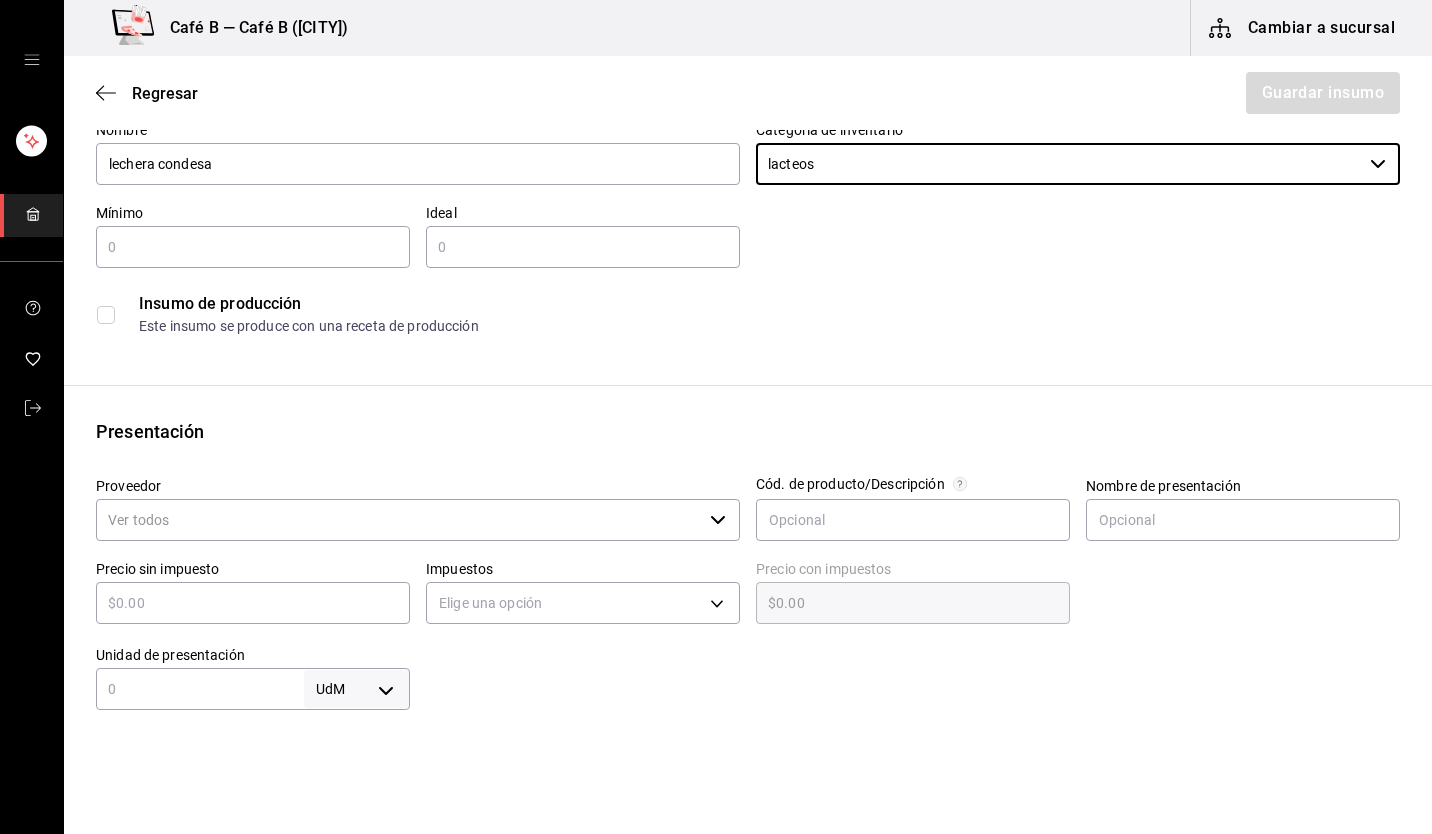 click 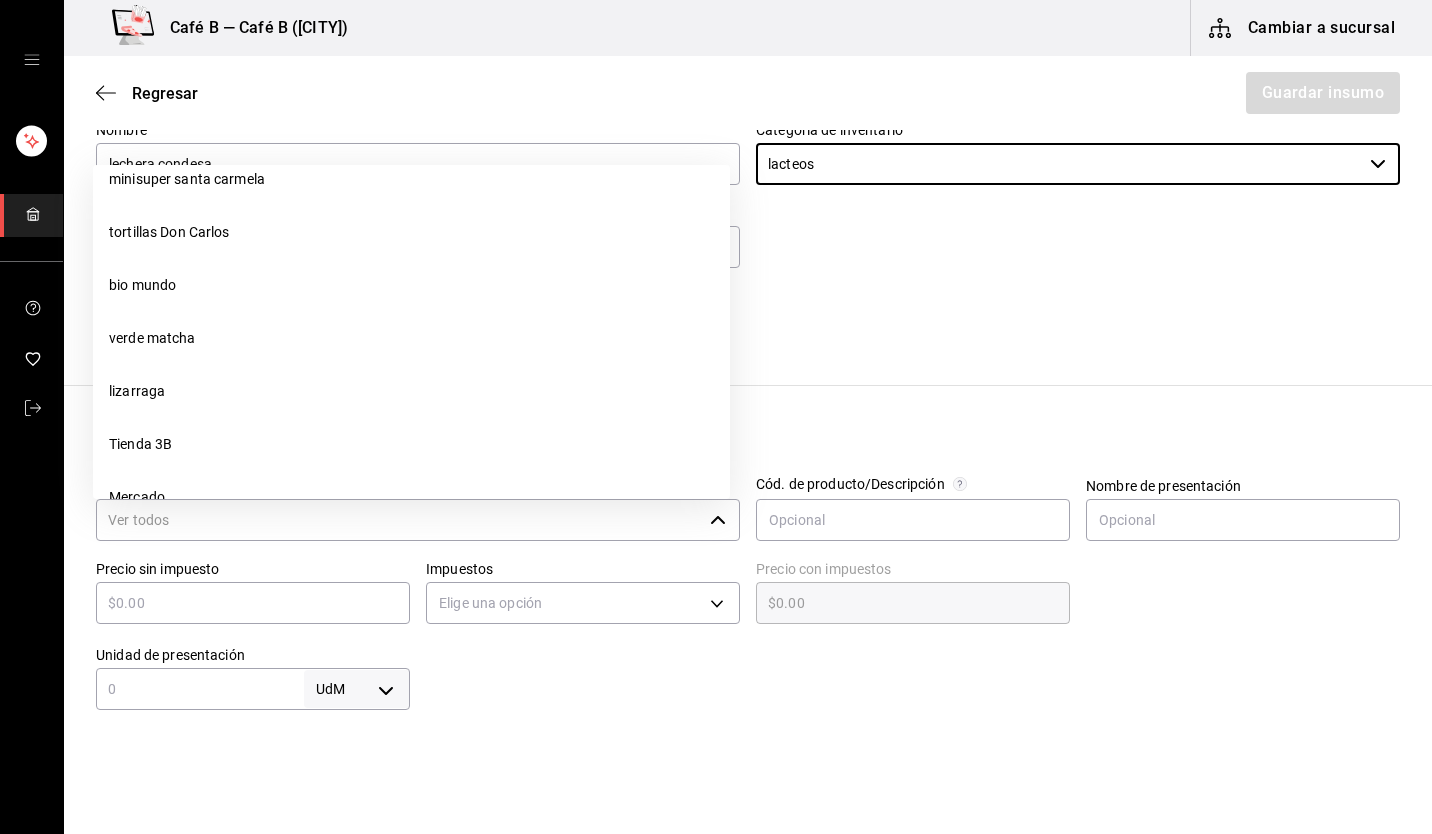 scroll, scrollTop: 1400, scrollLeft: 0, axis: vertical 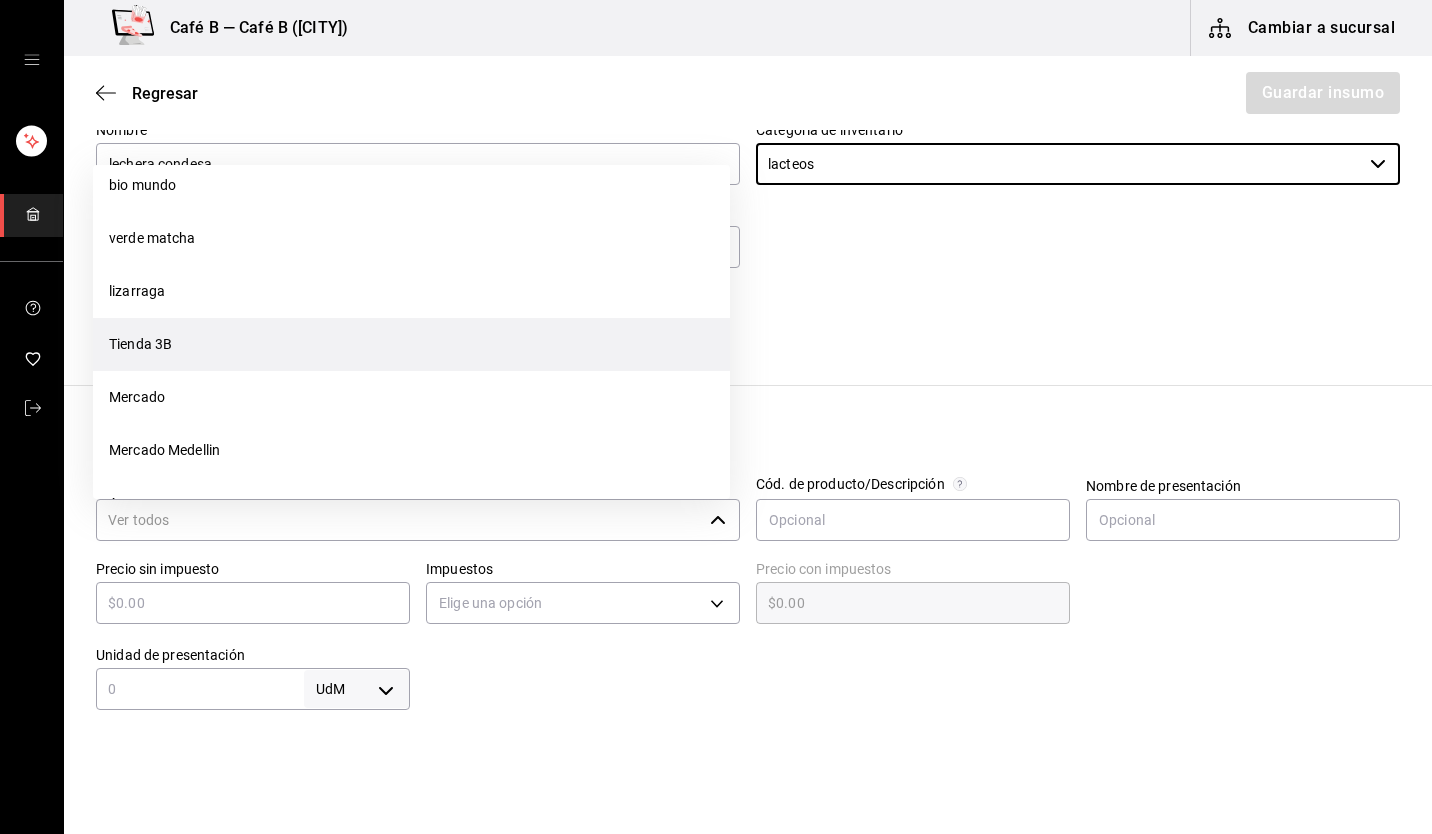 click on "Tienda 3B" at bounding box center (411, 344) 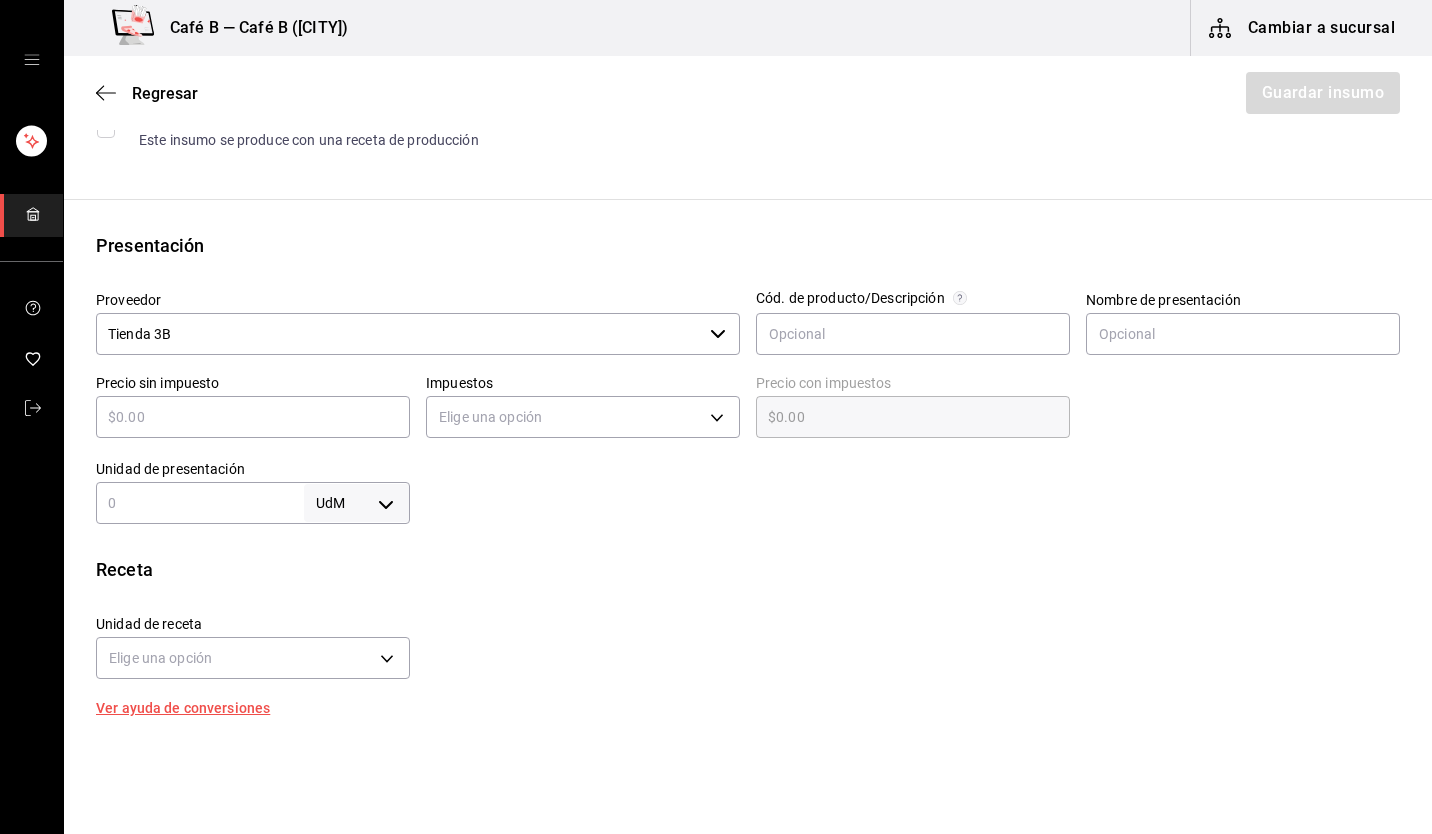 scroll, scrollTop: 300, scrollLeft: 0, axis: vertical 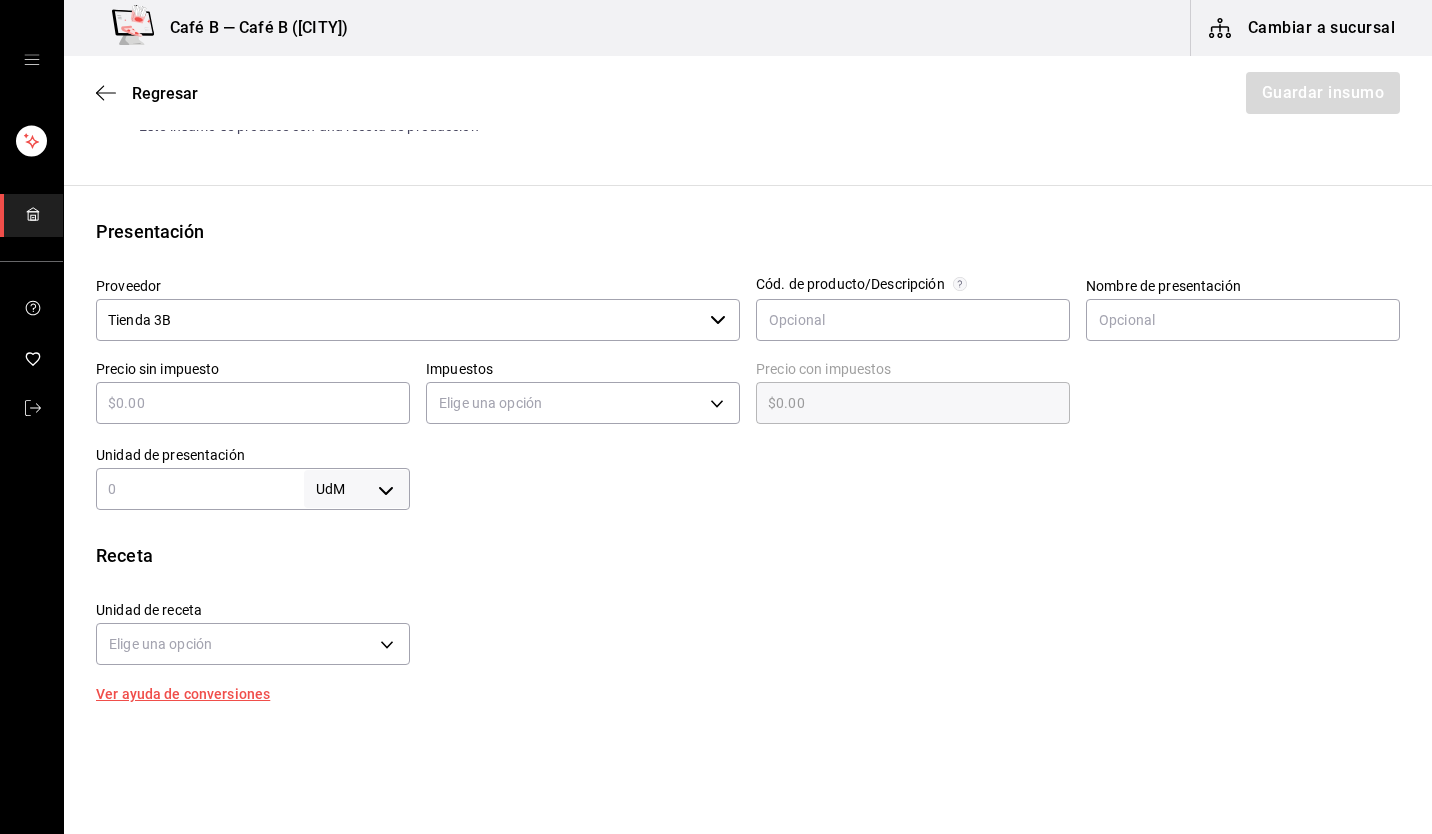 click on "​" at bounding box center [253, 403] 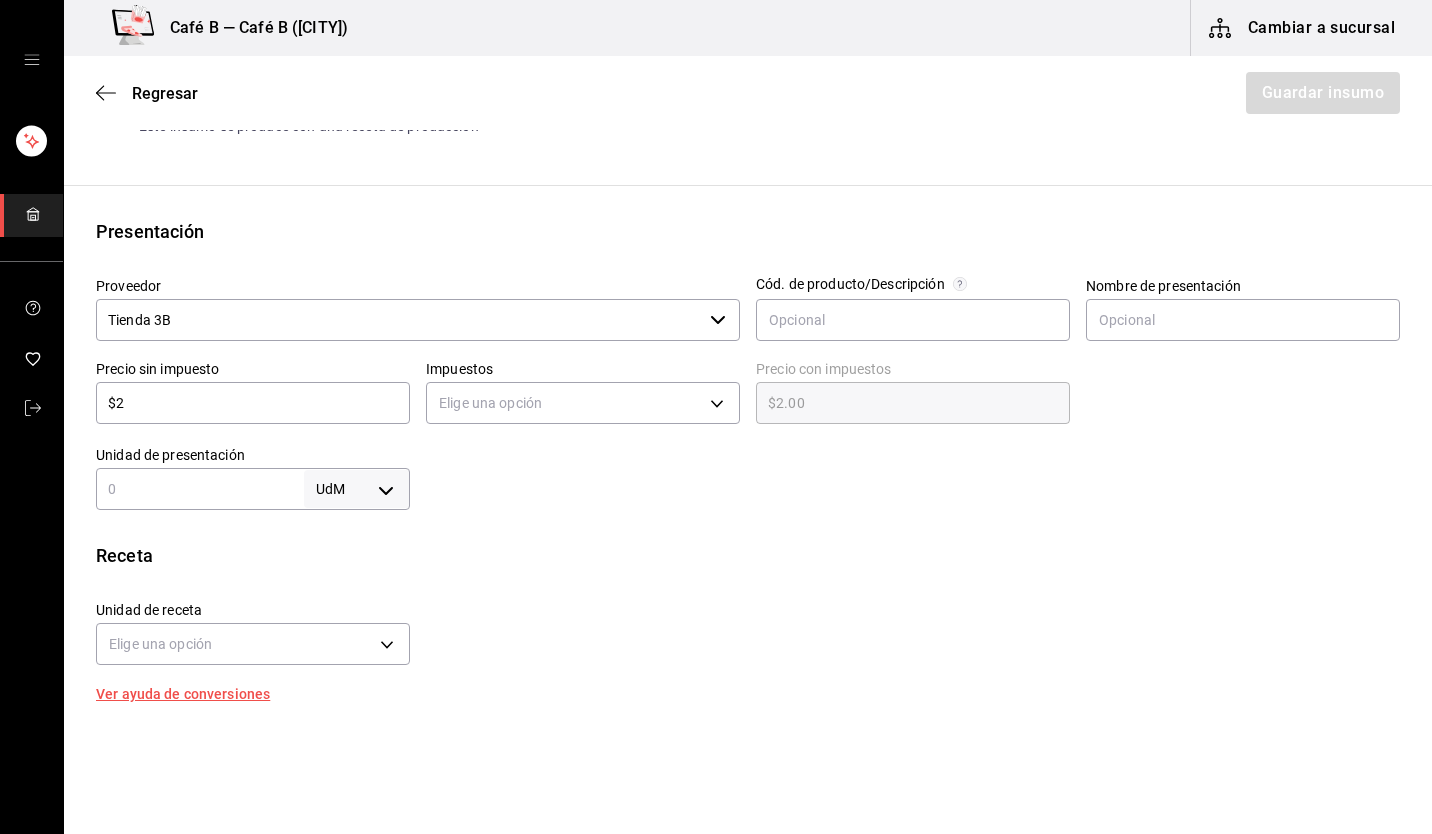 type on "$2.00" 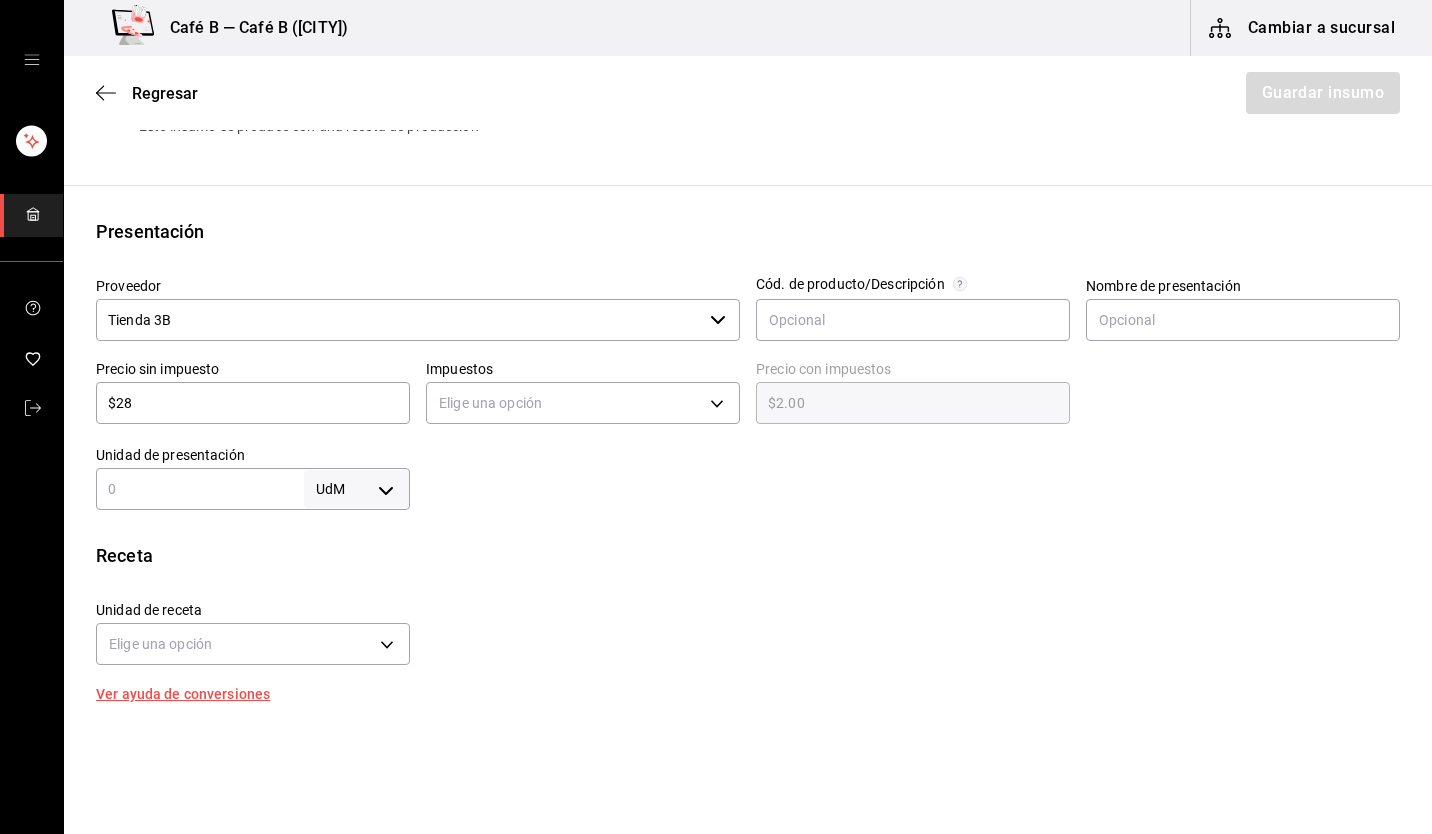 type on "$28.00" 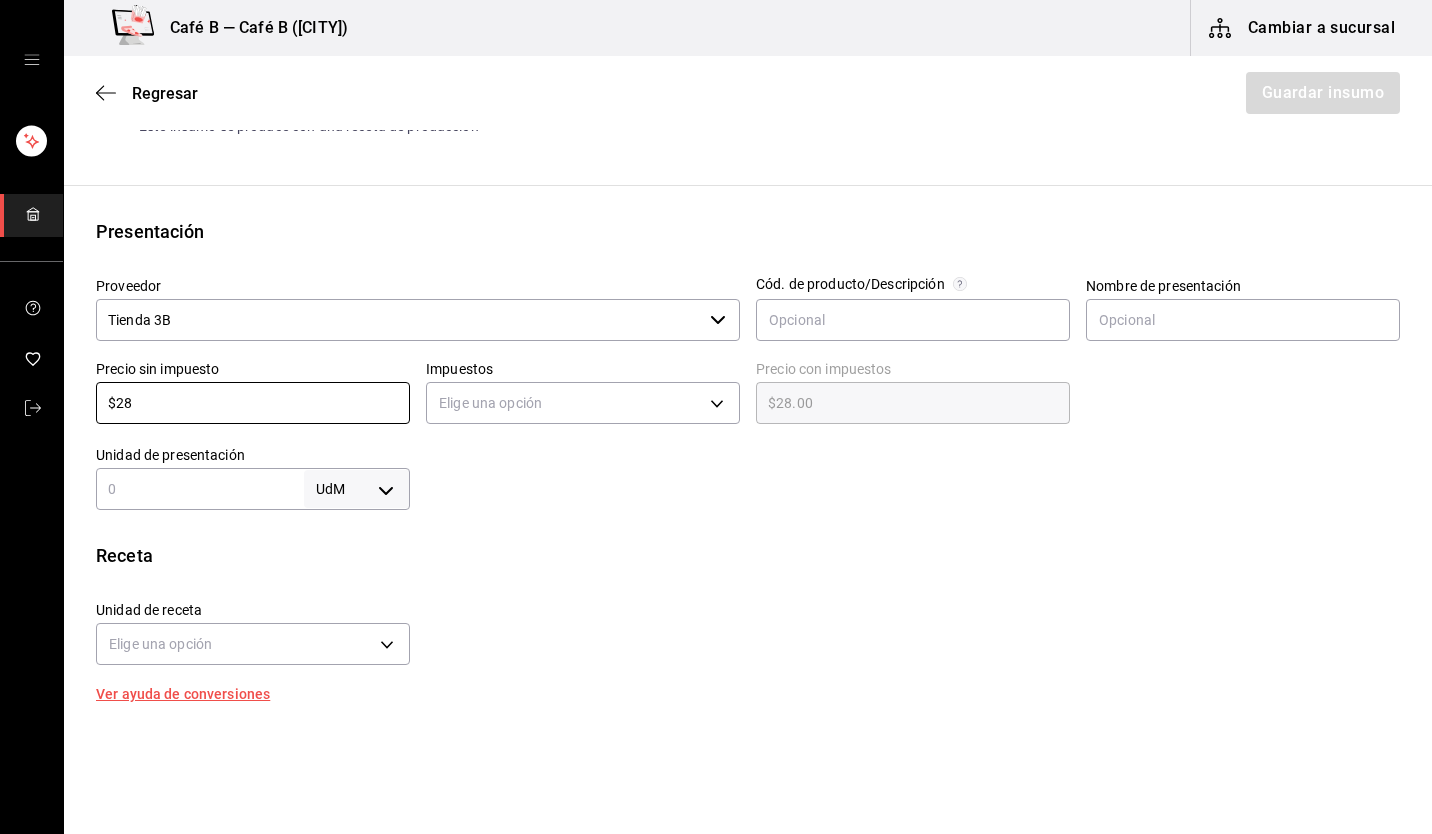 type on "$28" 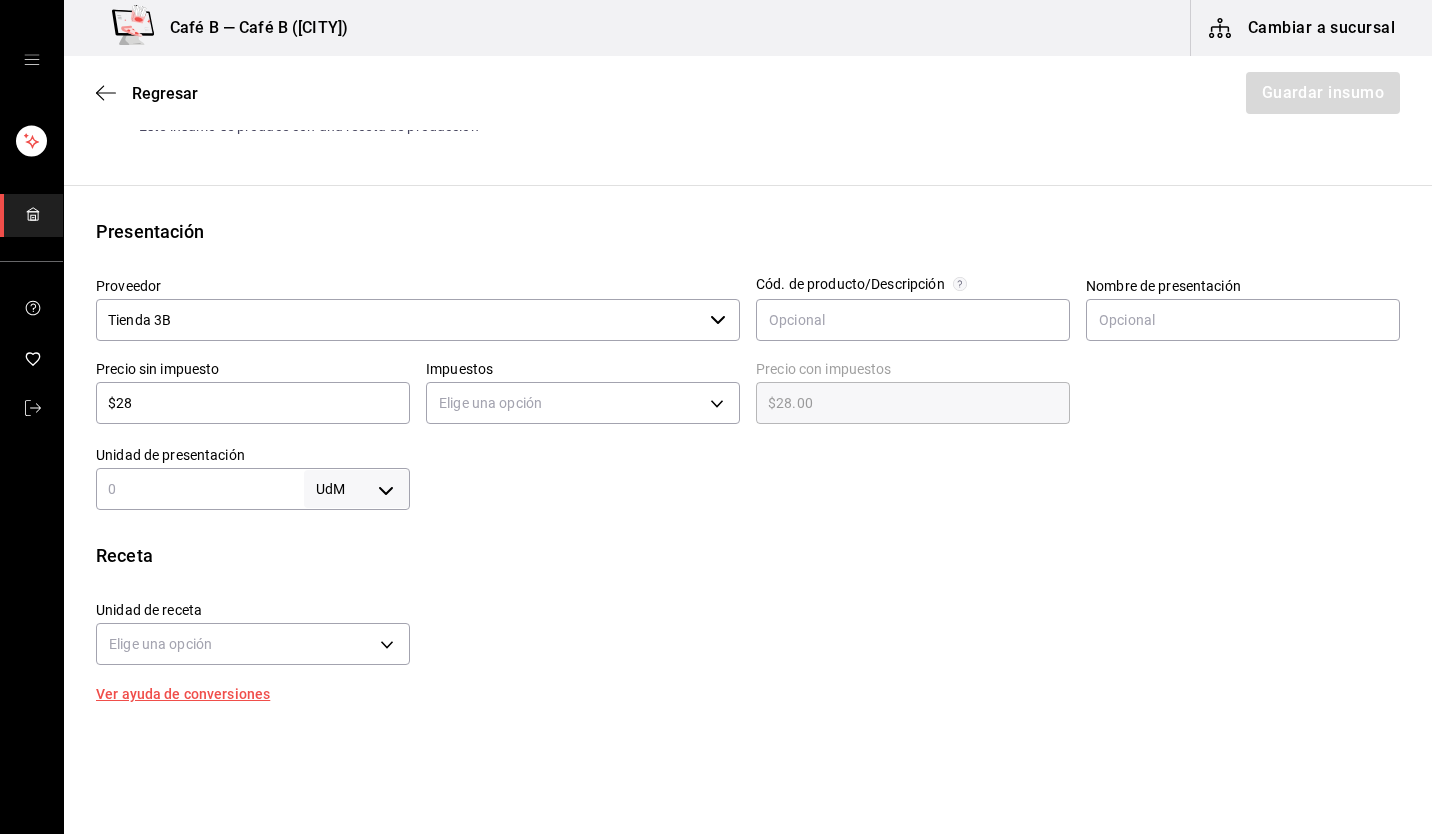 click on "Receta Unidad de receta Elige una opción Factor de conversión ​ Ver ayuda de conversiones" at bounding box center (748, 621) 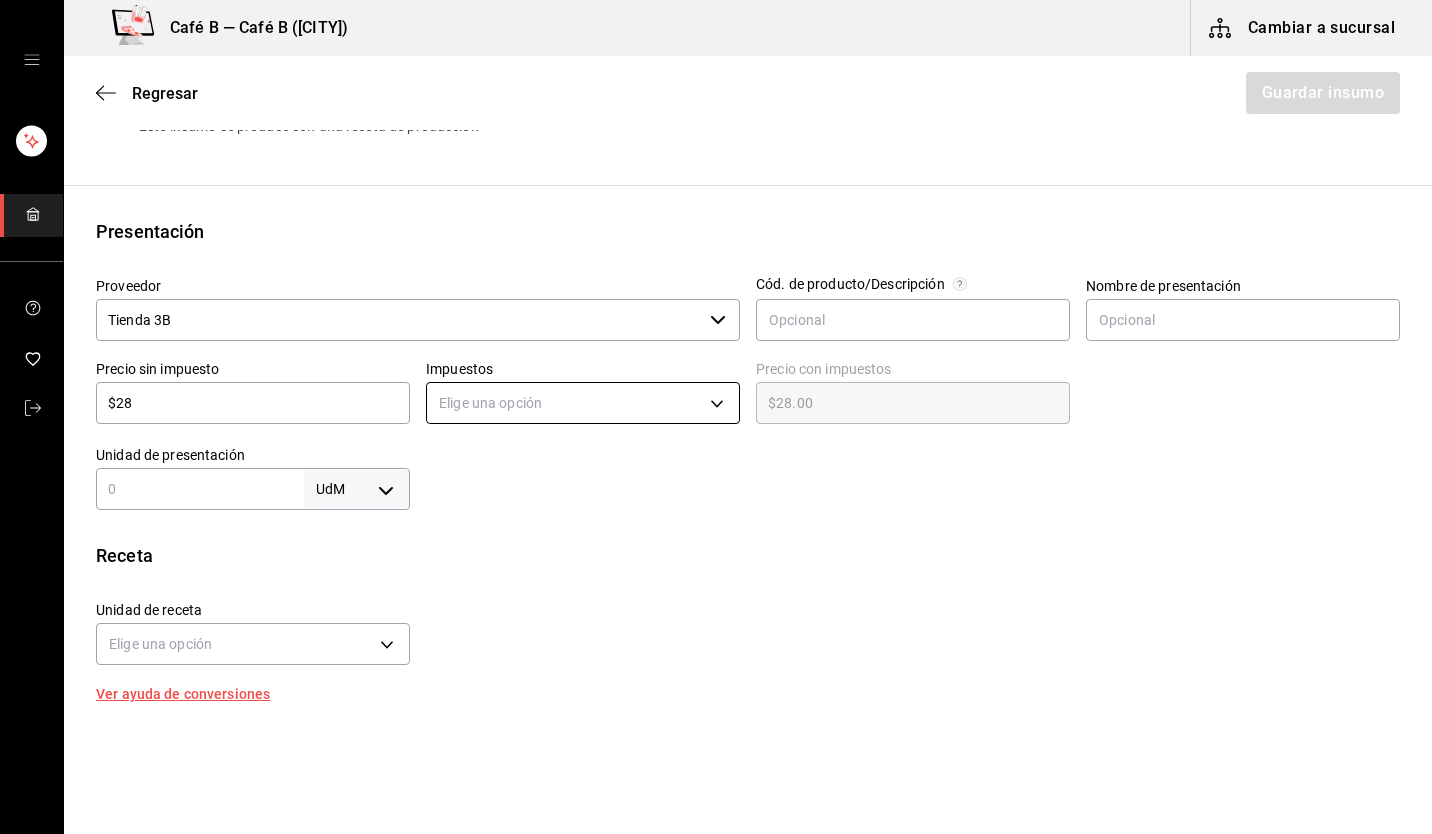 click on "Café B — Café B ([CITY]) Cambiar a sucursal Regresar Guardar insumo Insumo Nombre lechera condesa Categoría de inventario lacteos ​ Mínimo ​ Ideal ​ Insumo de producción Este insumo se produce con una receta de producción Presentación Proveedor Tienda 3B ​ Cód. de producto/Descripción Nombre de presentación Precio sin impuesto $28 ​ Impuestos Elige una opción Precio con impuestos $28.00 ​ Unidad de presentación UdM ​ Receta Unidad de receta Elige una opción Factor de conversión ​ Ver ayuda de conversiones ¿La presentación  viene en otra caja? Si No Presentaciones por caja ​ Sin definir Unidades de conteo GANA 1 MES GRATIS EN TU SUSCRIPCIÓN AQUÍ ¿Recuerdas cómo empezó tu restaurante?
Hoy puedes ayudar a un colega a tener el mismo cambio que tú viviste.
Recomienda Parrot directamente desde tu Portal Administrador.
Es fácil y rápido.
🎁 Por cada restaurante que se una, ganas 1 mes gratis. Visitar centro de ayuda ([PHONE]) soporte@parrotsoftware.io" at bounding box center (716, 360) 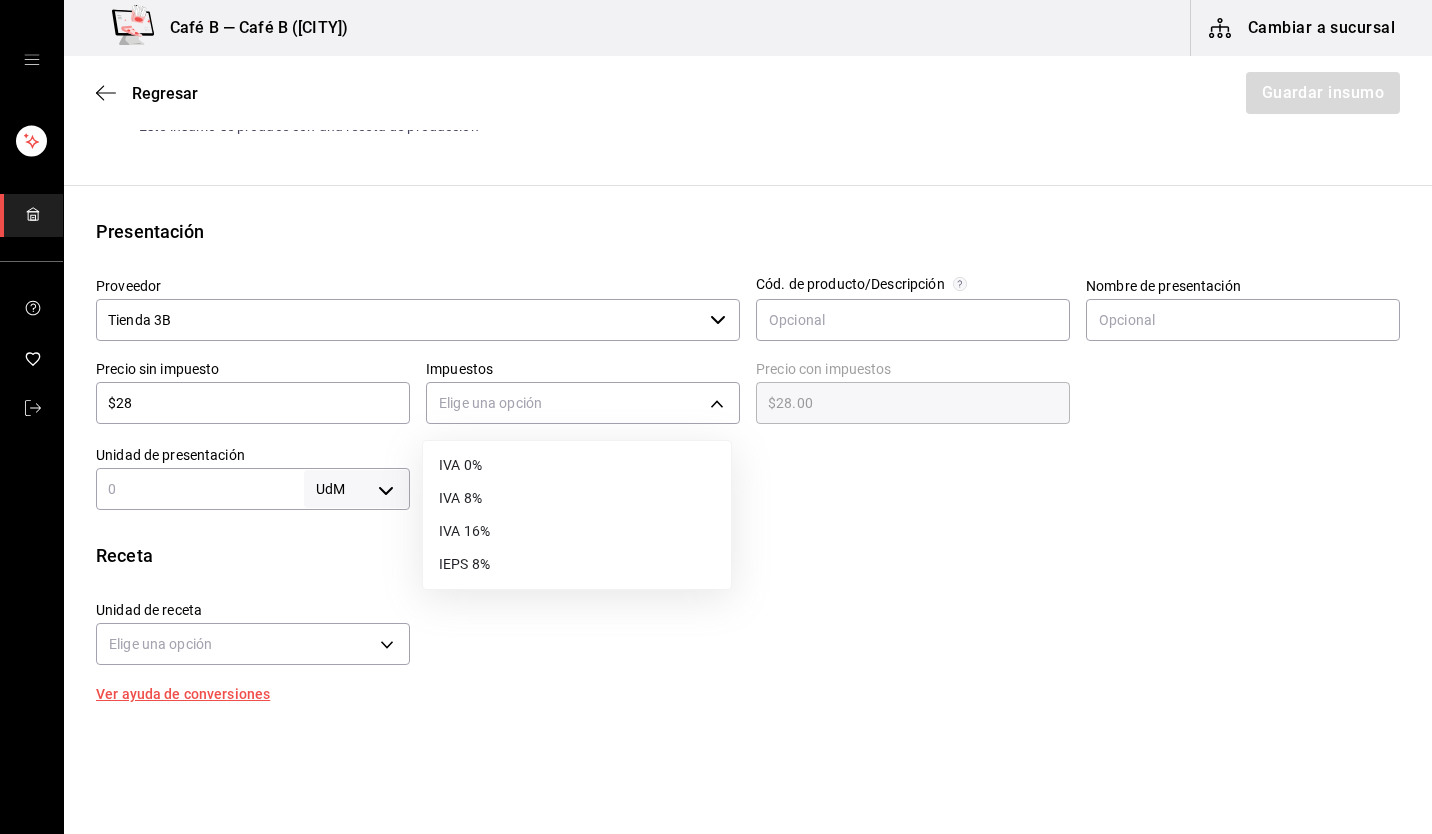 drag, startPoint x: 525, startPoint y: 468, endPoint x: 429, endPoint y: 467, distance: 96.00521 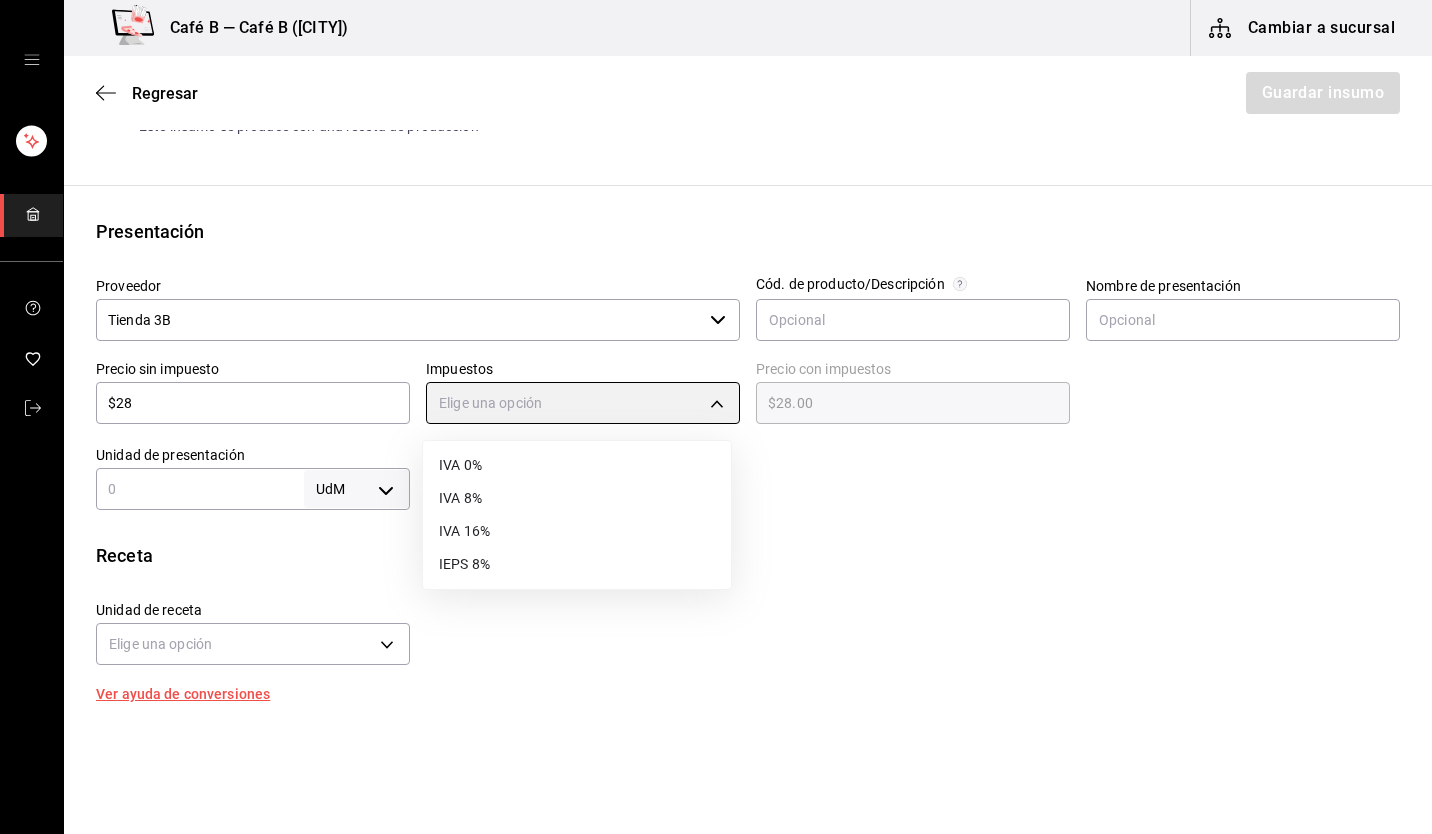 type on "IVA_0" 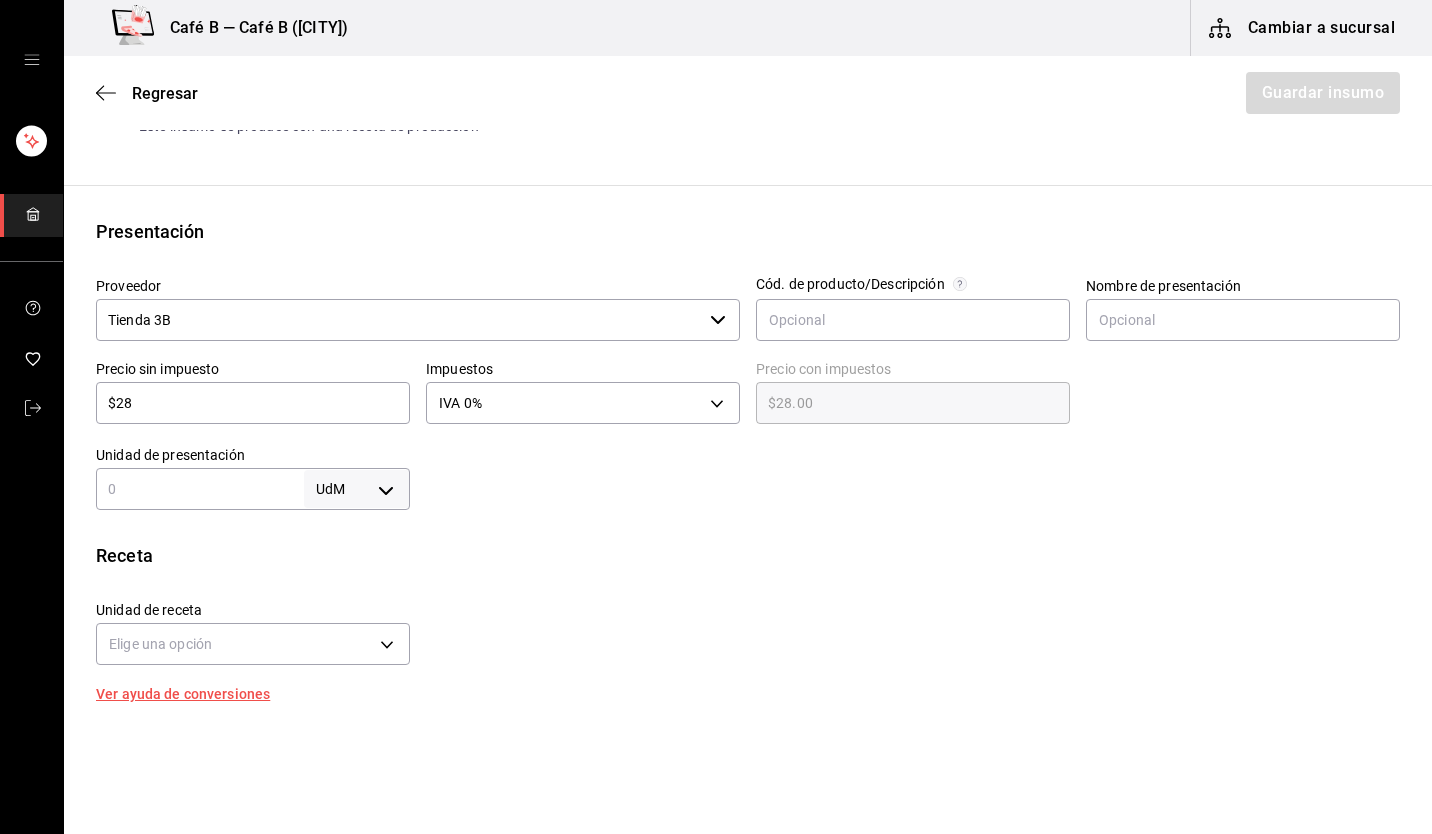 click on "UdM ​" at bounding box center (253, 489) 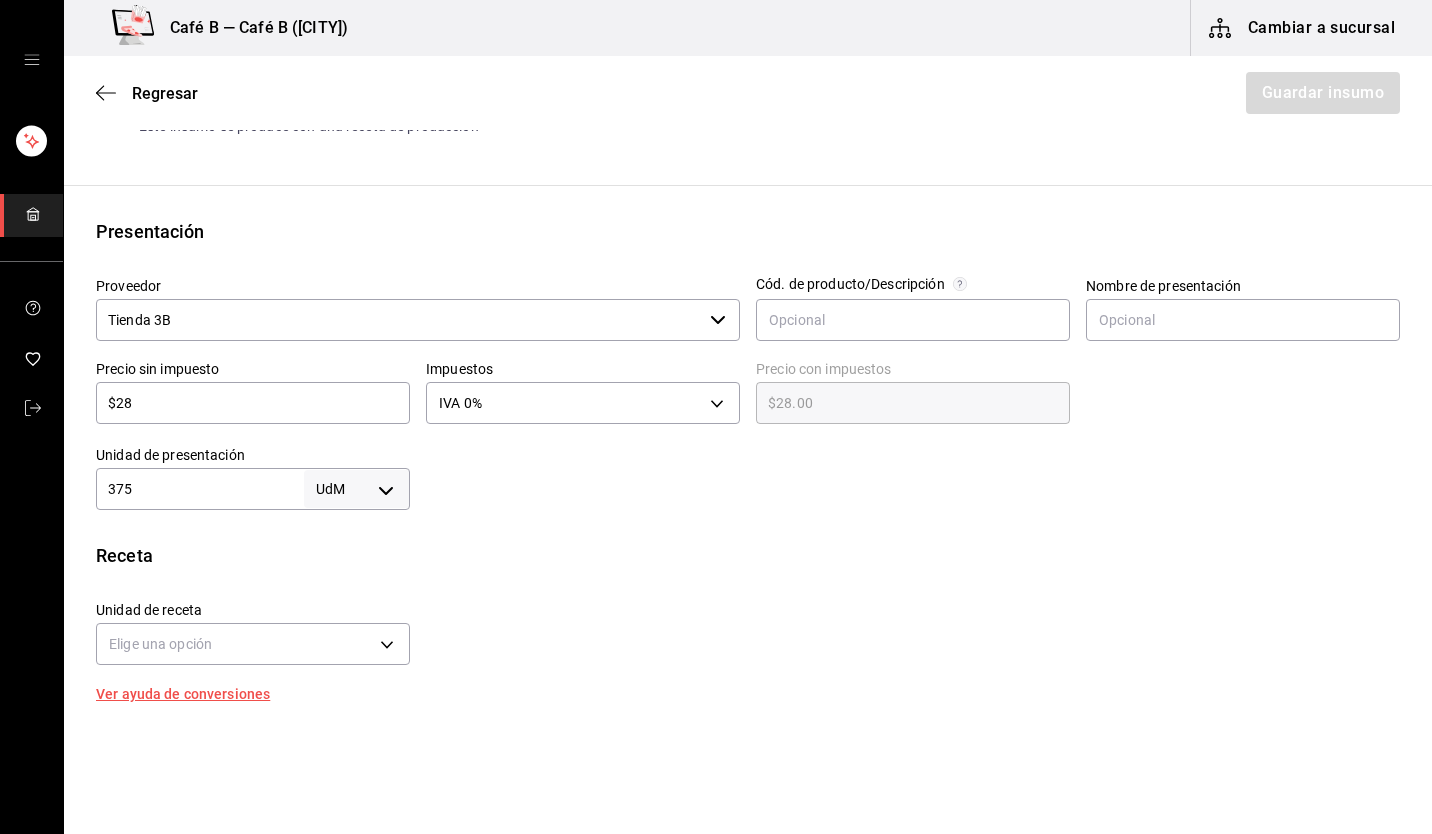 type on "375" 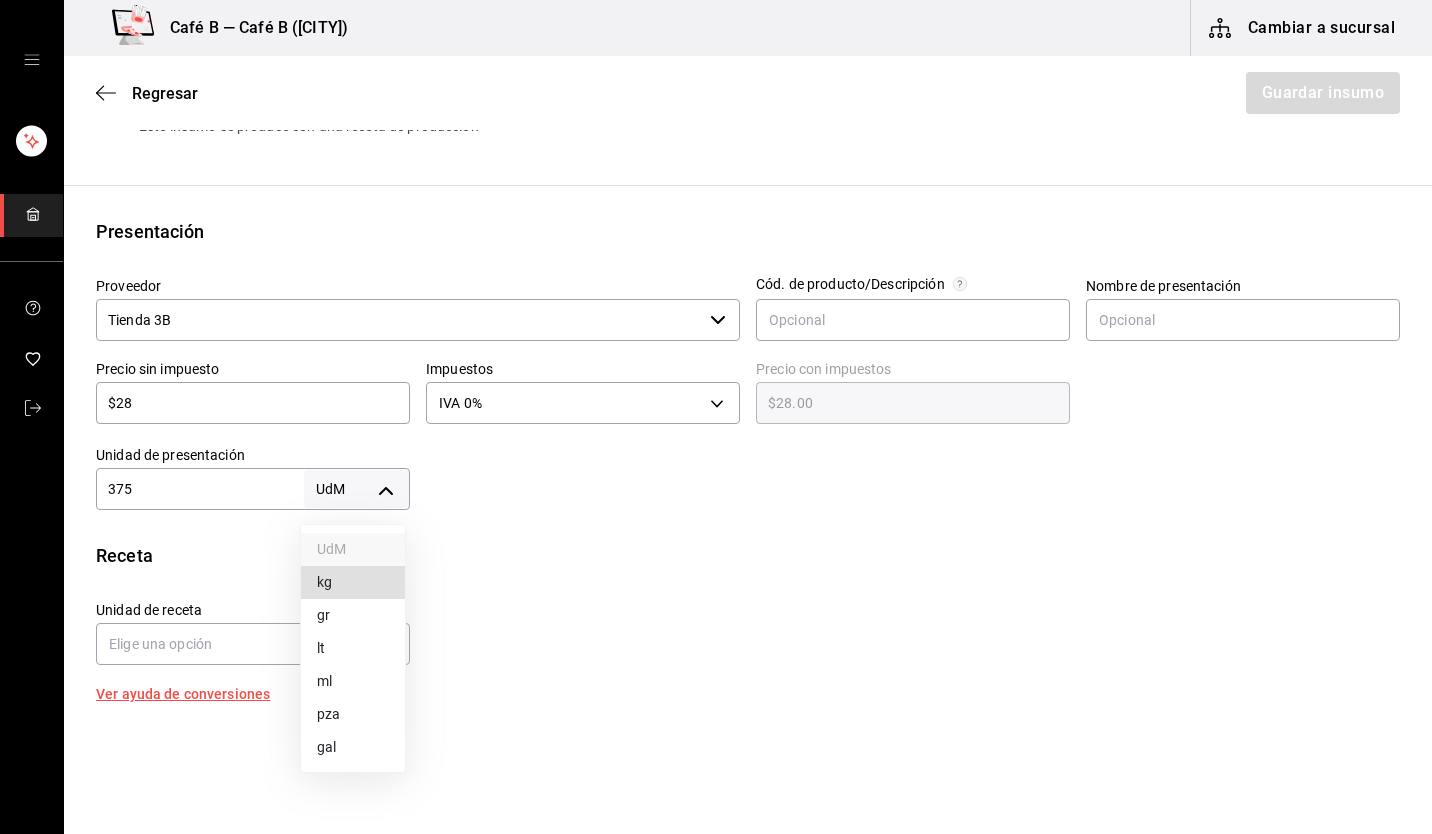 click on "Café B — Café B (CDMX) Cambiar a sucursal Regresar Guardar insumo Insumo Nombre lechera condesa Categoría de inventario lacteos ​ Mínimo ​ Ideal ​ Insumo de producción Este insumo se produce con una receta de producción Presentación Proveedor Tienda 3B ​ Cód. de producto/Descripción Nombre de presentación Precio sin impuesto $28 ​ Impuestos IVA 0% IVA_0 Precio con impuestos $28.00 ​ Unidad de presentación 375 UdM ​ Receta Unidad de receta Elige una opción Factor de conversión ​ Ver ayuda de conversiones ¿La presentación  viene en otra caja? Si No Presentaciones por caja ​ Sin definir Unidades de conteo GANA 1 MES GRATIS EN TU SUSCRIPCIÓN AQUÍ ¿Recuerdas cómo empezó tu restaurante?
Hoy puedes ayudar a un colega a tener el mismo cambio que tú viviste.
Recomienda Parrot directamente desde tu Portal Administrador.
Es fácil y rápido.
🎁 Por cada restaurante que se una, ganas 1 mes gratis. Visitar centro de ayuda ([PHONE]) soporte@parrotsoftware.io ([PHONE])" at bounding box center [716, 360] 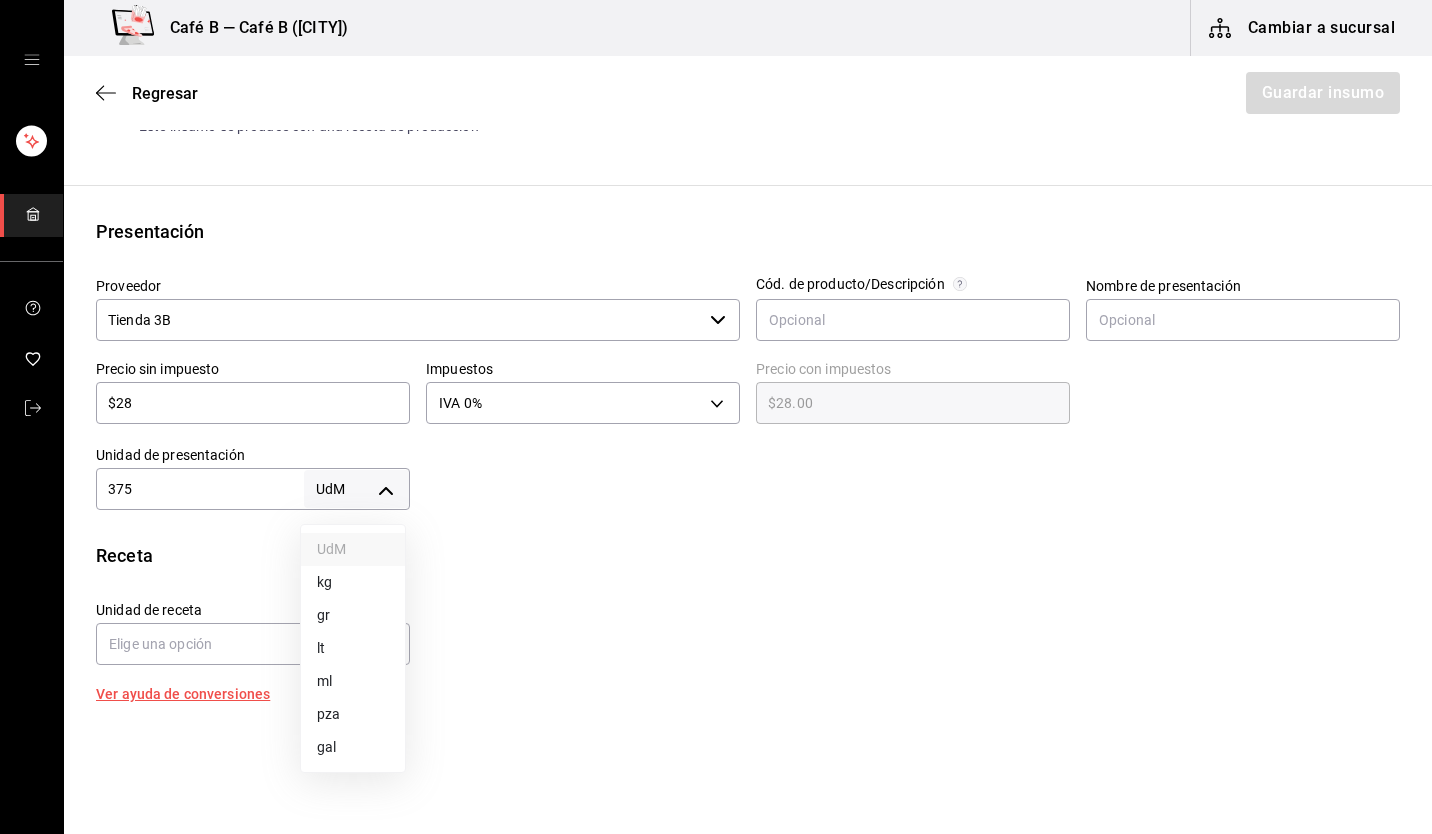 click on "gr" at bounding box center (353, 615) 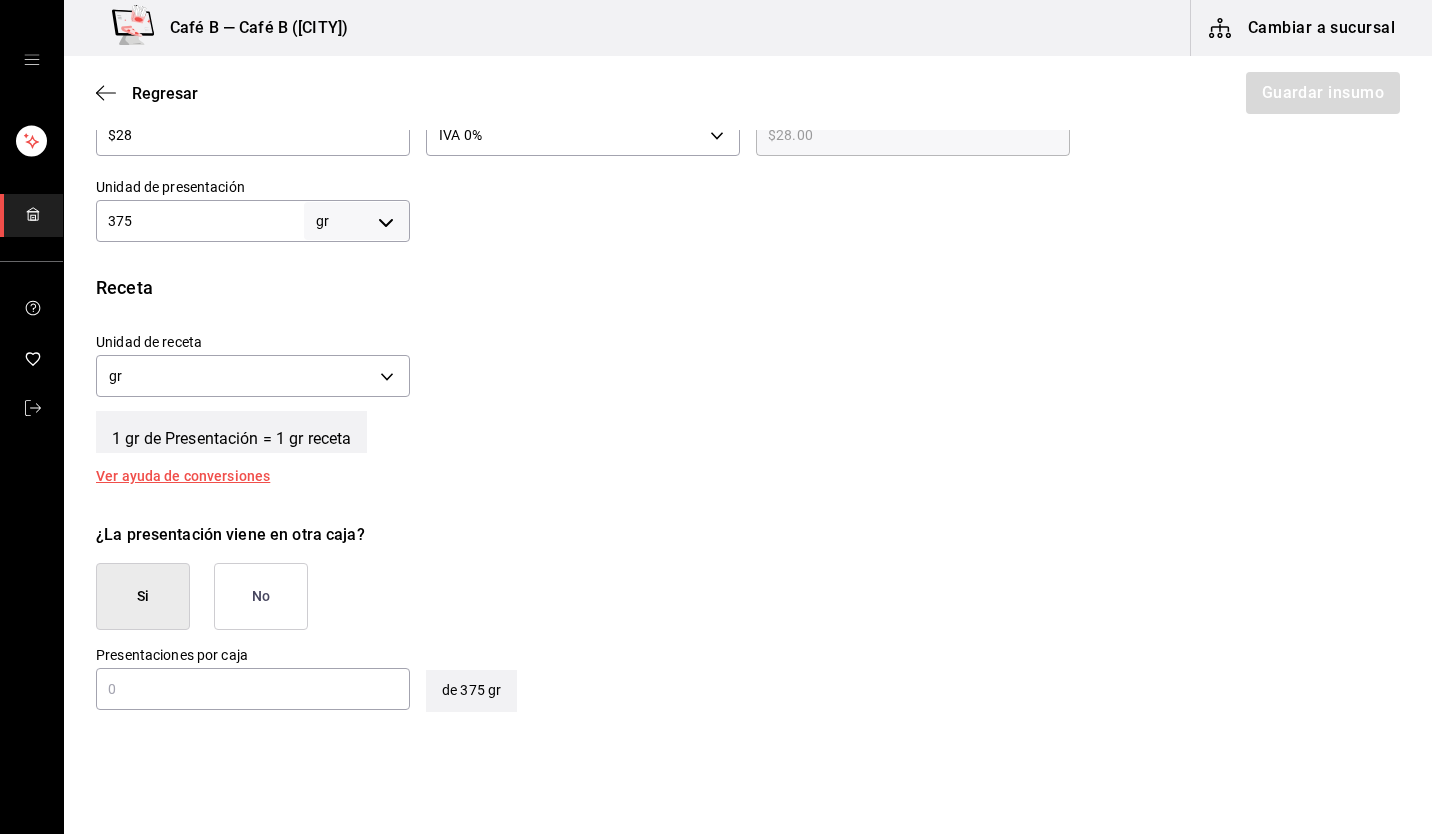 scroll, scrollTop: 600, scrollLeft: 0, axis: vertical 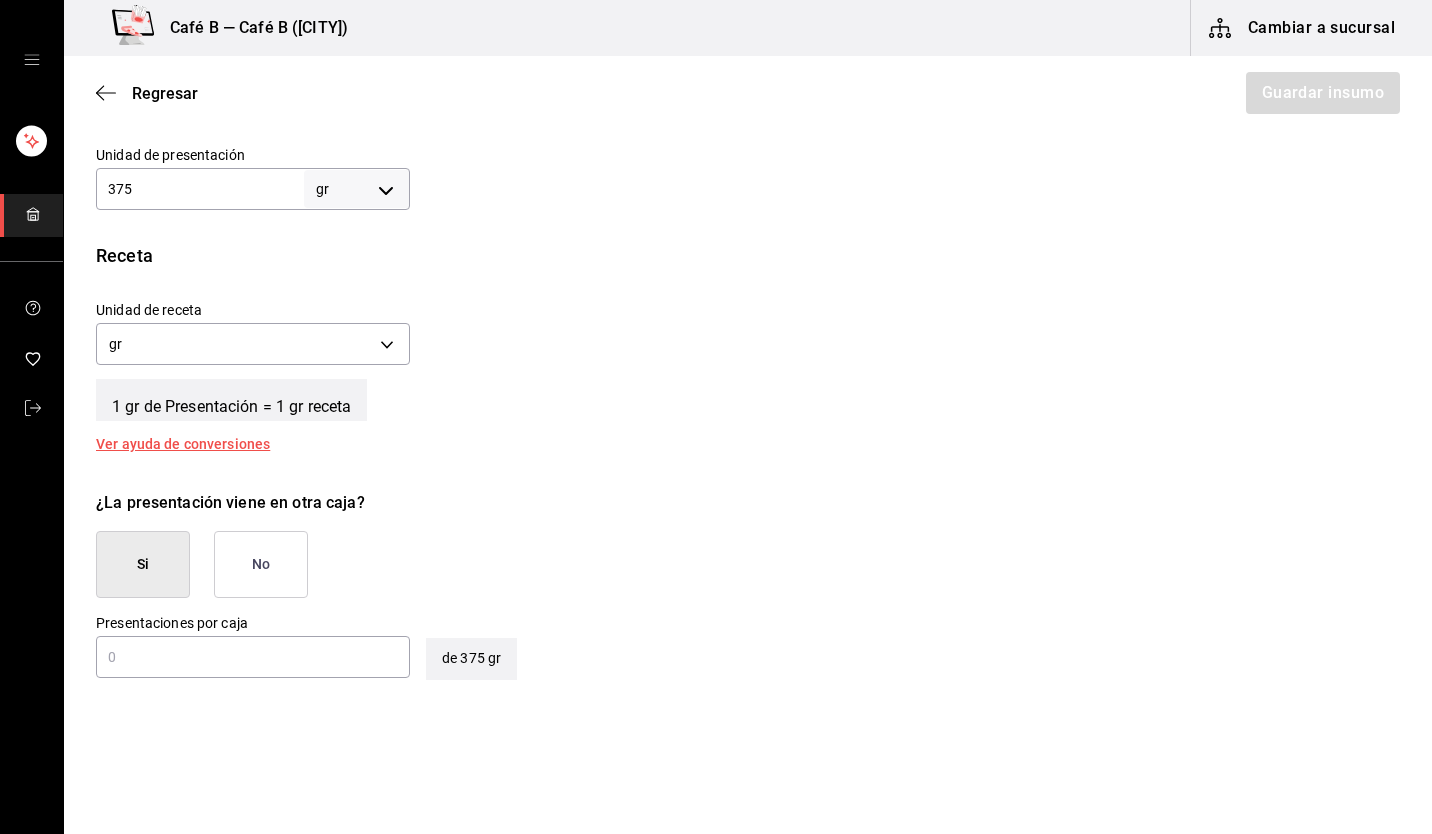 click on "No" at bounding box center [261, 564] 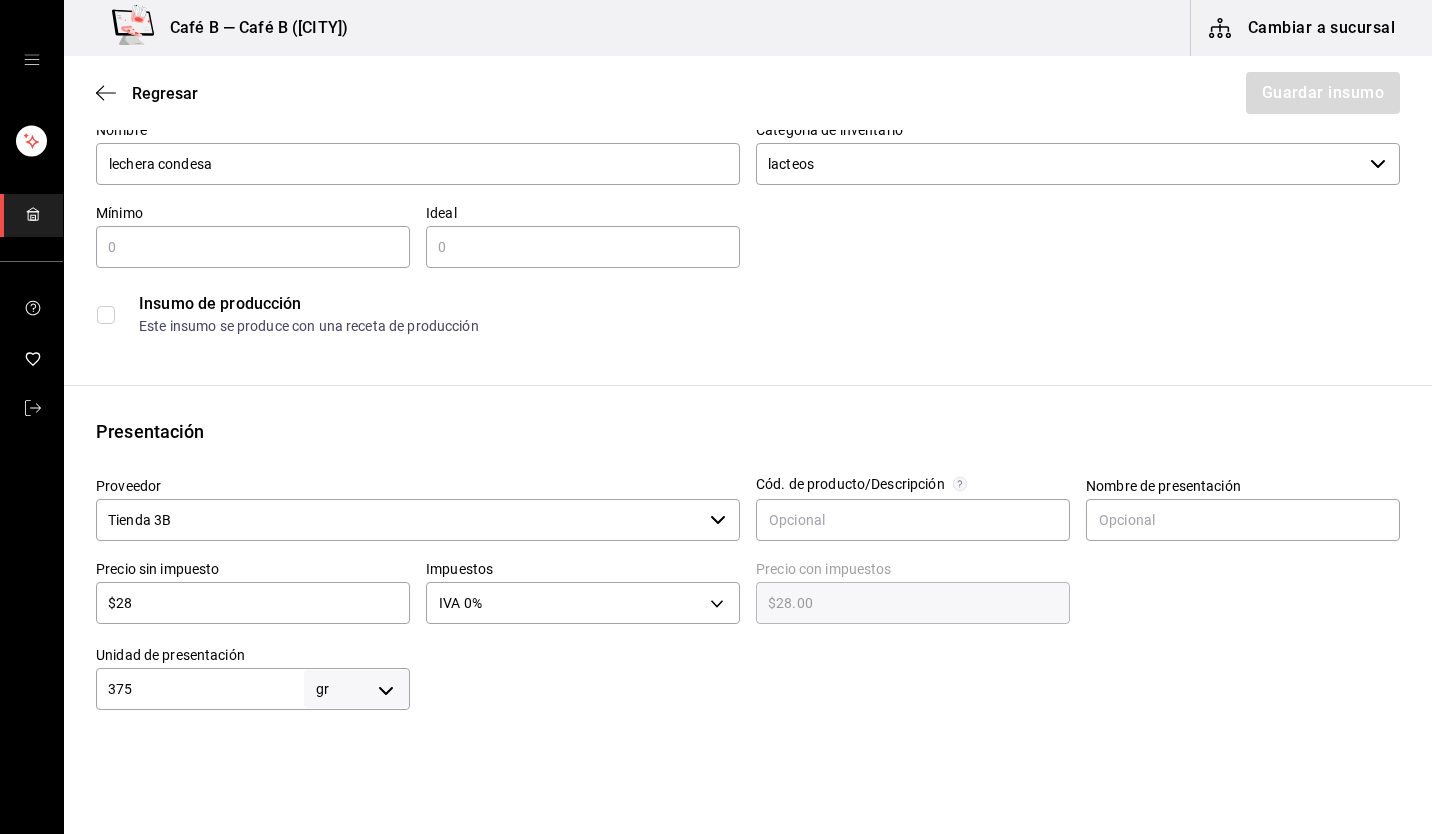 scroll, scrollTop: 0, scrollLeft: 0, axis: both 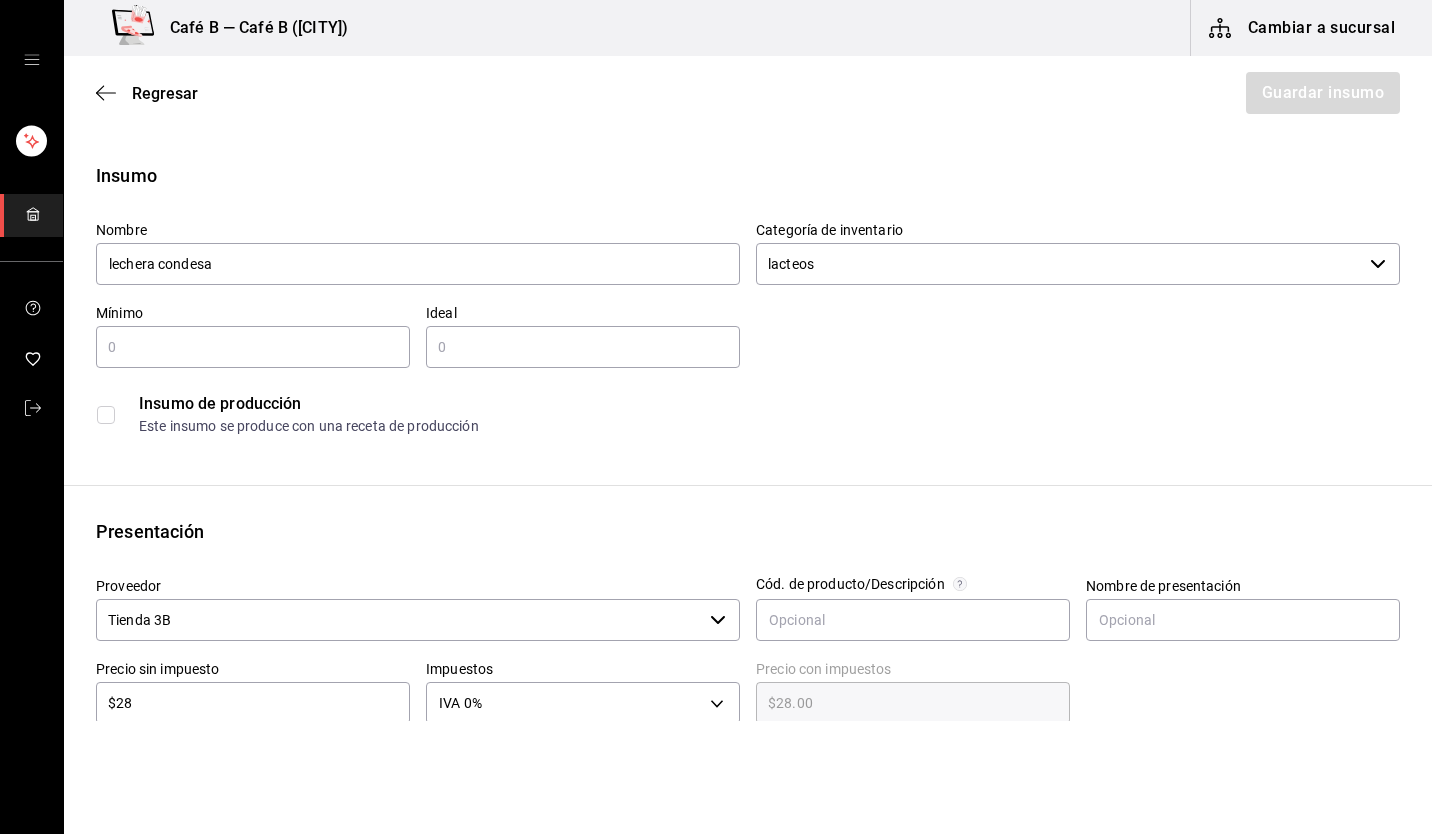 click at bounding box center [253, 347] 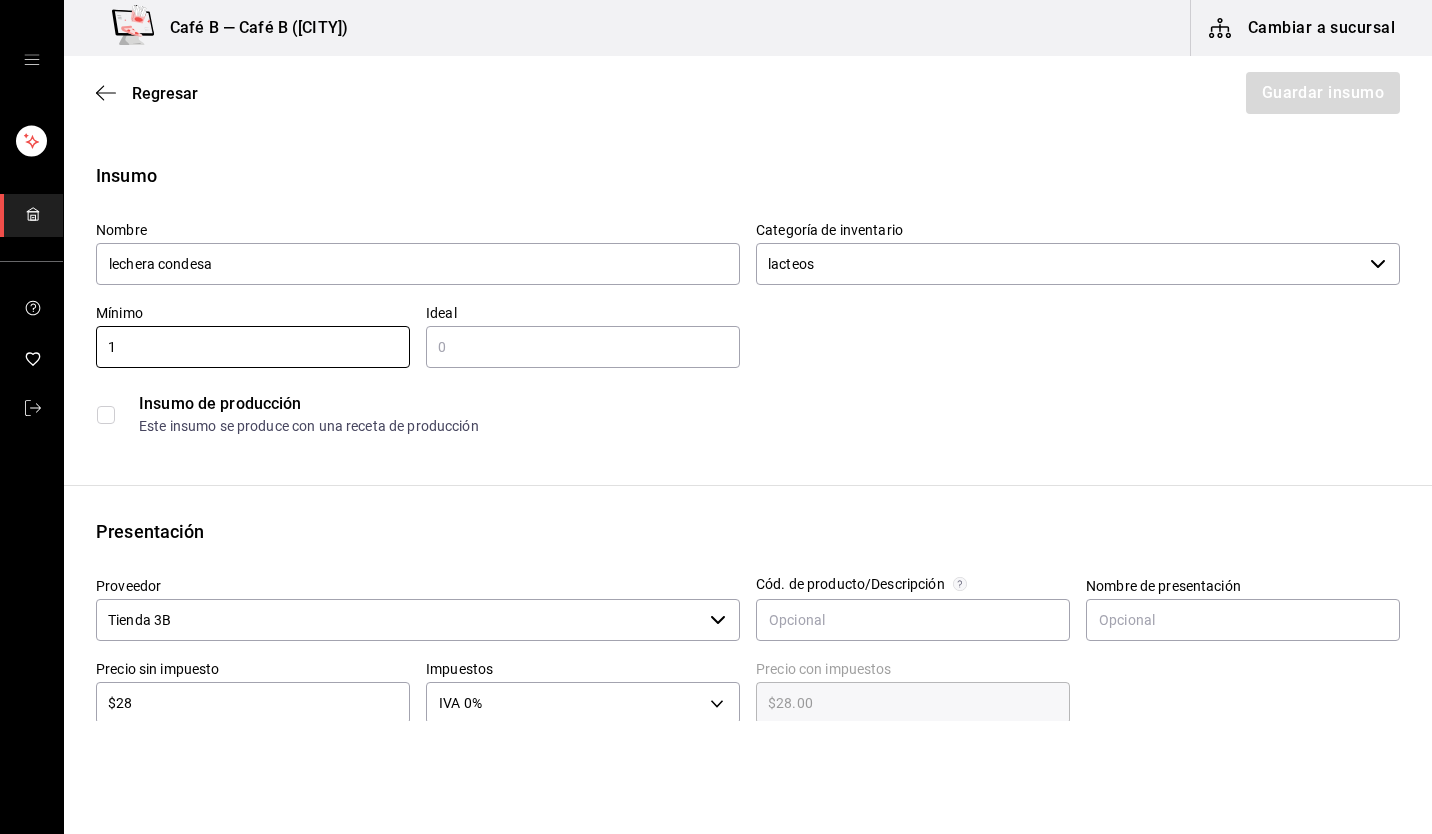 type on "1" 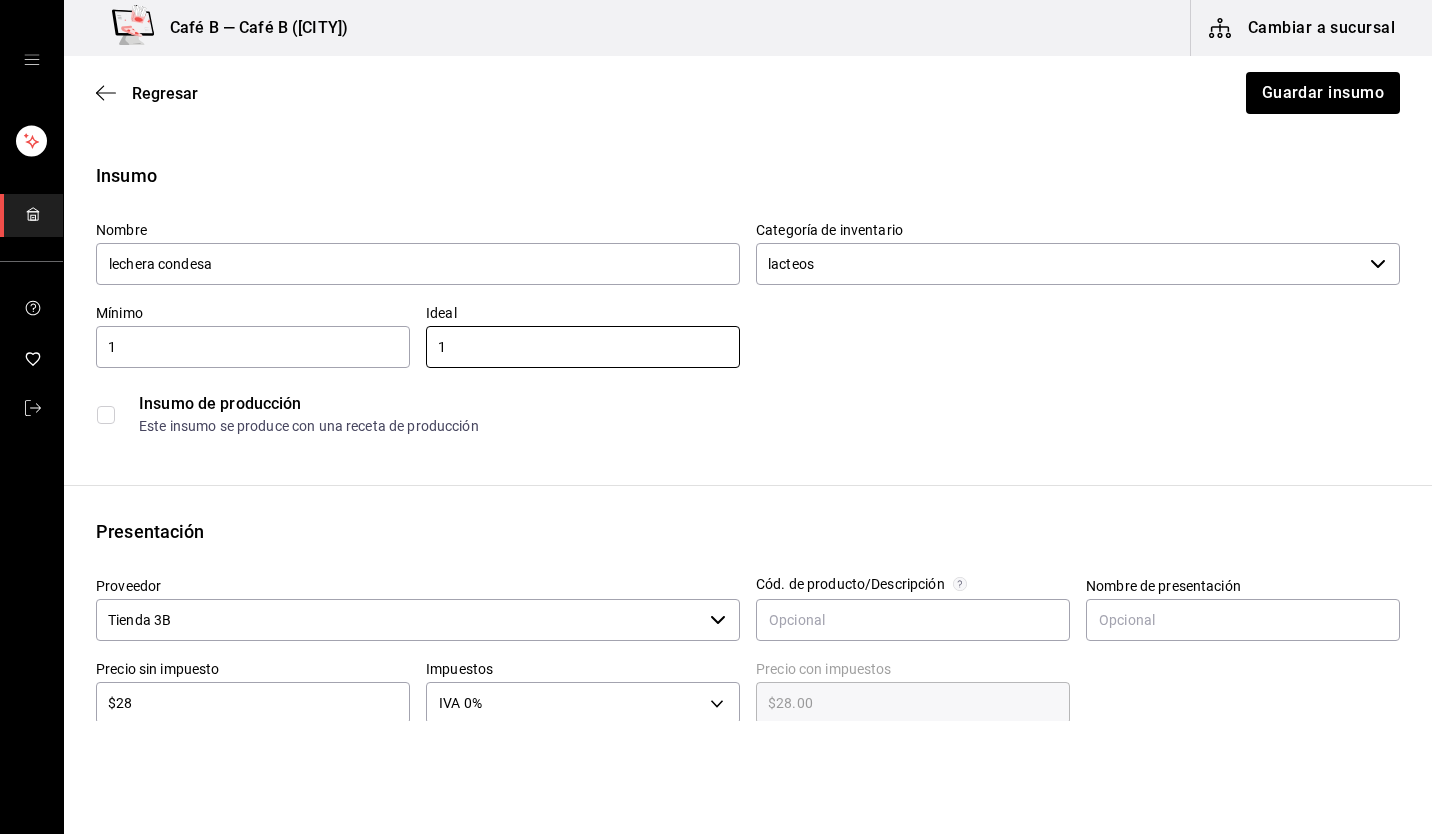 type on "1" 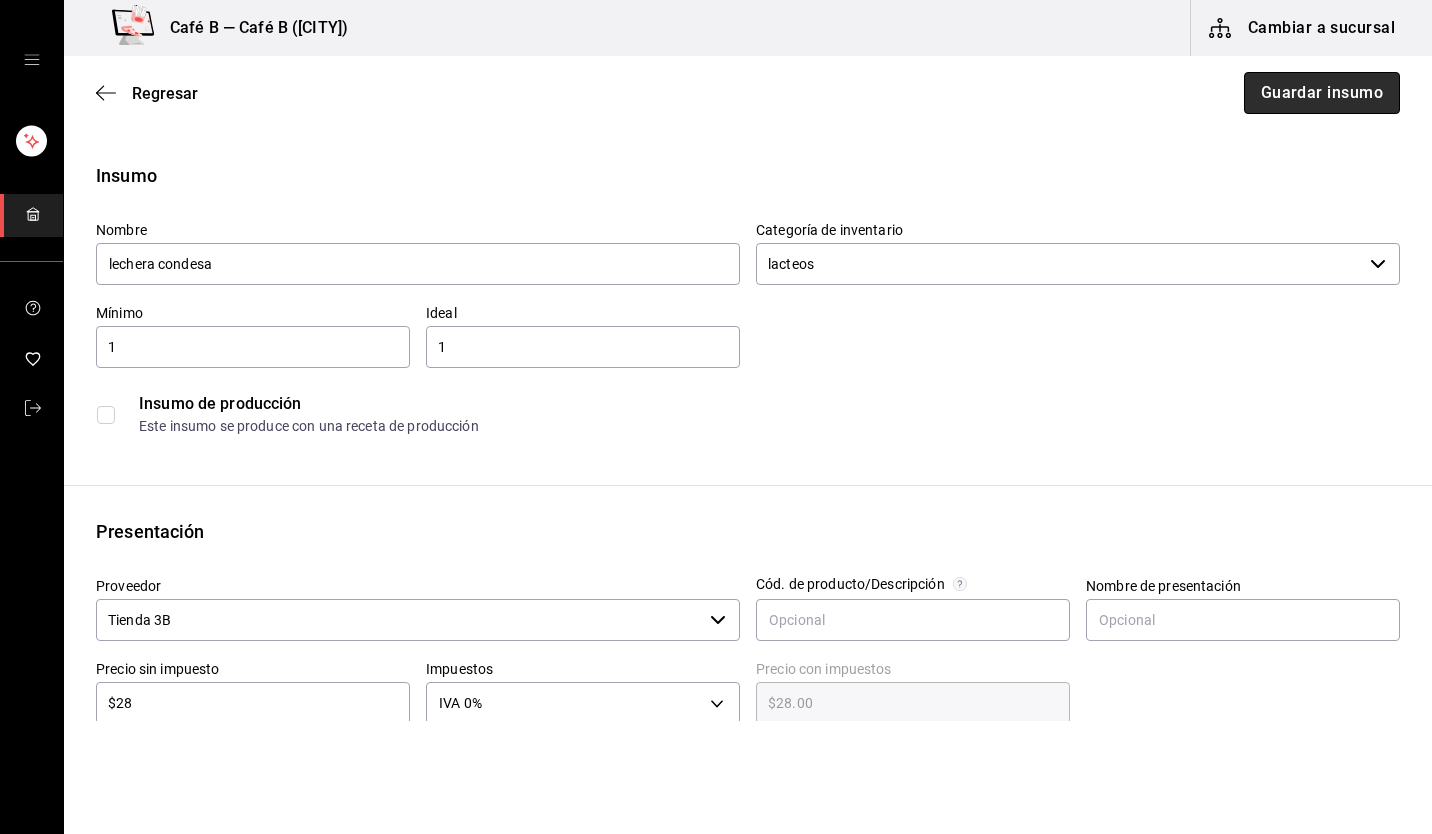 click on "Guardar insumo" at bounding box center (1322, 93) 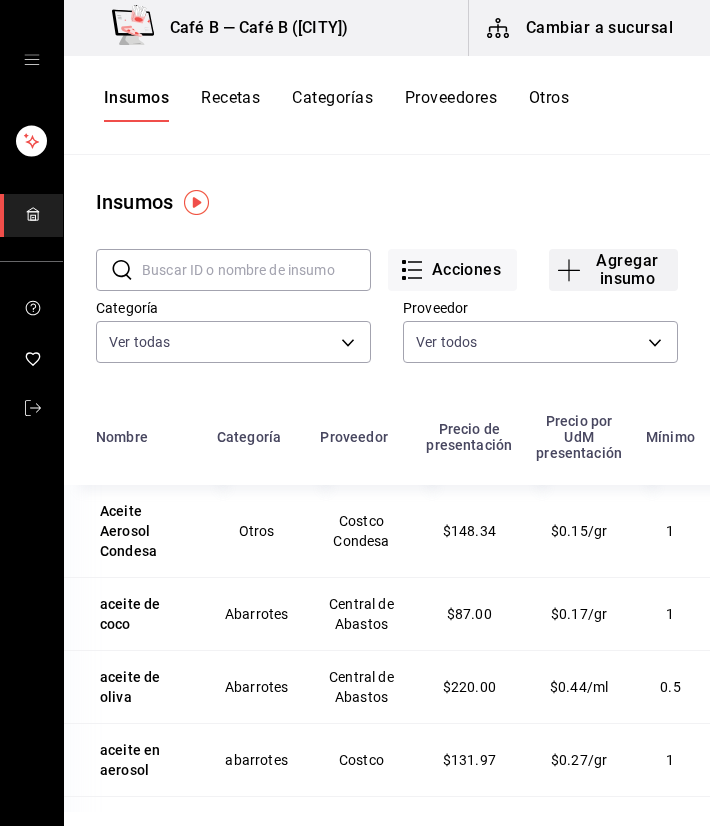click on "Agregar insumo" at bounding box center (613, 270) 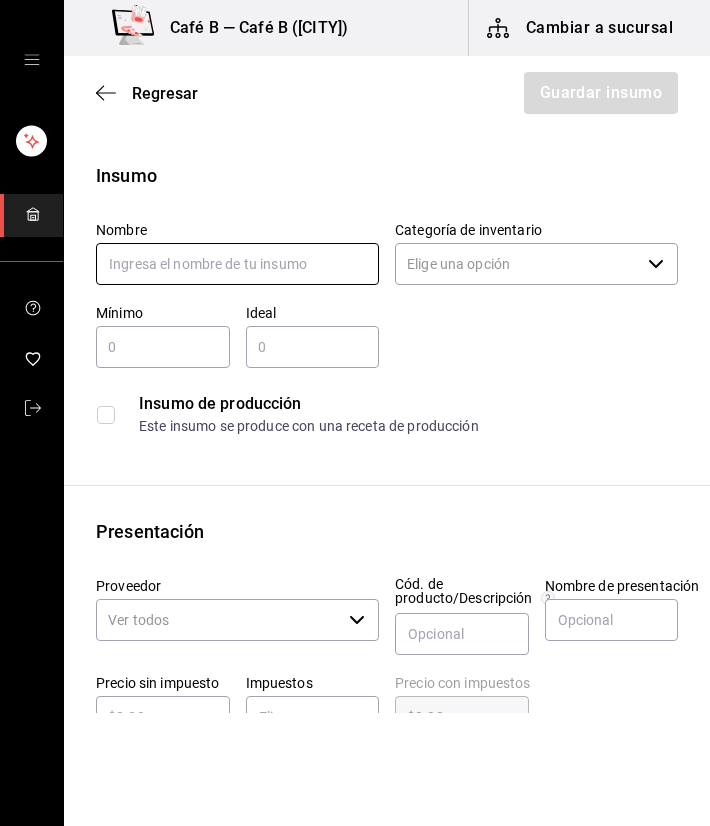click at bounding box center (237, 264) 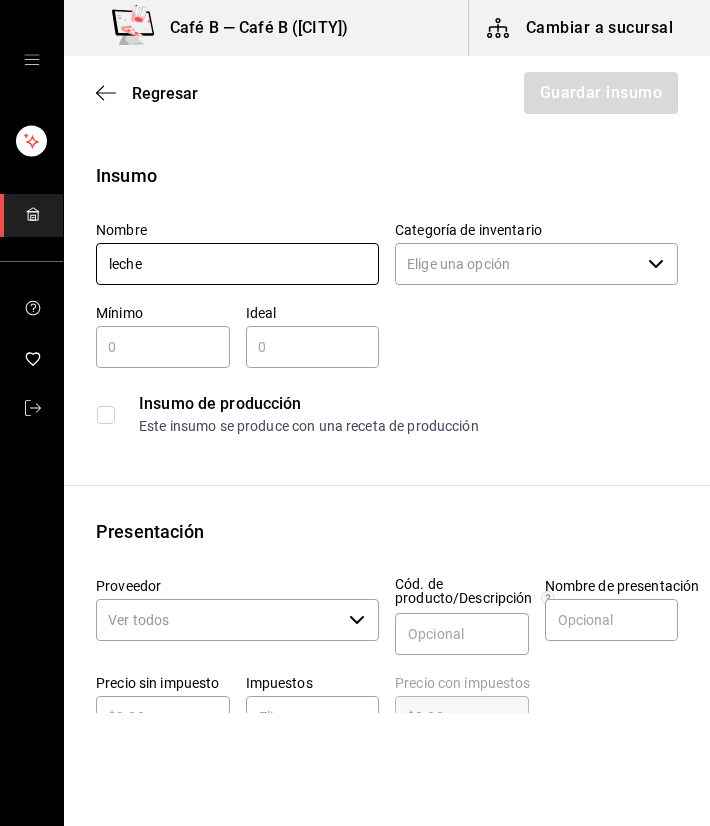 click on "leche" at bounding box center (237, 264) 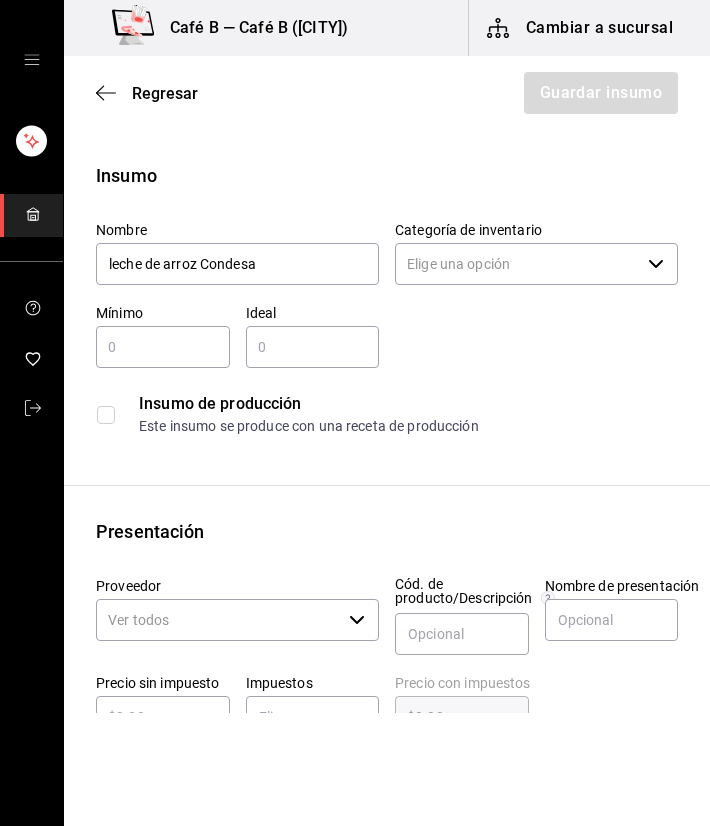 type on "leche de arroz Condesa" 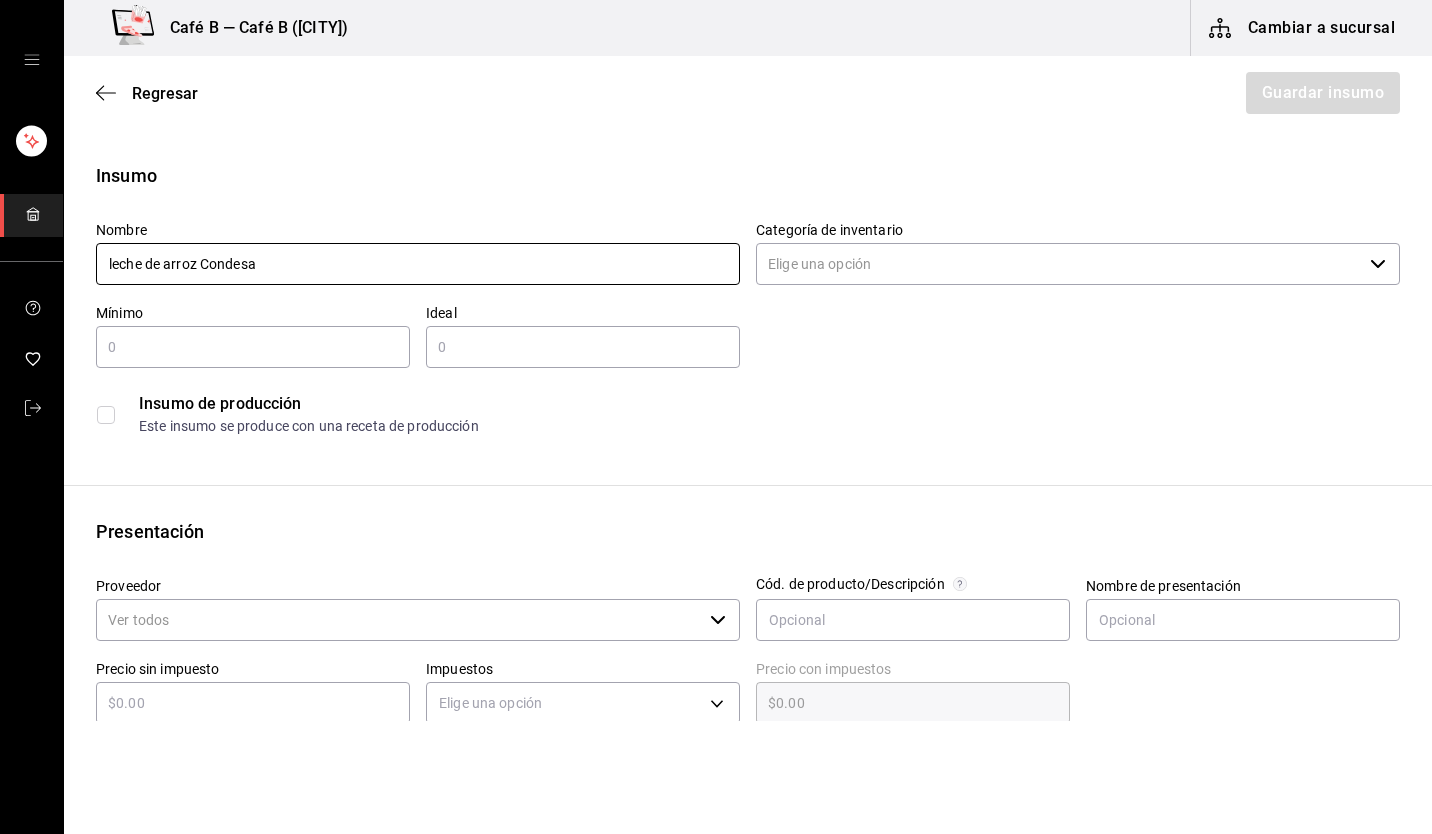 click 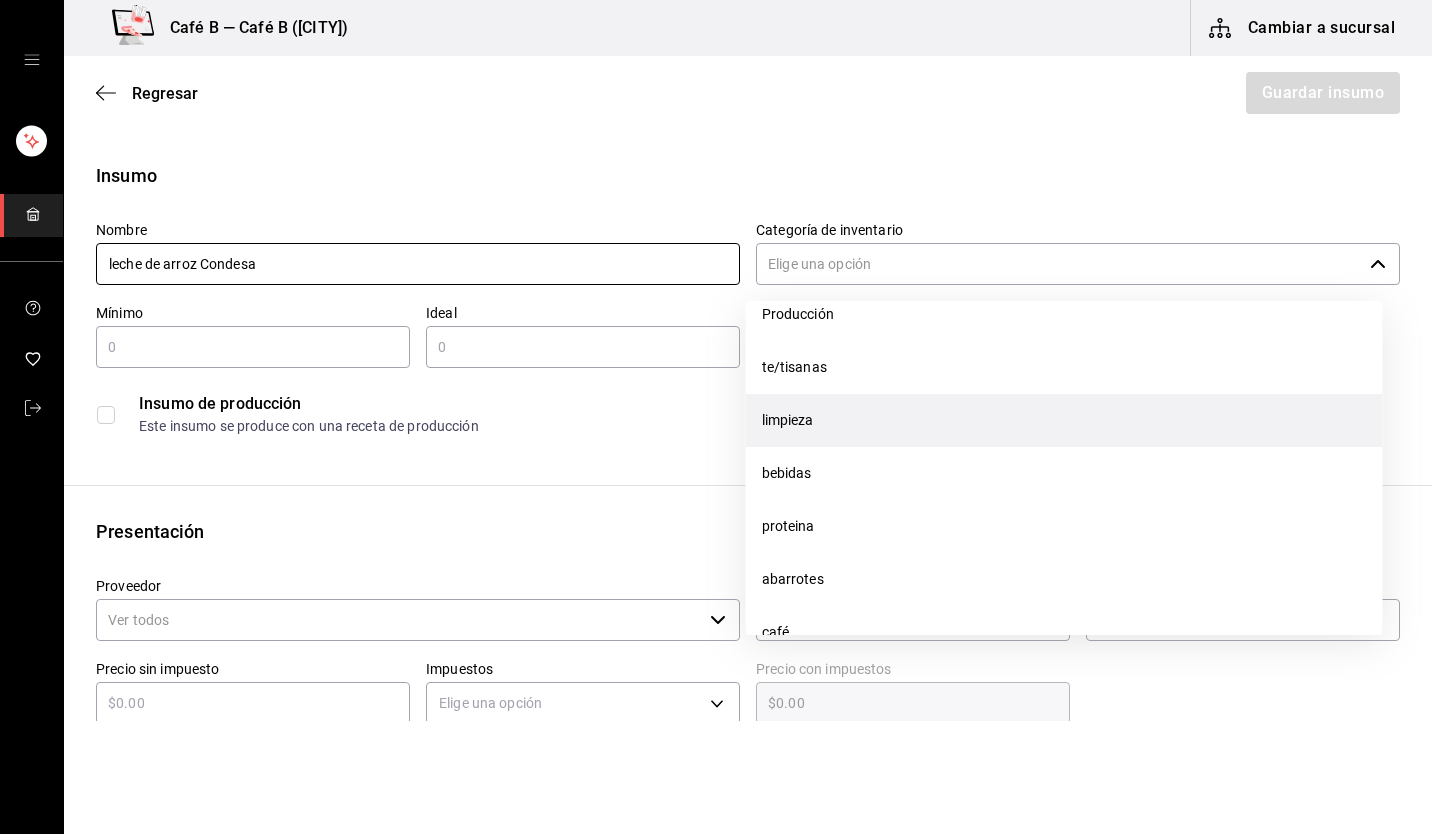 scroll, scrollTop: 129, scrollLeft: 0, axis: vertical 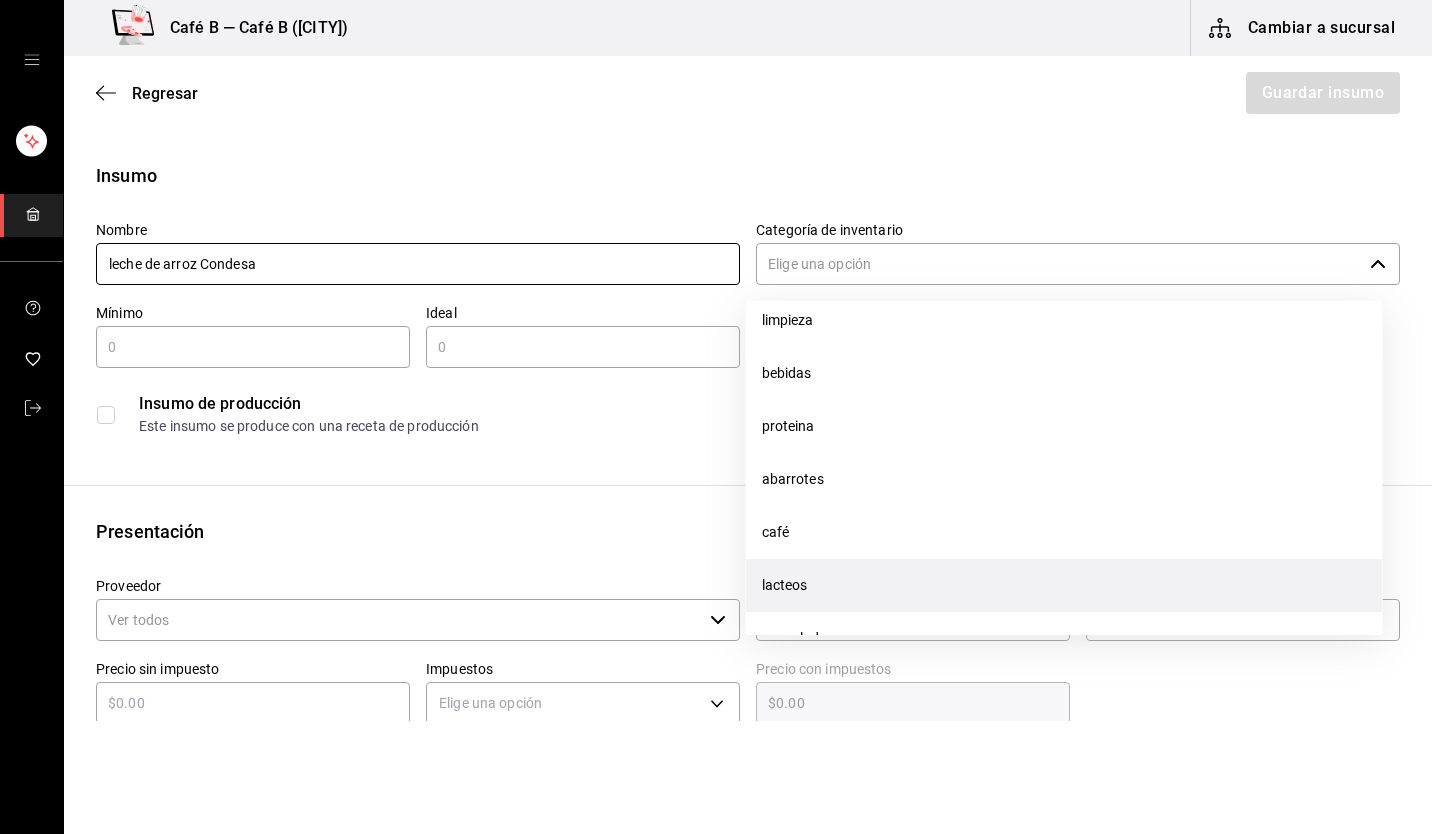 click on "lacteos" at bounding box center (1064, 585) 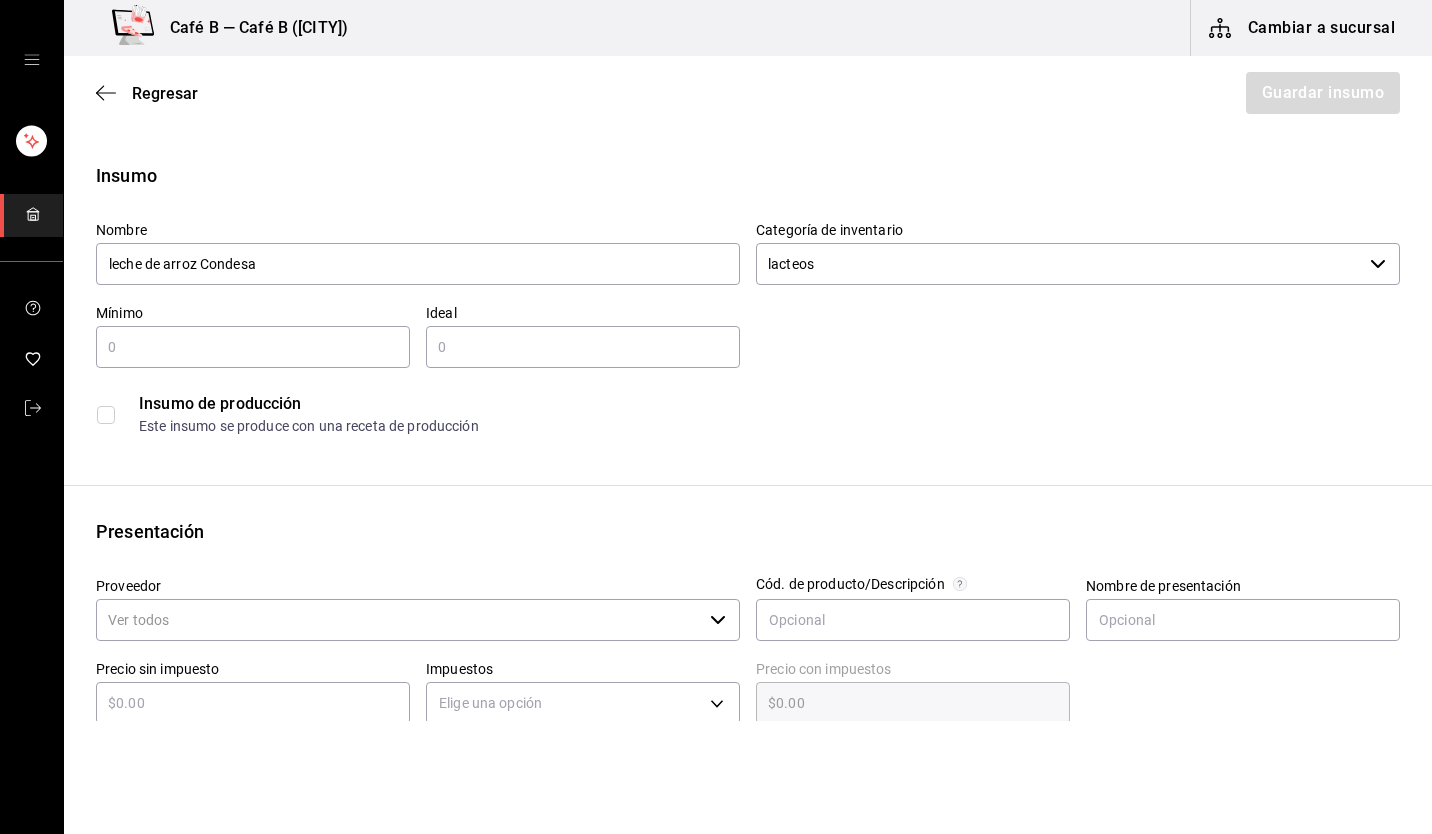 click at bounding box center [253, 347] 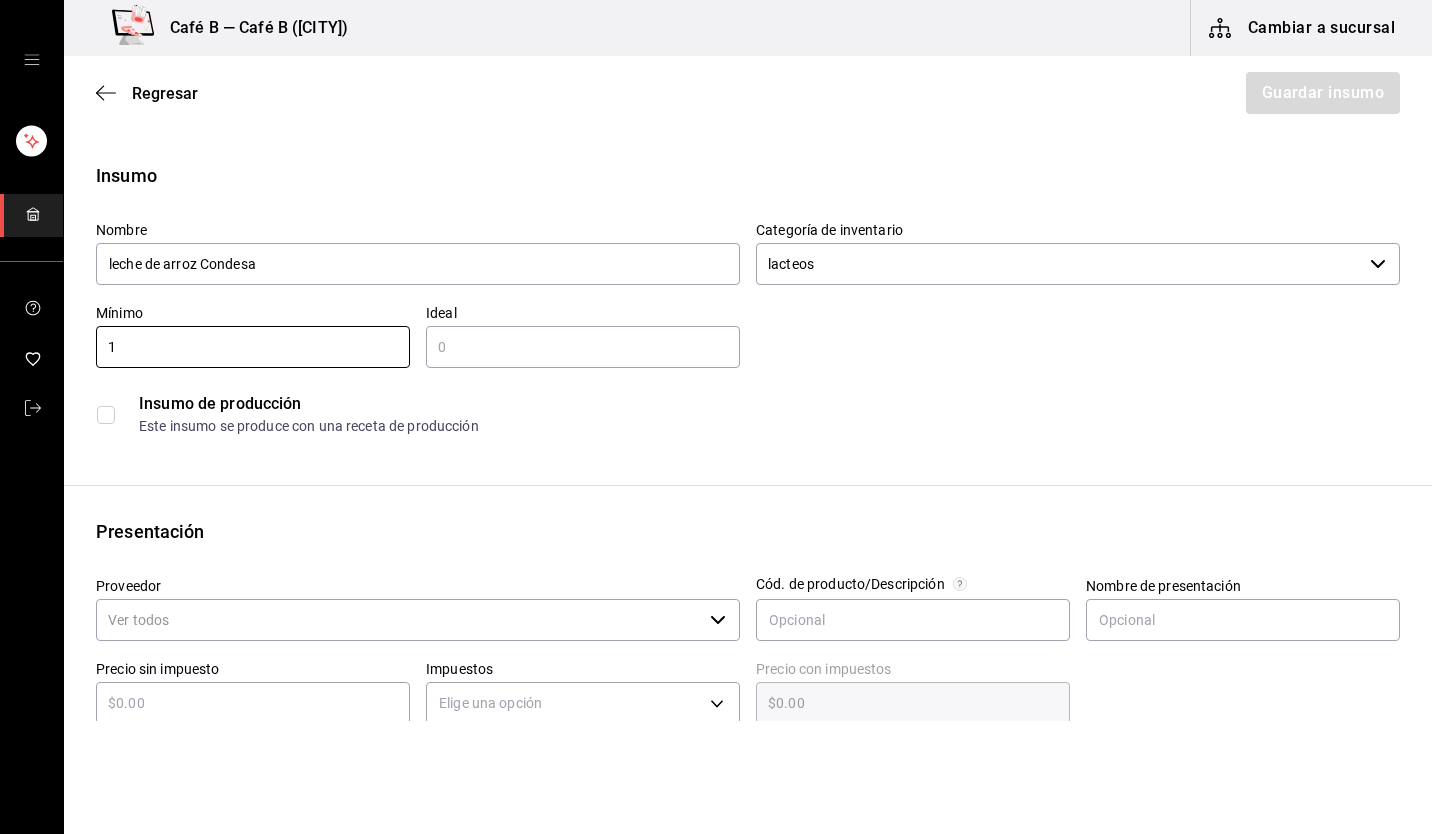 type on "1" 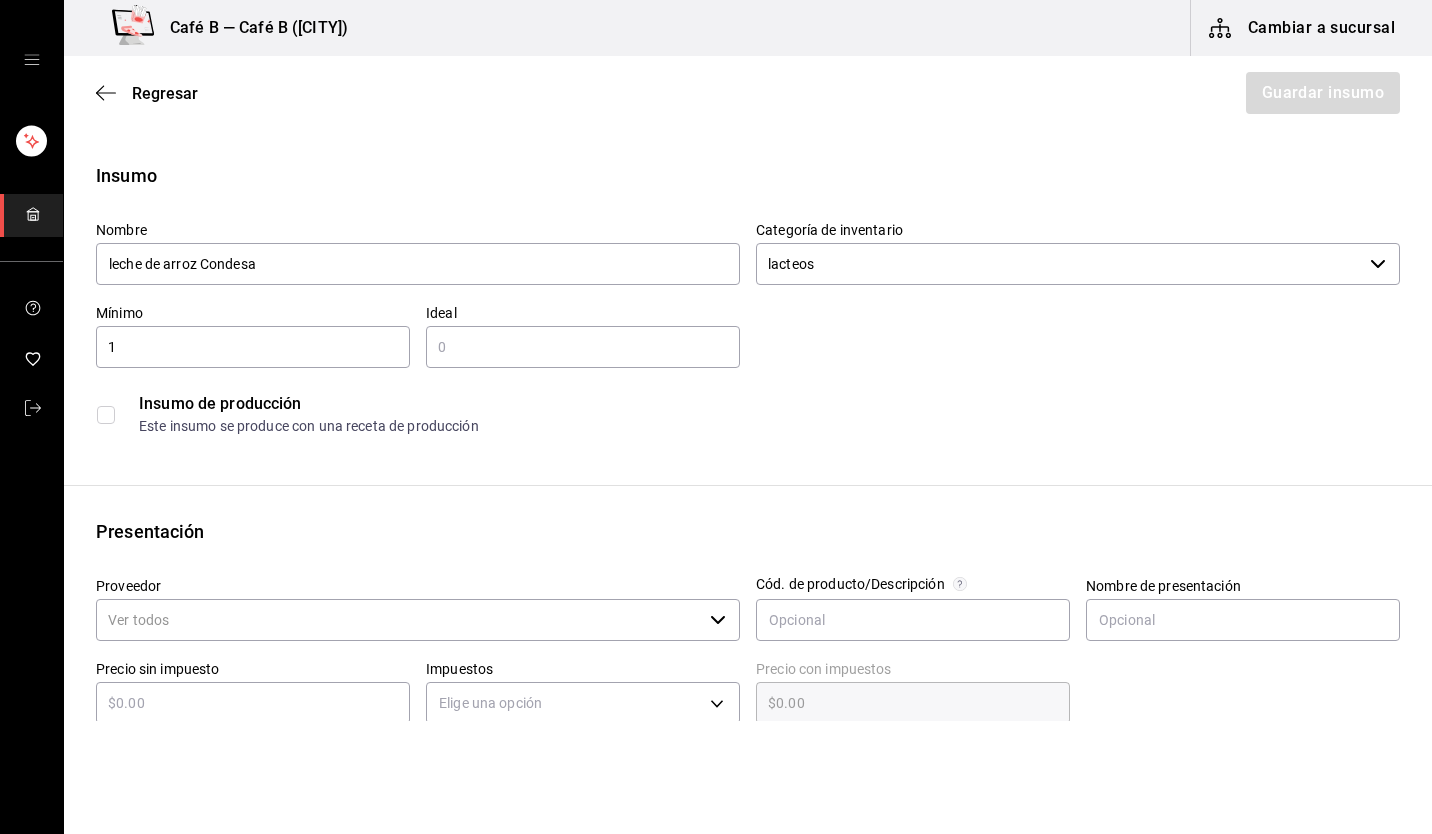 click at bounding box center [583, 347] 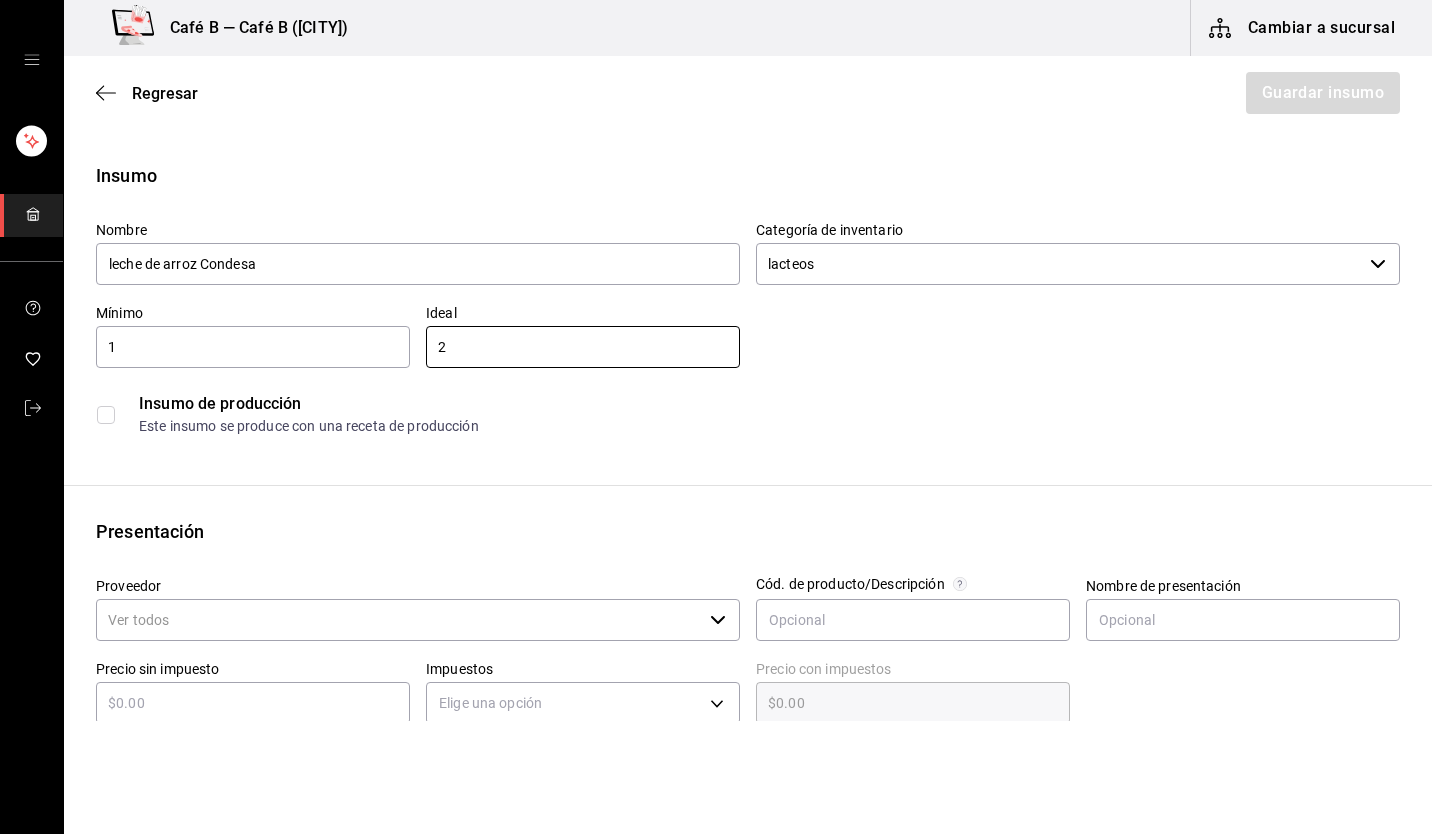 type on "2" 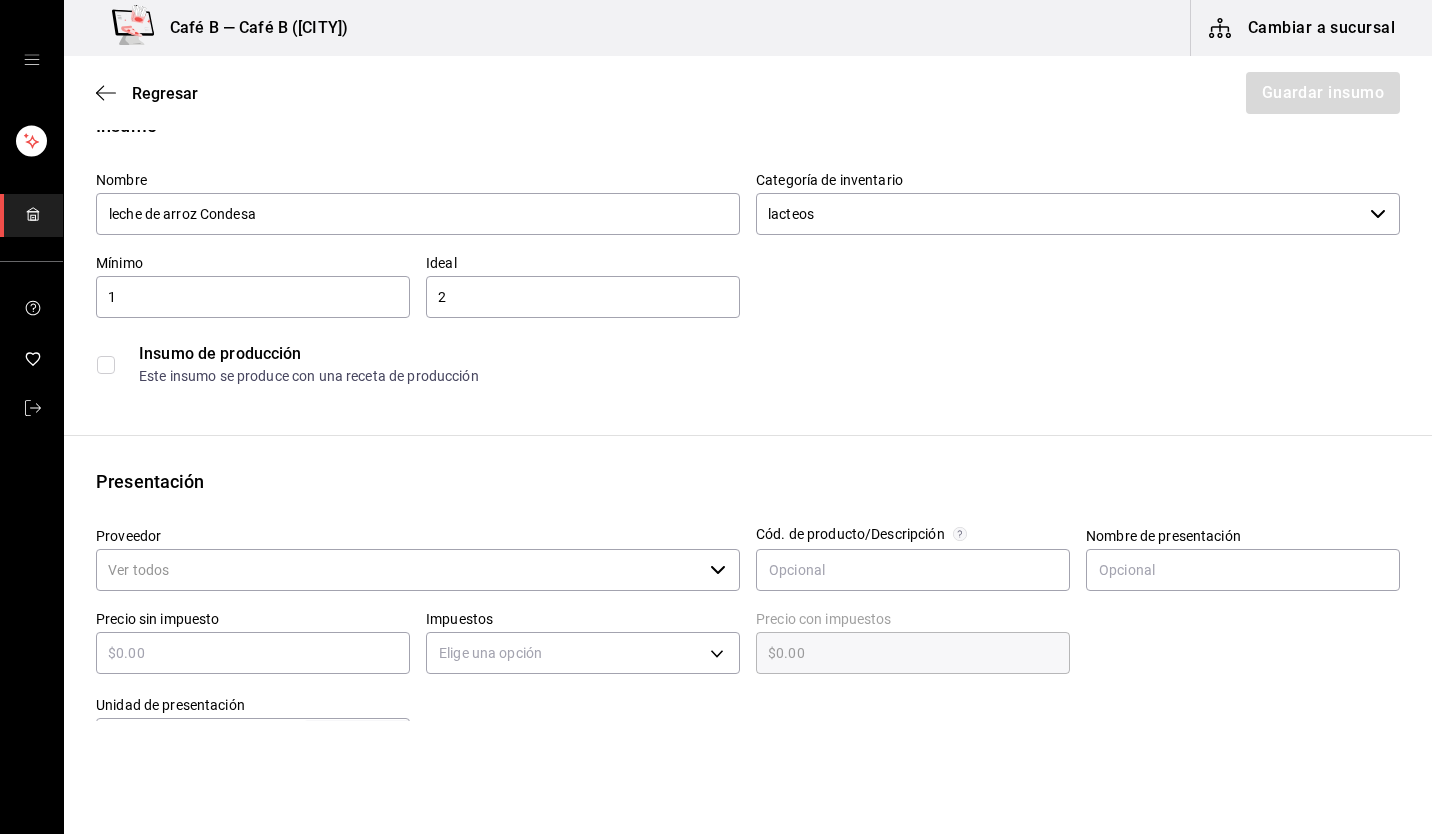 scroll, scrollTop: 200, scrollLeft: 0, axis: vertical 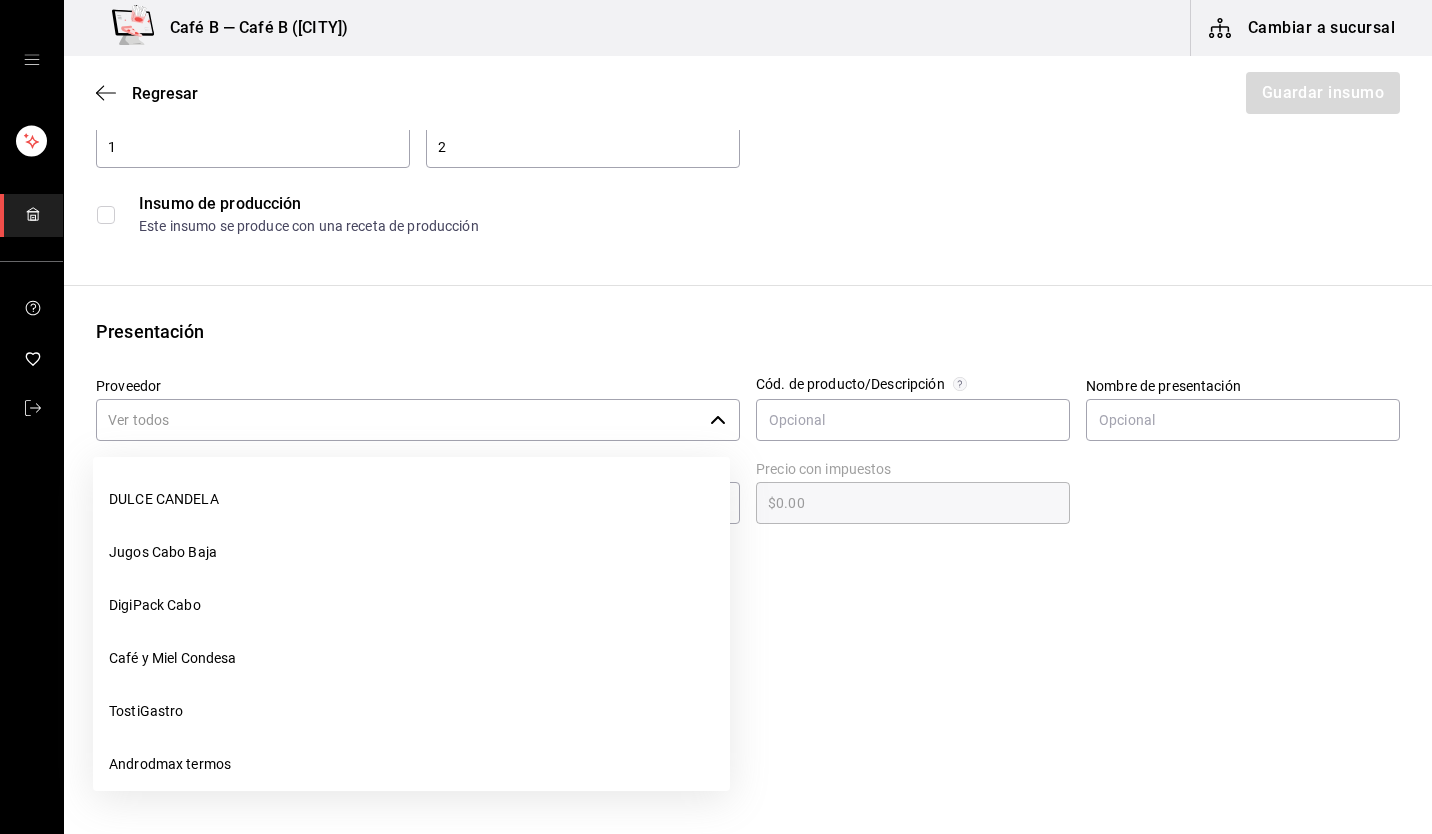click on "​" at bounding box center [418, 420] 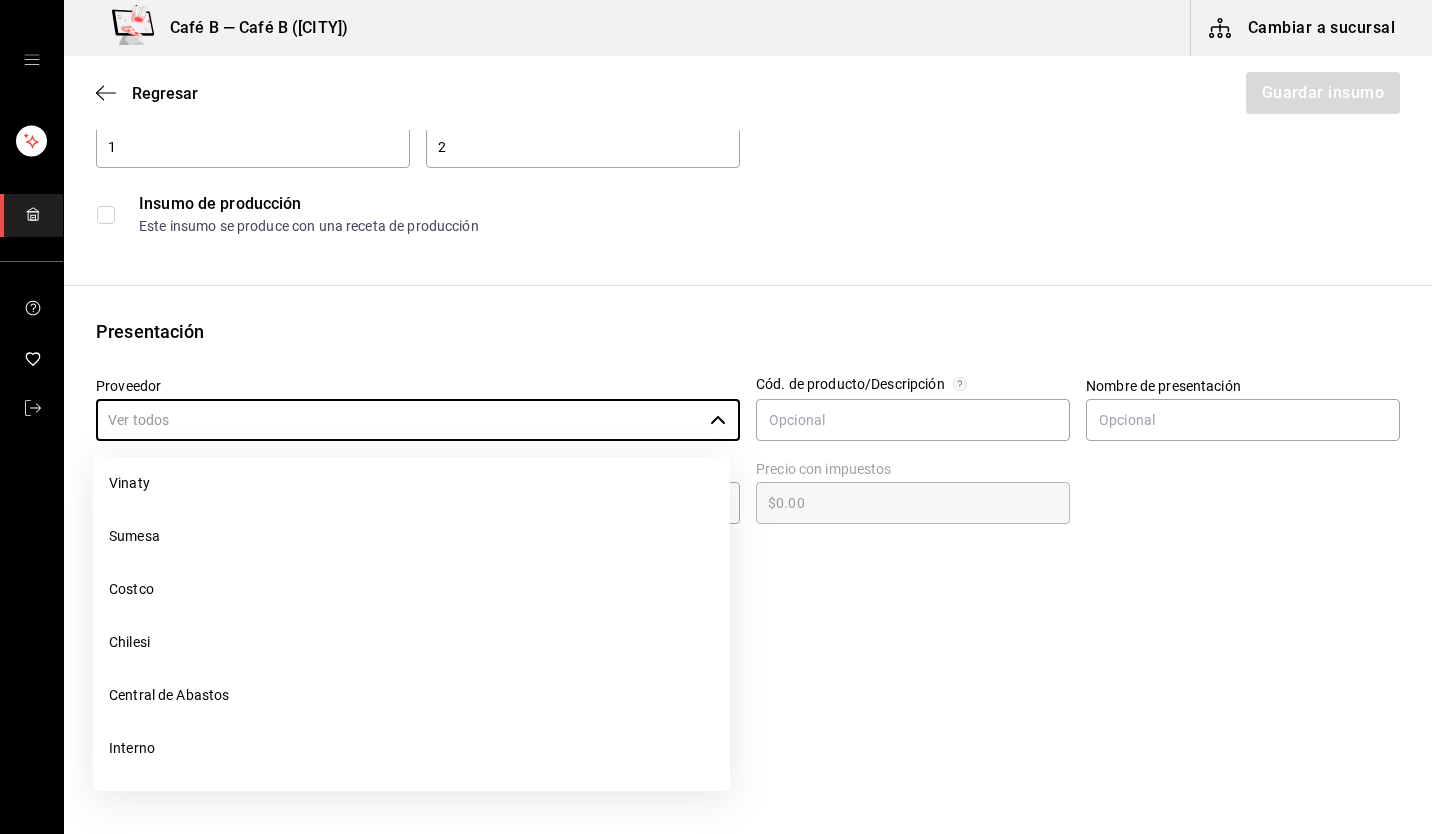 scroll, scrollTop: 2348, scrollLeft: 0, axis: vertical 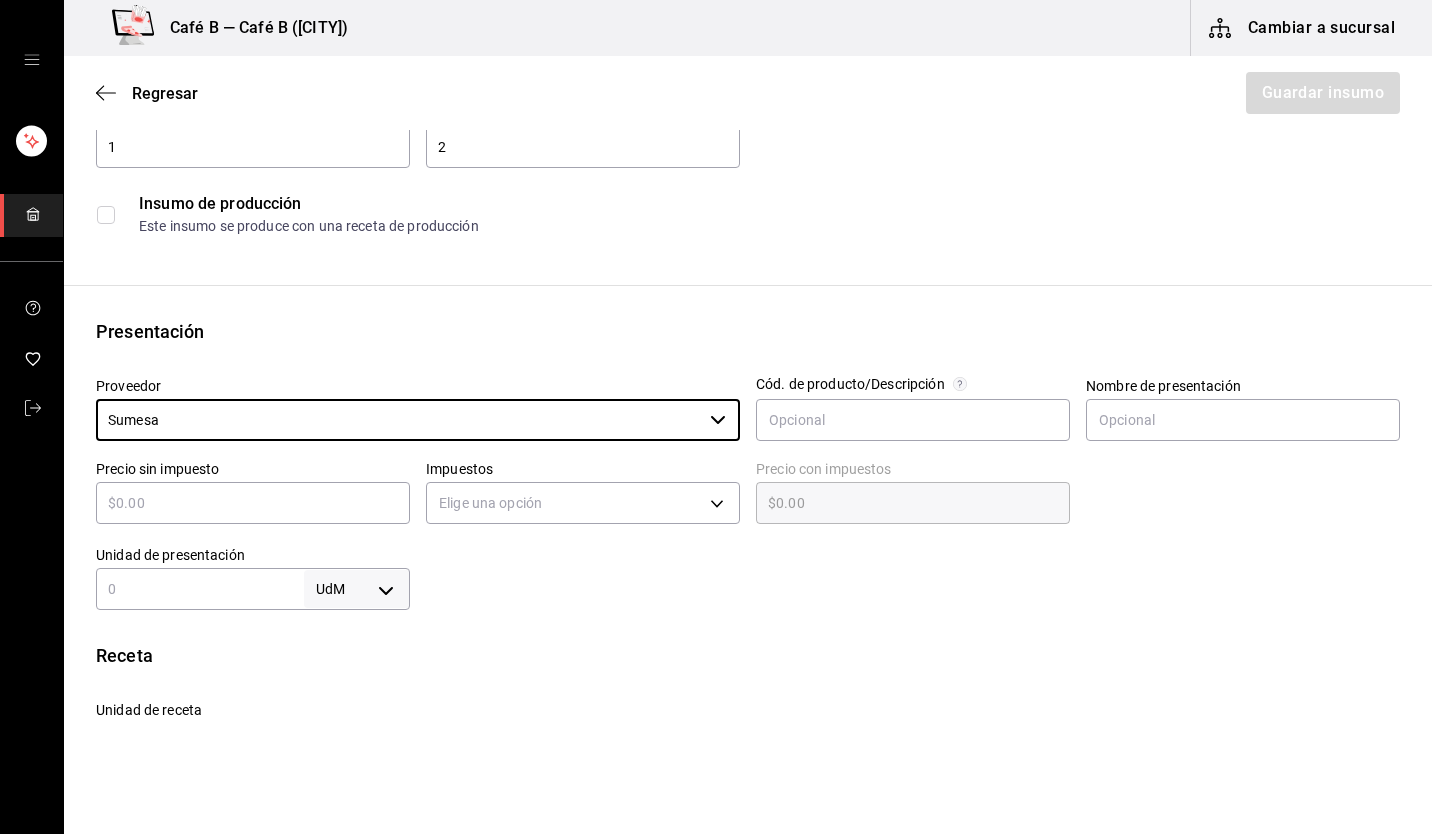 click at bounding box center (253, 503) 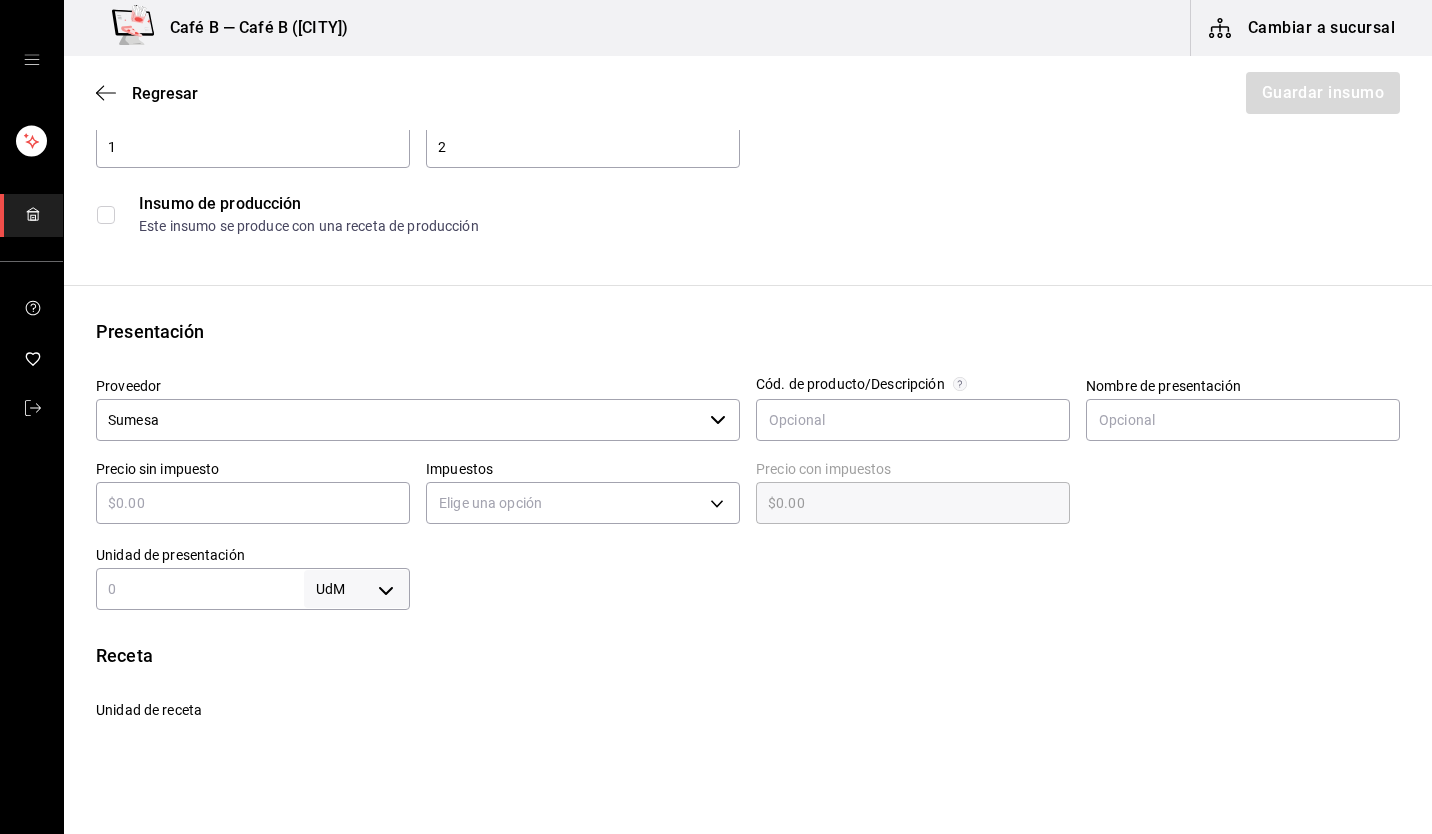 type on "$5" 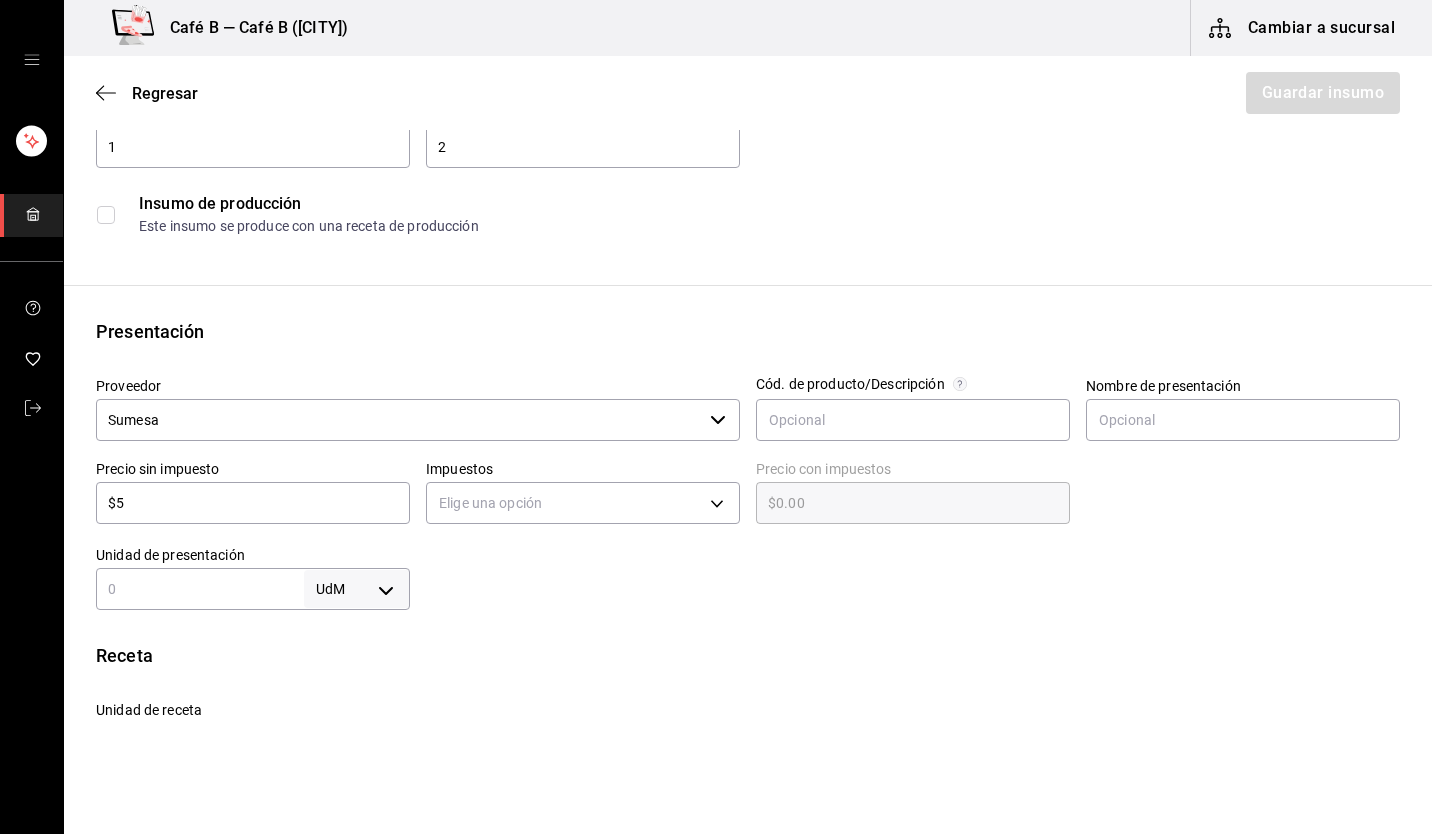 type on "$5.00" 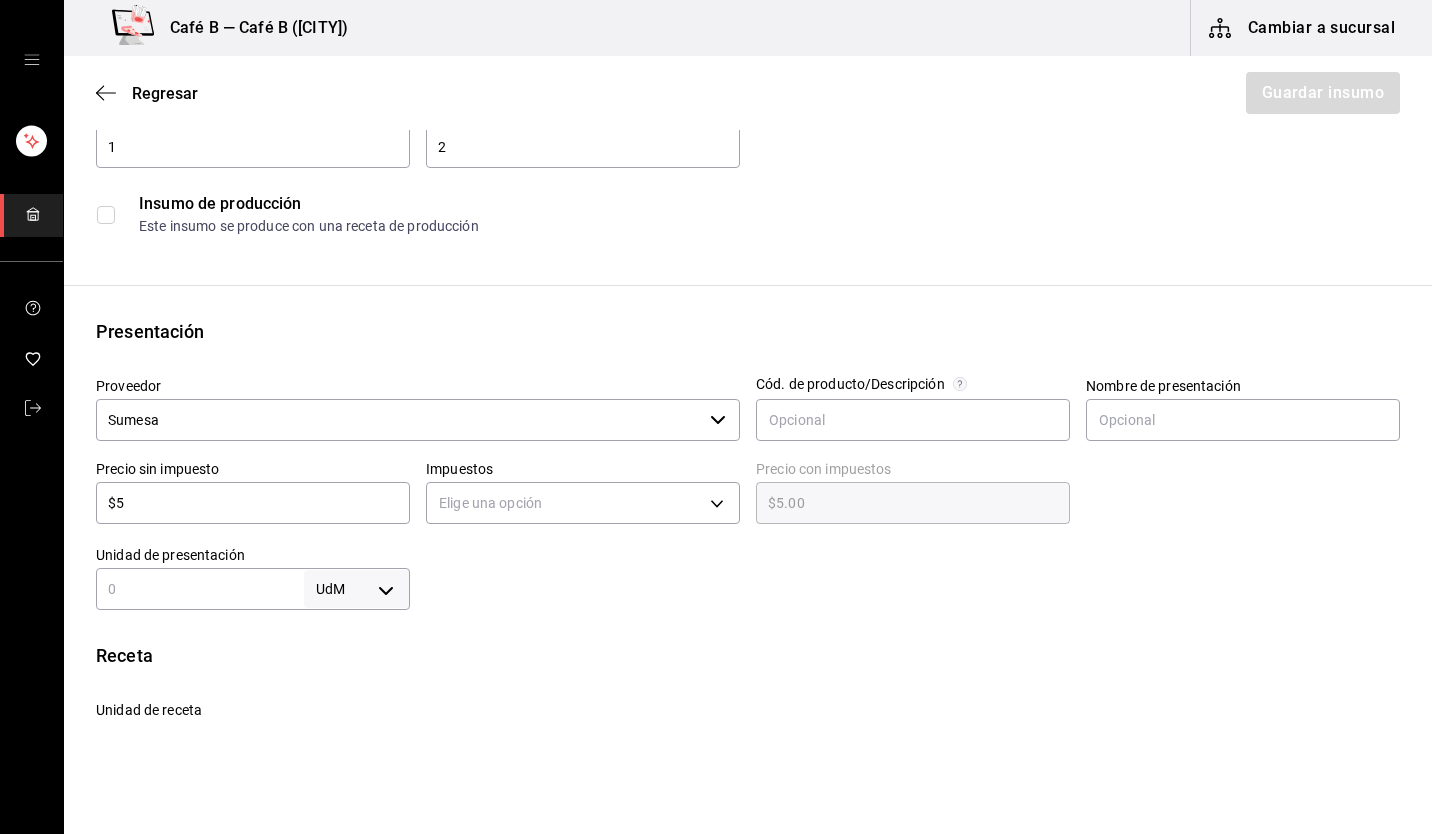 type on "$51" 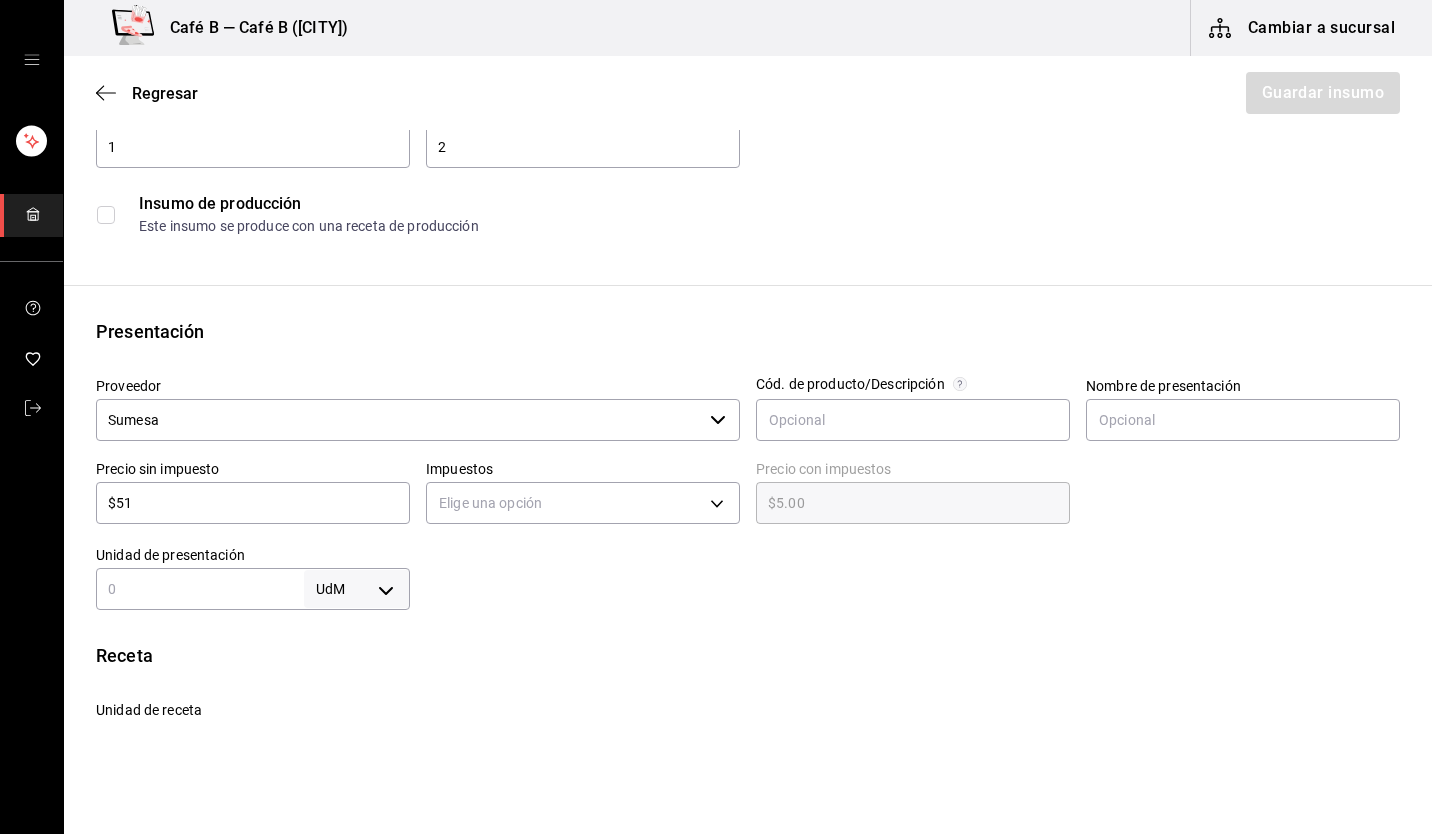 type on "$51.00" 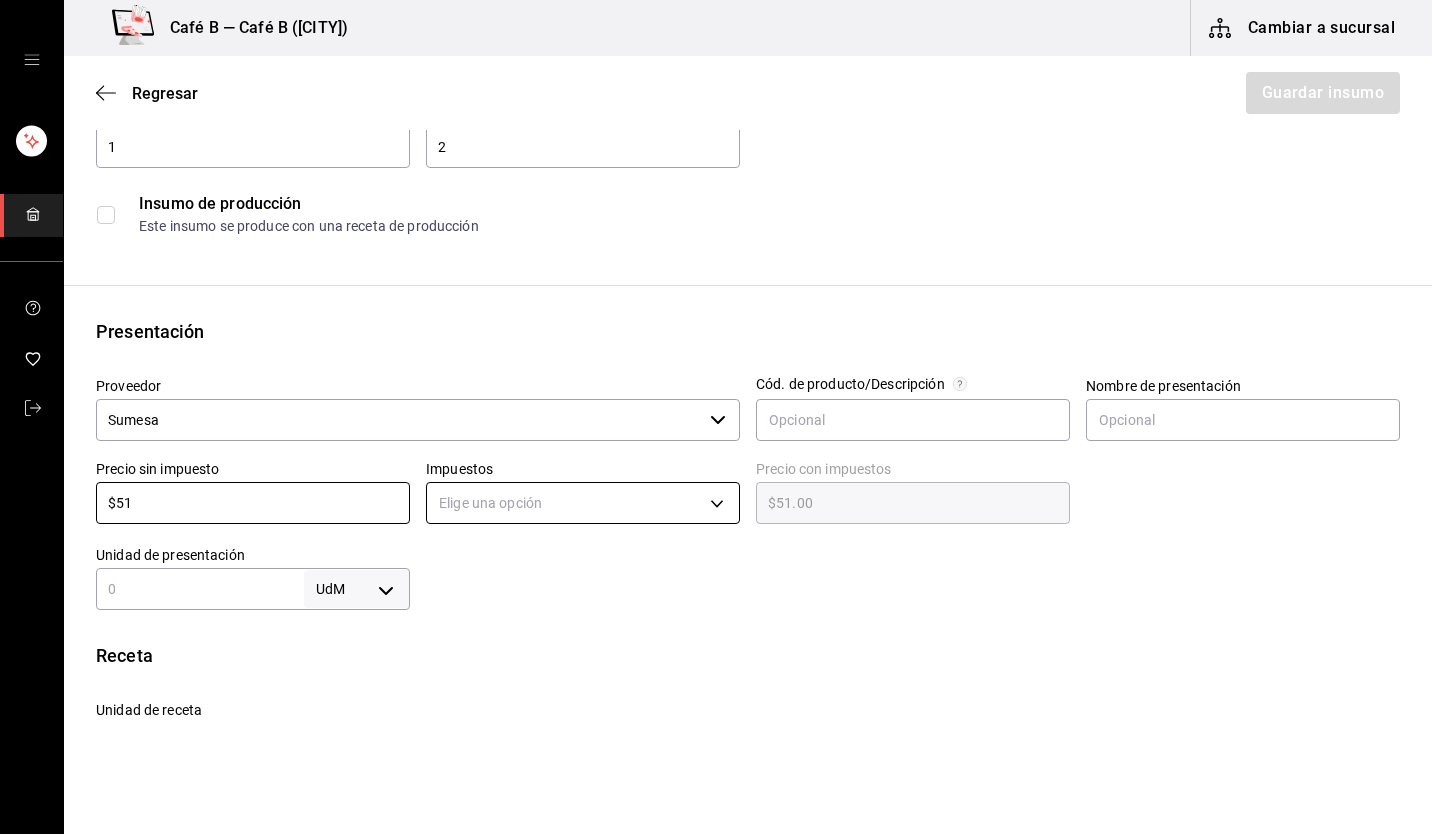 type on "$51" 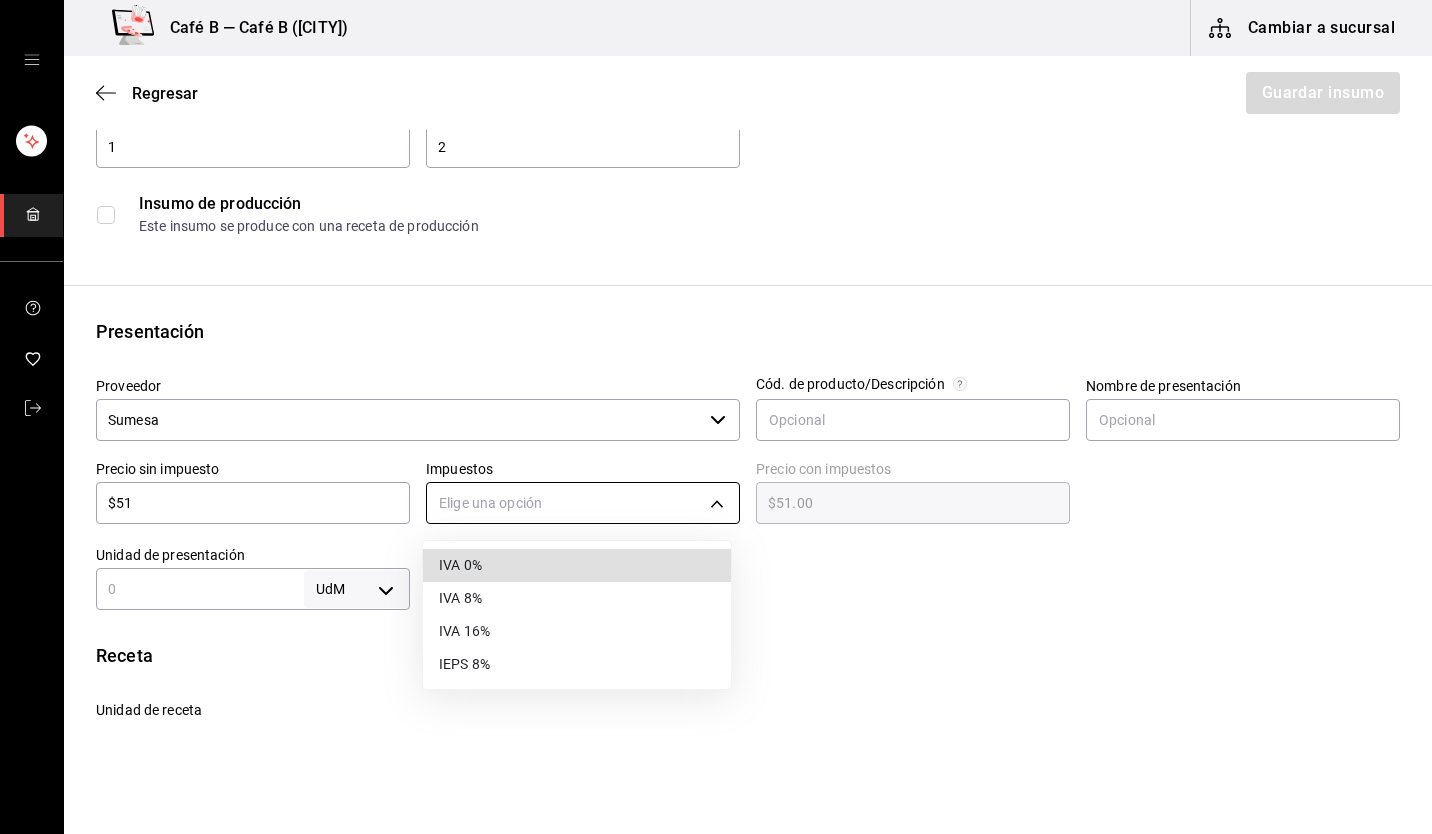 click on "Café B — Café B (CDMX) Cambiar a sucursal Regresar Guardar insumo Insumo Nombre leche de arroz Condesa Categoría de inventario lacteos ​ Mínimo 1 ​ Ideal 2 ​ Insumo de producción Este insumo se produce con una receta de producción Presentación Proveedor Sumesa ​ Cód. de producto/Descripción Nombre de presentación Precio sin impuesto $51 ​ Impuestos Elige una opción Precio con impuestos $51.00 ​ Unidad de presentación UdM ​ Receta Unidad de receta Elige una opción Factor de conversión ​ Ver ayuda de conversiones ¿La presentación  viene en otra caja? Si No Presentaciones por caja ​ Sin definir Unidades de conteo GANA 1 MES GRATIS EN TU SUSCRIPCIÓN AQUÍ ¿Recuerdas cómo empezó tu restaurante?
Hoy puedes ayudar a un colega a tener el mismo cambio que tú viviste.
Recomienda Parrot directamente desde tu Portal Administrador.
Es fácil y rápido.
🎁 Por cada restaurante que se una, ganas 1 mes gratis. Visitar centro de ayuda (81) 2046 6363 soporte@parrotsoftware.io" at bounding box center [716, 360] 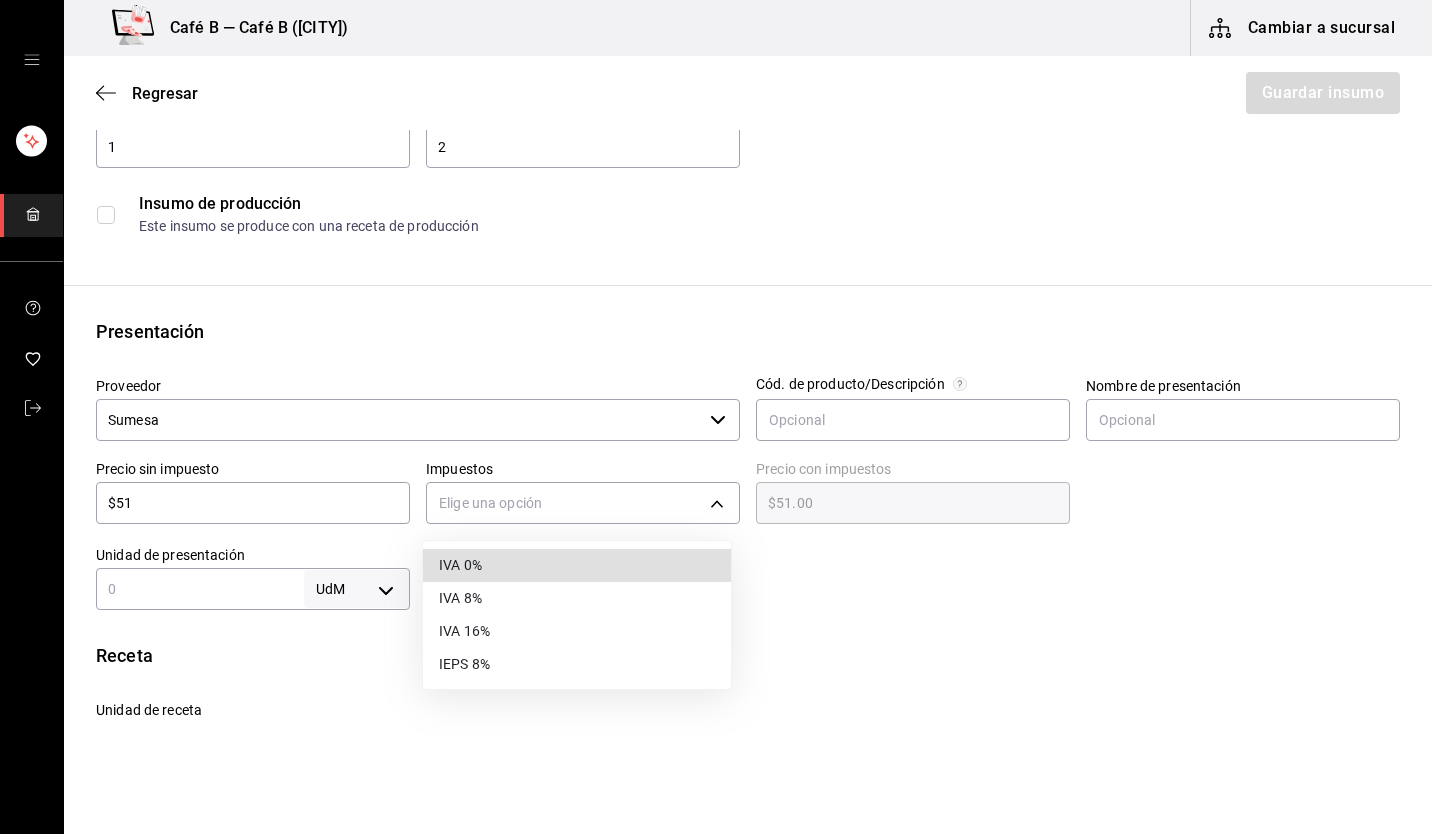 click on "IVA 0%" at bounding box center (577, 565) 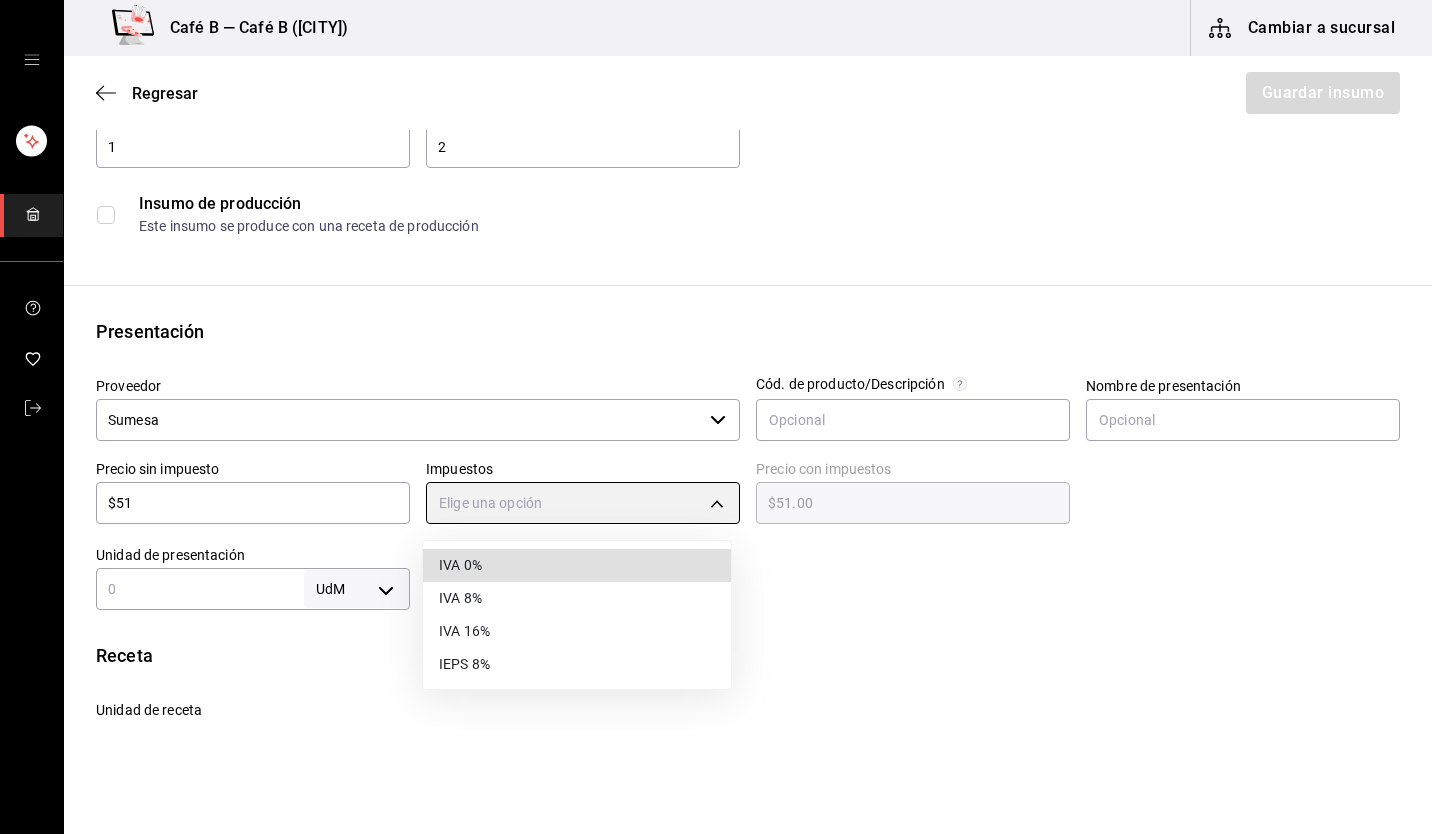 type on "IVA_0" 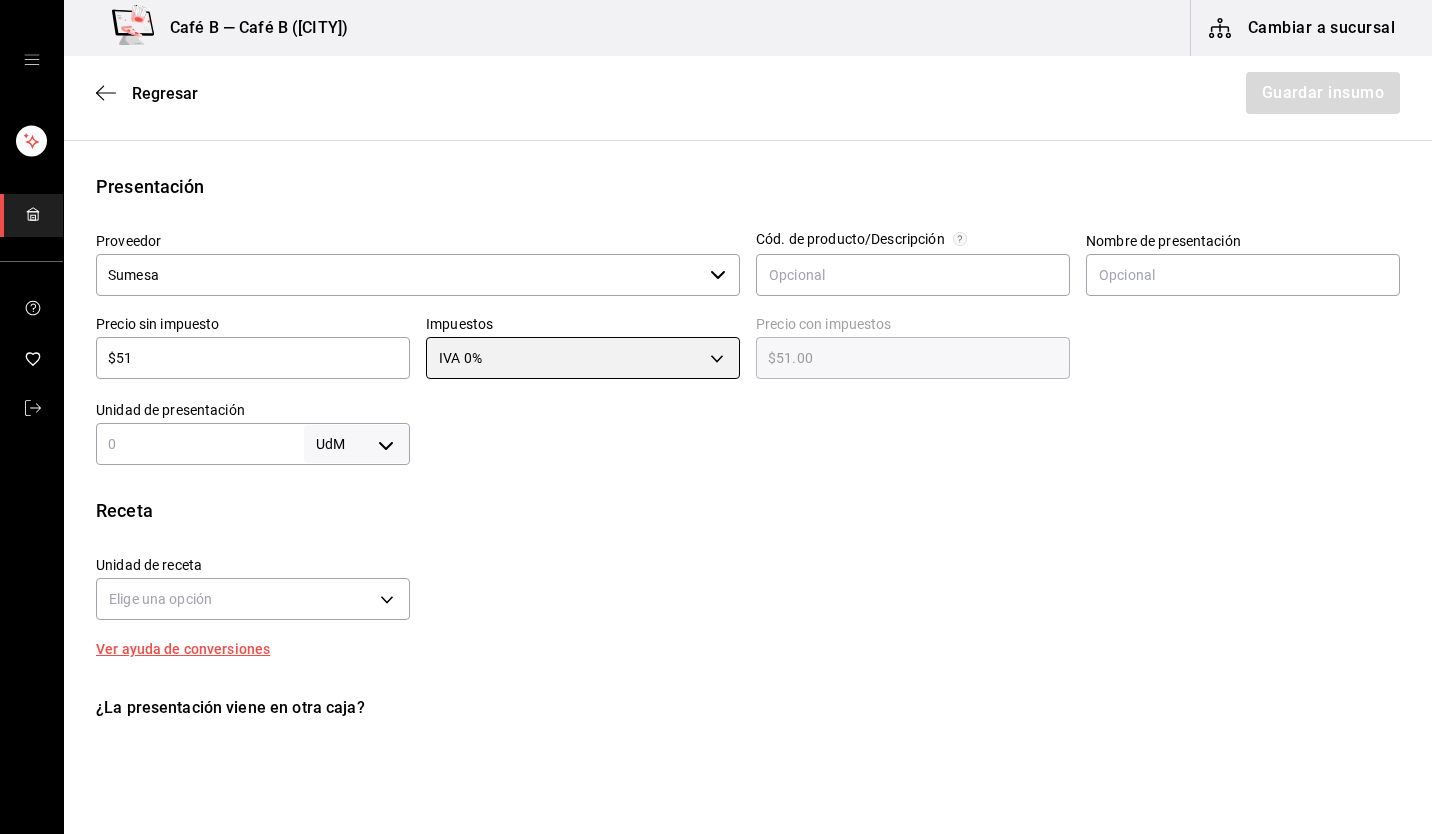 scroll, scrollTop: 400, scrollLeft: 0, axis: vertical 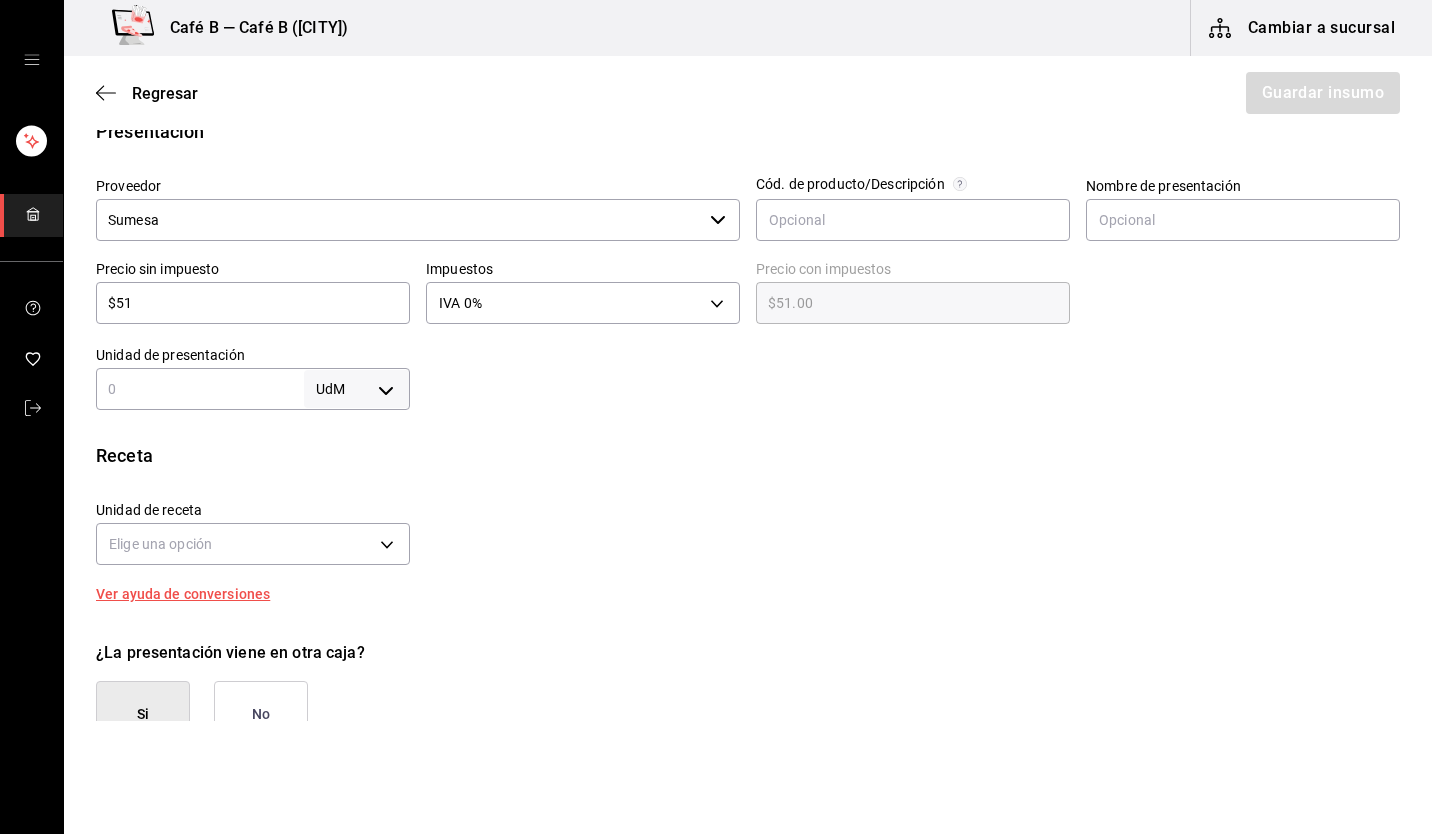 click at bounding box center (200, 389) 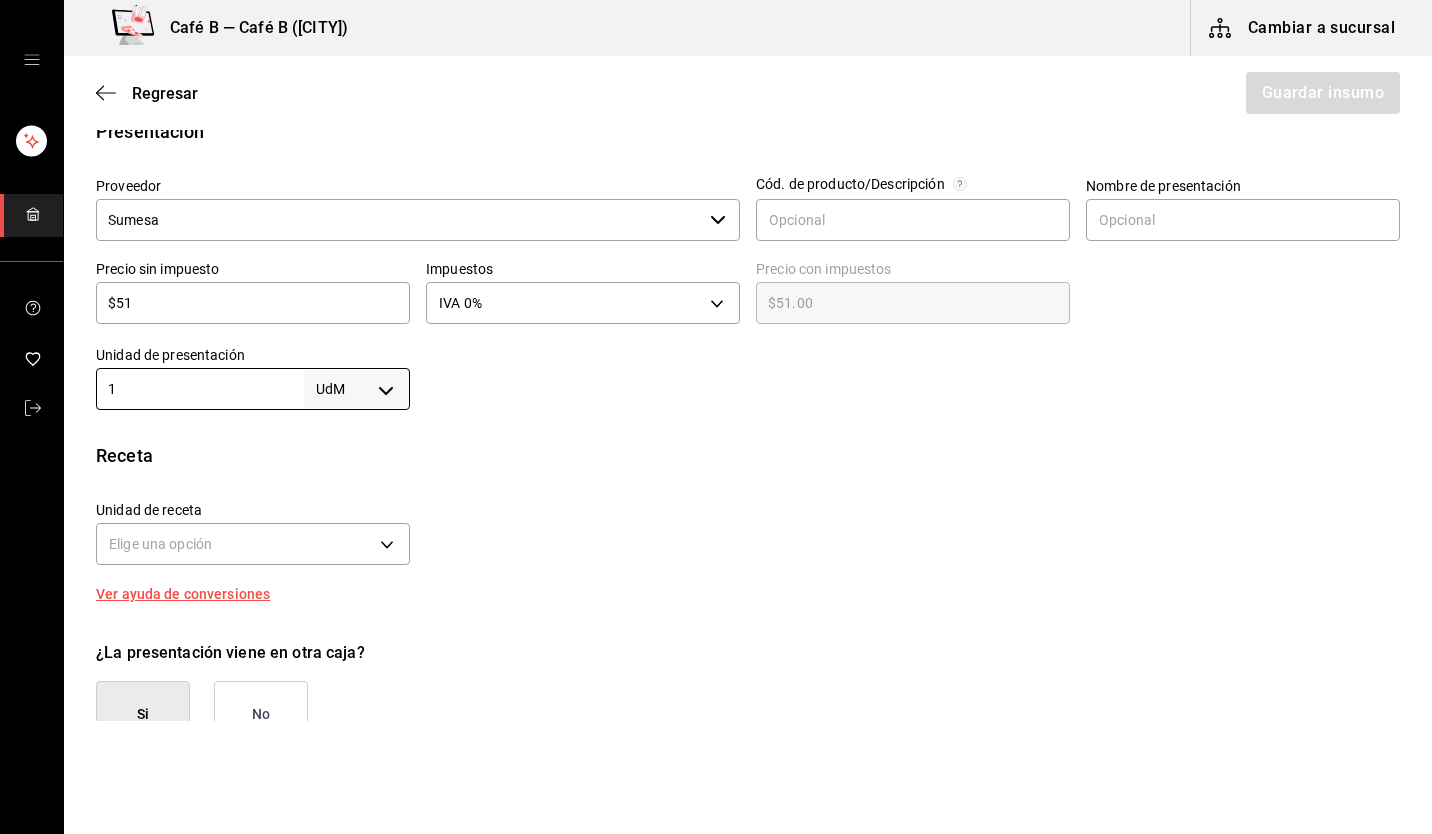 type on "1" 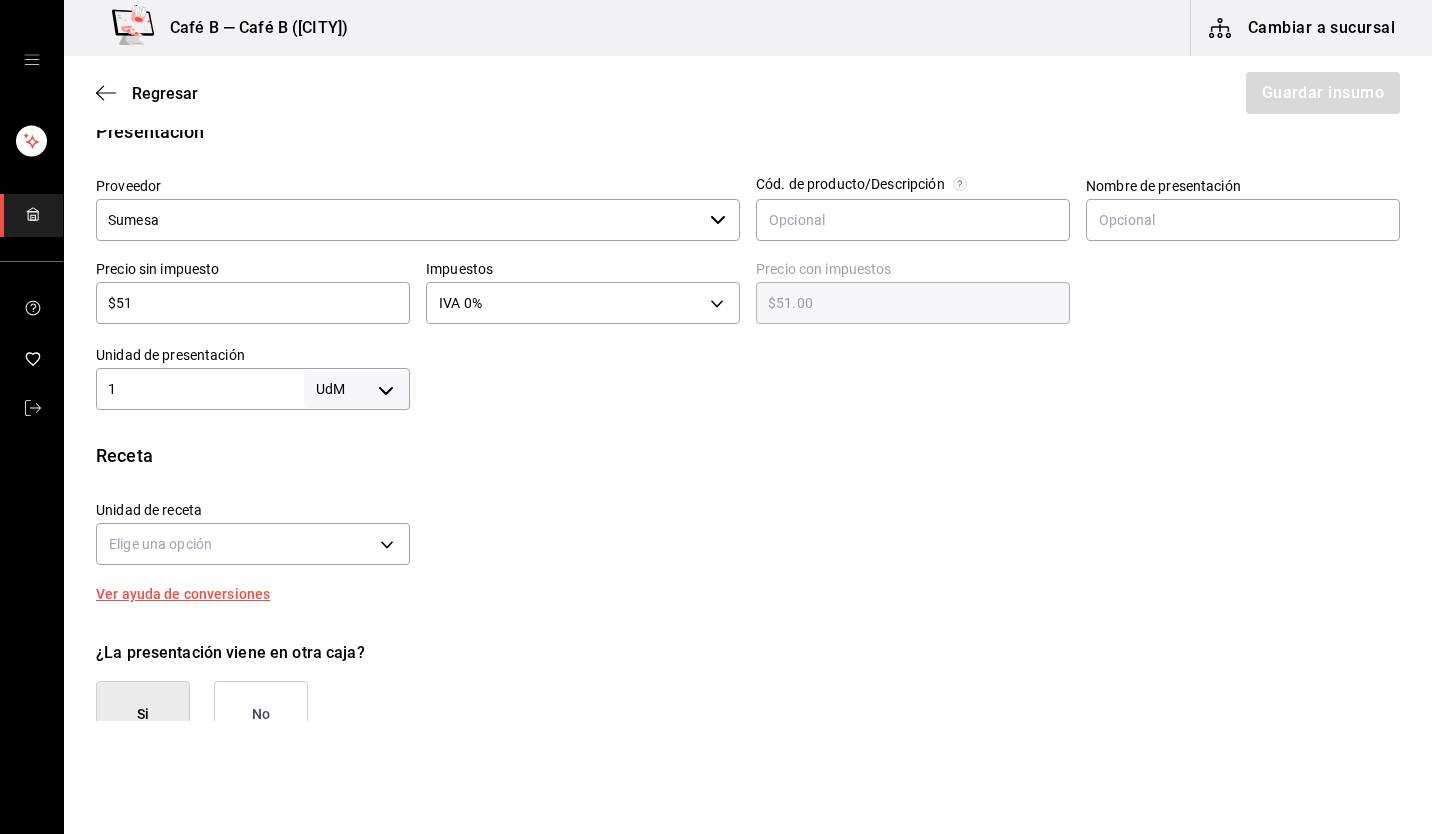 click at bounding box center (905, 370) 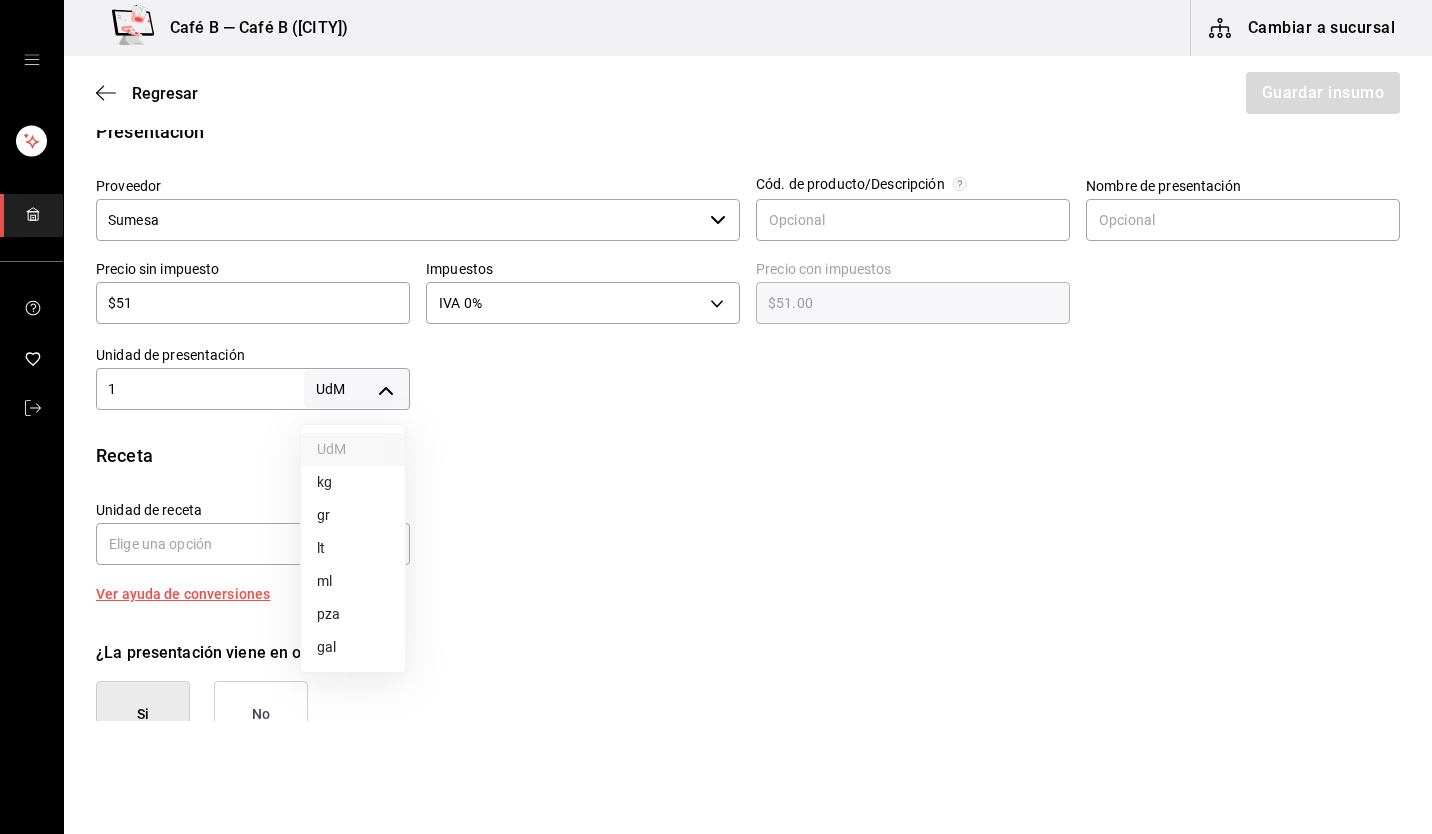 drag, startPoint x: 336, startPoint y: 549, endPoint x: 359, endPoint y: 543, distance: 23.769728 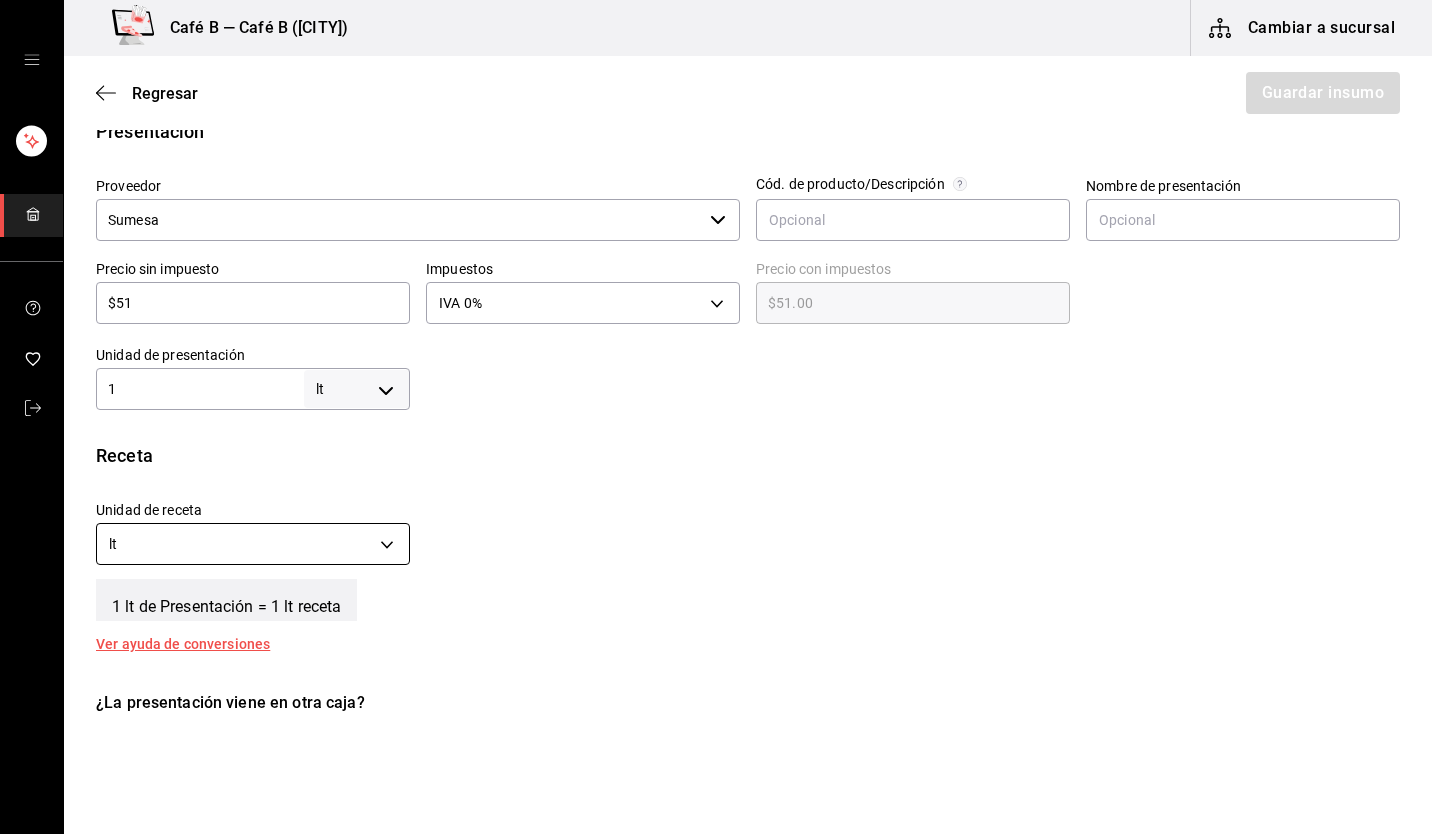 click on "Café B — Café B (CDMX) Cambiar a sucursal Regresar Guardar insumo Insumo Nombre leche de arroz Condesa Categoría de inventario lacteos ​ Mínimo 1 ​ Ideal 2 ​ Insumo de producción Este insumo se produce con una receta de producción Presentación Proveedor Sumesa ​ Cód. de producto/Descripción Nombre de presentación Precio sin impuesto $51 ​ Impuestos IVA 0% IVA_0 Precio con impuestos $51.00 ​ Unidad de presentación 1 lt LITER ​ Receta Unidad de receta lt LITER Factor de conversión 1 ​ 1 lt de Presentación = 1 lt receta Ver ayuda de conversiones ¿La presentación  viene en otra caja? Si No Presentaciones por caja ​   de 1 lt Unidades de conteo lt Presentación (1 lt) GANA 1 MES GRATIS EN TU SUSCRIPCIÓN AQUÍ ¿Recuerdas cómo empezó tu restaurante?
Hoy puedes ayudar a un colega a tener el mismo cambio que tú viviste.
Recomienda Parrot directamente desde tu Portal Administrador.
Es fácil y rápido.
🎁 Por cada restaurante que se una, ganas 1 mes gratis. ([PHONE])" at bounding box center [716, 360] 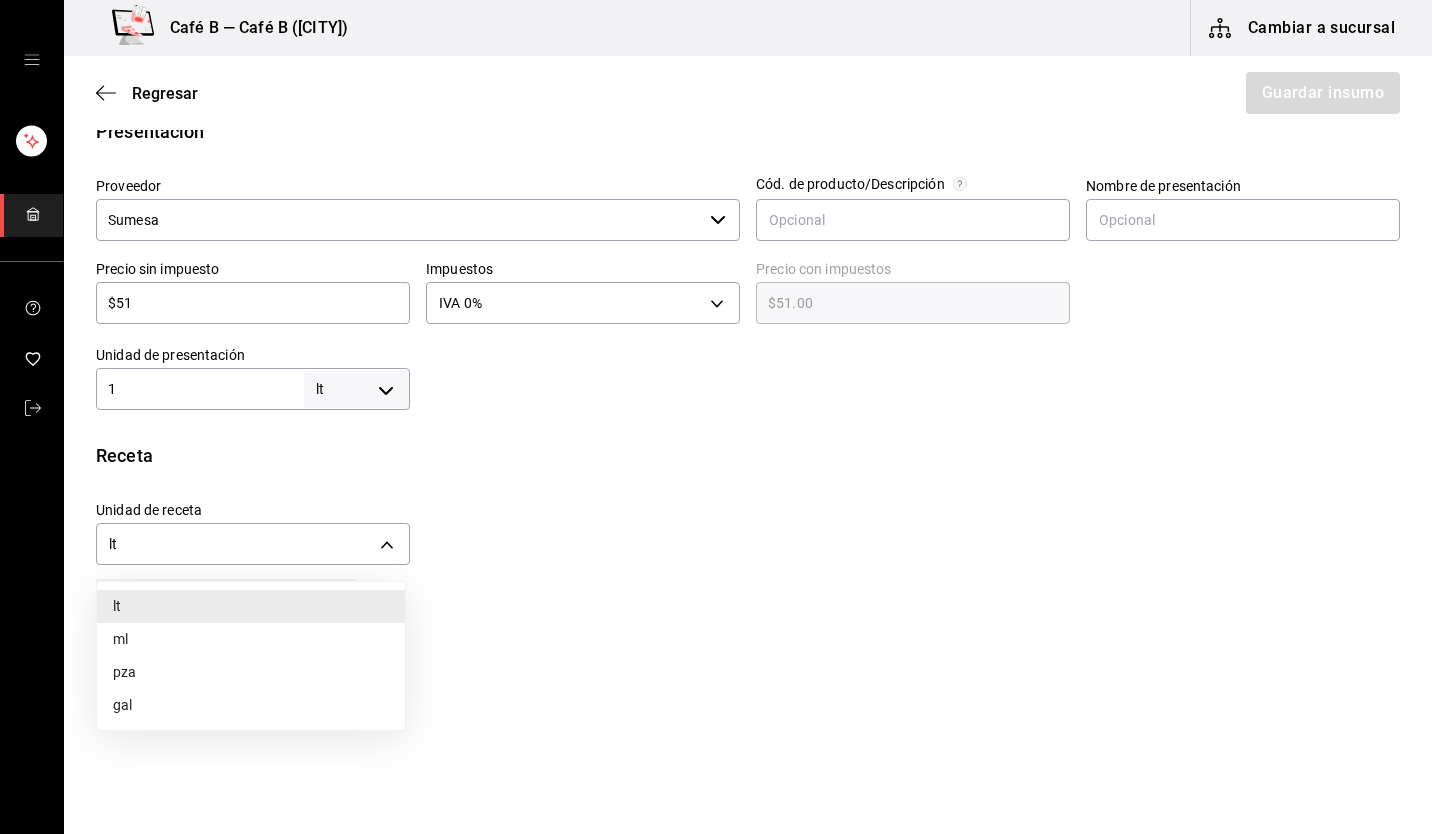 click on "ml" at bounding box center (251, 639) 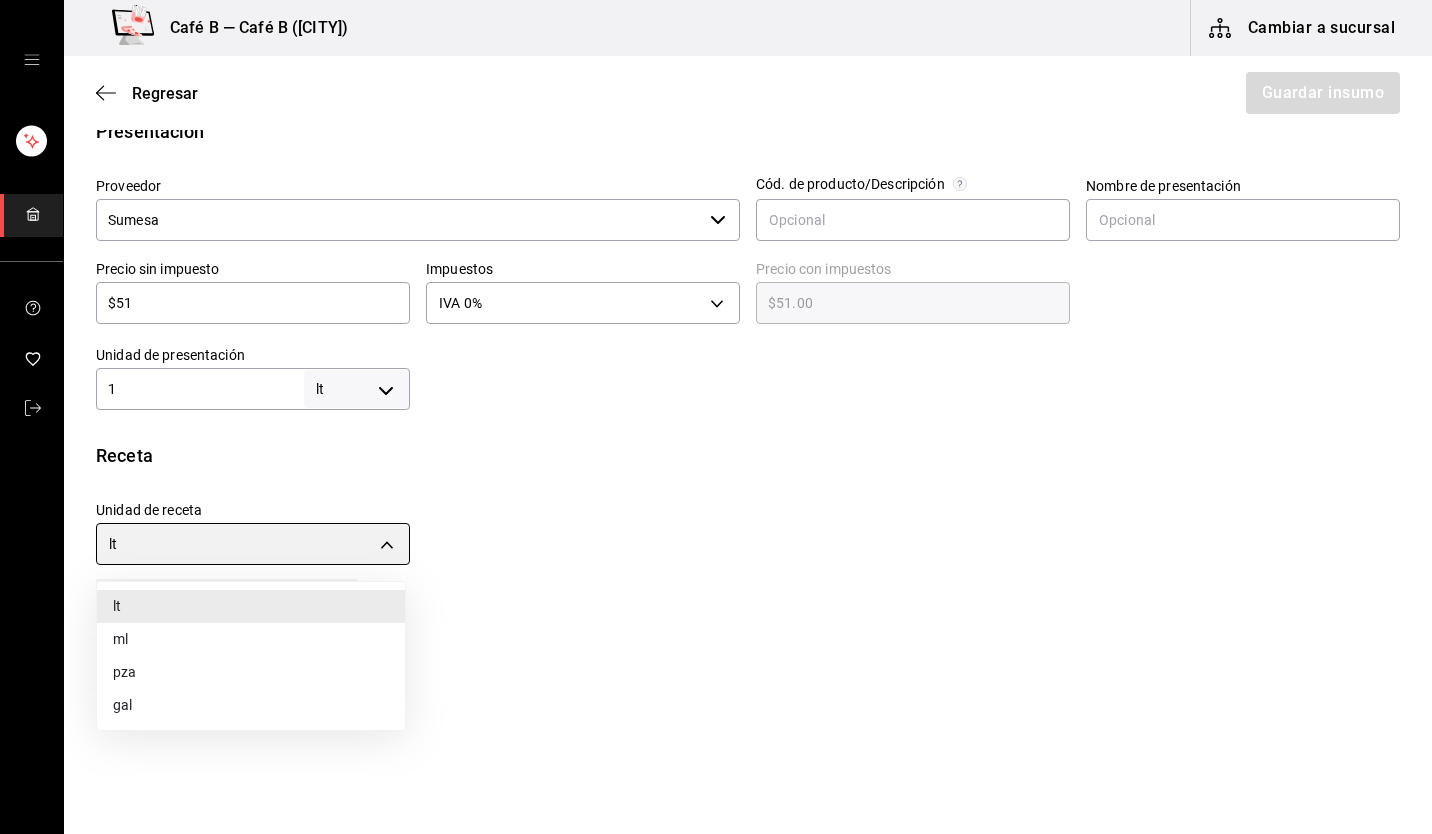 type on "MILLILITER" 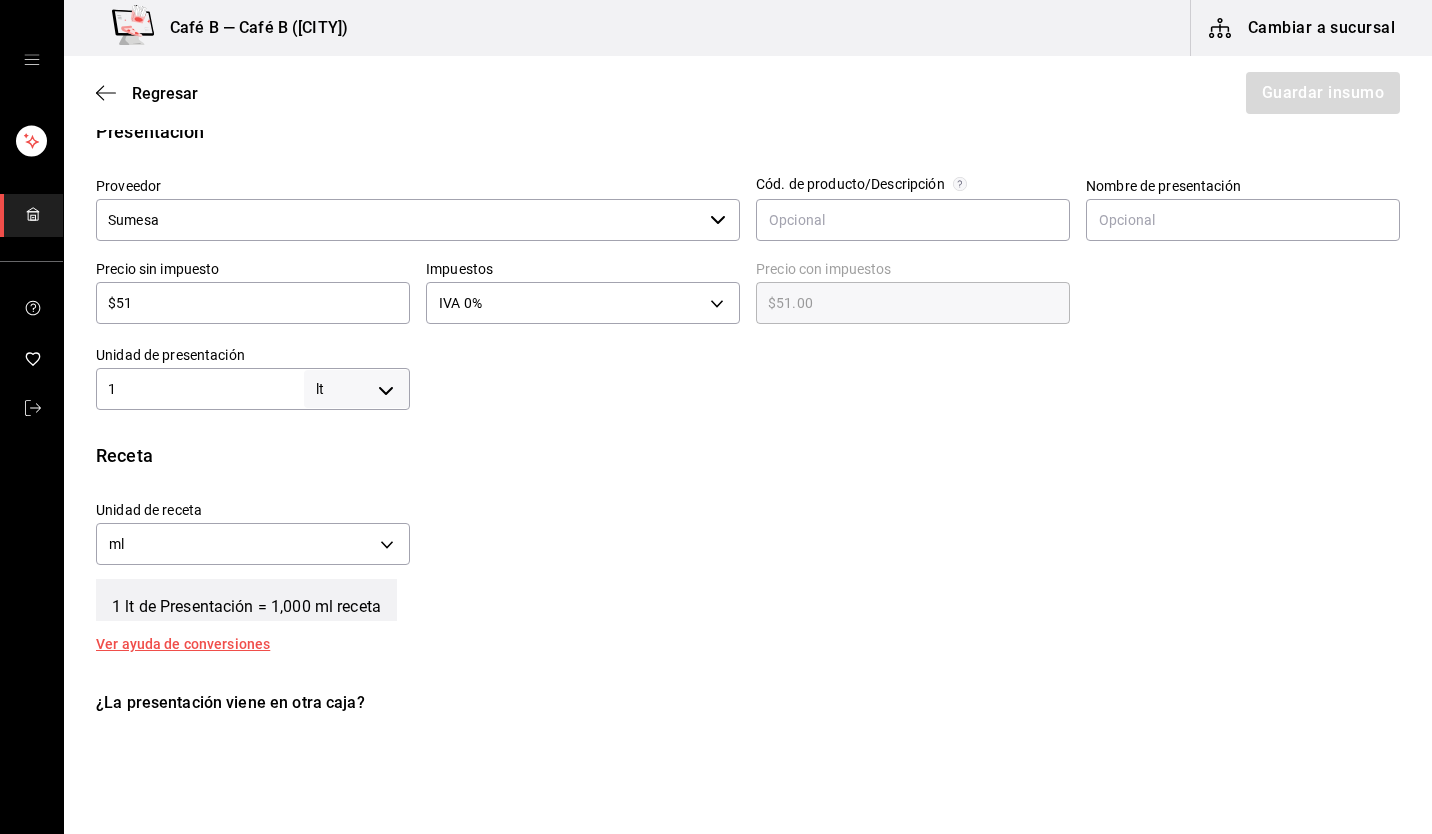 click on "1 lt de Presentación = 1,000 ml receta" at bounding box center (748, 596) 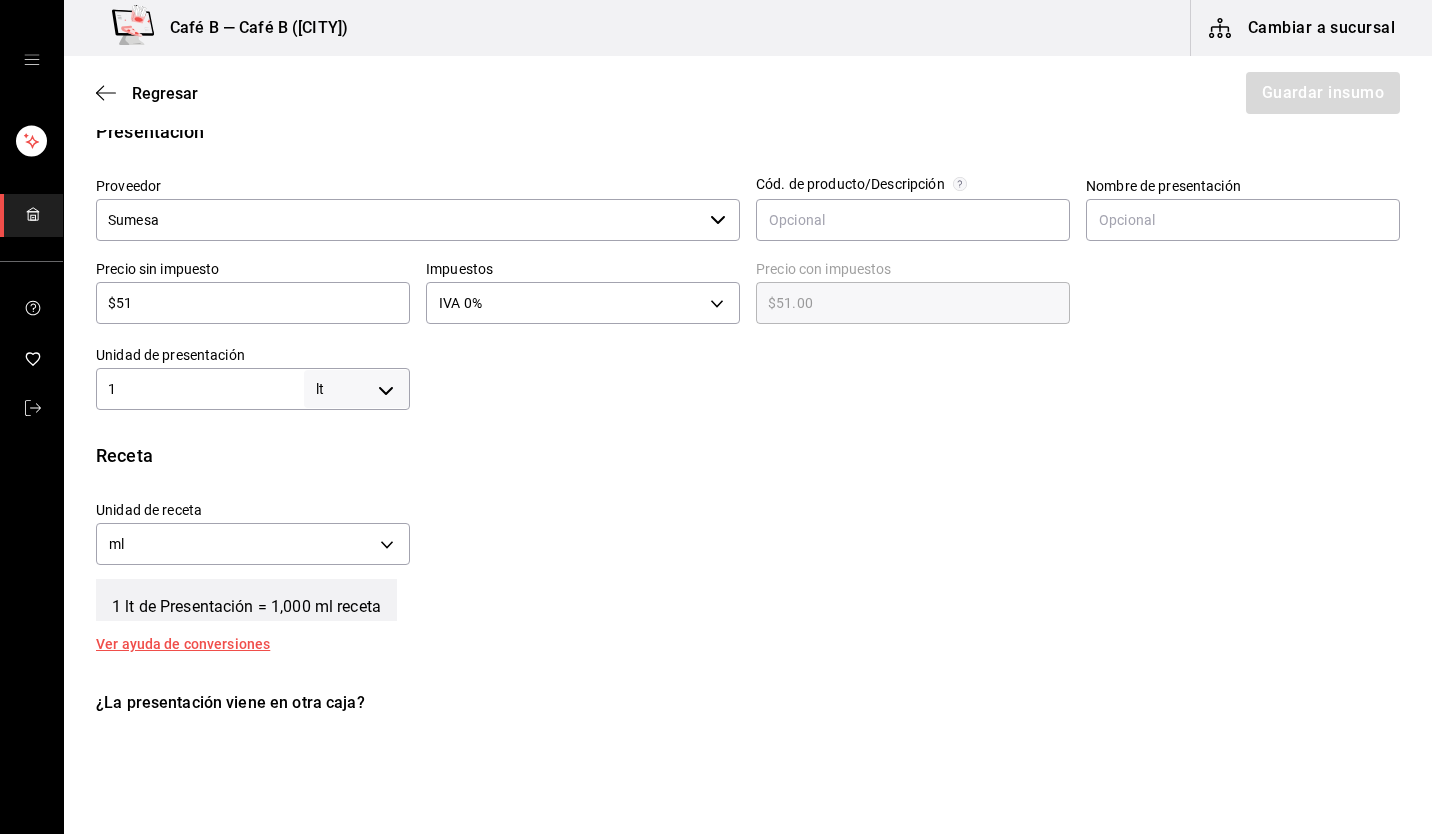 scroll, scrollTop: 700, scrollLeft: 0, axis: vertical 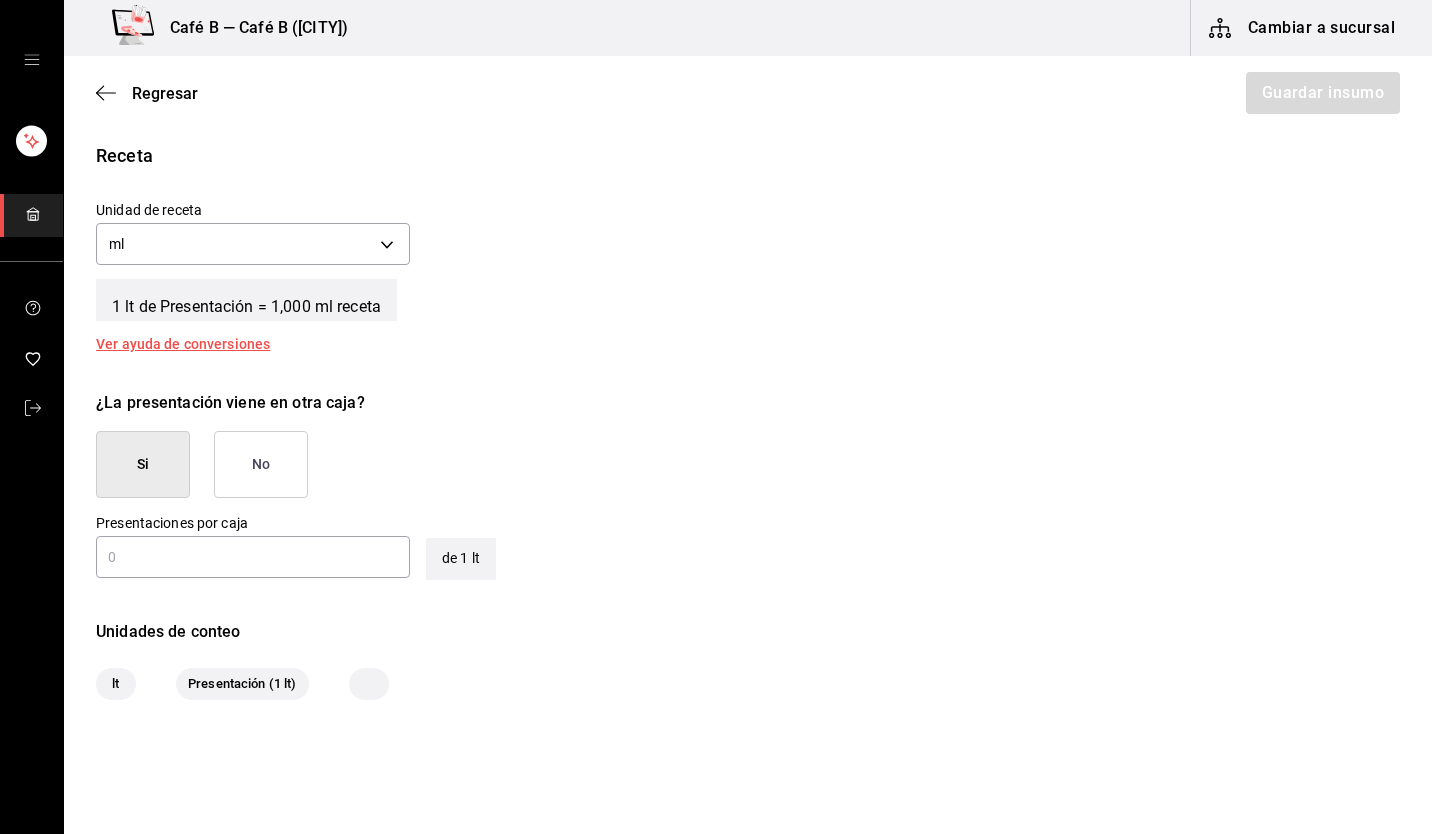 click on "No" at bounding box center [261, 464] 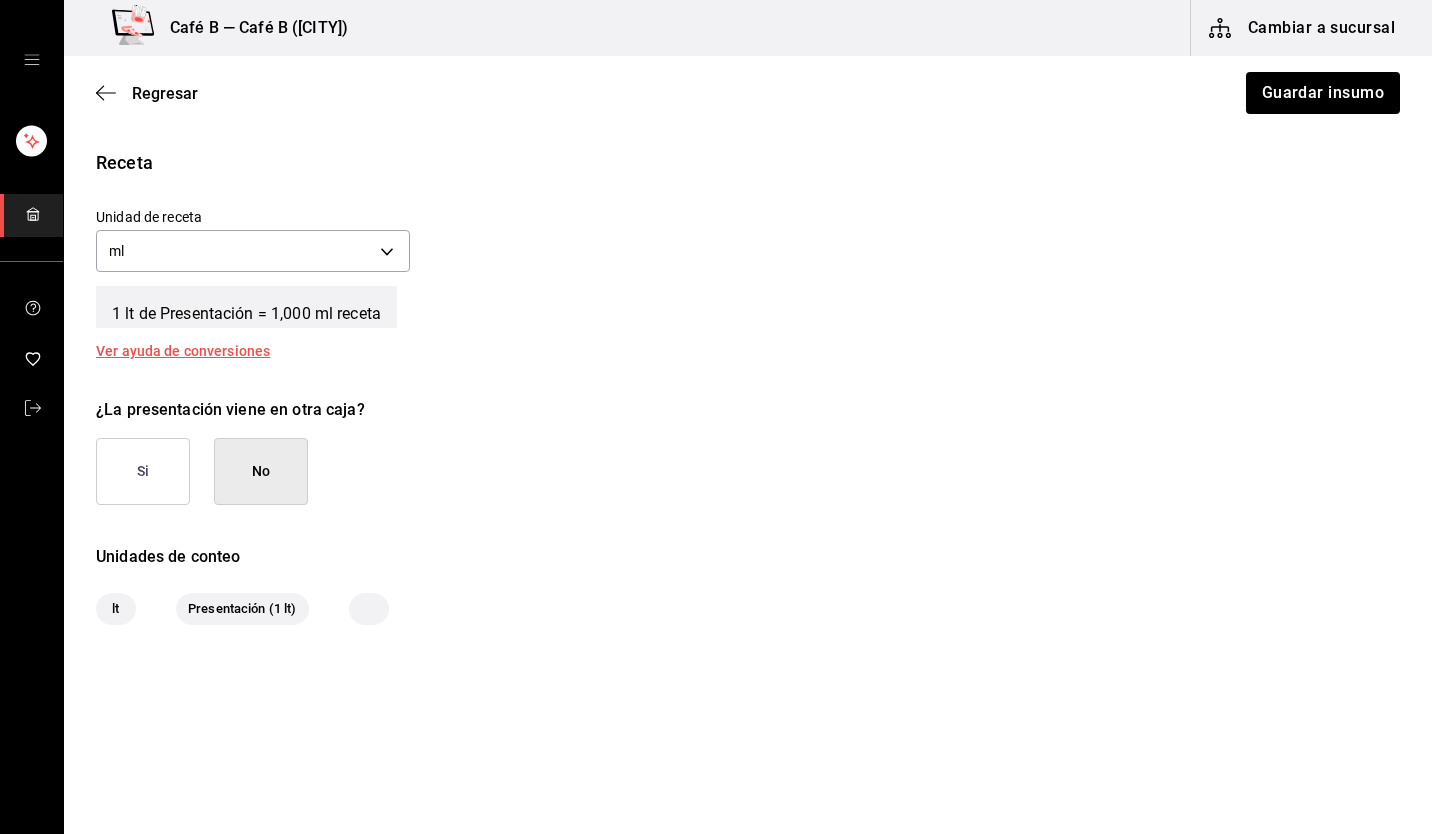 scroll, scrollTop: 692, scrollLeft: 0, axis: vertical 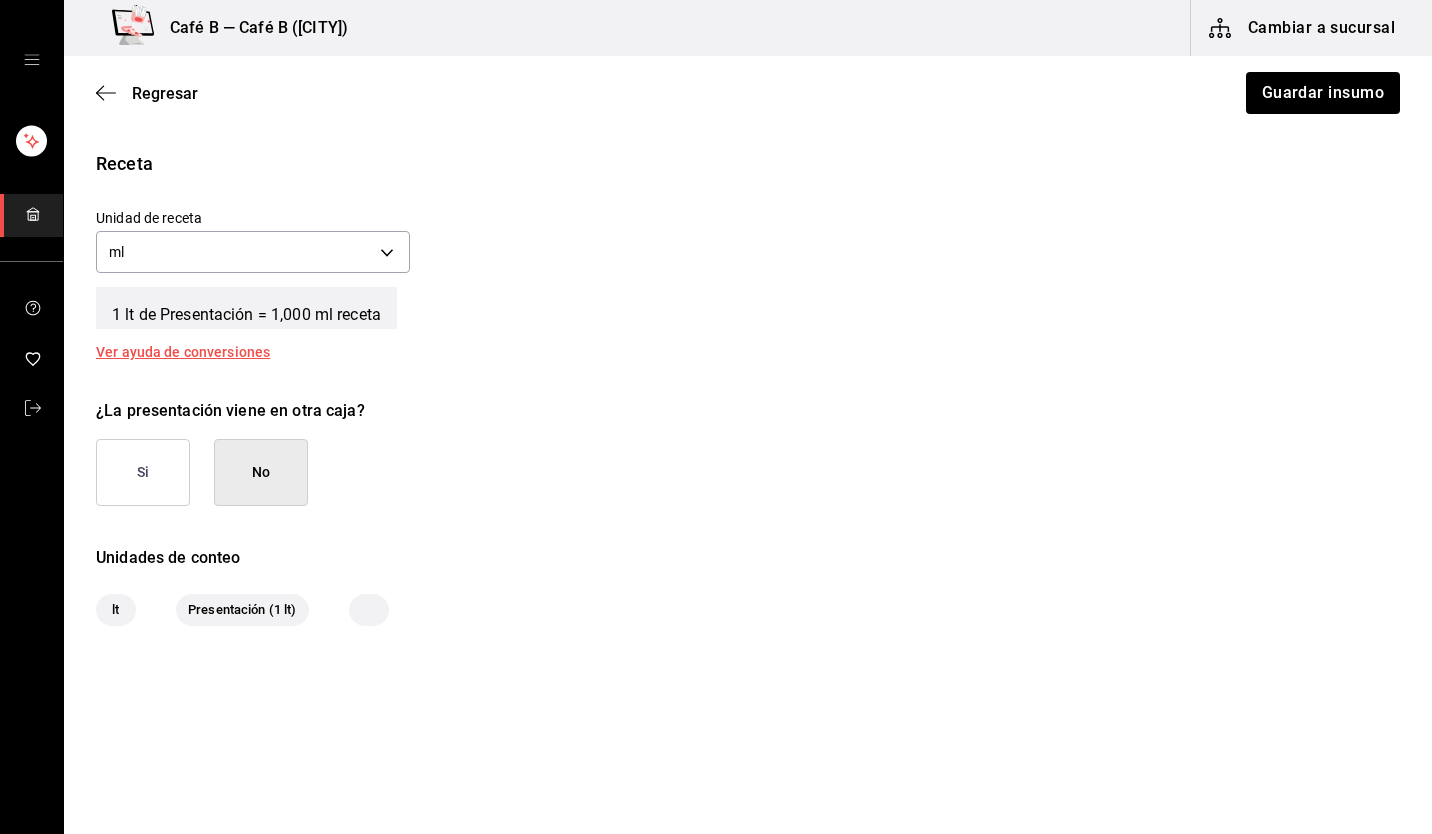 click on "Unidades de conteo" at bounding box center [748, 558] 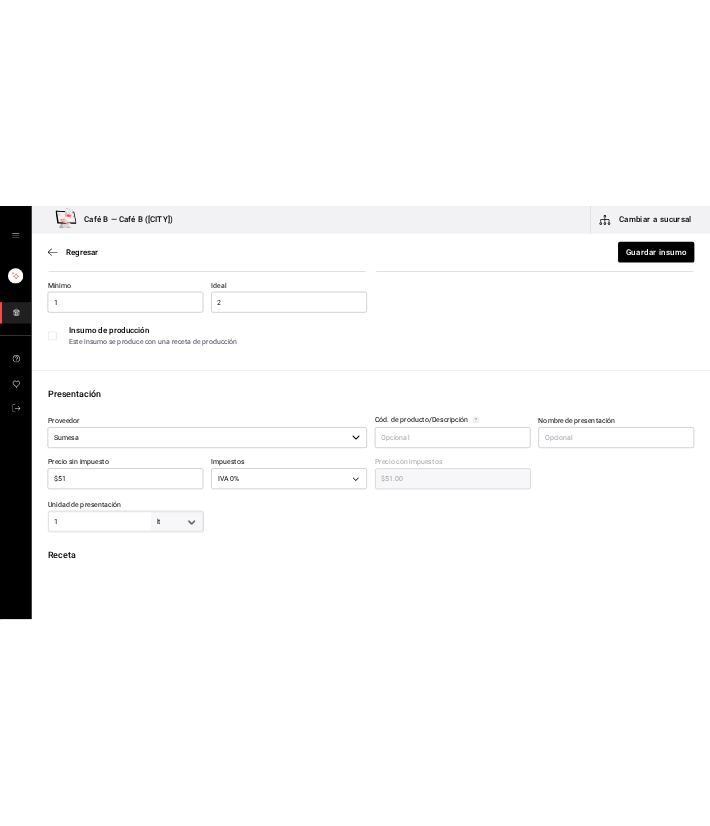 scroll, scrollTop: 0, scrollLeft: 0, axis: both 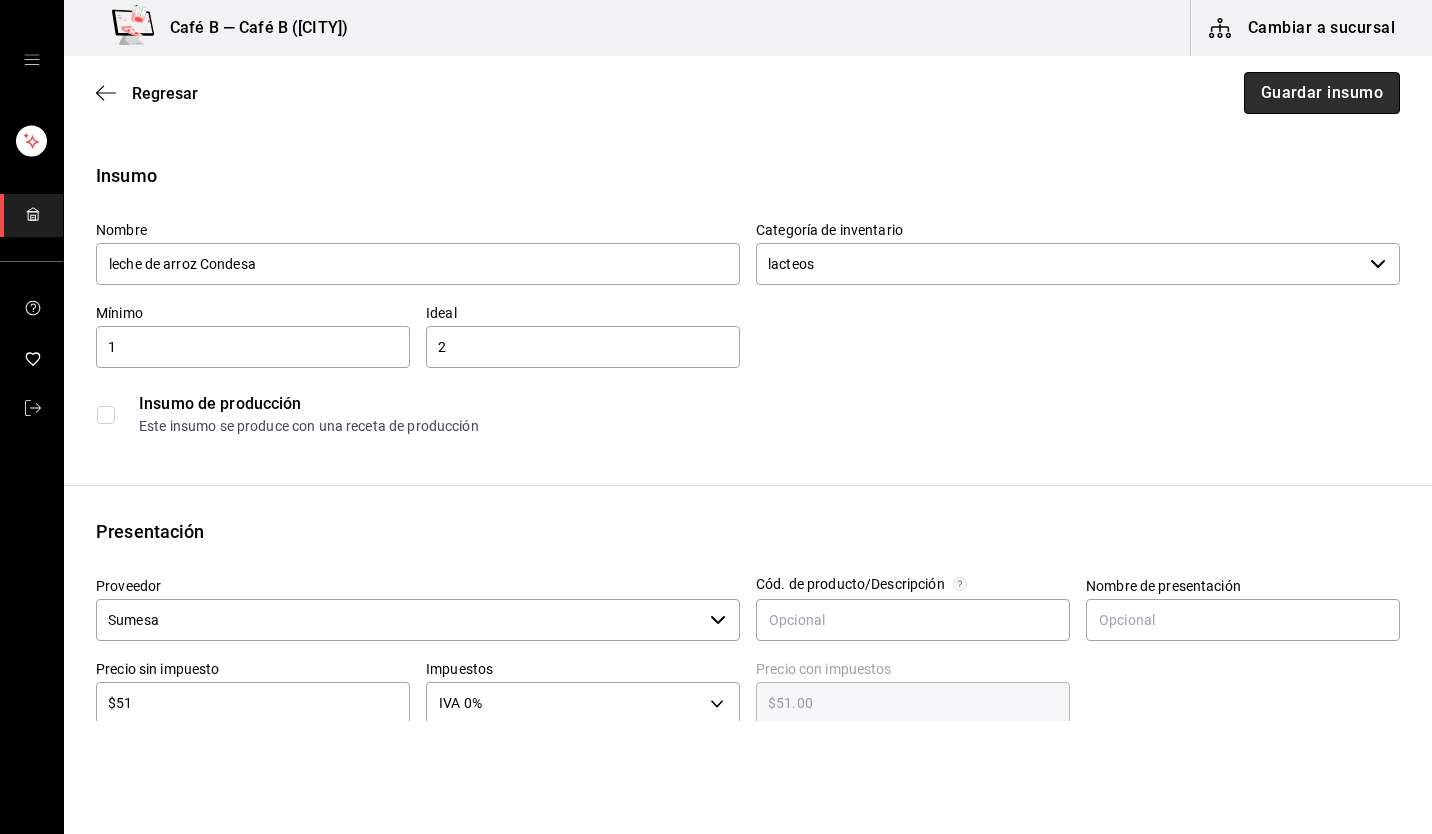 click on "Guardar insumo" at bounding box center [1322, 93] 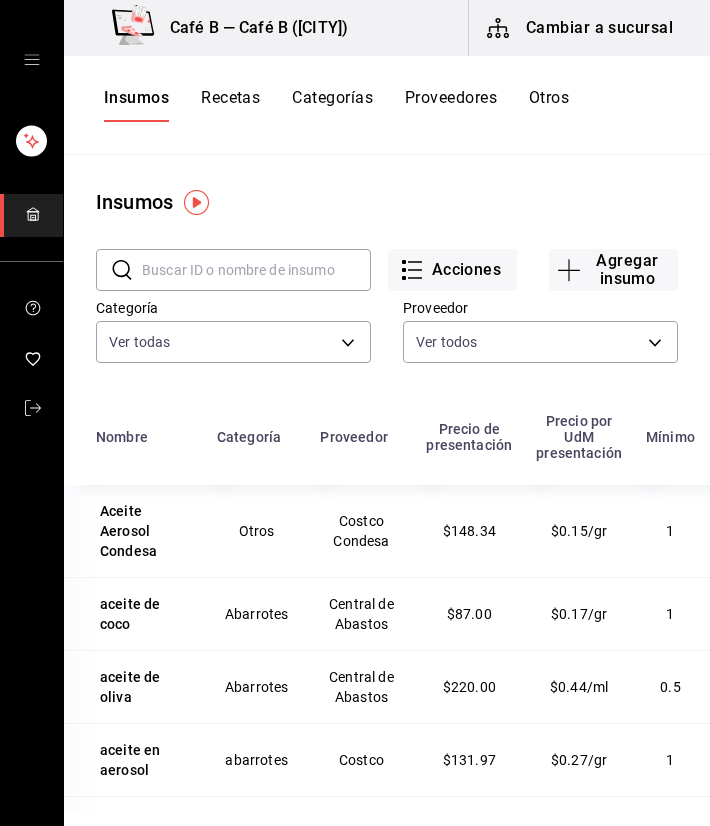 click at bounding box center (256, 270) 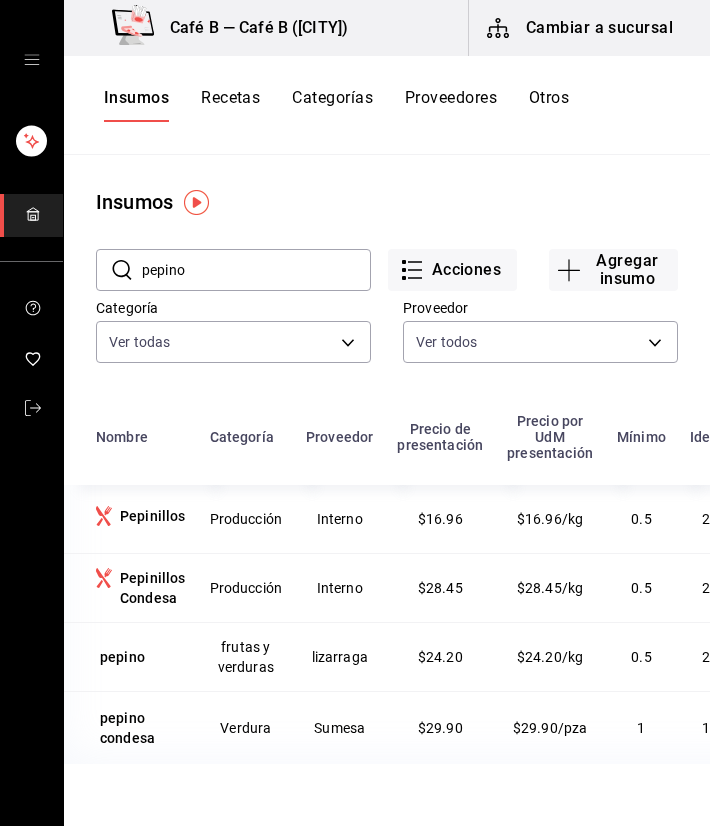 type on "pepino" 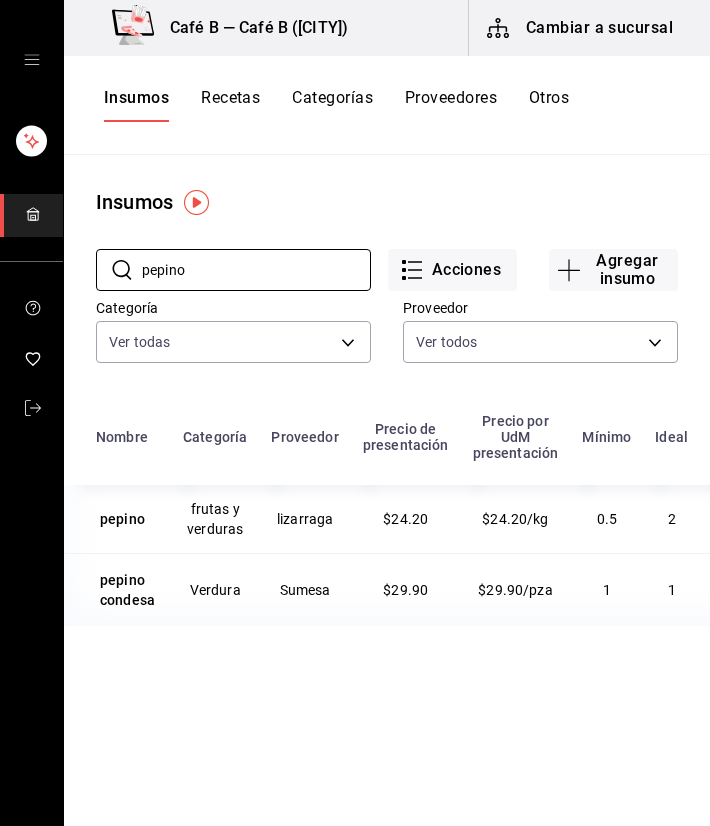 click on "pepino condesa" at bounding box center (127, 590) 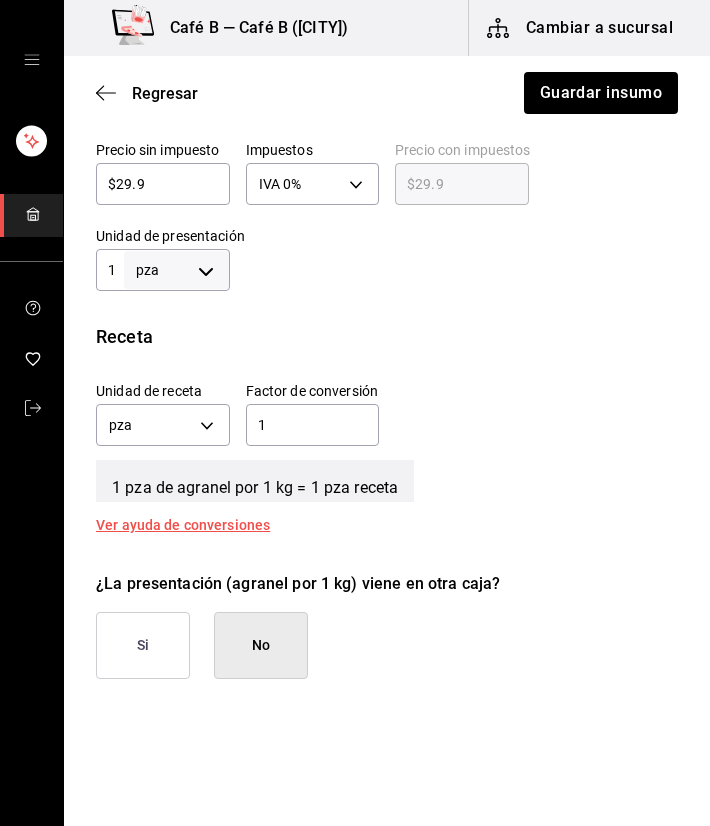 scroll, scrollTop: 500, scrollLeft: 0, axis: vertical 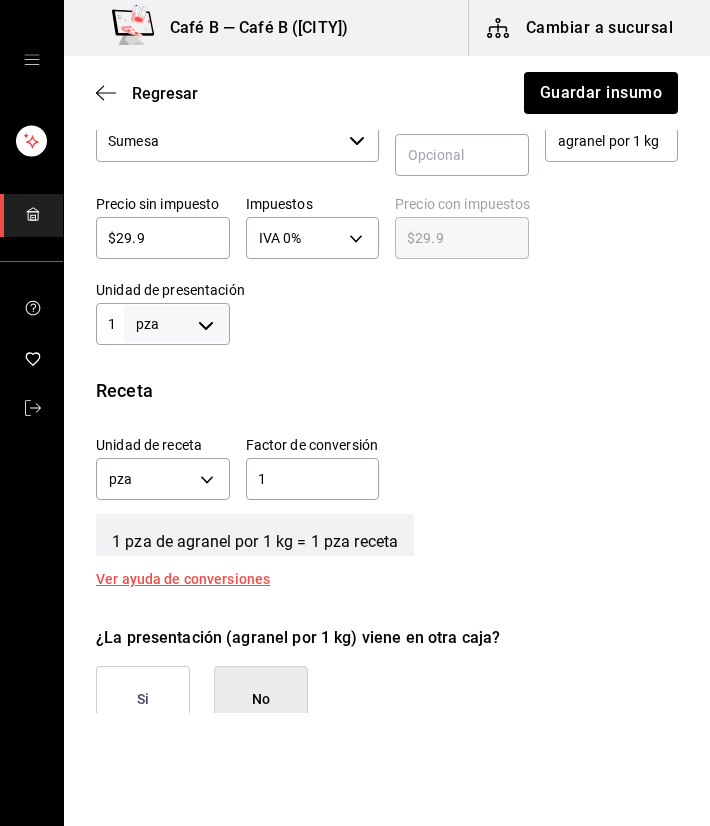 click on "$29.9" at bounding box center (163, 238) 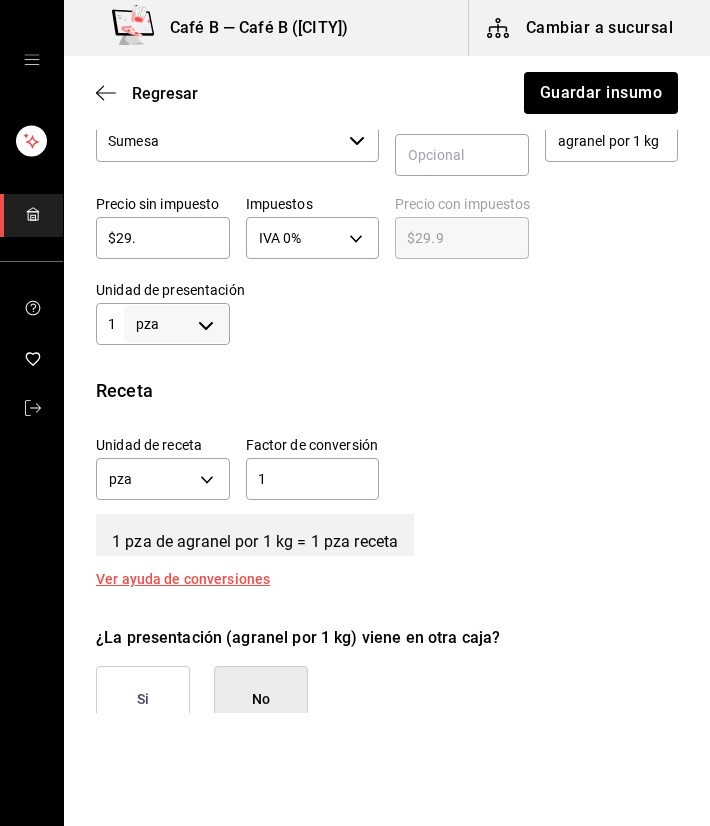 type on "$29.00" 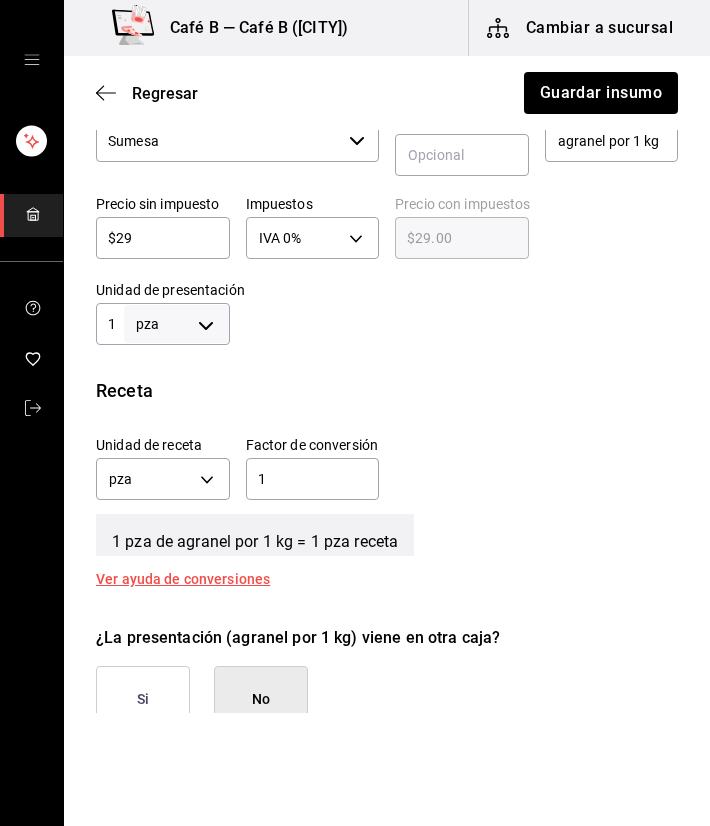 type on "$2" 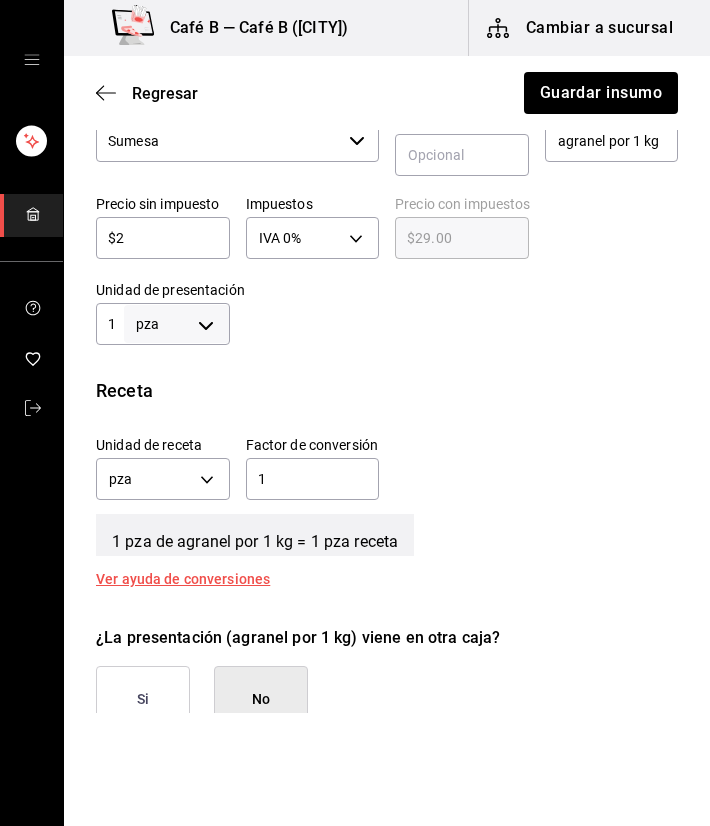 type on "$2.00" 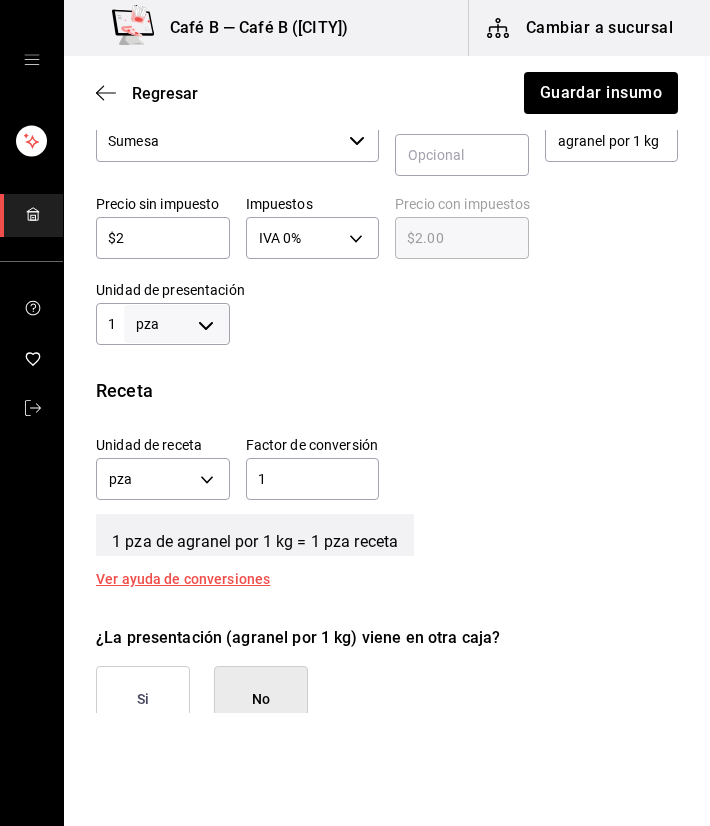 type 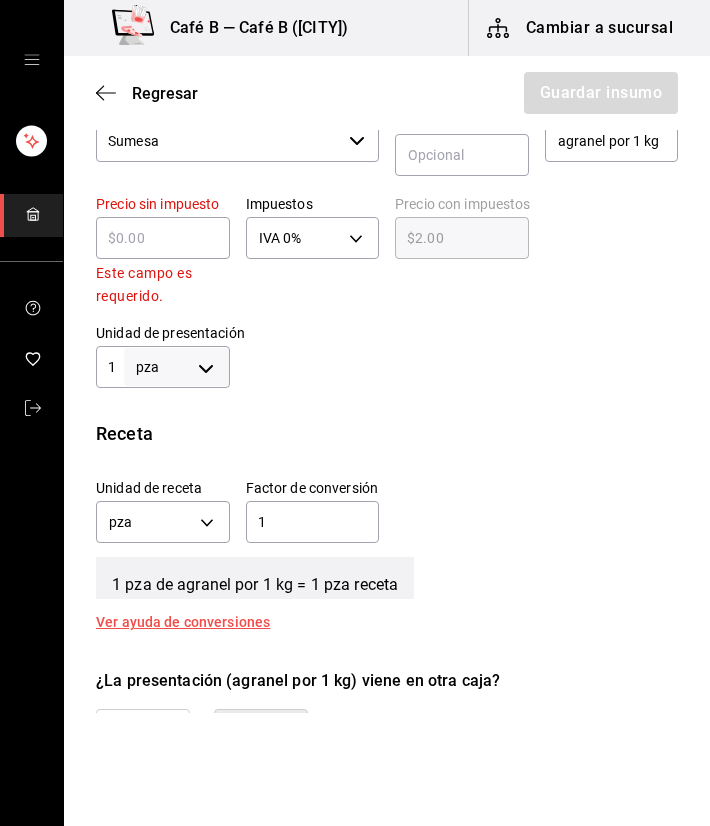 type on "$0.00" 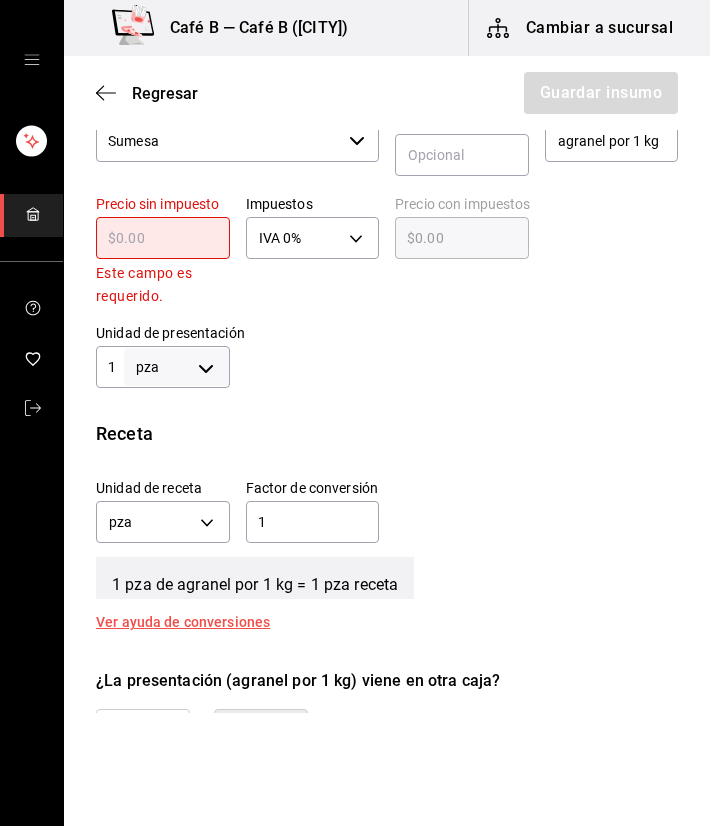 type on "$3" 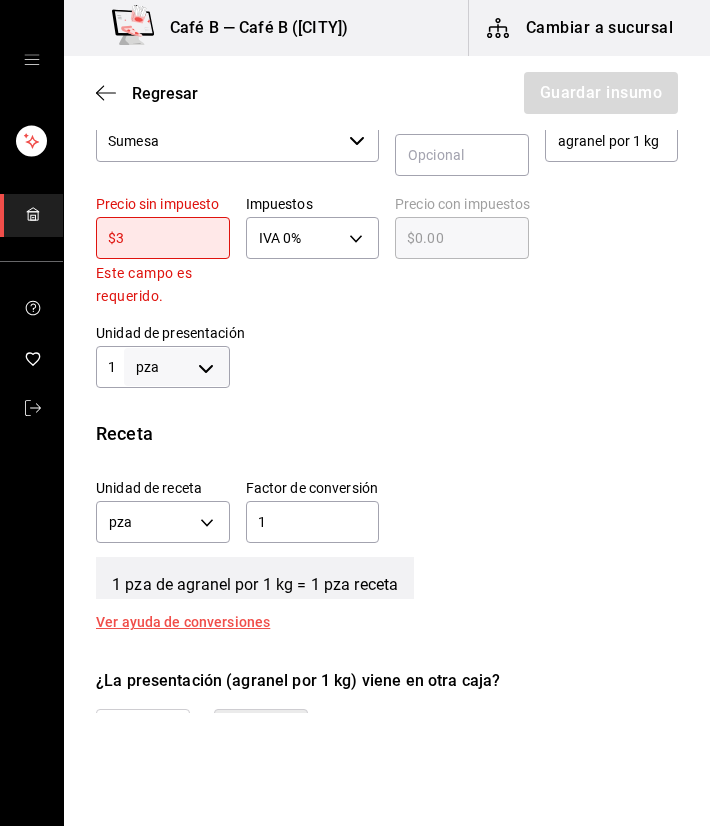type on "$3.00" 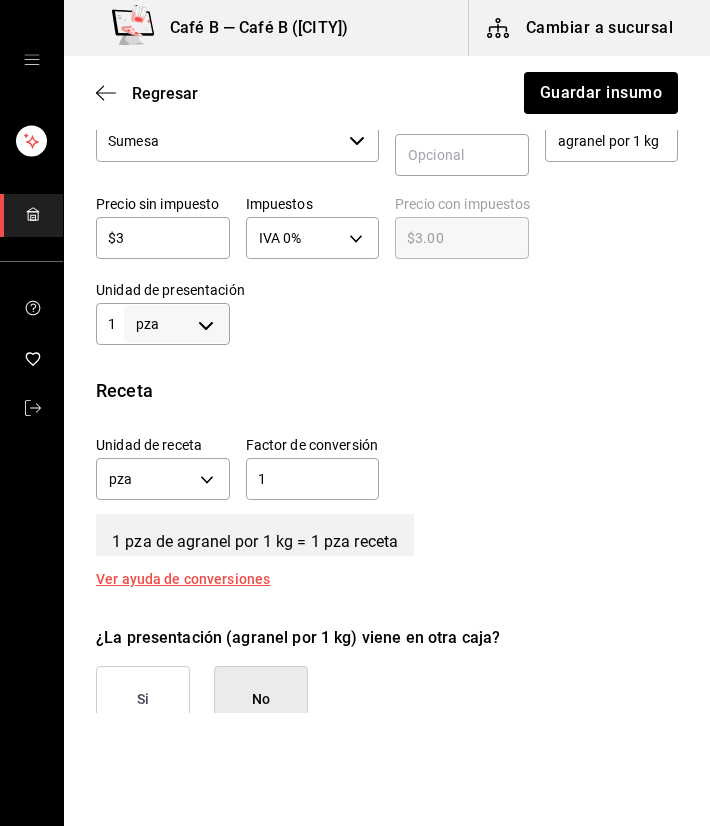type on "$32" 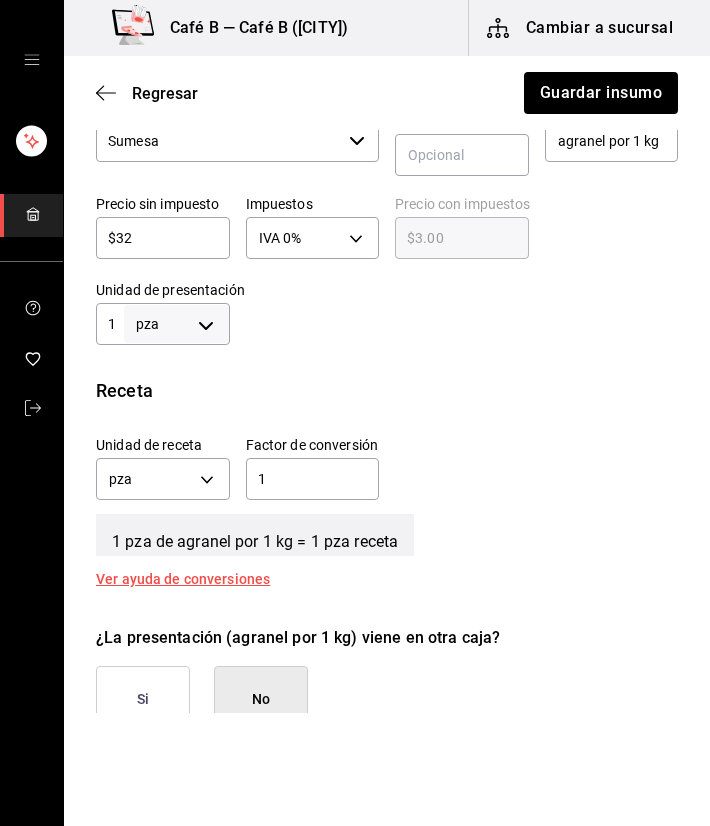 type on "$32.00" 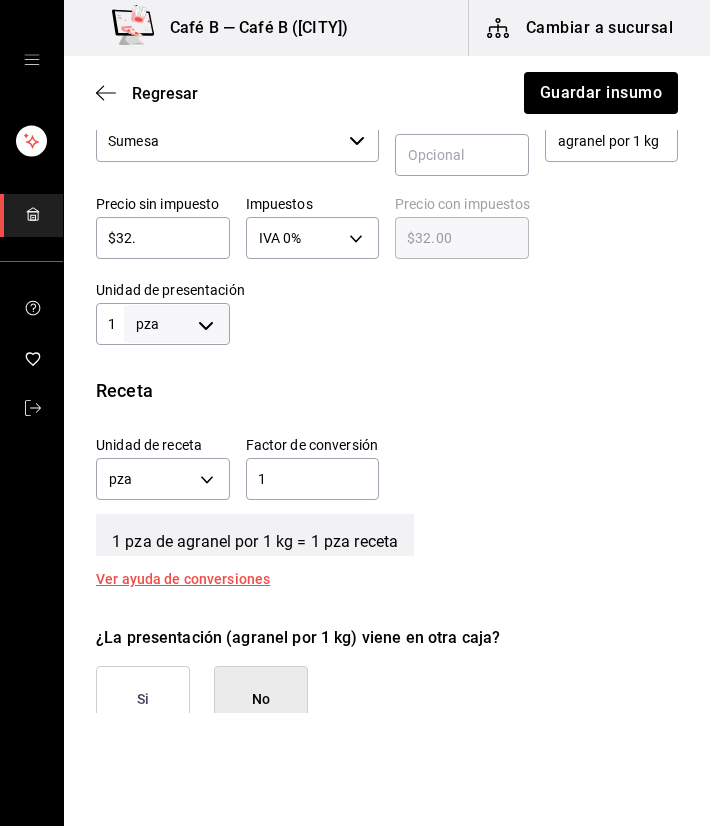 type on "$32.9" 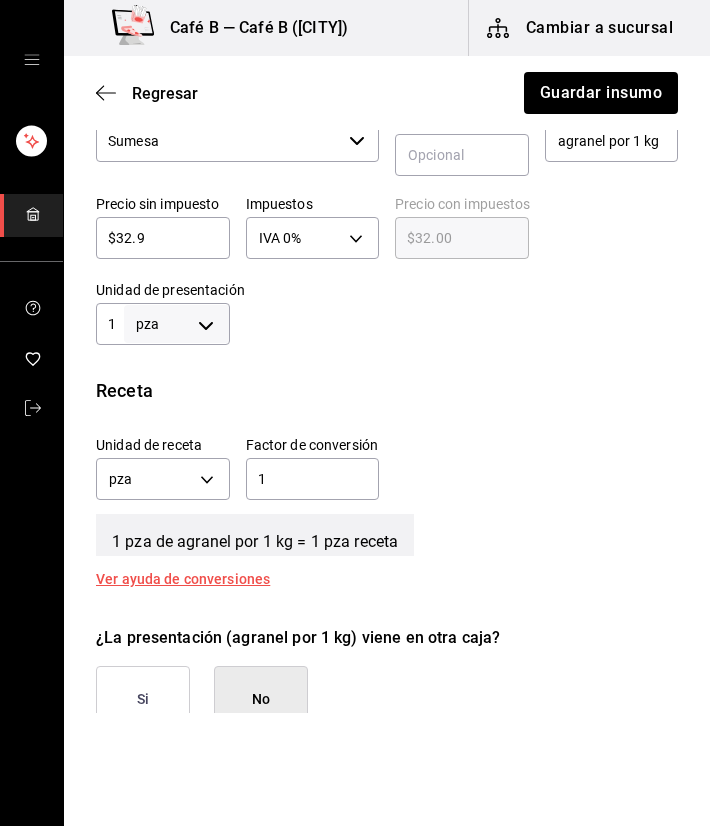type on "$32.90" 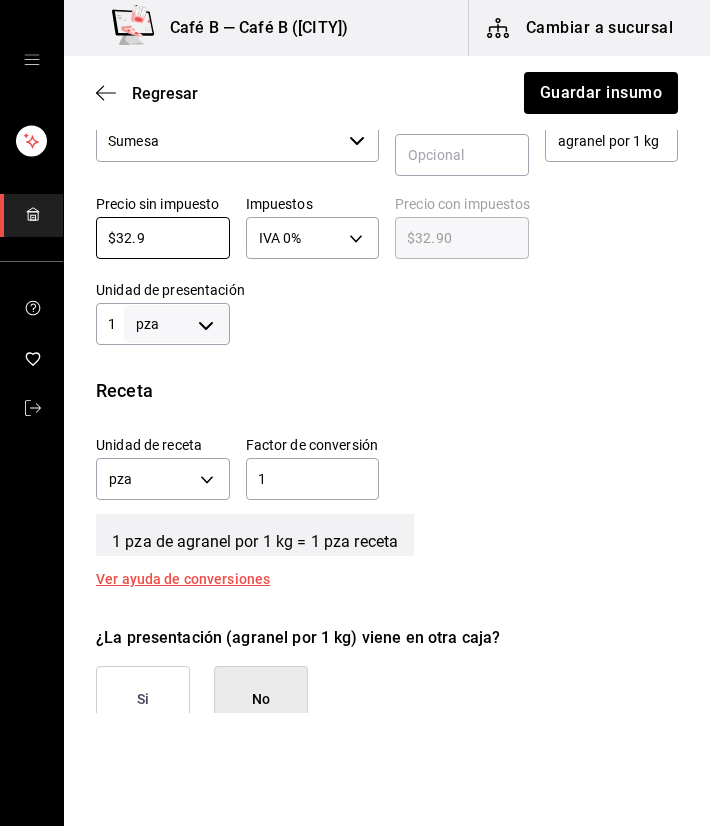 type on "$32.9" 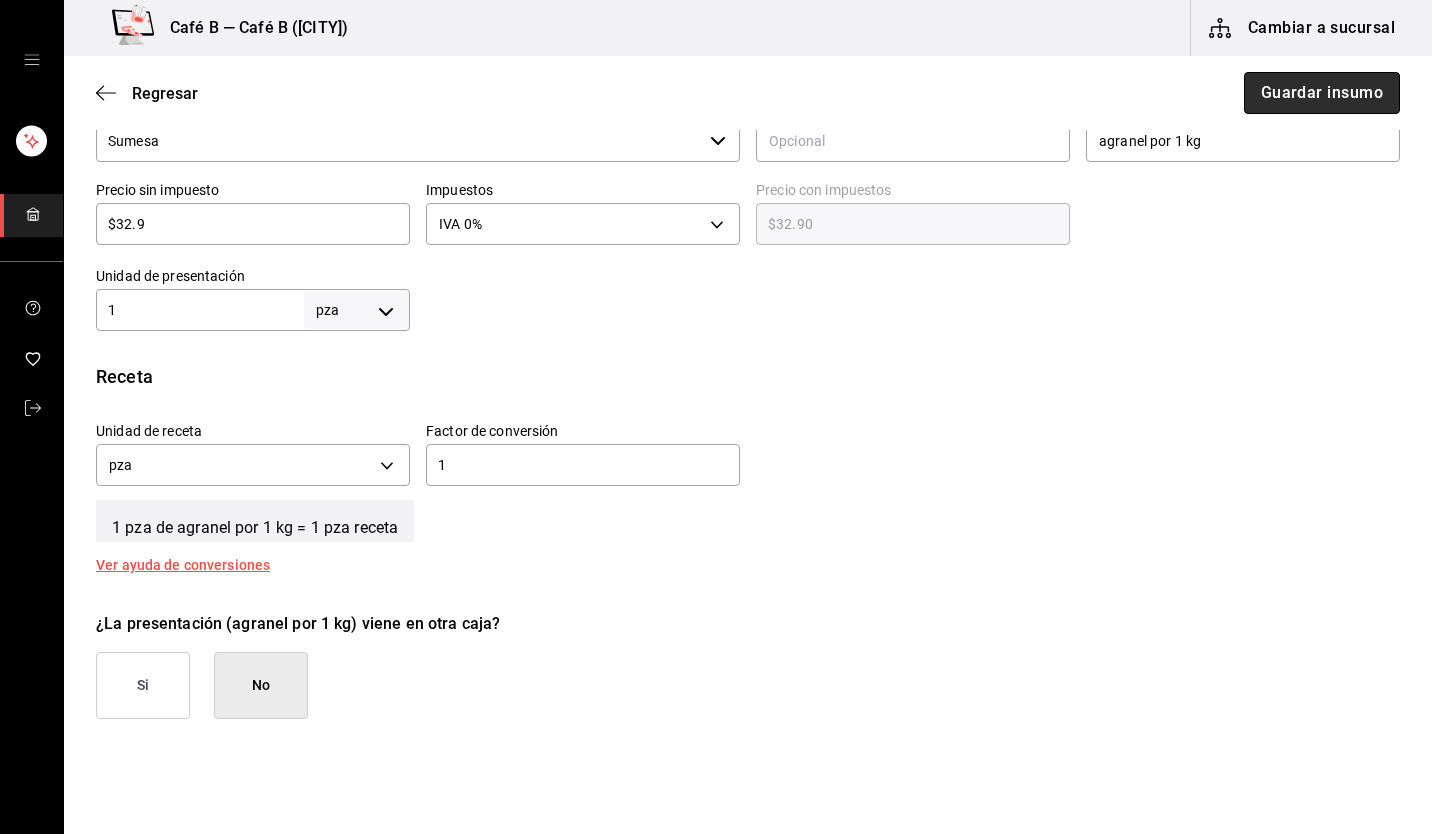 click on "Guardar insumo" at bounding box center (1322, 93) 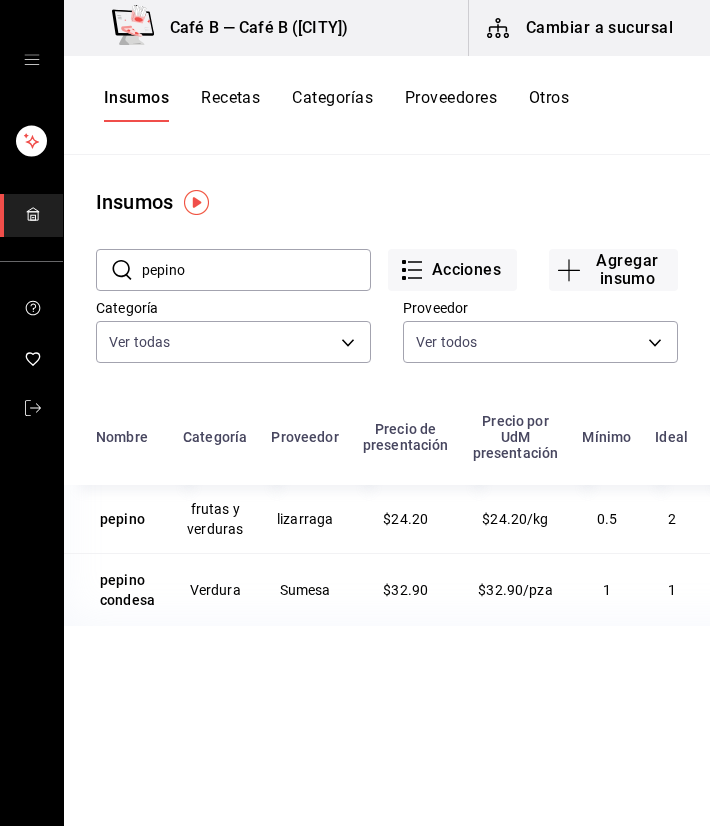 click on "pepino" at bounding box center (256, 270) 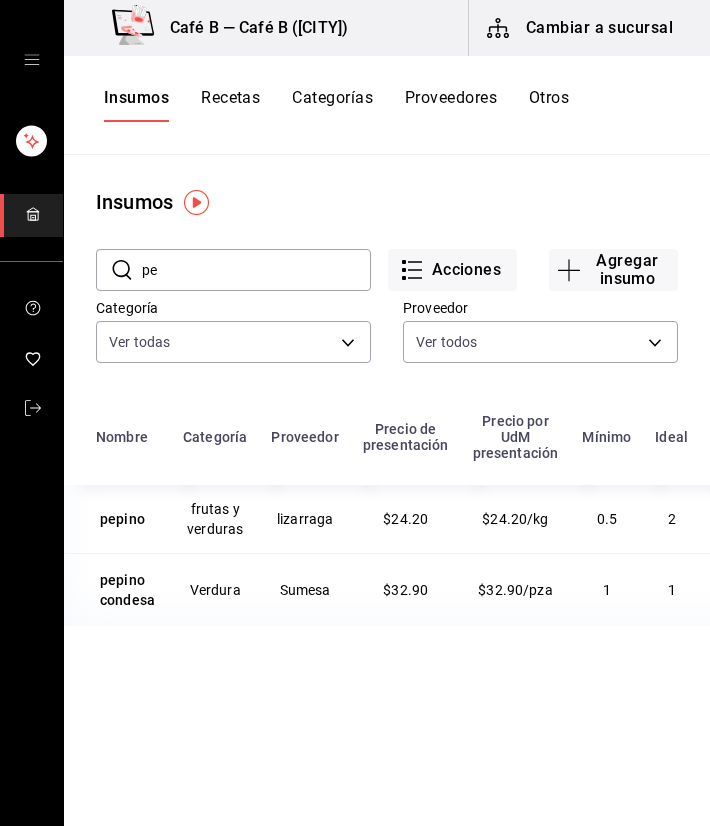 type on "p" 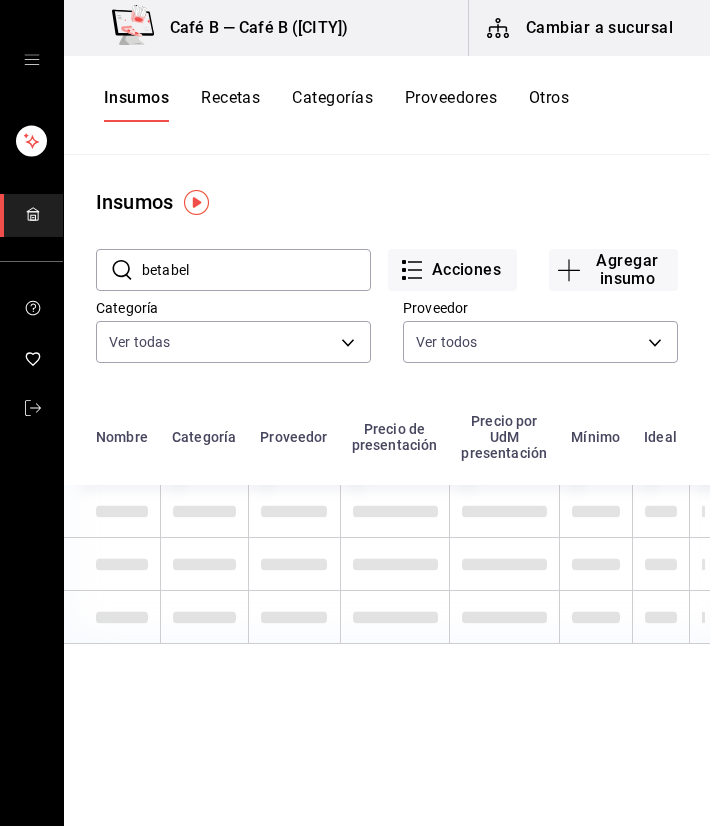 type on "betabel" 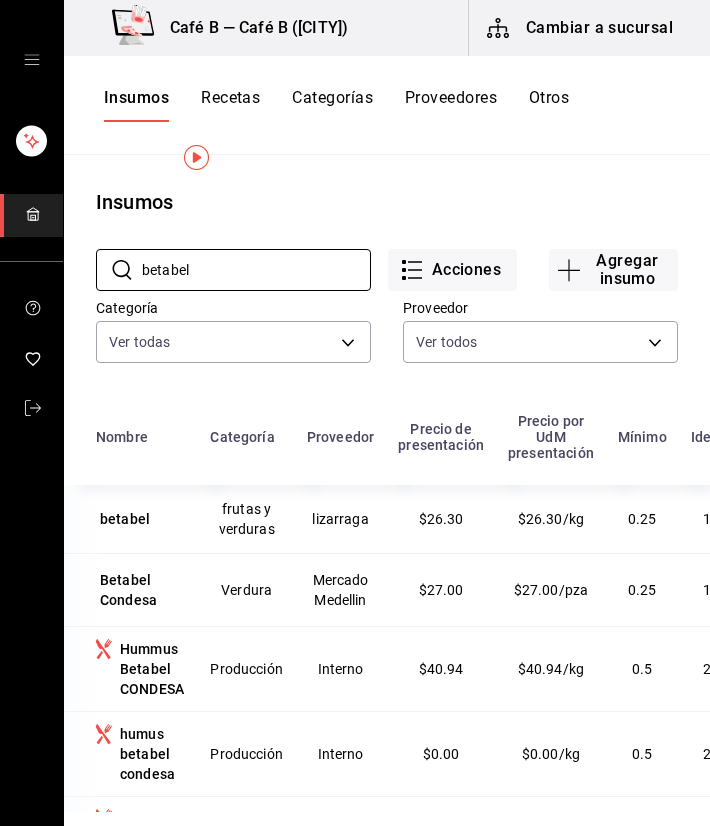 scroll, scrollTop: 100, scrollLeft: 0, axis: vertical 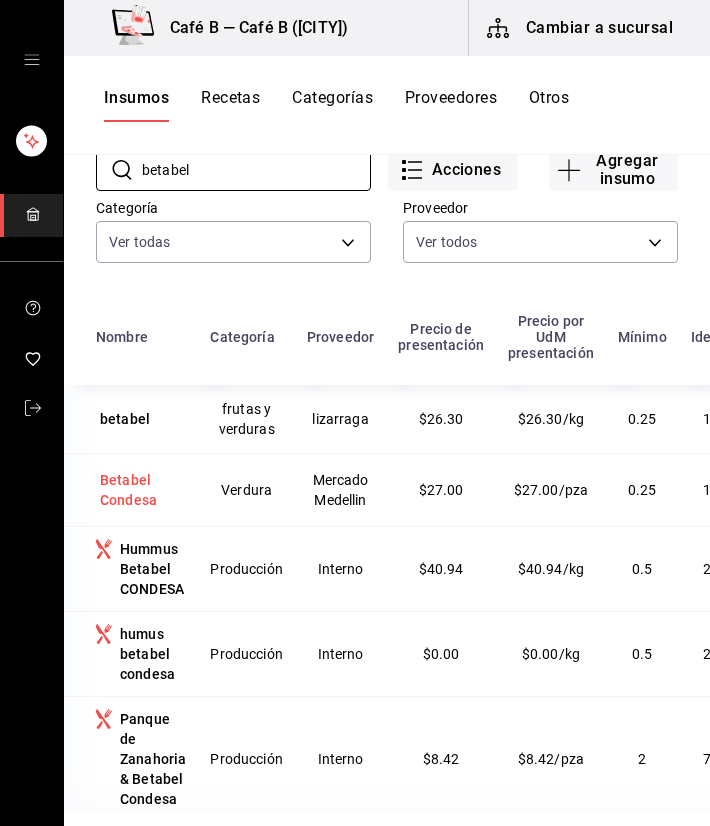 click on "Betabel Condesa" at bounding box center [141, 490] 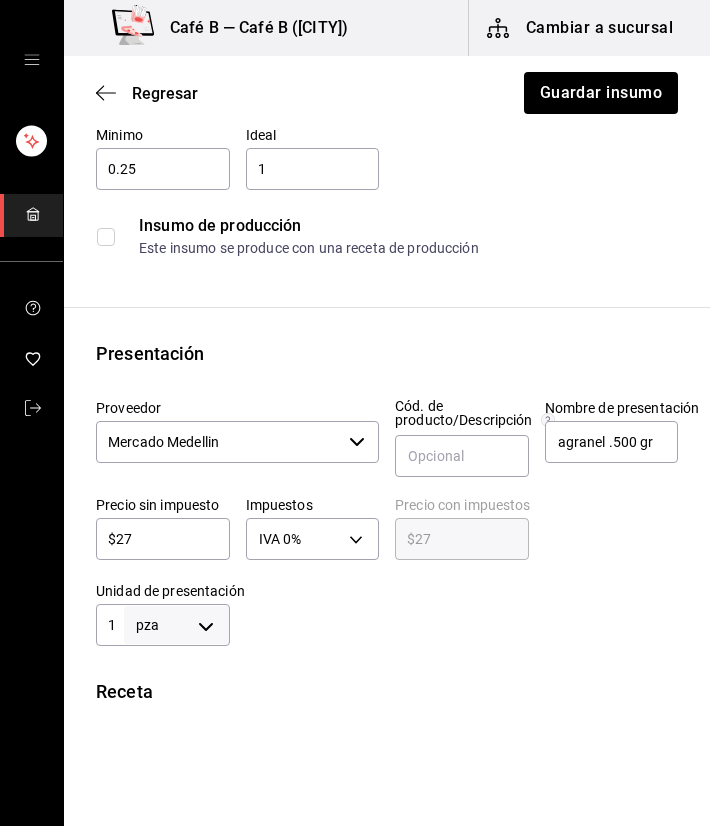 scroll, scrollTop: 200, scrollLeft: 0, axis: vertical 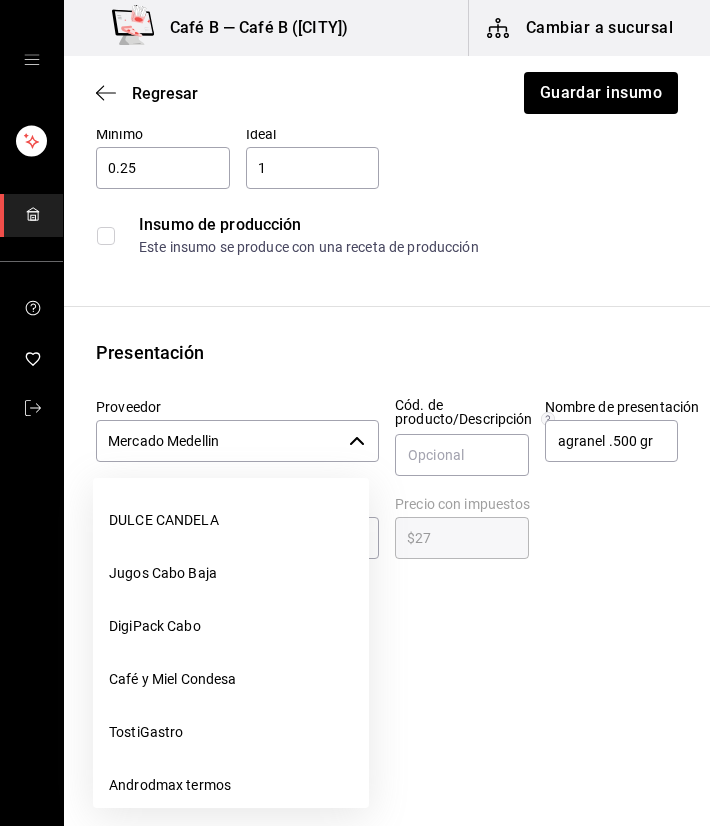 click on "Mercado Medellin ​" at bounding box center [237, 441] 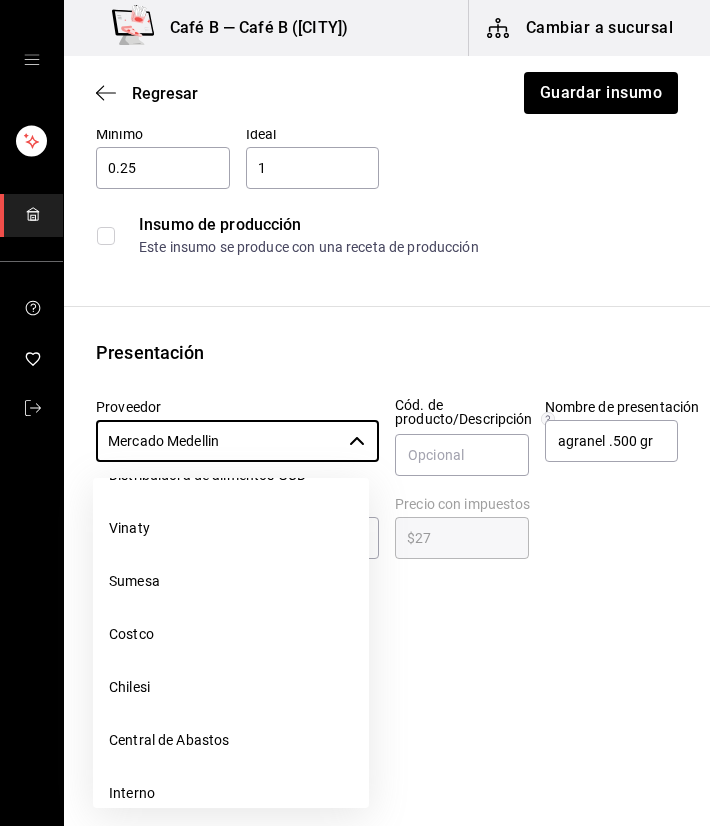 scroll, scrollTop: 2351, scrollLeft: 0, axis: vertical 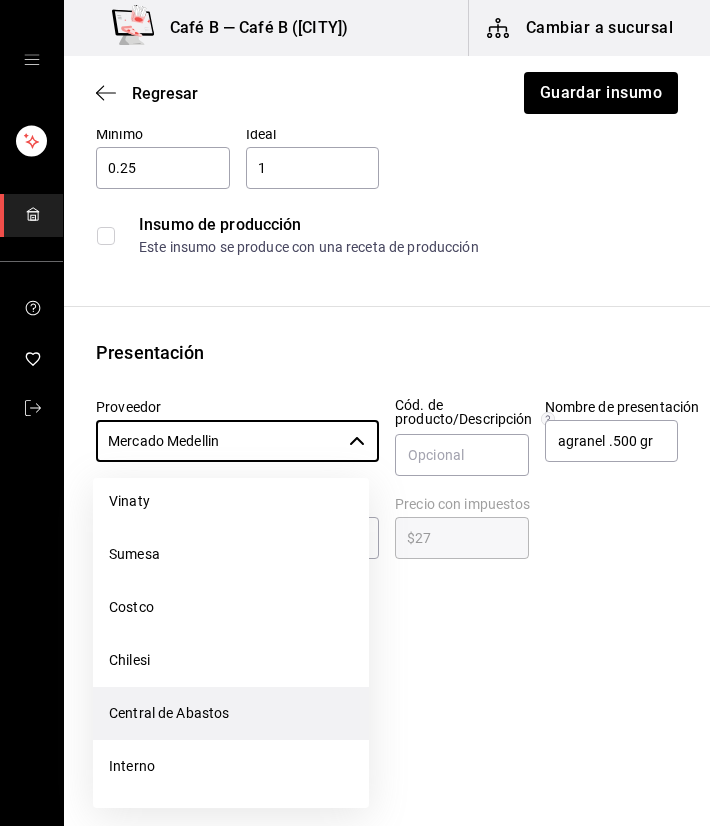 click on "Central de Abastos" at bounding box center [231, 713] 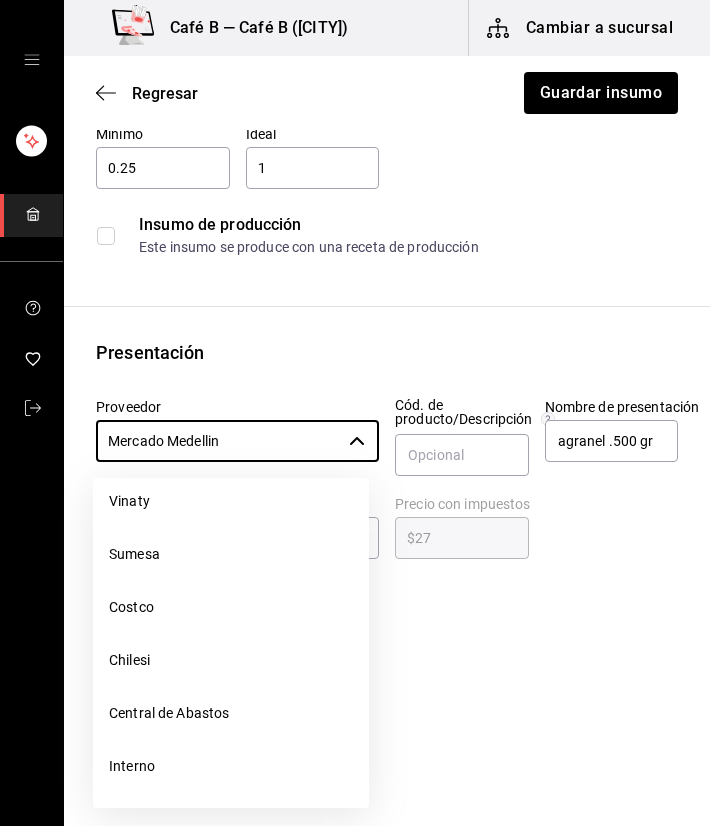 type on "Central de Abastos" 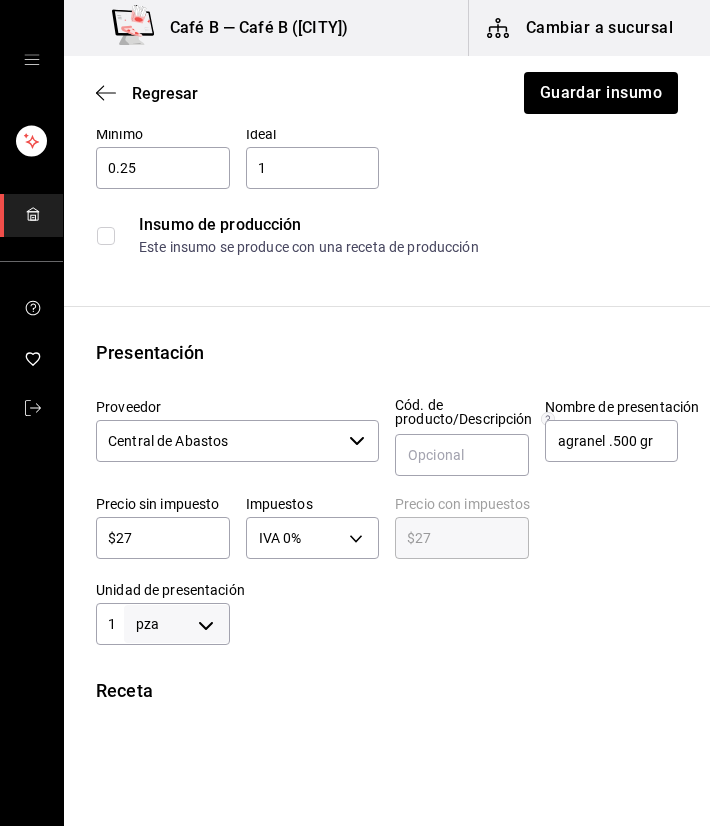click on "$27" at bounding box center (163, 538) 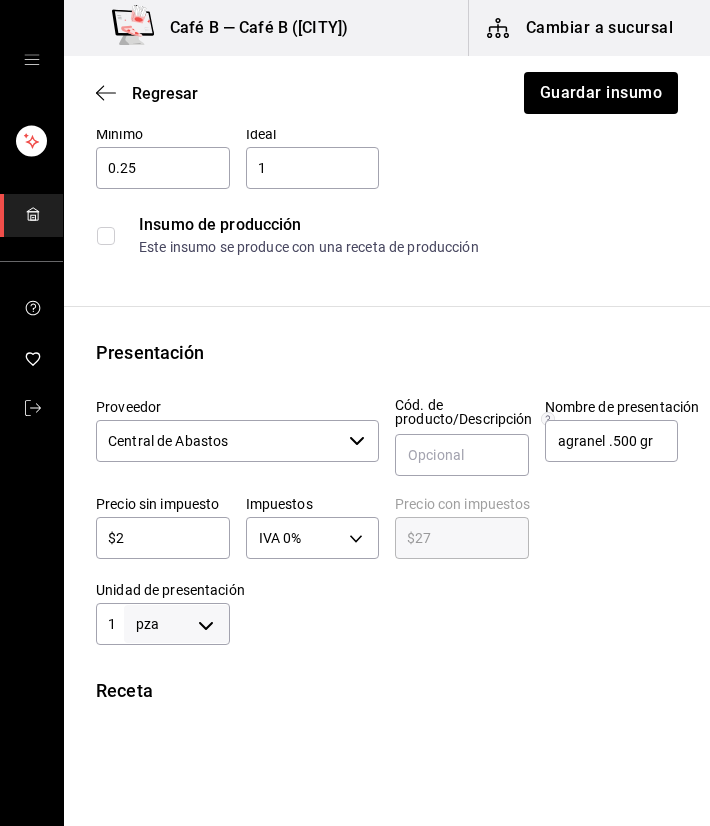 type on "$2.00" 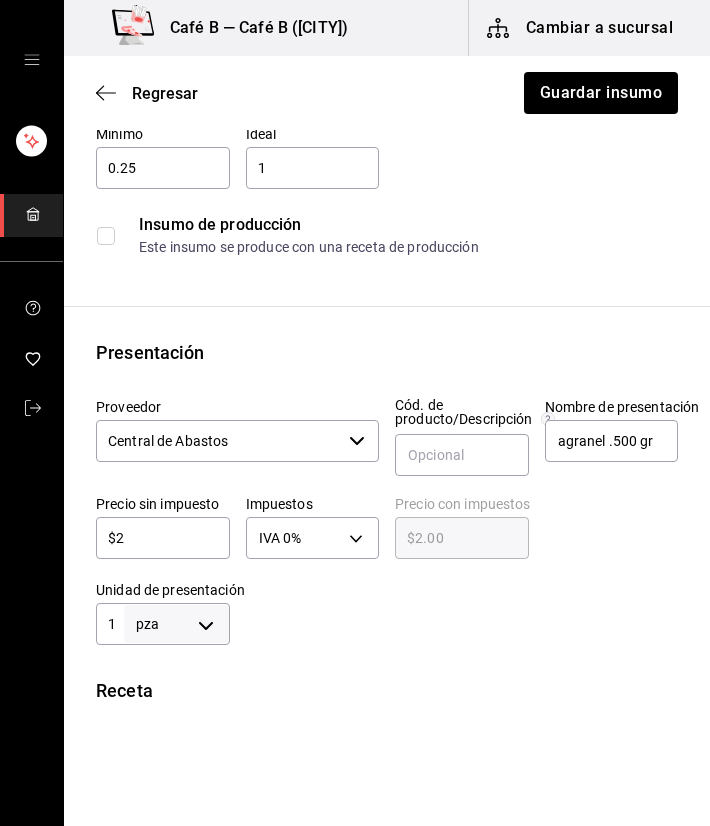 type 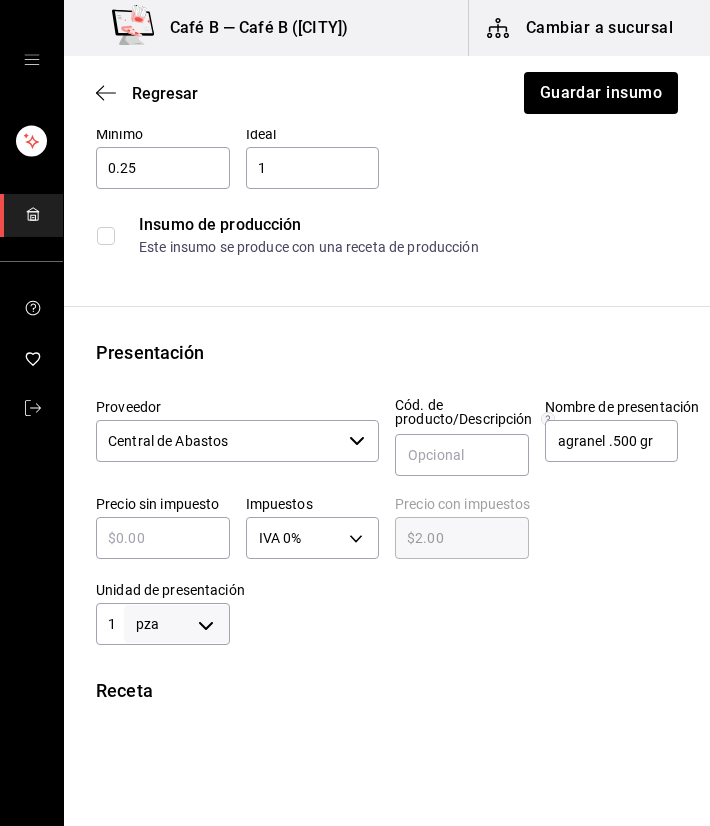 type on "$0.00" 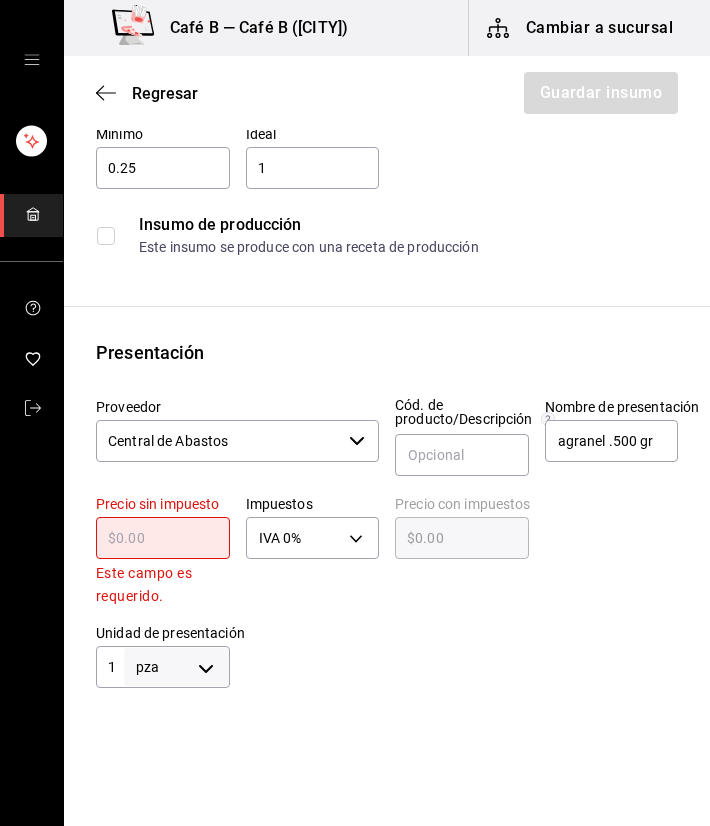 type on "$1" 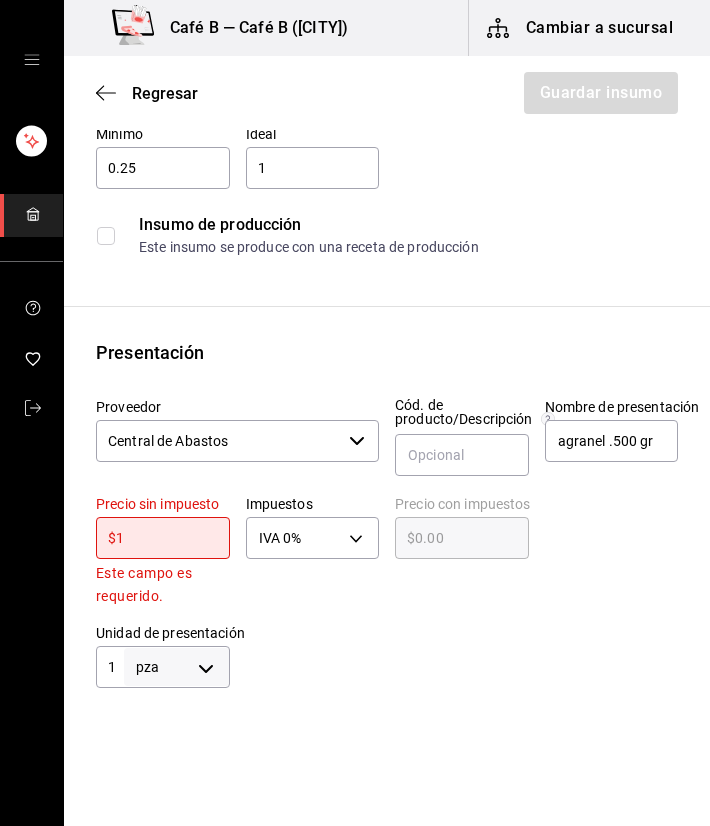 type on "$1.00" 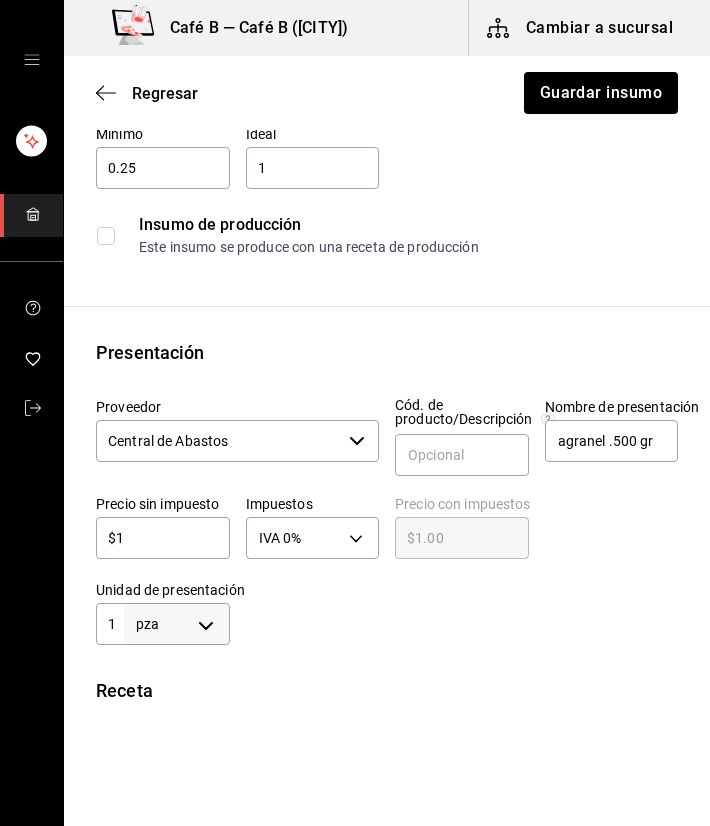 type on "$15" 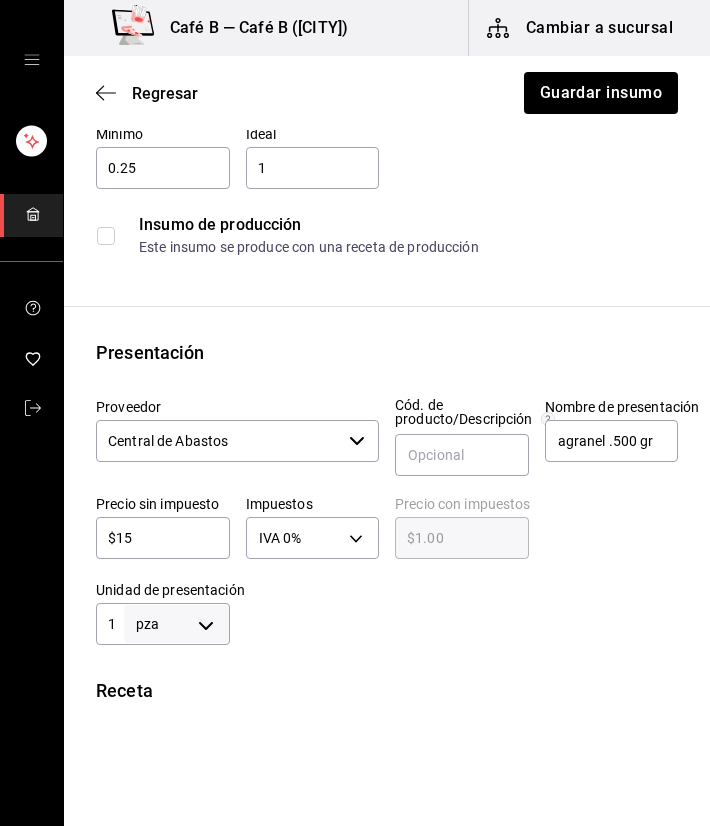 type on "$15.00" 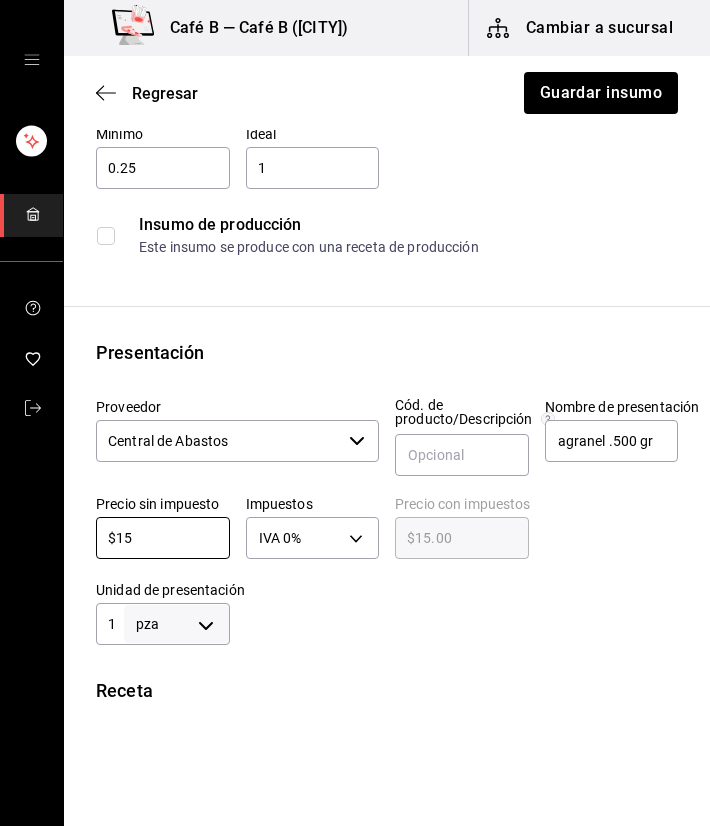 type on "$15" 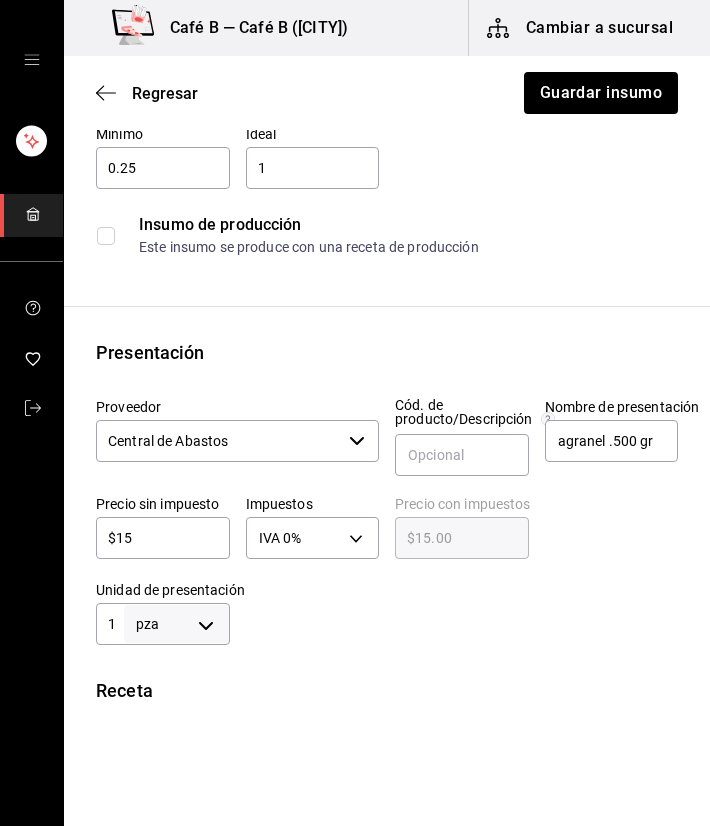 click on "Insumo IN-[NUMBER] Nombre Betabel Condesa Categoría de inventario Verdura ​ Mínimo 0.25 ​ Ideal 1 ​ Insumo de producción Este insumo se produce con una receta de producción Presentación Proveedor Central de Abastos ​ Cód. de producto/Descripción Nombre de presentación agranel .500 gr Precio sin impuesto $15 ​ Impuestos IVA 0% IVA_0 Precio con impuestos $15.00 ​ Unidad de presentación 1 pza UNIT ​ Receta Unidad de receta gr GRAM Factor de conversión 1 ​ 1 pza de agranel .500 gr  = 1 gr receta Ver ayuda de conversiones ¿La presentación (agranel .500 gr ) viene en otra caja? Si No Unidades de conteo pza agranel .500 gr  (1 pza)" at bounding box center [387, 557] 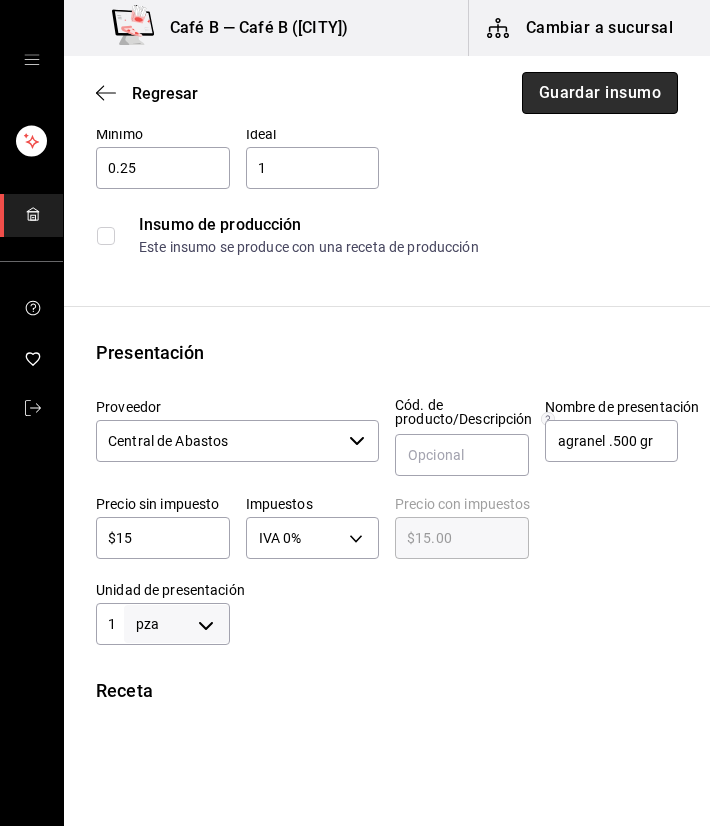 click on "Guardar insumo" at bounding box center [600, 93] 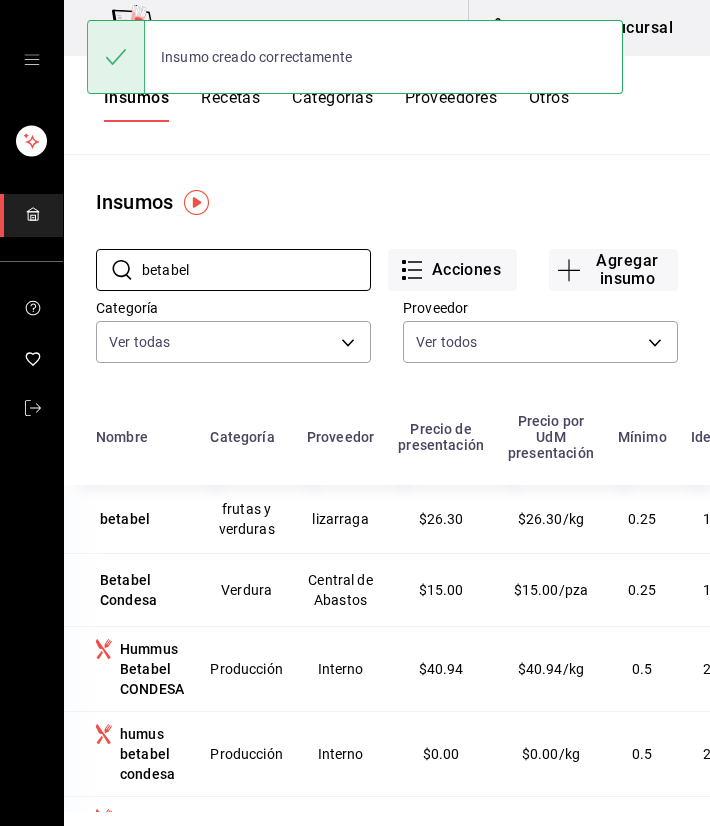 drag, startPoint x: 260, startPoint y: 271, endPoint x: 9, endPoint y: 321, distance: 255.93163 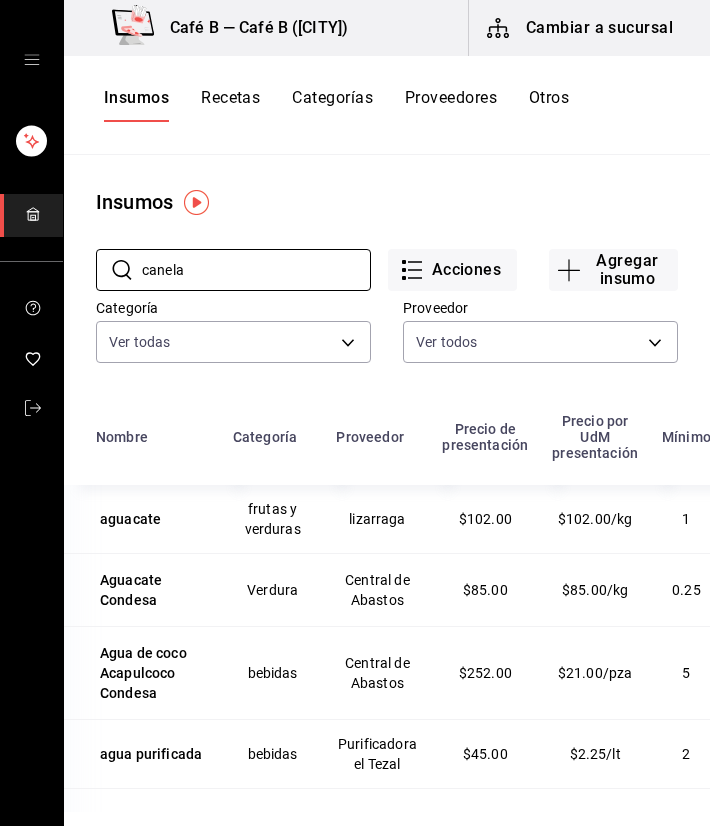 type on "canela" 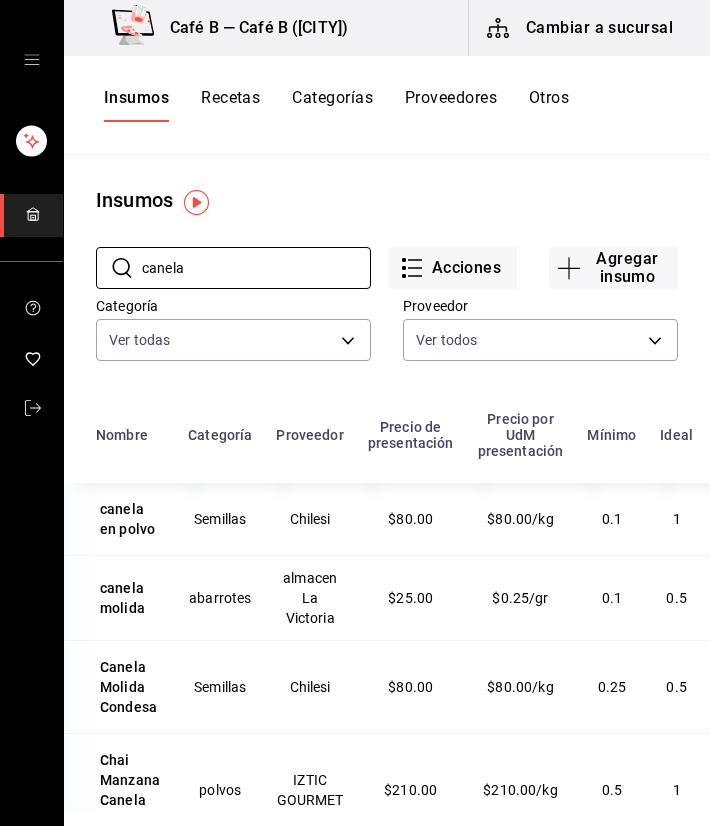 scroll, scrollTop: 0, scrollLeft: 0, axis: both 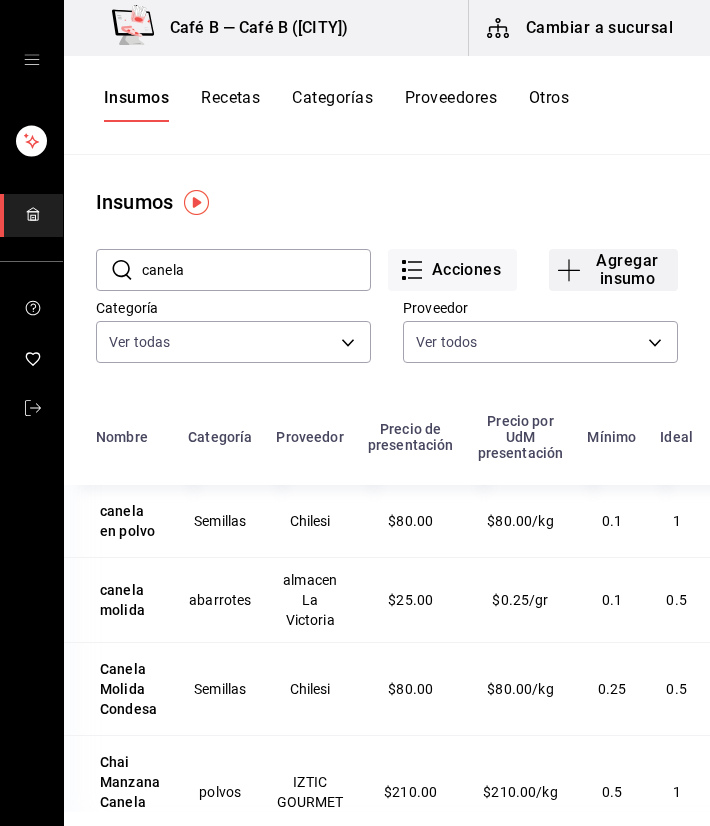 click on "Agregar insumo" at bounding box center [613, 270] 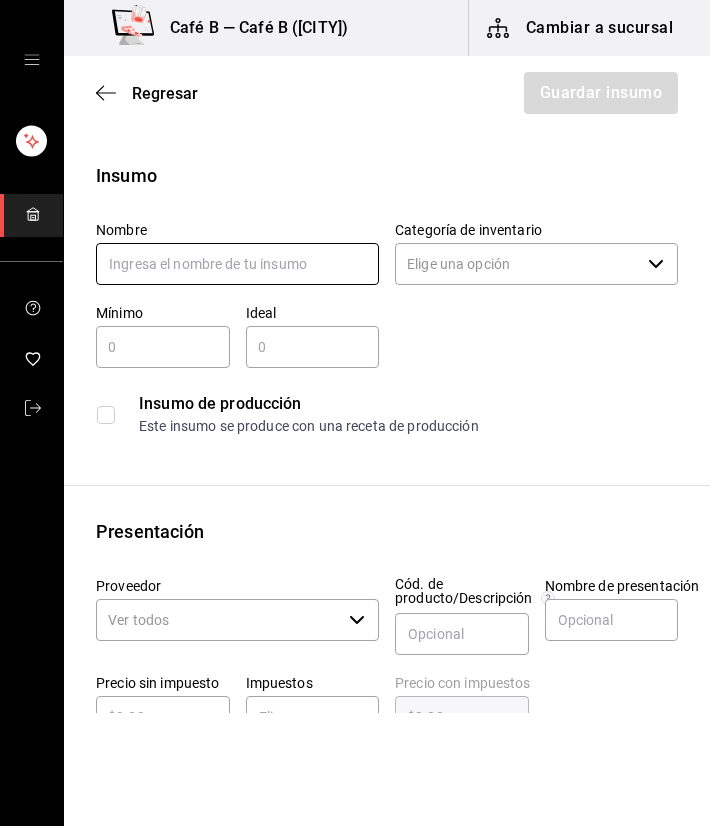 click at bounding box center (237, 264) 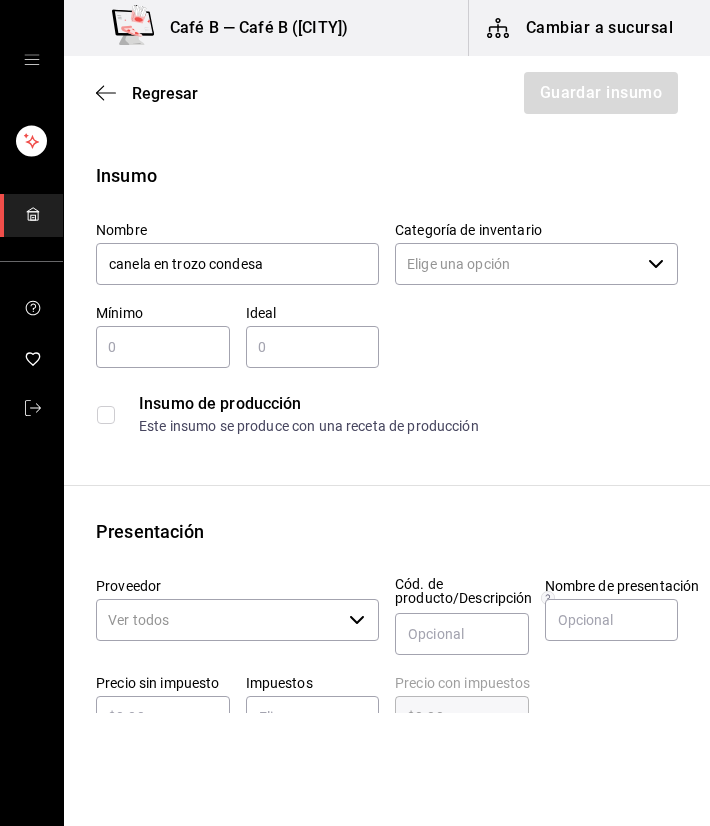 type on "canela en trozo condesa" 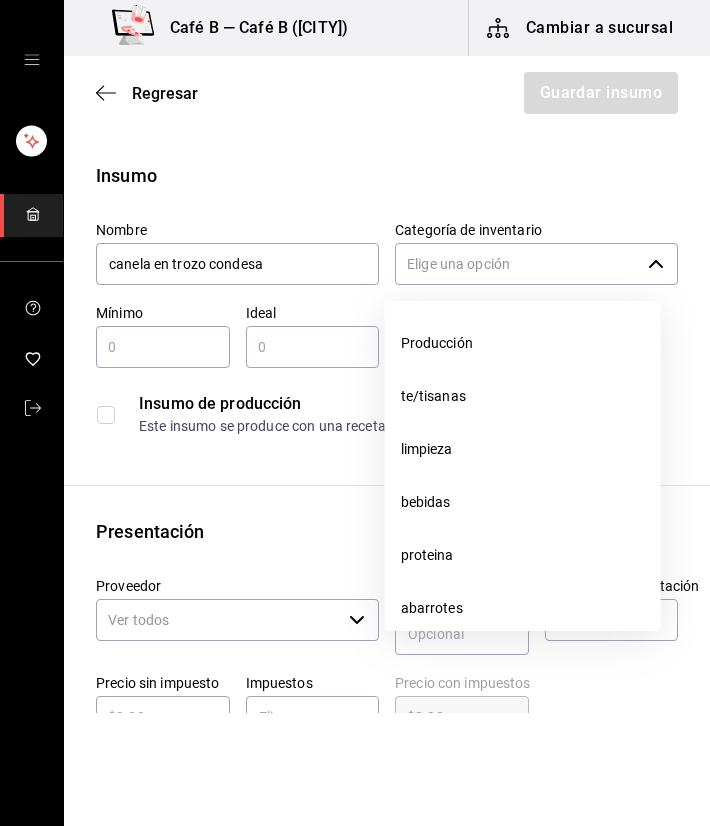click on "Categoría de inventario" at bounding box center (517, 264) 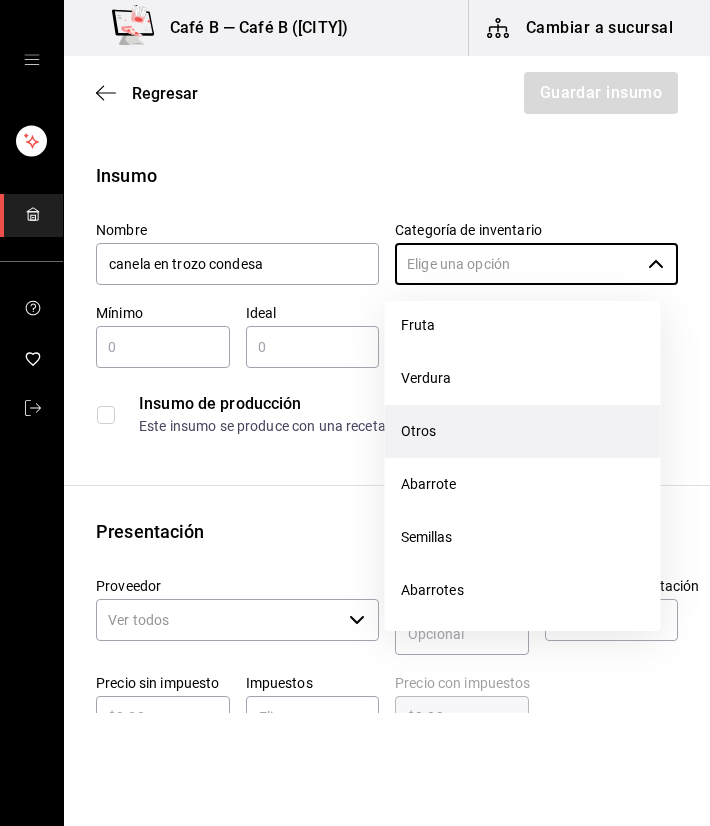 scroll, scrollTop: 1132, scrollLeft: 0, axis: vertical 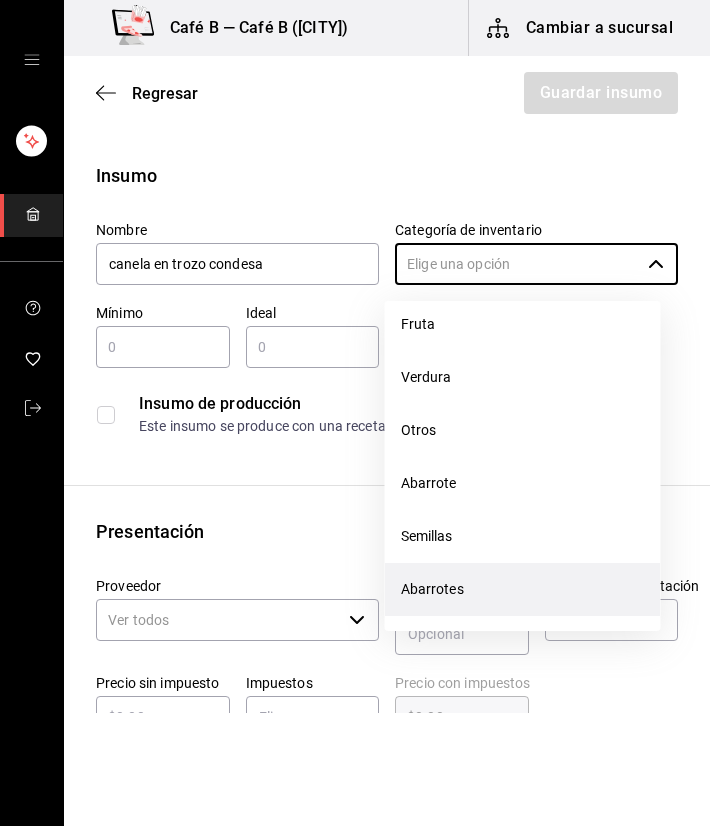 click on "Abarrotes" at bounding box center (523, 589) 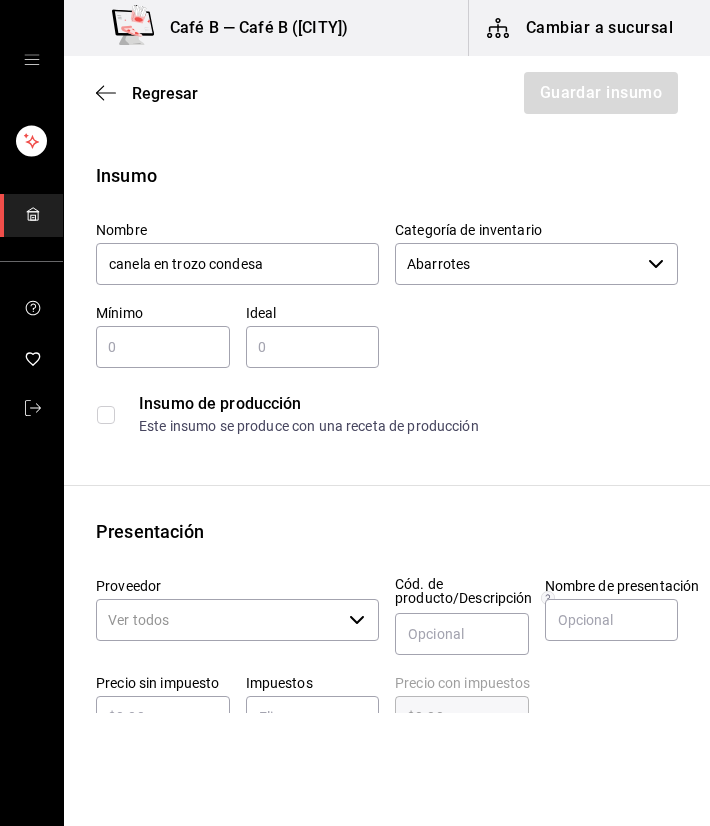 click at bounding box center (163, 347) 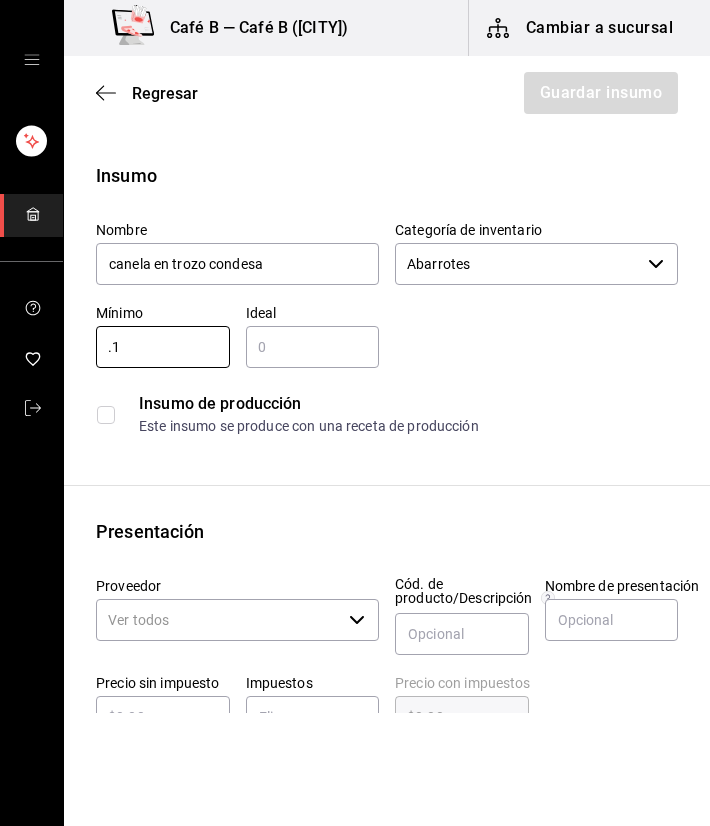 type on "0.1" 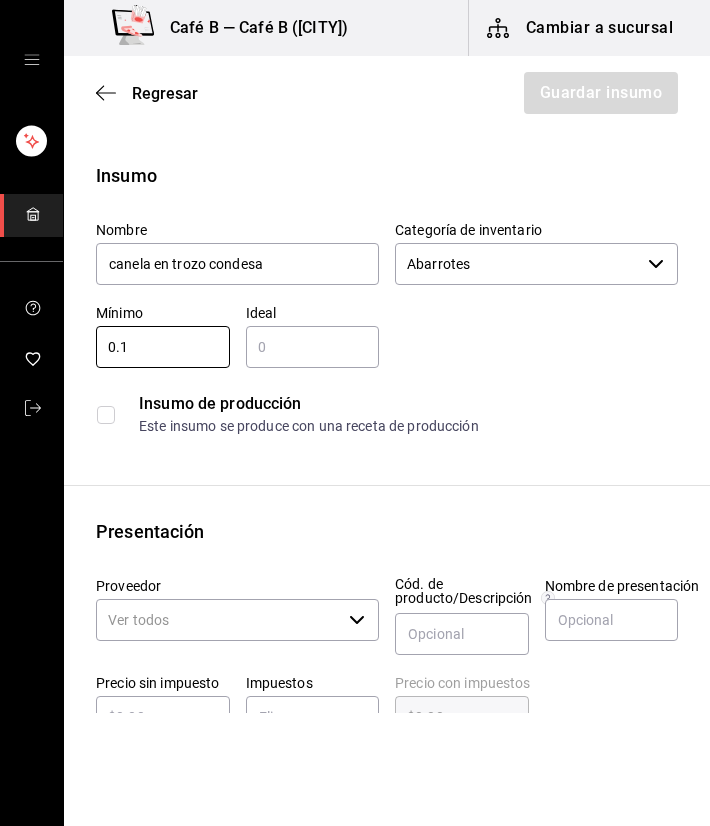 click at bounding box center (313, 347) 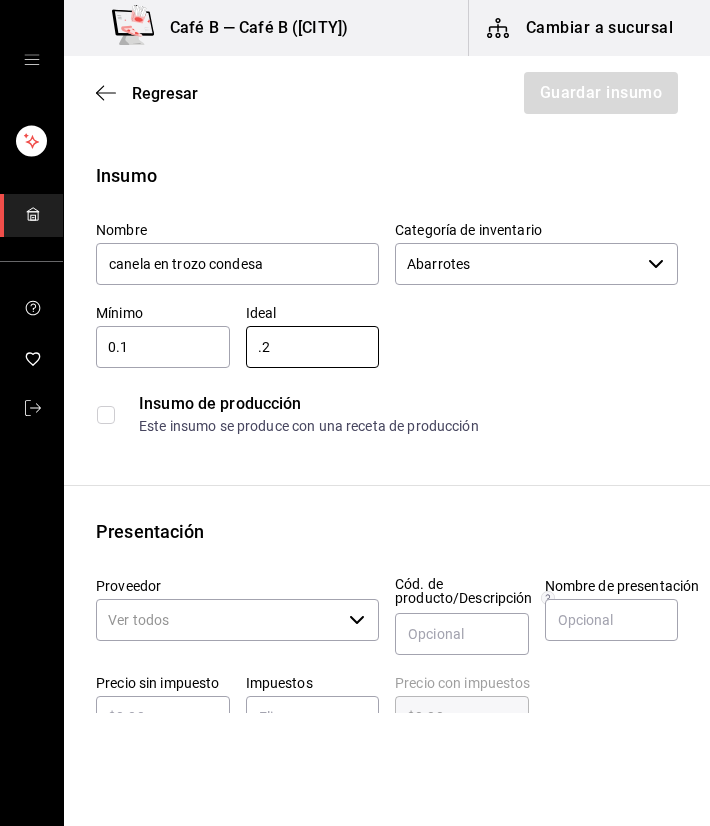 type on "0.2" 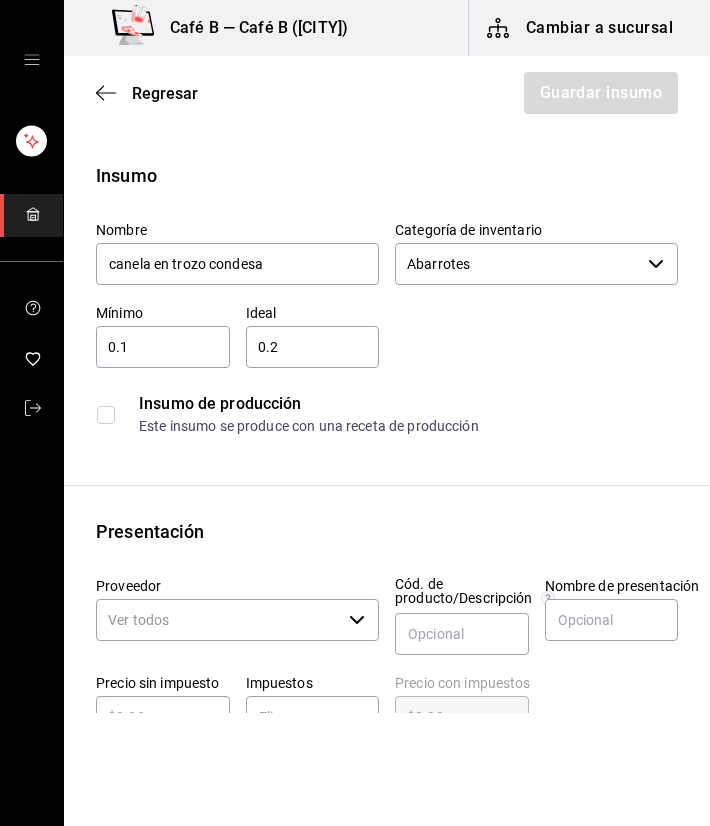 click on "Insumo de producción Este insumo se produce con una receta de producción" at bounding box center [379, 406] 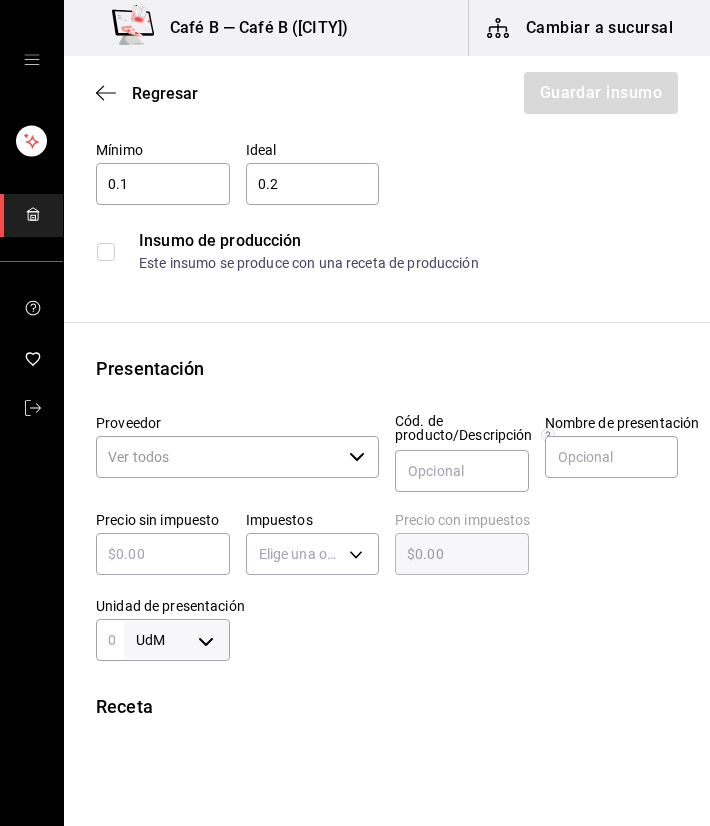 scroll, scrollTop: 300, scrollLeft: 0, axis: vertical 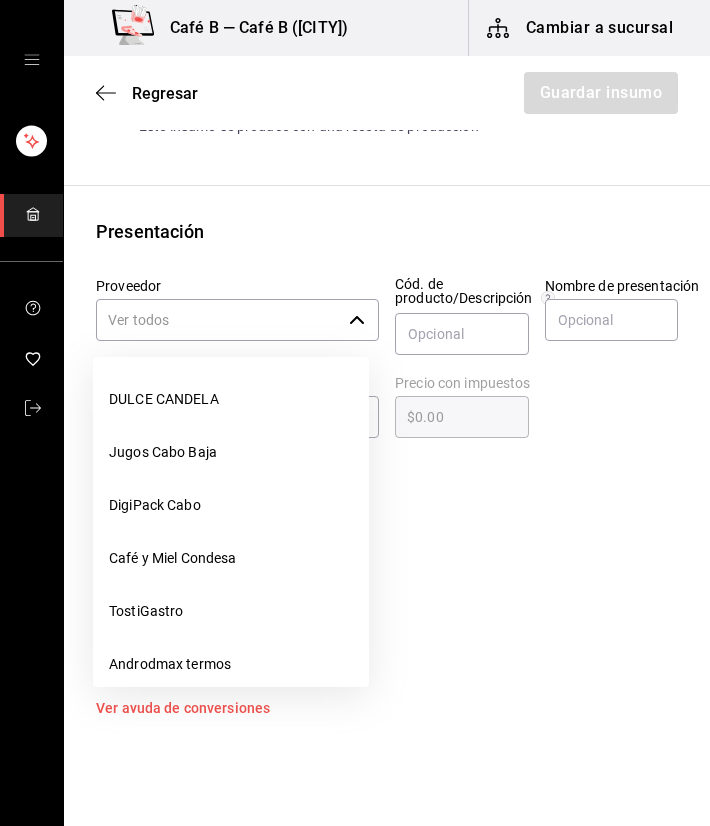 click on "​" at bounding box center (237, 320) 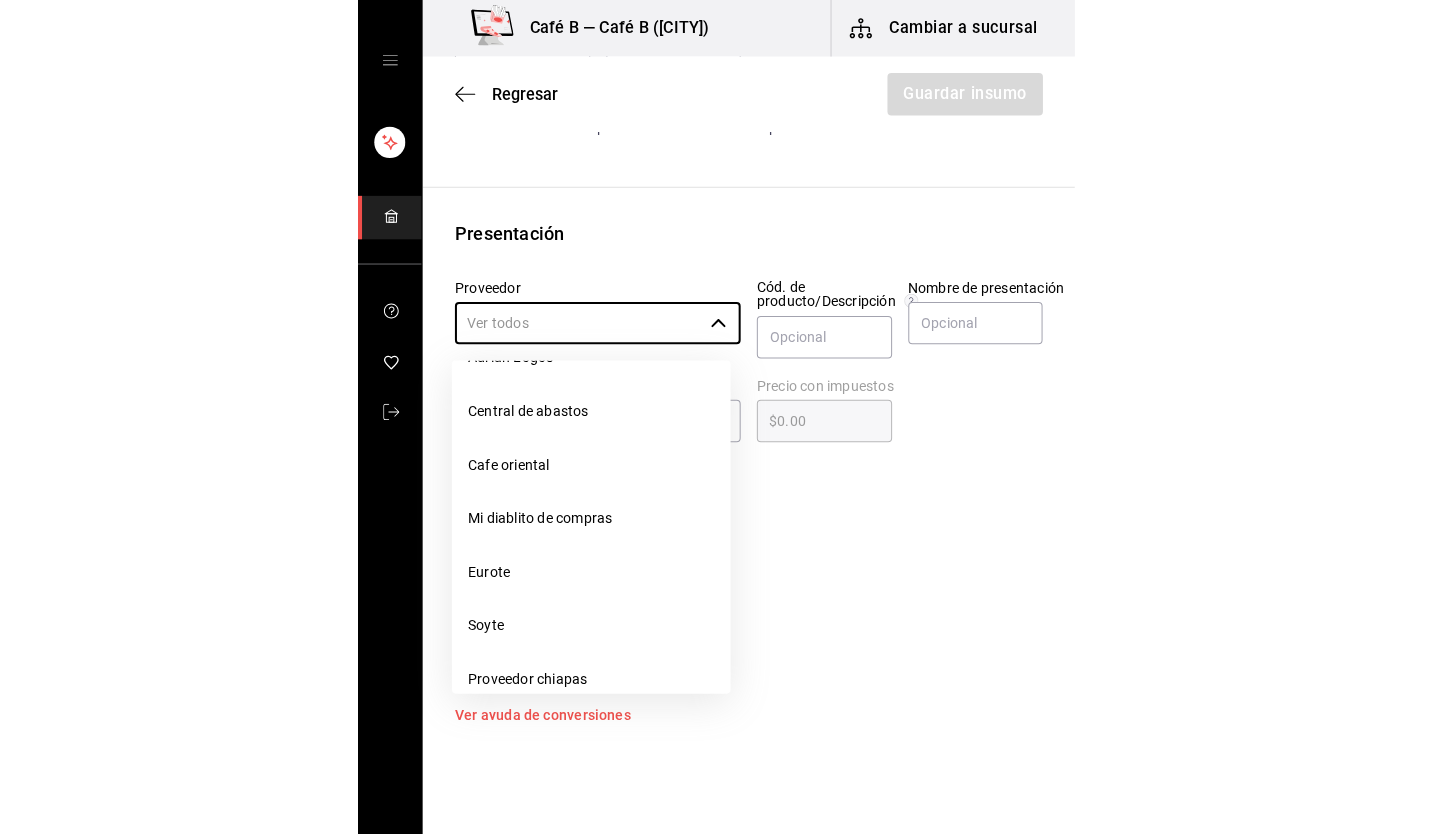 scroll, scrollTop: 2351, scrollLeft: 0, axis: vertical 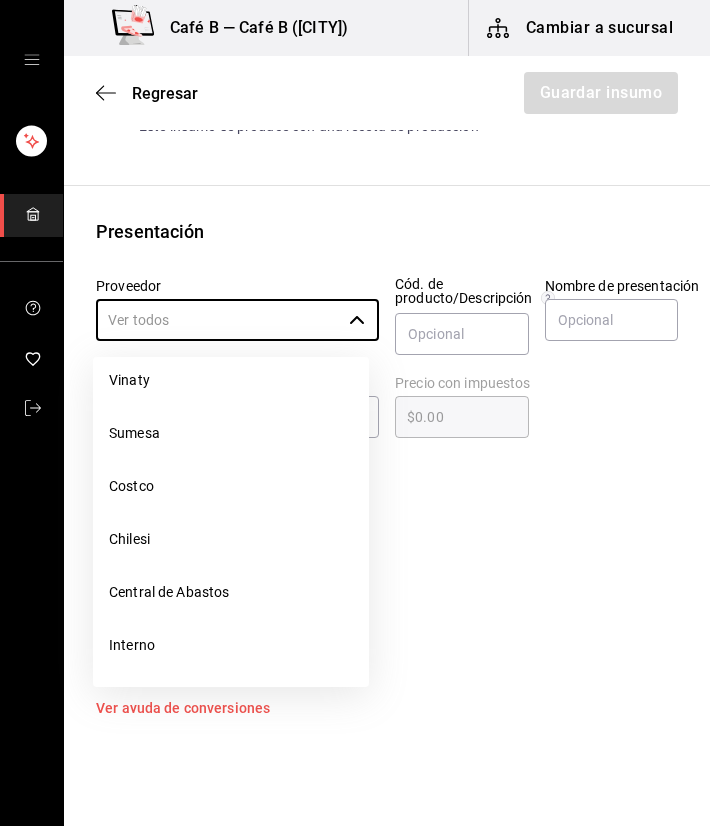 click on "Central de Abastos" at bounding box center [231, 592] 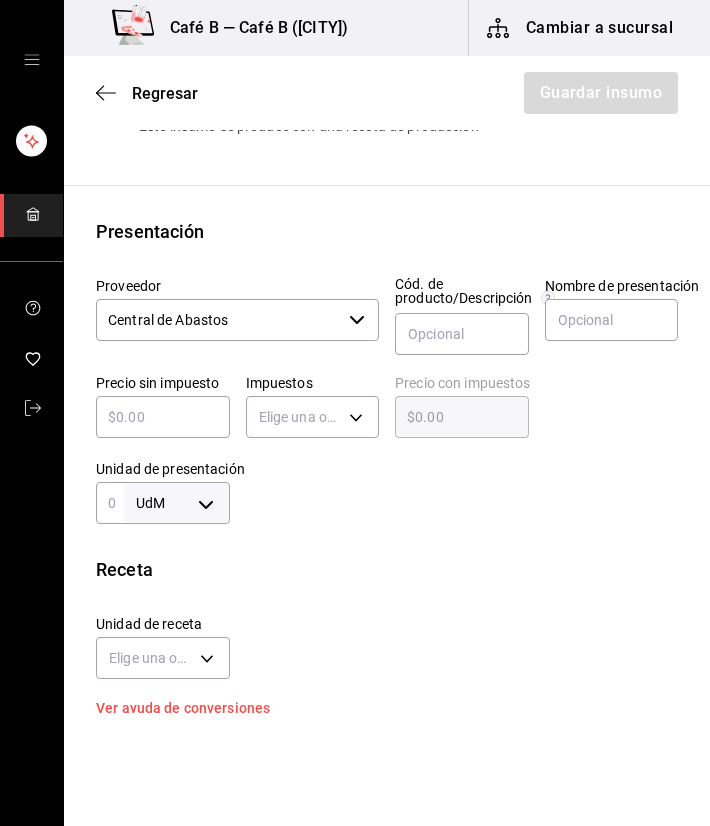 click at bounding box center [163, 417] 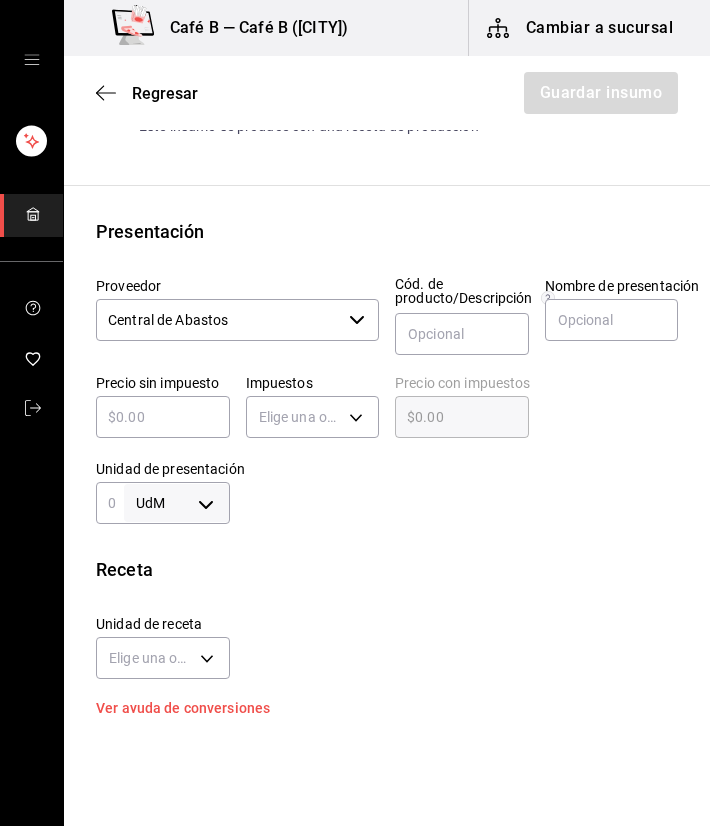 type on "$3" 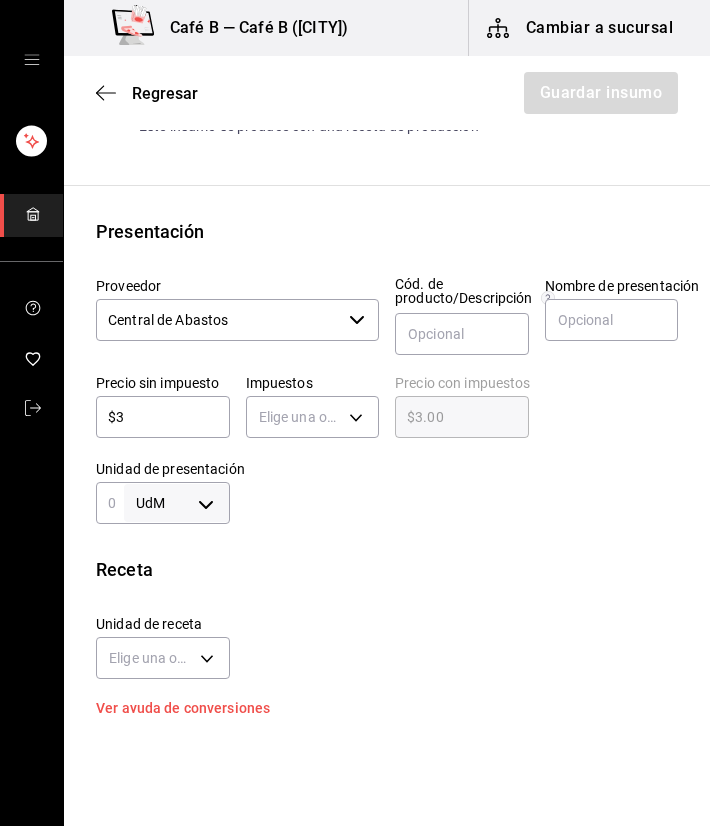 type on "$3.00" 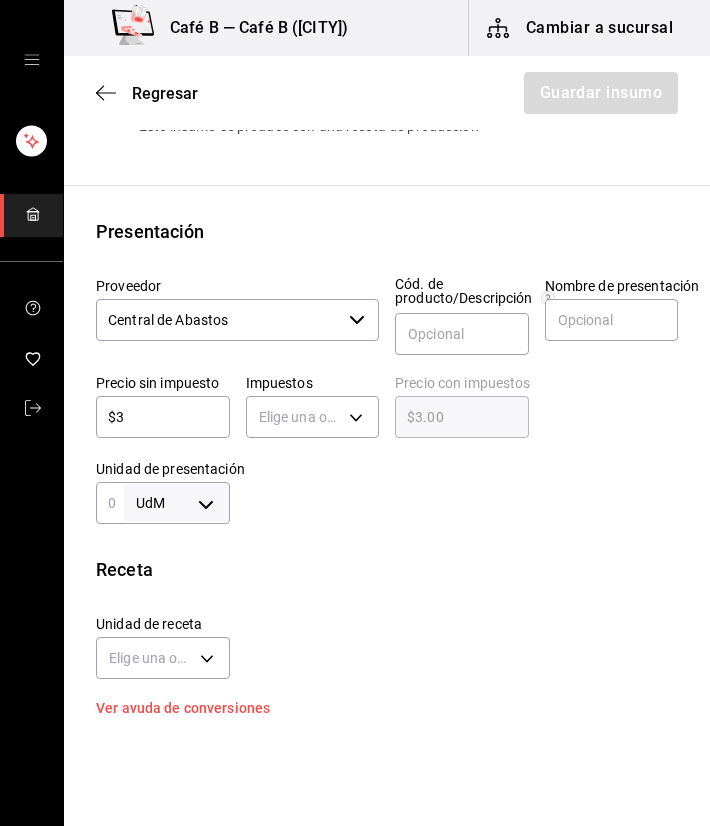 type on "$30" 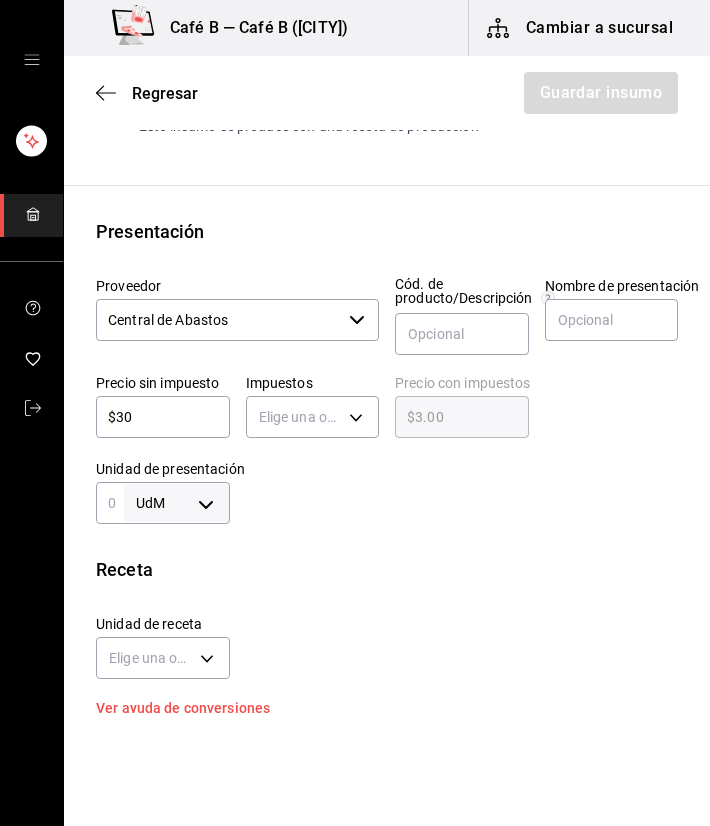 type on "$30.00" 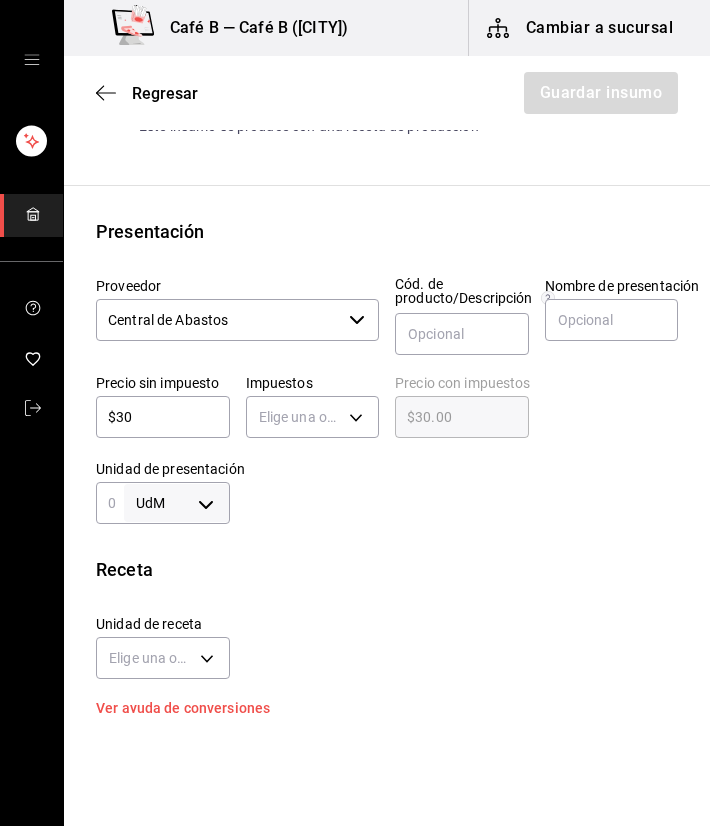 type on "$300" 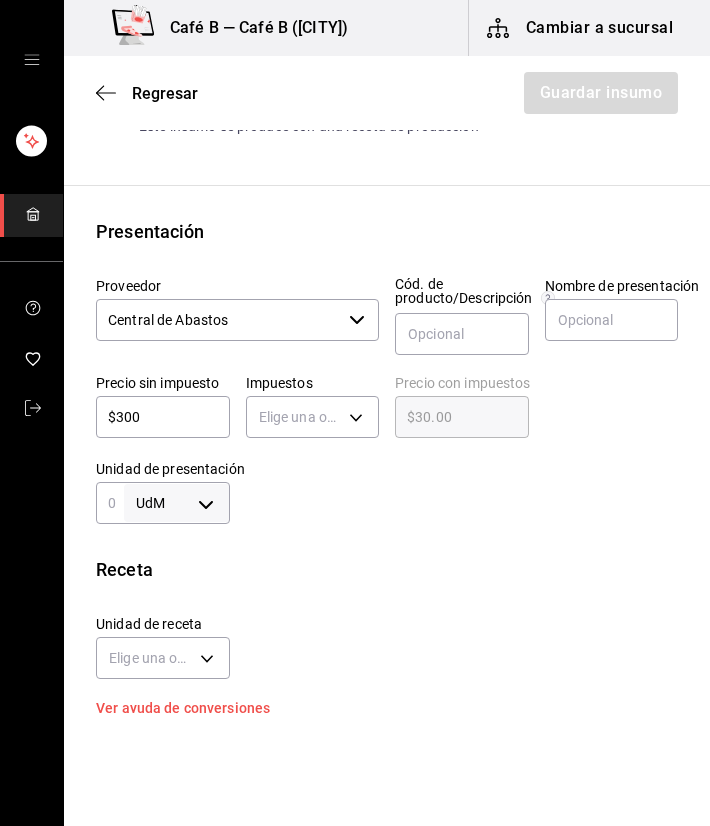 type on "$300.00" 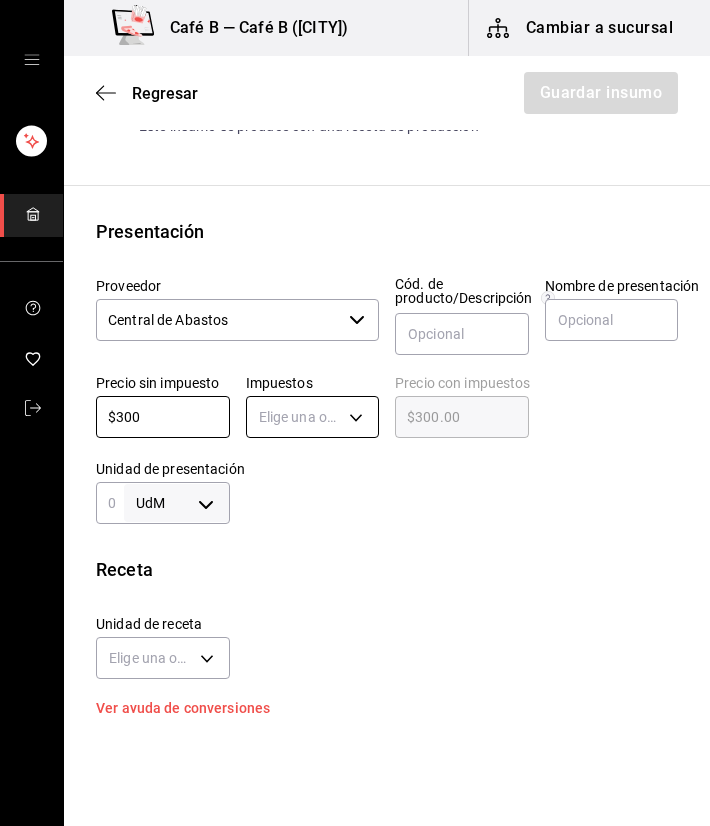 type on "$300" 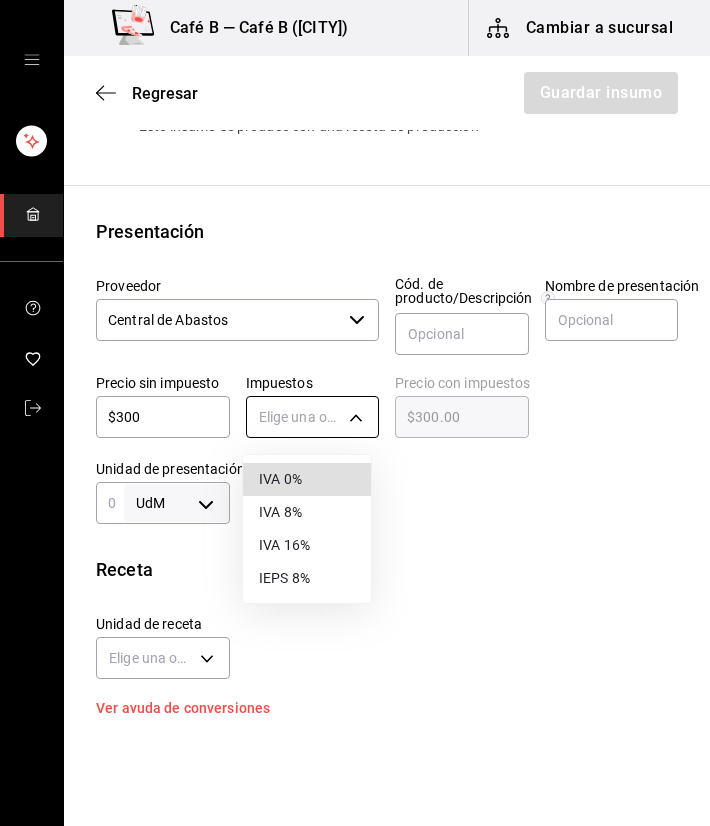 click on "Café B — Café B ([CITY]) Cambiar a sucursal Regresar Guardar insumo Insumo Nombre canela en trozo condesa Categoría de inventario Abarrotes ​ Mínimo 0.1 ​ Ideal 0.2 ​ Insumo de producción Este insumo se produce con una receta de producción Presentación Proveedor Central de Abastos ​ Cód. de producto/Descripción Nombre de presentación Precio sin impuesto $300 ​ Impuestos Elige una opción Precio con impuestos $300.00 ​ Unidad de presentación UdM ​ Receta Unidad de receta Elige una opción Factor de conversión ​ Ver ayuda de conversiones ¿La presentación  viene en otra caja? Si No Presentaciones por caja ​ Sin definir Unidades de conteo GANA 1 MES GRATIS EN TU SUSCRIPCIÓN AQUÍ ¿Recuerdas cómo empezó tu restaurante?
Hoy puedes ayudar a un colega a tener el mismo cambio que tú viviste.
Recomienda Parrot directamente desde tu Portal Administrador.
Es fácil y rápido.
🎁 Por cada restaurante que se una, ganas 1 mes gratis. Ver video tutorial Ir a video ([PHONE])" at bounding box center [355, 356] 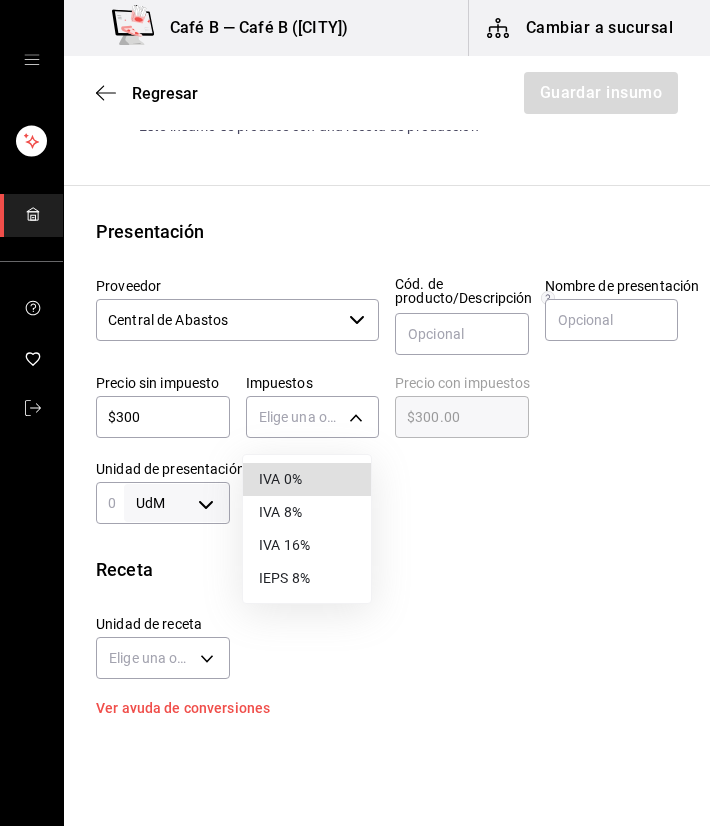 click on "IVA 0%" at bounding box center [307, 479] 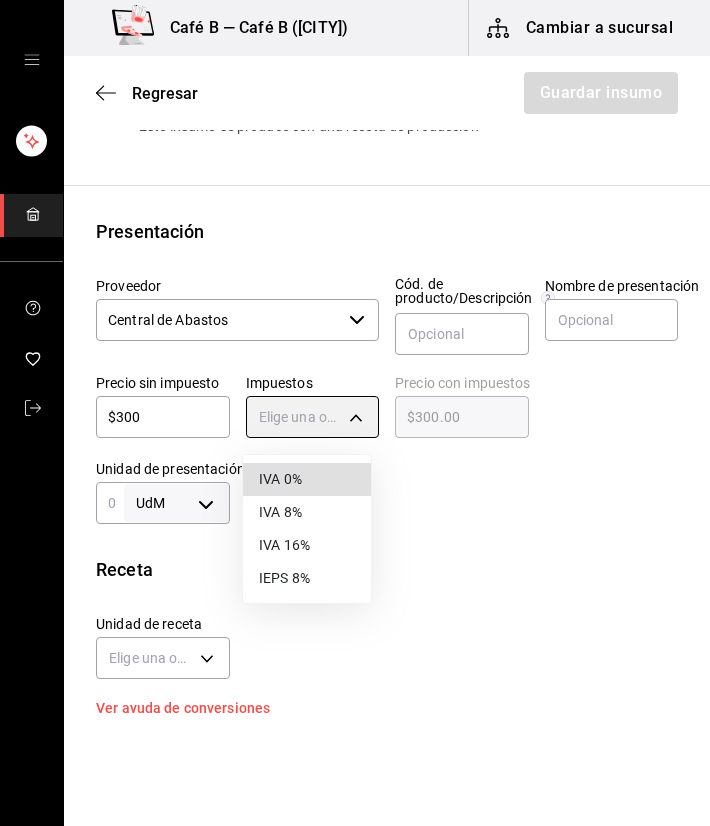 type on "IVA_0" 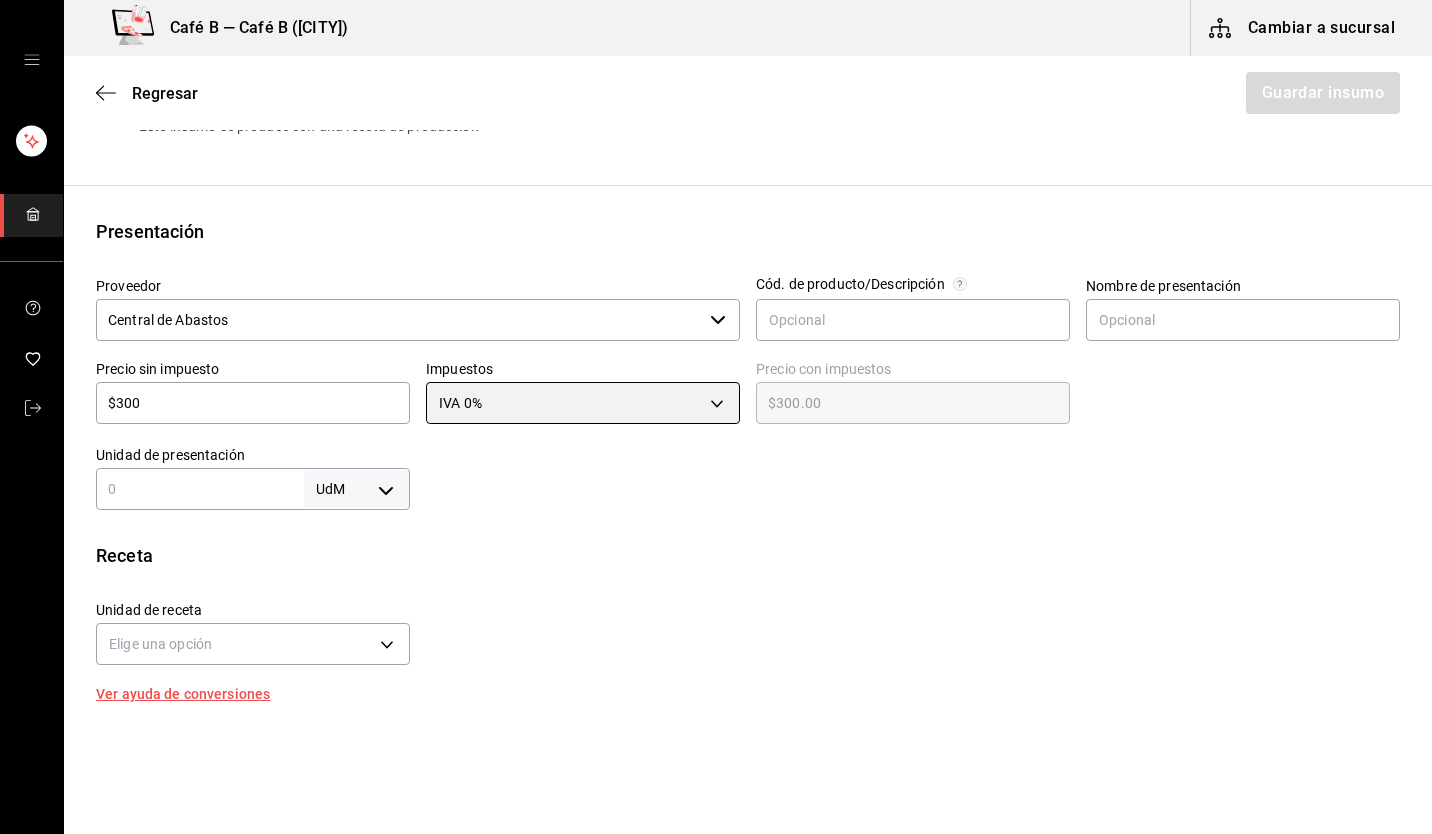 scroll, scrollTop: 500, scrollLeft: 0, axis: vertical 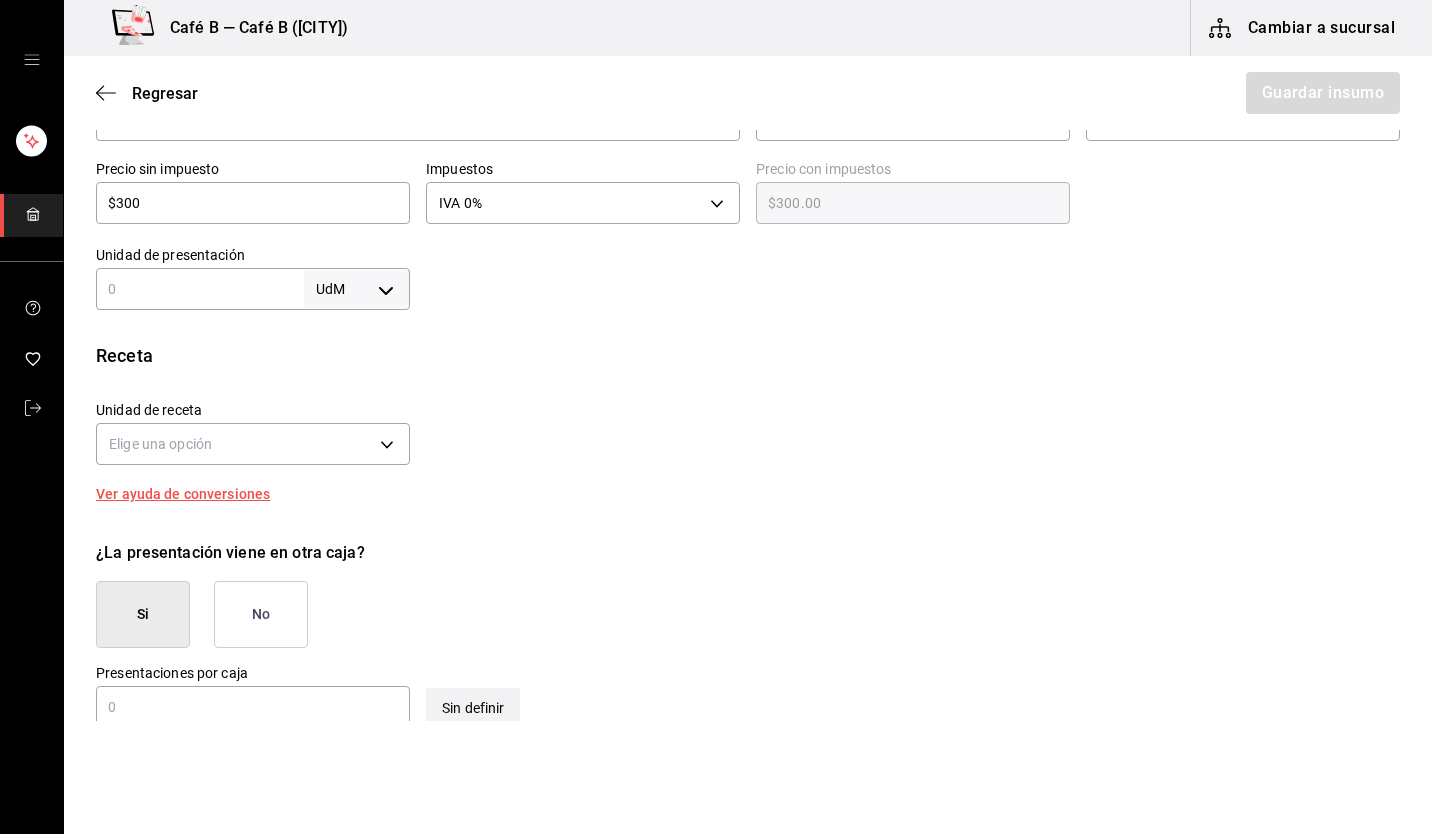 click at bounding box center [200, 289] 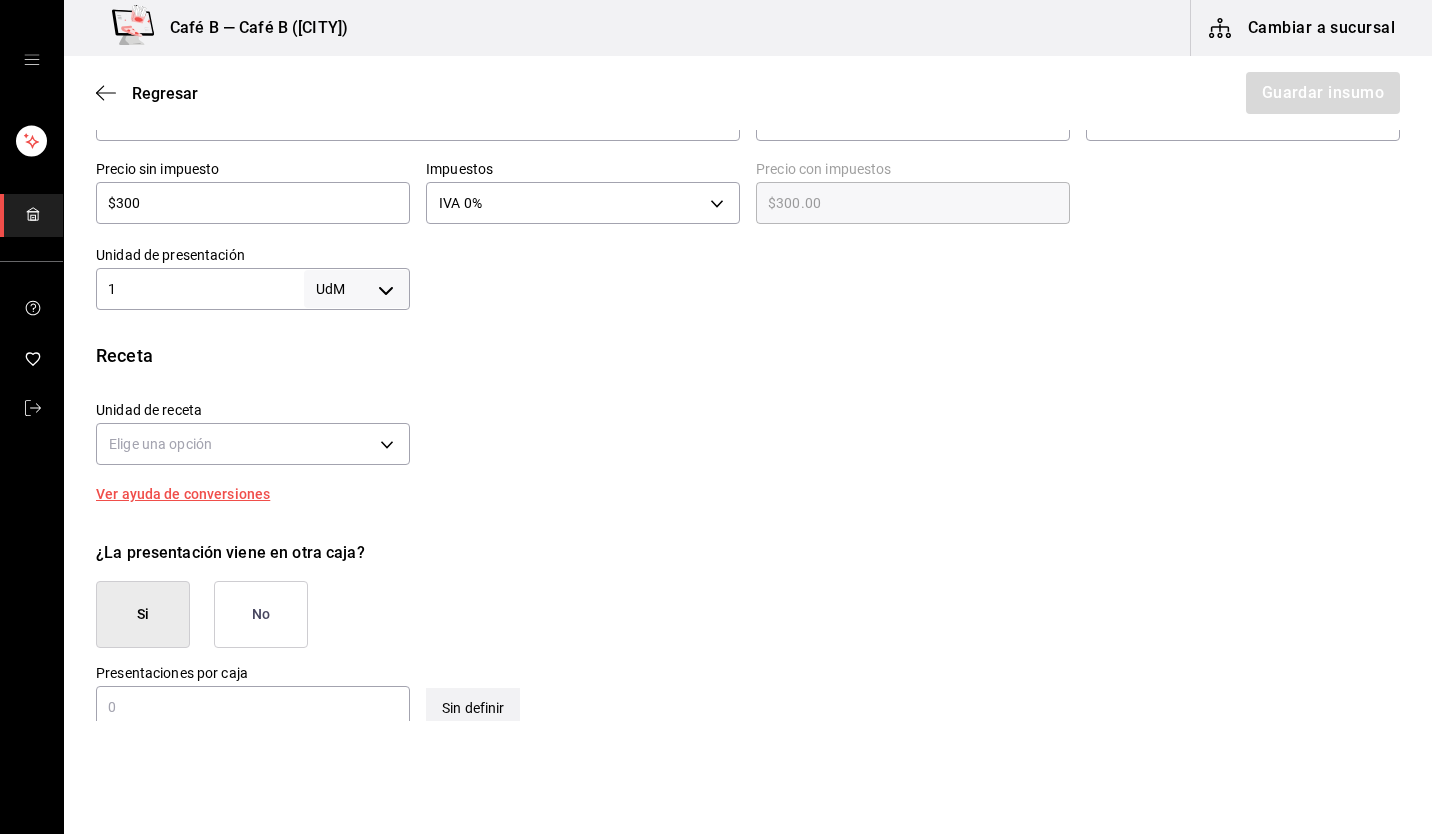 type on "1" 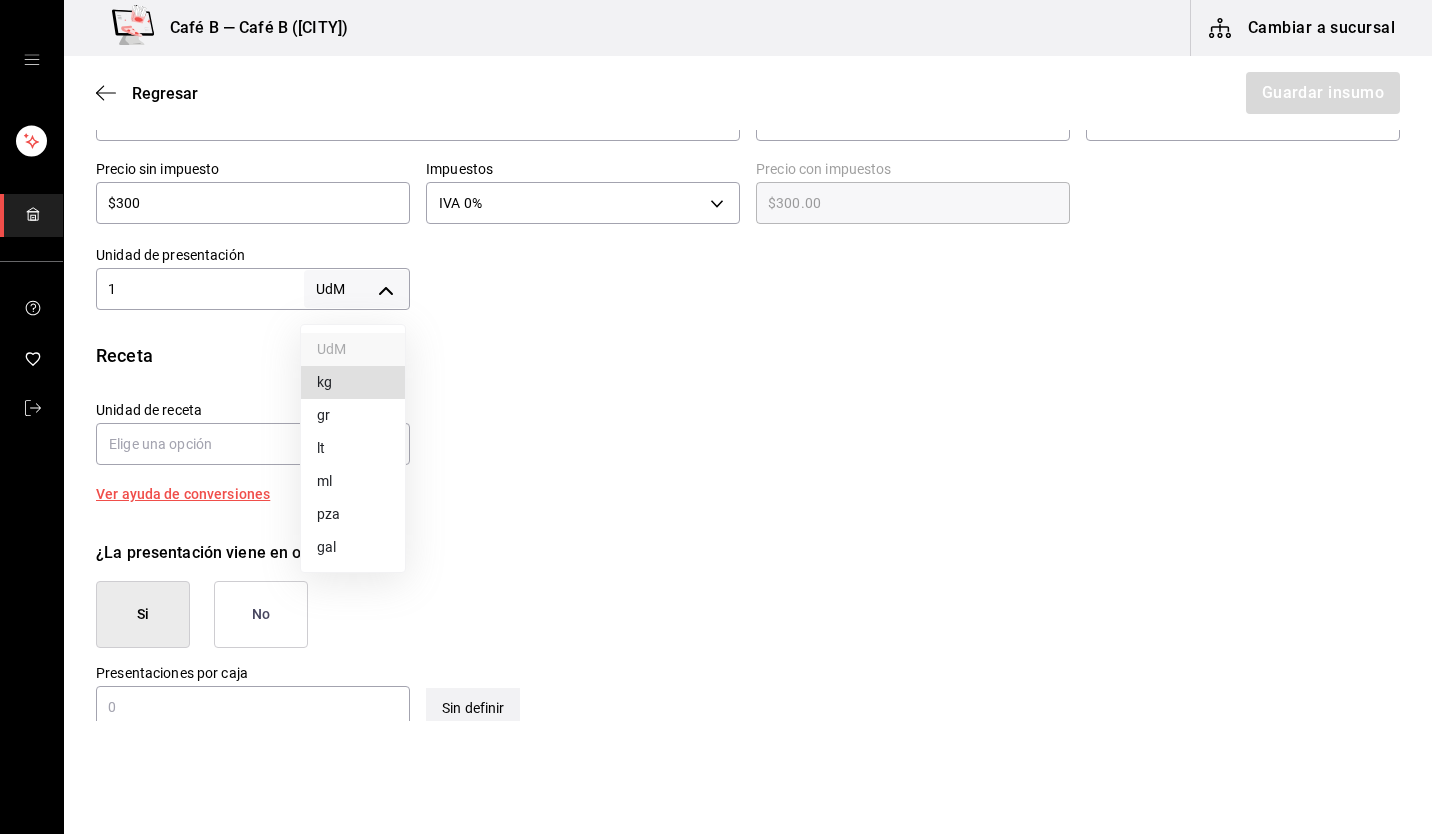 click on "kg" at bounding box center [353, 382] 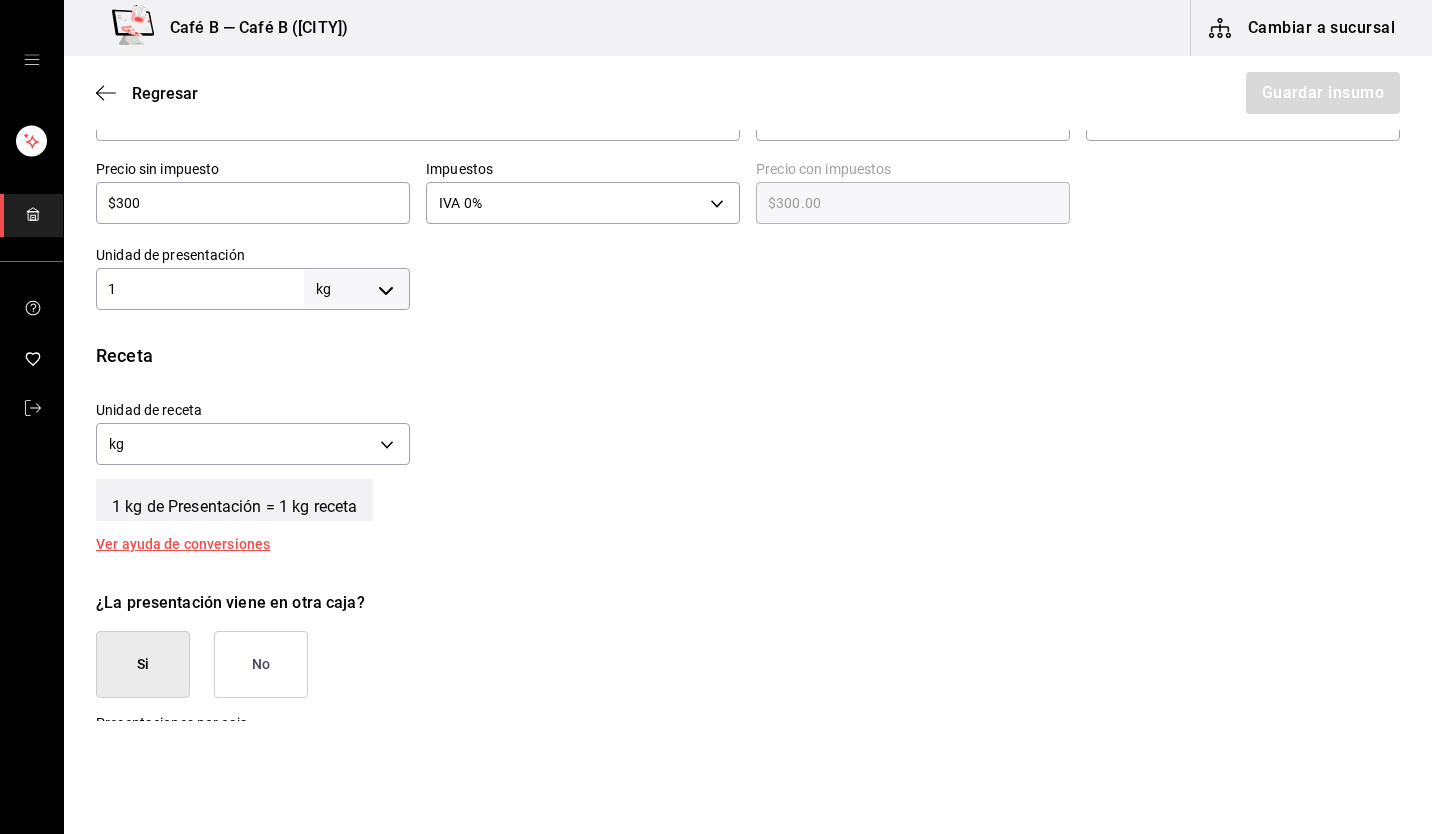 click on "Unidad de receta kg KILOGRAM Factor de conversión 1 ​" at bounding box center (740, 428) 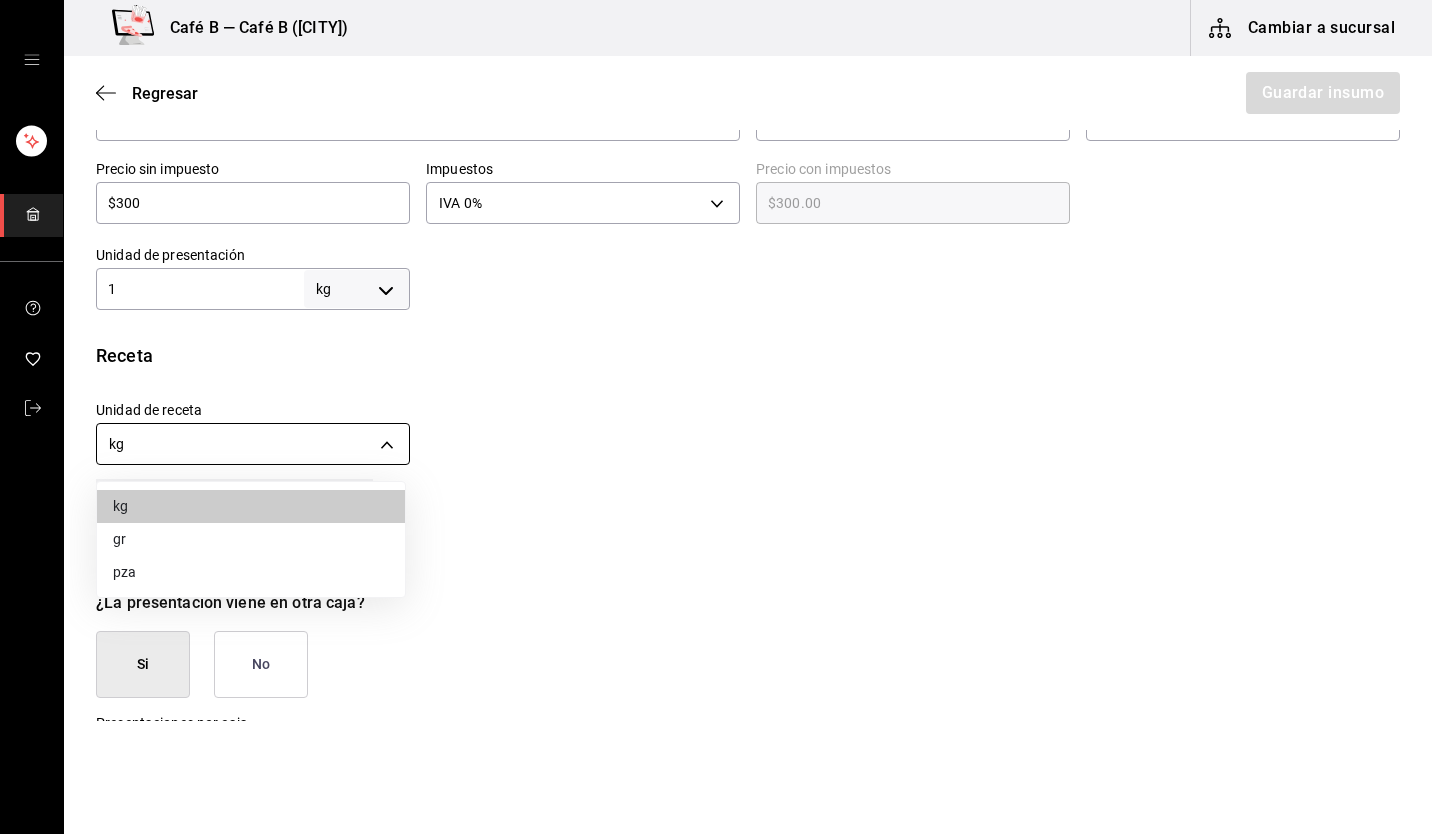 click on "Café B — Café B (CDMX) Cambiar a sucursal Regresar Guardar insumo Insumo Nombre canela en trozo condesa Categoría de inventario Abarrotes ​ Mínimo 0.1 ​ Ideal 0.2 ​ Insumo de producción Este insumo se produce con una receta de producción Presentación Proveedor Central de Abastos ​ Cód. de producto/Descripción Nombre de presentación Precio sin impuesto $300 ​ Impuestos IVA 0% IVA_0 Precio con impuestos $300.00 ​ Unidad de presentación 1 kg KILOGRAM ​ Receta Unidad de receta kg KILOGRAM Factor de conversión 1 ​ 1 kg de Presentación = 1 kg receta Ver ayuda de conversiones ¿La presentación  viene en otra caja? Si No Presentaciones por caja ​   de 1 kg Unidades de conteo kg Presentación (1 kg) GANA 1 MES GRATIS EN TU SUSCRIPCIÓN AQUÍ Ver video tutorial Ir a video Visitar centro de ayuda (81) 2046 6363 soporte@parrotsoftware.io Visitar centro de ayuda (81) 2046 6363 soporte@parrotsoftware.io kg gr pza" at bounding box center [716, 360] 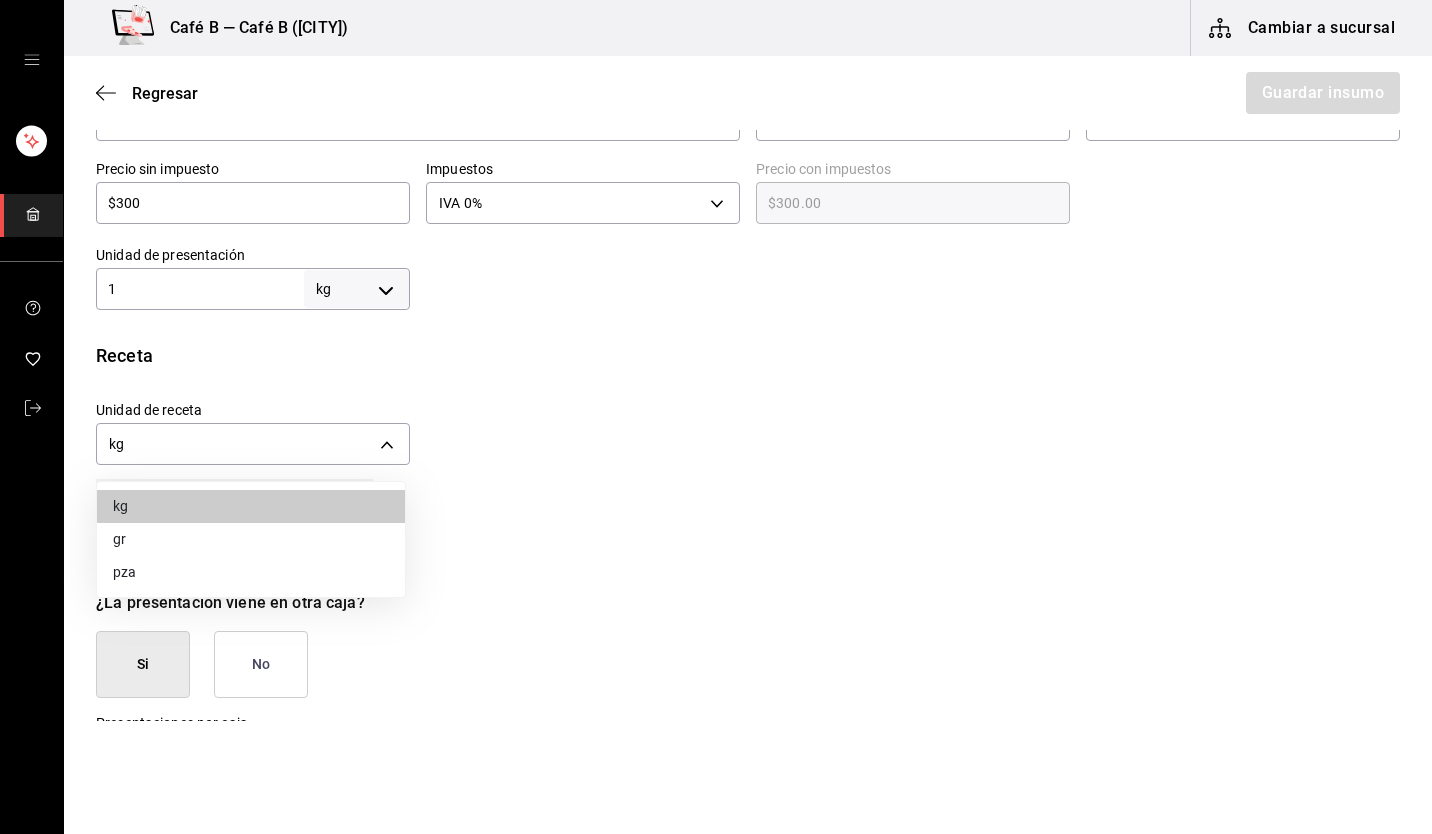 click on "gr" at bounding box center (251, 539) 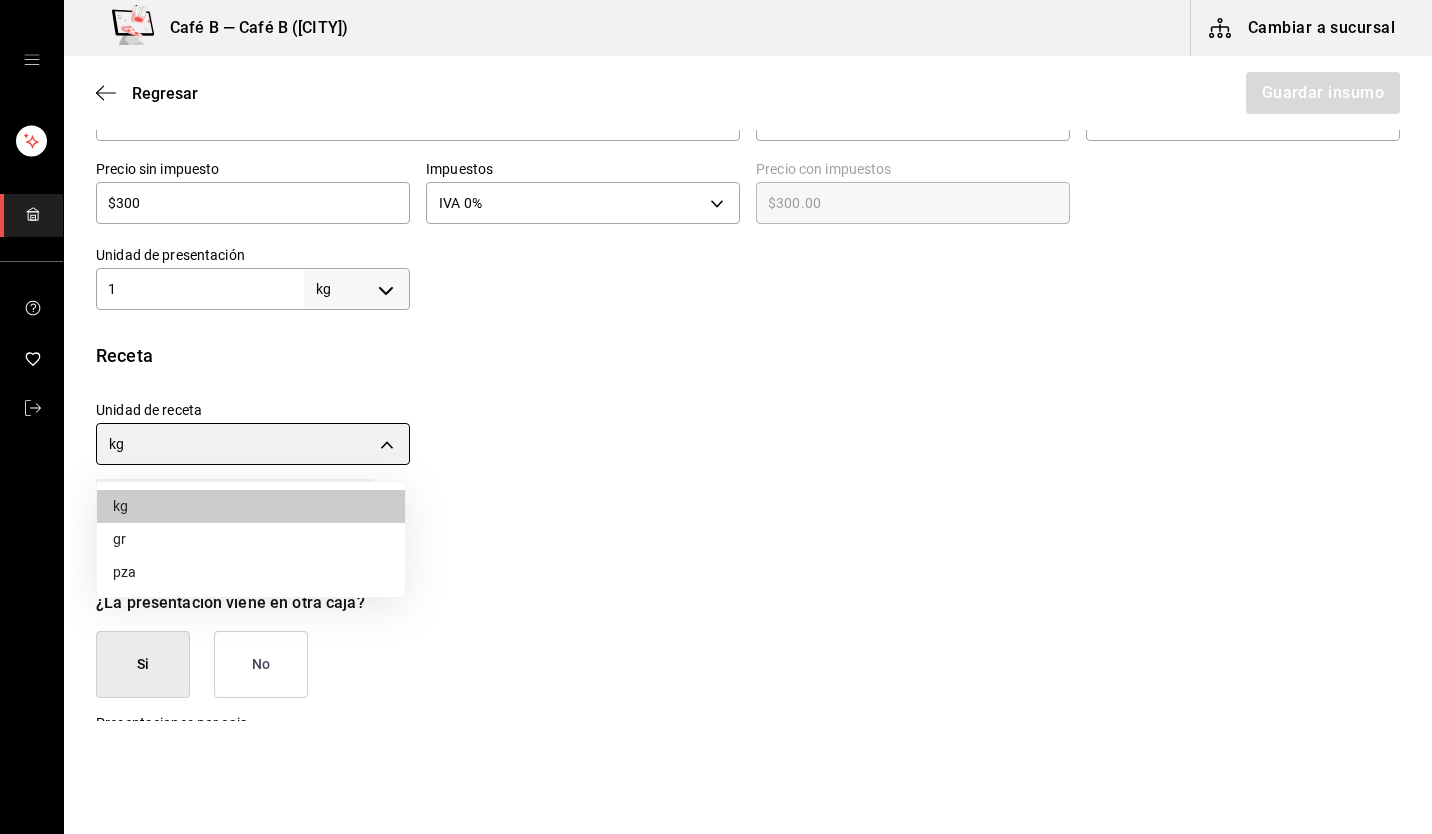 type on "GRAM" 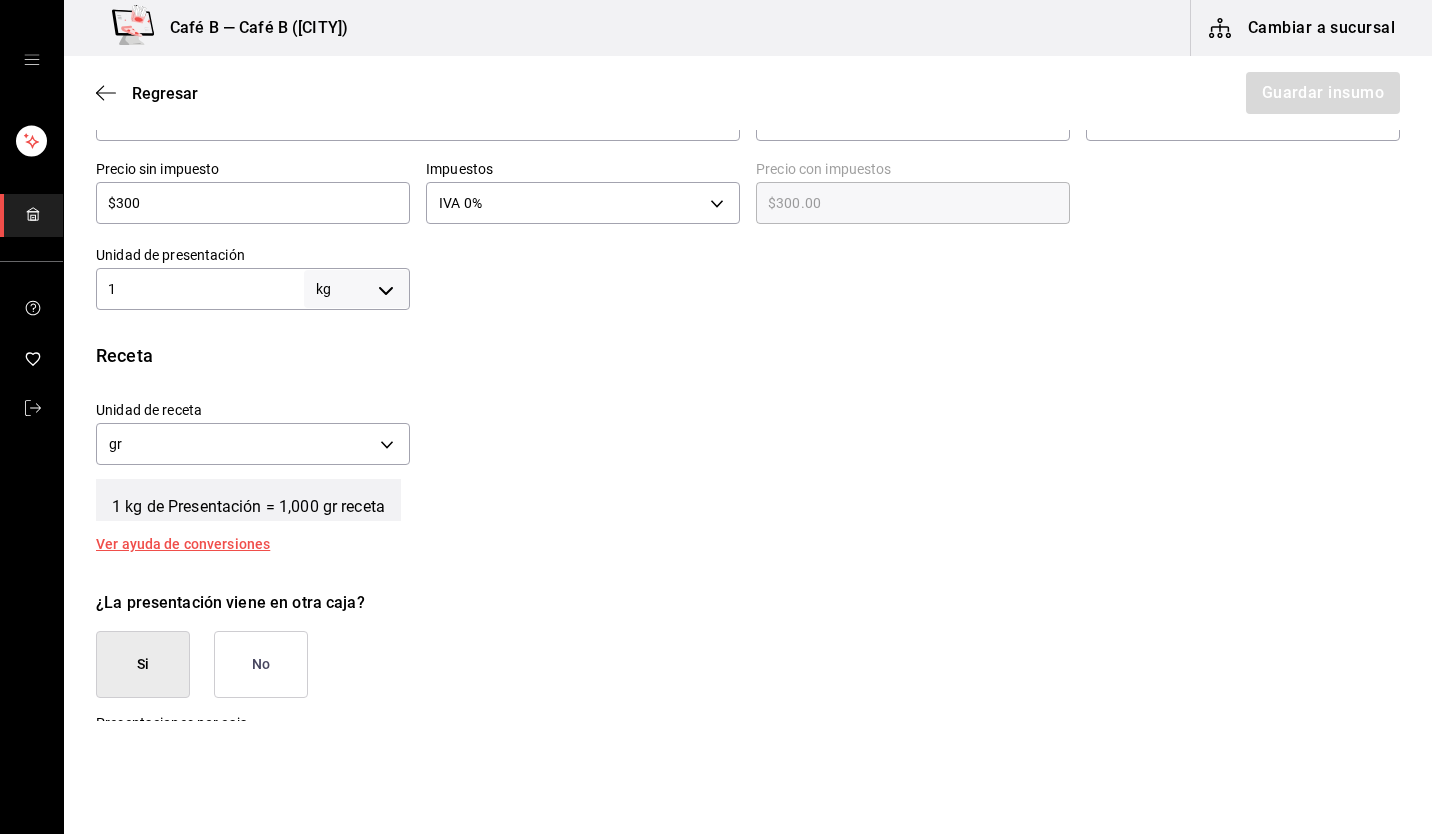 click on "1 kg de Presentación = 1,000 gr receta" at bounding box center [748, 496] 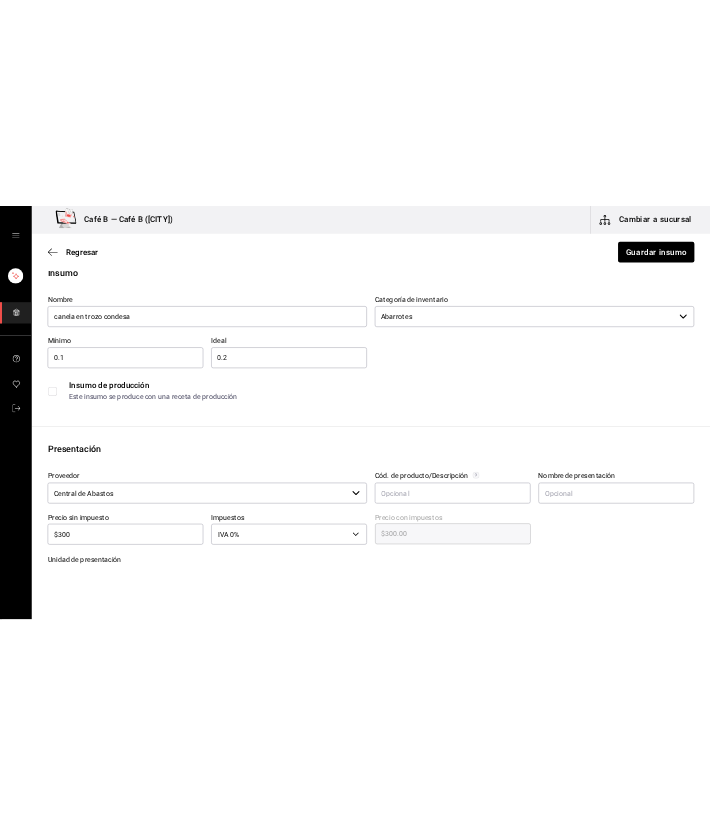 scroll, scrollTop: 0, scrollLeft: 0, axis: both 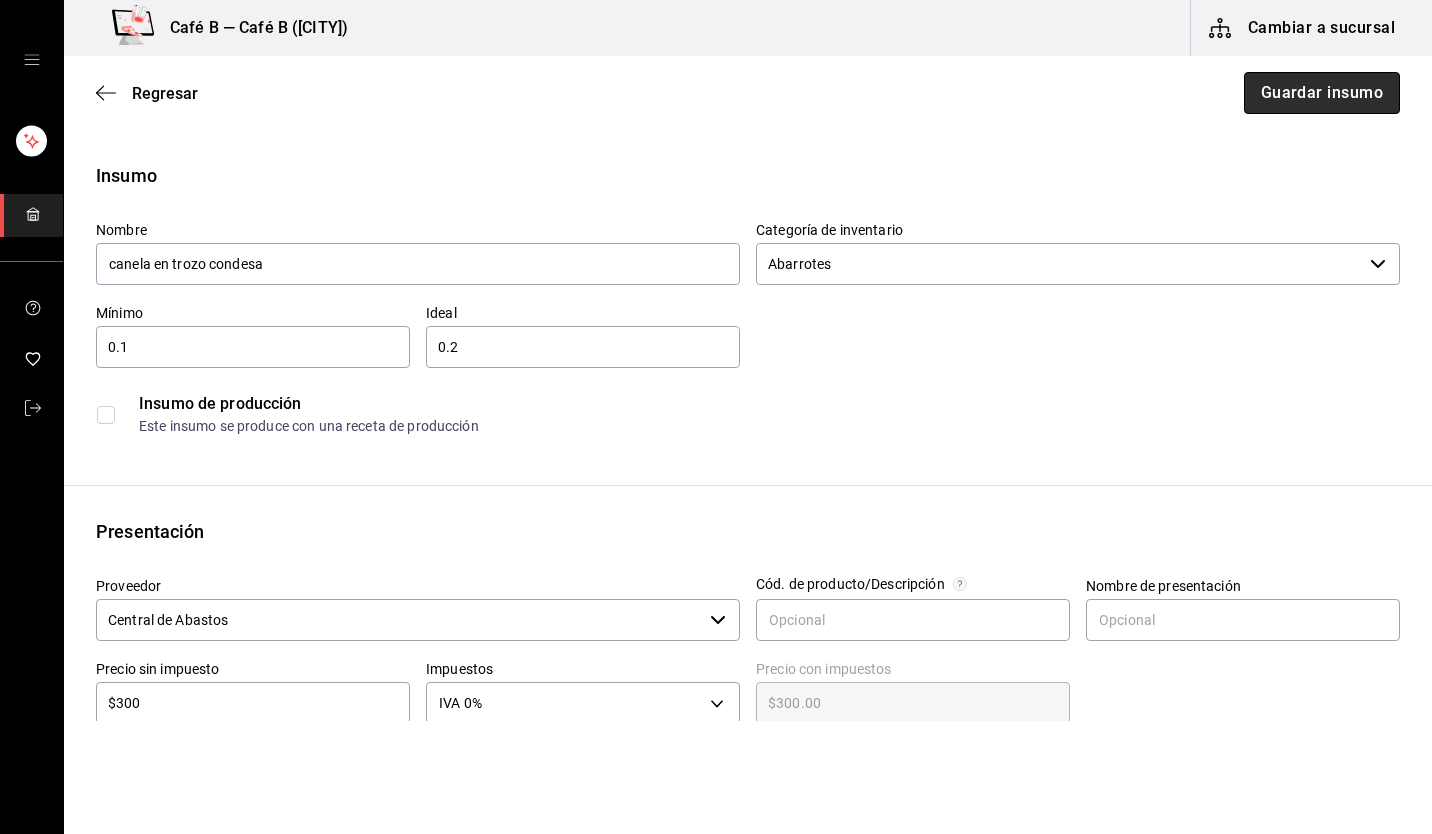 click on "Guardar insumo" at bounding box center [1322, 93] 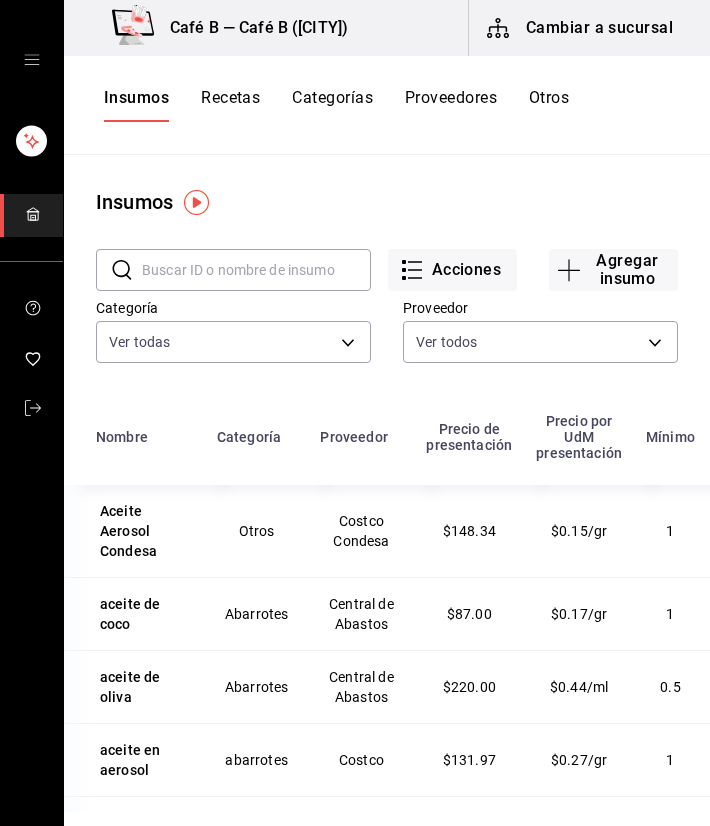click at bounding box center [256, 270] 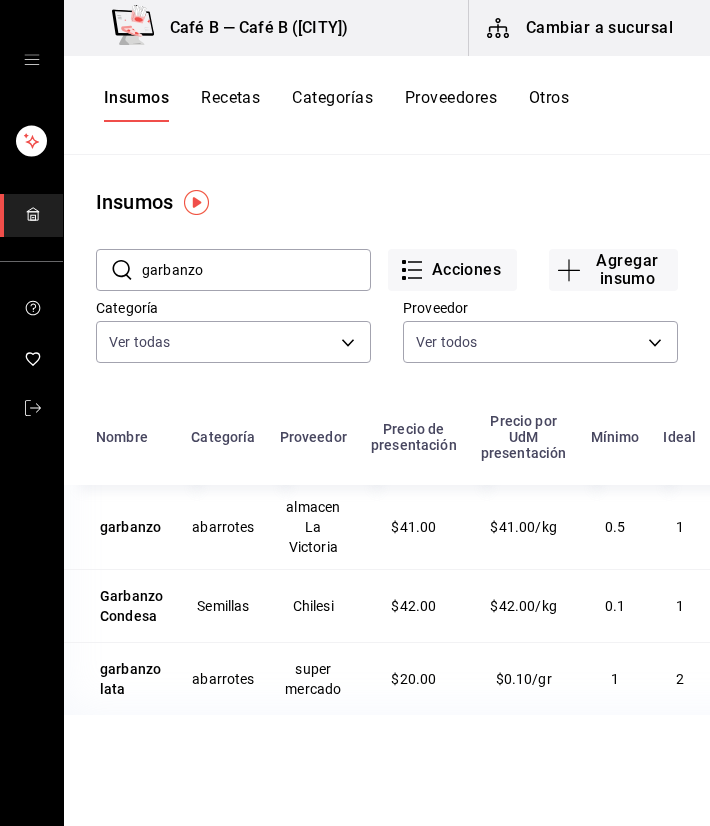 type on "garbanzo" 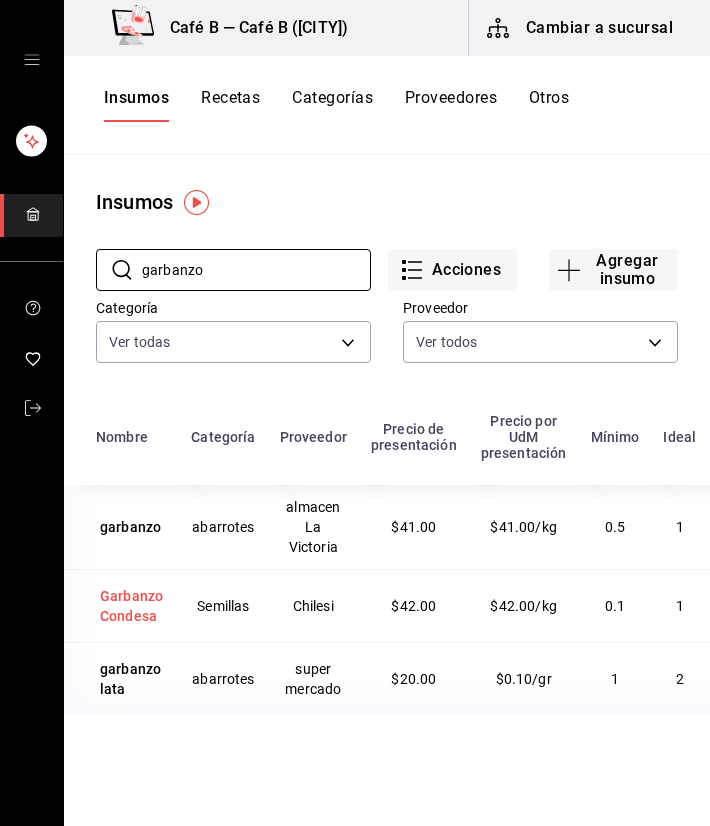 click on "Garbanzo Condesa" at bounding box center (131, 606) 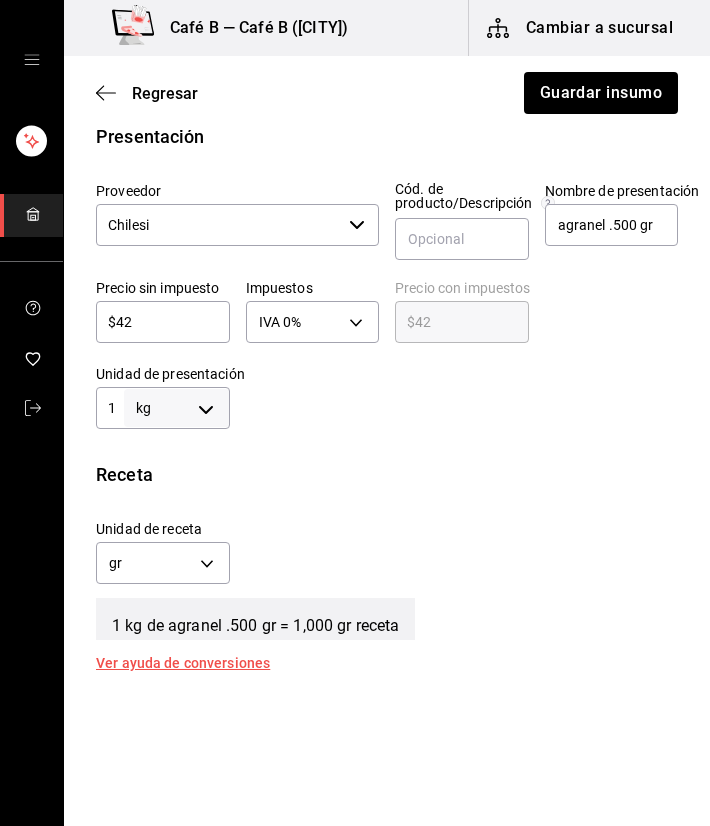 scroll, scrollTop: 200, scrollLeft: 0, axis: vertical 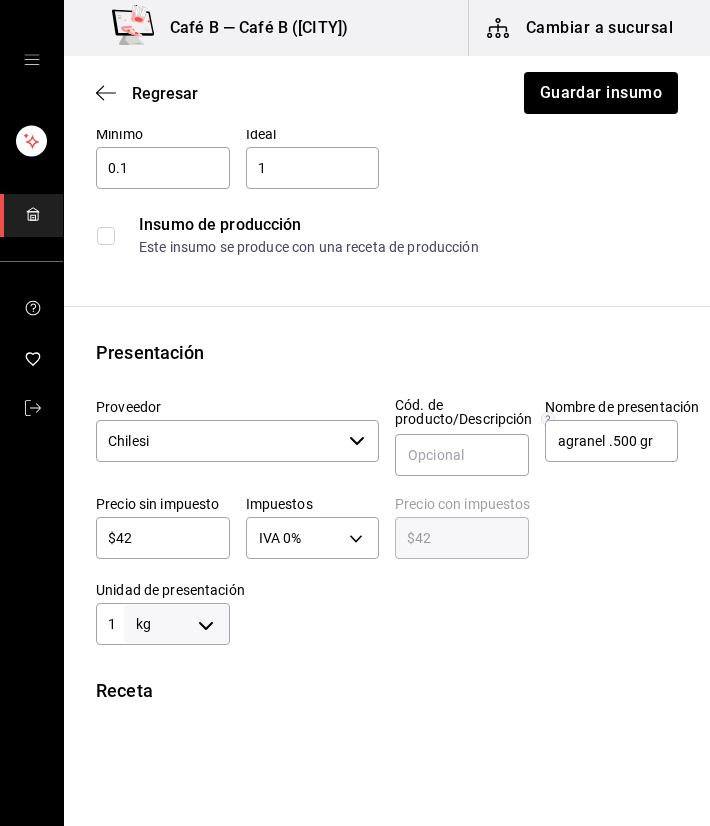click 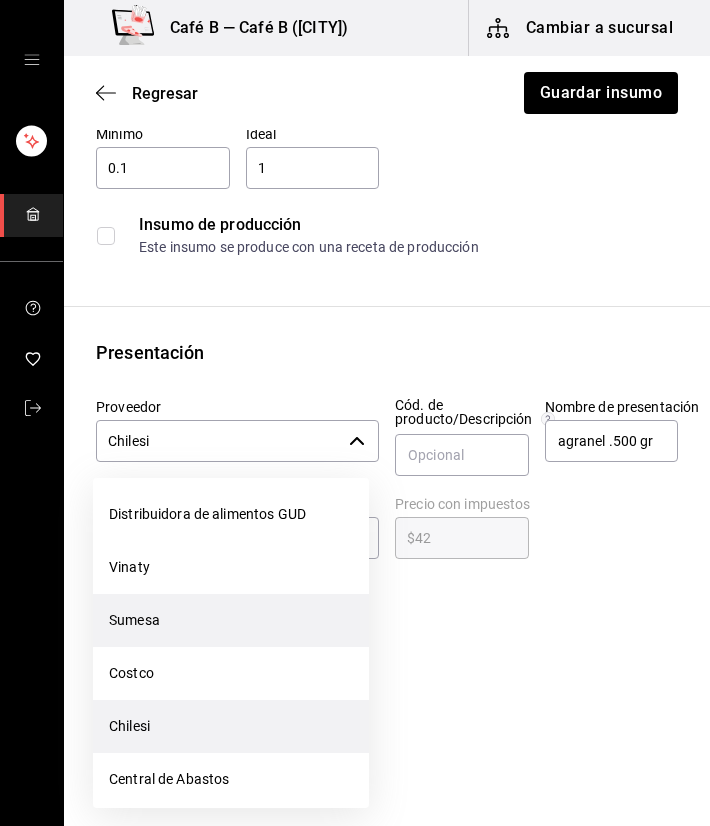 scroll, scrollTop: 2351, scrollLeft: 0, axis: vertical 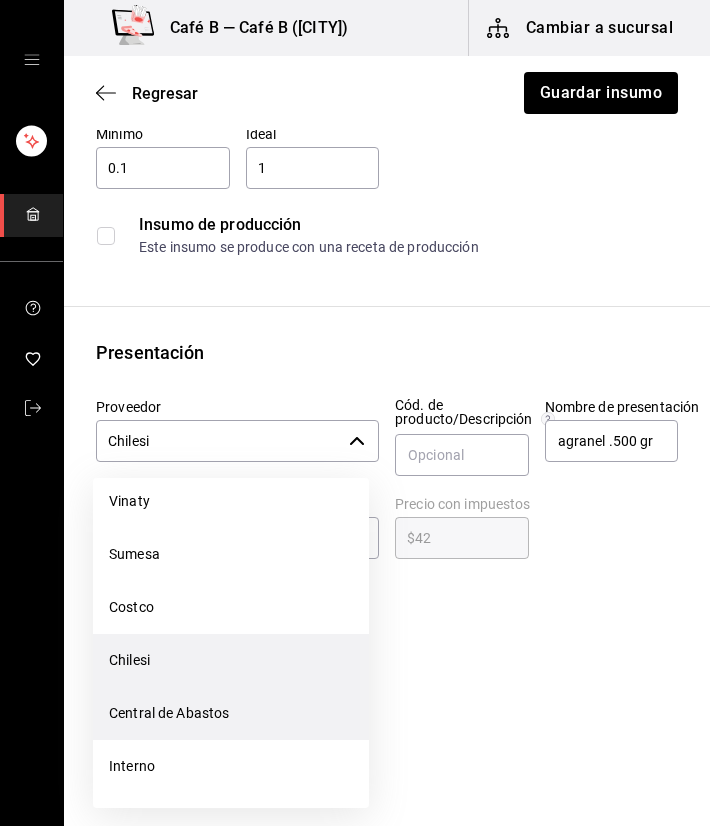 click on "Central de Abastos" at bounding box center [231, 713] 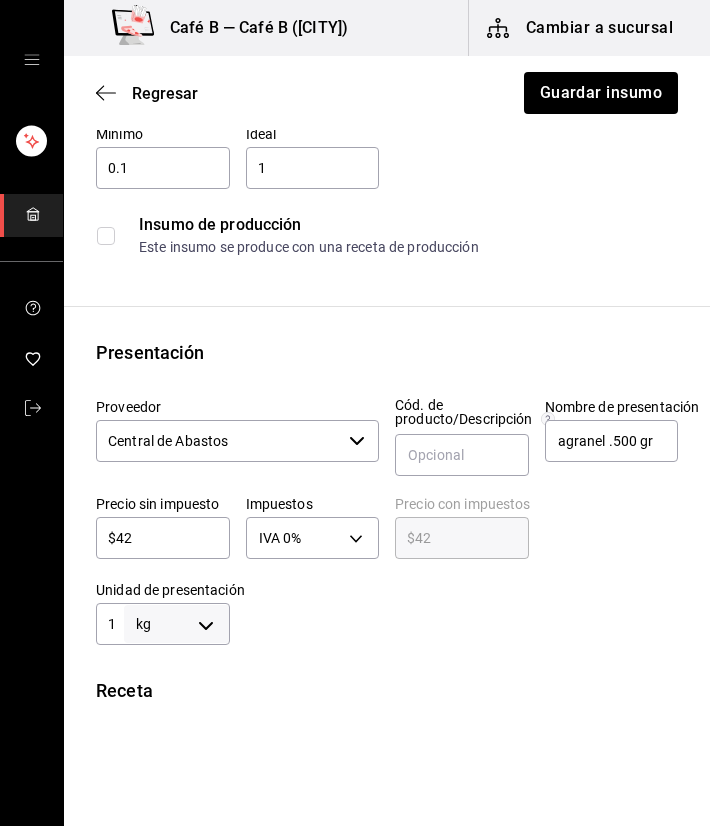 click on "$42" at bounding box center (163, 538) 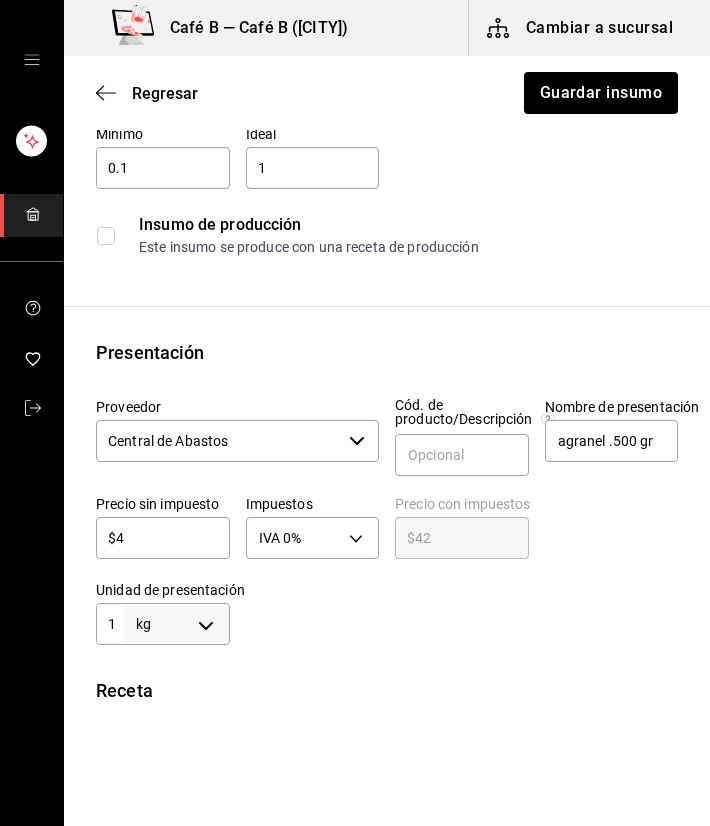 type on "$4.00" 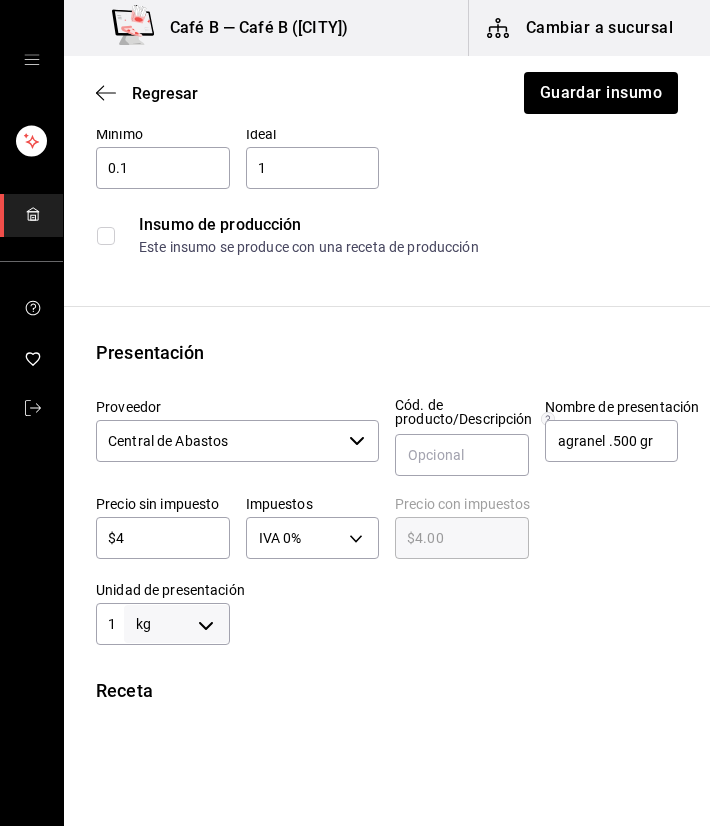 type 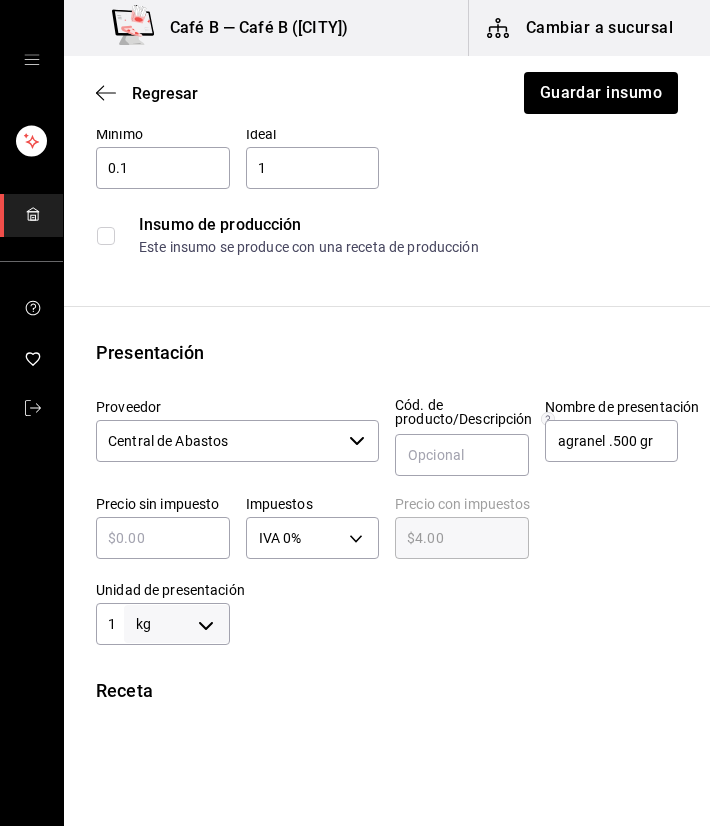 type on "$0.00" 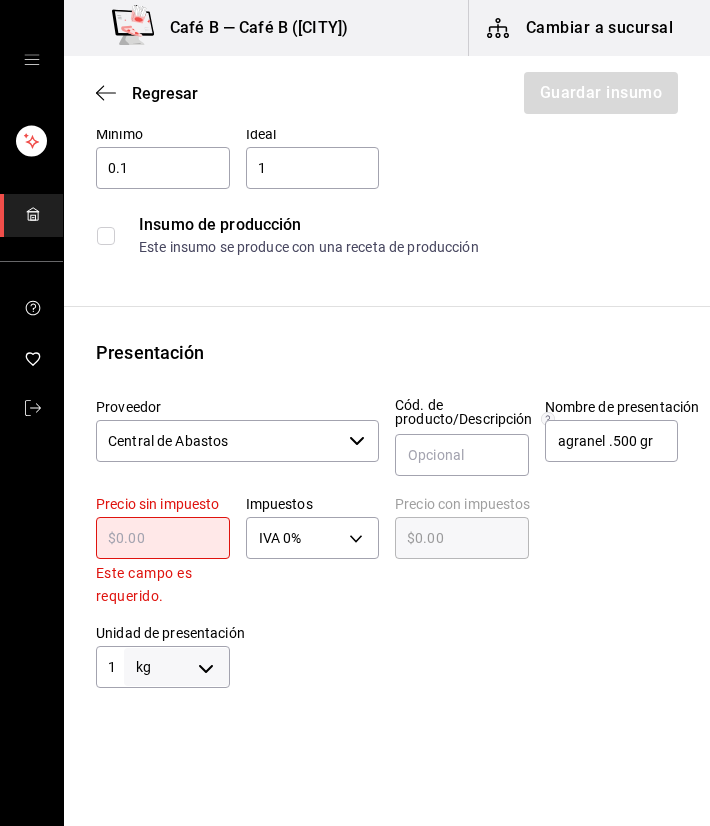 type on "$3" 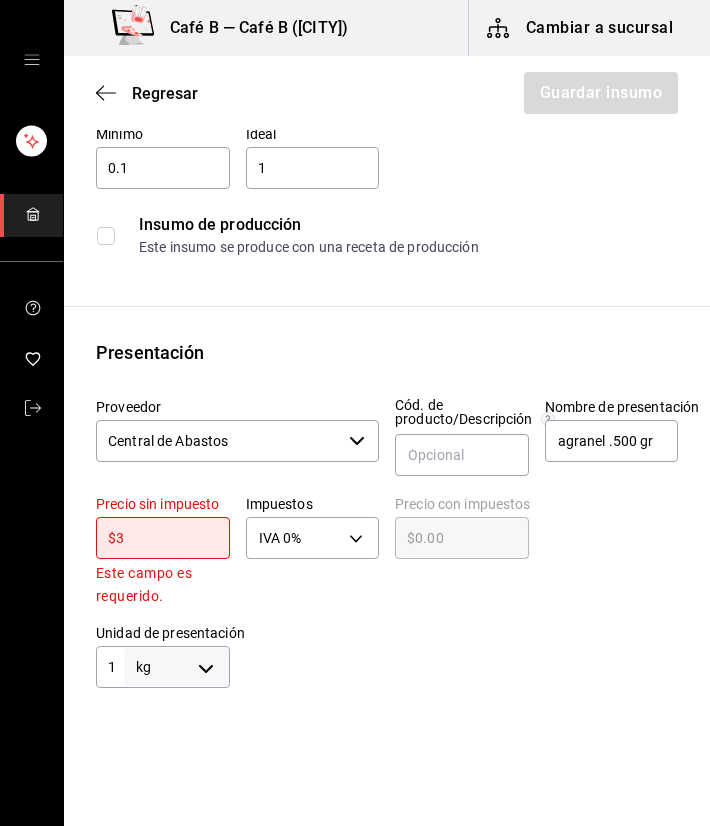 type on "$3.00" 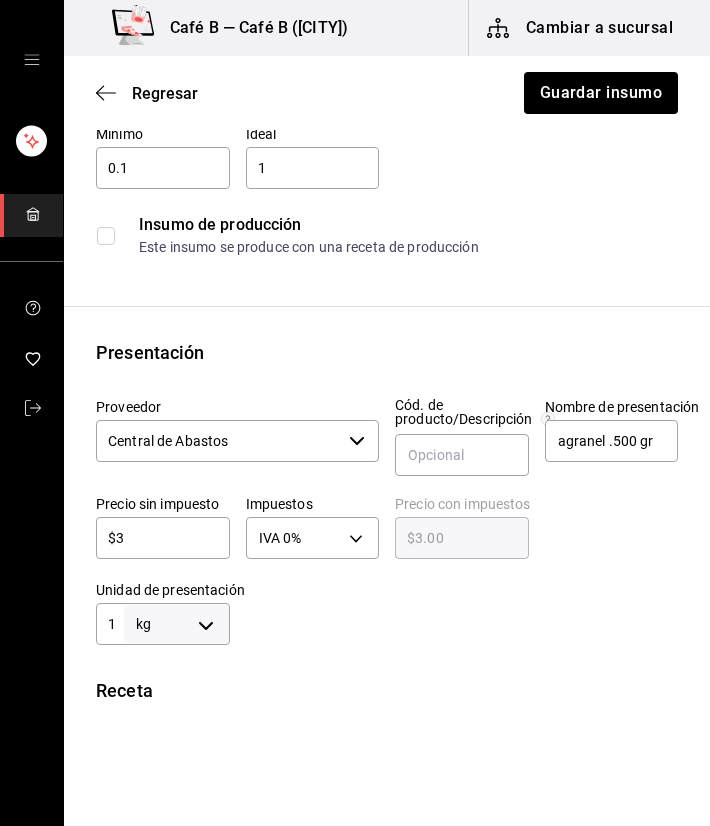 type on "$35" 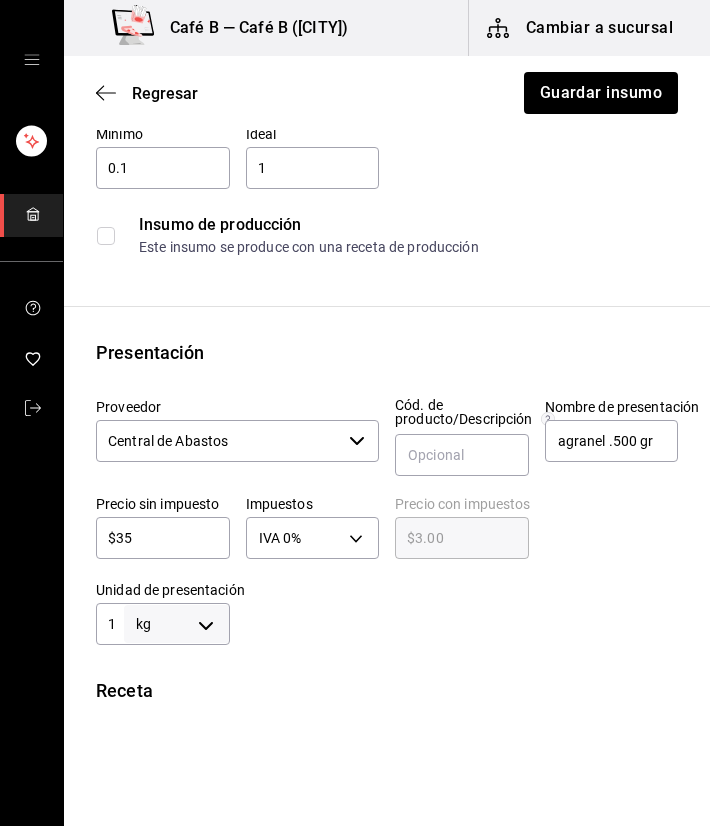 type on "$35.00" 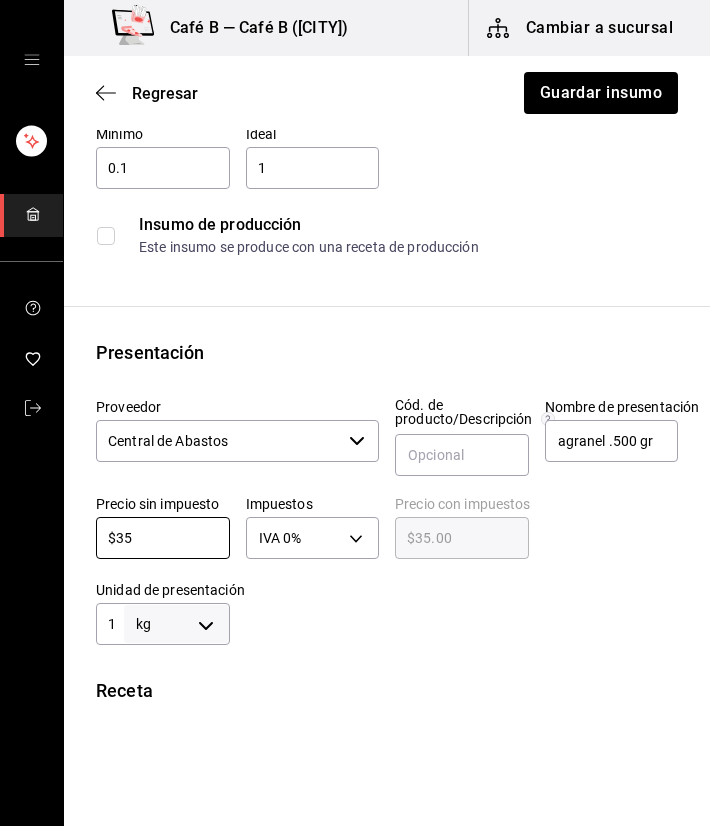 type on "$35" 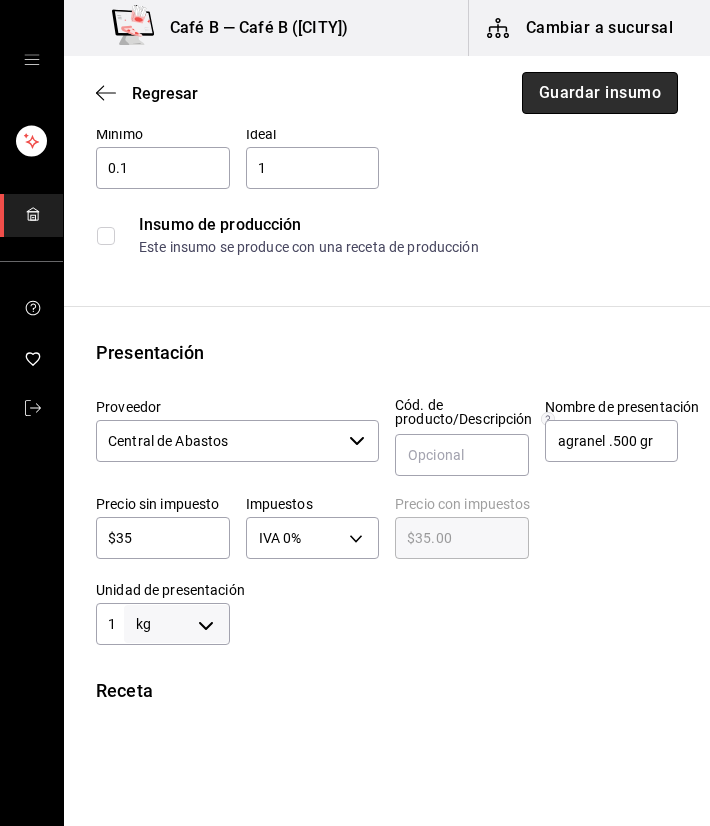 click on "Guardar insumo" at bounding box center (600, 93) 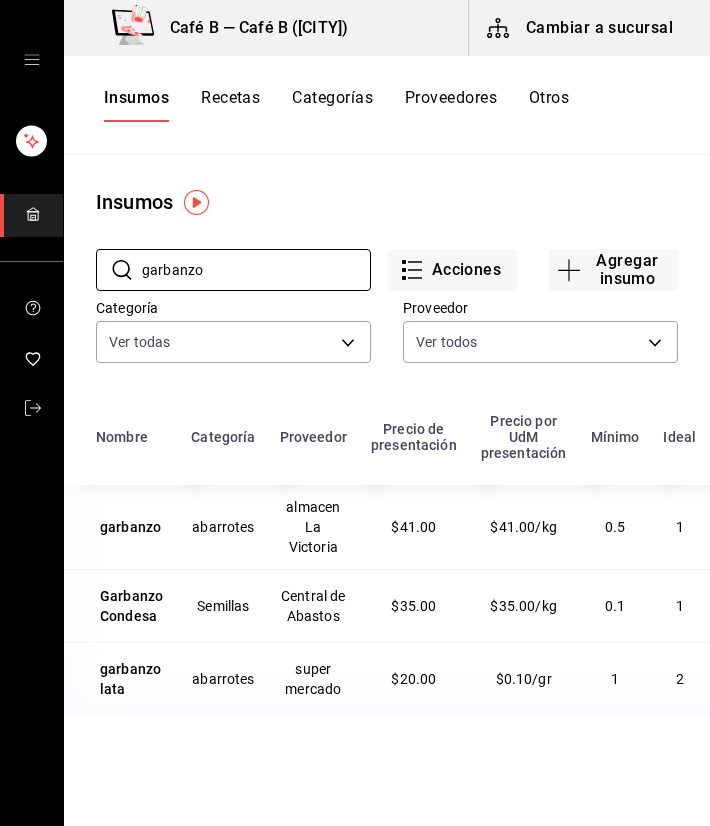 drag, startPoint x: 238, startPoint y: 272, endPoint x: -29, endPoint y: 286, distance: 267.3668 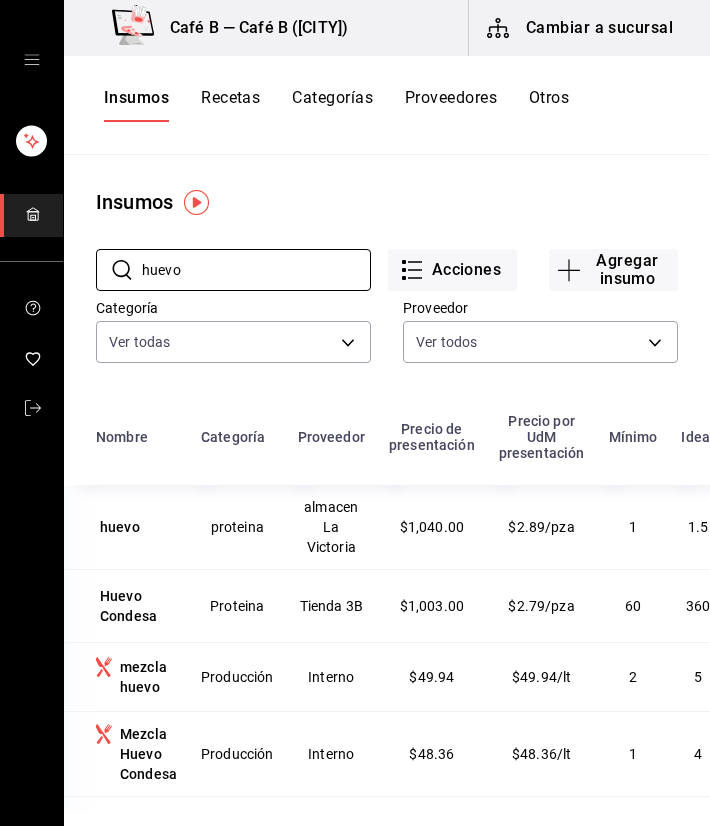 type on "huevo" 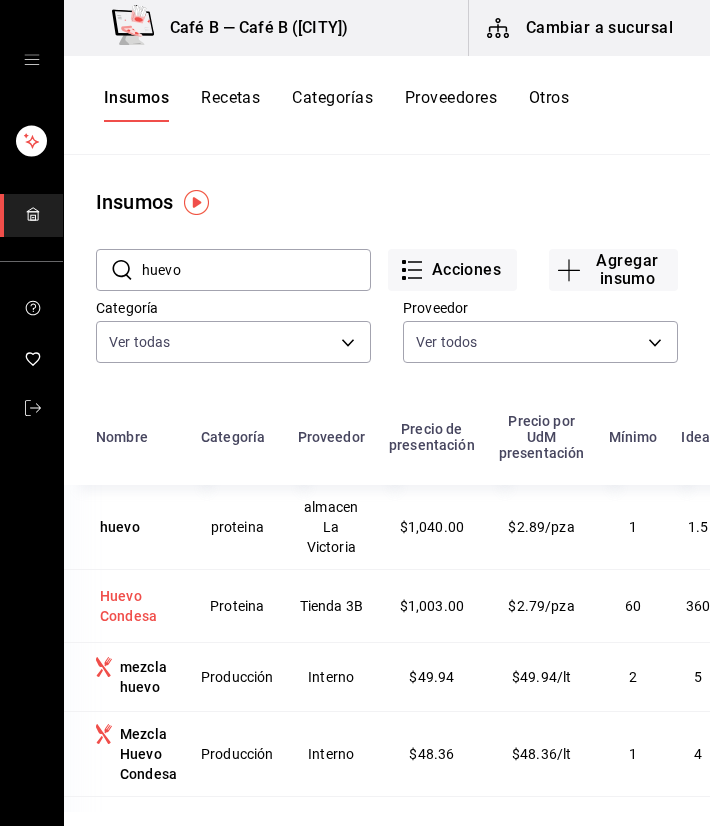 click on "Huevo Condesa" at bounding box center (136, 606) 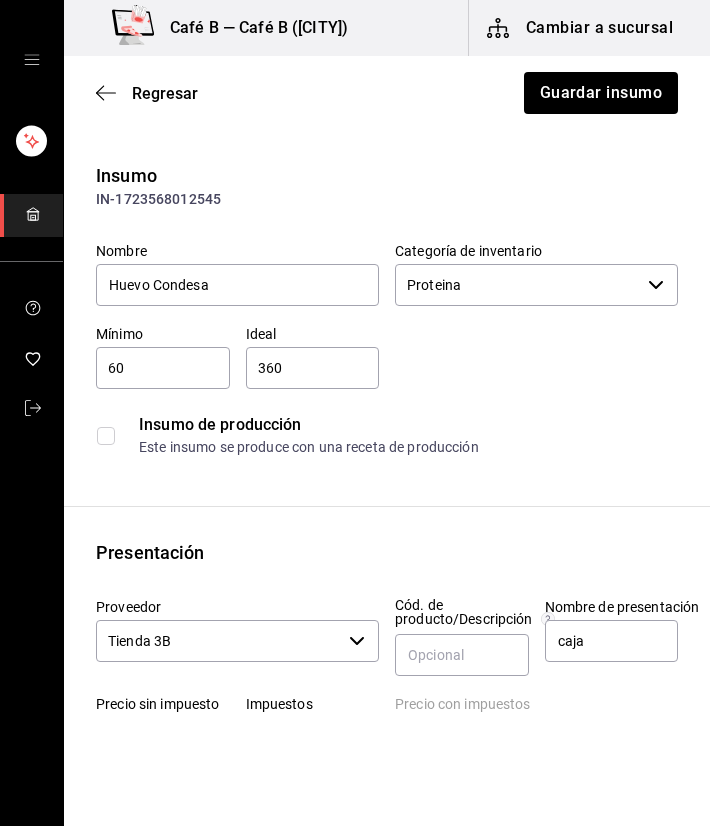 scroll, scrollTop: 100, scrollLeft: 0, axis: vertical 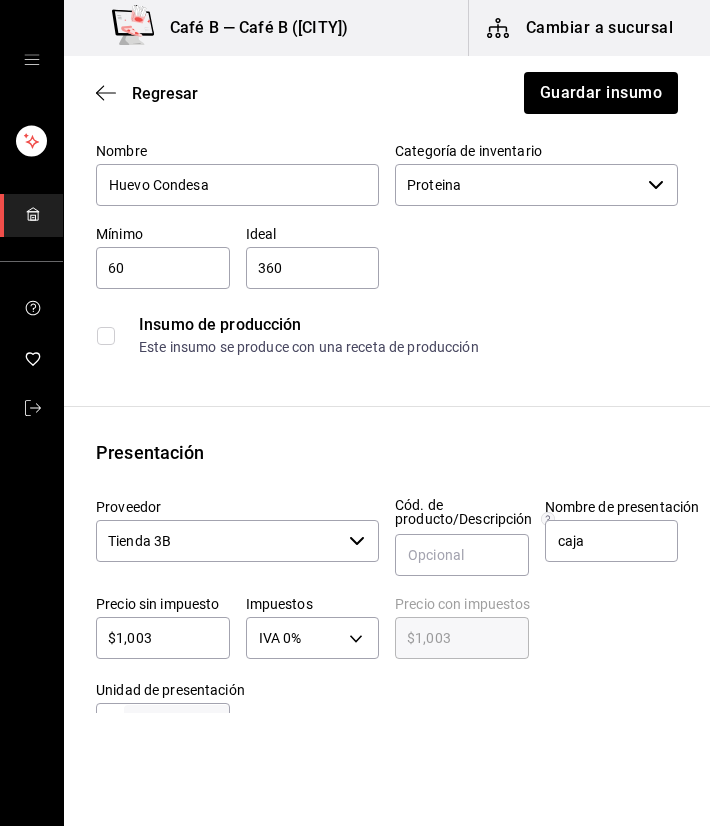 click 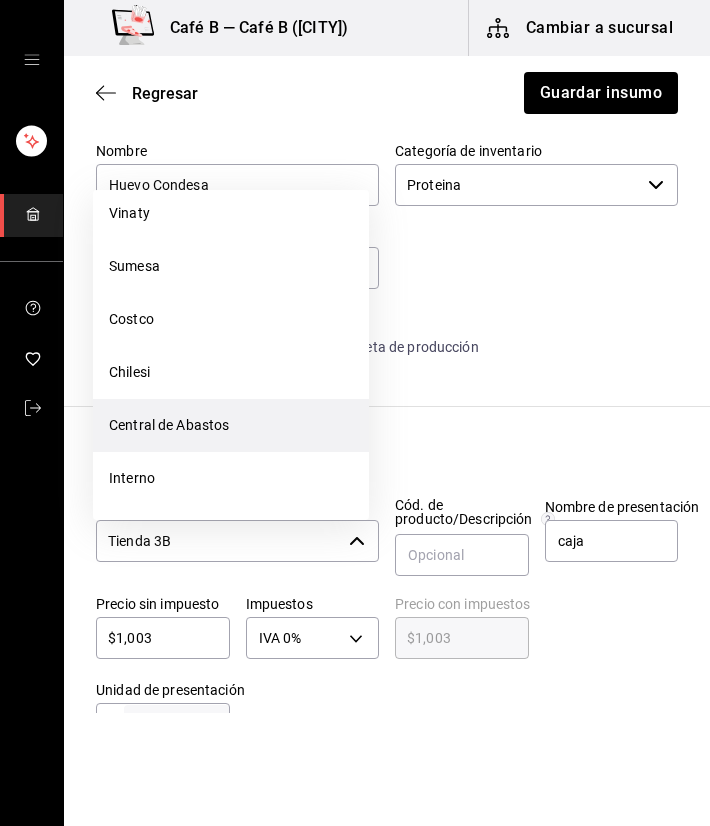 scroll, scrollTop: 2351, scrollLeft: 0, axis: vertical 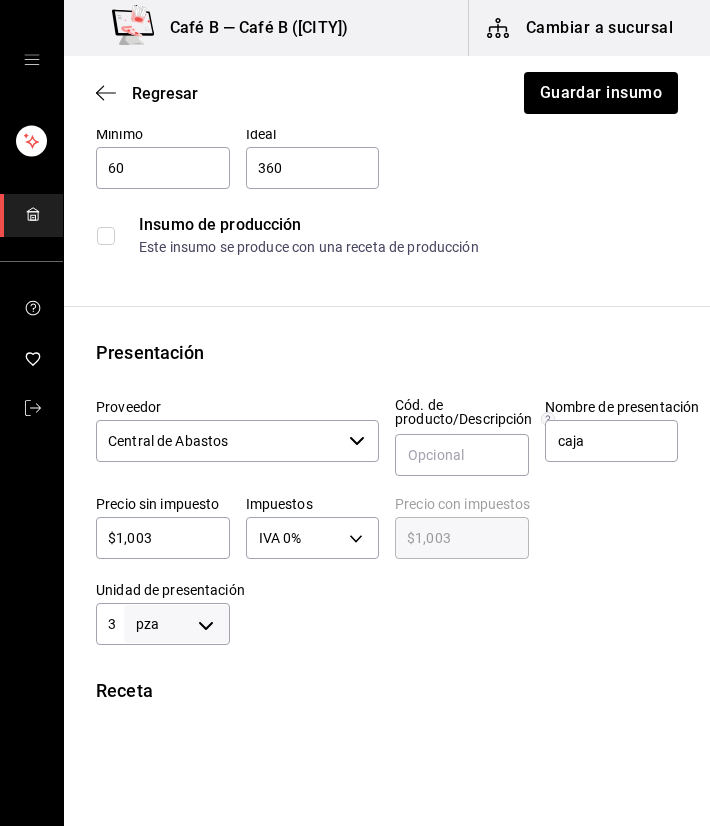 click on "$1,003" at bounding box center (163, 538) 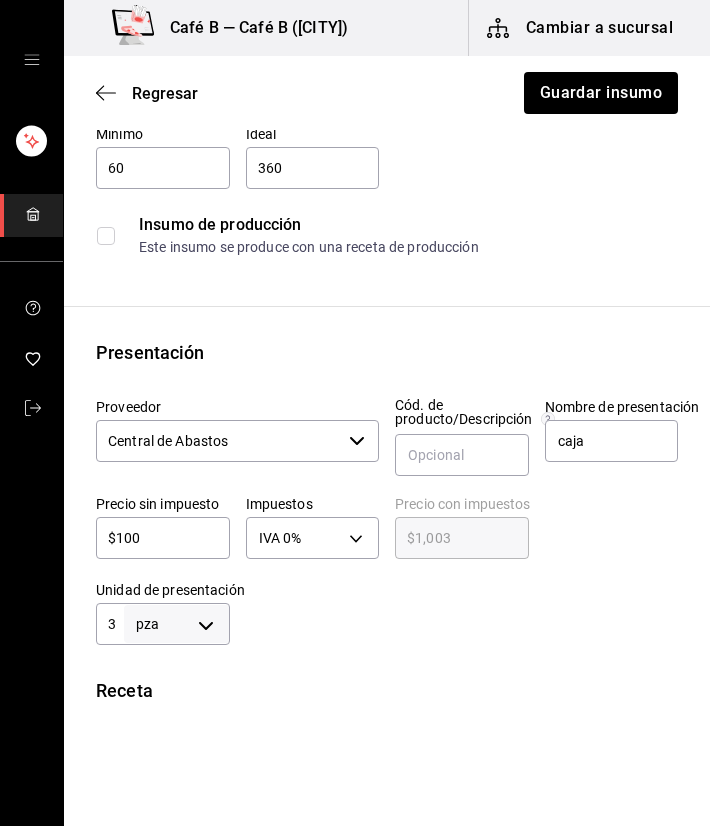 type on "$100.00" 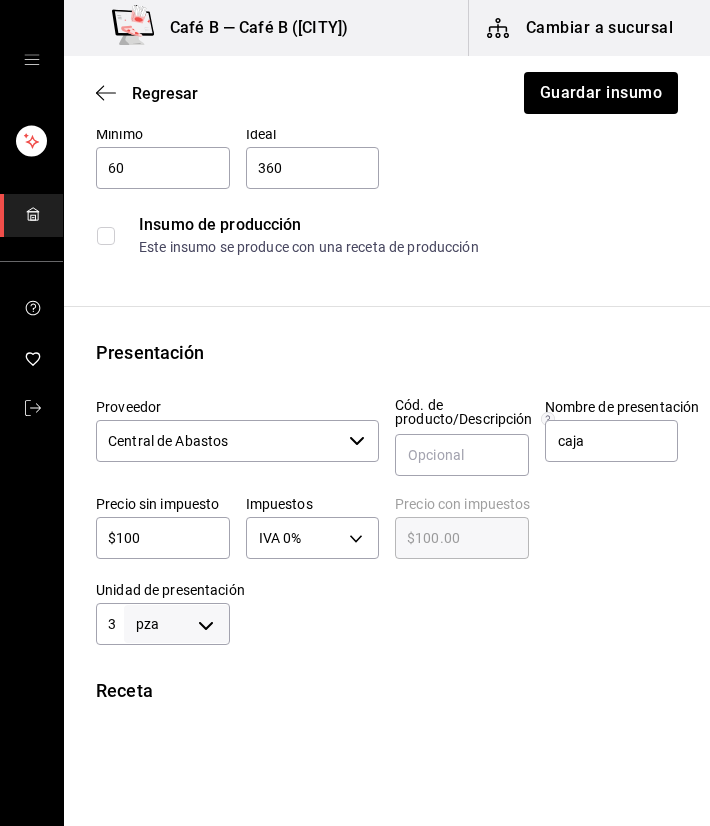 type on "$10" 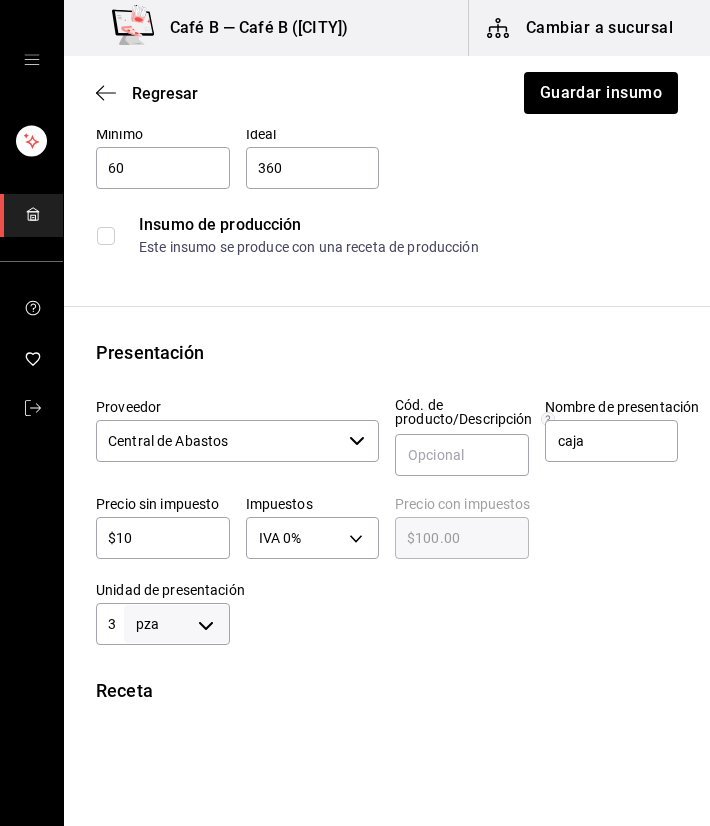 type on "$10.00" 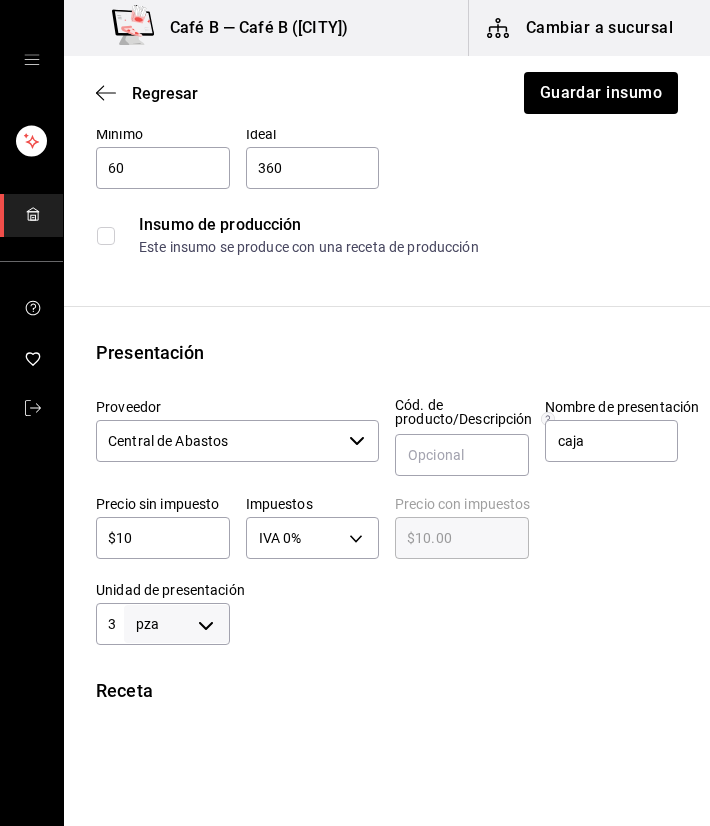 type on "$1" 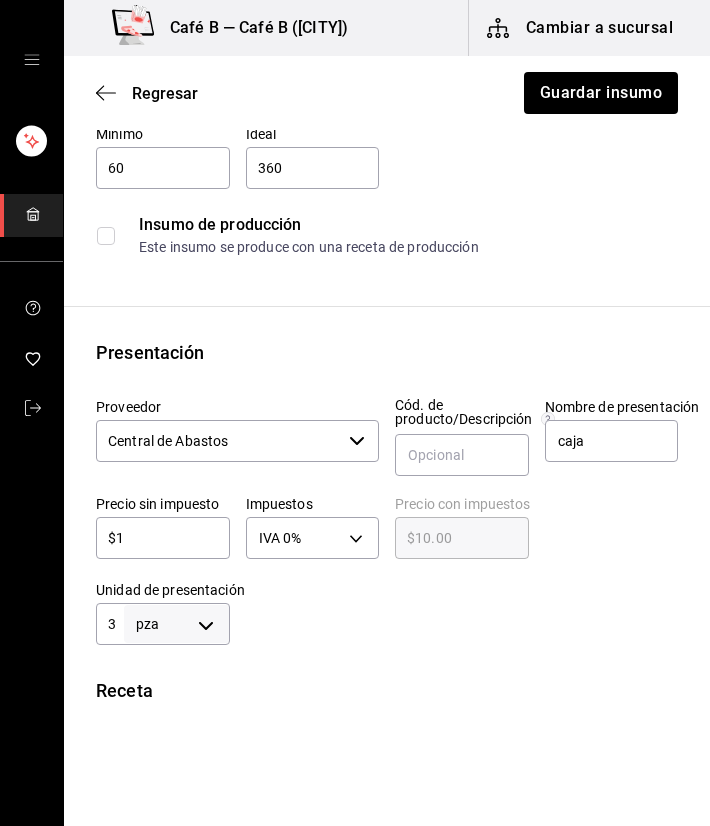 type on "$1.00" 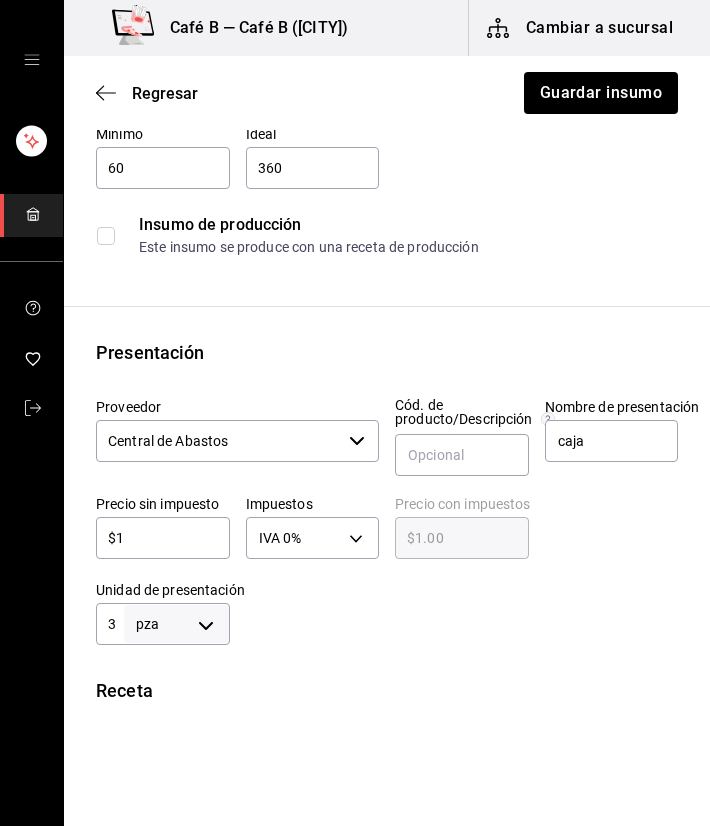 type 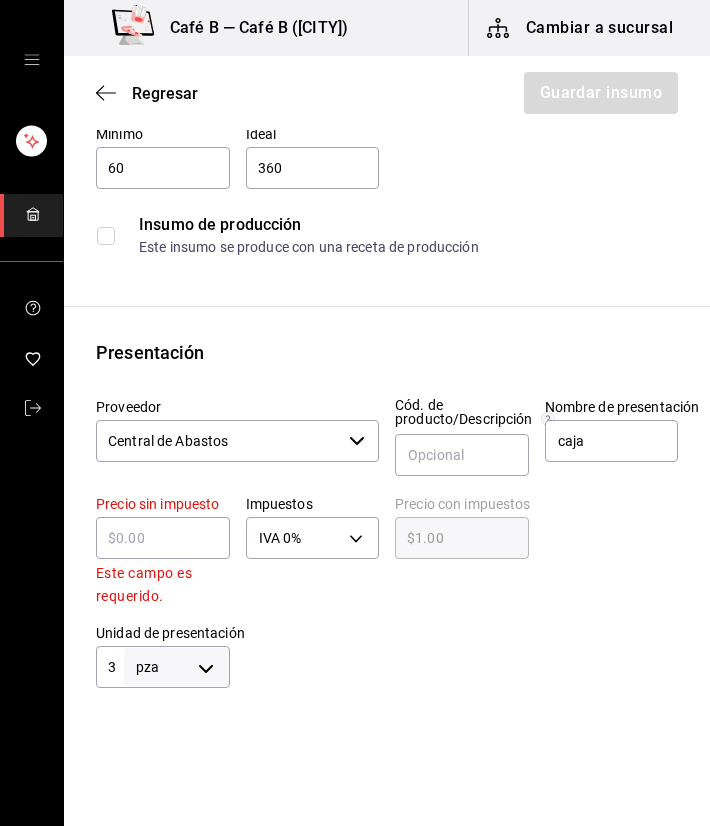 type on "$0.00" 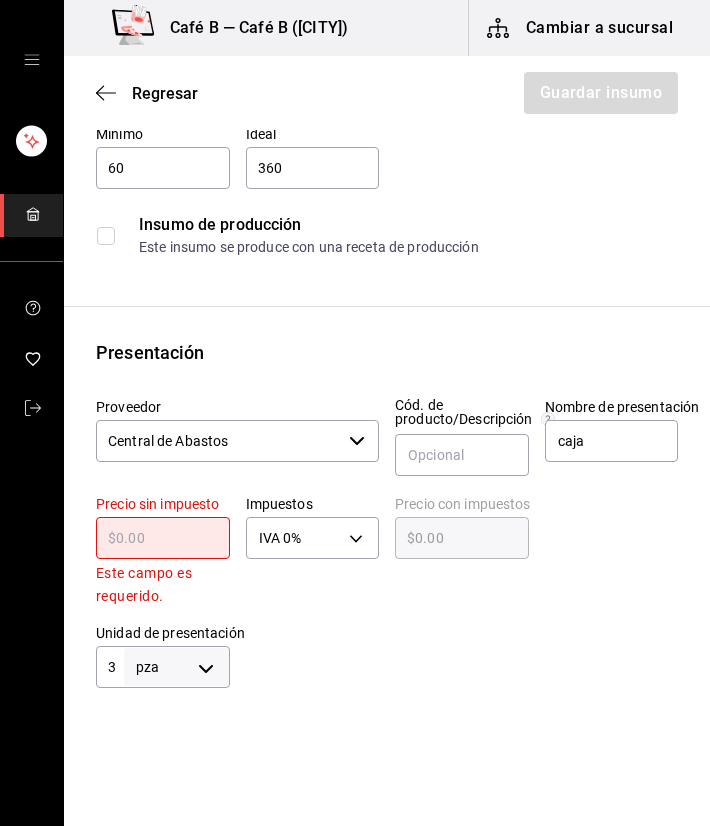 type on "$5" 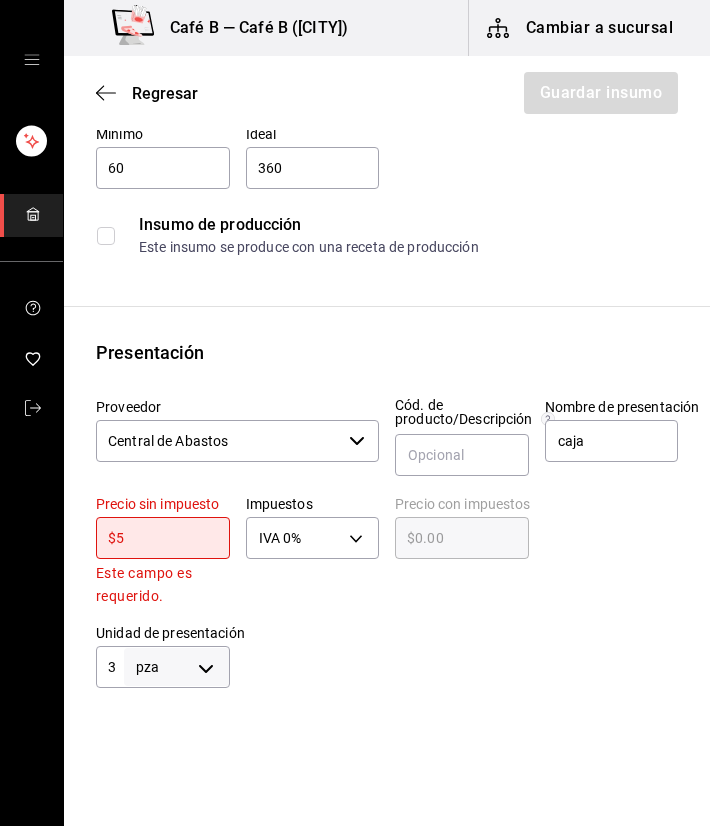 type on "$5.00" 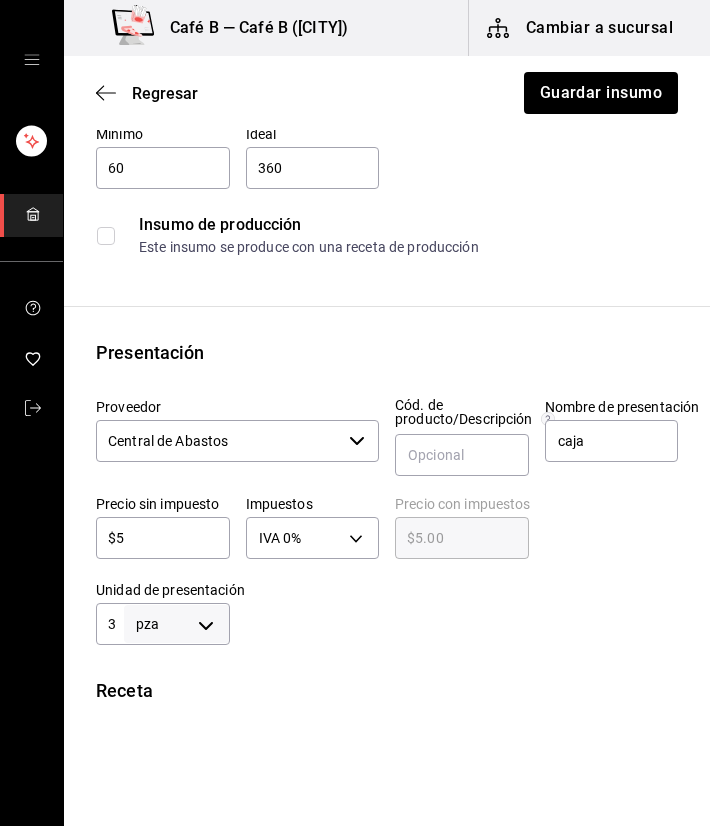 type on "$52" 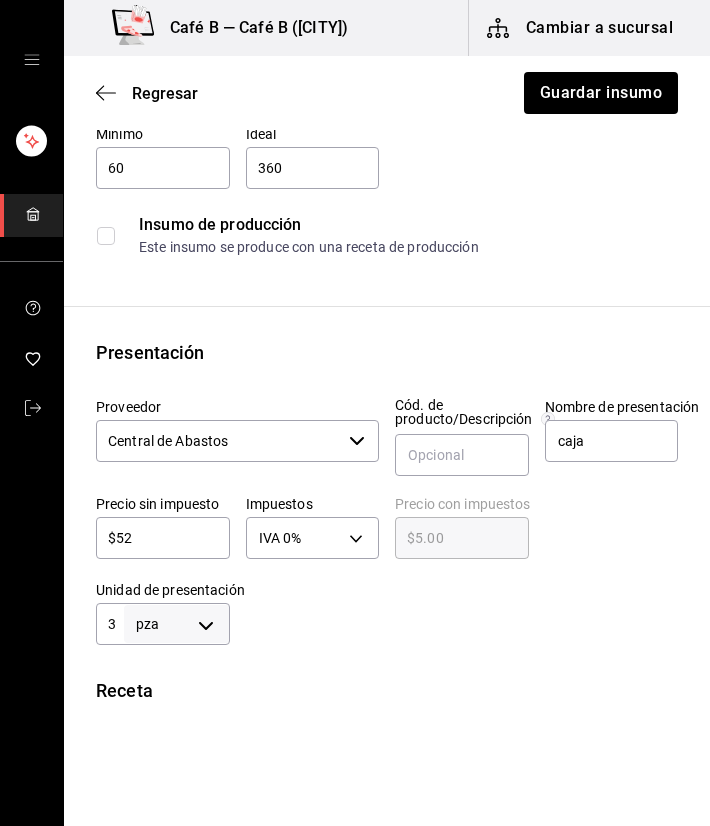 type on "$52.00" 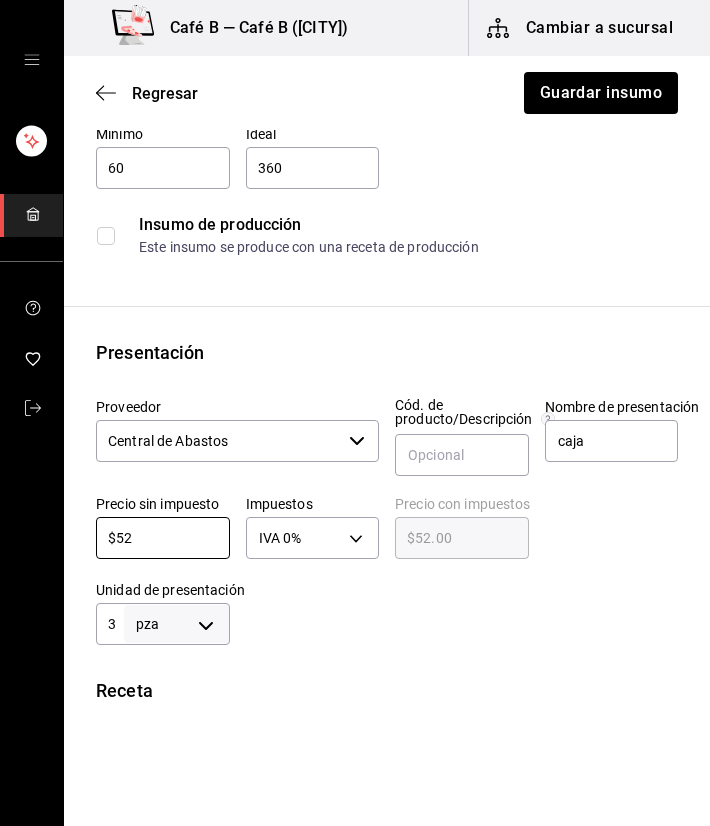 type on "$52" 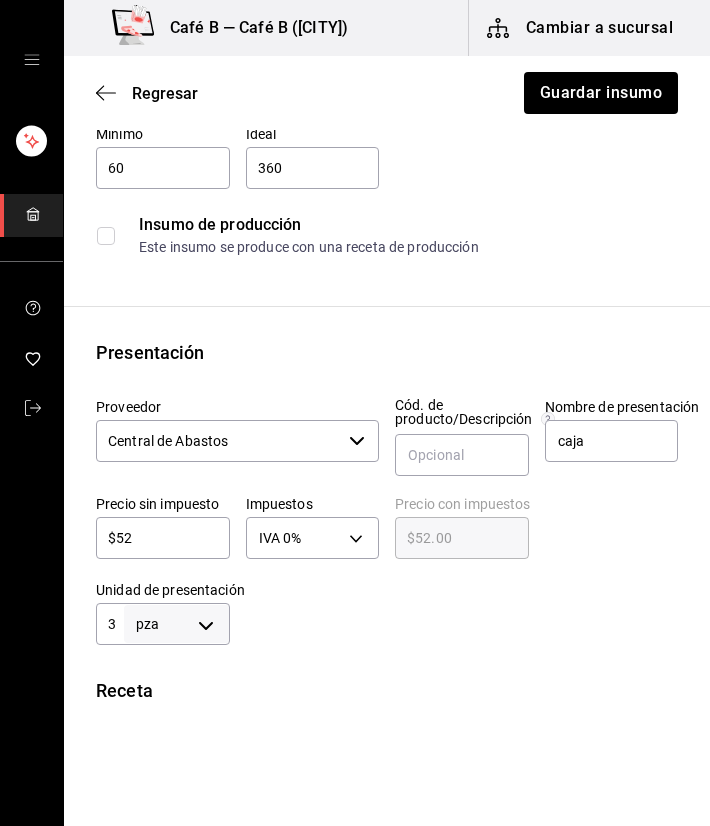 click on "Receta" at bounding box center (387, 690) 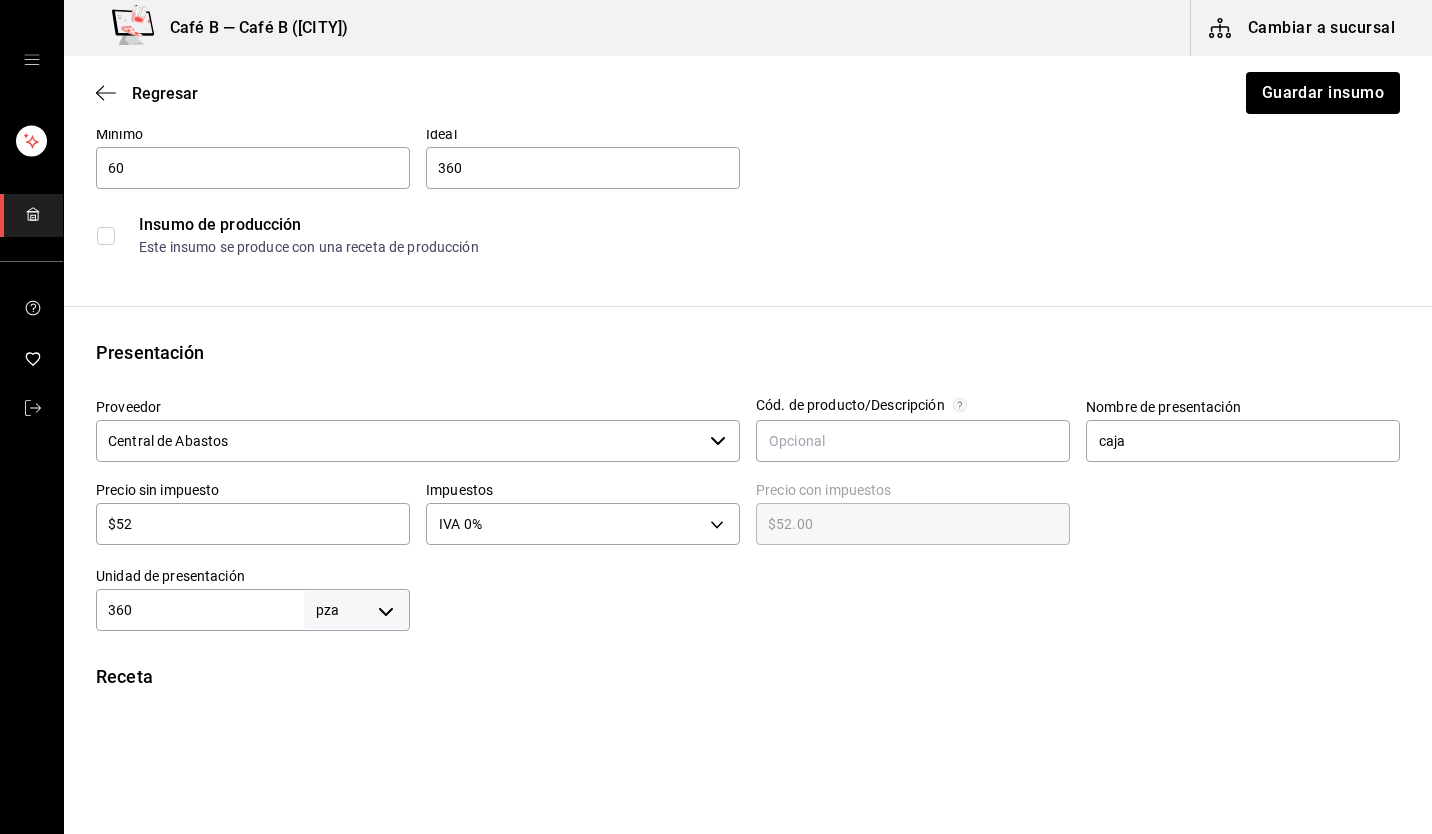 click on "360" at bounding box center [200, 610] 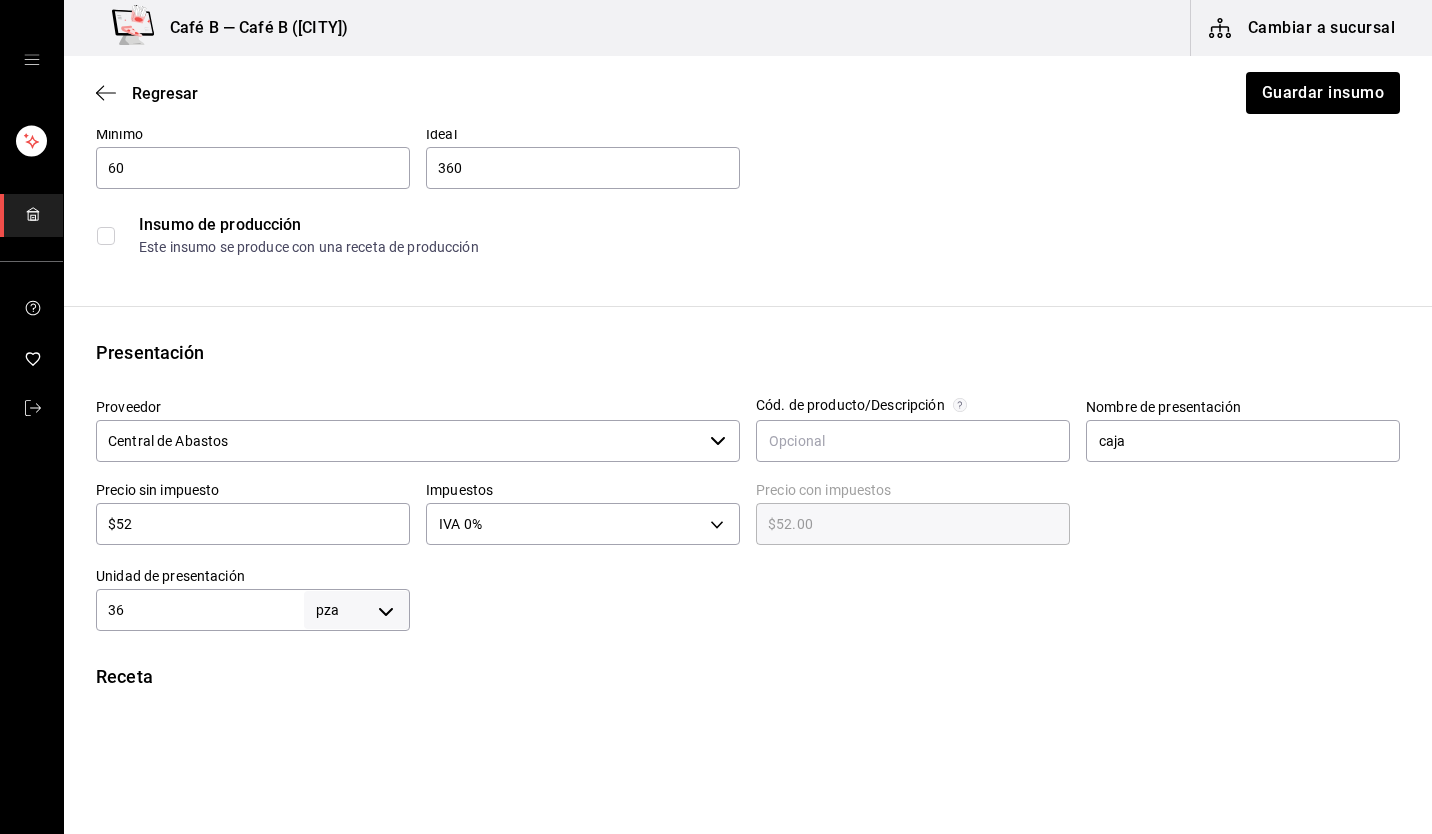 type on "3" 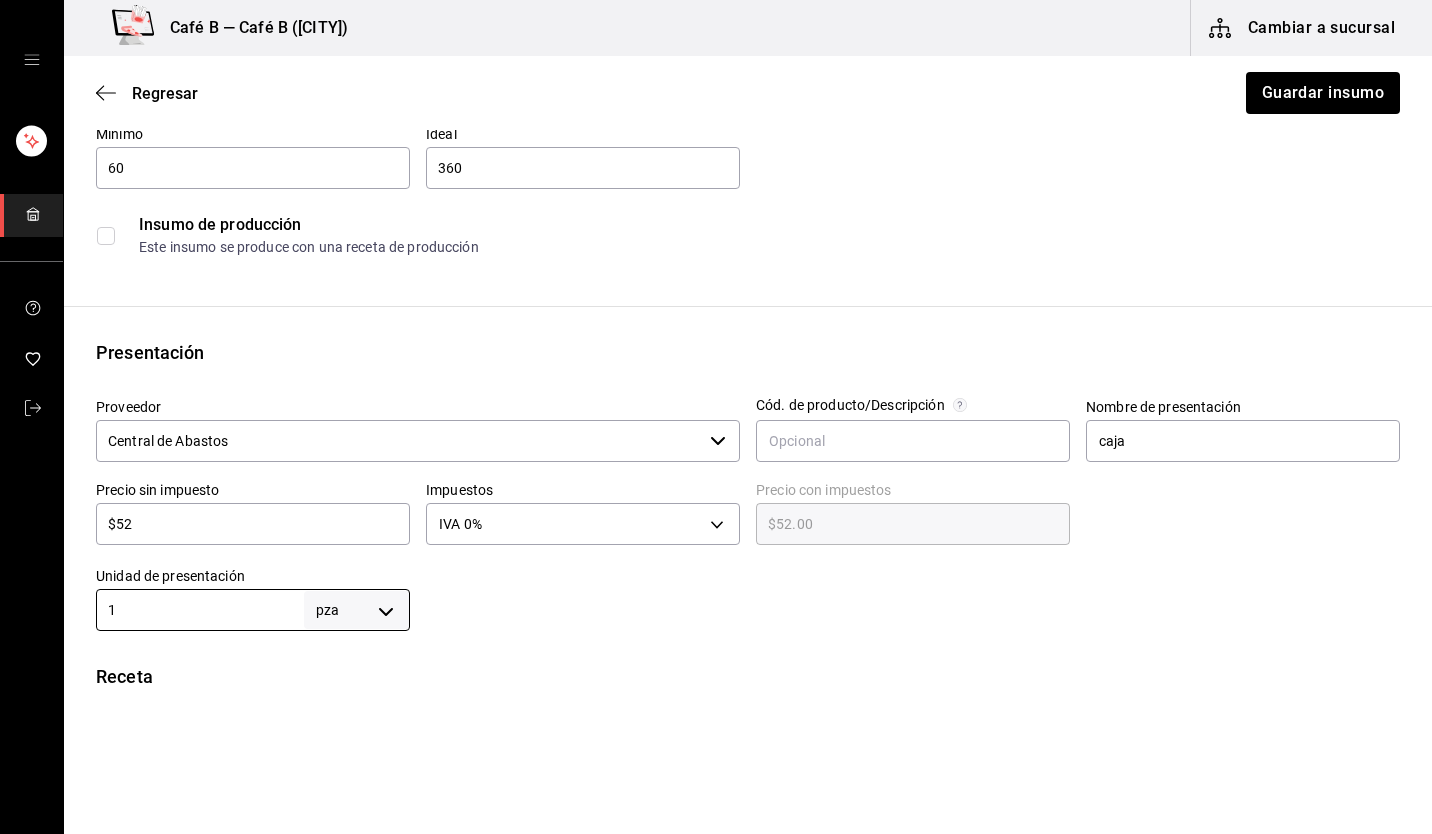 type on "1" 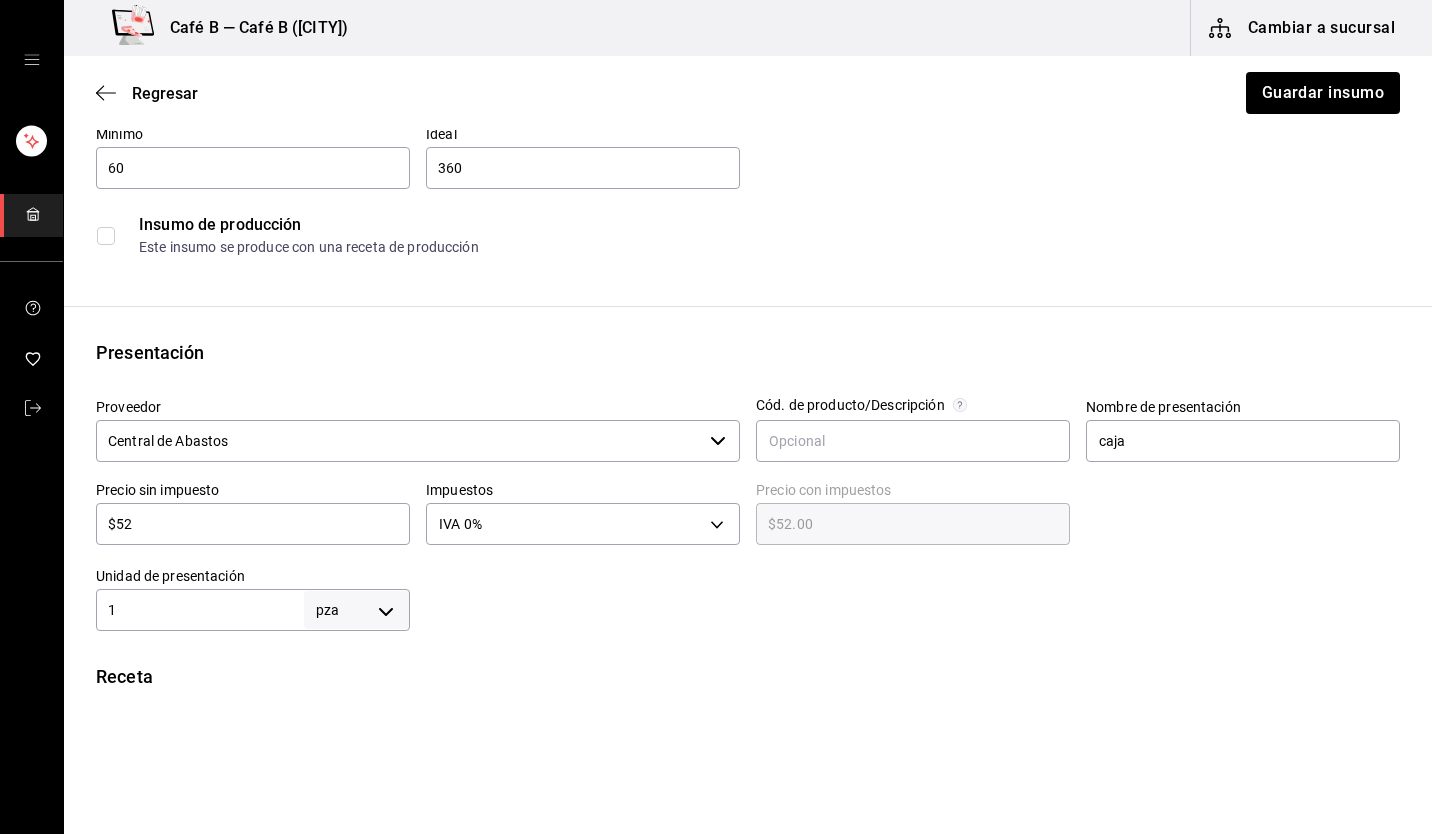 click on "Café B — Café B ([CITY]) Cambiar a sucursal Regresar Guardar insumo Insumo IN-1723568012545 Nombre Huevo Condesa Categoría de inventario Proteina ​ Mínimo 60 ​ Ideal 360 ​ Insumo de producción Este insumo se produce con una receta de producción Presentación Proveedor Central de Abastos ​ Cód. de producto/Descripción Nombre de presentación caja Precio sin impuesto $52 ​ Impuestos IVA 0% IVA_0 Precio con impuestos $52.00 ​ Unidad de presentación 1 pza UNIT ​ Receta Unidad de receta pza UNIT Factor de conversión 1 ​ 1 pza de caja  = 1 pza receta Ver ayuda de conversiones ¿La presentación (caja ) viene en otra caja? Si No Unidades de conteo pza caja  (1 pza) ; GANA 1 MES GRATIS EN TU SUSCRIPCIÓN AQUÍ ¿Recuerdas cómo empezó tu restaurante?
Hoy puedes ayudar a un colega a tener el mismo cambio que tú viviste.
Recomienda Parrot directamente desde tu Portal Administrador.
Es fácil y rápido.
🎁 Por cada restaurante que se una, ganas 1 mes gratis. Visitar centro de ayuda" at bounding box center [716, 360] 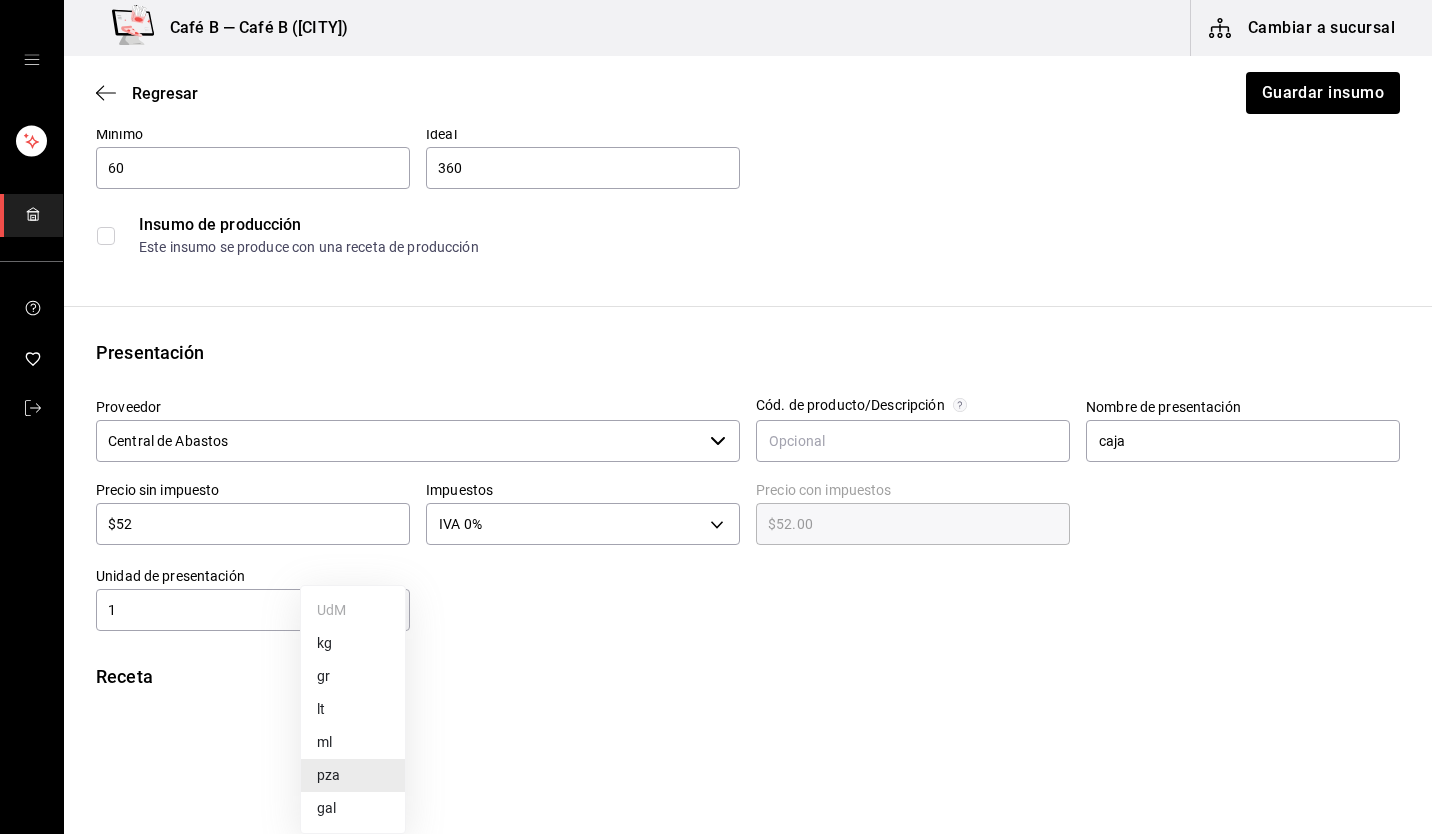 click on "kg" at bounding box center (353, 643) 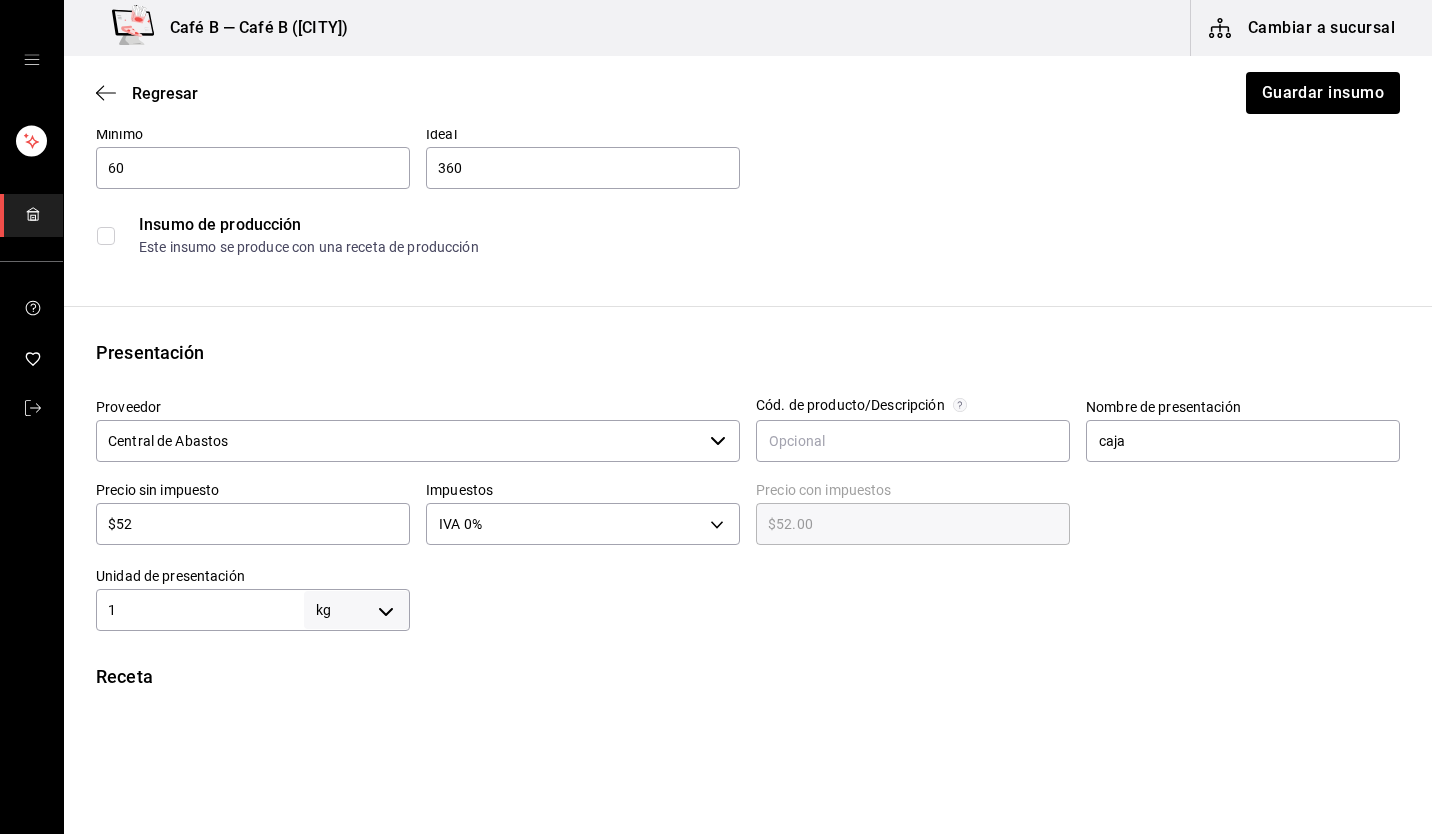 click at bounding box center (905, 591) 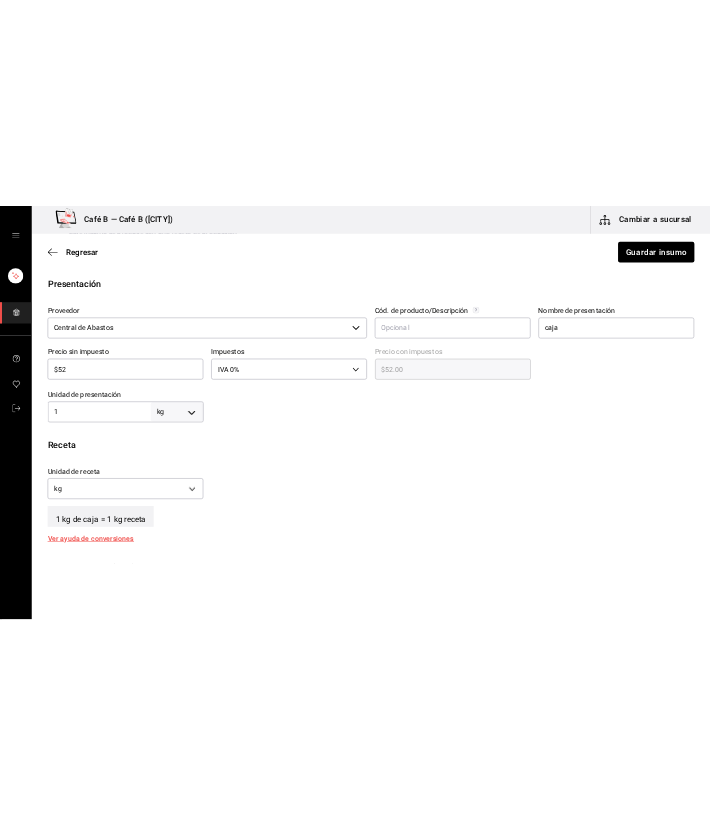 scroll, scrollTop: 400, scrollLeft: 0, axis: vertical 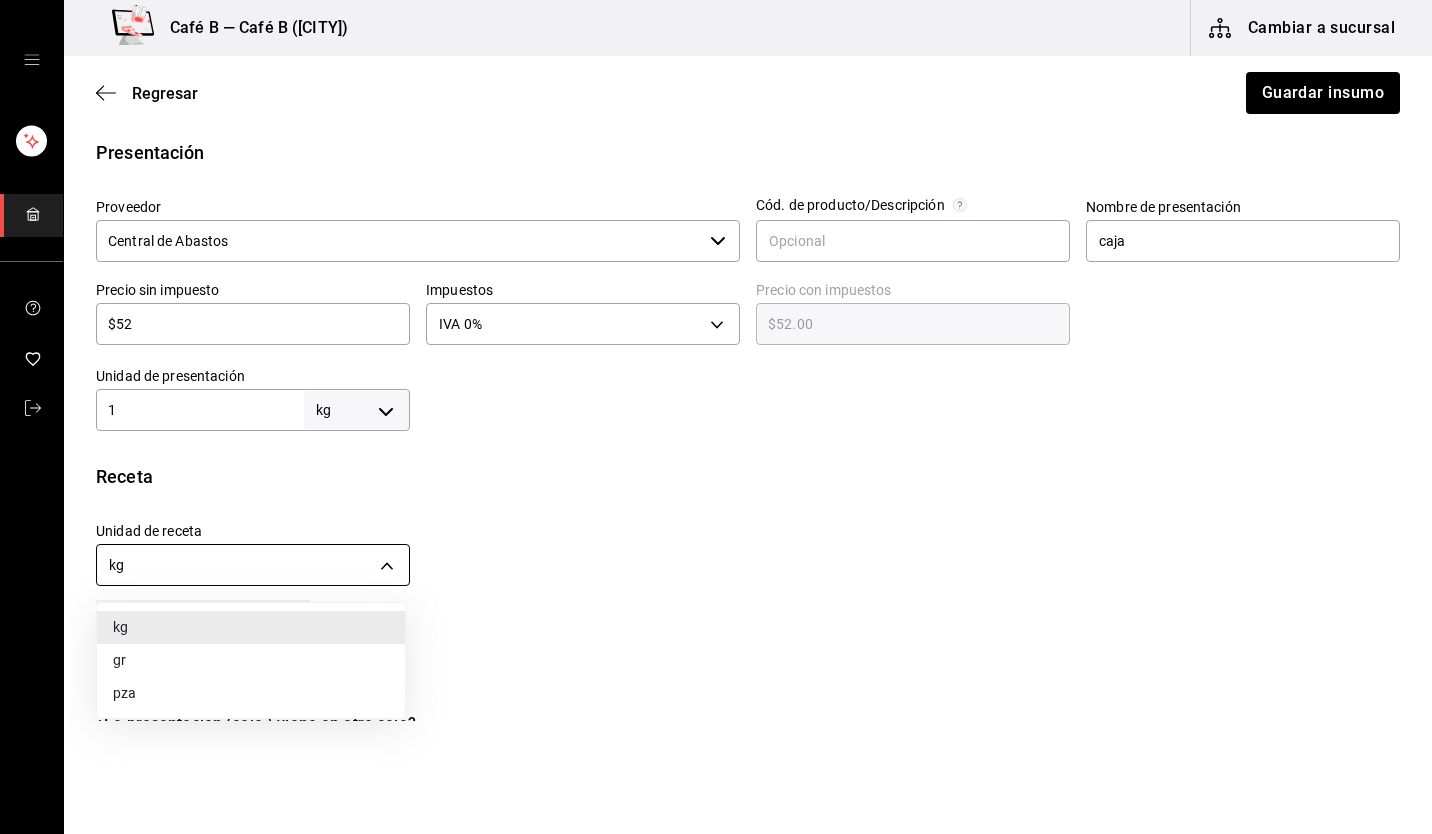 click on "Café B — Café B ([CITY]) Cambiar a sucursal Regresar Guardar insumo Insumo IN-[NUMBER] Nombre Huevo Condesa Categoría de inventario Proteina ​ Mínimo 60 ​ Ideal 360 ​ Insumo de producción Este insumo se produce con una receta de producción Presentación Proveedor Central de Abastos ​ Cód. de producto/Descripción Nombre de presentación caja Precio sin impuesto $52 ​ Impuestos IVA 0% IVA_0 Precio con impuestos $52.00 ​ Unidad de presentación 1 kg KILOGRAM ​ Receta Unidad de receta kg KILOGRAM Factor de conversión 1 ​ 1 kg de caja  = 1 kg receta Ver ayuda de conversiones ¿La presentación (caja ) viene en otra caja? Si No Unidades de conteo kg caja  (1 kg) ; GANA 1 MES GRATIS EN TU SUSCRIPCIÓN AQUÍ ¿Recuerdas cómo empezó tu restaurante?
Hoy puedes ayudar a un colega a tener el mismo cambio que tú viviste.
Recomienda Parrot directamente desde tu Portal Administrador.
Es fácil y rápido.
🎁 Por cada restaurante que se una, ganas 1 mes gratis. Visitar centro de ayuda kg" at bounding box center (716, 360) 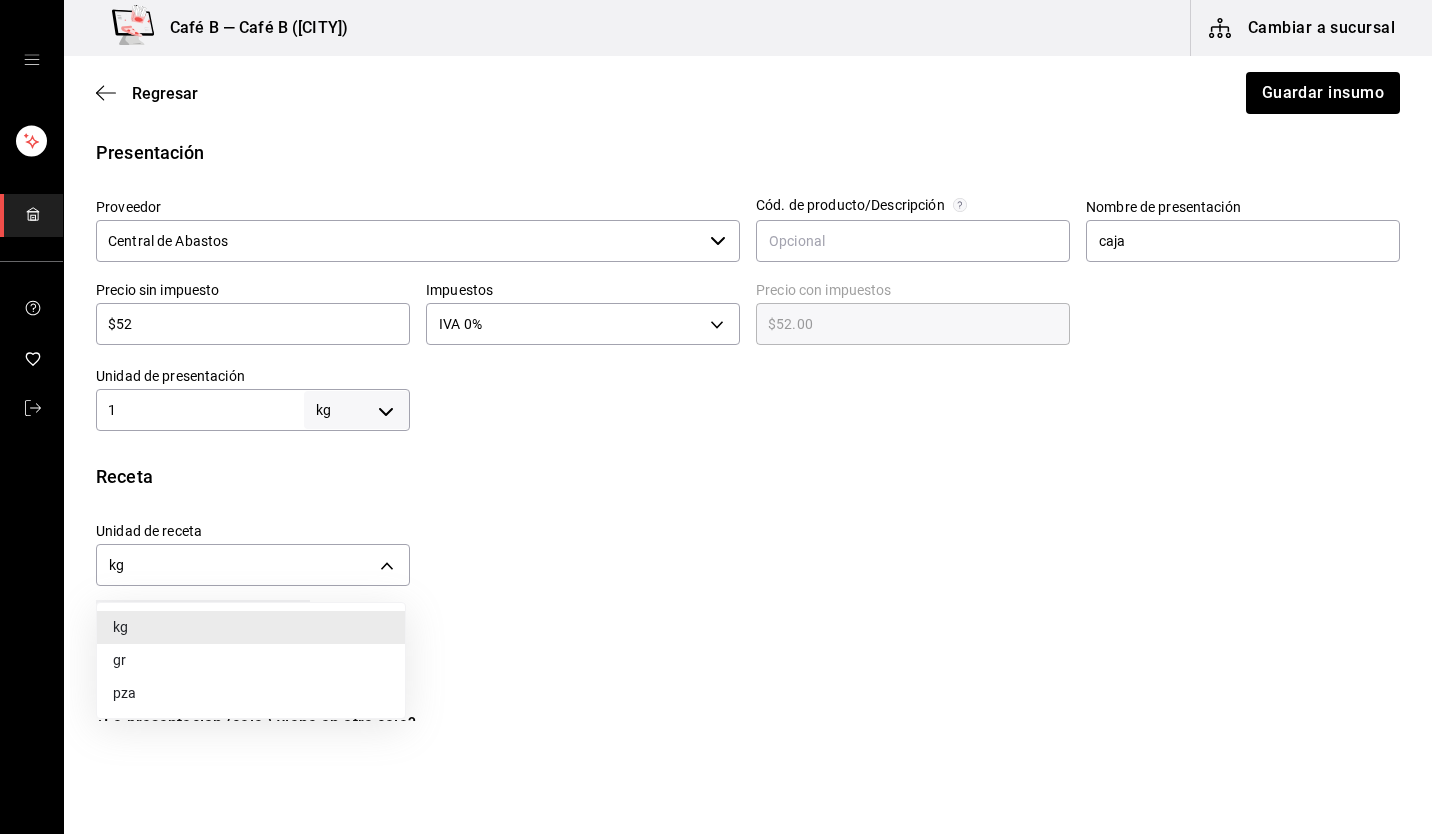 click on "gr" at bounding box center [251, 660] 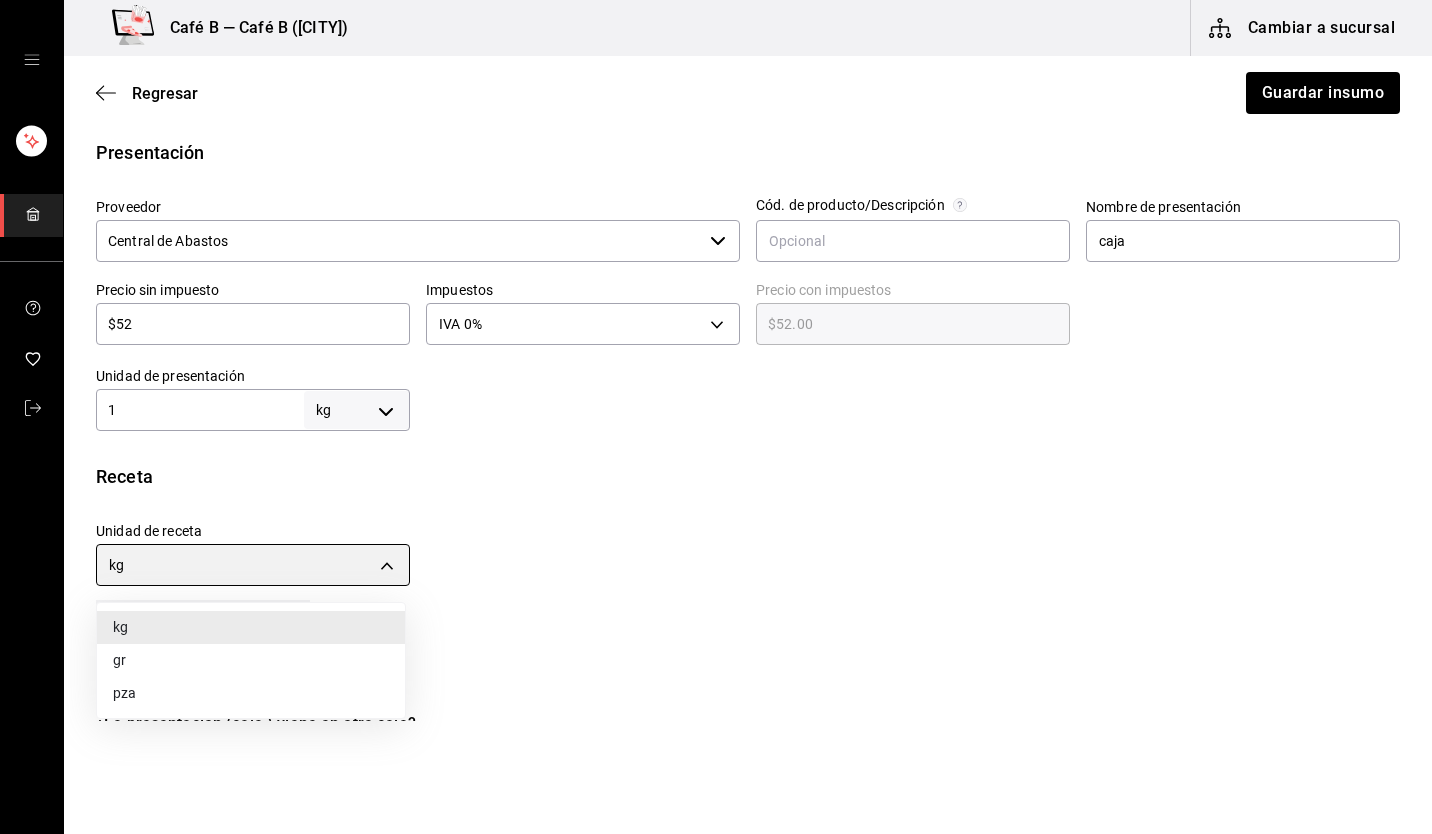 type on "GRAM" 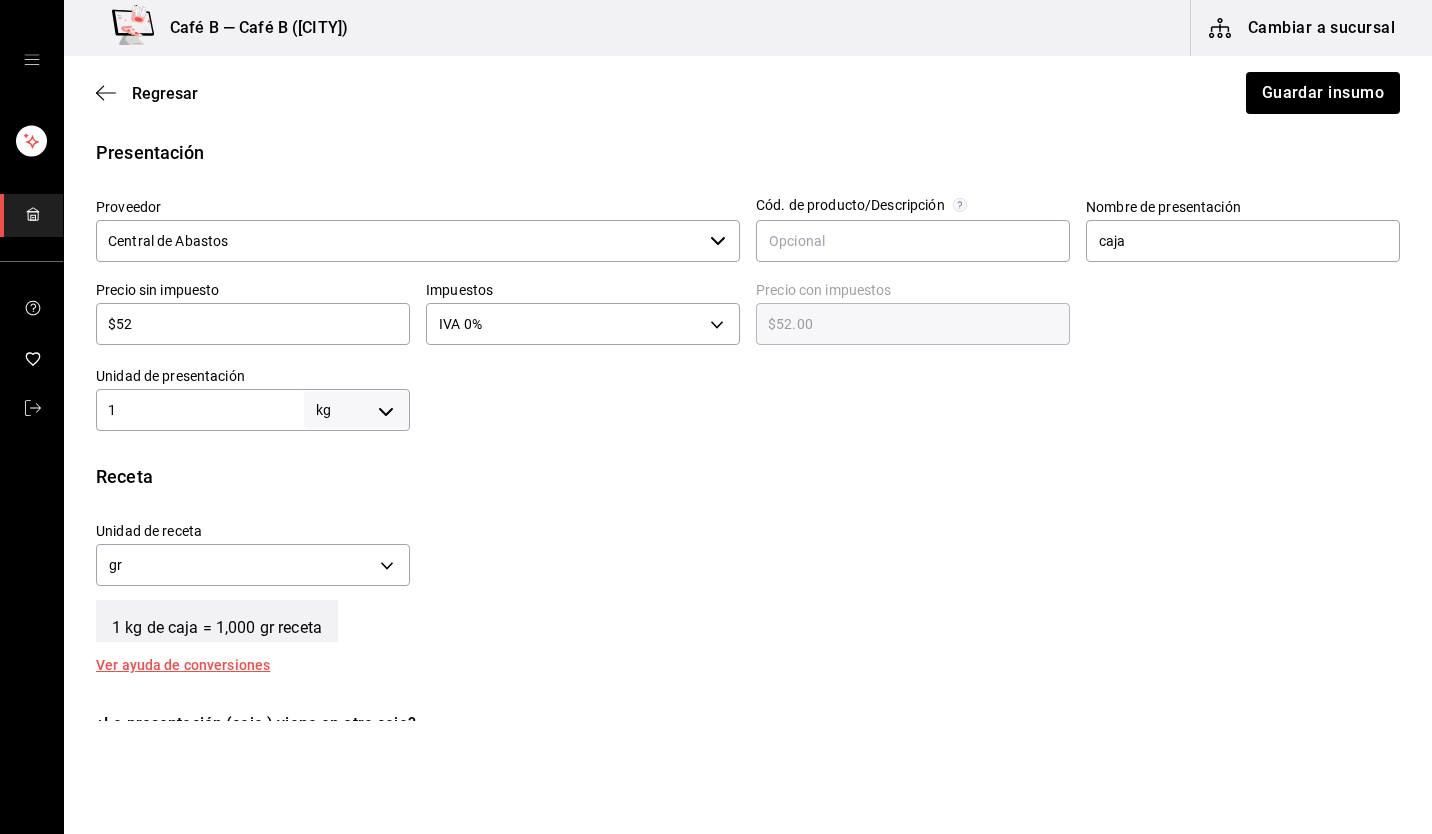 click on "1 kg de caja  = 1,000 gr receta" at bounding box center (748, 617) 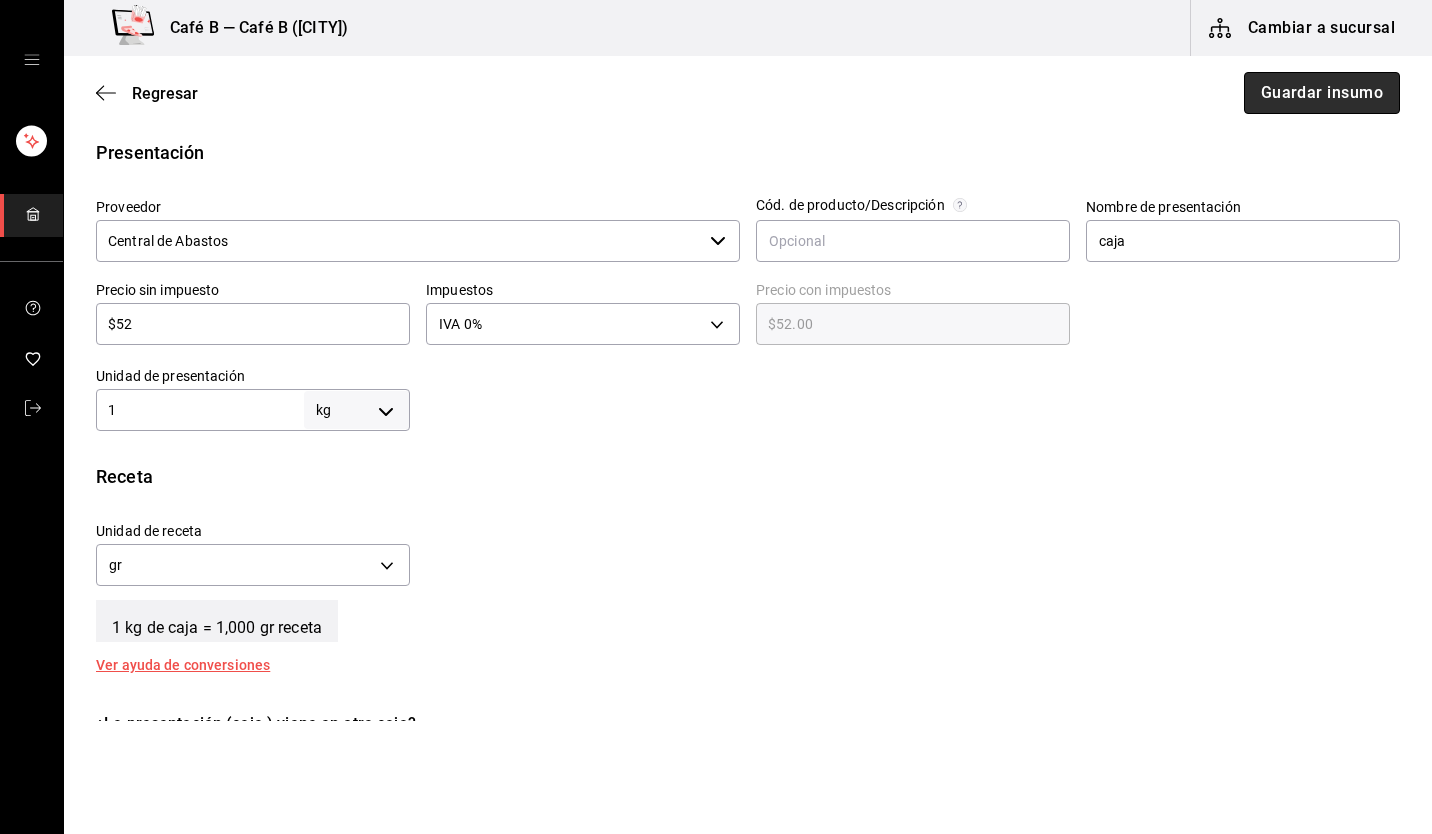 click on "Guardar insumo" at bounding box center [1322, 93] 